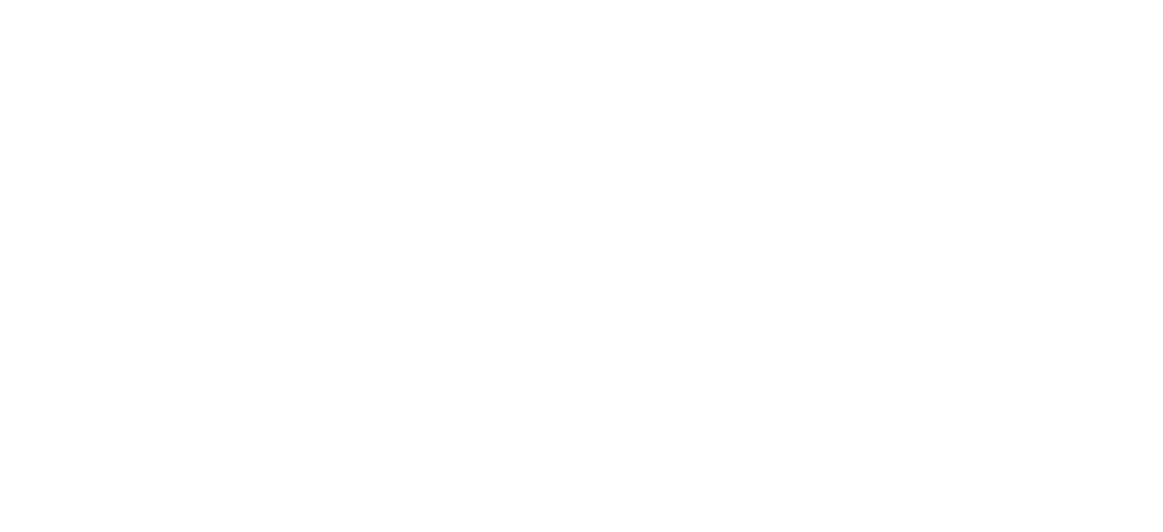 scroll, scrollTop: 0, scrollLeft: 0, axis: both 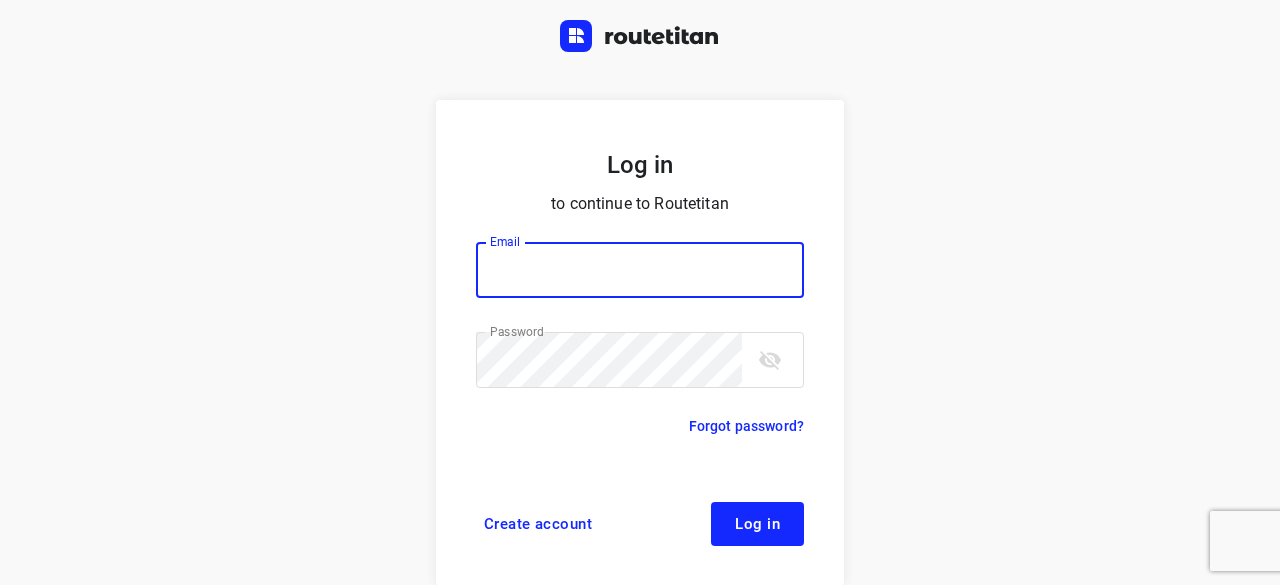 type on "yvonne5611@example.com" 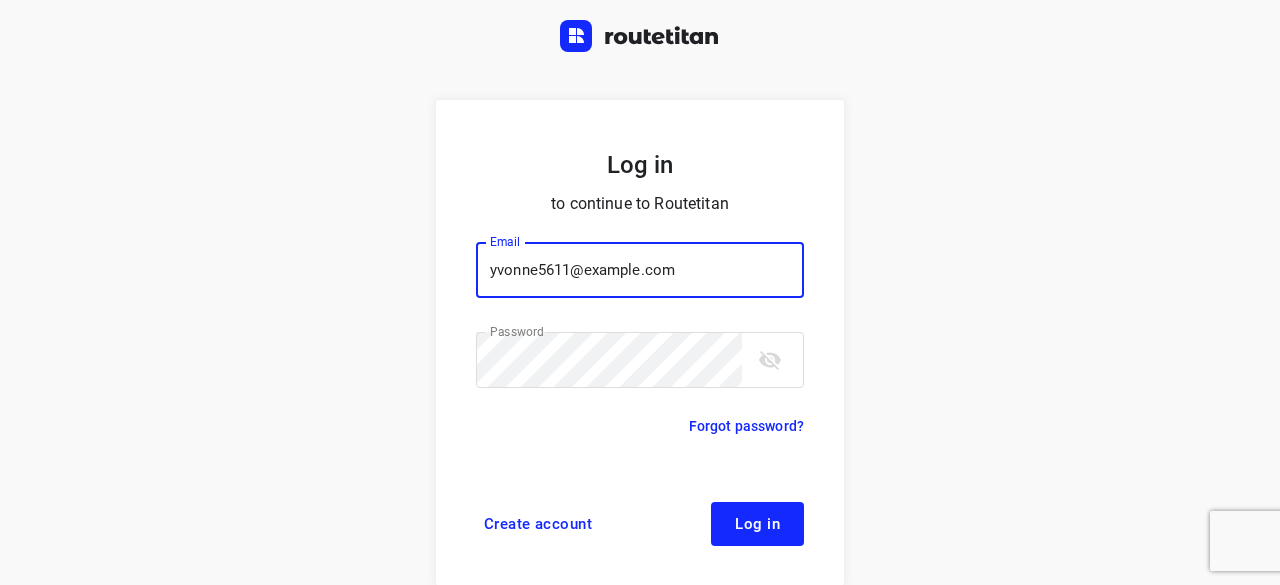 click on "Log in" at bounding box center [757, 524] 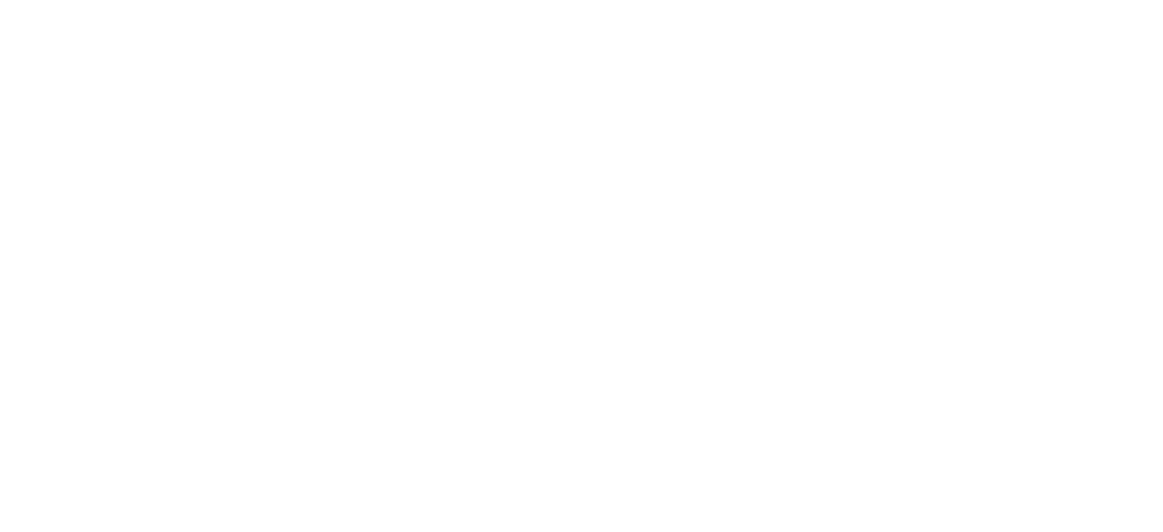 scroll, scrollTop: 0, scrollLeft: 0, axis: both 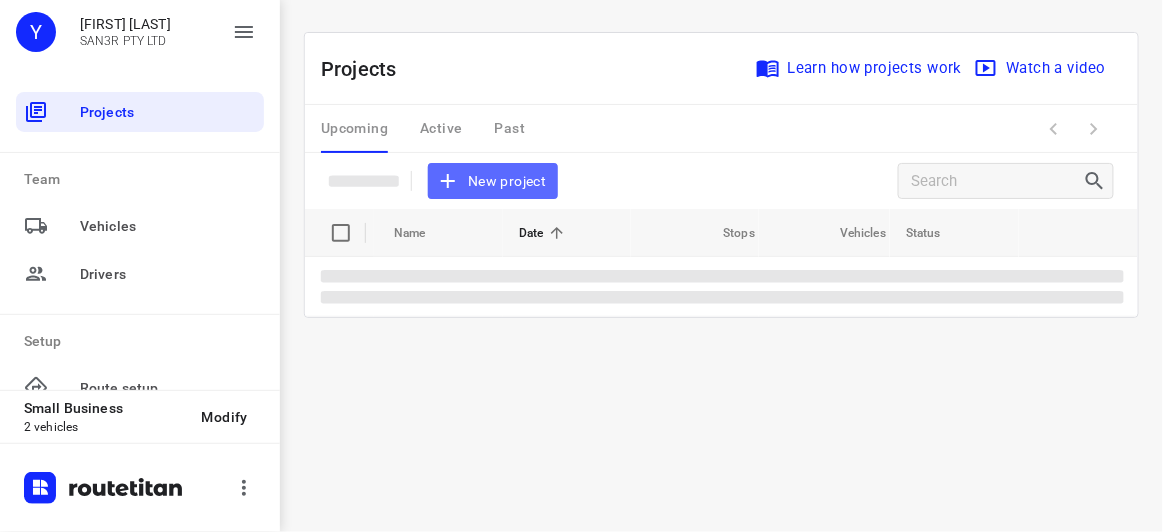click on "New project" at bounding box center [493, 181] 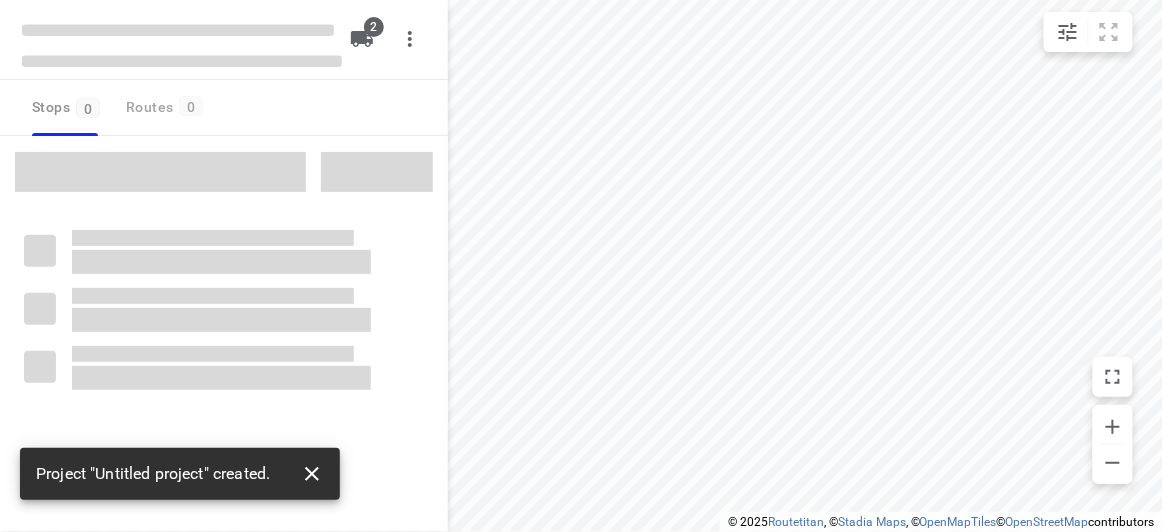 click 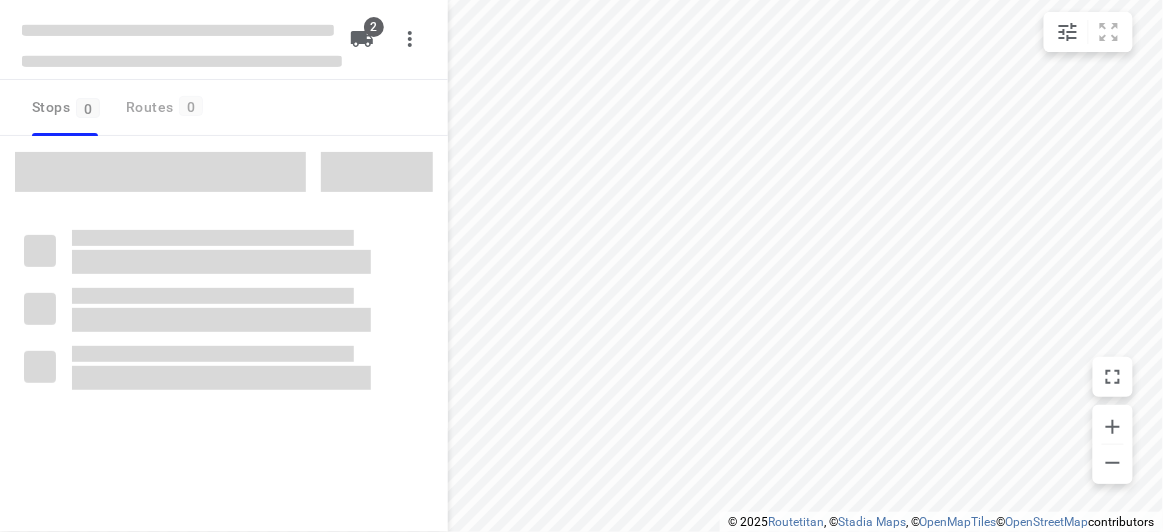 type on "distance" 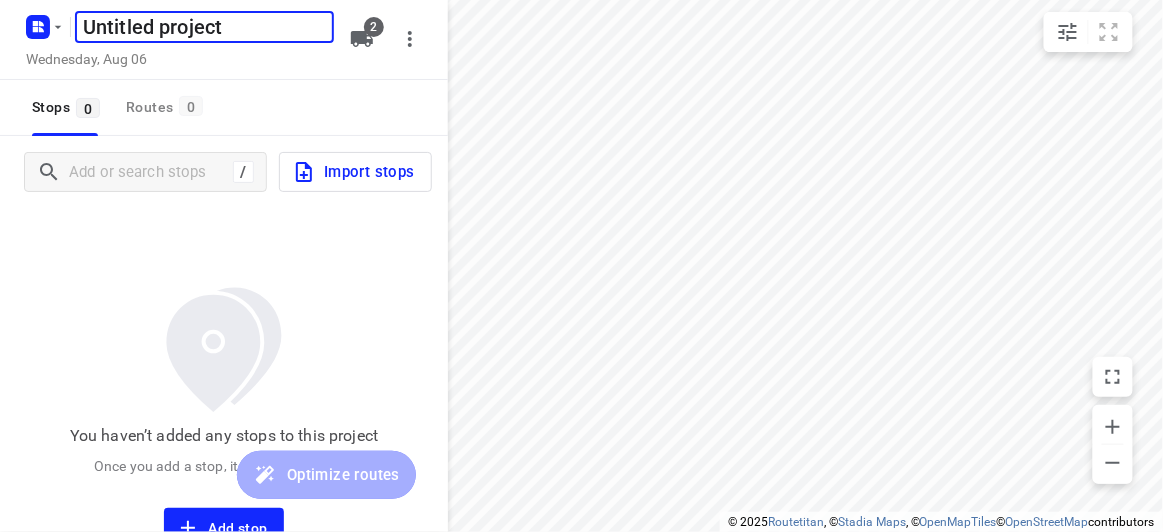 click on "Untitled project" at bounding box center [204, 27] 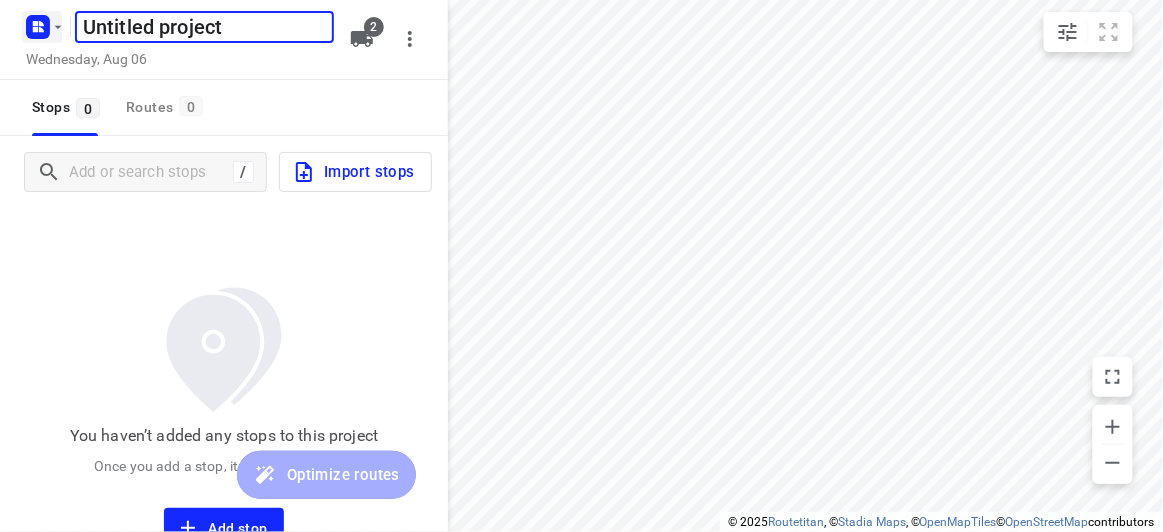 drag, startPoint x: 255, startPoint y: 37, endPoint x: 35, endPoint y: 30, distance: 220.11133 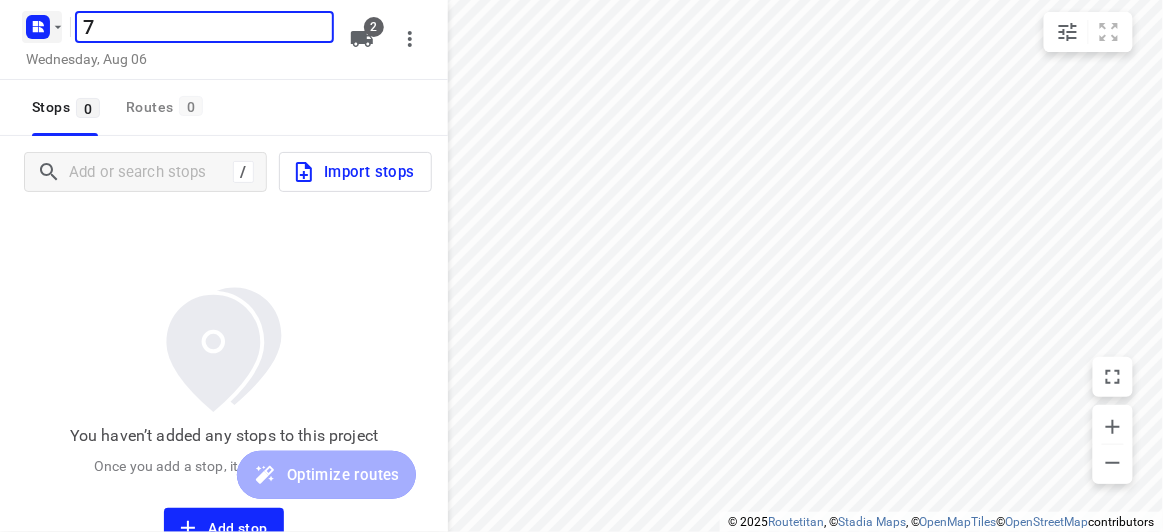 type on "7" 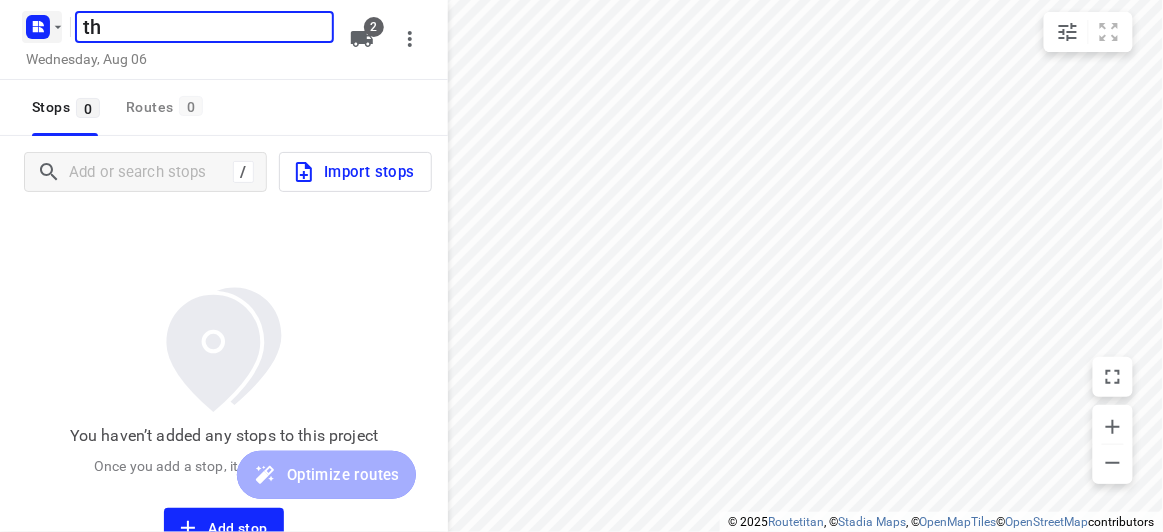 type on "t" 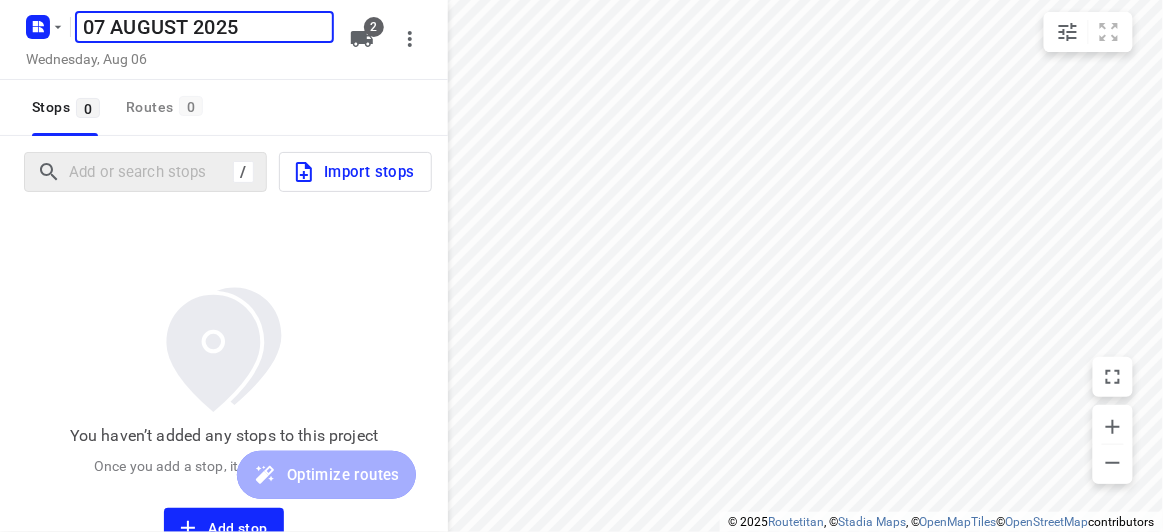 type on "07 AUGUST 2025" 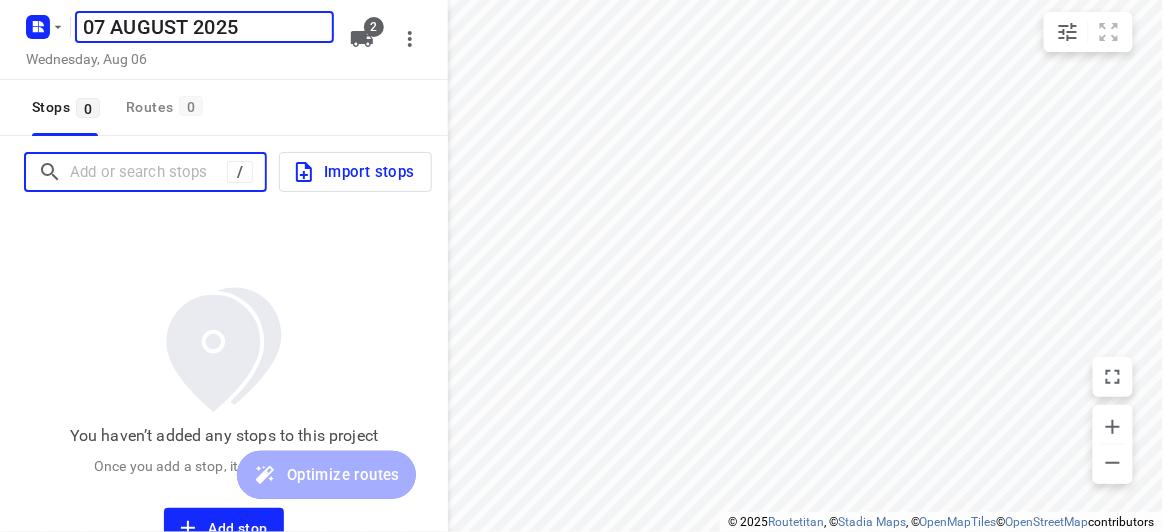 click at bounding box center (148, 172) 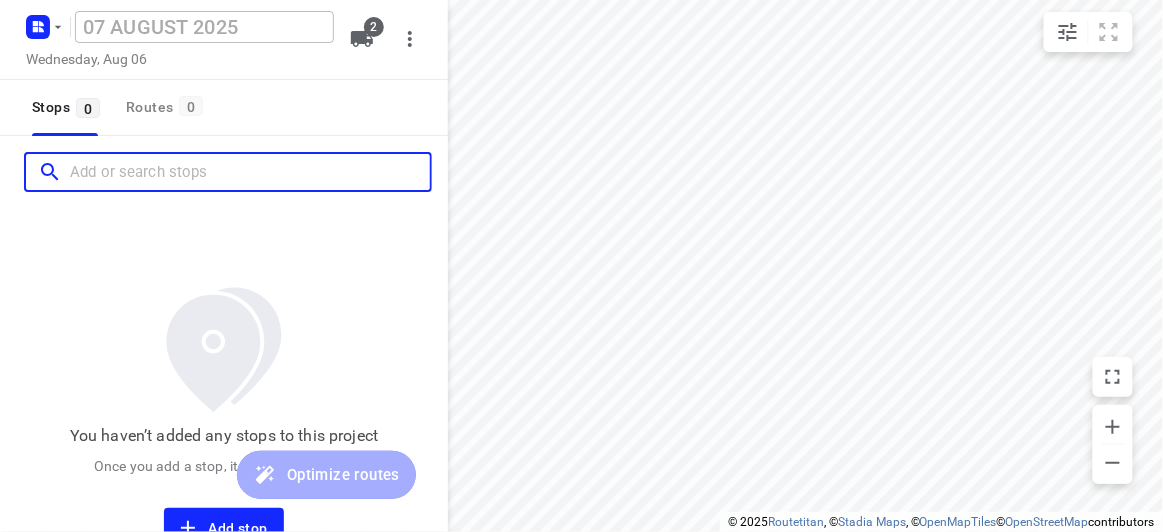 paste on "[NUMBER] [STREET] [CITY] [POSTAL_CODE]" 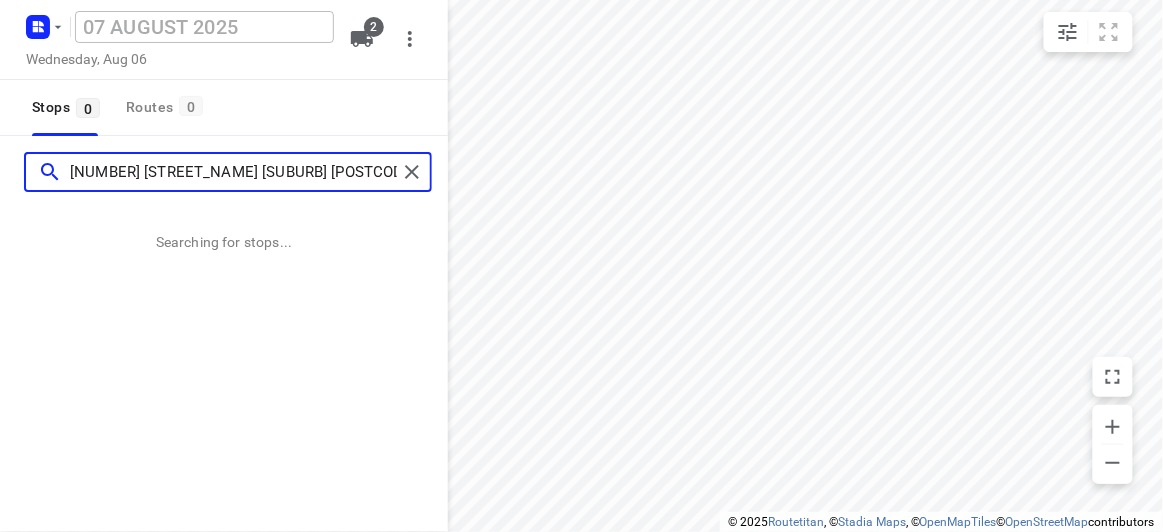 type on "[NUMBER] [STREET] [CITY] [POSTAL_CODE]" 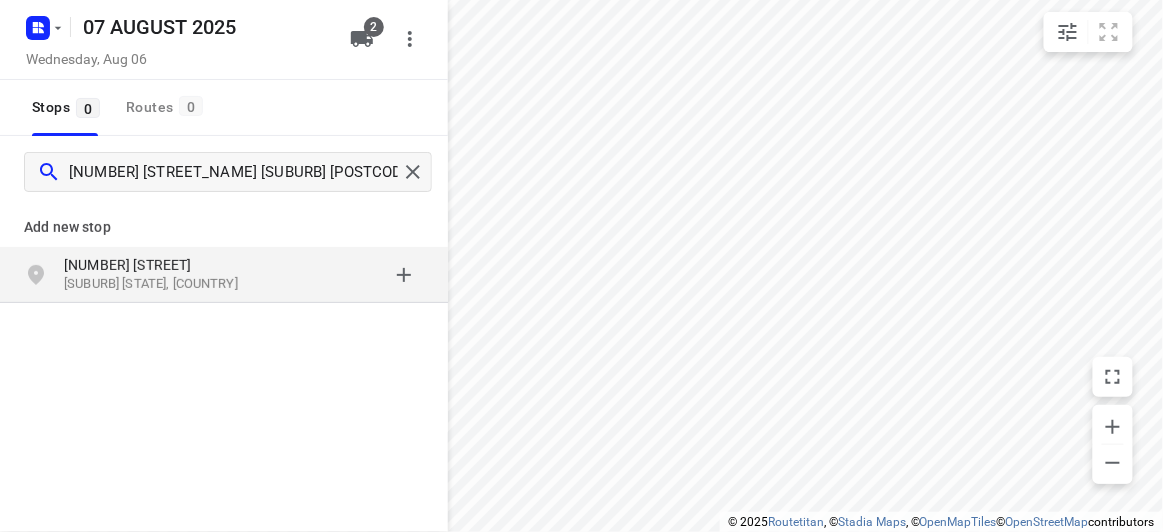 click on "Add new stop" at bounding box center [224, 219] 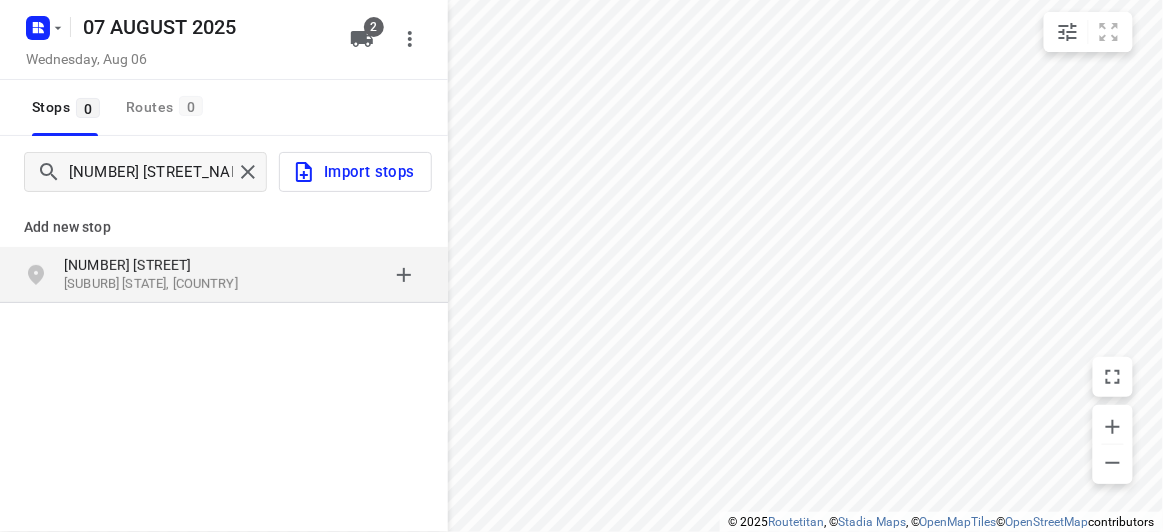click on "[NUMBER] [MOUNTVIEW] [RD]" at bounding box center (156, 265) 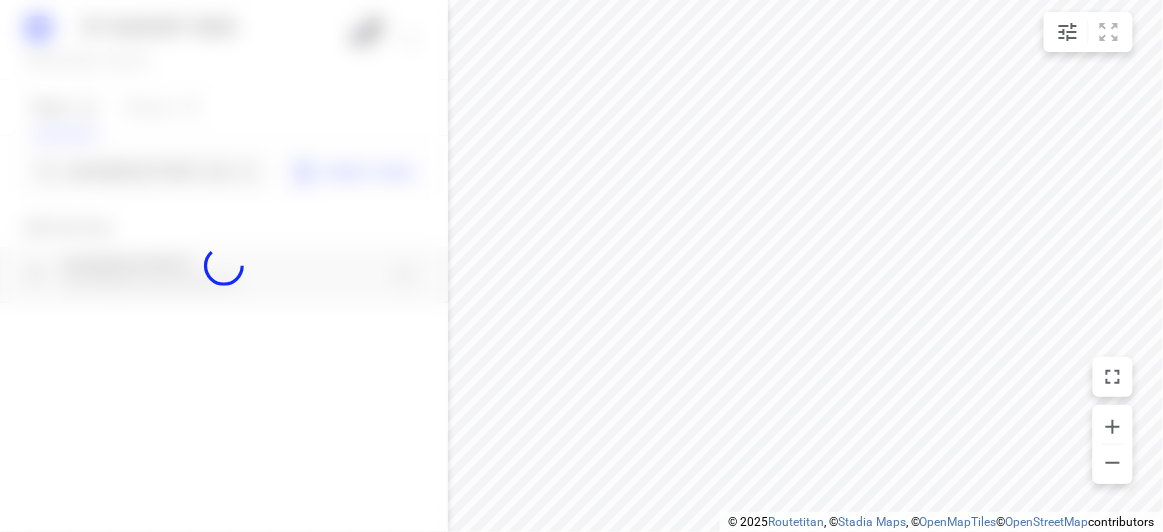 click at bounding box center (224, 266) 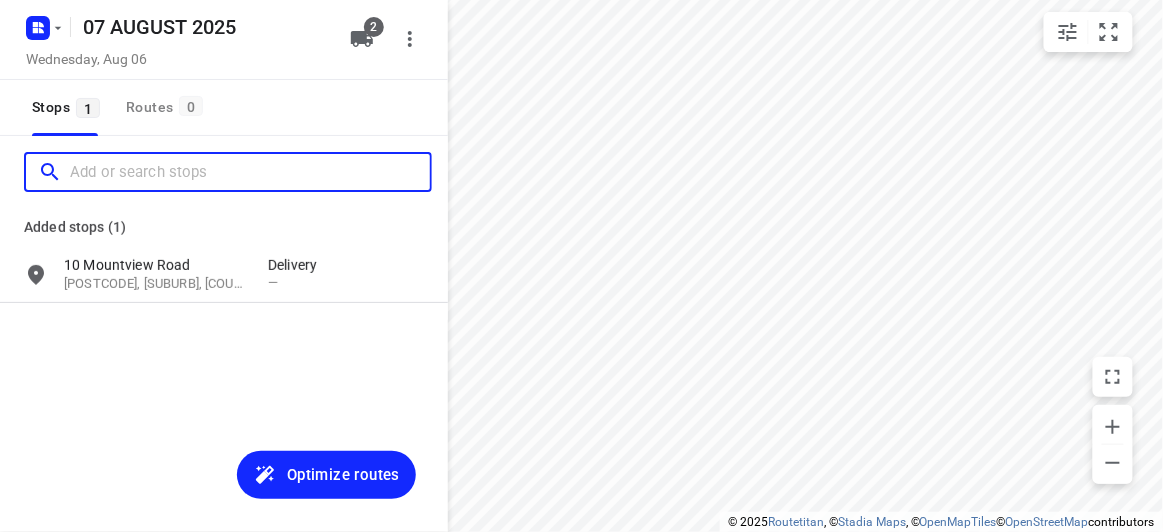 click at bounding box center (250, 172) 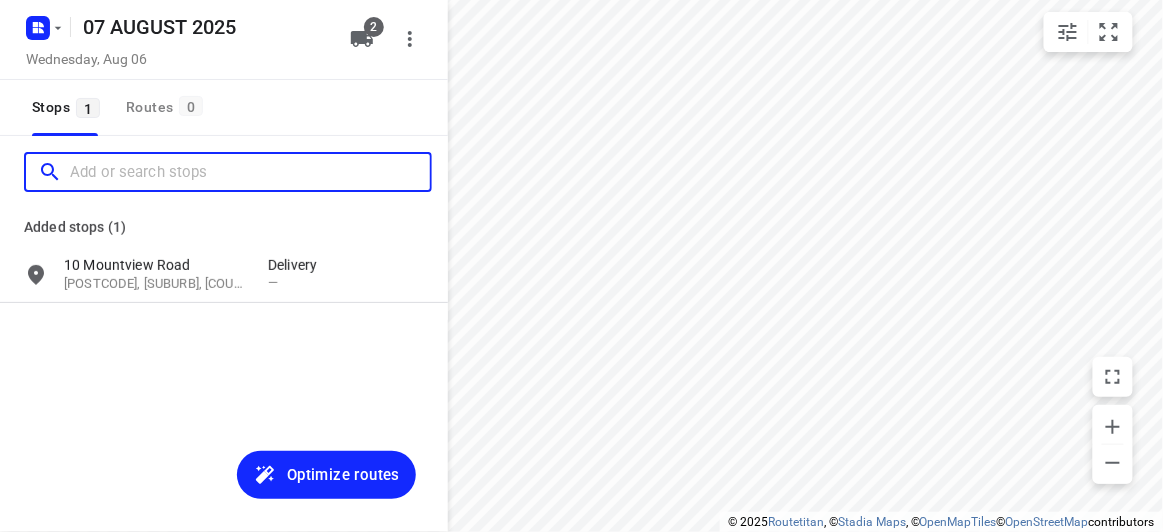 scroll, scrollTop: 0, scrollLeft: 0, axis: both 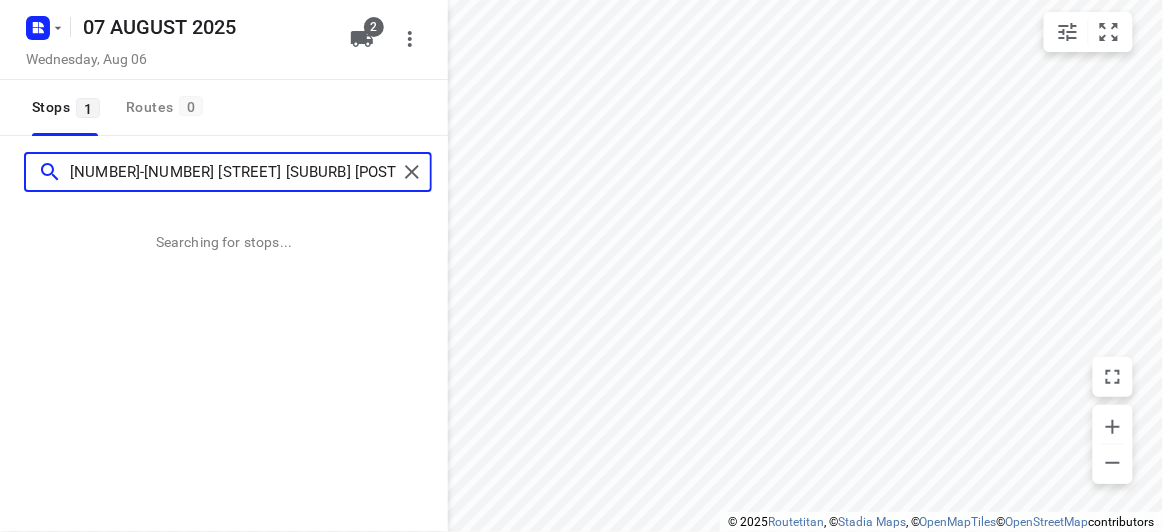 type on "134 -140 Boronia Road Vermont 3133" 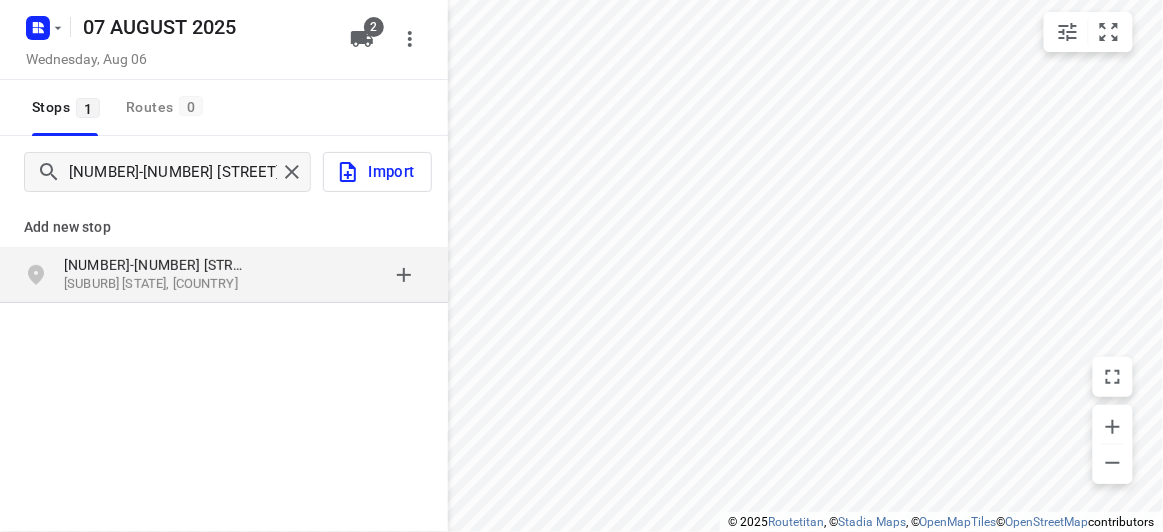 click on "[CITY] [STATE], [COUNTRY]" at bounding box center [156, 284] 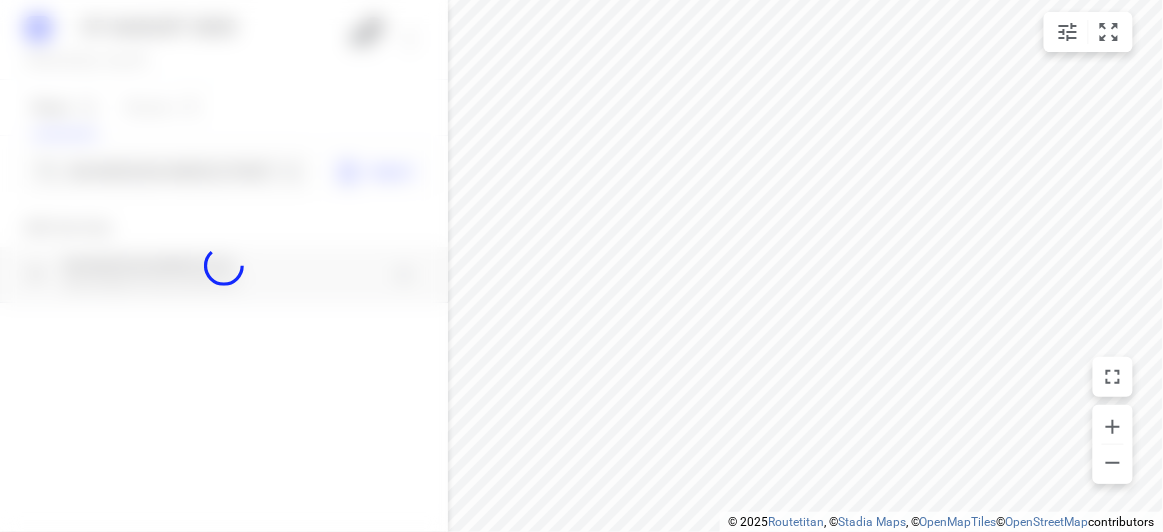 click at bounding box center (224, 266) 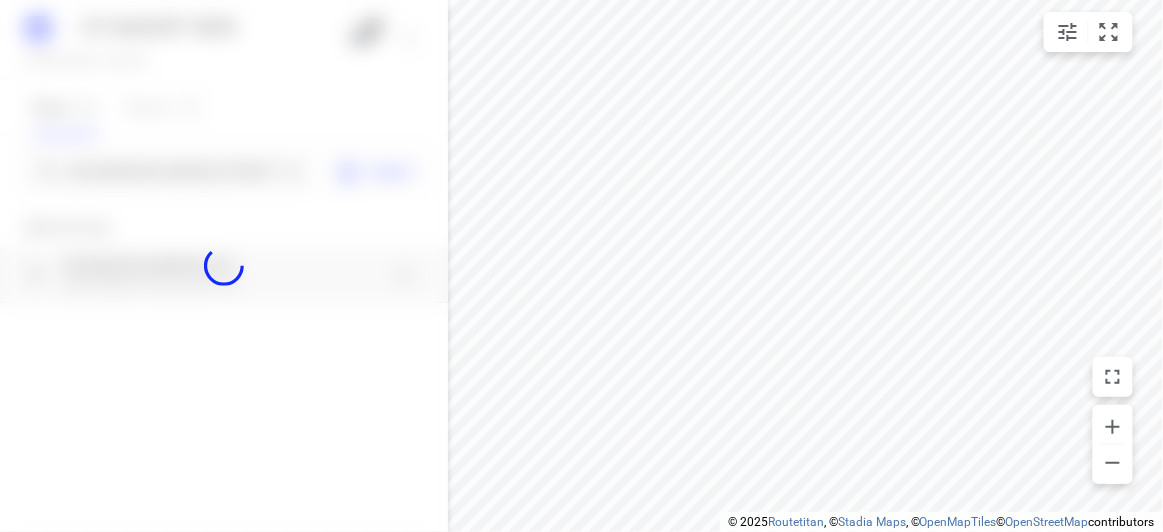 click at bounding box center [224, 266] 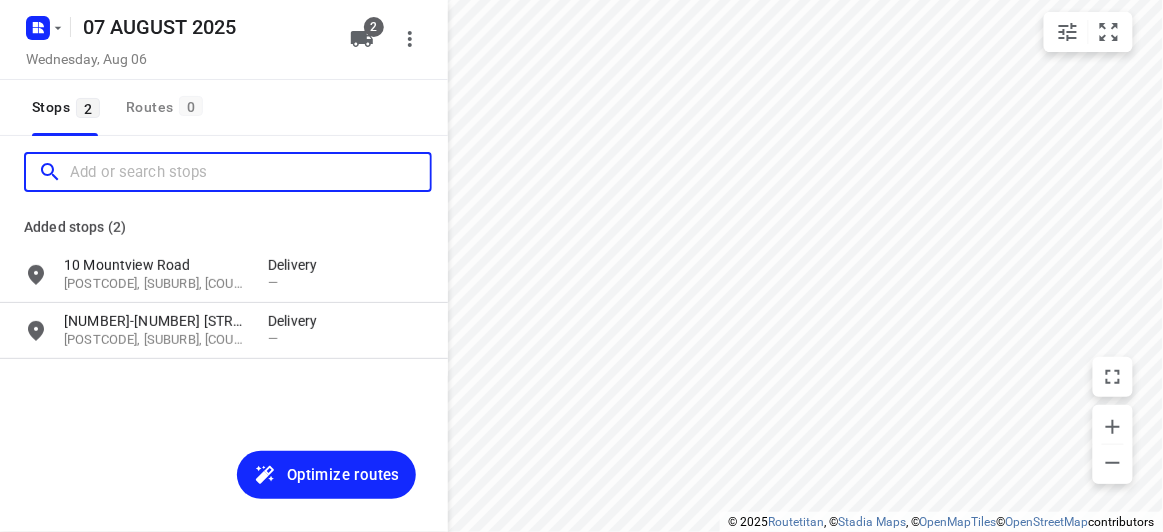 scroll, scrollTop: 0, scrollLeft: 0, axis: both 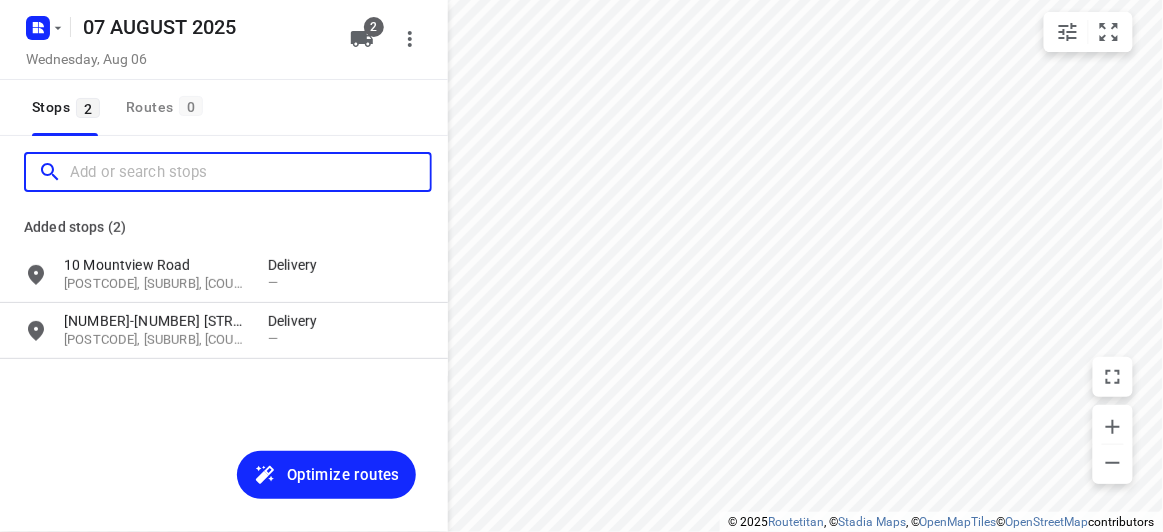 paste on "18 aberdeen road Blackburn South 3130" 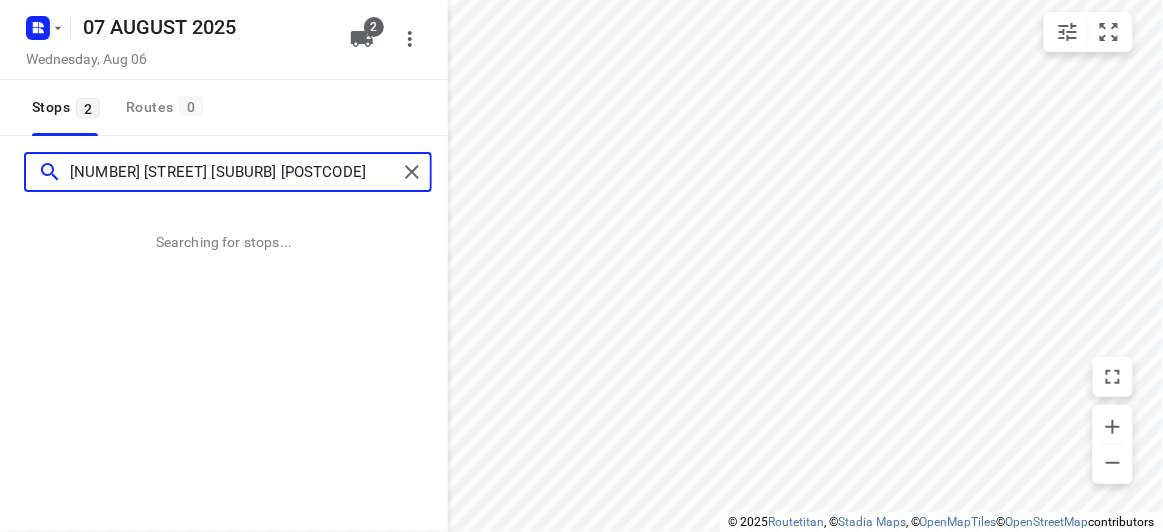 type on "18 aberdeen road Blackburn South 3130" 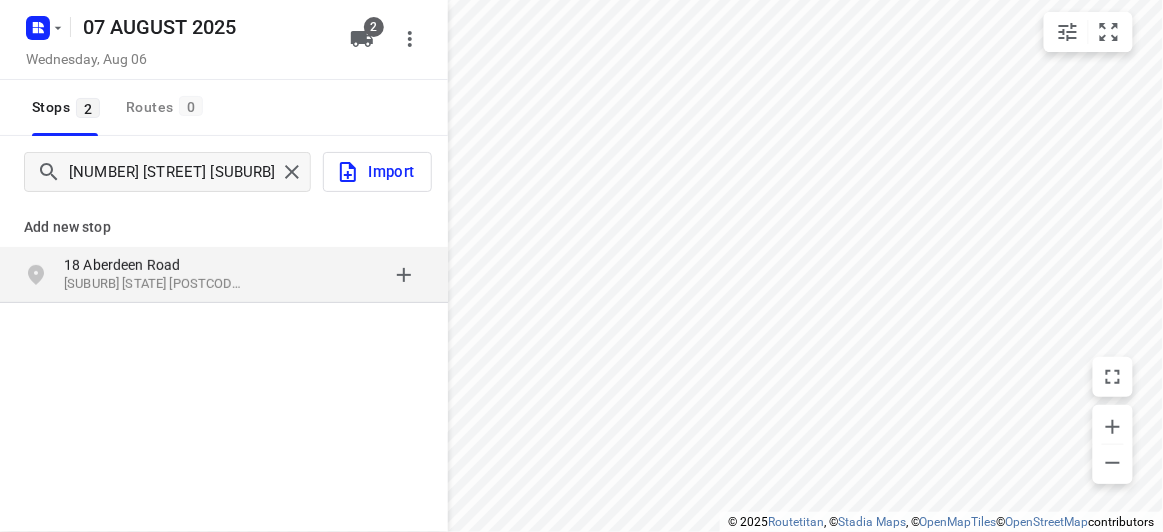 click on "18 Aberdeen Road" at bounding box center (156, 265) 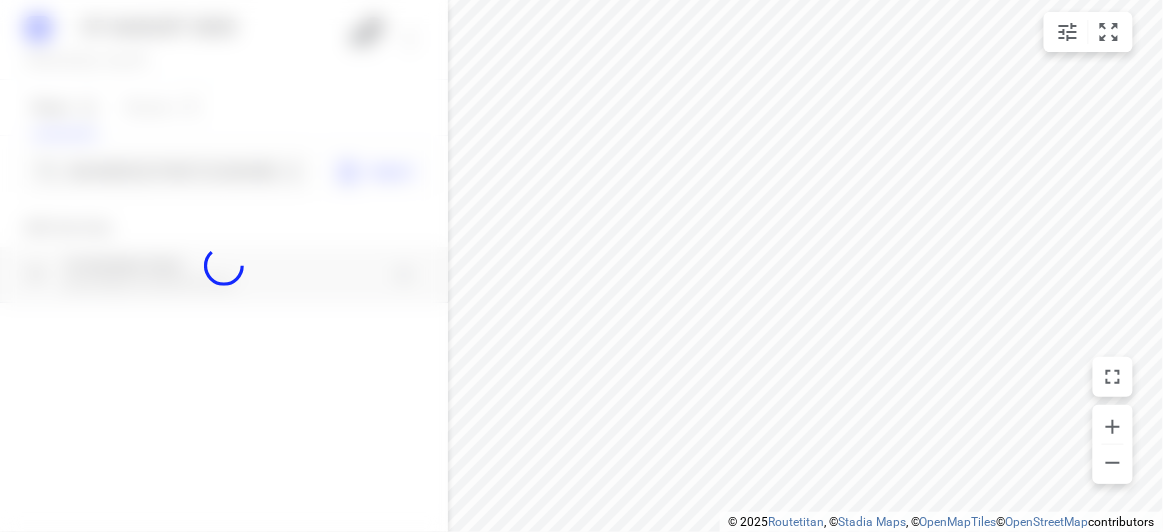 click at bounding box center (224, 266) 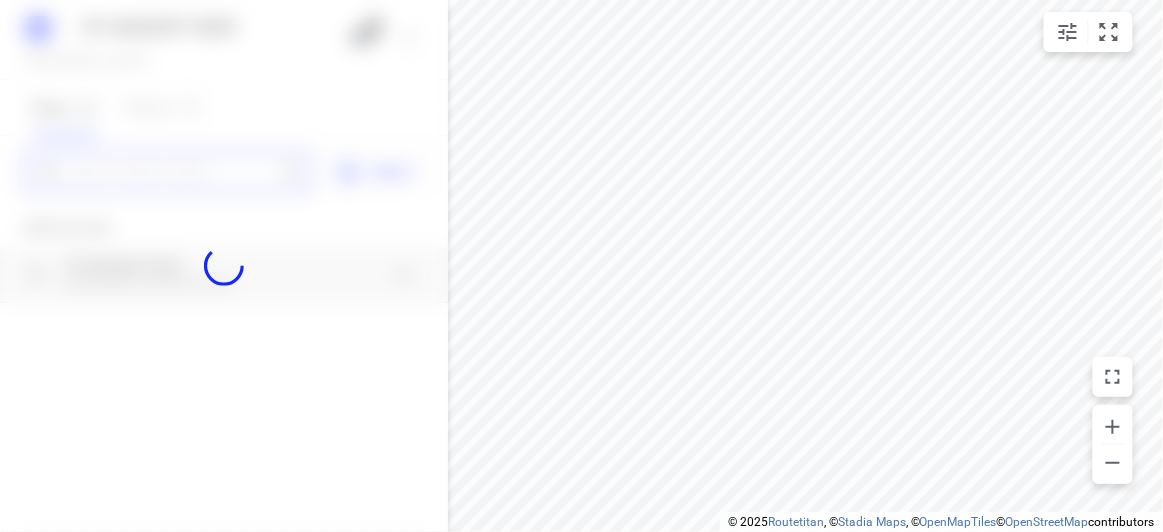 click at bounding box center (173, 172) 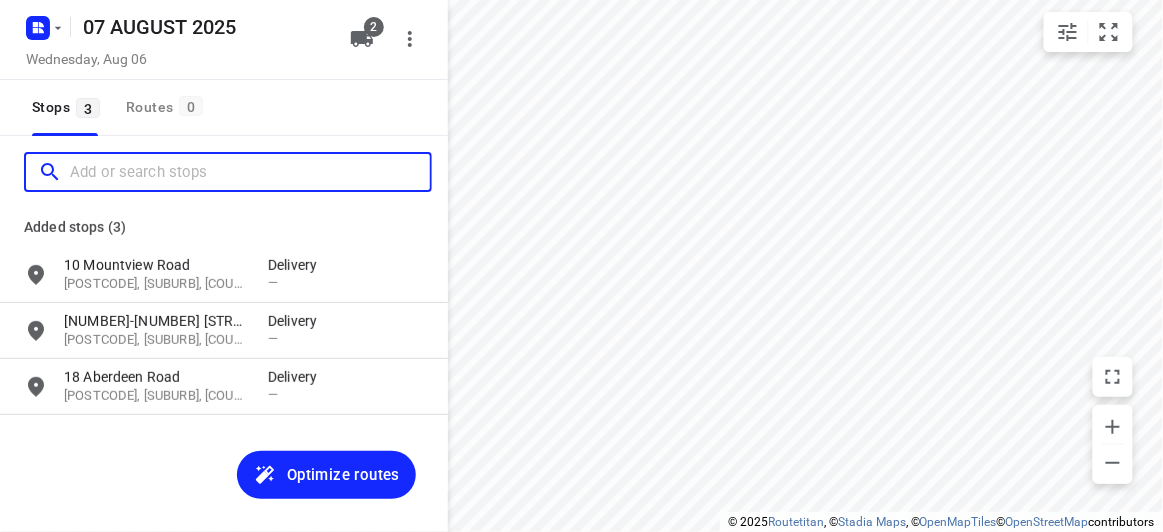 paste on "9 Thomas Street Doncaster East" 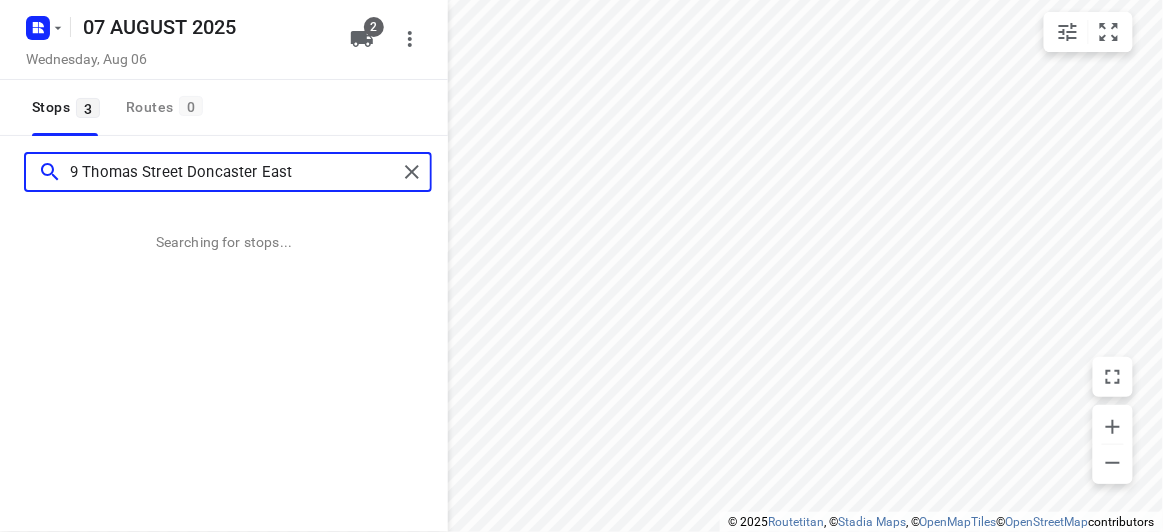 type on "9 Thomas Street Doncaster East" 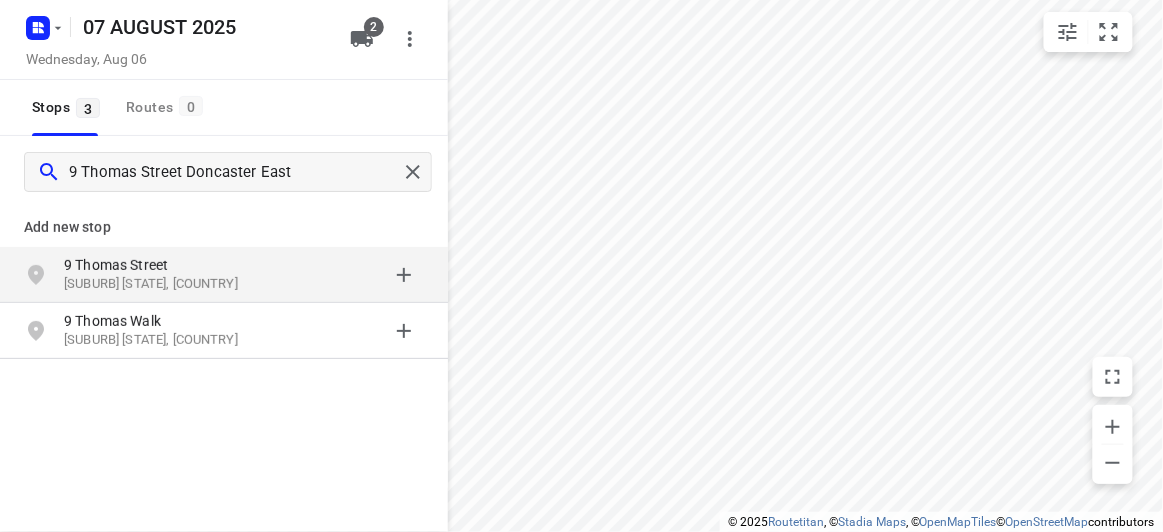 click on "9 Thomas Street" at bounding box center [156, 265] 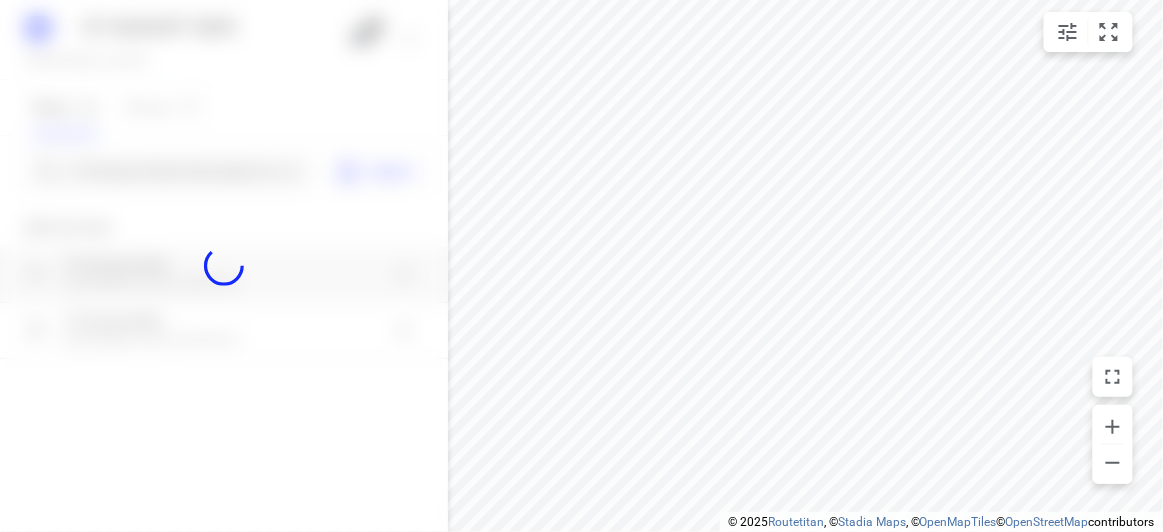 click at bounding box center (224, 266) 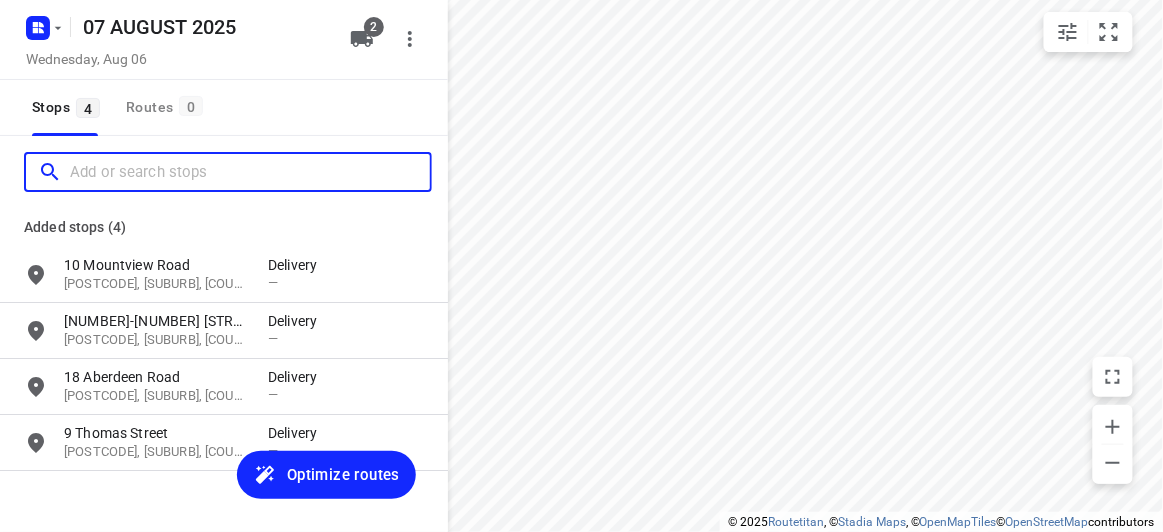 scroll, scrollTop: 0, scrollLeft: 0, axis: both 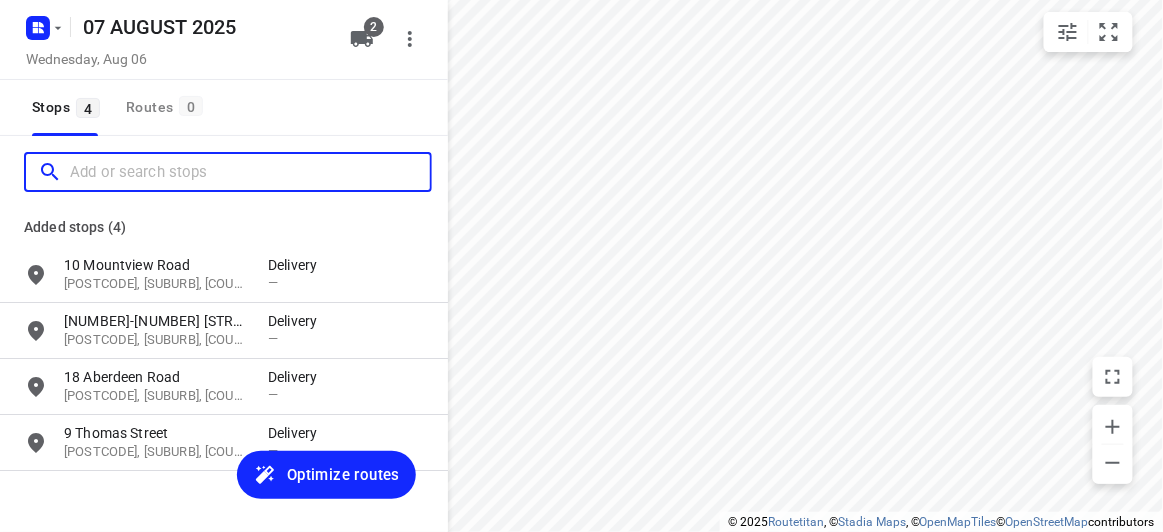 click at bounding box center [250, 172] 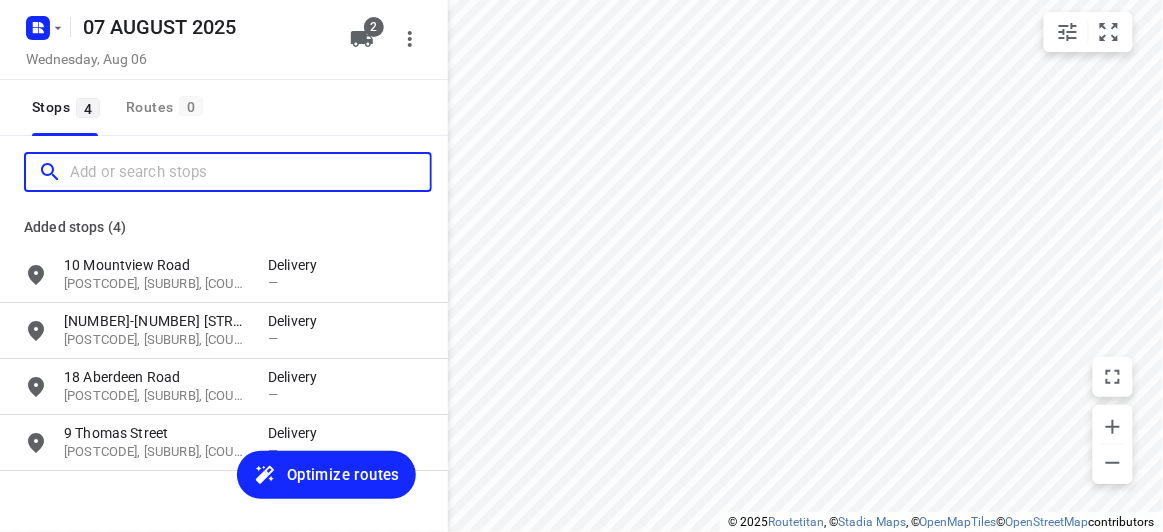 paste on "65 Winfield Road, Balwyn North, VIC 3104" 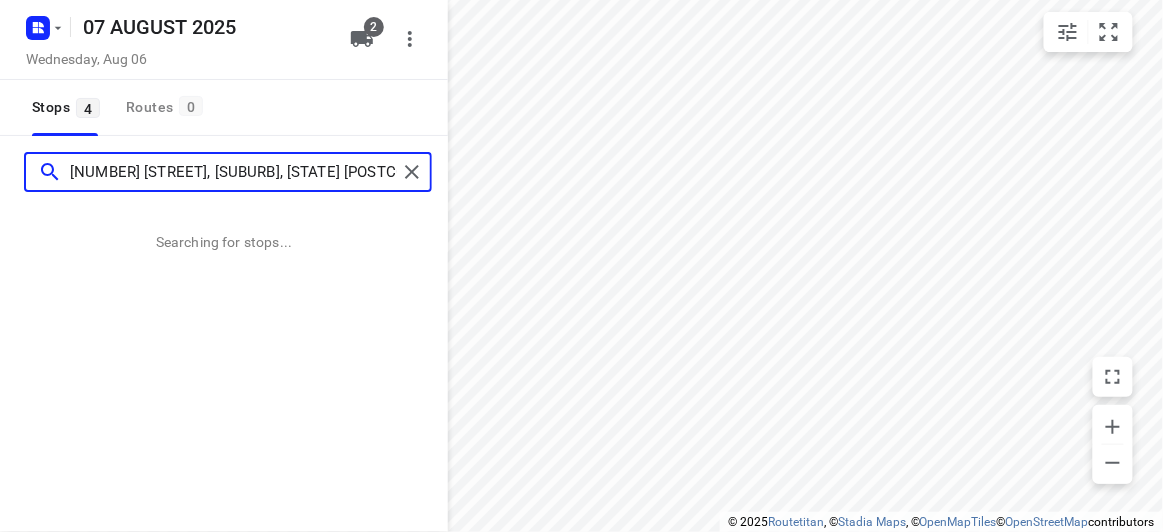 type on "65 Winfield Road, Balwyn North, VIC 3104" 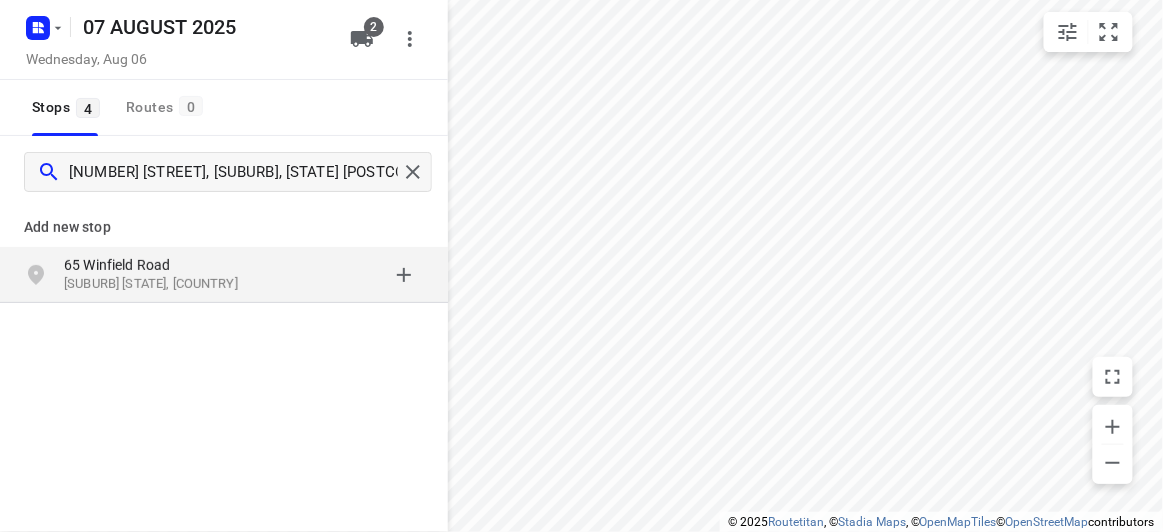 click at bounding box center [346, 275] 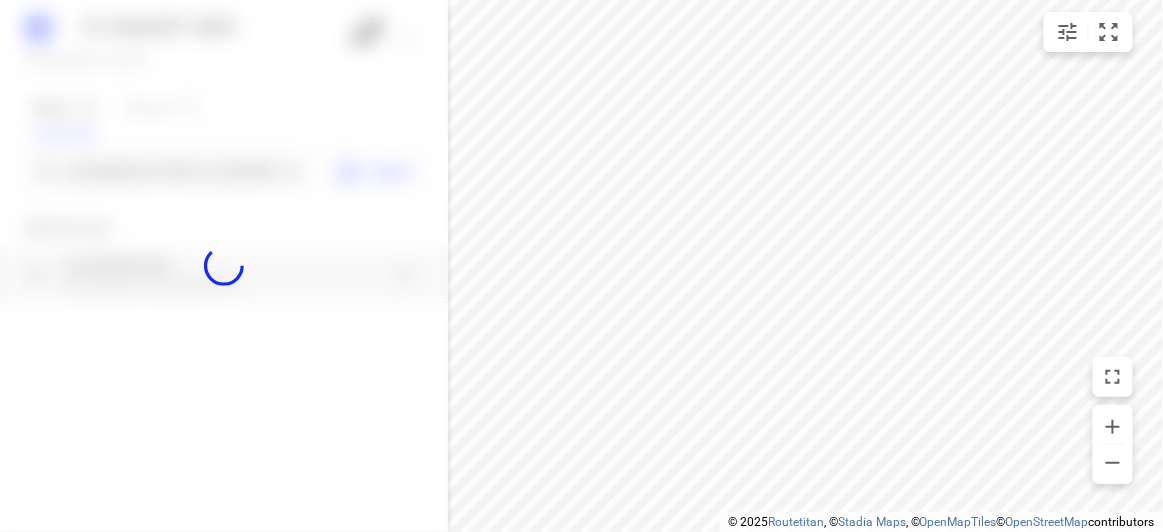 click at bounding box center [224, 266] 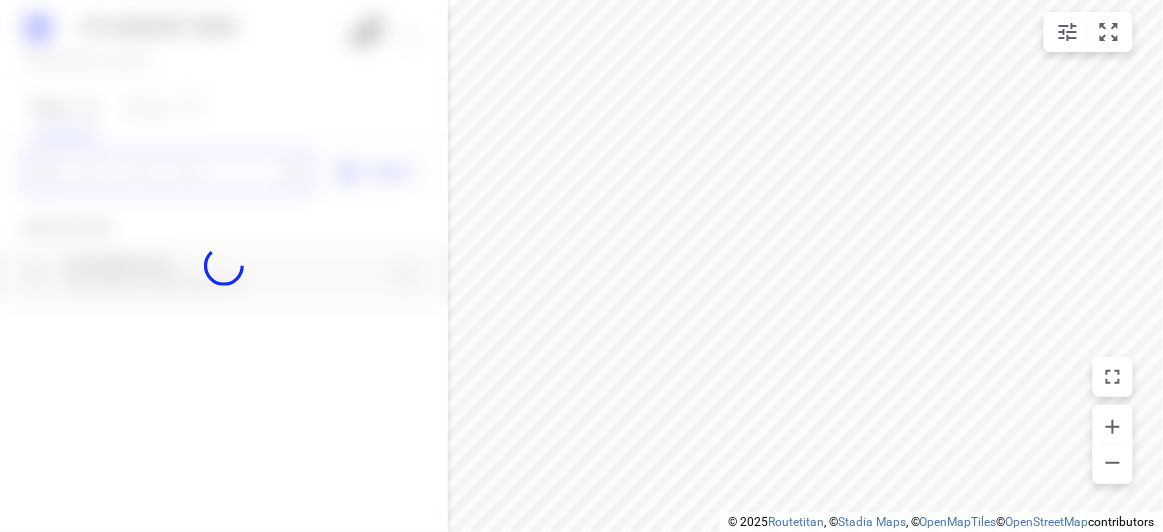 scroll, scrollTop: 0, scrollLeft: 0, axis: both 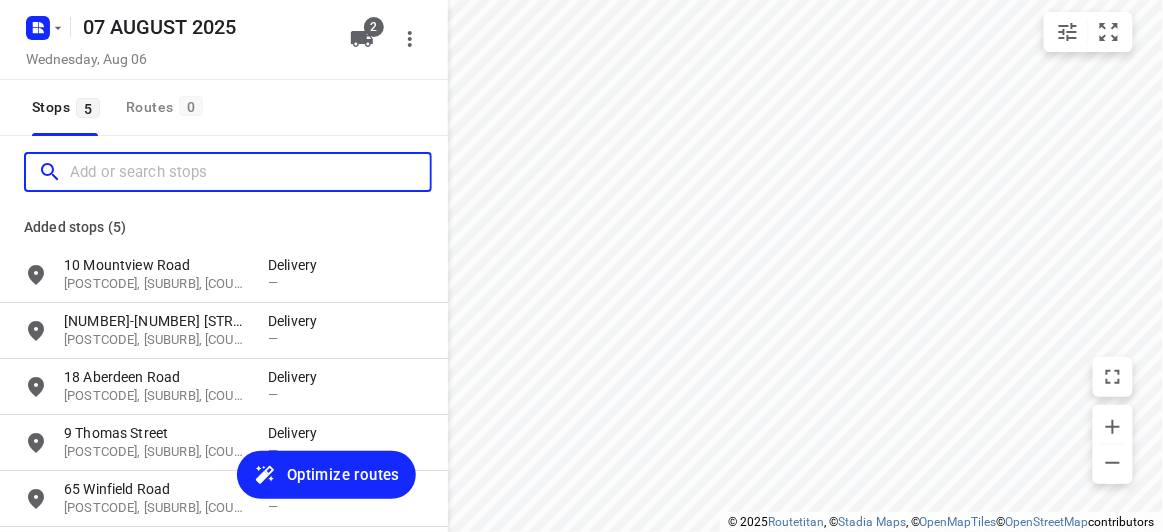 click at bounding box center [250, 172] 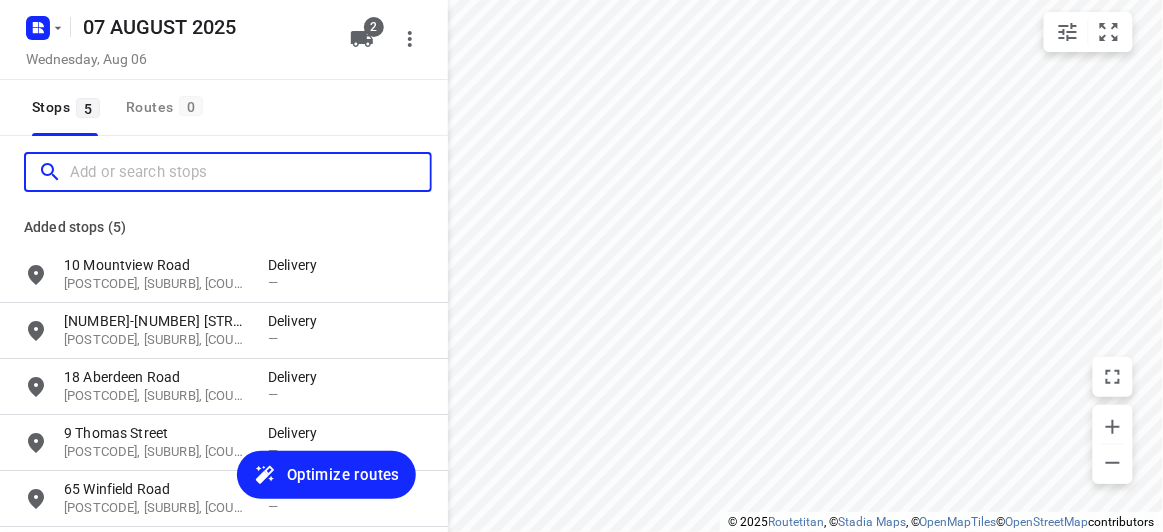 paste on "16 O'Brien Crescent Blackburn South 3130" 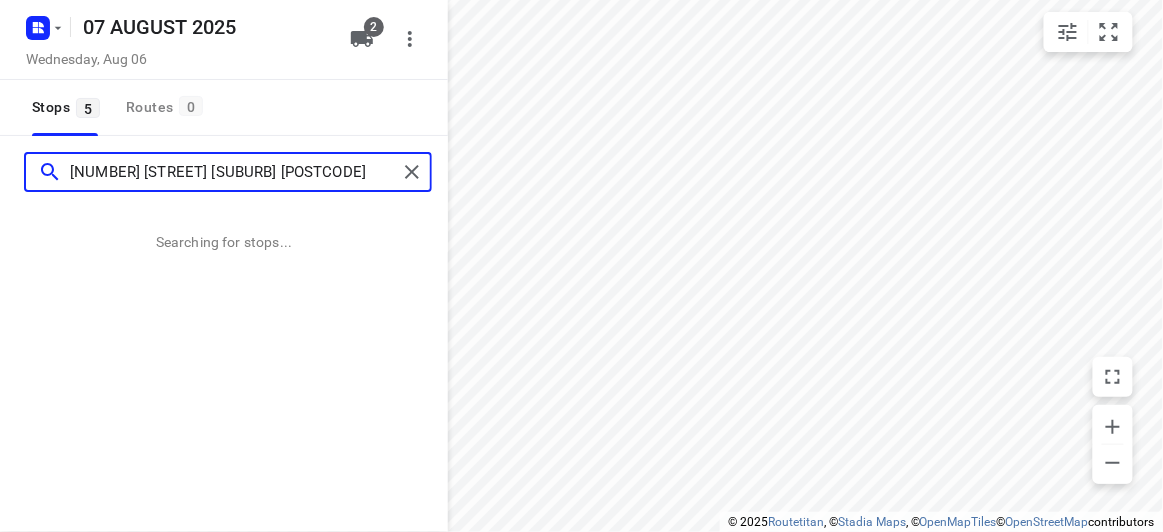 type on "16 O'Brien Crescent Blackburn South 3130" 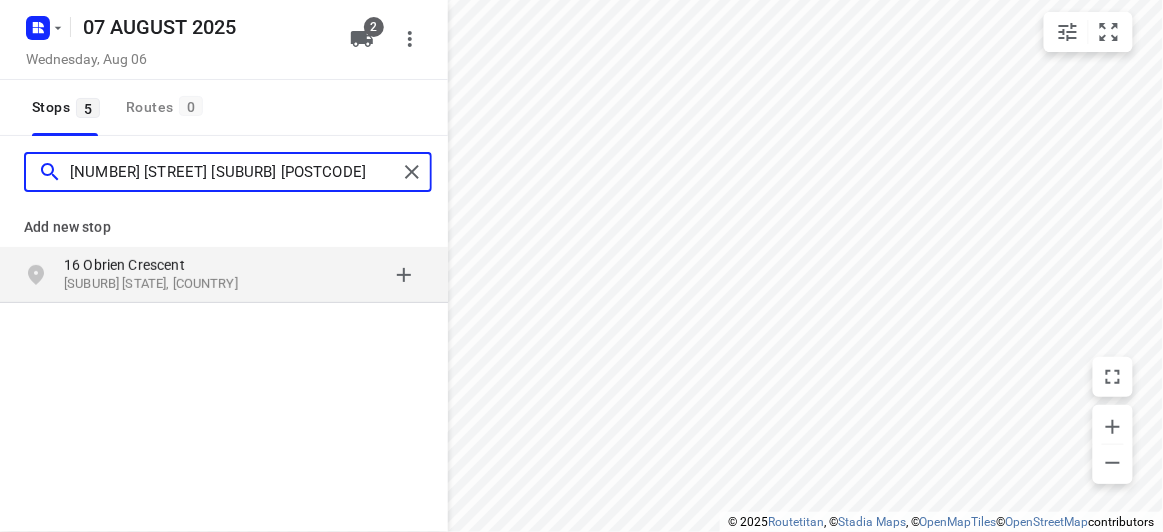 click on "16 O'Brien Crescent Blackburn South 3130" at bounding box center [233, 172] 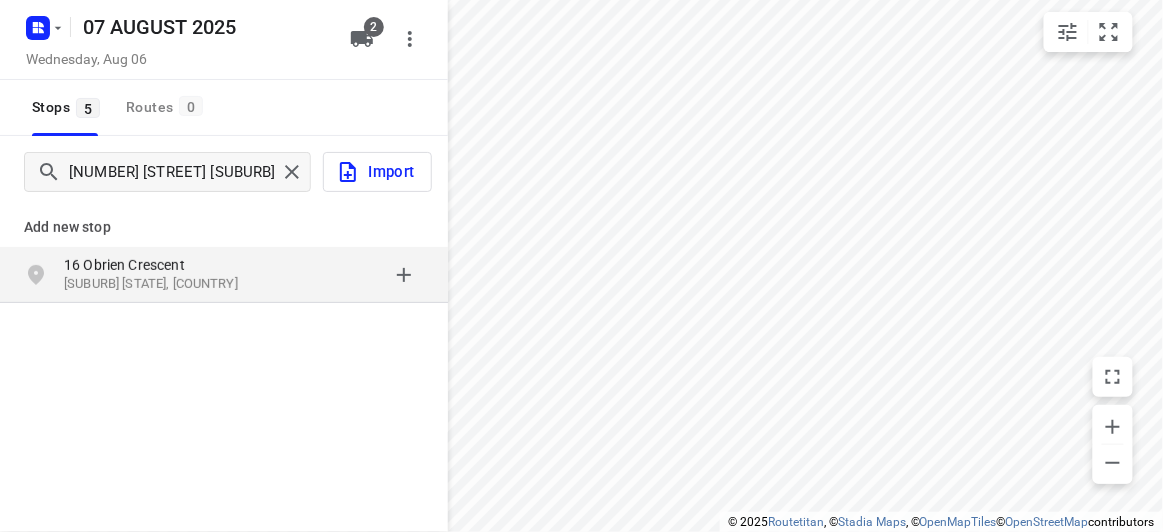 click on "Add new stop" at bounding box center (224, 219) 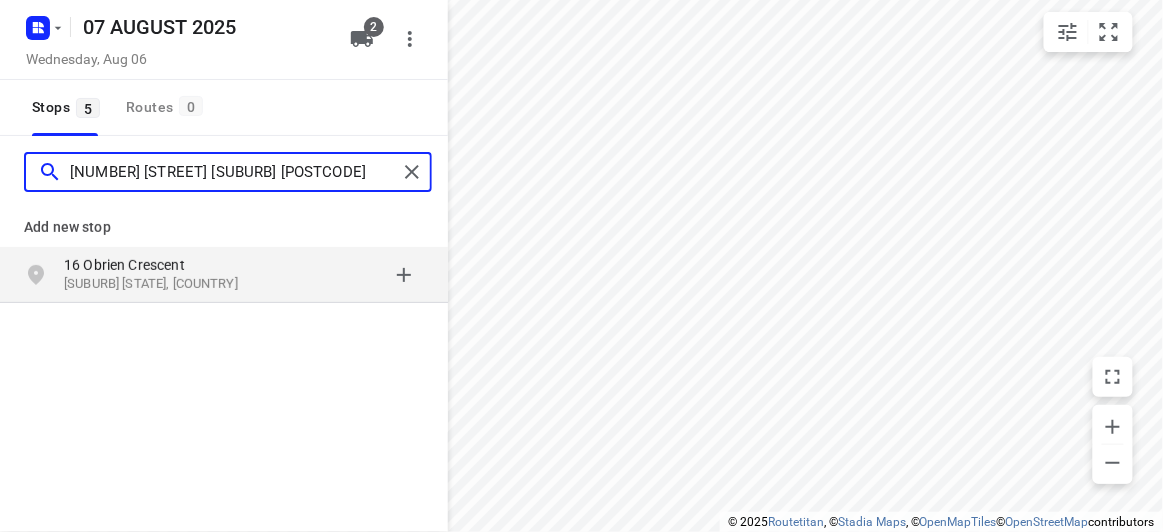 click on "16 O'Brien Crescent Blackburn South 3130" at bounding box center (233, 172) 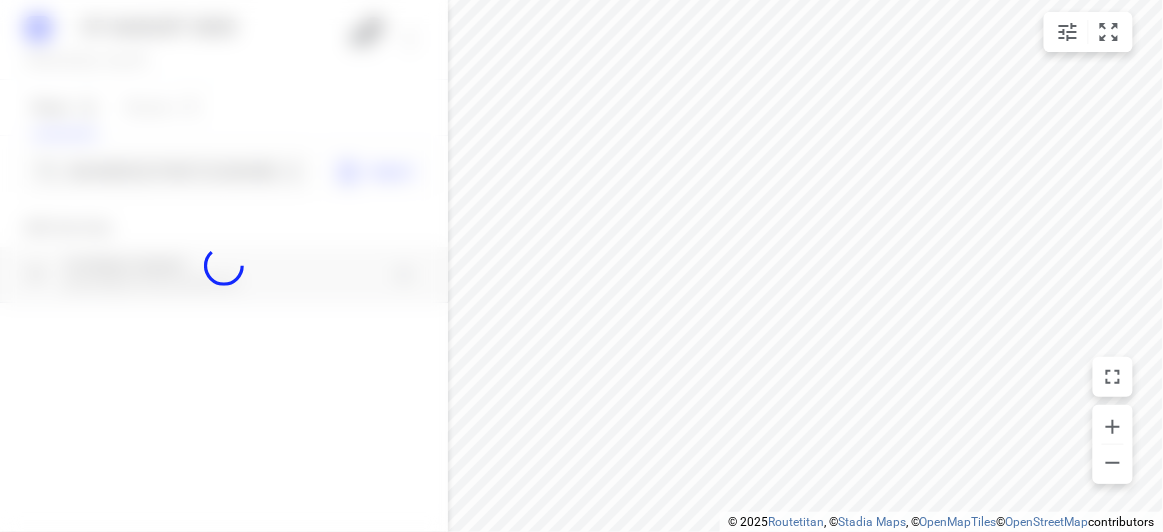 click at bounding box center (224, 266) 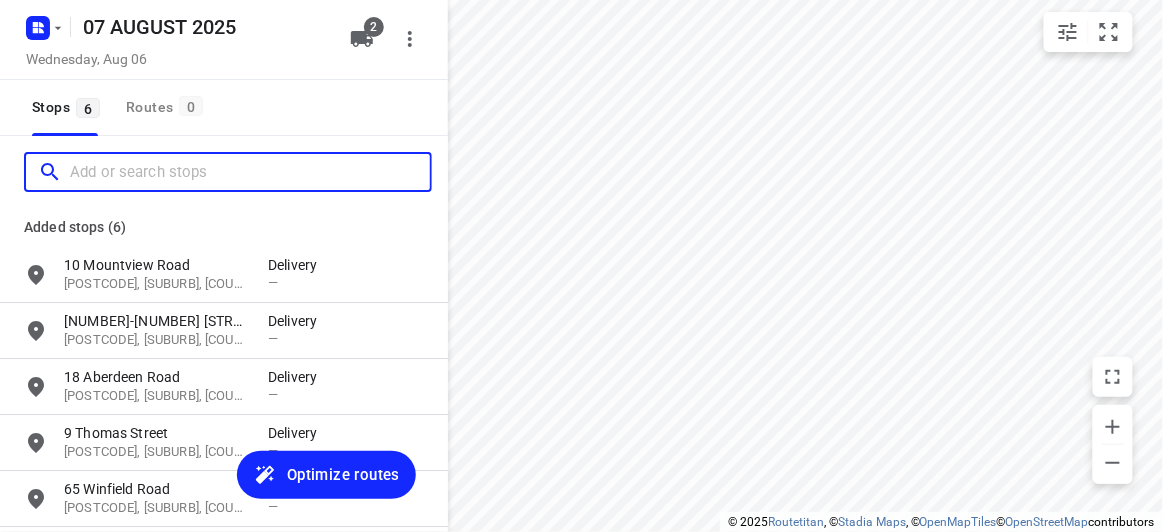 click at bounding box center (250, 172) 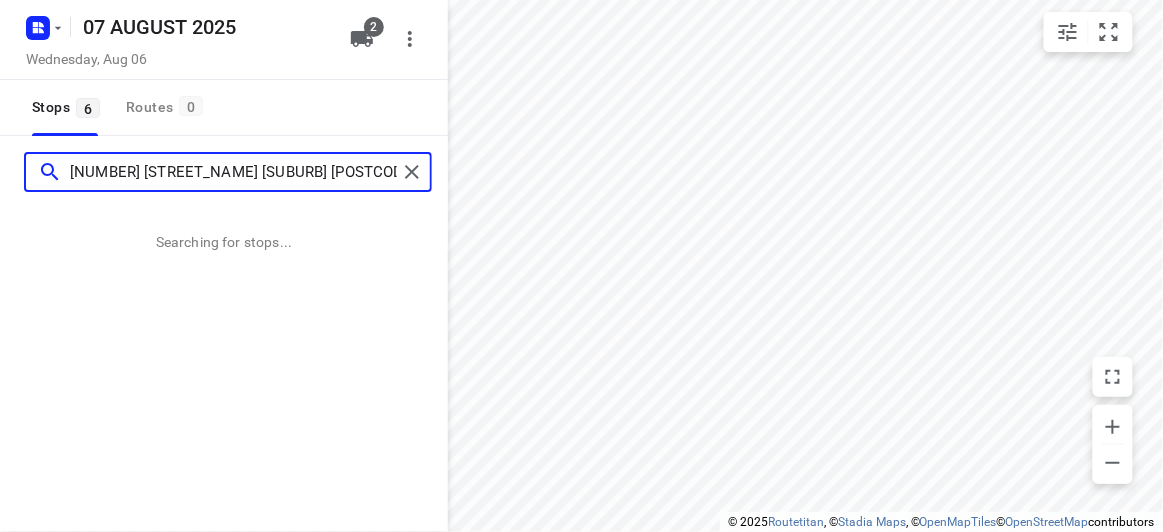 type on "34 Denmark Hill Road Hawthorn East 3123" 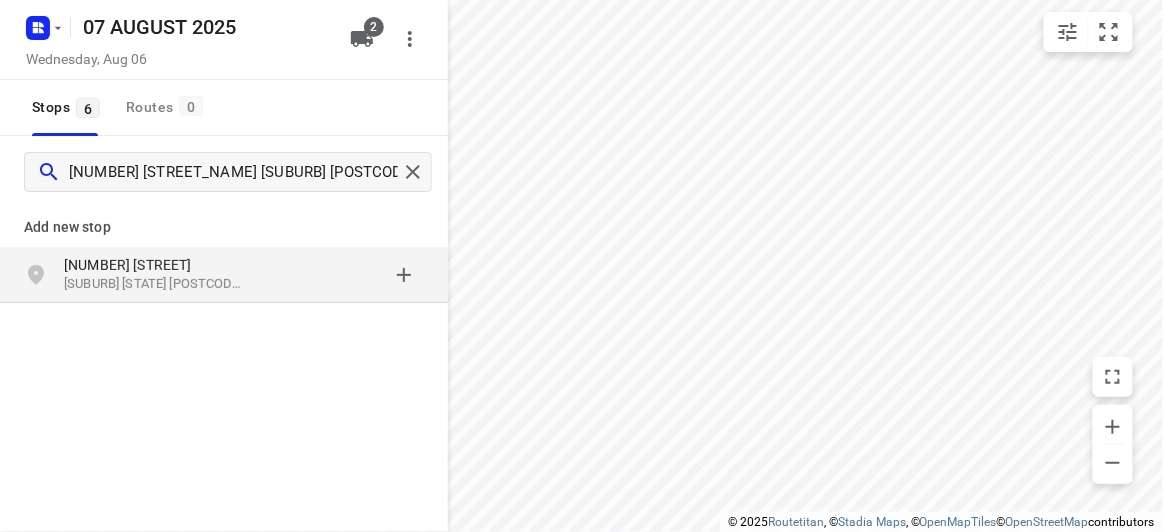 click on "Add new stop" at bounding box center (224, 219) 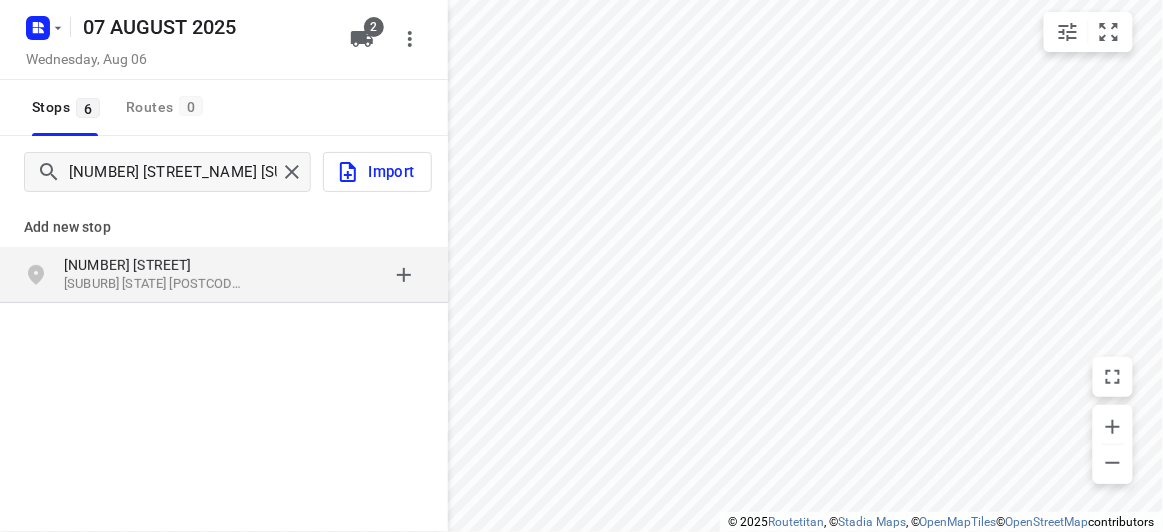 click on "Add new stop" at bounding box center [224, 219] 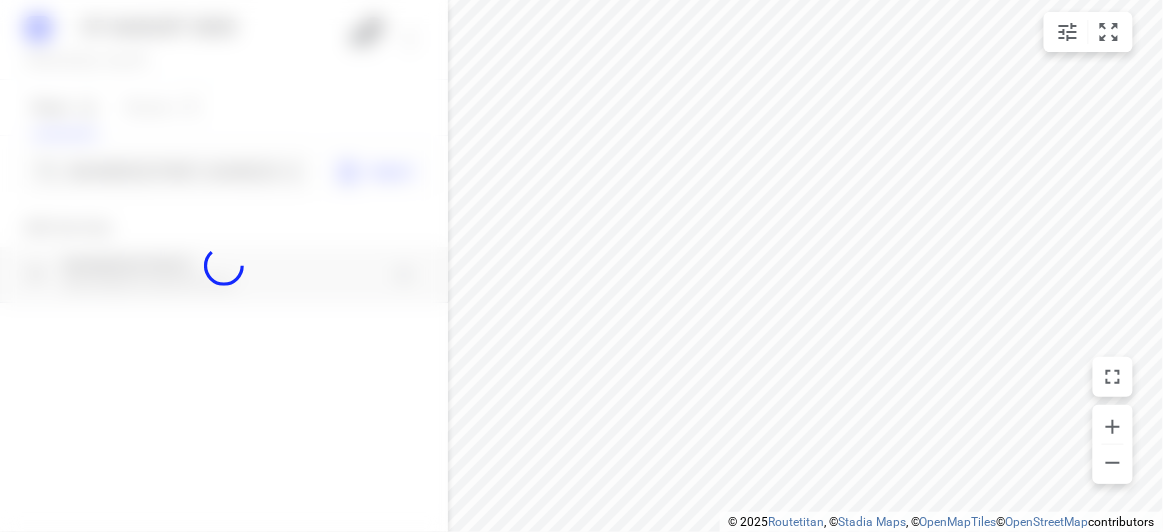 click at bounding box center (224, 266) 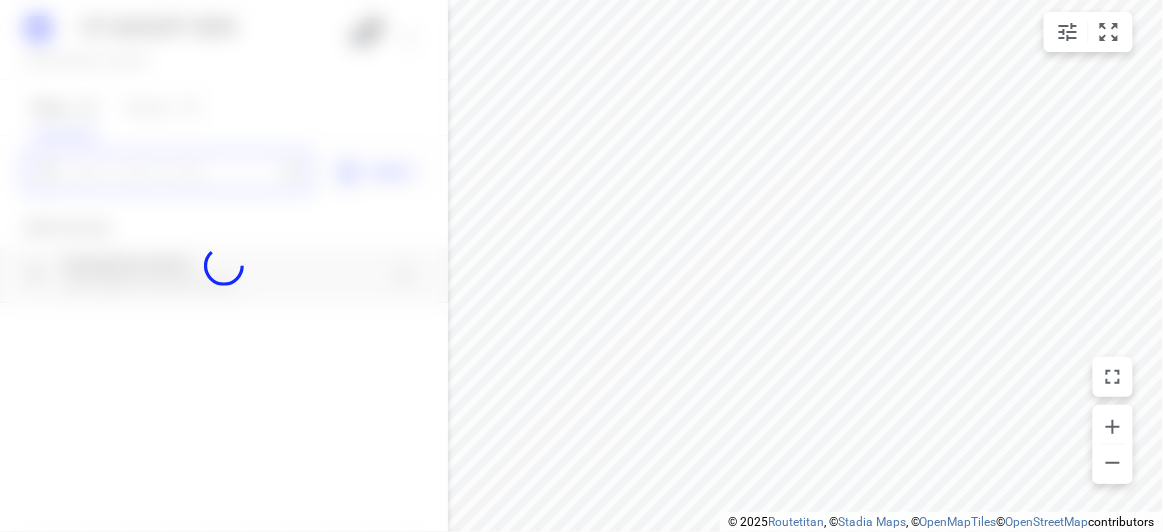 click on "07 AUGUST 2025 Wednesday, Aug 06 2 Stops 6 Routes 0 Import Add new stop 34 Denmark Hill Road  Hawthorn East VIC 3123, Australia Routing Settings Optimization preference Shortest distance distance Optimization preference Distance Format KM km Distance Format Default stop duration 5 minutes Default stop duration Default stop load 1 units Default stop load Allow late stops   Maximum amount of time drivers may be late at a stop Allow reloads BETA   Vehicles may return to the depot to load more stops. Fixed departure time   Vehicles must depart at the start of their working hours Cancel Save" at bounding box center [224, 266] 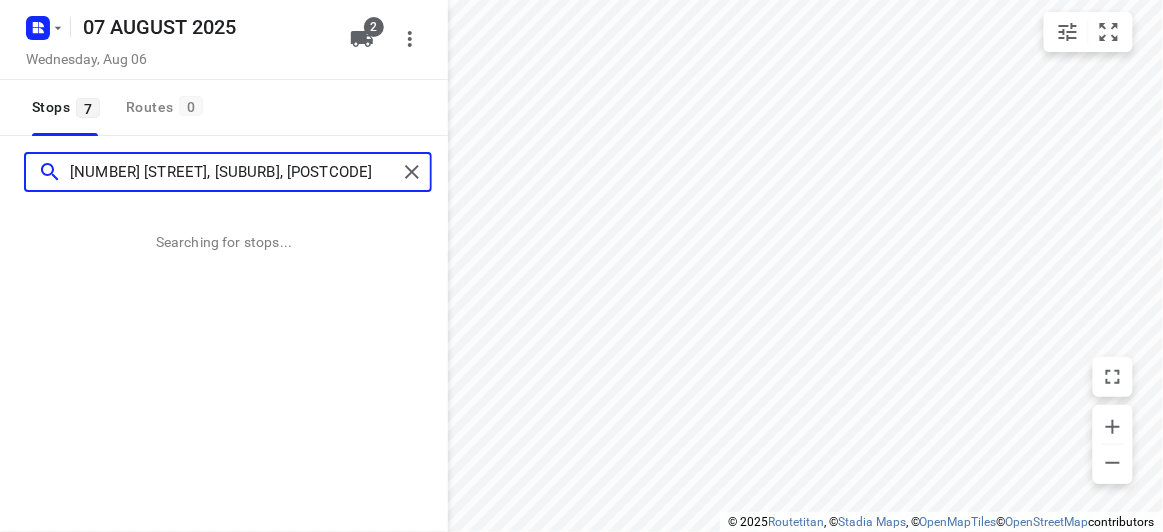 scroll, scrollTop: 0, scrollLeft: 8, axis: horizontal 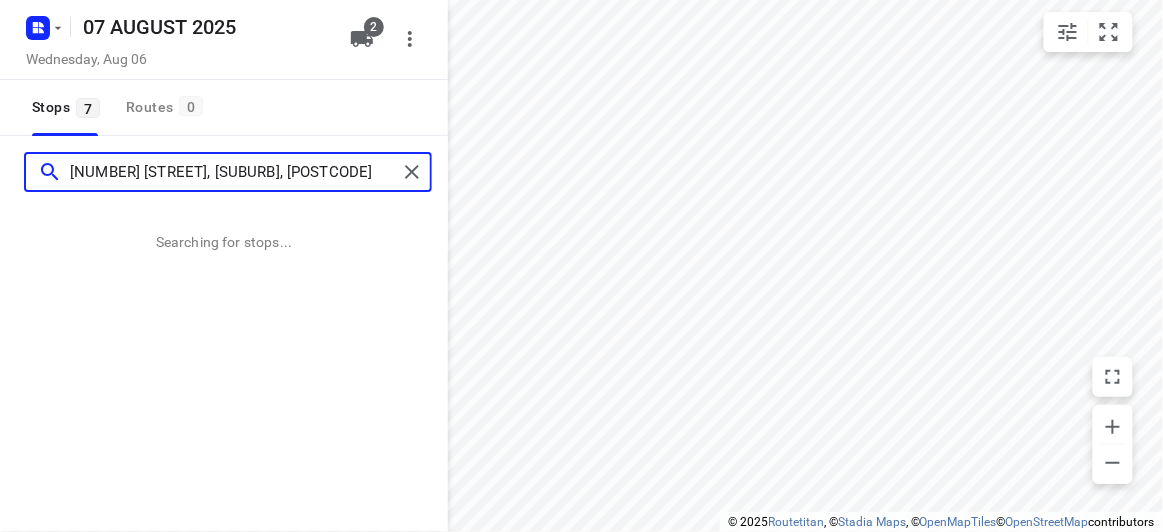 type on "152 Andersons Creek Road, Doncaster East, 3109" 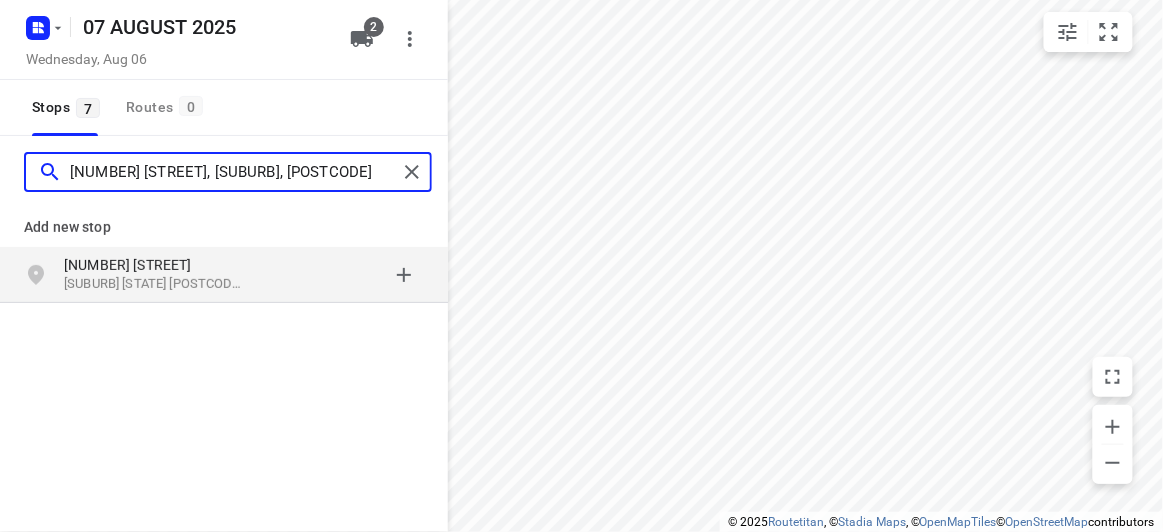 scroll, scrollTop: 0, scrollLeft: 0, axis: both 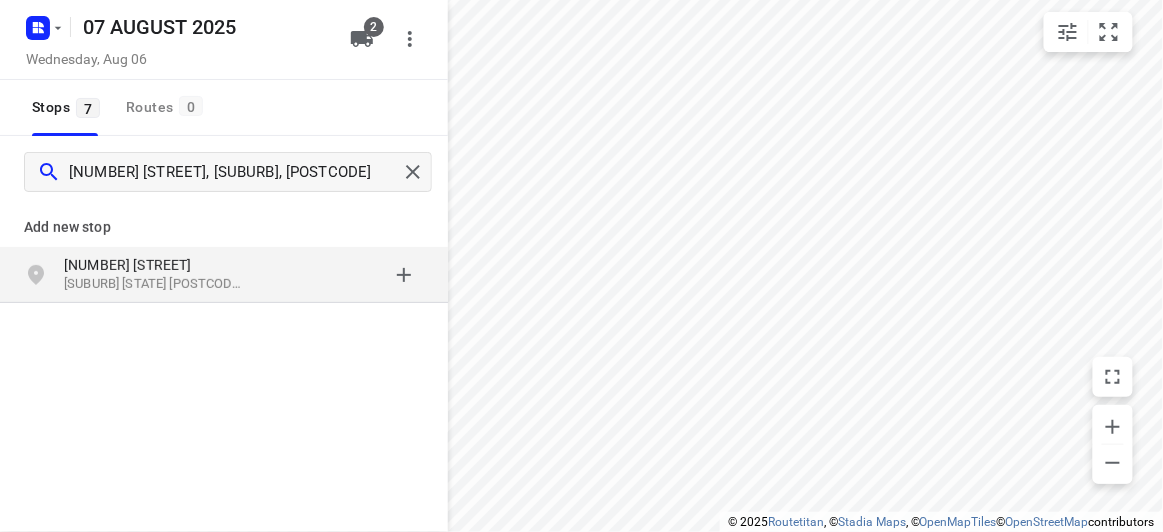 click on "Add new stop" at bounding box center [224, 227] 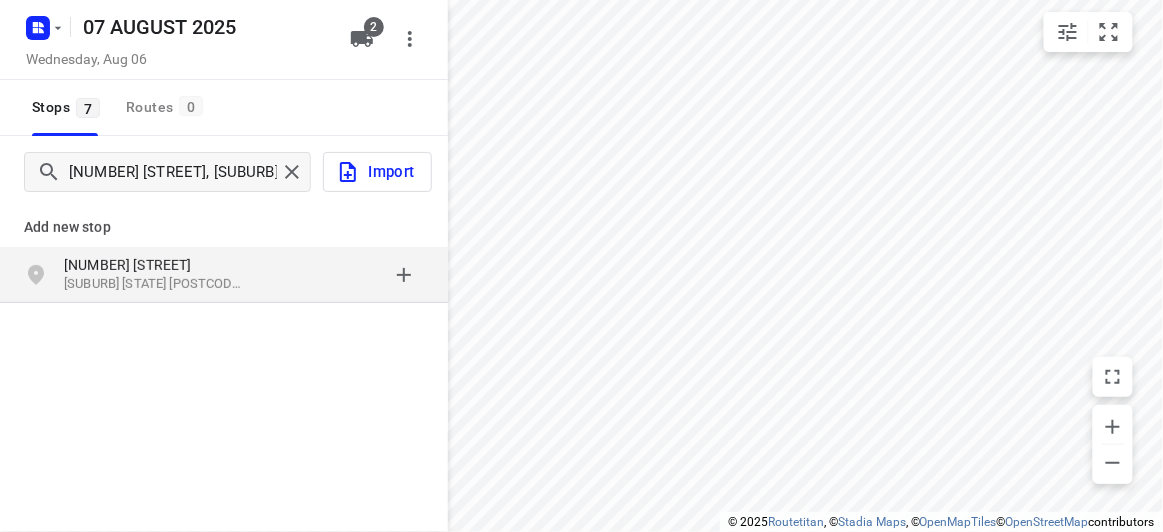 click on "[NUMBER] [STREET]" at bounding box center [156, 265] 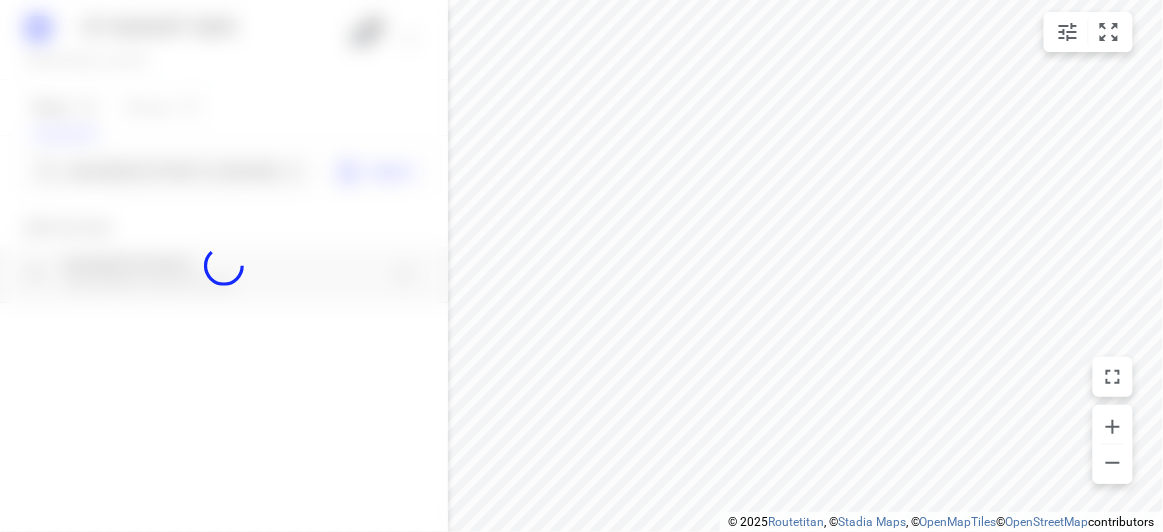 click at bounding box center (224, 266) 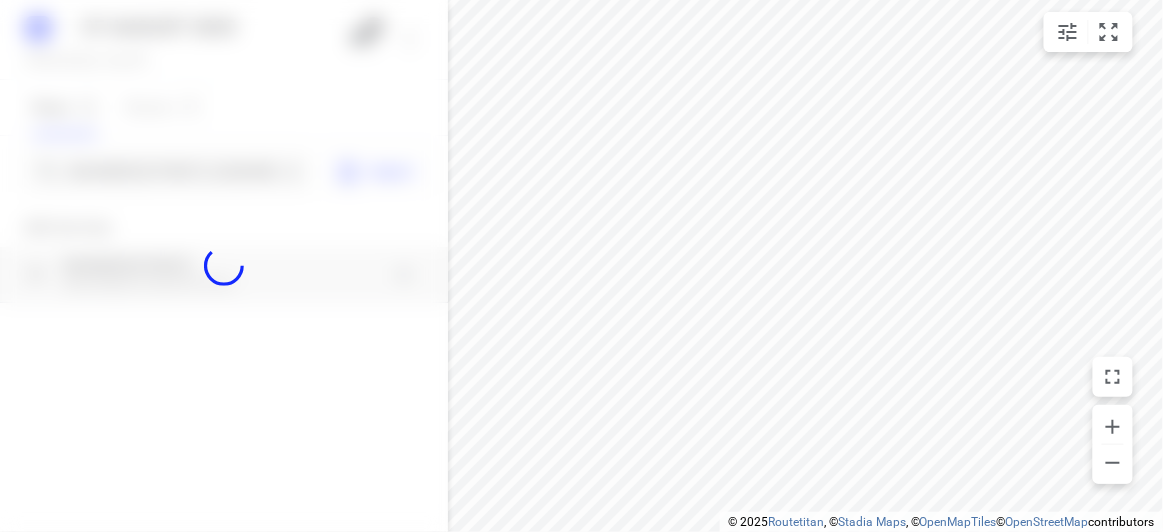 click at bounding box center (224, 266) 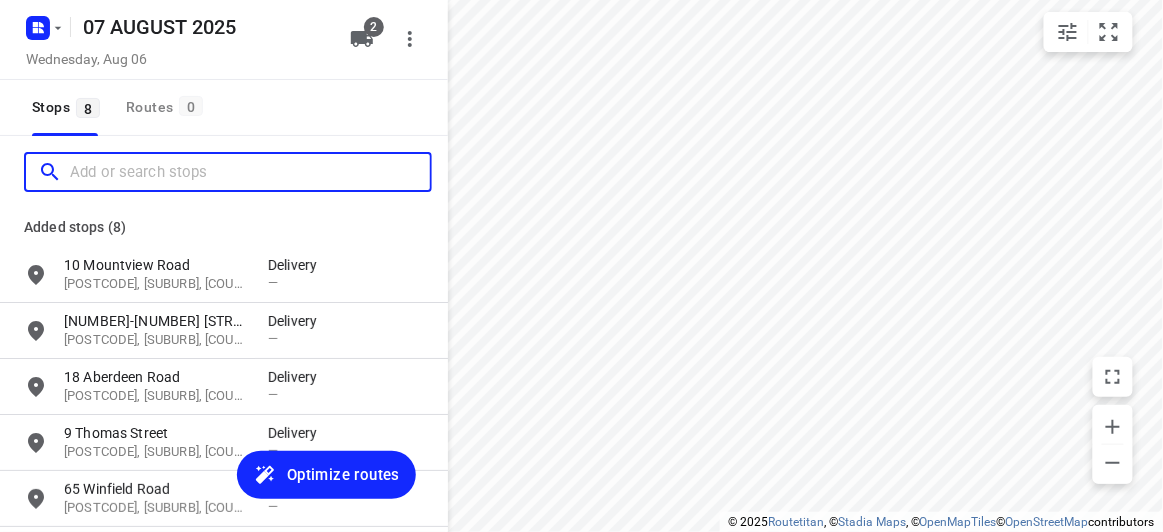 scroll, scrollTop: 0, scrollLeft: 0, axis: both 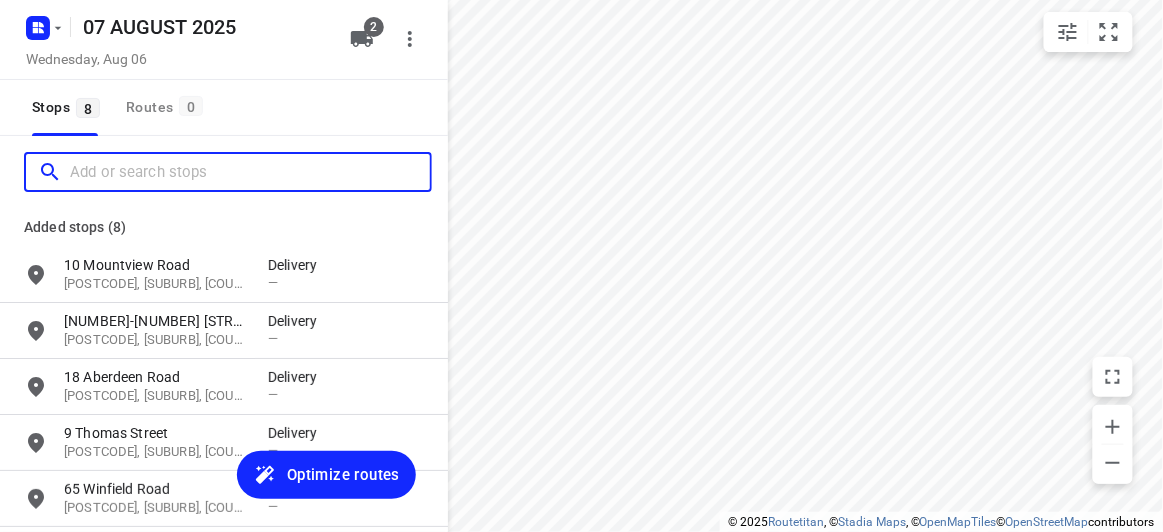 click at bounding box center (250, 172) 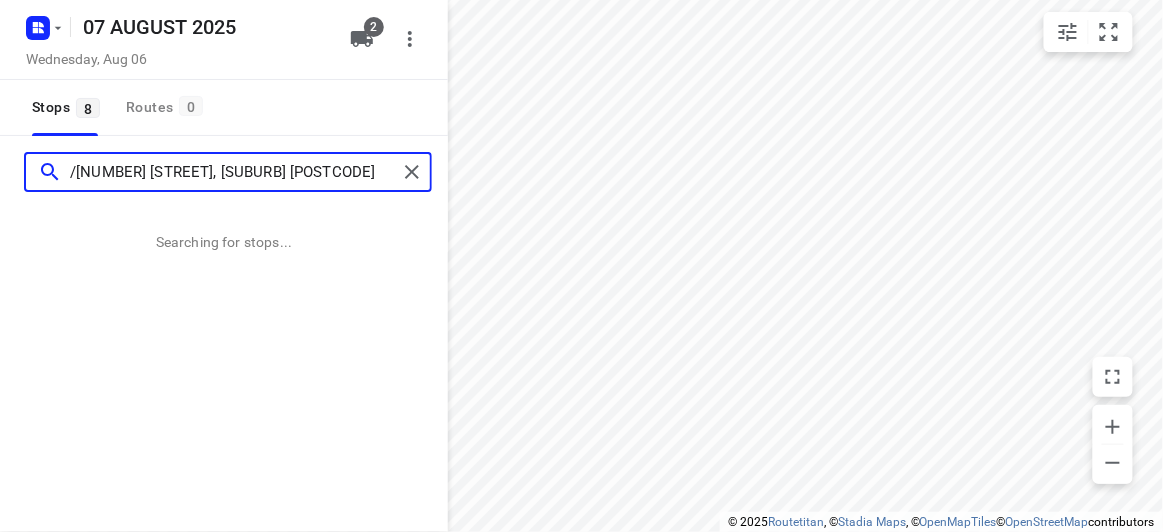 type on "/9 Gilbert Parade, Camberwell 3124" 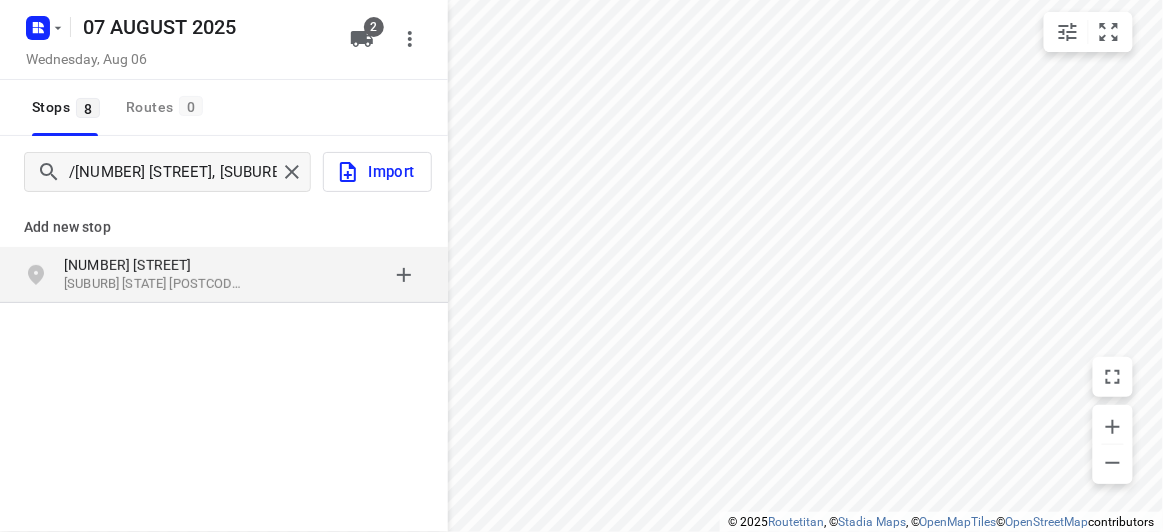 click on "Add new stop" at bounding box center [224, 219] 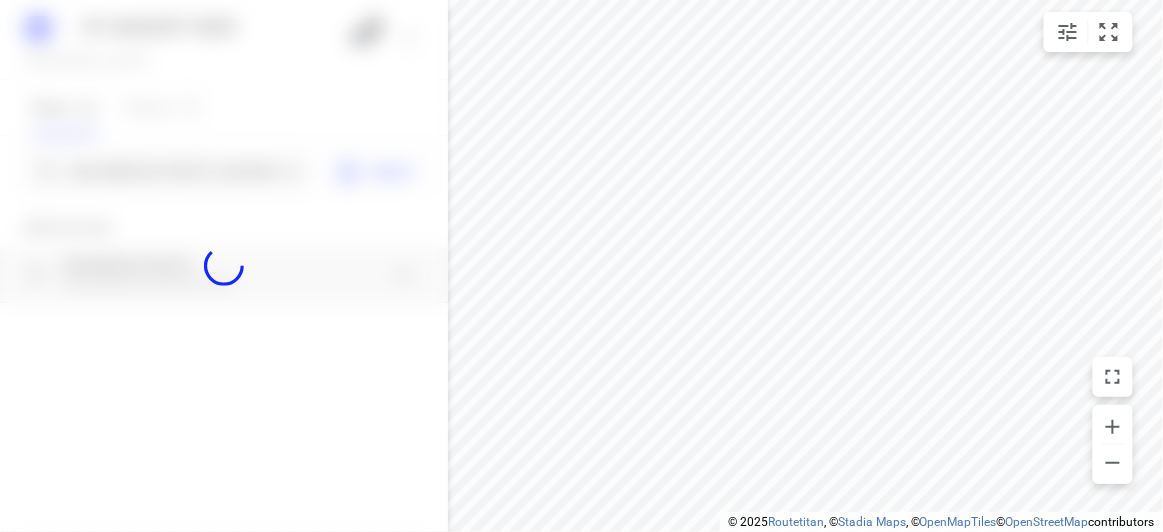 click at bounding box center (224, 266) 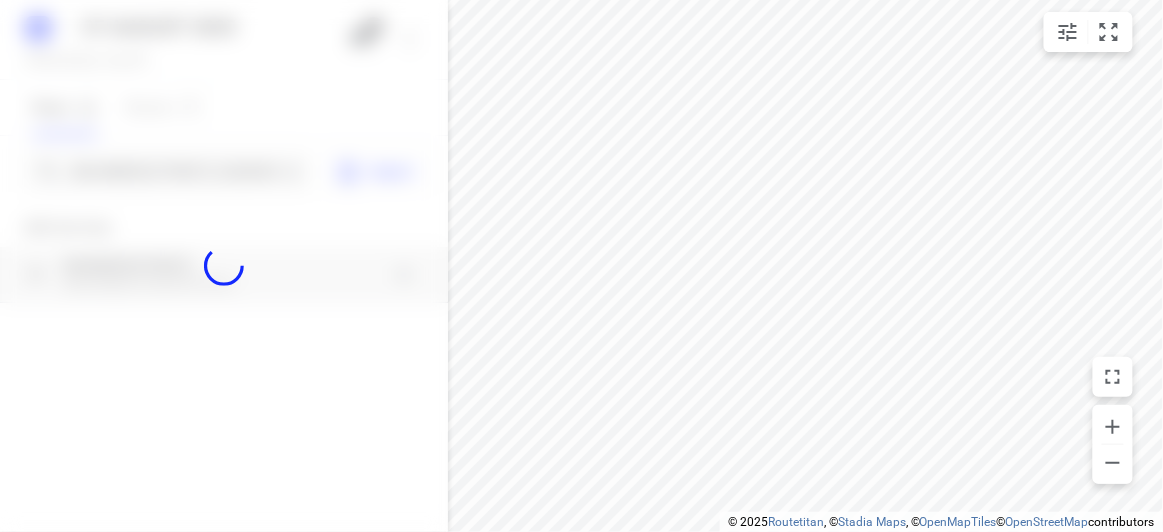 click at bounding box center [224, 266] 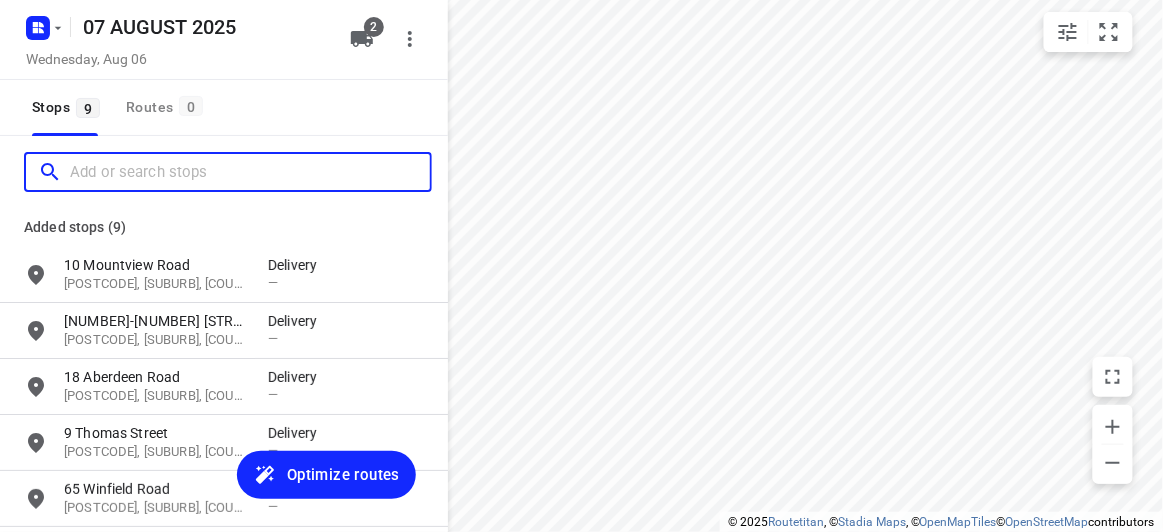 paste on "8 Dickens street Glen Iris 3146" 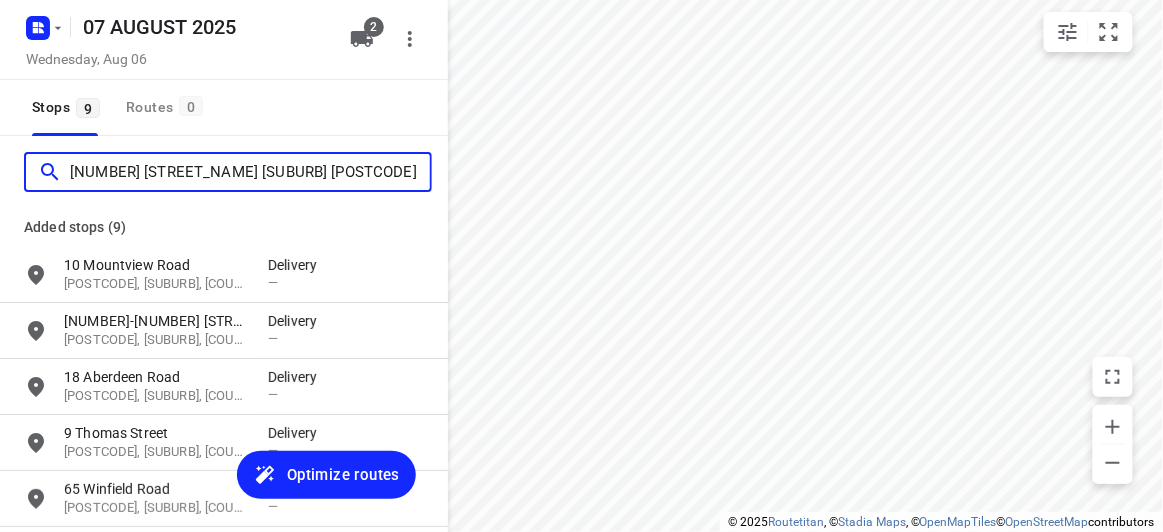 scroll, scrollTop: 0, scrollLeft: 0, axis: both 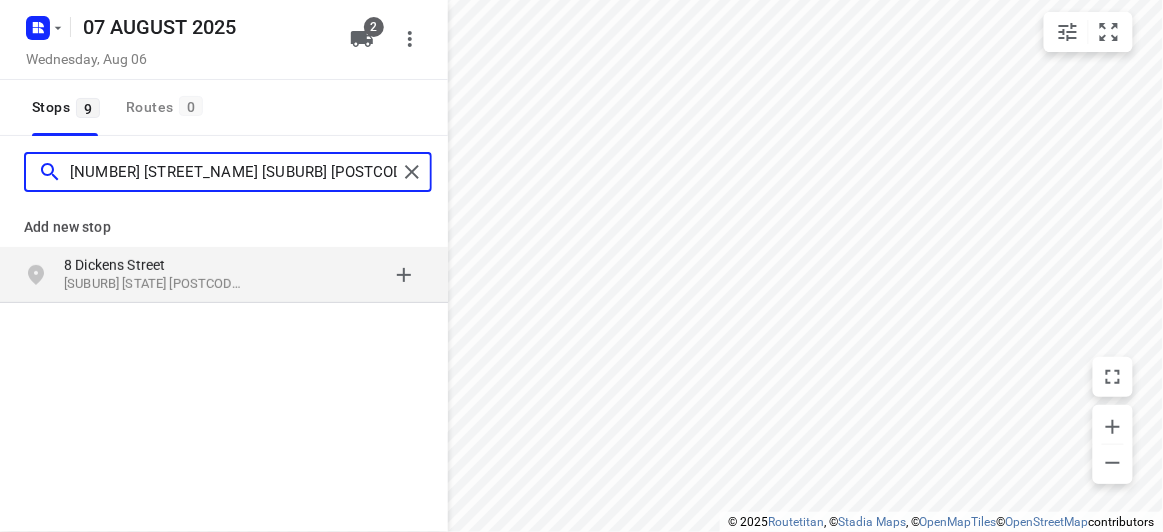 type on "8 Dickens street Glen Iris 3146" 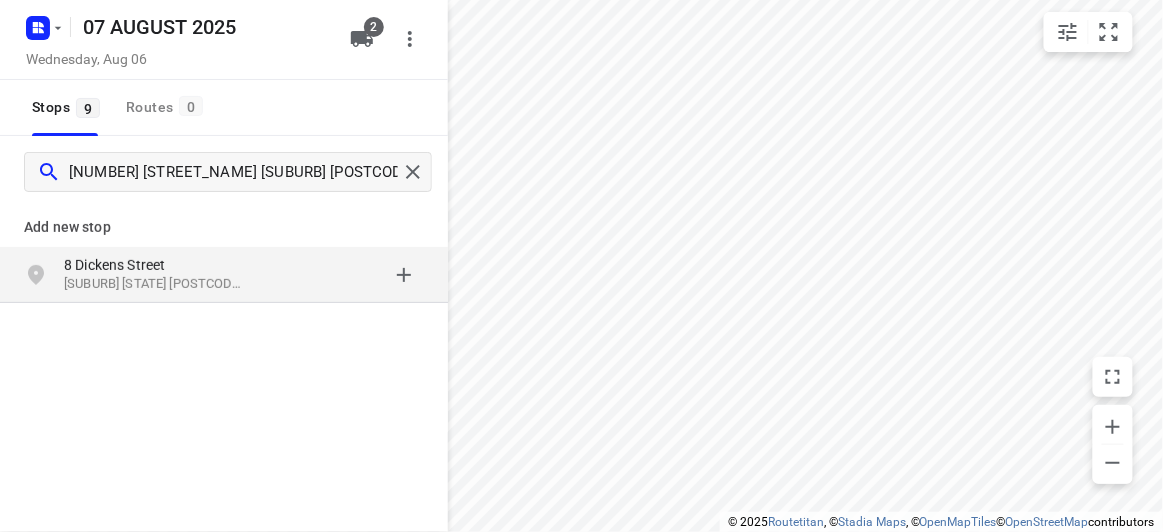 click on "8 Dickens Street" at bounding box center [156, 265] 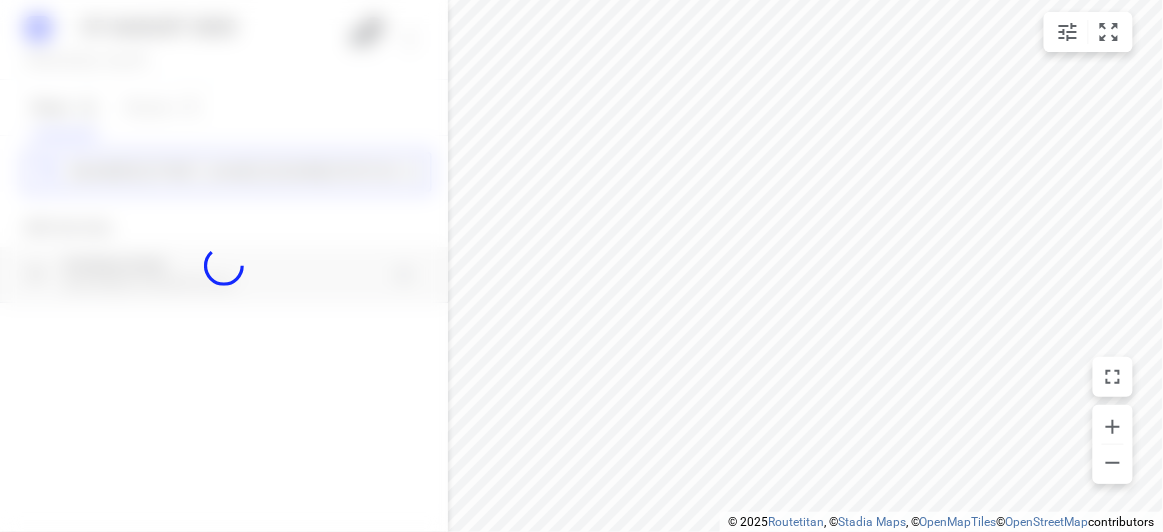 click on "07 AUGUST 2025 Wednesday, Aug 06 2 Stops 9 Routes 0 8 Dickens street Glen Iris 3146 Add new stop 8 Dickens Street  Glen Iris VIC 3146, Australia Routing Settings Optimization preference Shortest distance distance Optimization preference Distance Format KM km Distance Format Default stop duration 5 minutes Default stop duration Default stop load 1 units Default stop load Allow late stops   Maximum amount of time drivers may be late at a stop Allow reloads BETA   Vehicles may return to the depot to load more stops. Fixed departure time   Vehicles must depart at the start of their working hours Cancel Save" at bounding box center [224, 266] 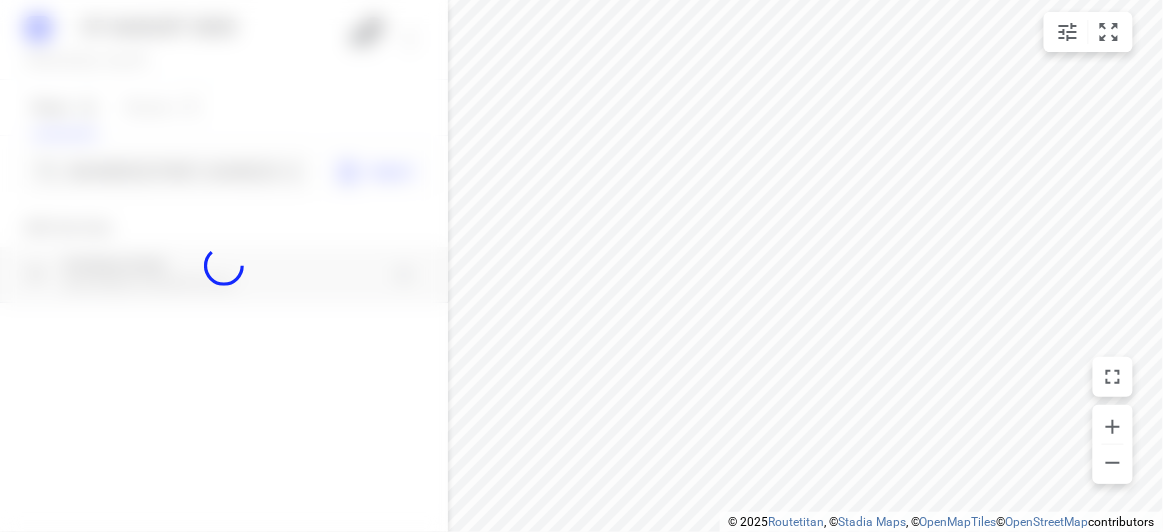 click at bounding box center [224, 266] 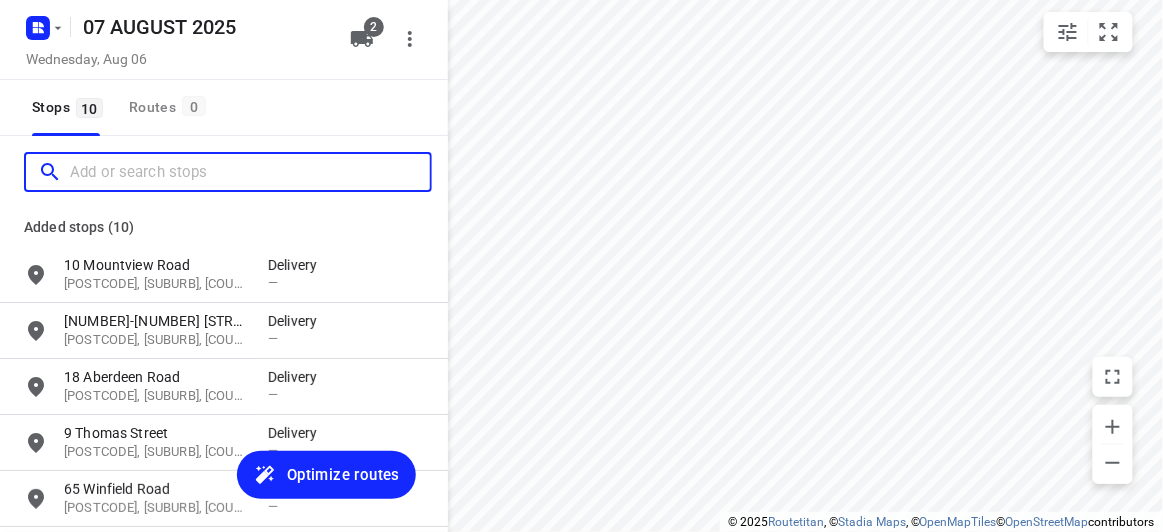 paste on "351 Springvale Rd, Forest Hill VIC 3131" 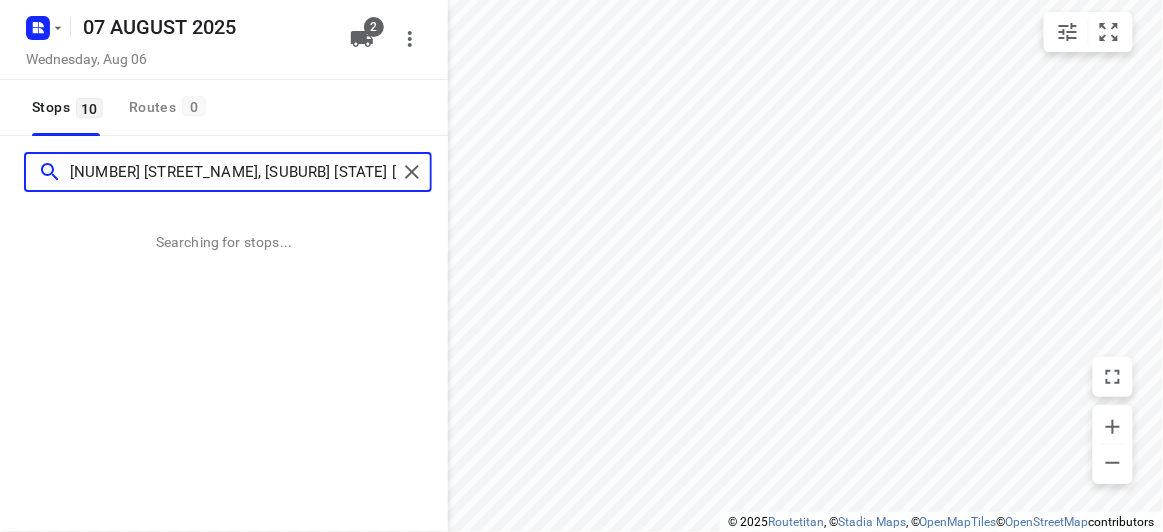 type on "351 Springvale Rd, Forest Hill VIC 3131" 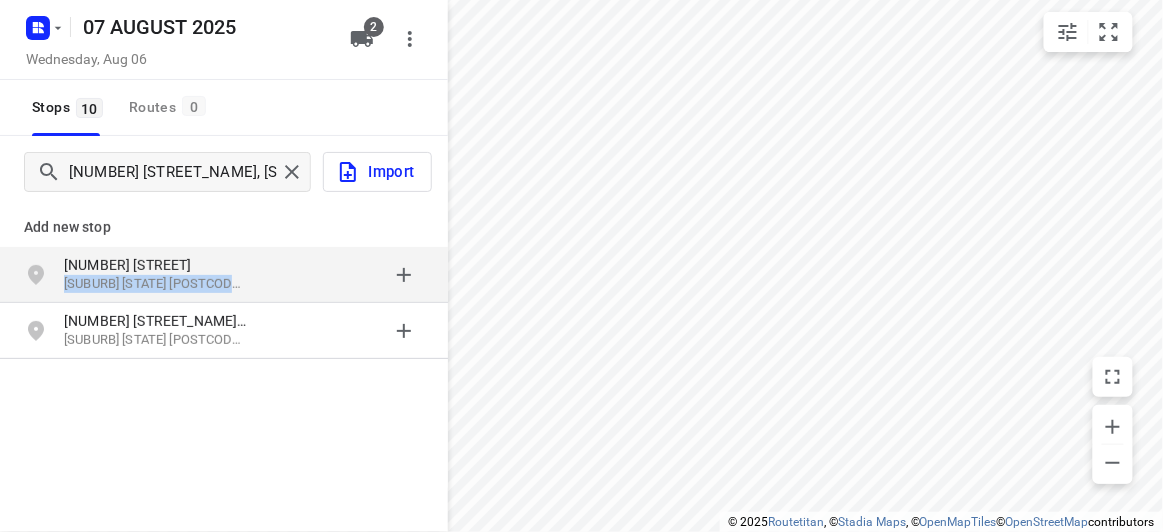 click on "351 Springvale Rd  Forest Hill VIC 3131, Australia" at bounding box center [224, 275] 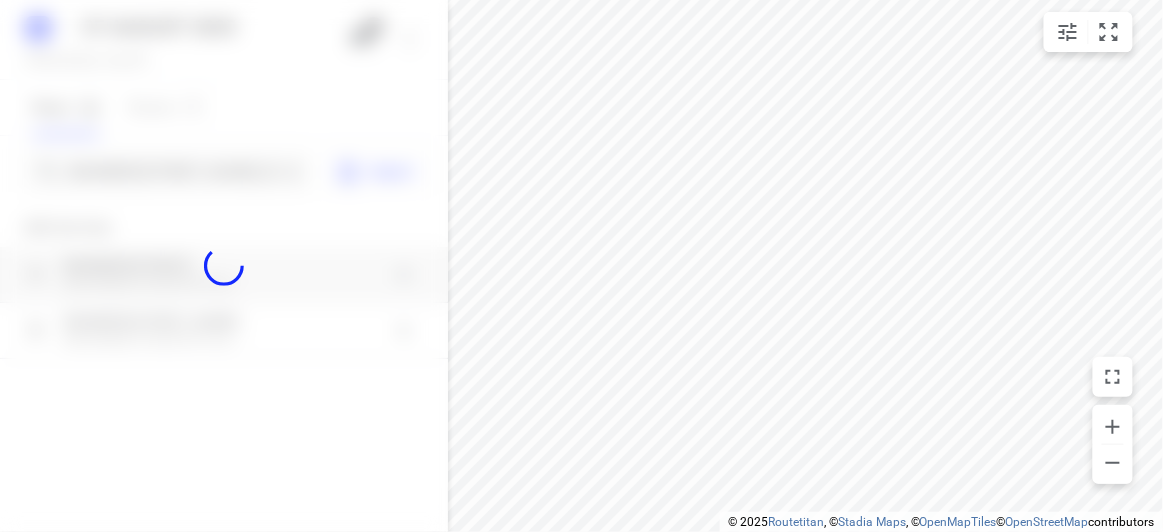 click at bounding box center (224, 266) 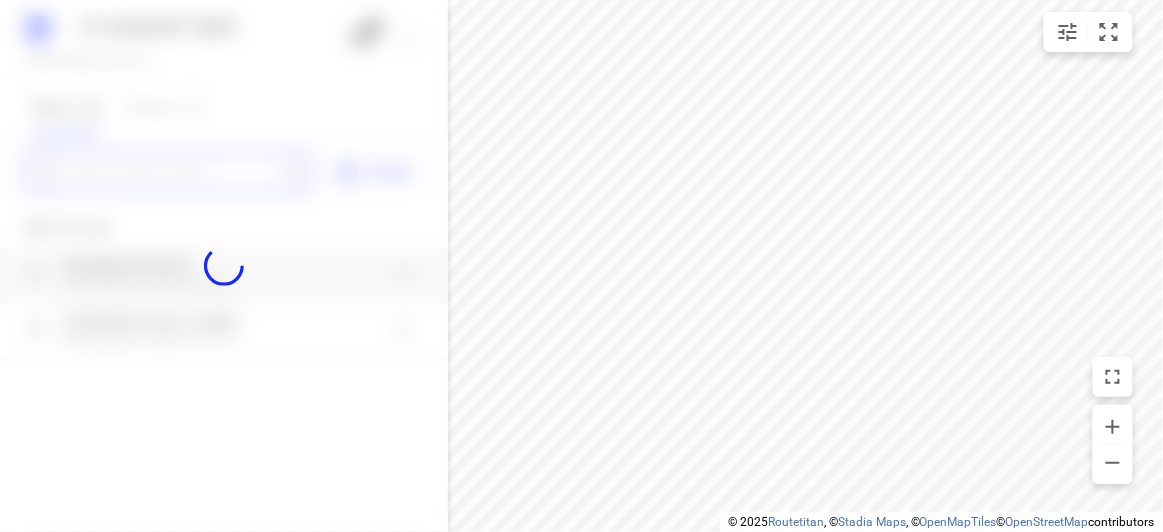 scroll, scrollTop: 0, scrollLeft: 0, axis: both 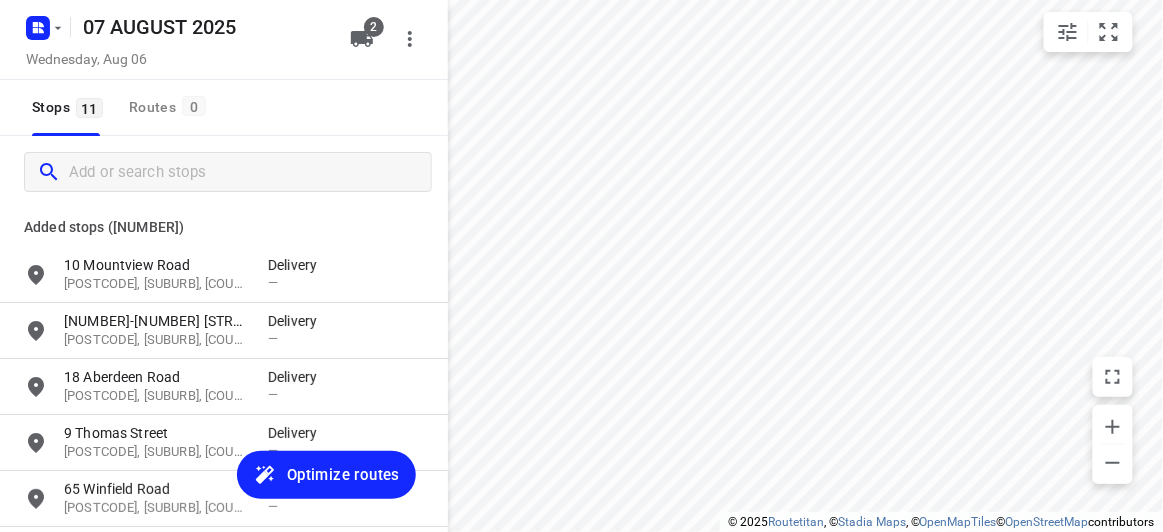 click at bounding box center [228, 172] 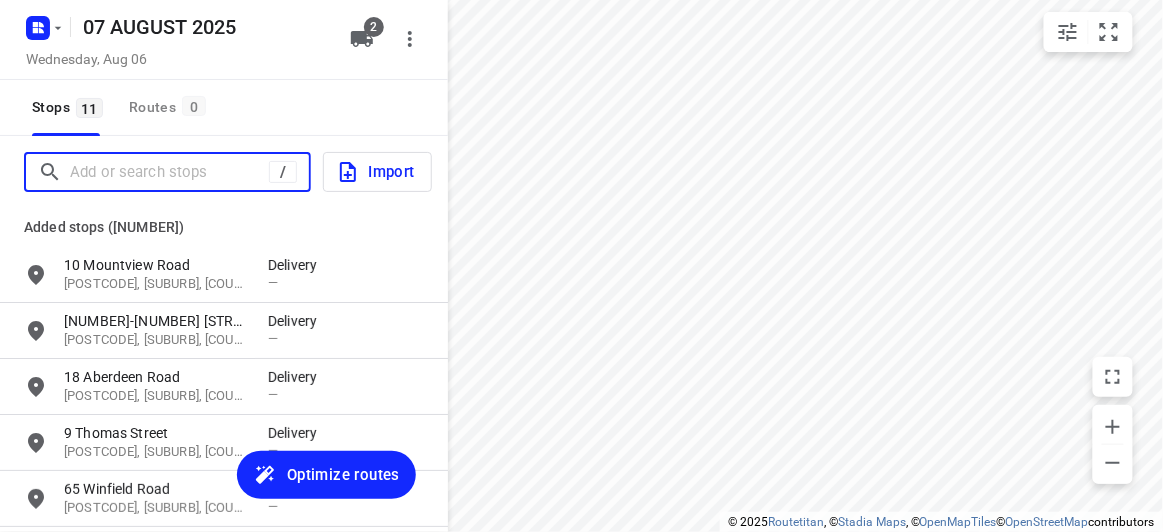 click at bounding box center [169, 172] 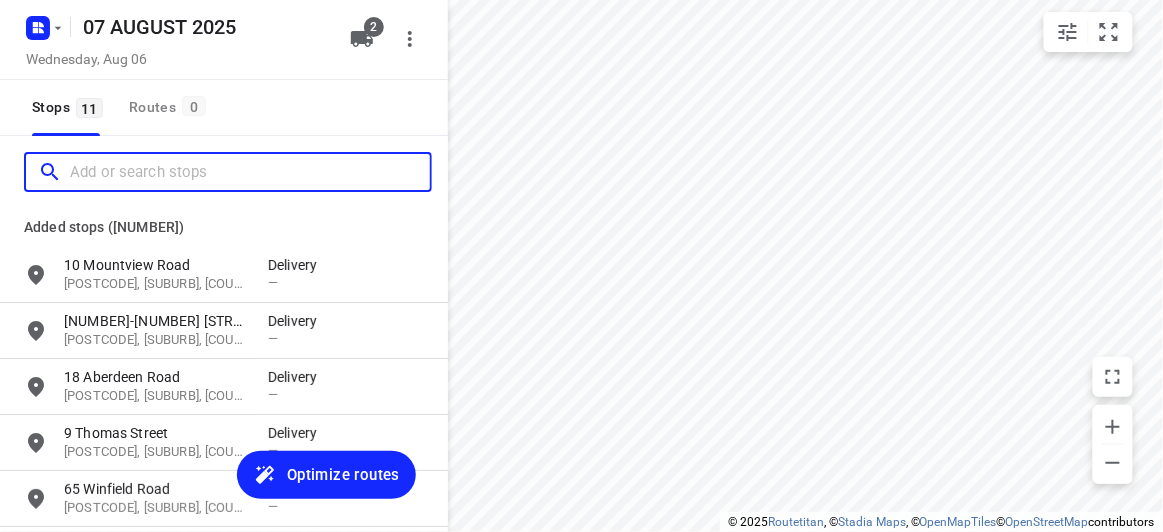 paste on "12 Oxley Close Glen Waverley 3150" 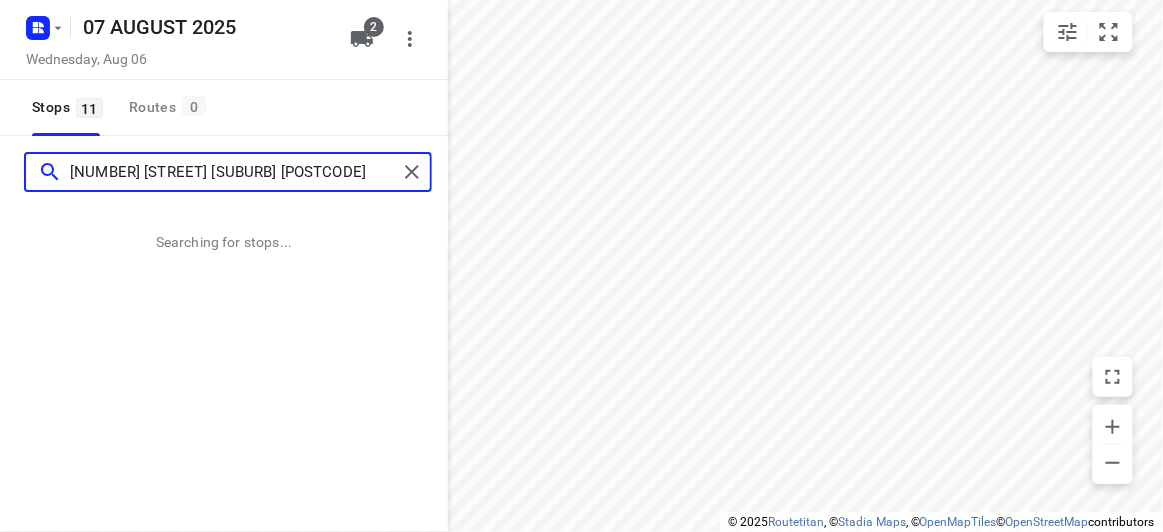 type on "12 Oxley Close Glen Waverley 3150" 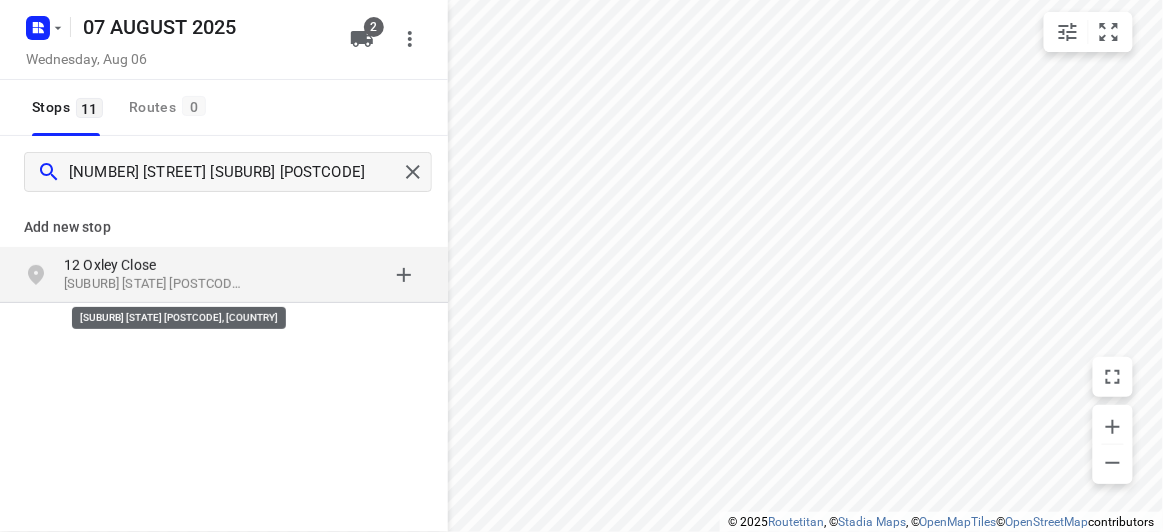 click on "Glen Waverley VIC 3150, Australia" at bounding box center [156, 284] 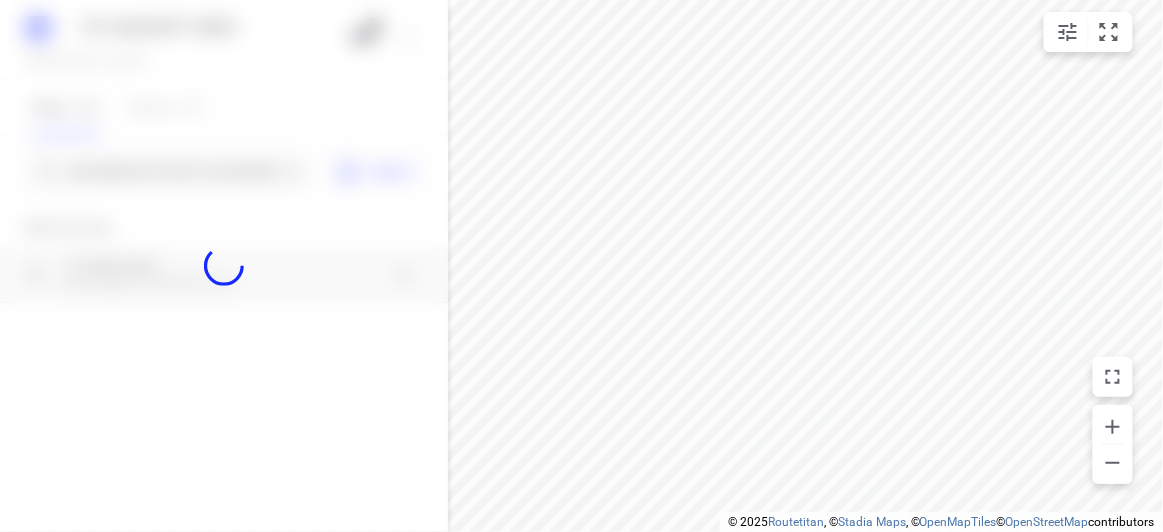click at bounding box center [224, 266] 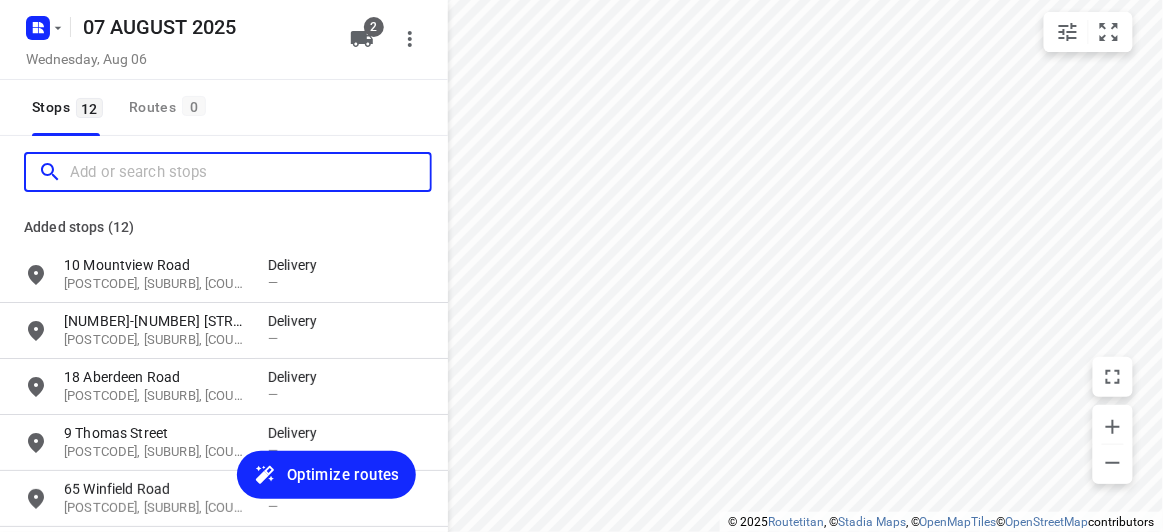 click at bounding box center [250, 172] 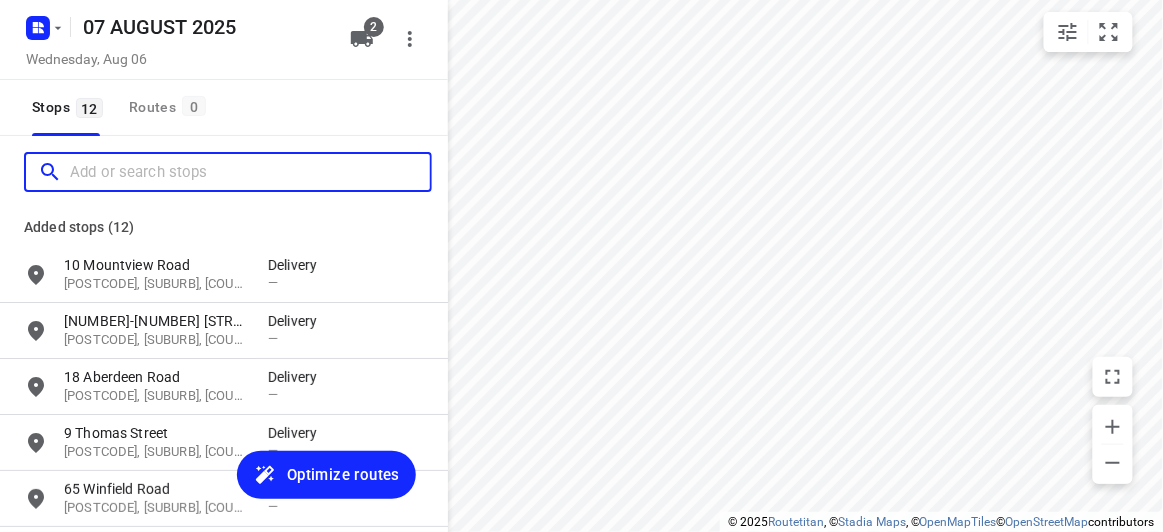 scroll, scrollTop: 0, scrollLeft: 0, axis: both 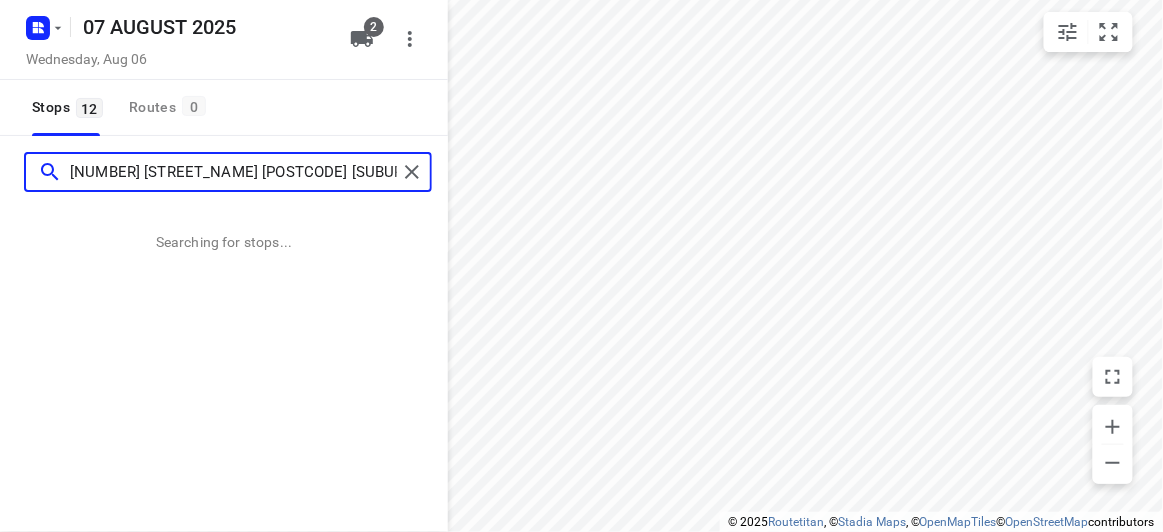 type on "1 McKenzie street 3109 Doncaster East" 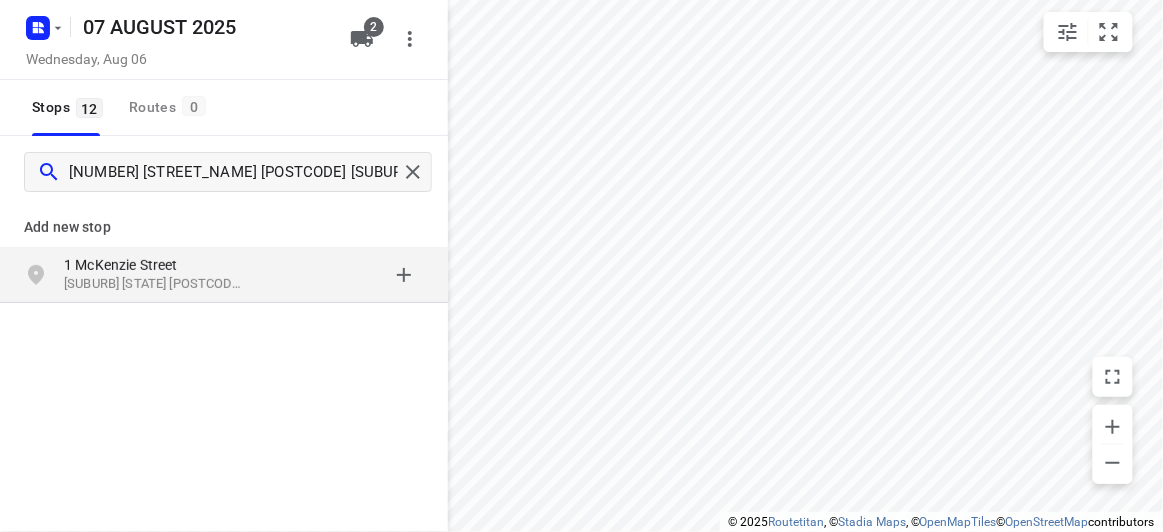 click on "1 McKenzie Street" at bounding box center (156, 265) 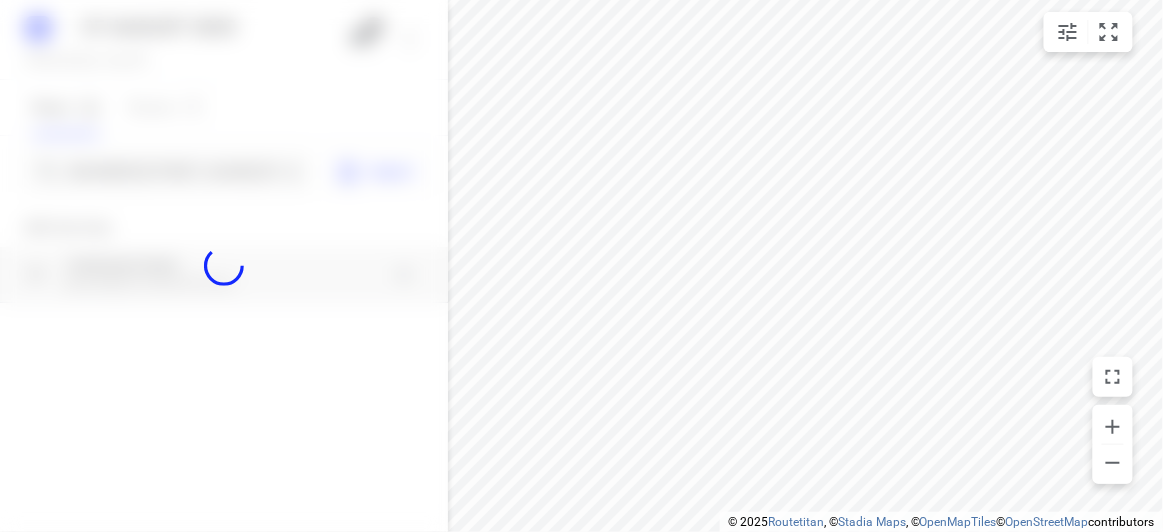 click at bounding box center (224, 266) 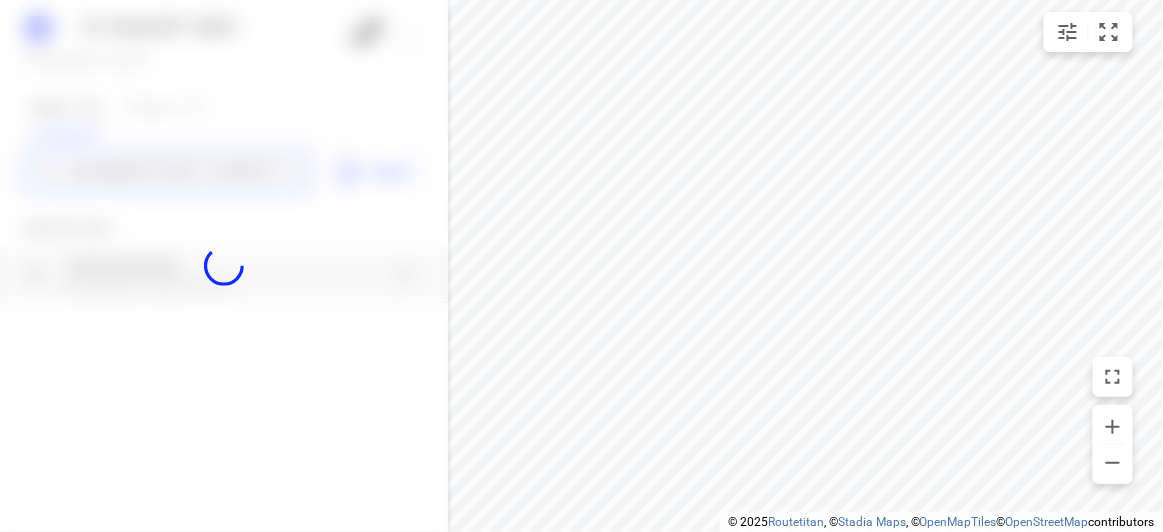 click on "07 AUGUST 2025 Wednesday, Aug 06 2 Stops 12 Routes 0 1 McKenzie street 3109 Doncaster East Import Add new stop 1 McKenzie Street  Doncaster East VIC 3109, Australia Routing Settings Optimization preference Shortest distance distance Optimization preference Distance Format KM km Distance Format Default stop duration 5 minutes Default stop duration Default stop load 1 units Default stop load Allow late stops   Maximum amount of time drivers may be late at a stop Allow reloads BETA   Vehicles may return to the depot to load more stops. Fixed departure time   Vehicles must depart at the start of their working hours Cancel Save" at bounding box center [224, 266] 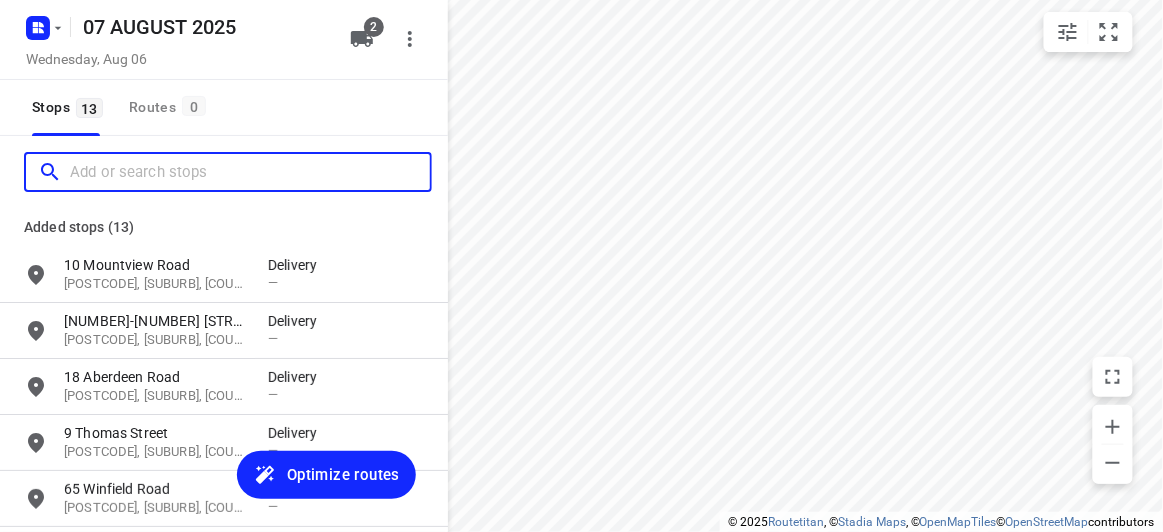 scroll, scrollTop: 0, scrollLeft: 0, axis: both 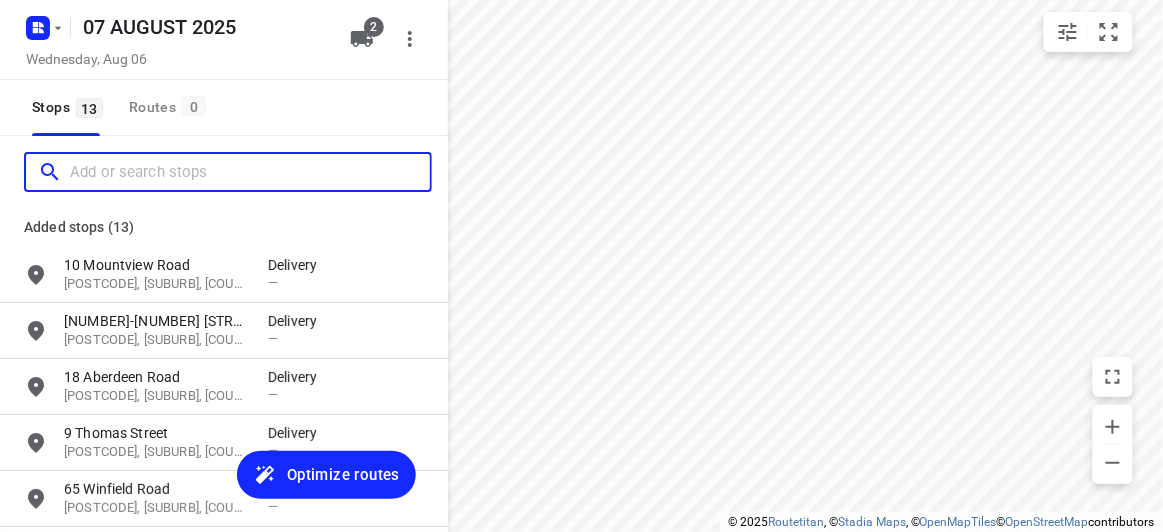 paste on "56 Albert Street Mount Waverley 3149" 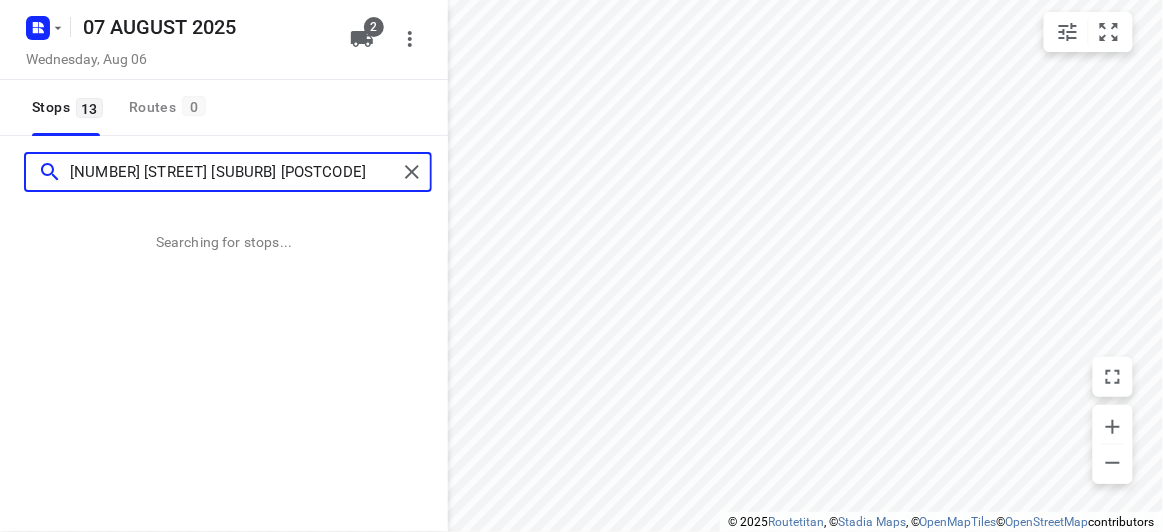 type on "56 Albert Street Mount Waverley 3149" 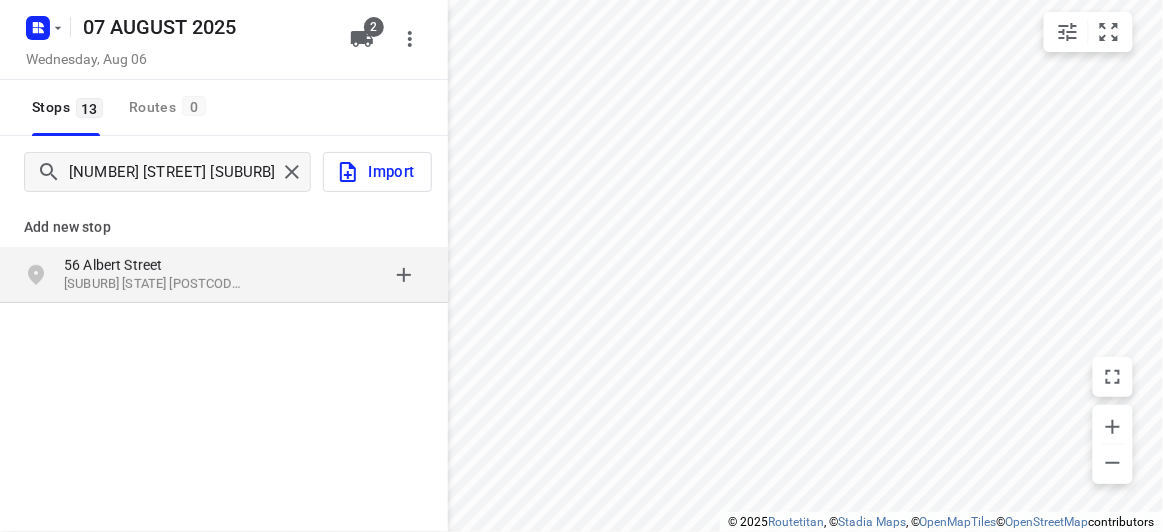 click on "Add new stop" at bounding box center [224, 227] 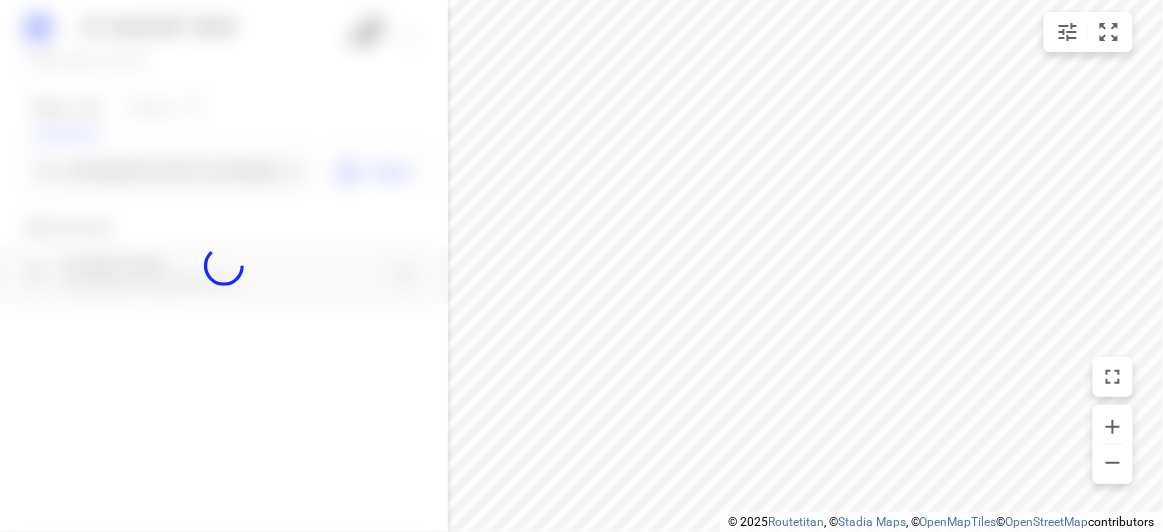 click at bounding box center [224, 266] 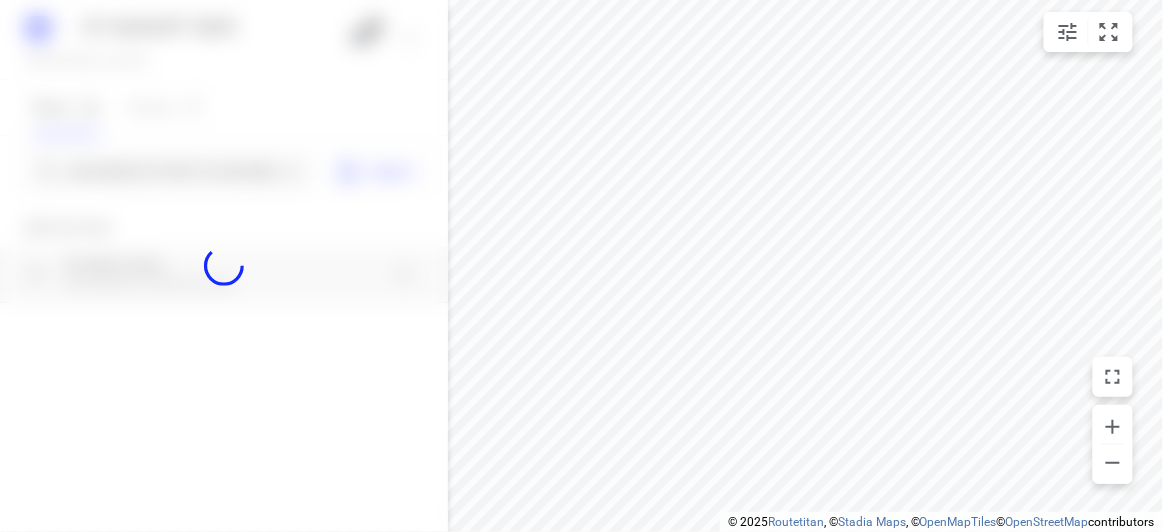 click at bounding box center (224, 266) 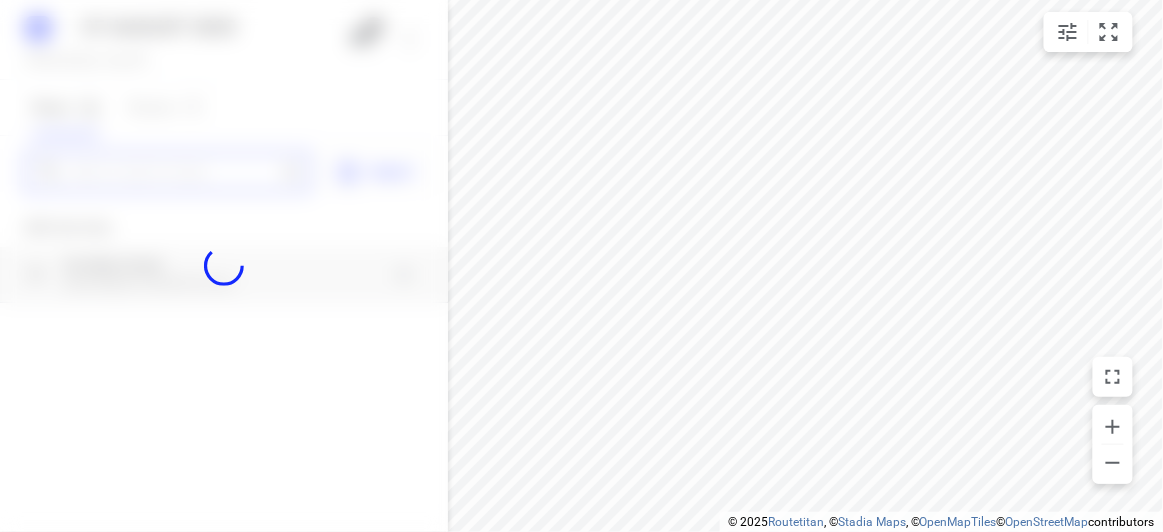 paste on "7A Baranbali Drive Vermont South 3133" 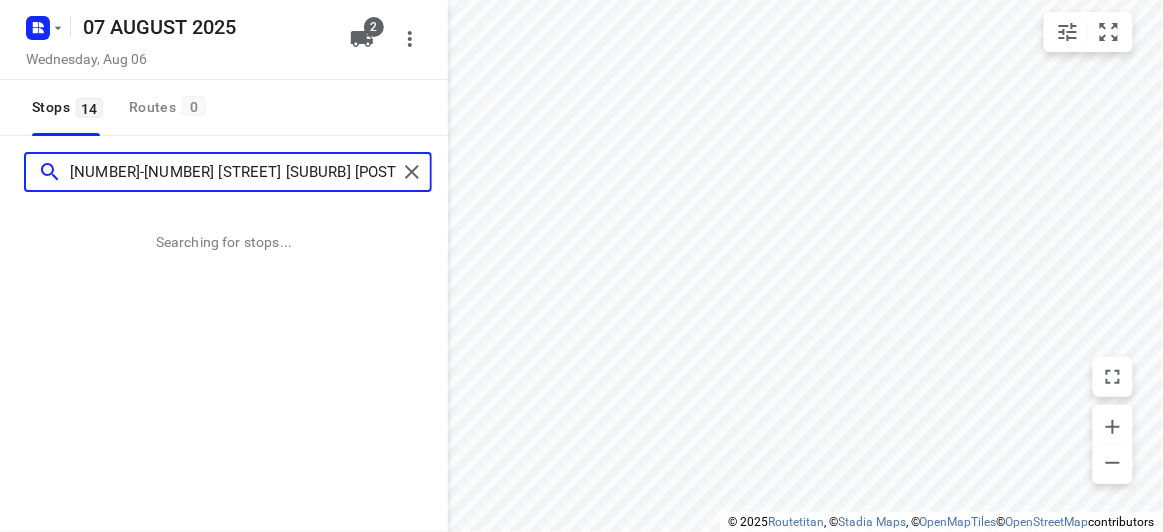 scroll, scrollTop: 0, scrollLeft: 0, axis: both 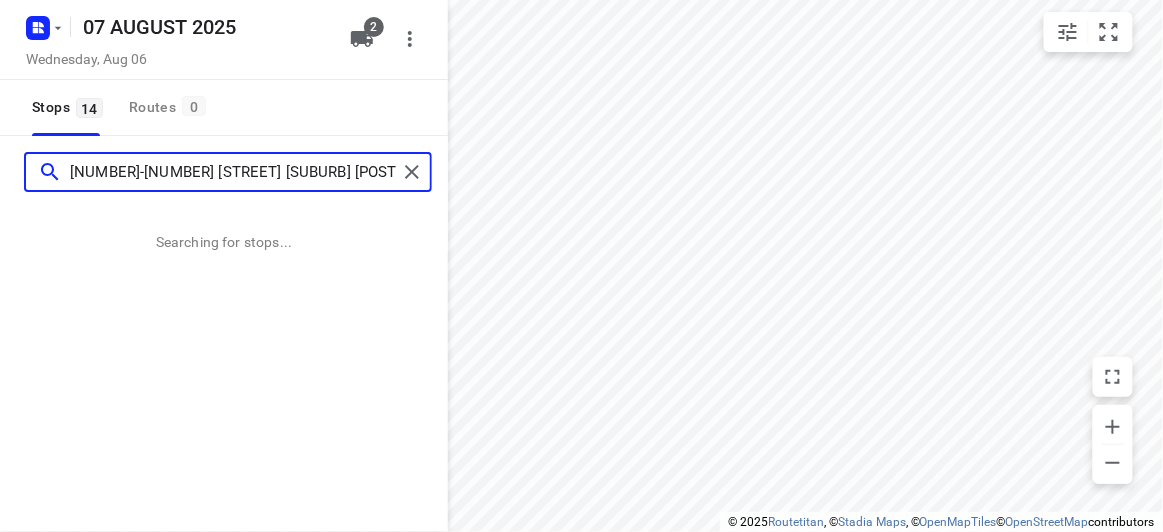 type on "7A Baranbali Drive Vermont South 3133" 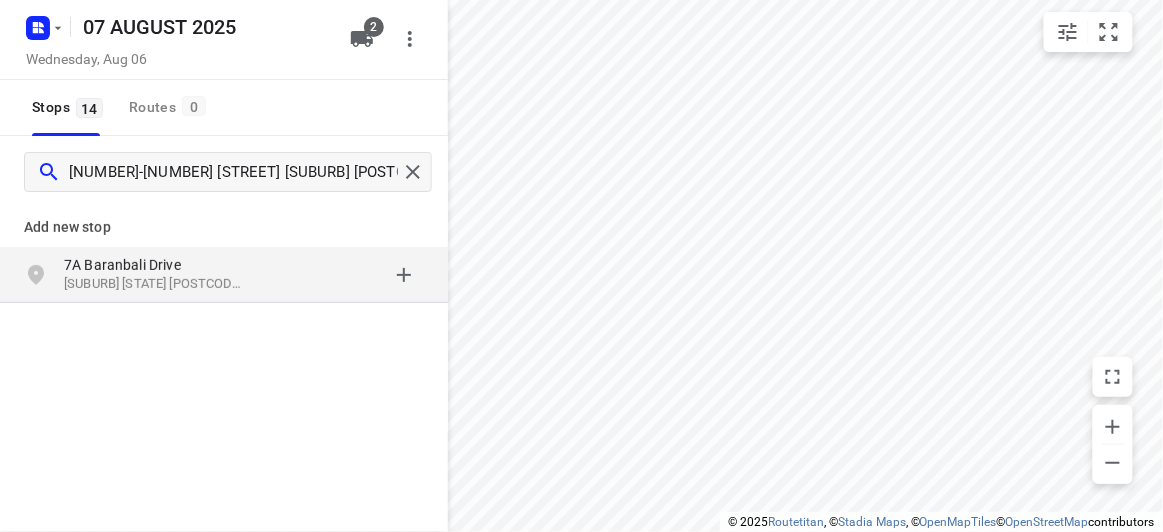 click on "7A Baranbali Drive  Vermont South VIC 3133, Australia" at bounding box center [224, 275] 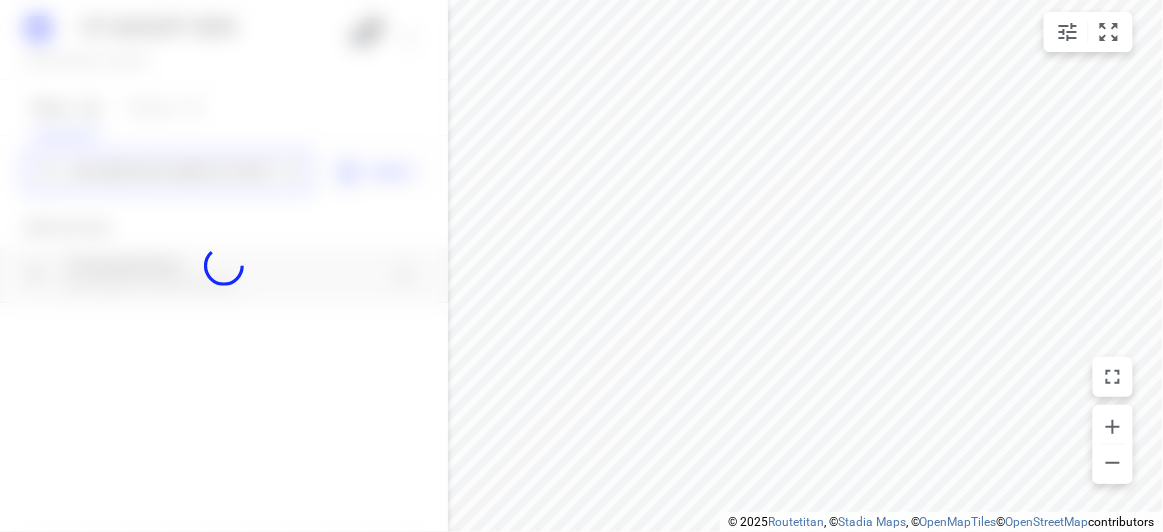 click on "7A Baranbali Drive Vermont South 3133" at bounding box center (173, 172) 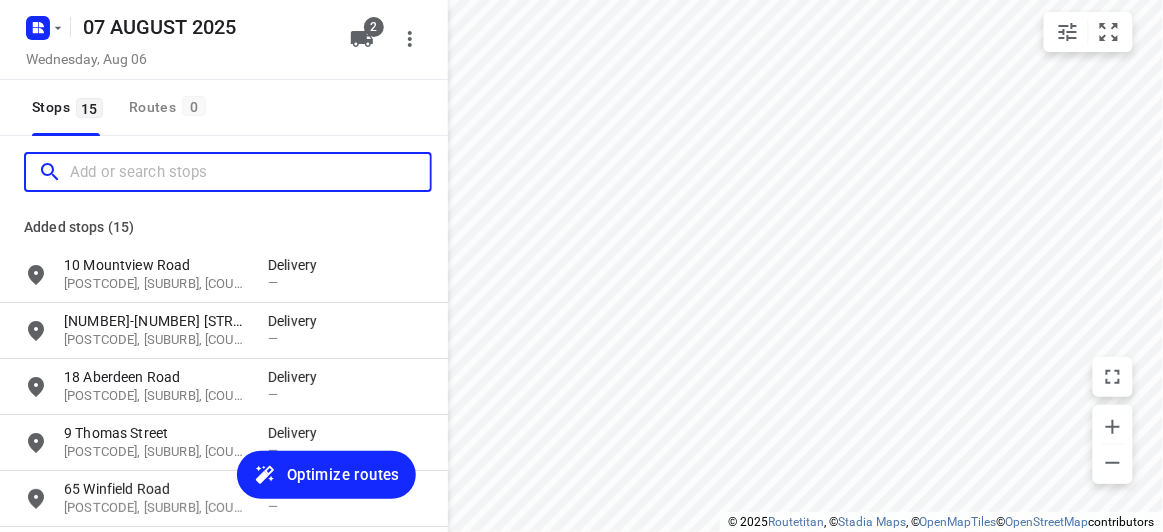 scroll, scrollTop: 0, scrollLeft: 0, axis: both 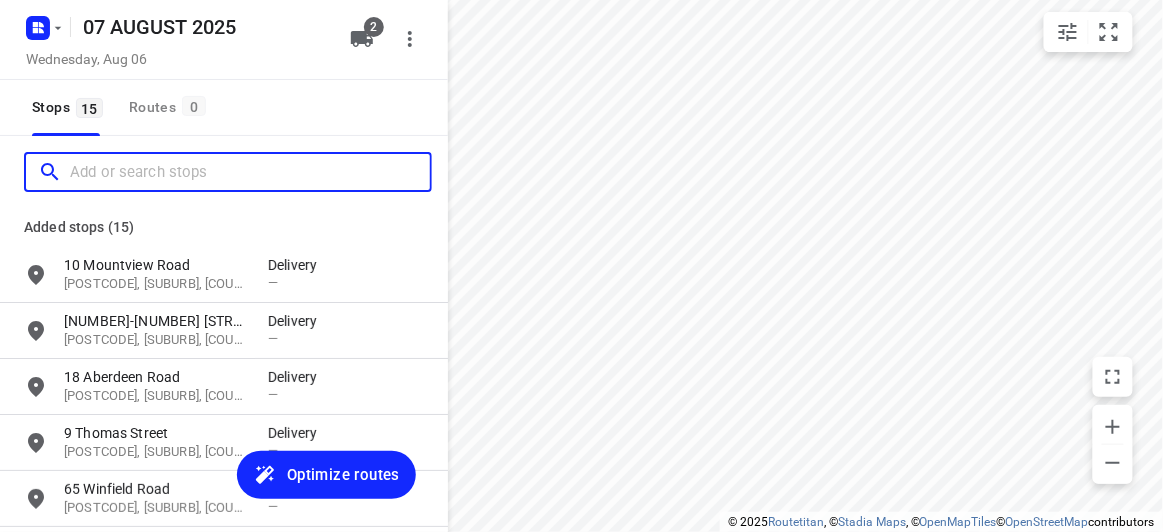paste on "15 Jamieson Avenue Rowville 3178" 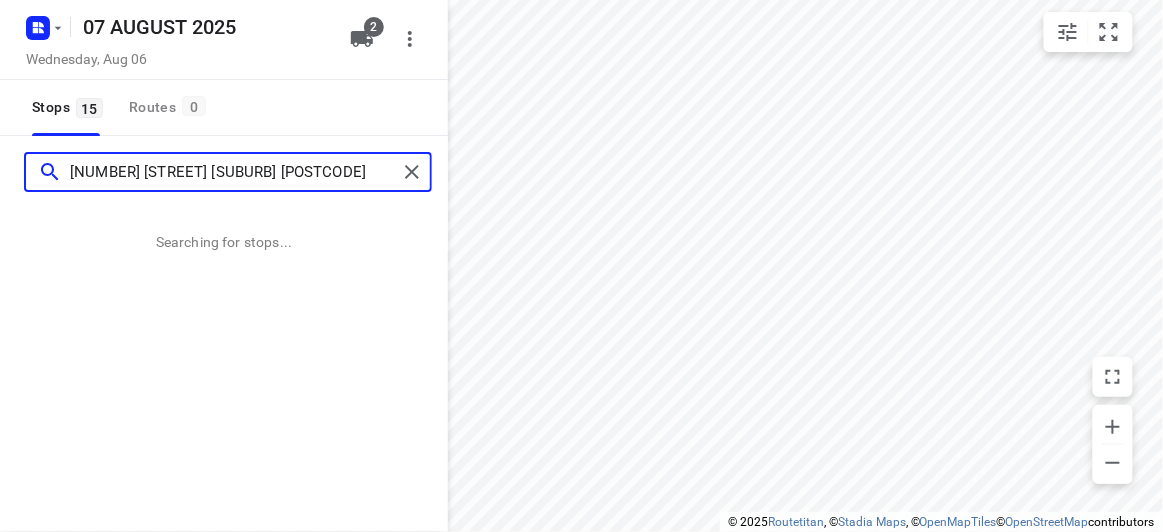 type on "15 Jamieson Avenue Rowville 3178" 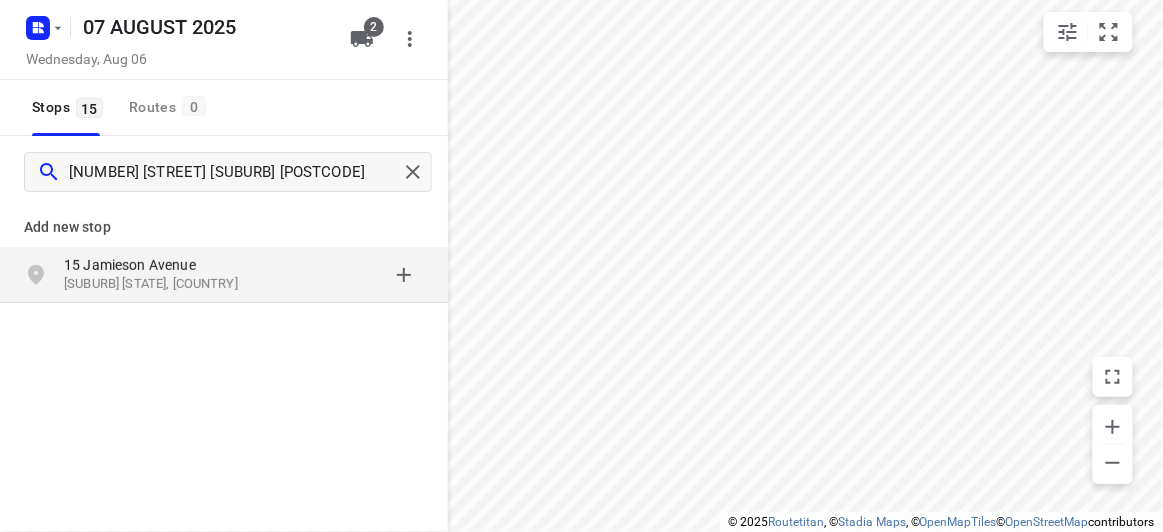 click on "15 Jamieson Avenue" at bounding box center [156, 265] 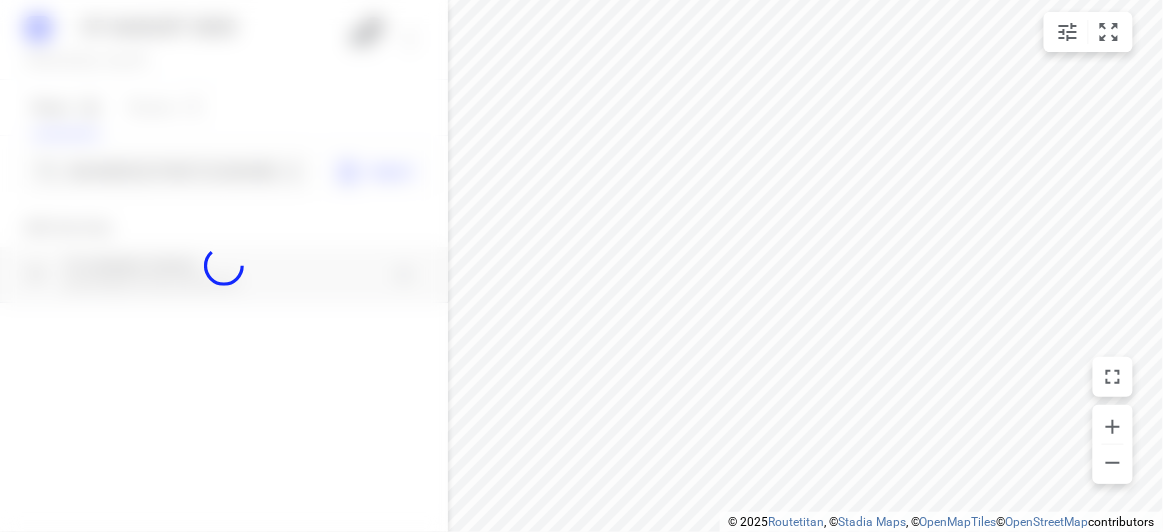 click at bounding box center (224, 266) 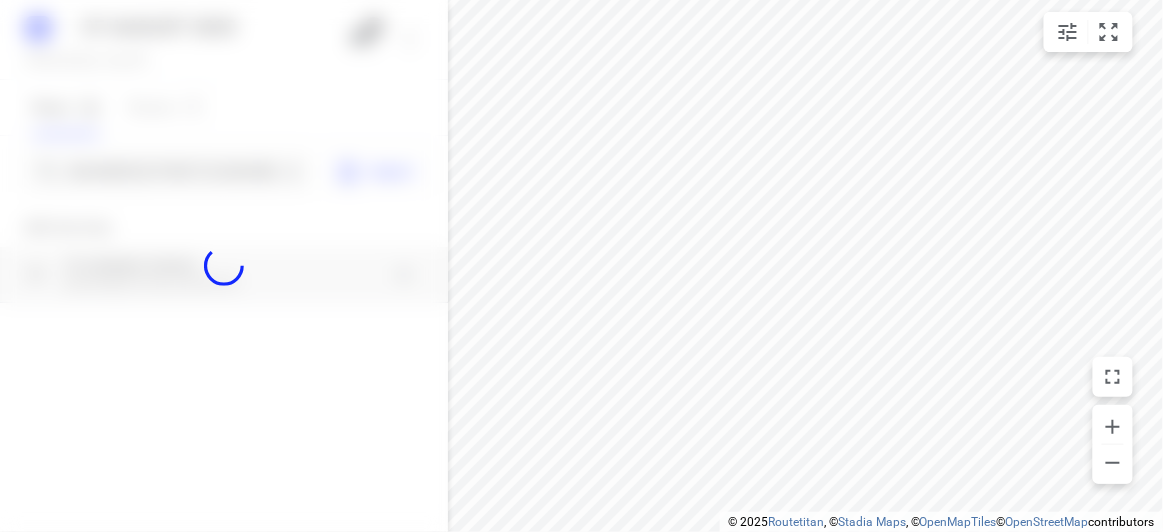 click at bounding box center [224, 266] 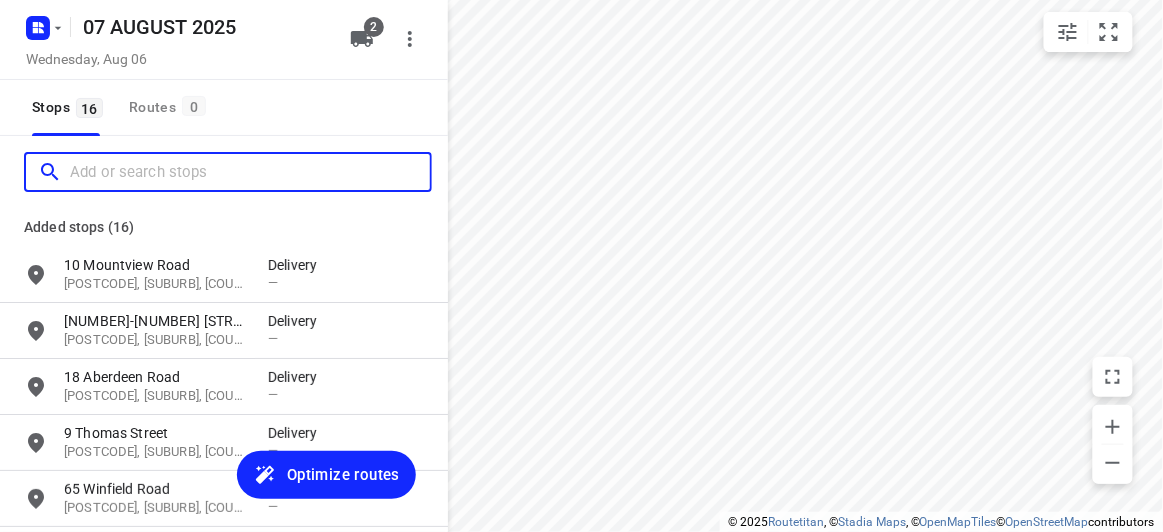 paste on "16 Tranmere Avenue Carnegie 3163" 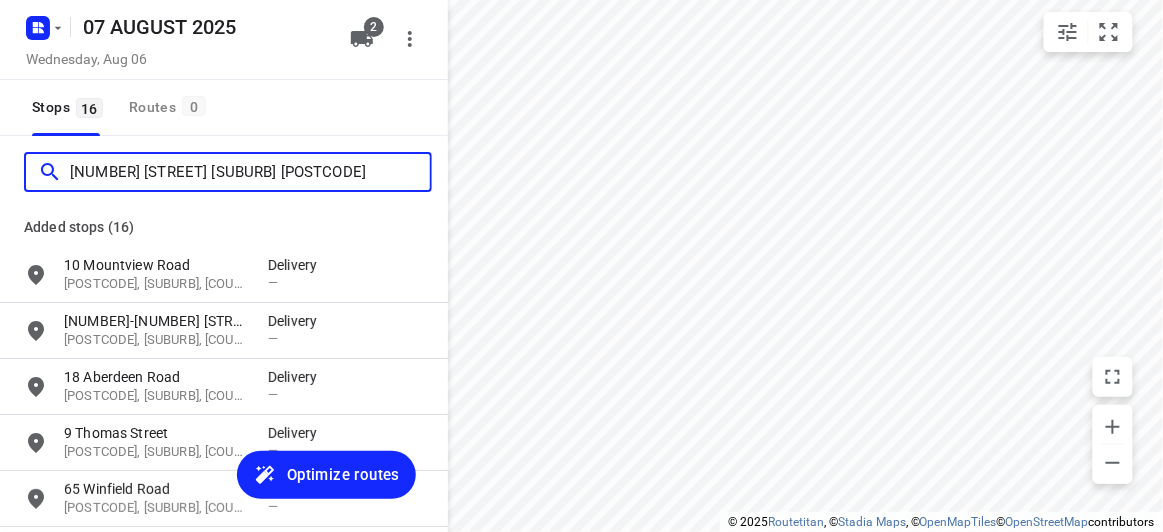 scroll, scrollTop: 0, scrollLeft: 0, axis: both 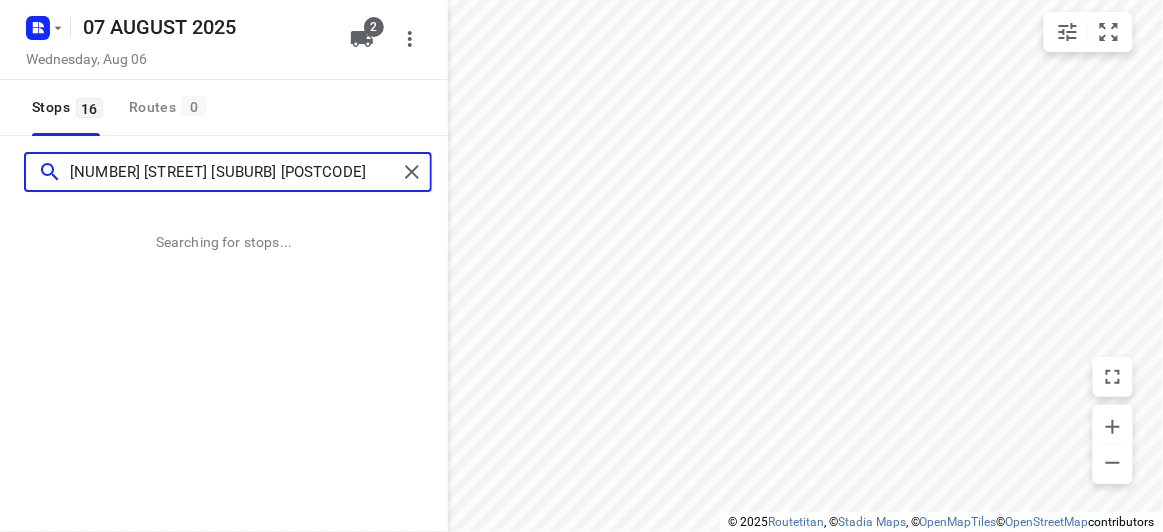 type on "16 Tranmere Avenue Carnegie 3163" 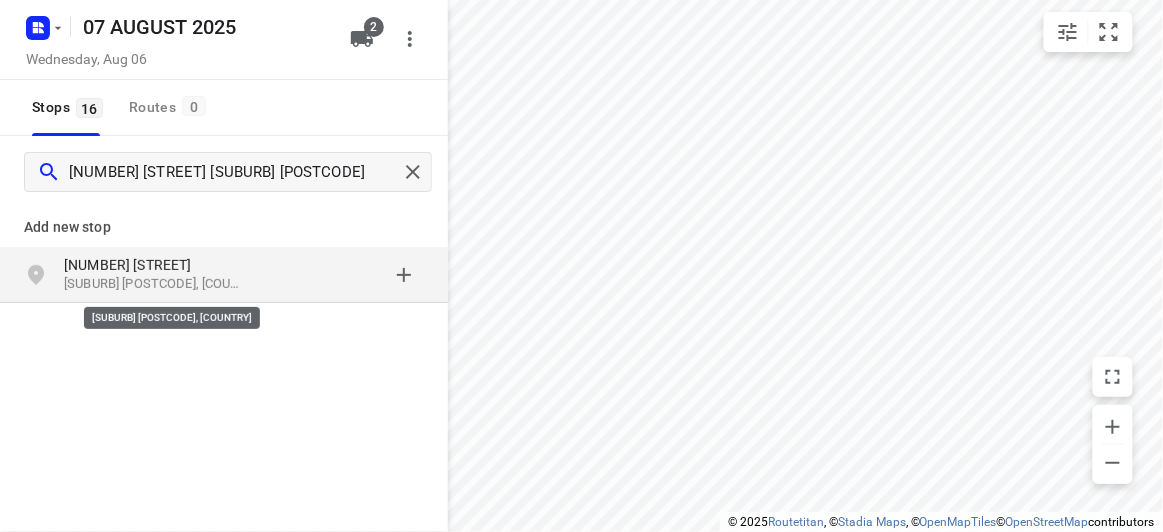 click on "Carnegie VIC 3163, Australia" at bounding box center [156, 284] 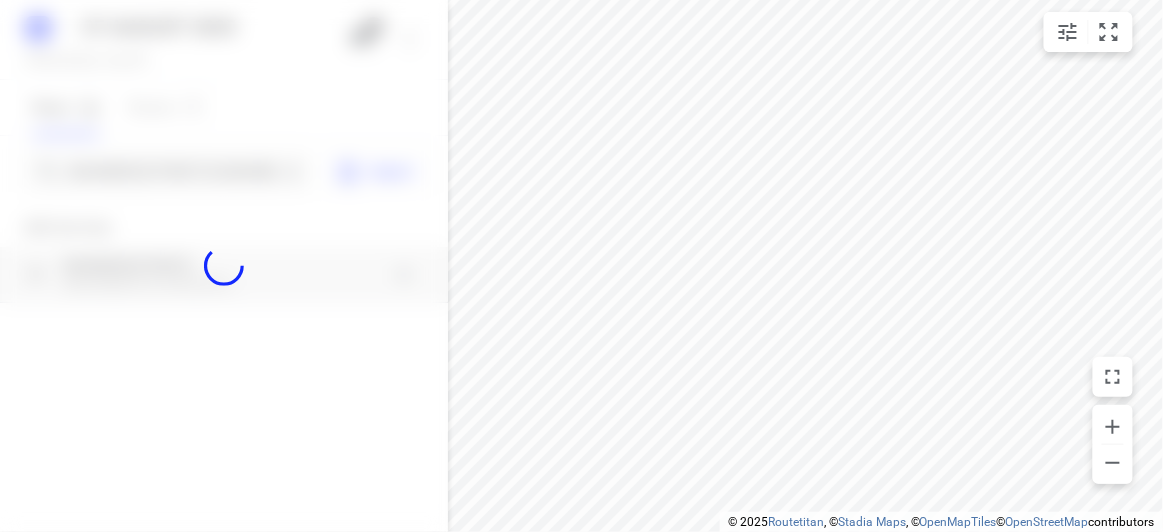 click at bounding box center [224, 266] 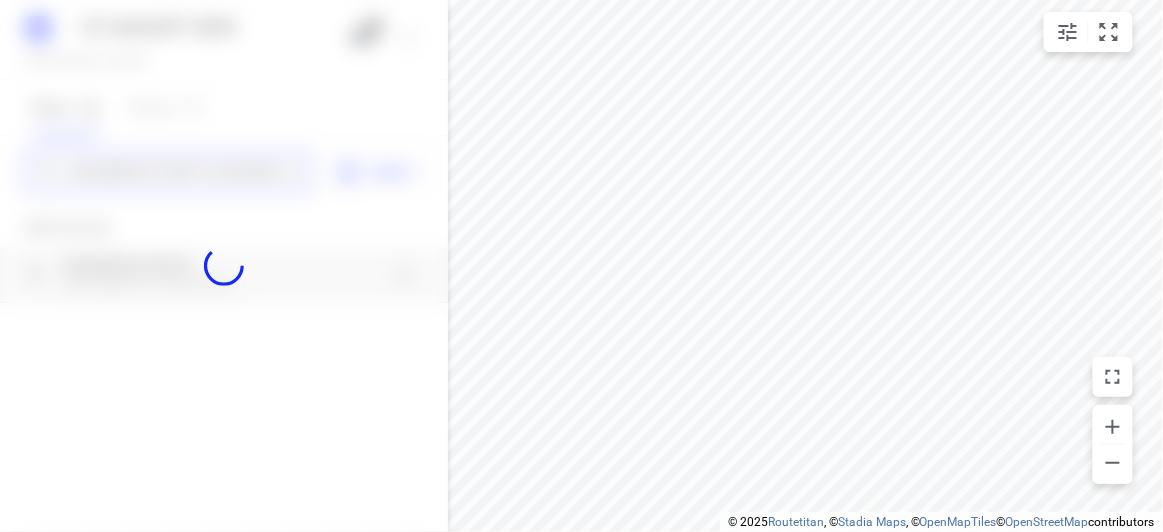 click on "16 Tranmere Avenue Carnegie 3163" at bounding box center [173, 172] 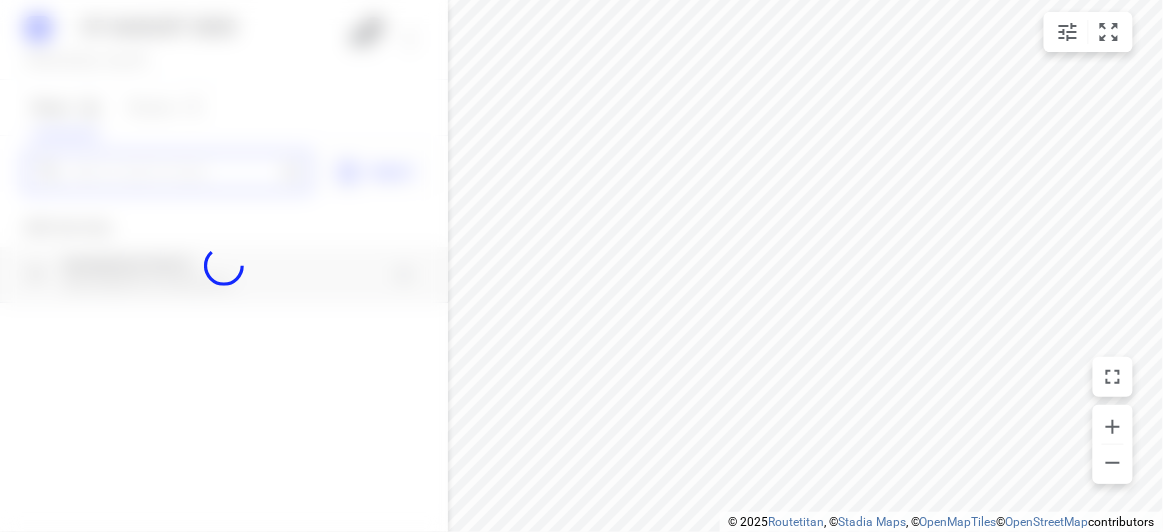 scroll, scrollTop: 0, scrollLeft: 0, axis: both 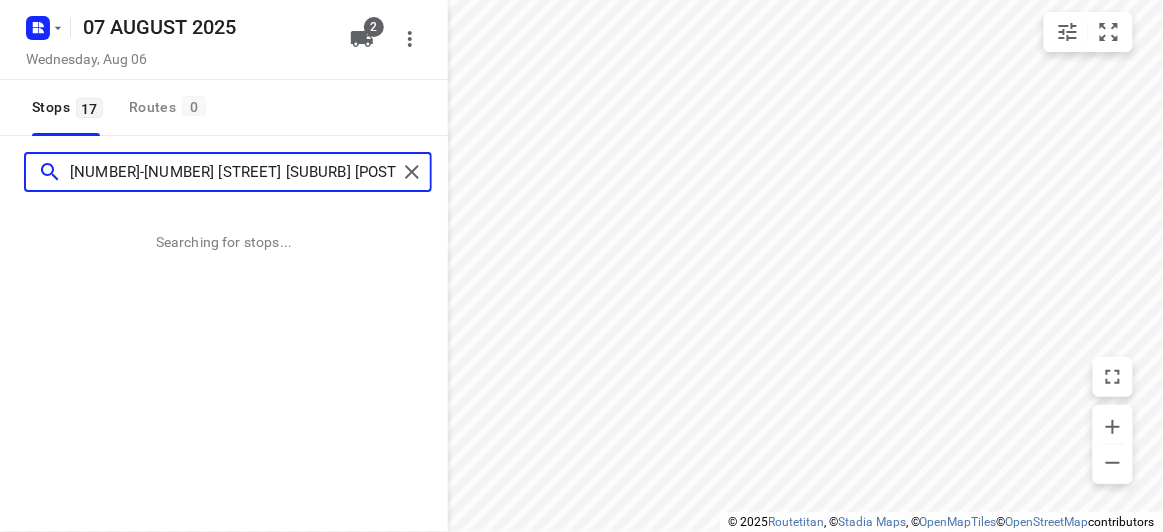 type on "11B Llanos Ave Malvern East 3145" 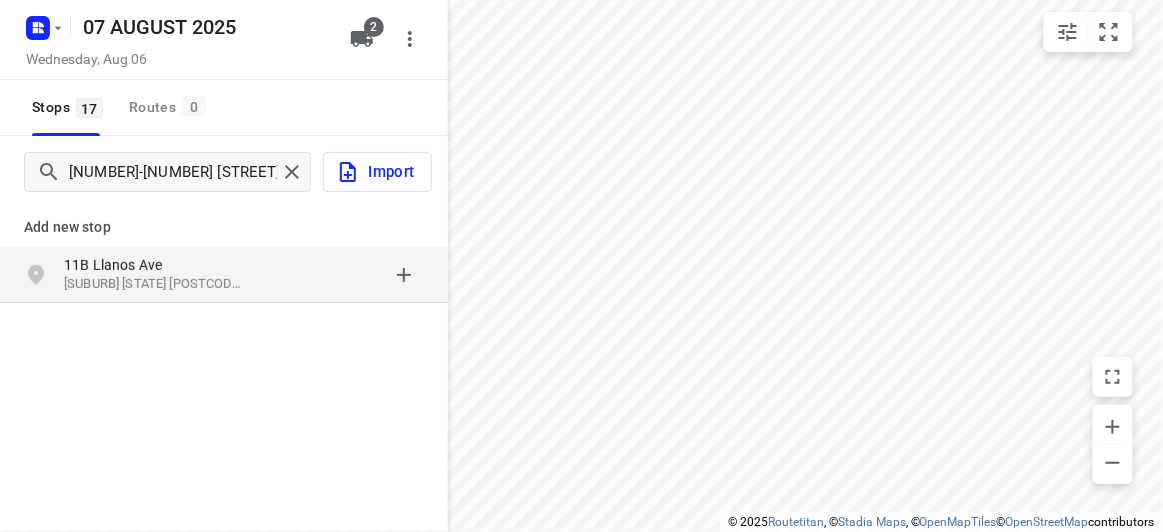 click at bounding box center [346, 275] 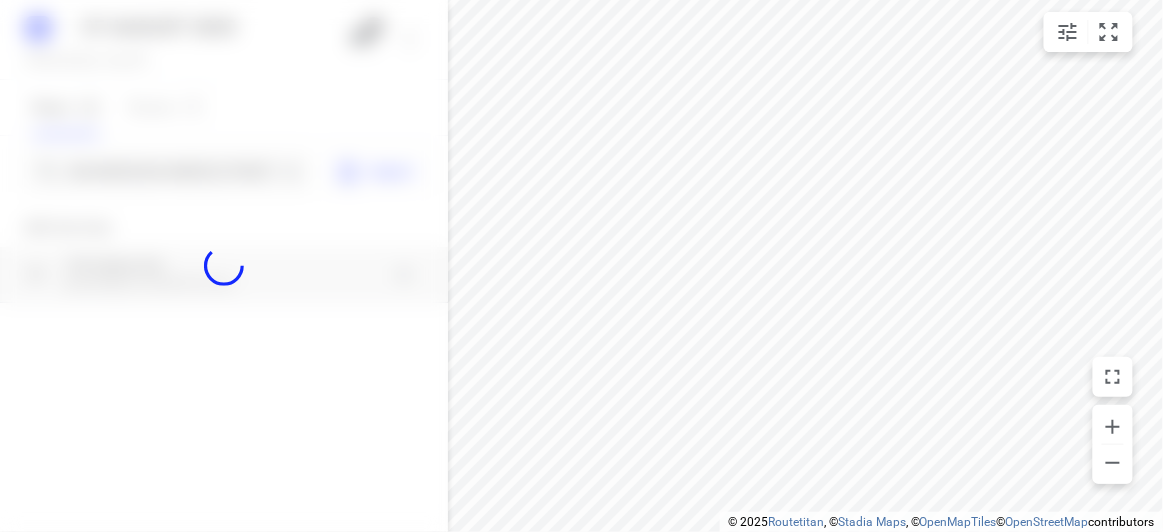 click at bounding box center (224, 266) 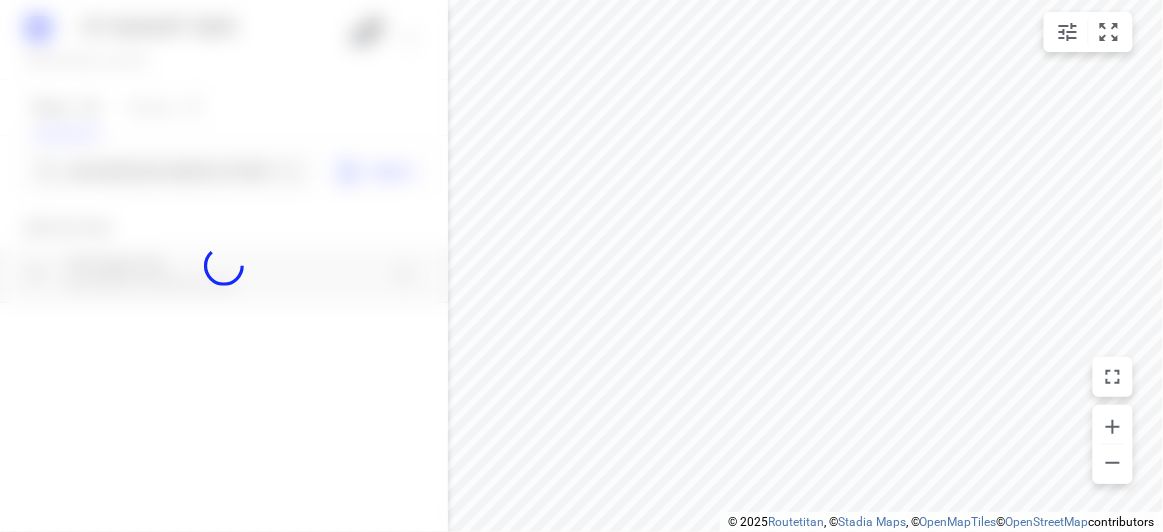 click at bounding box center [224, 266] 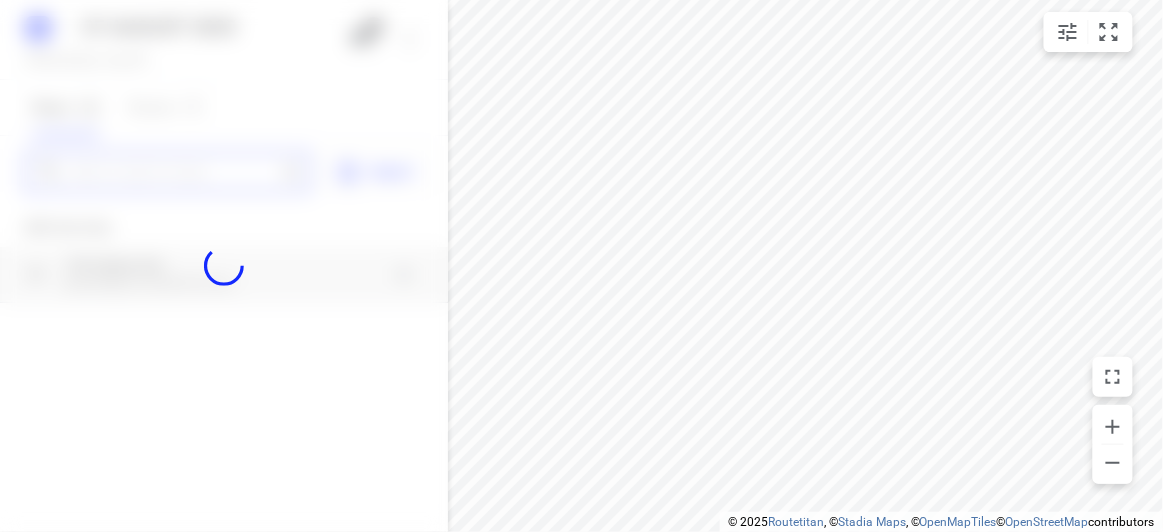 scroll, scrollTop: 0, scrollLeft: 0, axis: both 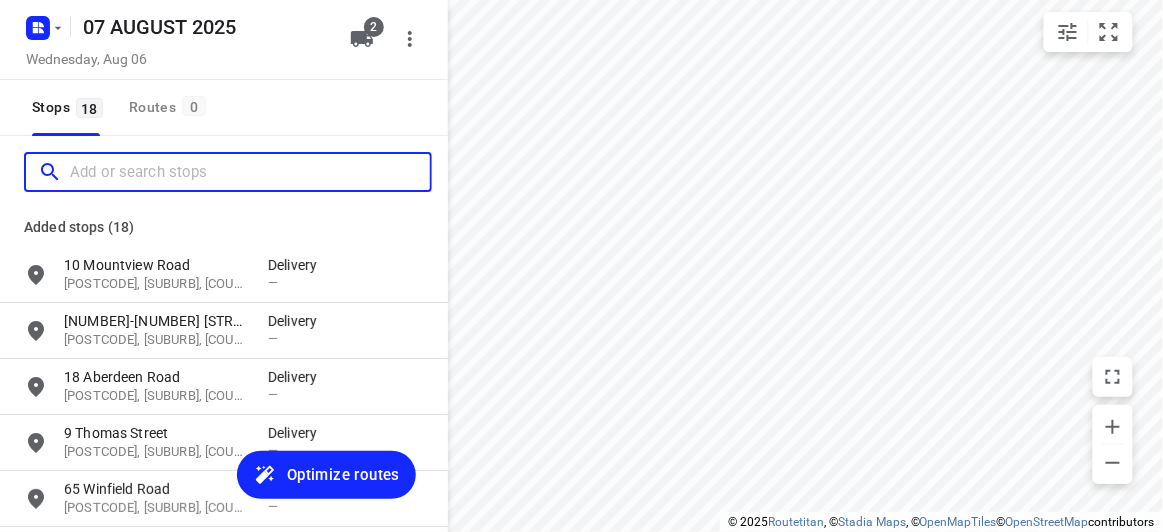 click at bounding box center [250, 172] 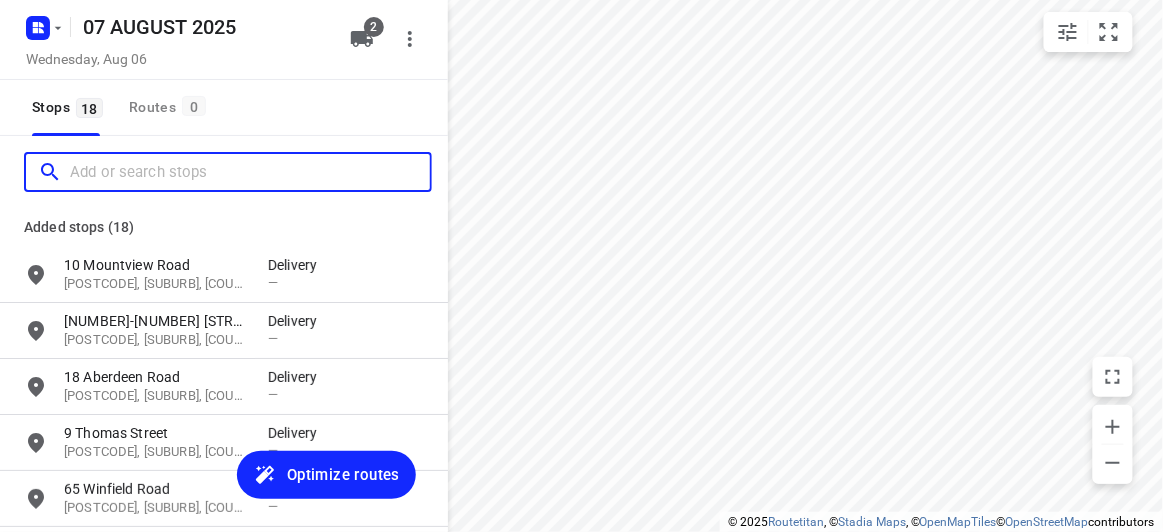 paste on "60 Cooloongatta road Camberwell 3124" 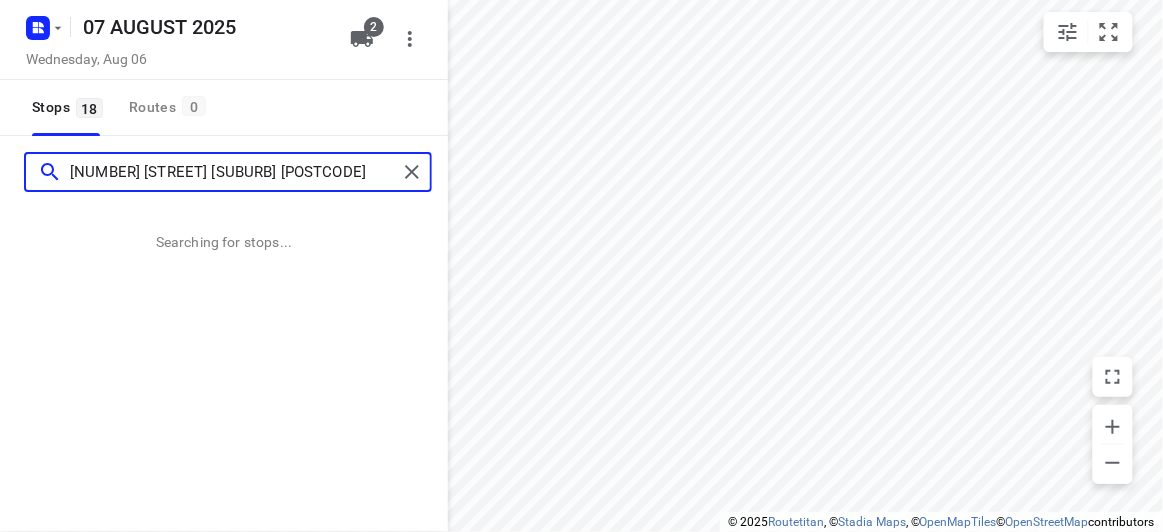 type on "60 Cooloongatta road Camberwell 3124" 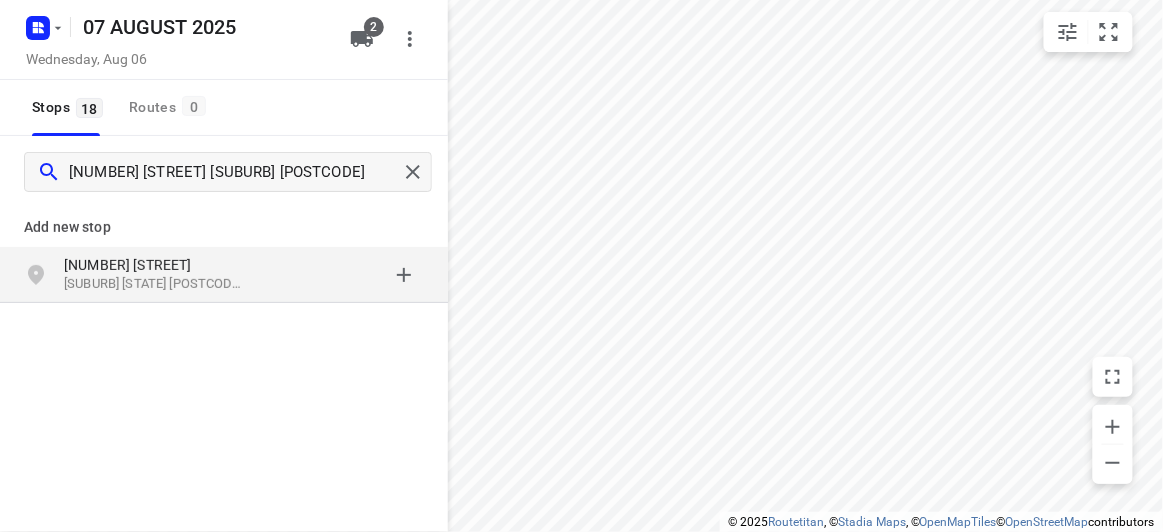 click on "Add new stop" at bounding box center (224, 227) 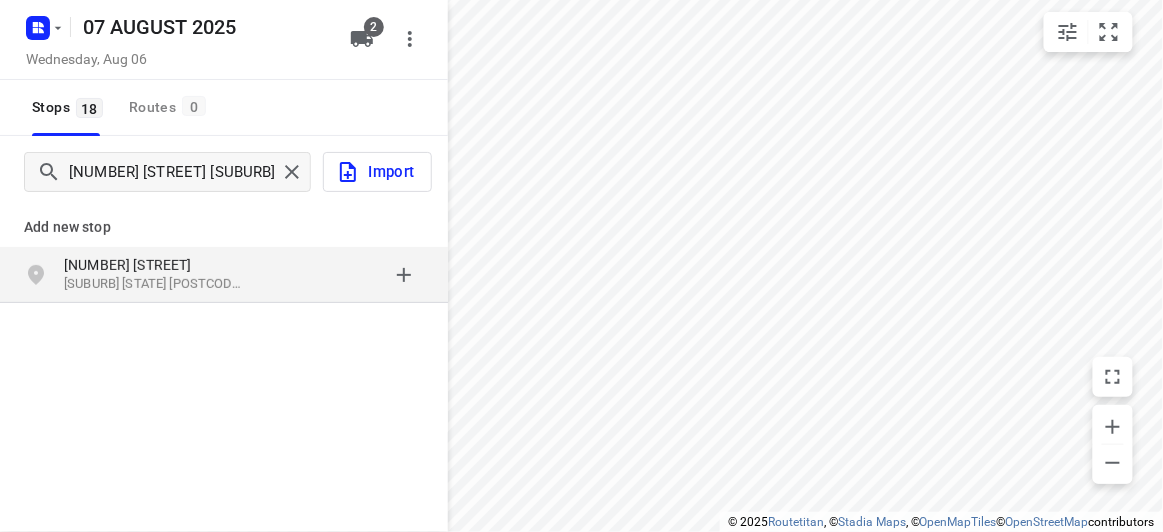 click on "Camberwell VIC 3124, Australia" at bounding box center (156, 284) 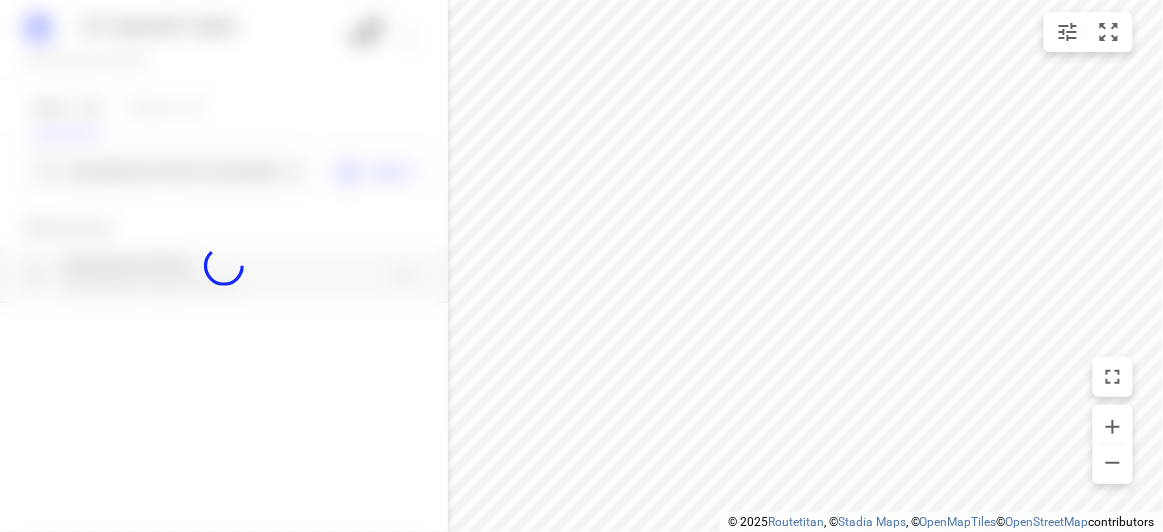 click at bounding box center (224, 266) 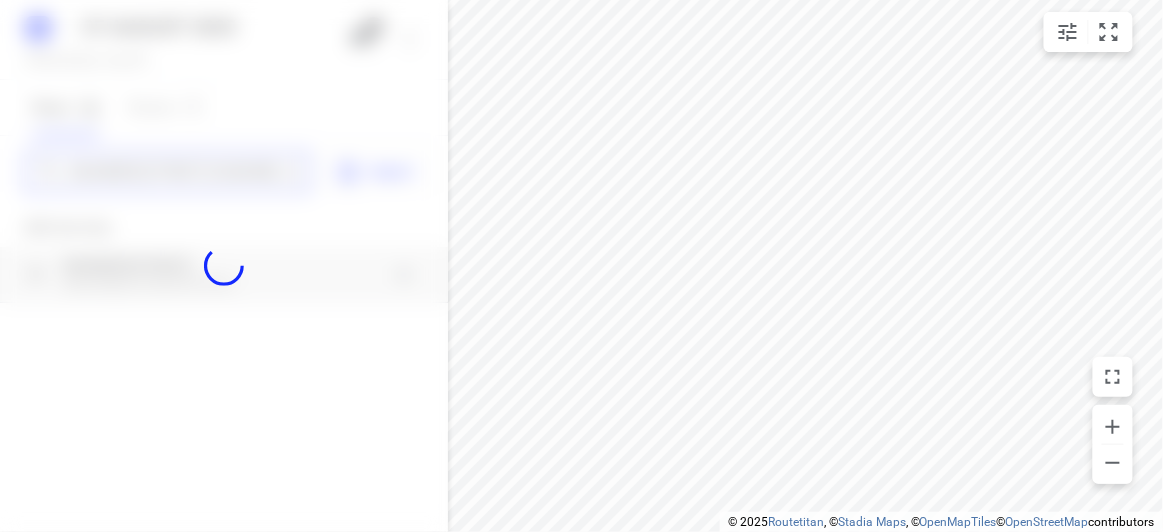 click on "07 AUGUST 2025 Wednesday, Aug 06 2 Stops 18 Routes 0 60 Cooloongatta road Camberwell 3124 Import Add new stop 60 Cooloongatta Road  Camberwell VIC 3124, Australia Routing Settings Optimization preference Shortest distance distance Optimization preference Distance Format KM km Distance Format Default stop duration 5 minutes Default stop duration Default stop load 1 units Default stop load Allow late stops   Maximum amount of time drivers may be late at a stop Allow reloads BETA   Vehicles may return to the depot to load more stops. Fixed departure time   Vehicles must depart at the start of their working hours Cancel Save" at bounding box center [224, 266] 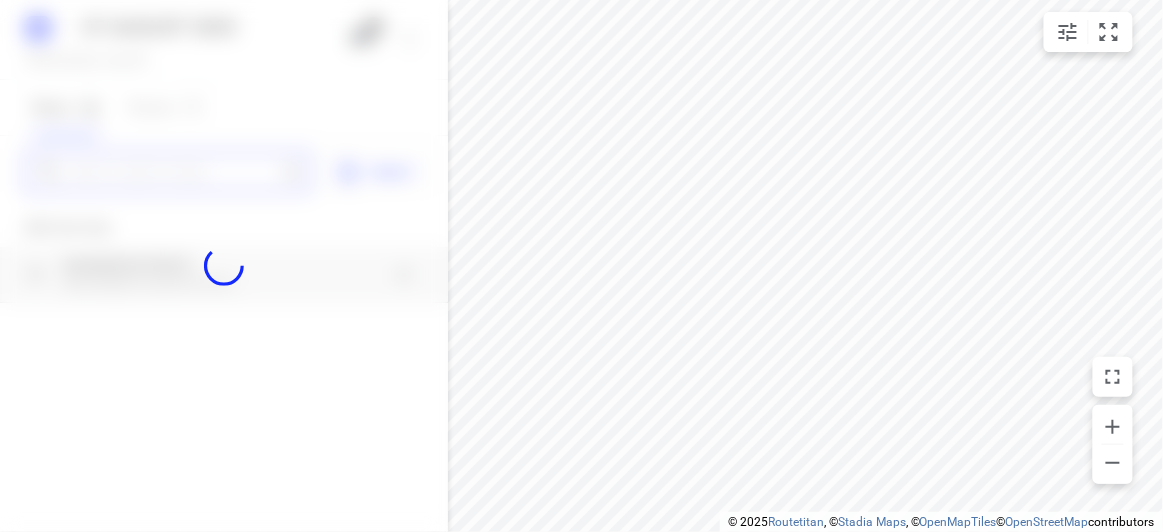 paste on "4 Donald Street Clayton 3168" 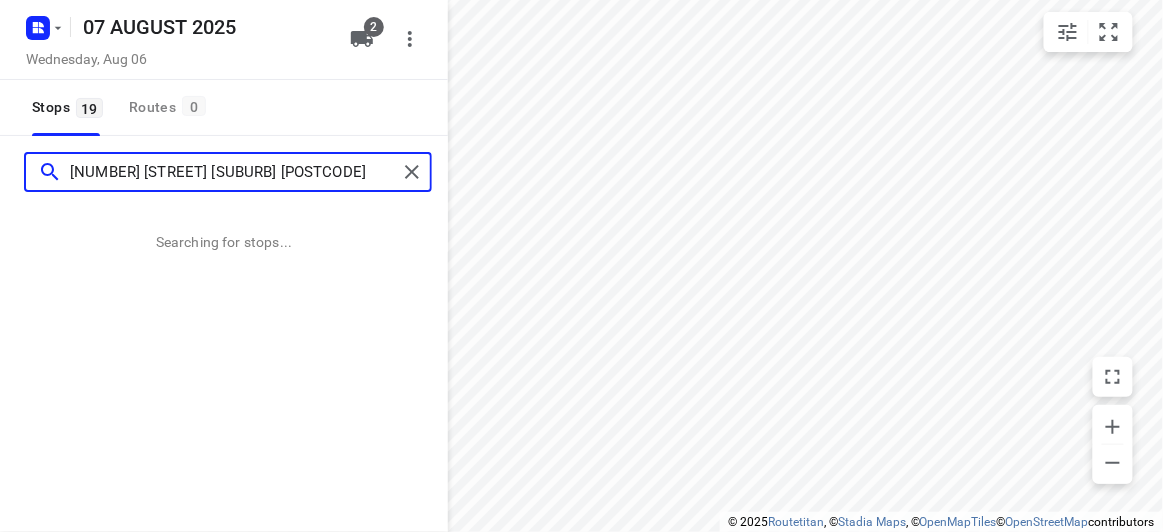 scroll, scrollTop: 0, scrollLeft: 0, axis: both 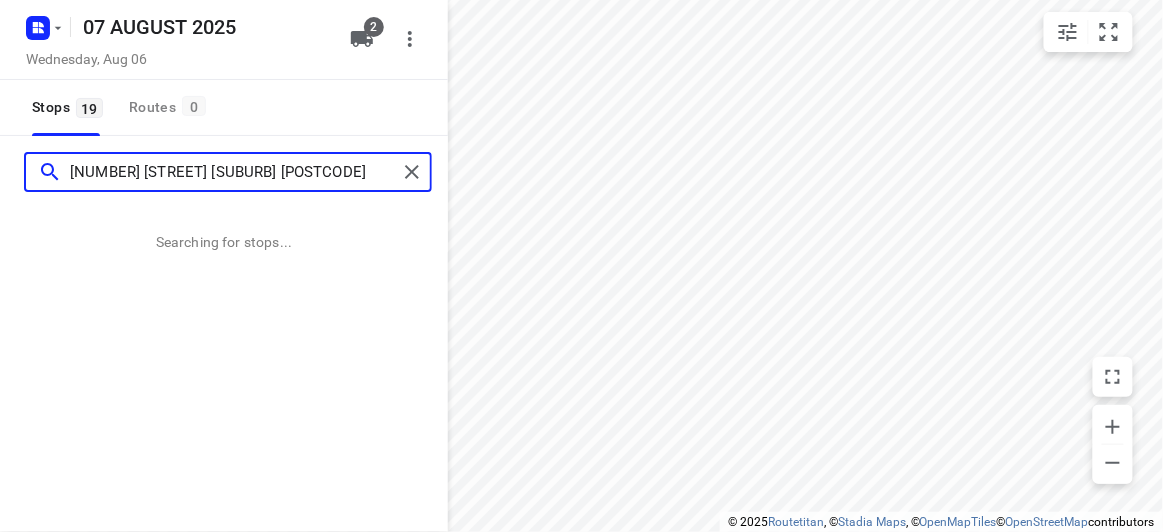 type on "4 Donald Street Clayton 3168" 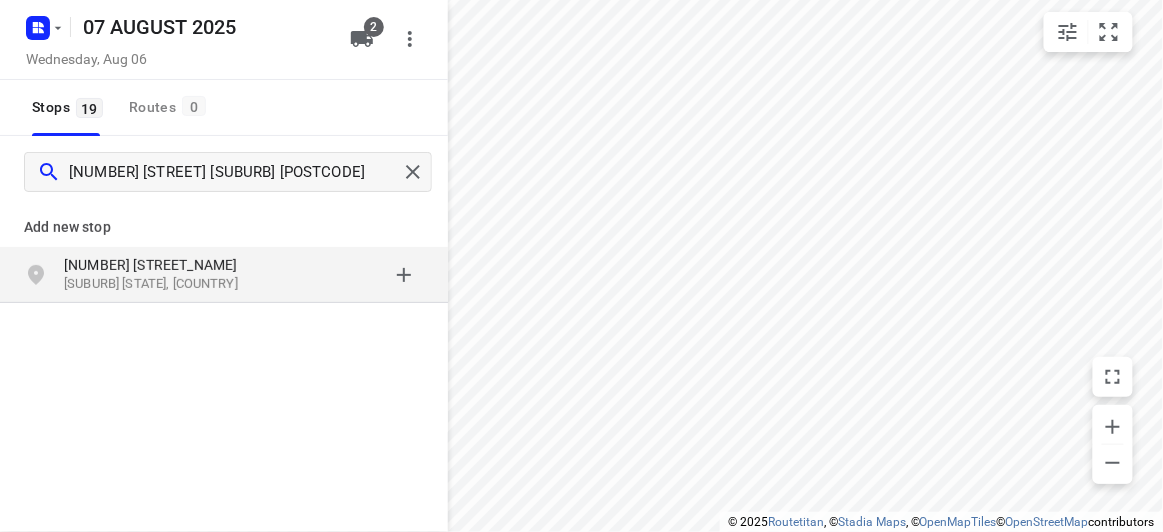 click on "Add new stop" at bounding box center (224, 219) 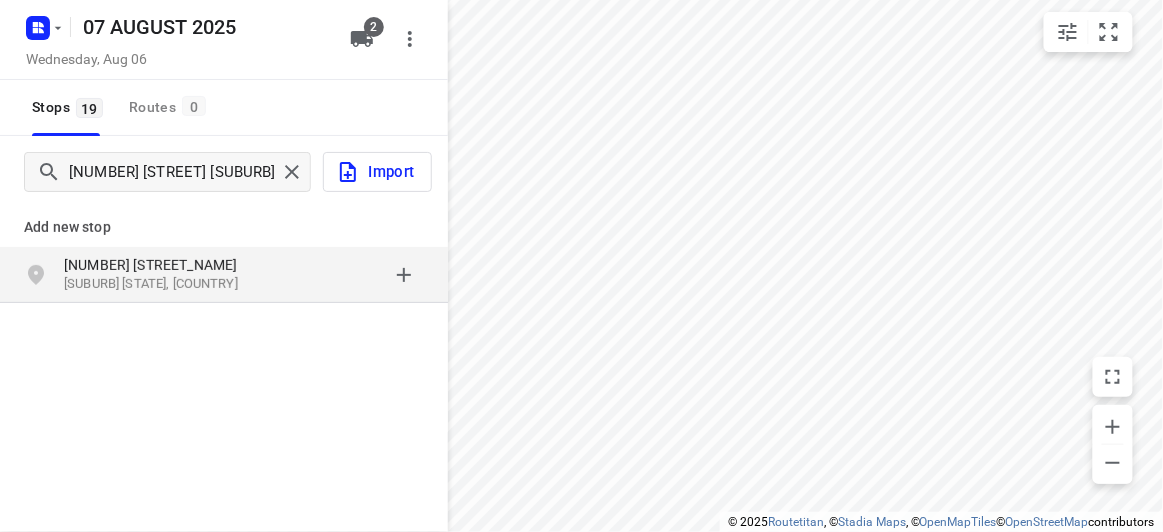 click on "4 Donald Street" at bounding box center (156, 265) 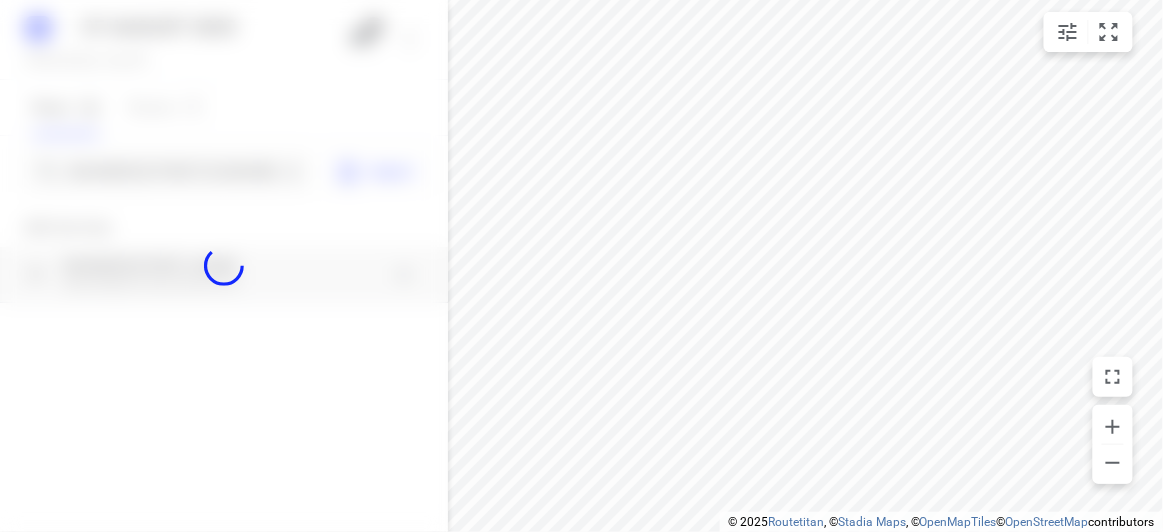 click at bounding box center [224, 266] 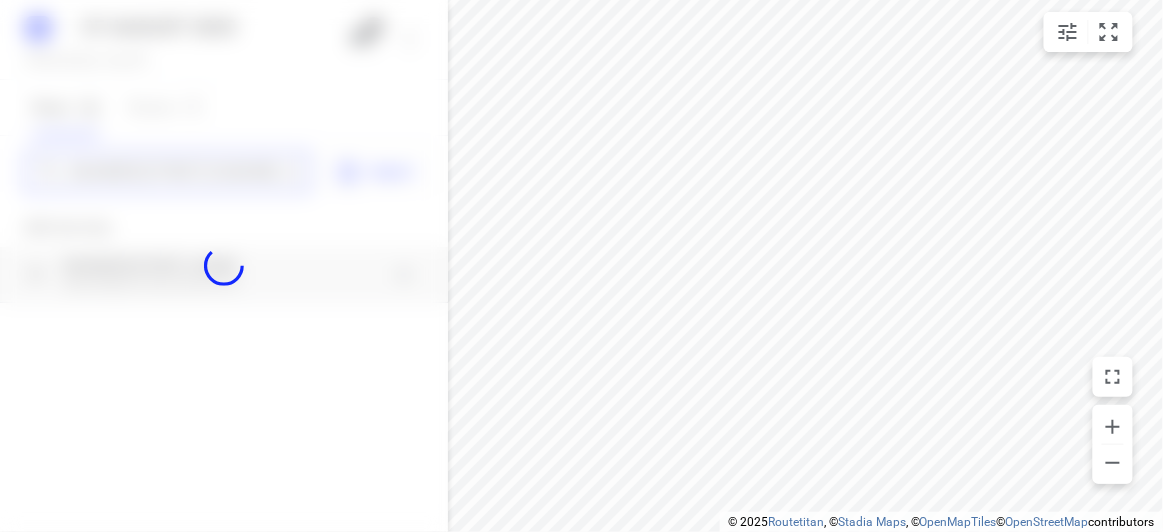 click on "07 AUGUST 2025 Wednesday, Aug 06 2 Stops 19 Routes 0 4 Donald Street Clayton 3168 Import Add new stop 4 Donald Street  Clayton VIC 3168, Australia Routing Settings Optimization preference Shortest distance distance Optimization preference Distance Format KM km Distance Format Default stop duration 5 minutes Default stop duration Default stop load 1 units Default stop load Allow late stops   Maximum amount of time drivers may be late at a stop Allow reloads BETA   Vehicles may return to the depot to load more stops. Fixed departure time   Vehicles must depart at the start of their working hours Cancel Save" at bounding box center [224, 266] 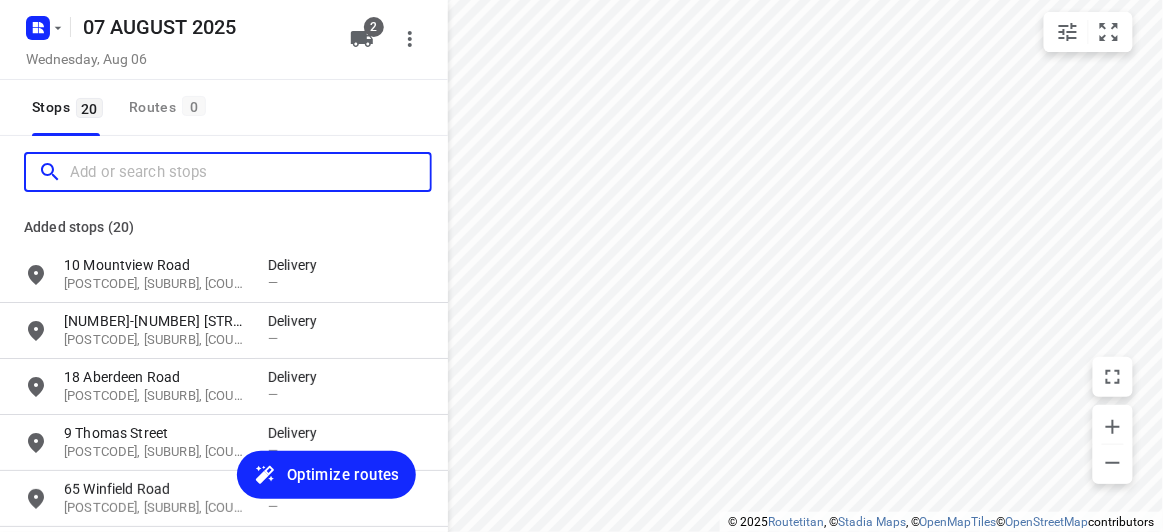 paste on "387 Auburn Rd Hawthorn 3122" 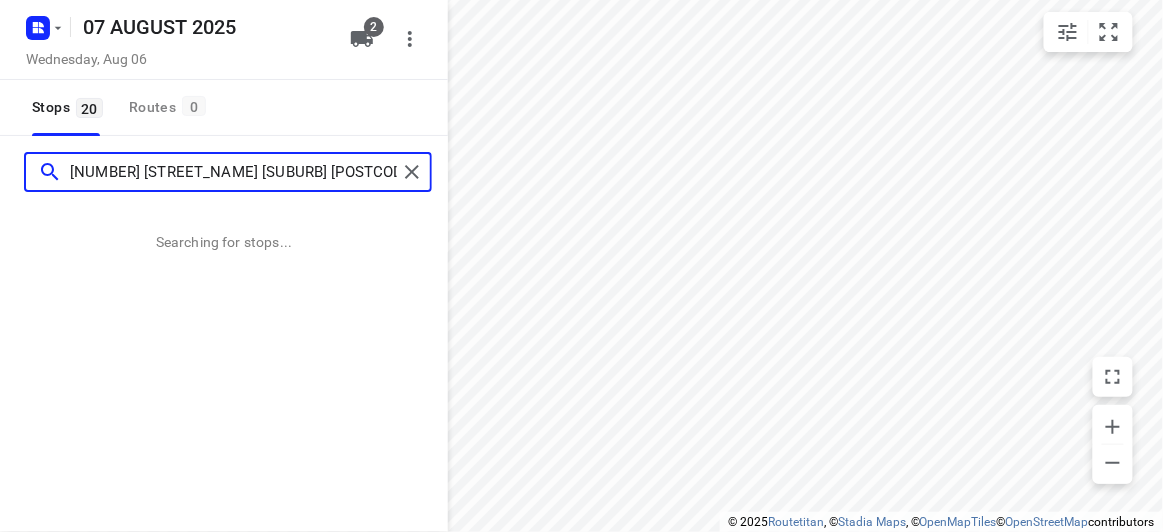 type on "387 Auburn Rd Hawthorn 3122" 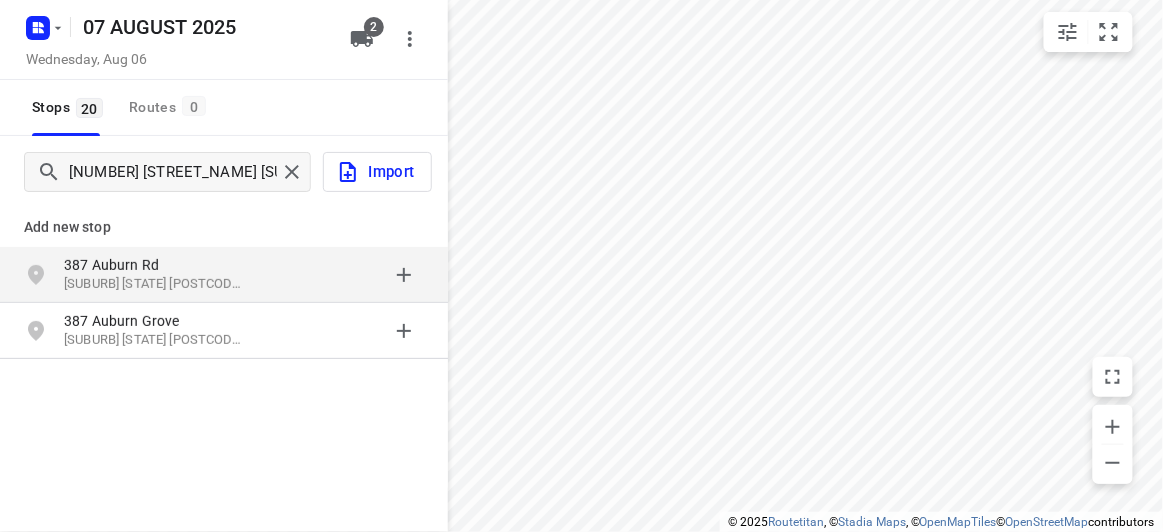 click at bounding box center [346, 275] 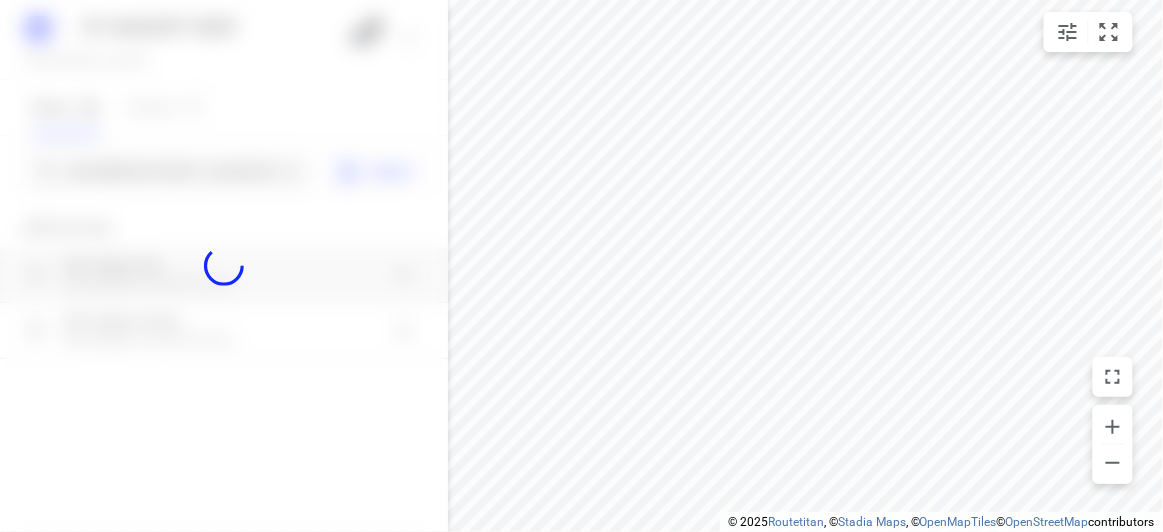 click at bounding box center [224, 266] 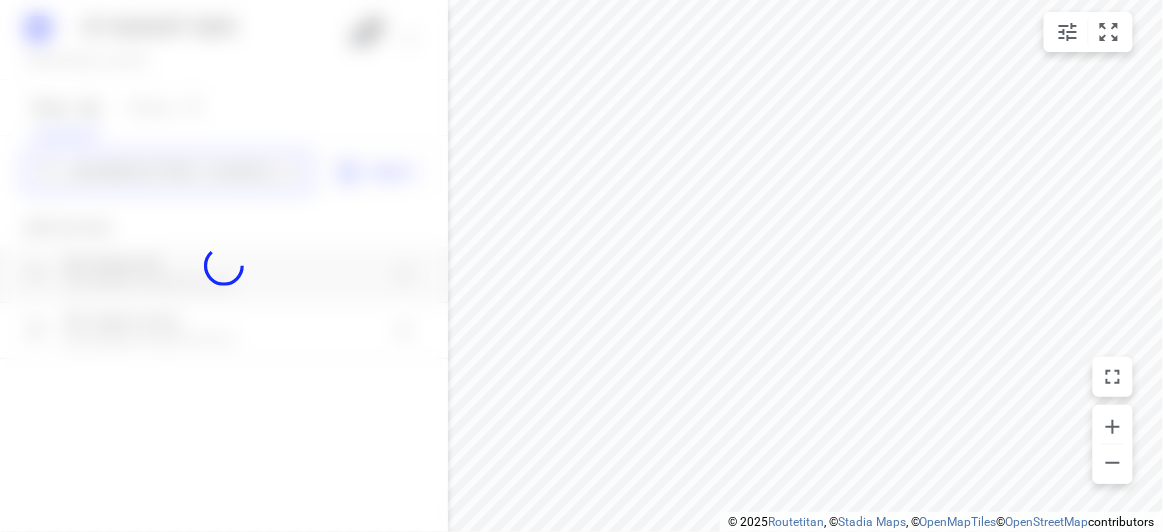 click on "07 AUGUST 2025 Wednesday, Aug 06 2 Stops 20 Routes 0 387 Auburn Rd Hawthorn 3122 Import Add new stop 387 Auburn Rd  Hawthorn VIC 3123, Australia 387 Auburn Grove  Hawthorn VIC 3122, Australia Routing Settings Optimization preference Shortest distance distance Optimization preference Distance Format KM km Distance Format Default stop duration 5 minutes Default stop duration Default stop load 1 units Default stop load Allow late stops   Maximum amount of time drivers may be late at a stop Allow reloads BETA   Vehicles may return to the depot to load more stops. Fixed departure time   Vehicles must depart at the start of their working hours Cancel Save" at bounding box center (224, 266) 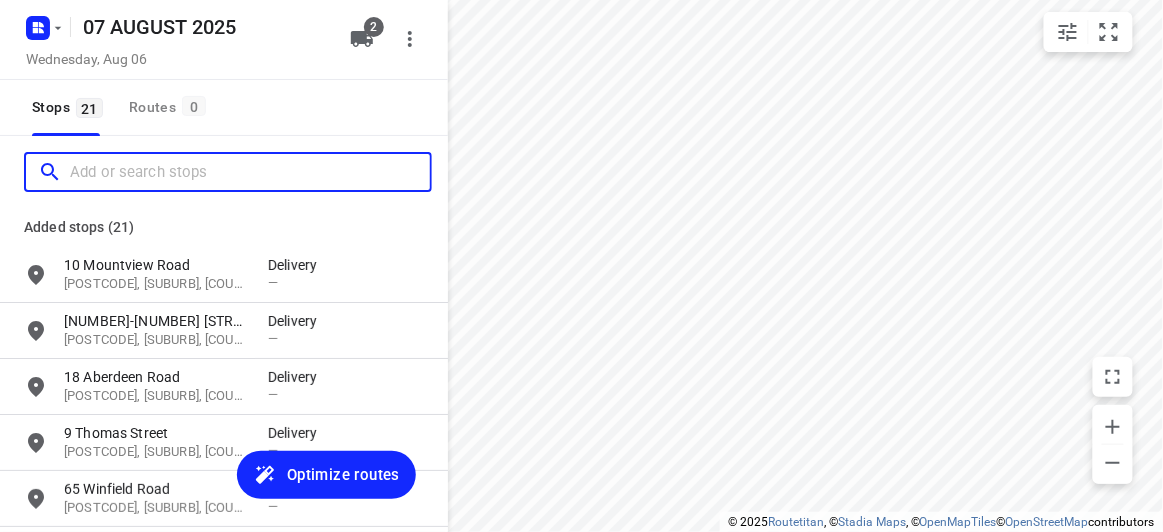 click at bounding box center [250, 172] 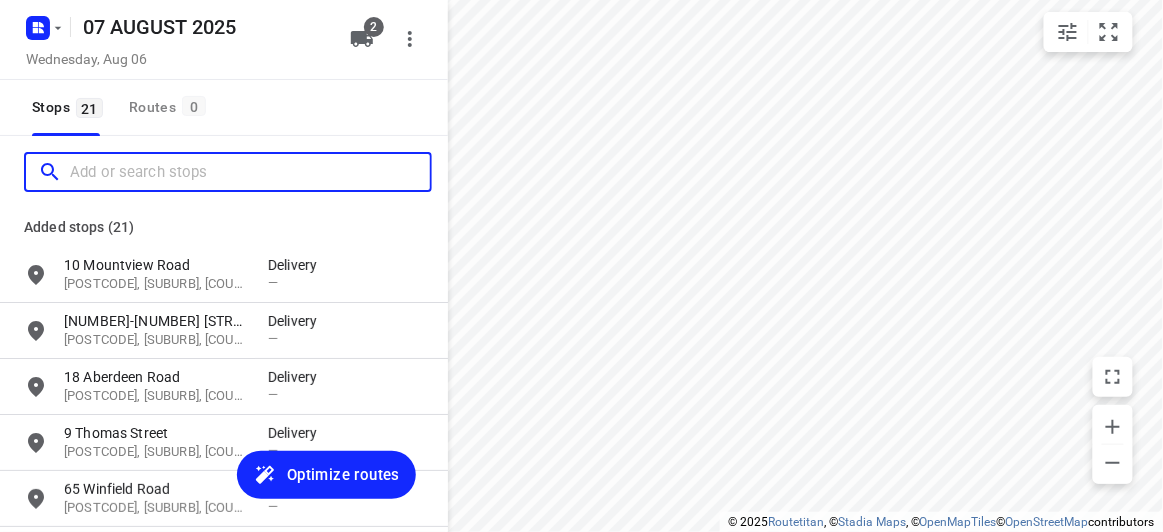 scroll, scrollTop: 0, scrollLeft: 0, axis: both 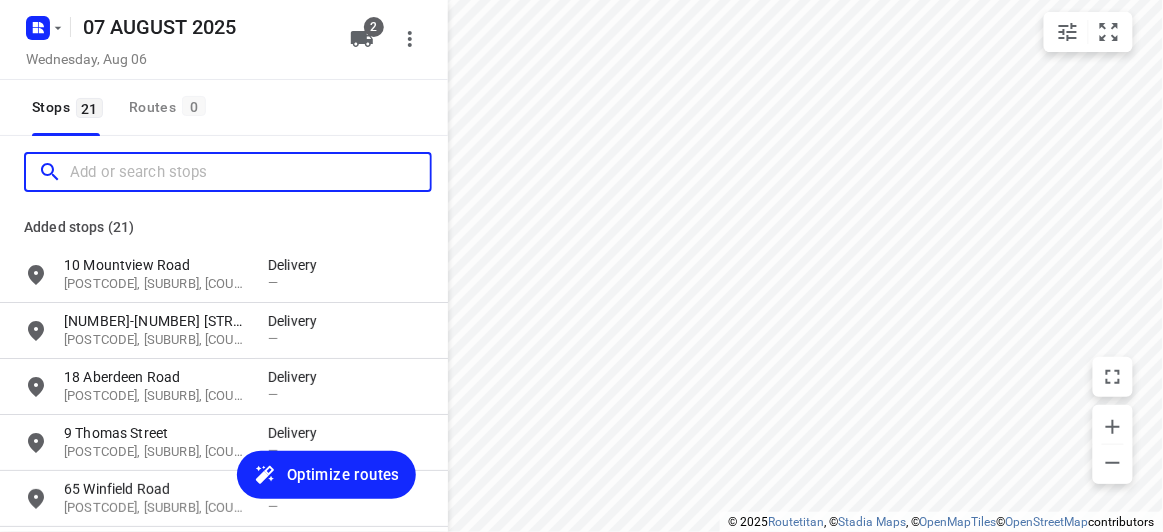 click at bounding box center (250, 172) 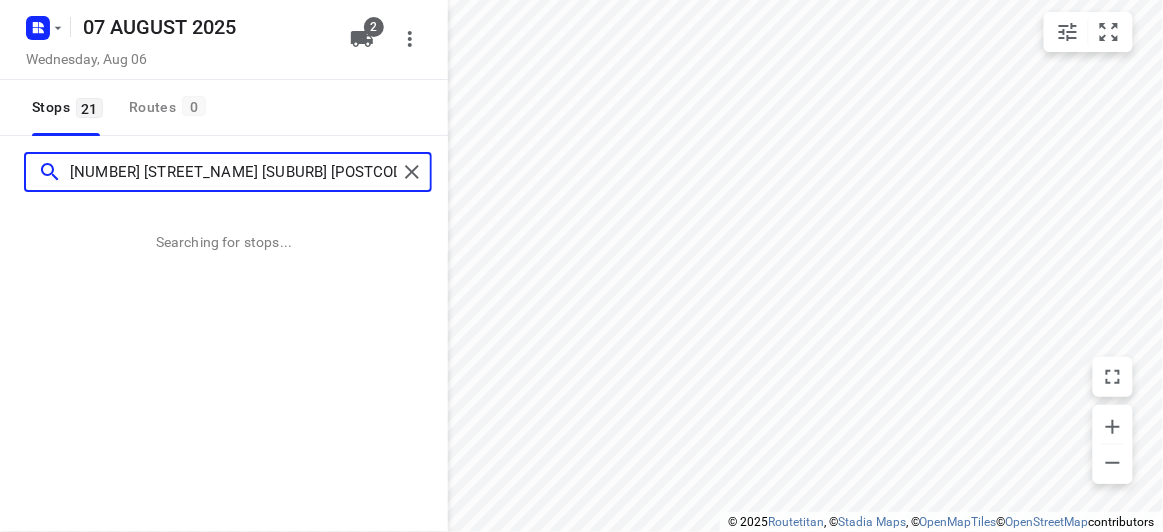 type on "20 Glover Street Bentleigh East 3165" 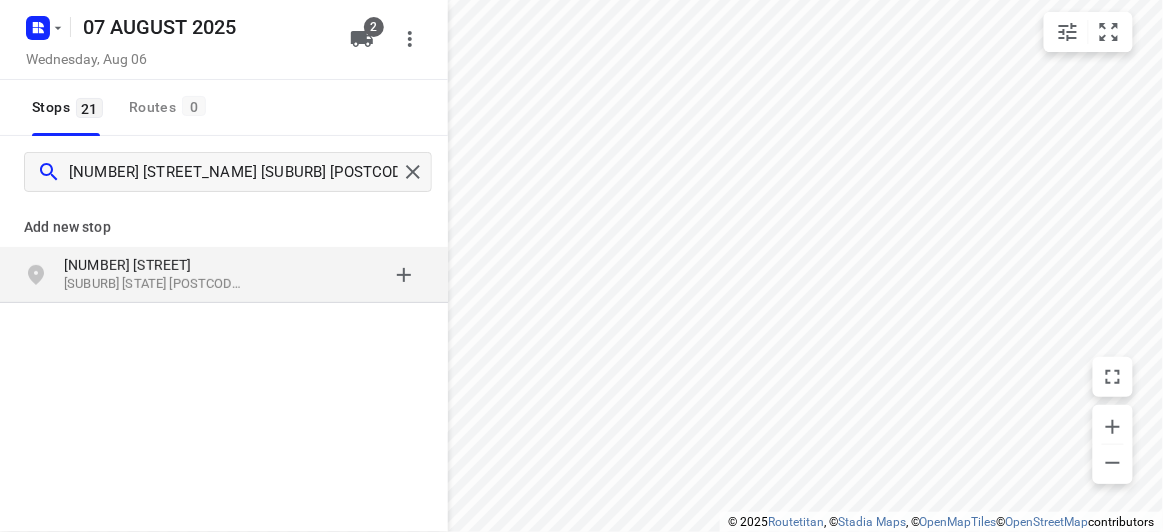 click on "20 Glover Street" at bounding box center (156, 265) 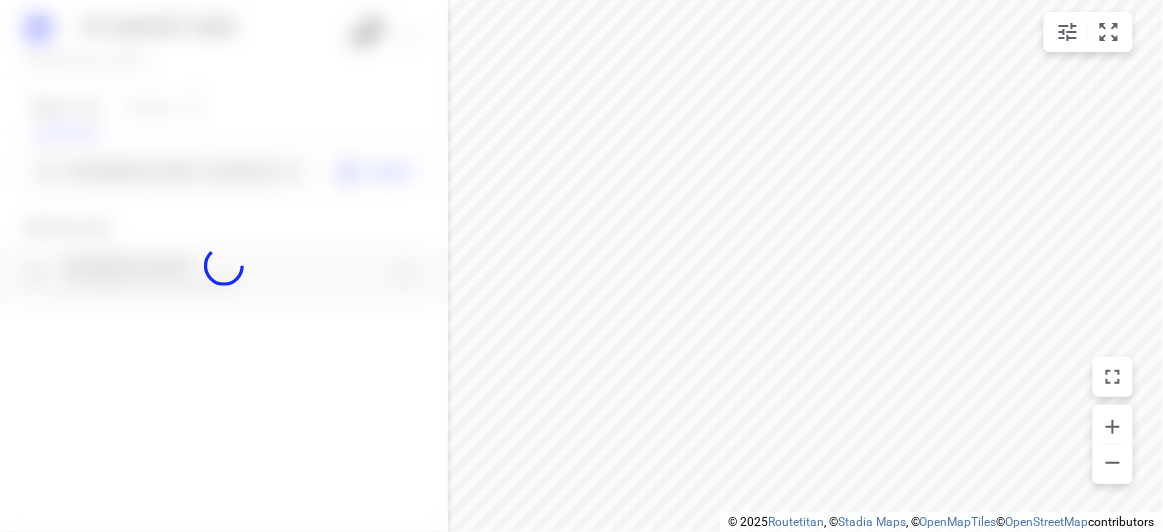 click at bounding box center [224, 266] 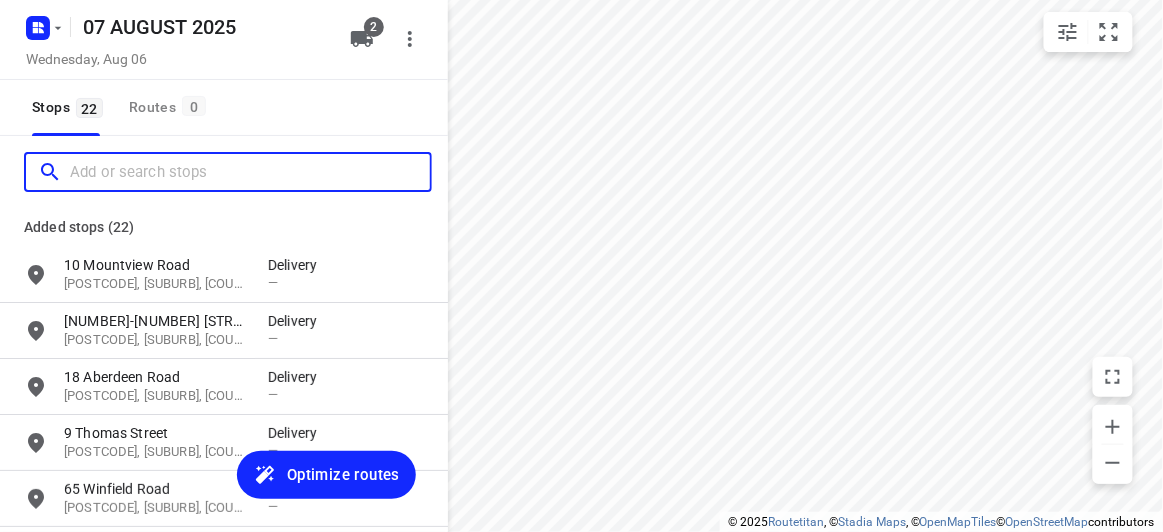 click at bounding box center (250, 172) 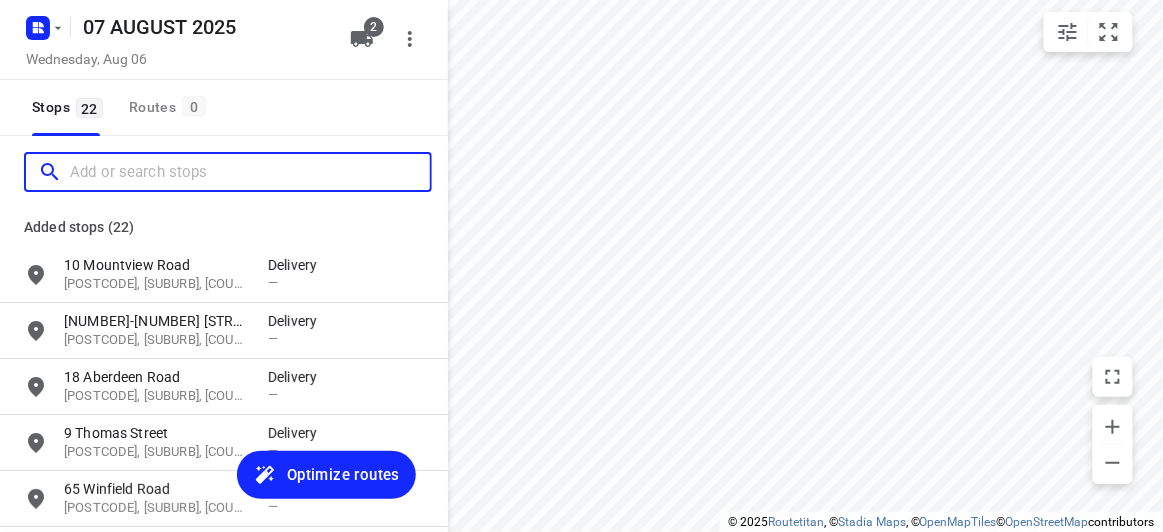 scroll, scrollTop: 0, scrollLeft: 0, axis: both 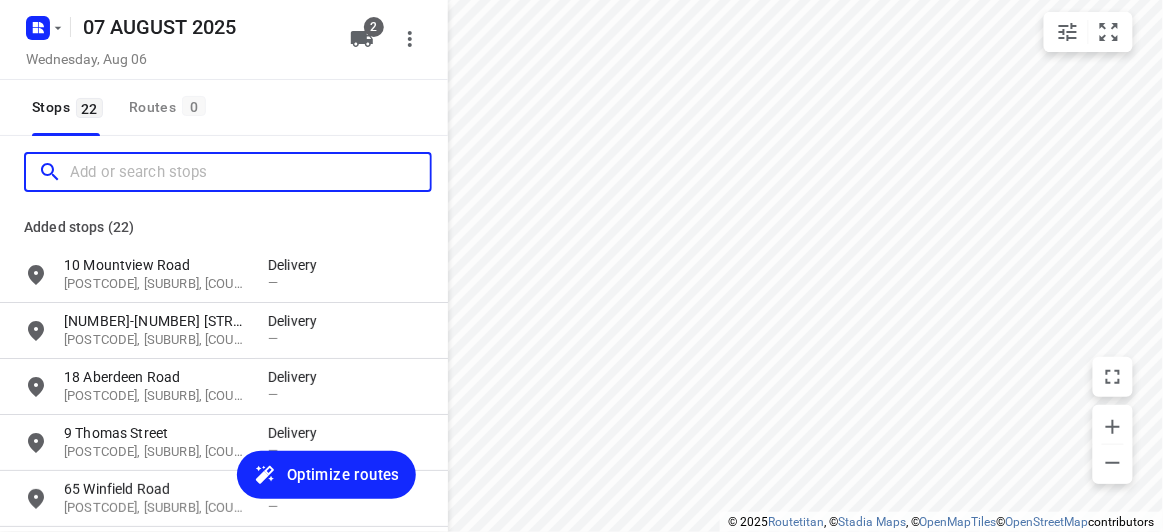 paste on "573b Burke Road Camberwell 3124" 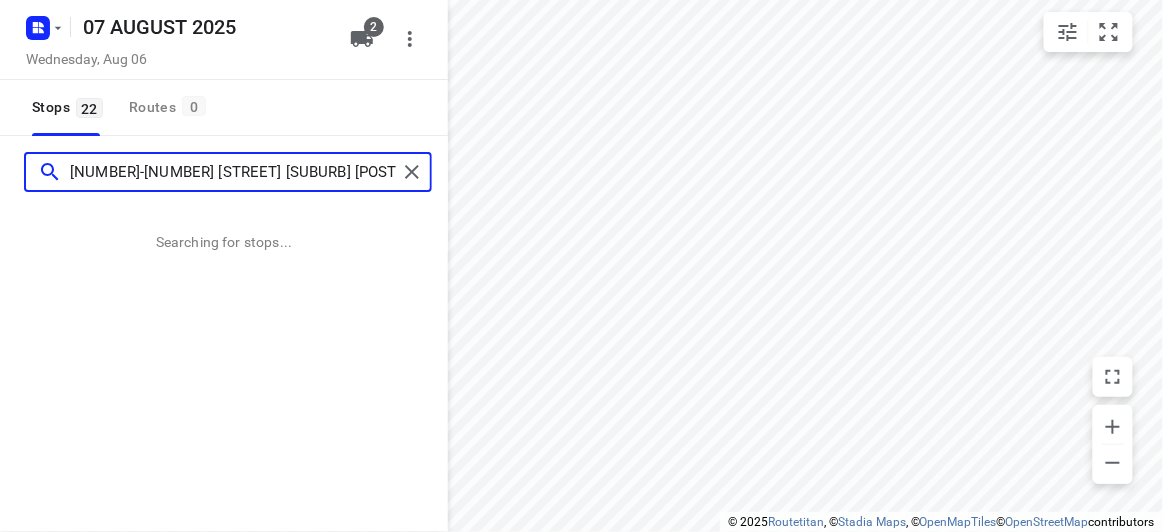 type on "573b Burke Road Camberwell 3124" 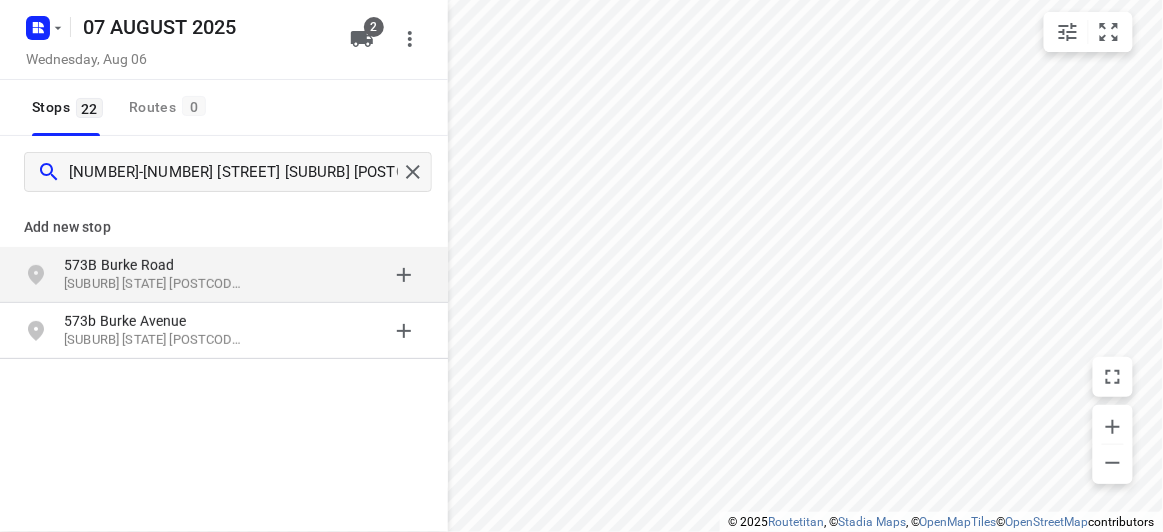 click on "Camberwell VIC 3124, Australia" at bounding box center (156, 284) 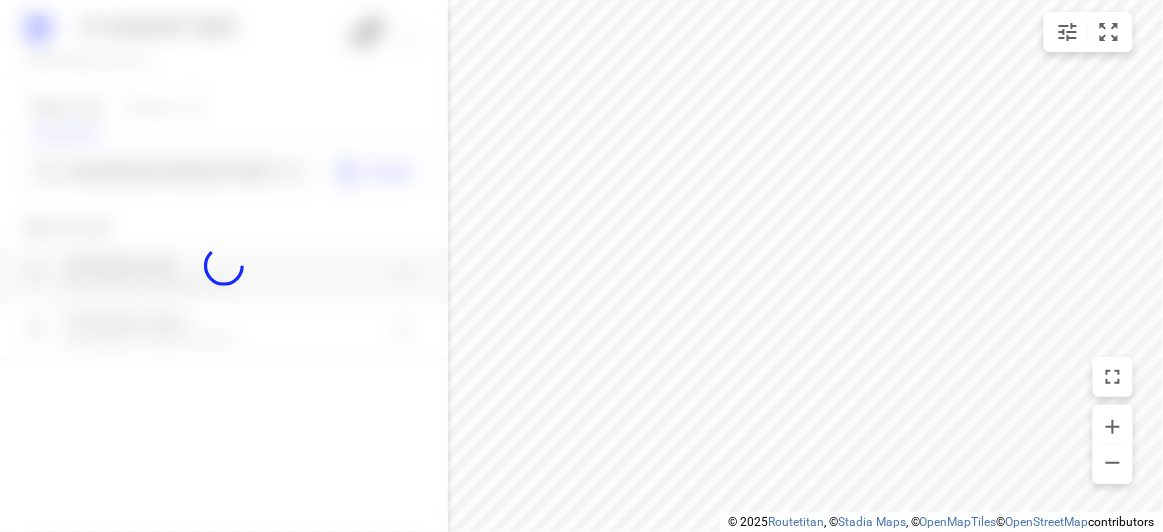 click at bounding box center (224, 266) 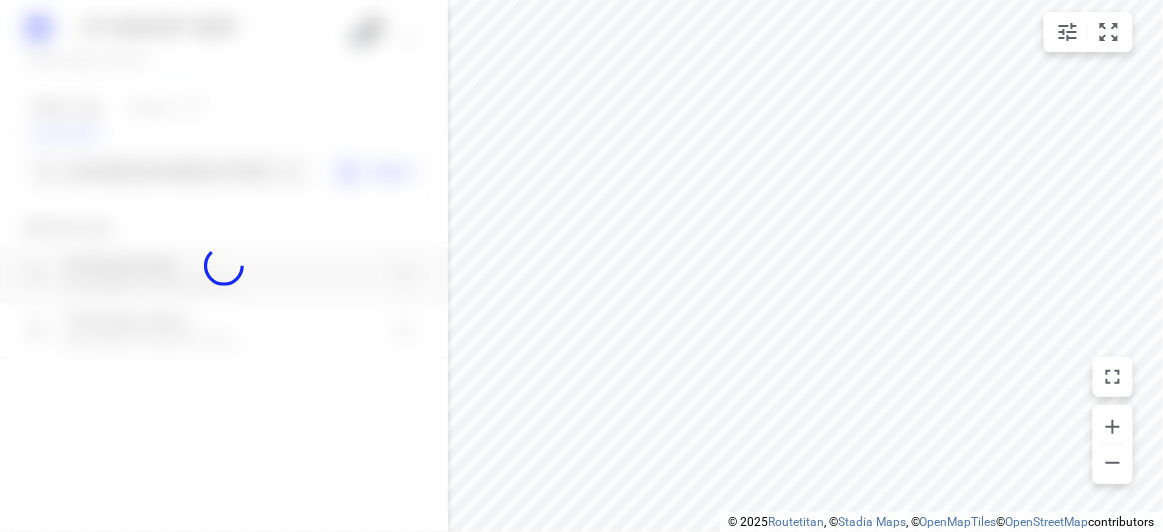 click at bounding box center (224, 266) 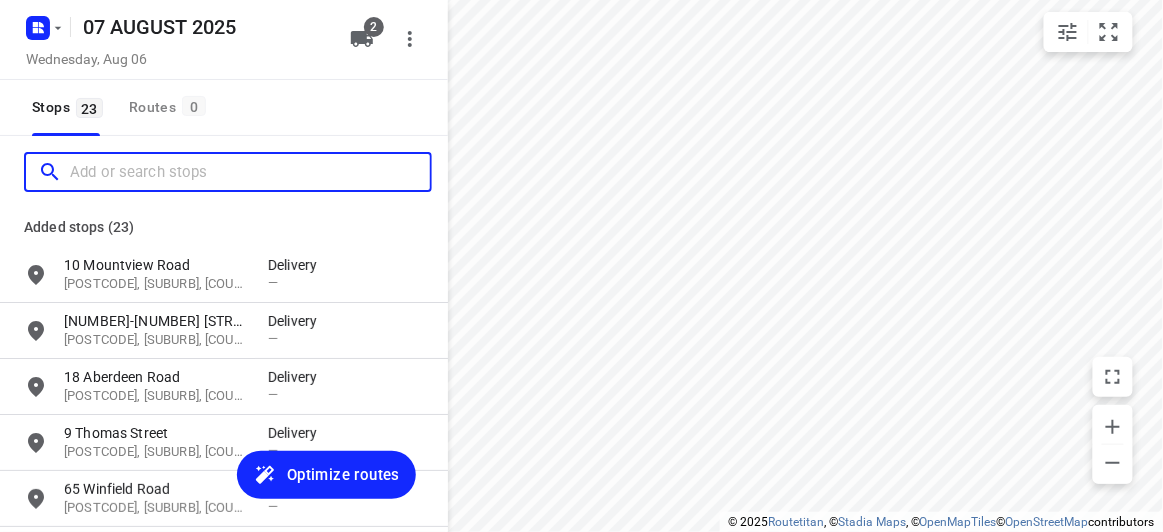 scroll, scrollTop: 0, scrollLeft: 0, axis: both 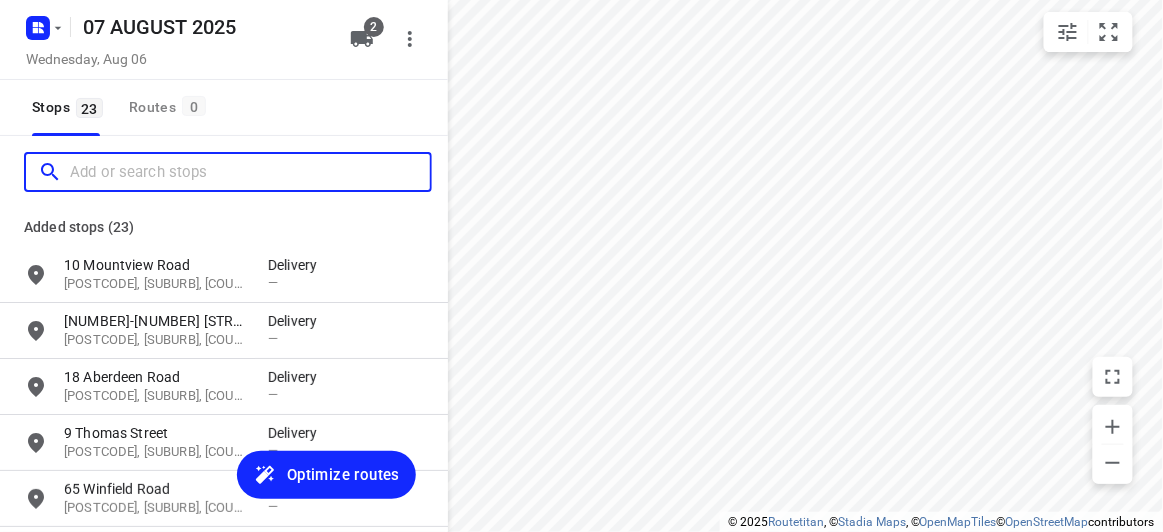 click at bounding box center [250, 172] 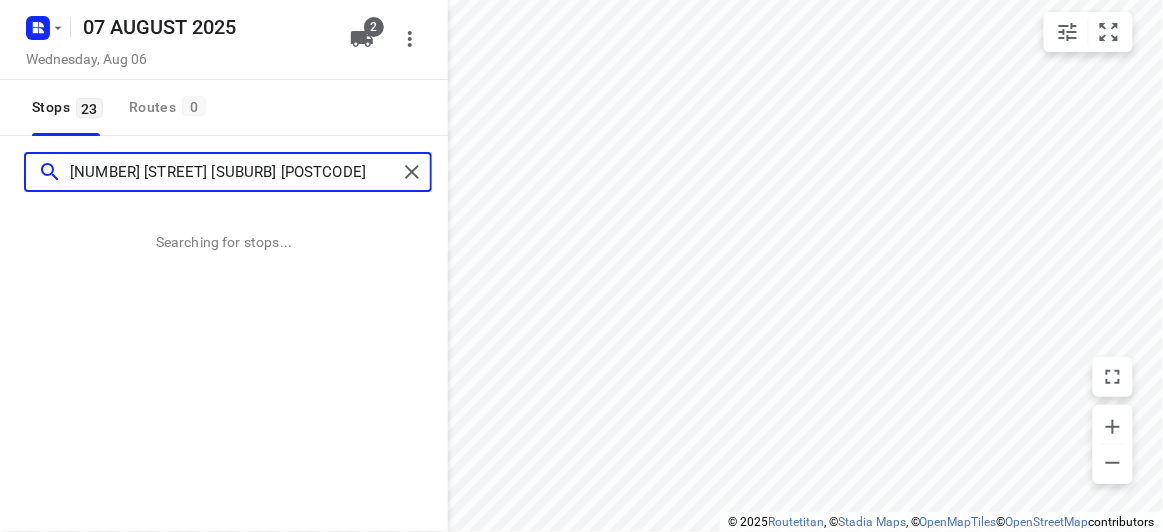 type on "25 Monash ave Balwyn 3103" 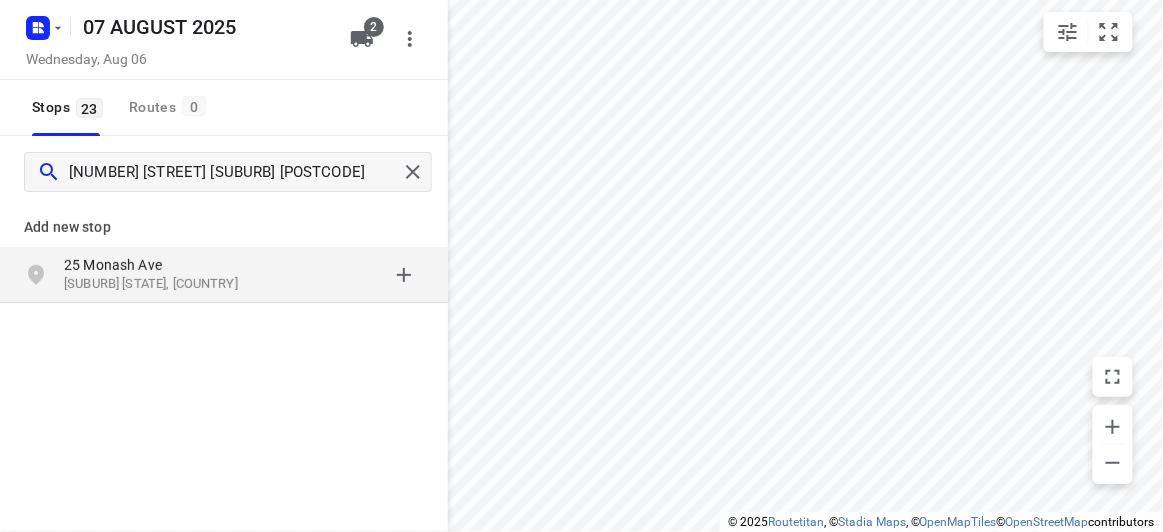 click on "25 Monash Ave  Balwyn VIC 3103, Australia" at bounding box center (224, 275) 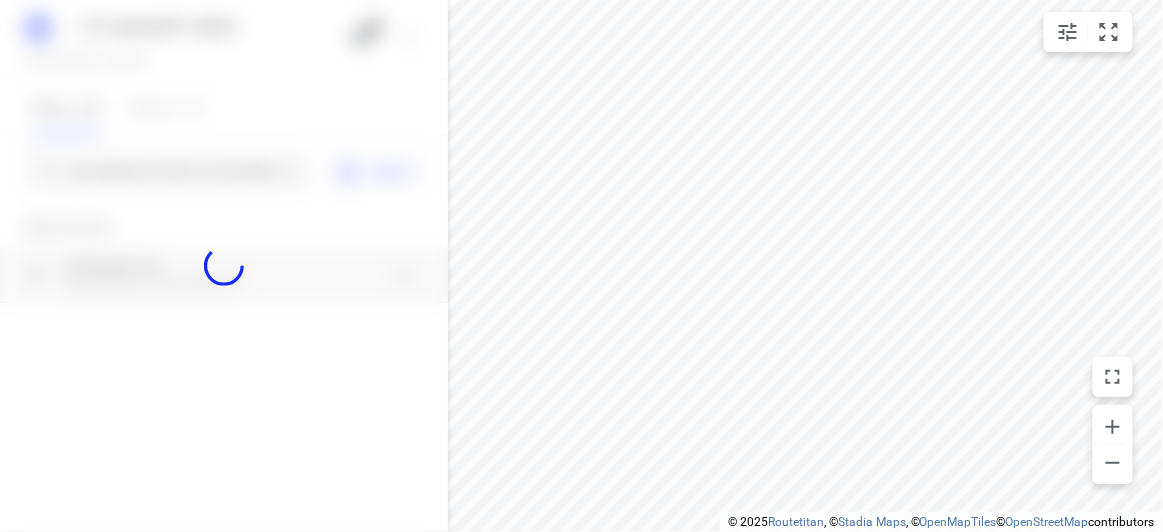 click at bounding box center (224, 266) 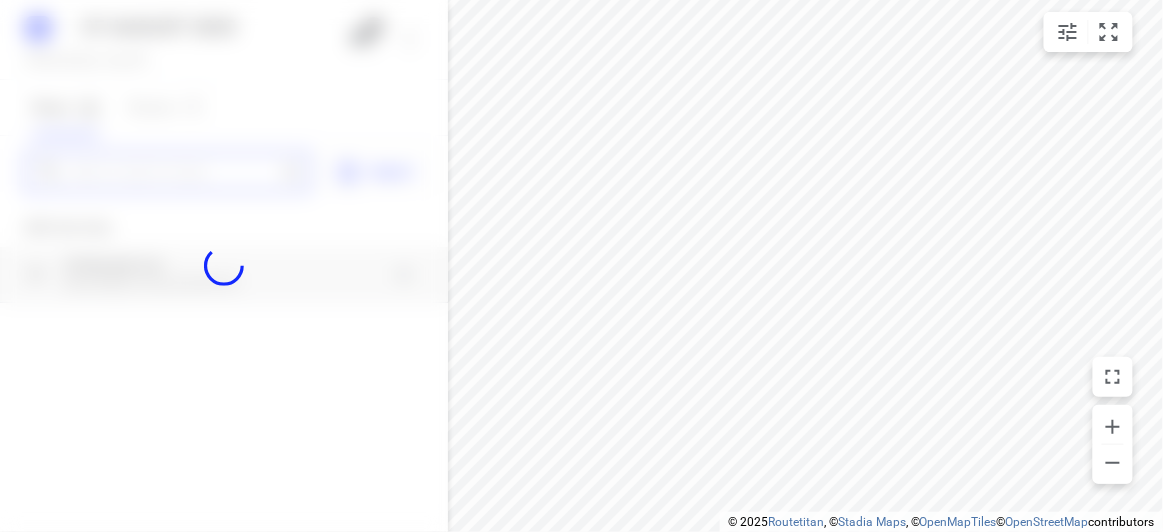 paste on "18 Treeby Court Springvale South 3172" 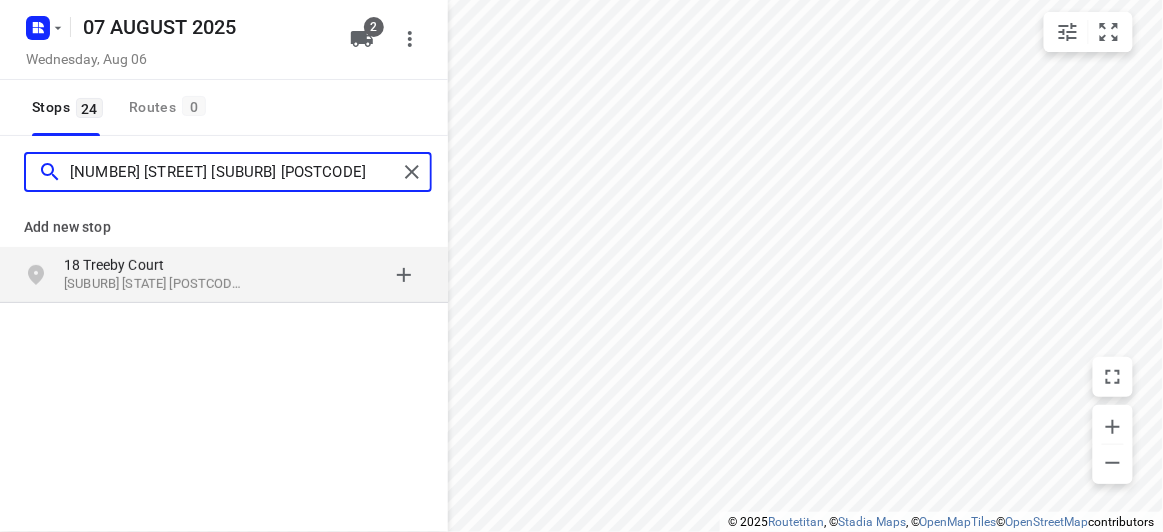 type on "18 Treeby Court Springvale South 3172" 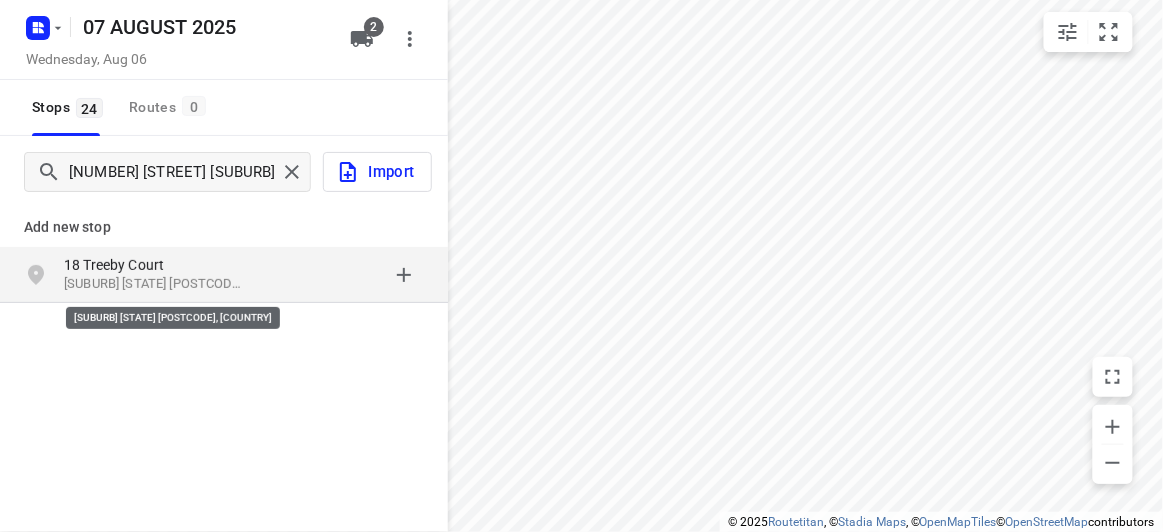 click on "Springvale South VIC 3172, Australia" at bounding box center [156, 284] 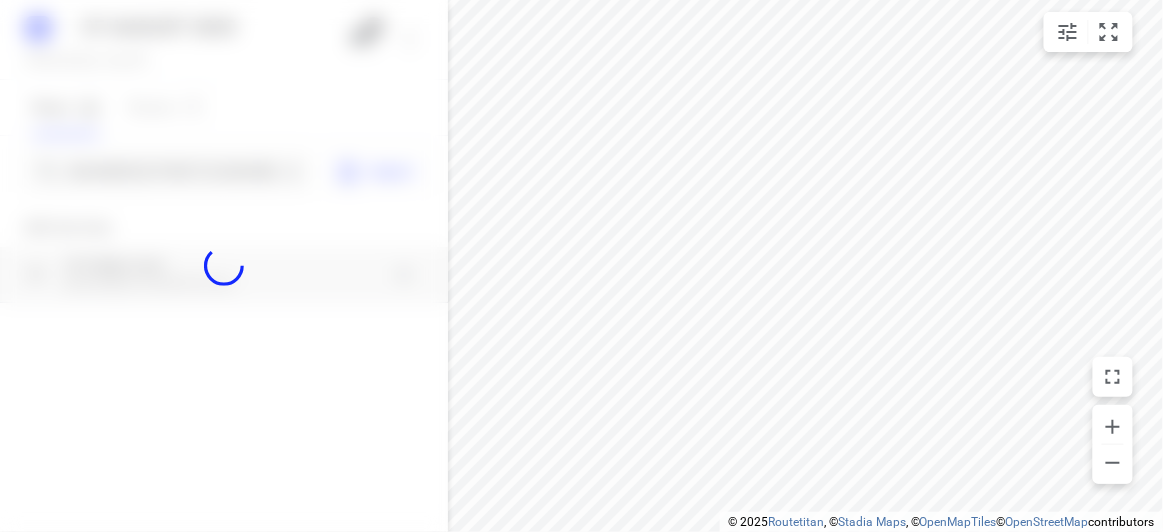 click at bounding box center [224, 266] 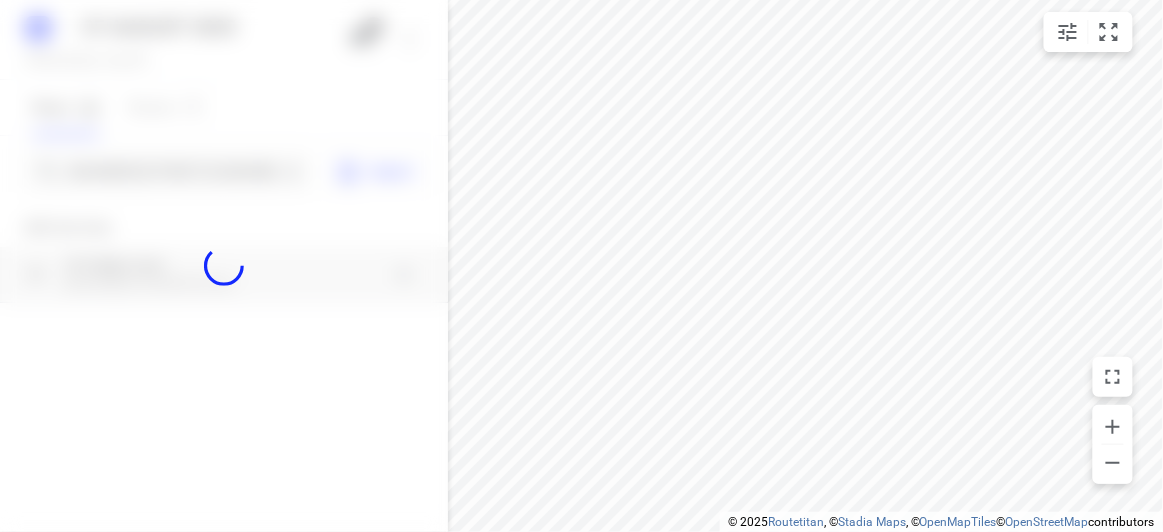 click at bounding box center [224, 266] 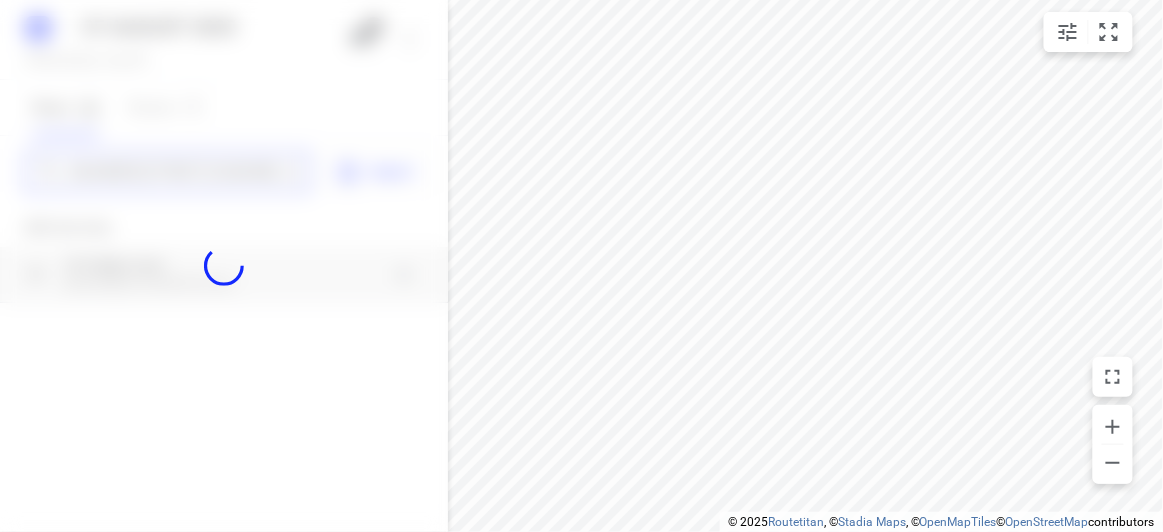 click on "07 AUGUST 2025 Wednesday, Aug 06 2 Stops 24 Routes 0 18 Treeby Court Springvale South 3172 Import Add new stop 18 Treeby Court  Springvale South VIC 3172, Australia Routing Settings Optimization preference Shortest distance distance Optimization preference Distance Format KM km Distance Format Default stop duration 5 minutes Default stop duration Default stop load 1 units Default stop load Allow late stops   Maximum amount of time drivers may be late at a stop Allow reloads BETA   Vehicles may return to the depot to load more stops. Fixed departure time   Vehicles must depart at the start of their working hours Cancel Save" at bounding box center (224, 266) 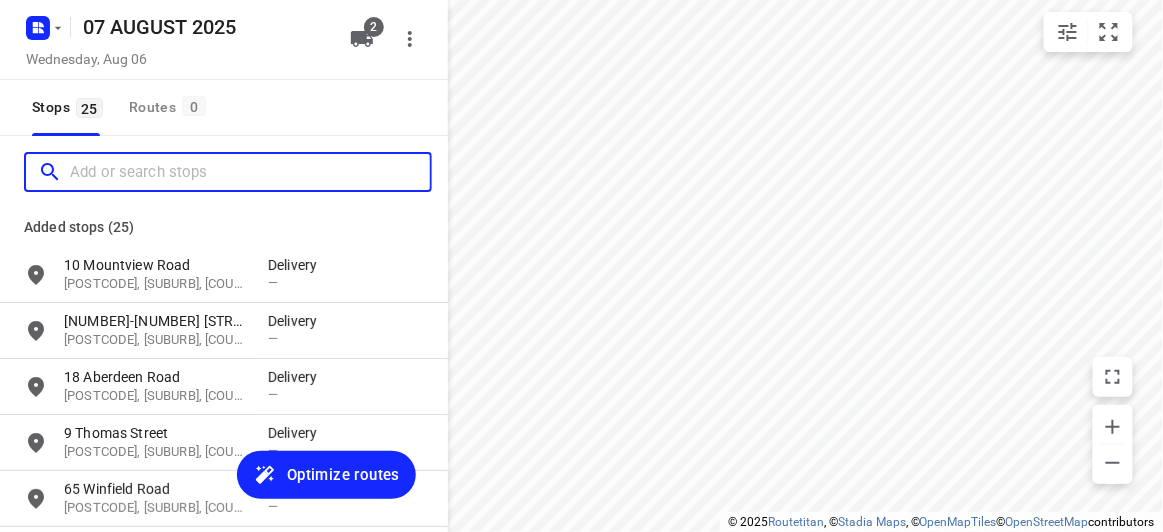paste on "5 Ashford Street Templestowe Lower 3107" 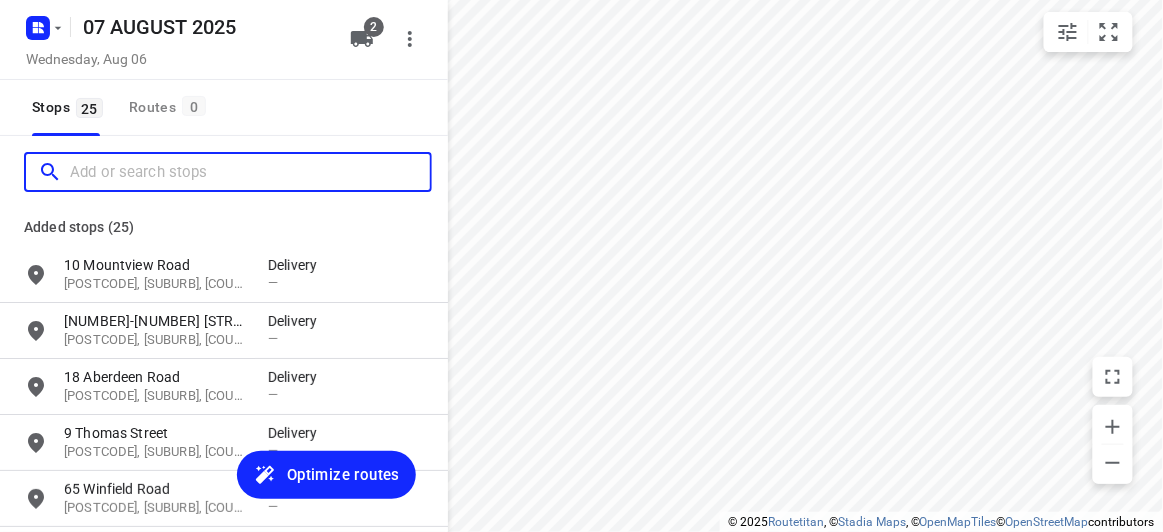 scroll, scrollTop: 0, scrollLeft: 0, axis: both 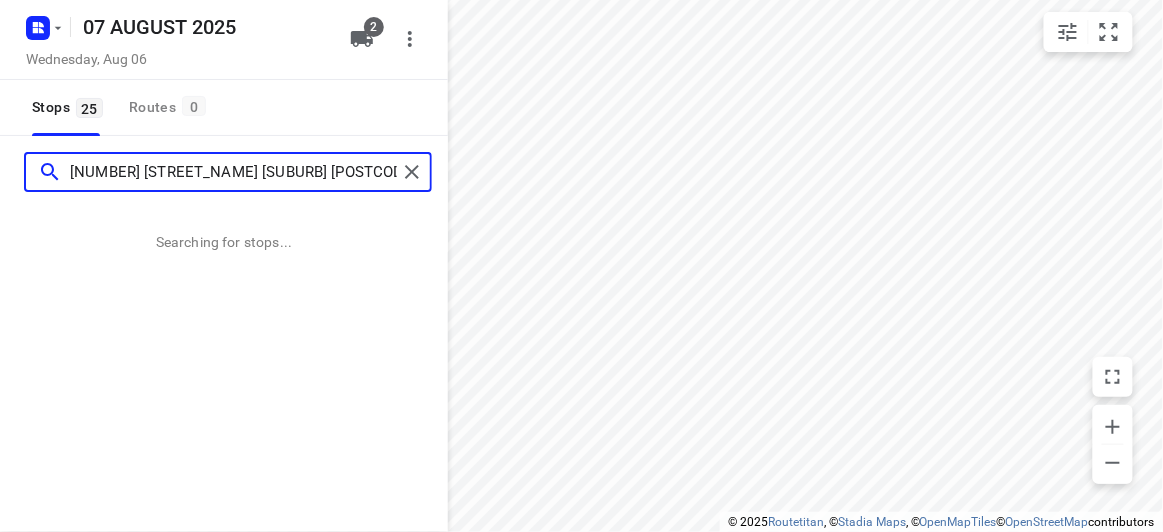 type on "5 Ashford Street Templestowe Lower 3107" 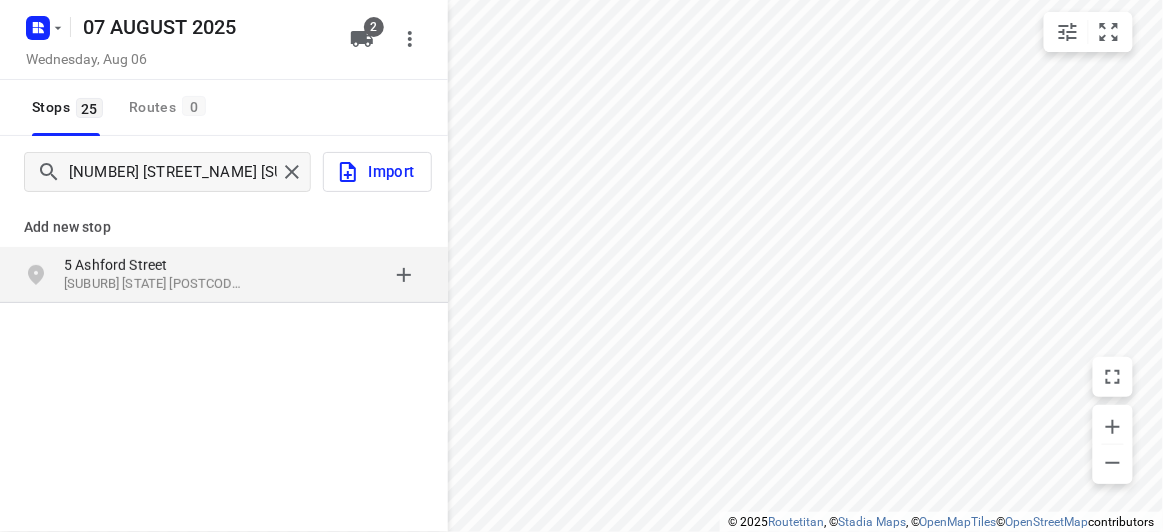 click on "5 Ashford Street  Templestowe Lower VIC 3107, Australia" at bounding box center (224, 275) 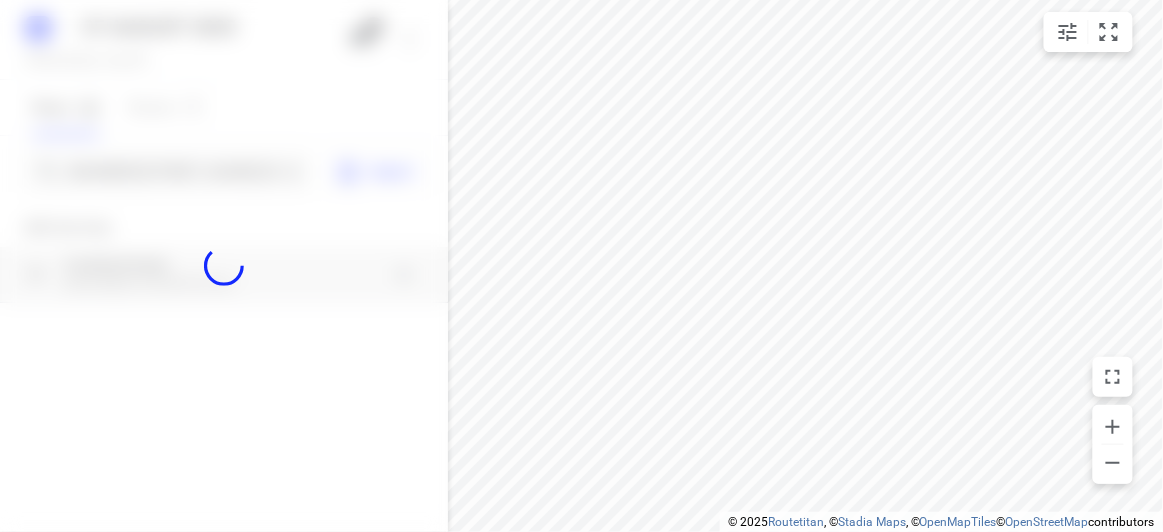click at bounding box center (224, 266) 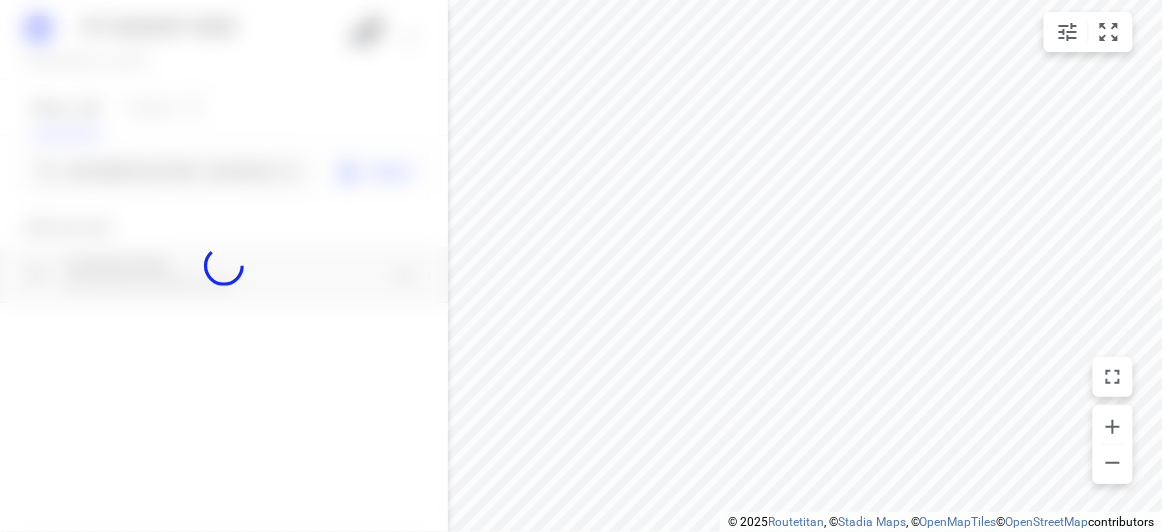 click at bounding box center [224, 266] 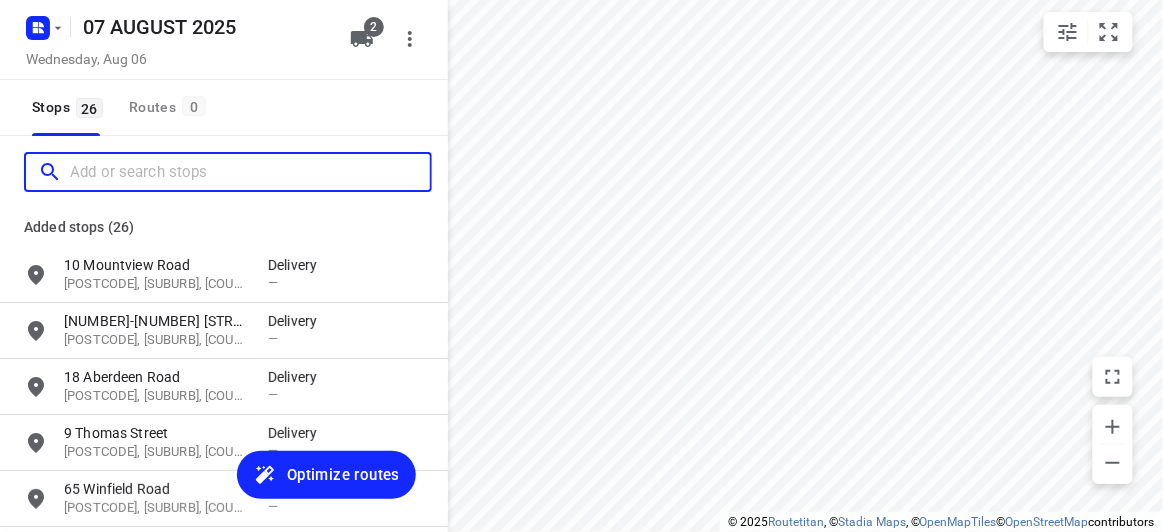 scroll, scrollTop: 0, scrollLeft: 0, axis: both 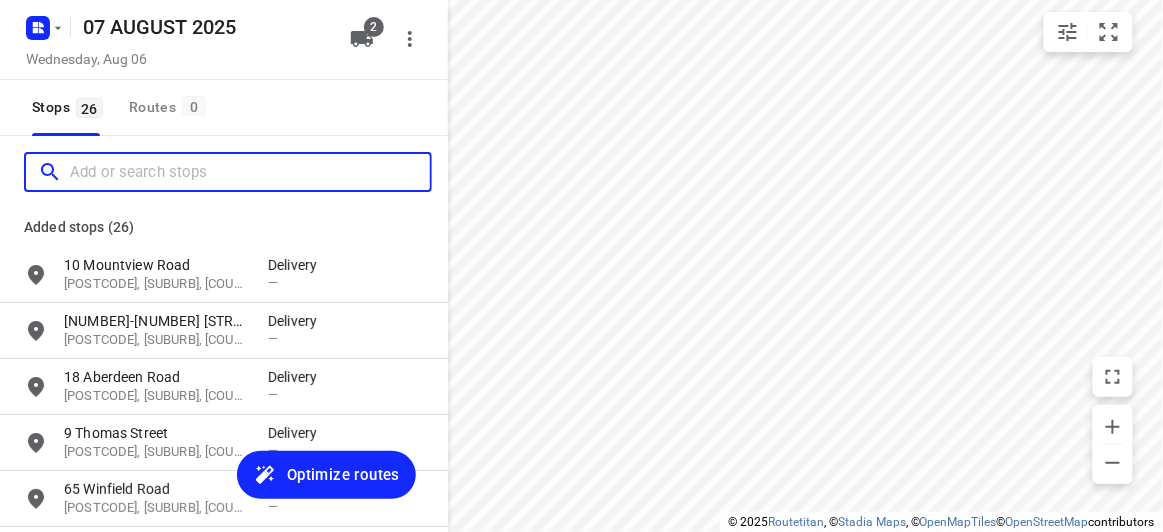 paste on "80 westerfield drive Notting hill 3168" 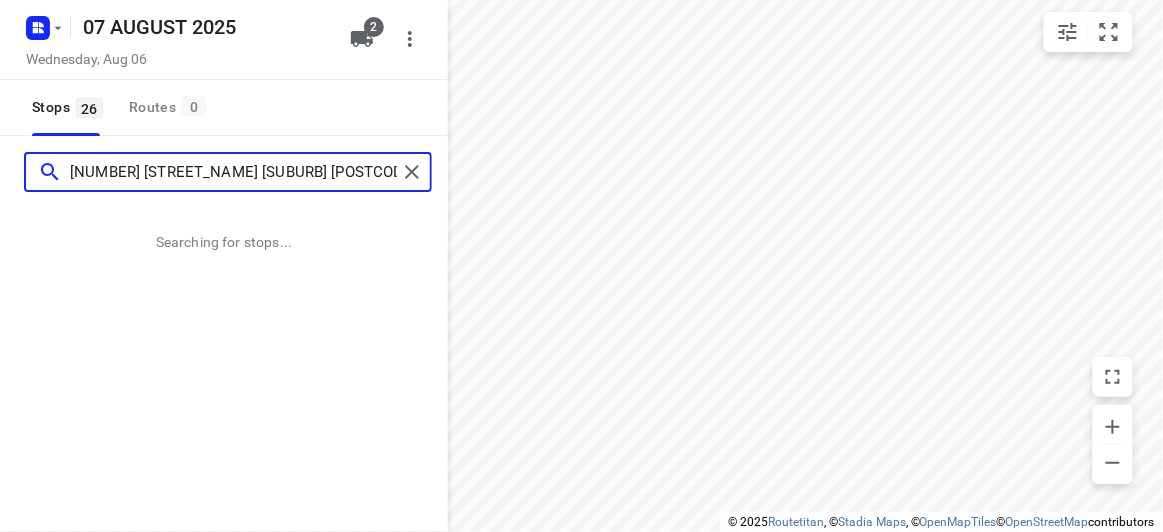 type on "80 westerfield drive Notting hill 3168" 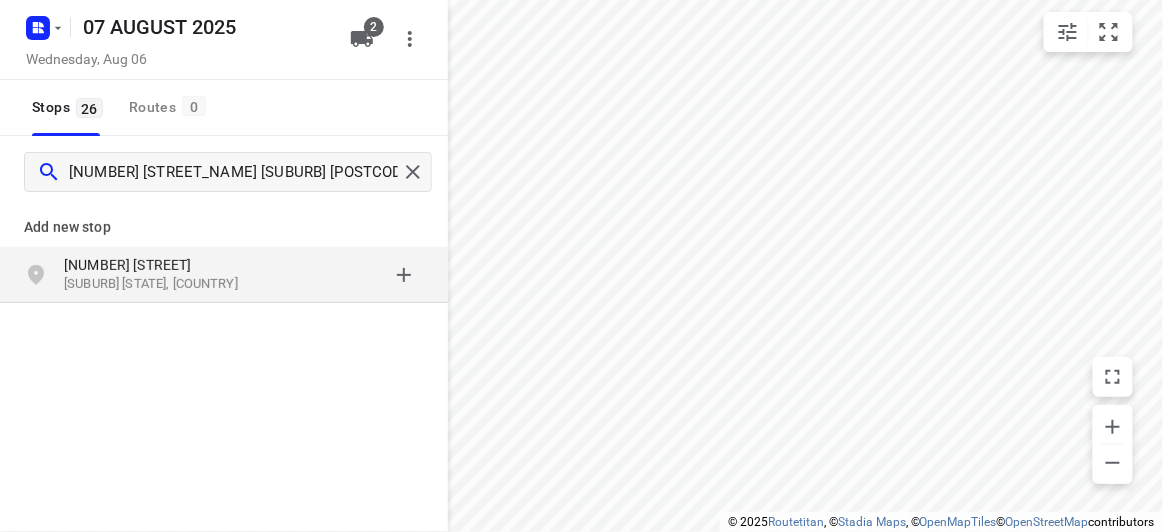 click on "Notting Hill VIC 3168, Australia" at bounding box center (156, 284) 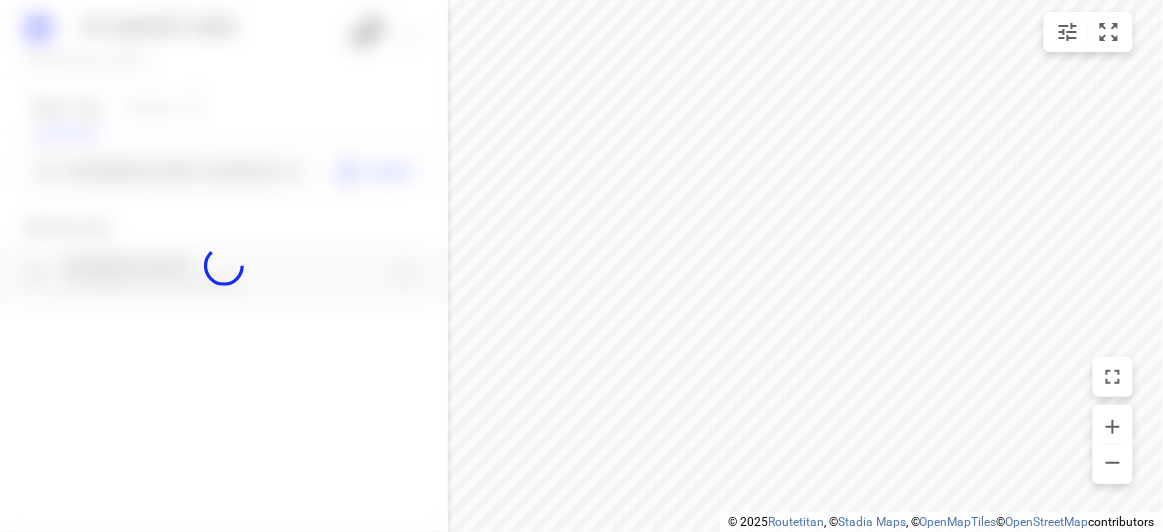 click at bounding box center (224, 266) 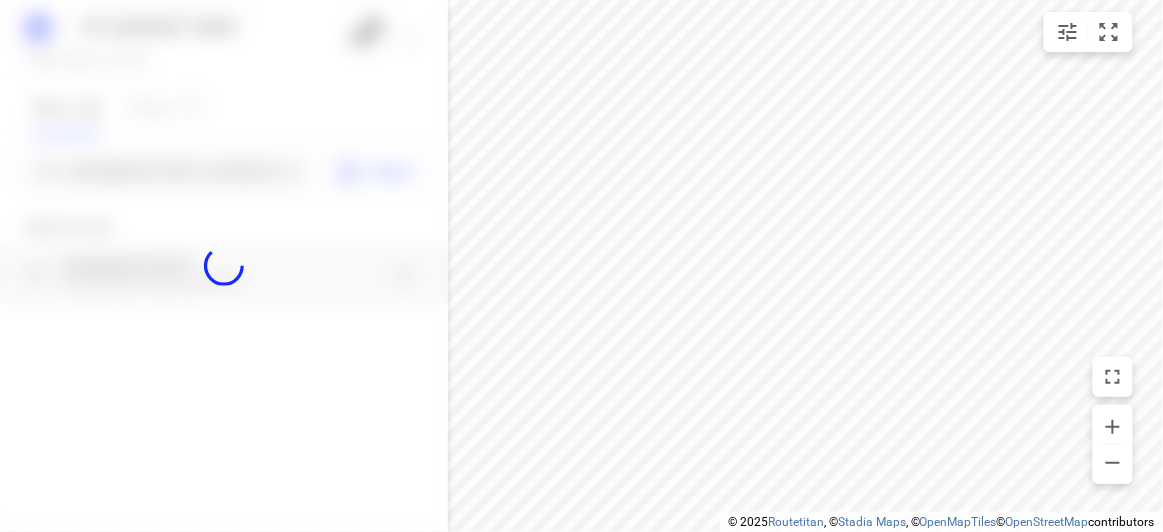 click at bounding box center [224, 266] 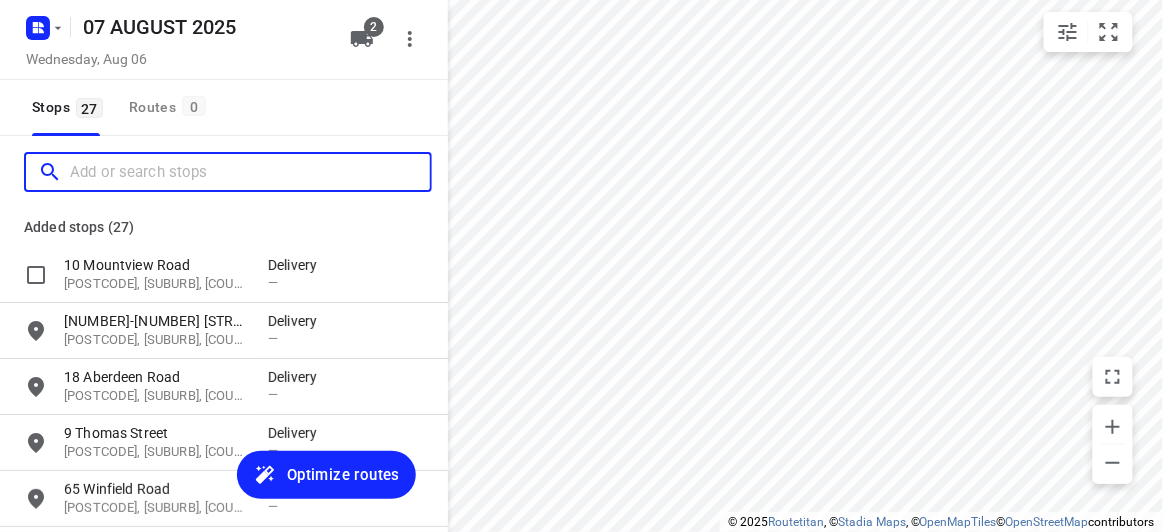 scroll, scrollTop: 0, scrollLeft: 0, axis: both 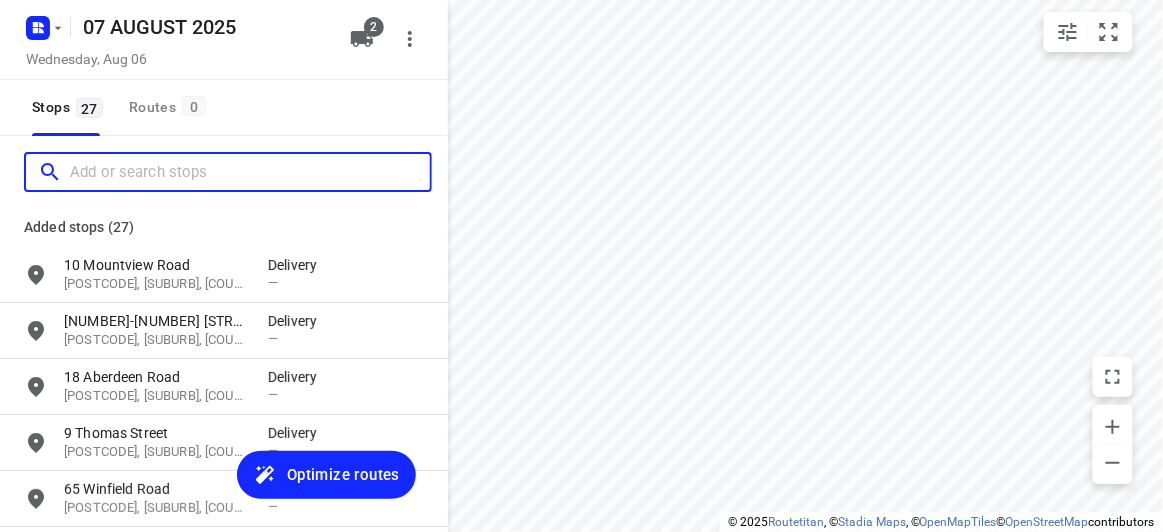 paste on "40 Denis Street Vermont 3133" 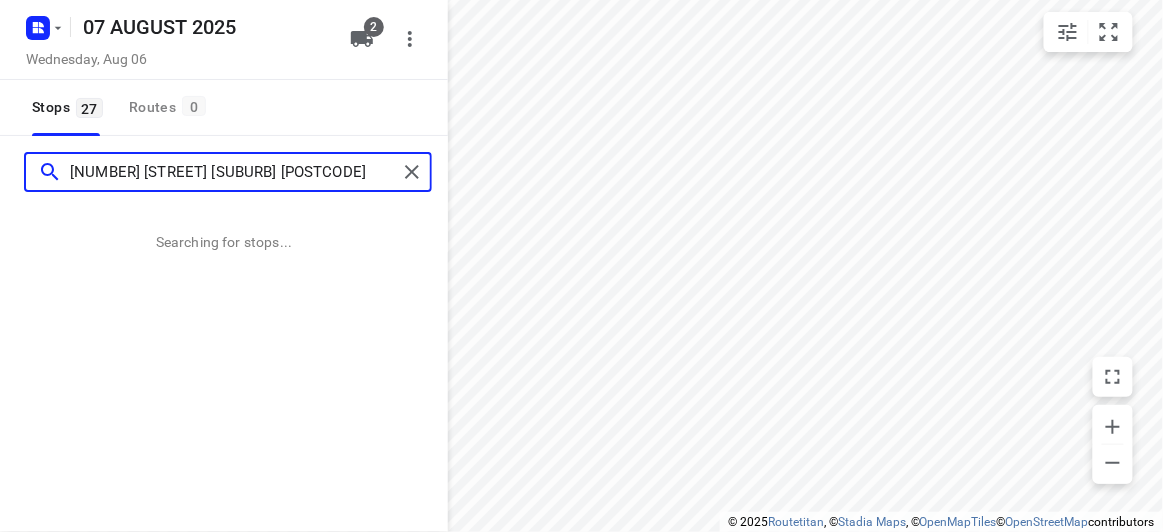 type on "40 Denis Street Vermont 3133" 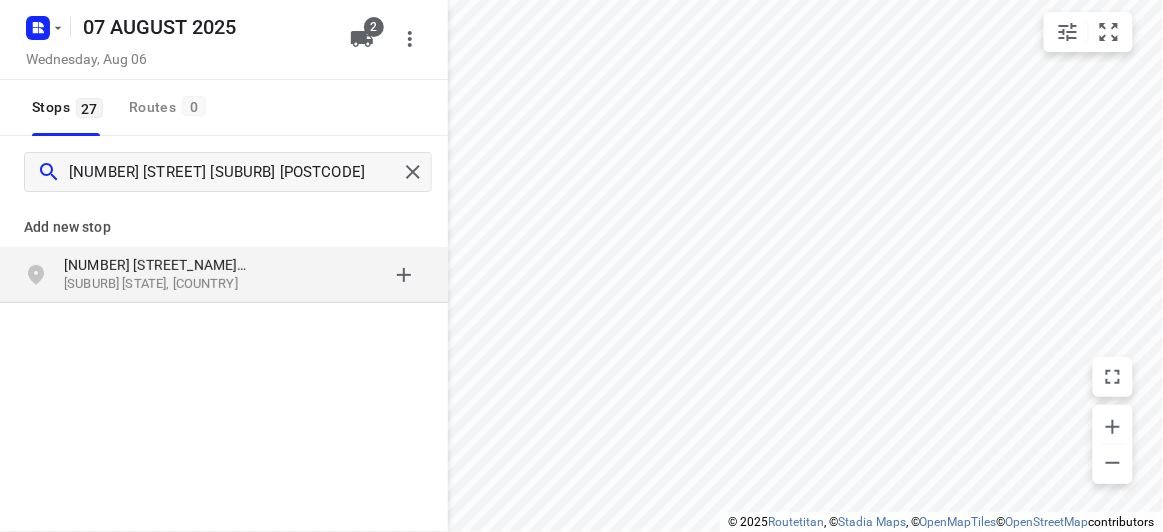 click on "40 Denis Street" at bounding box center [156, 265] 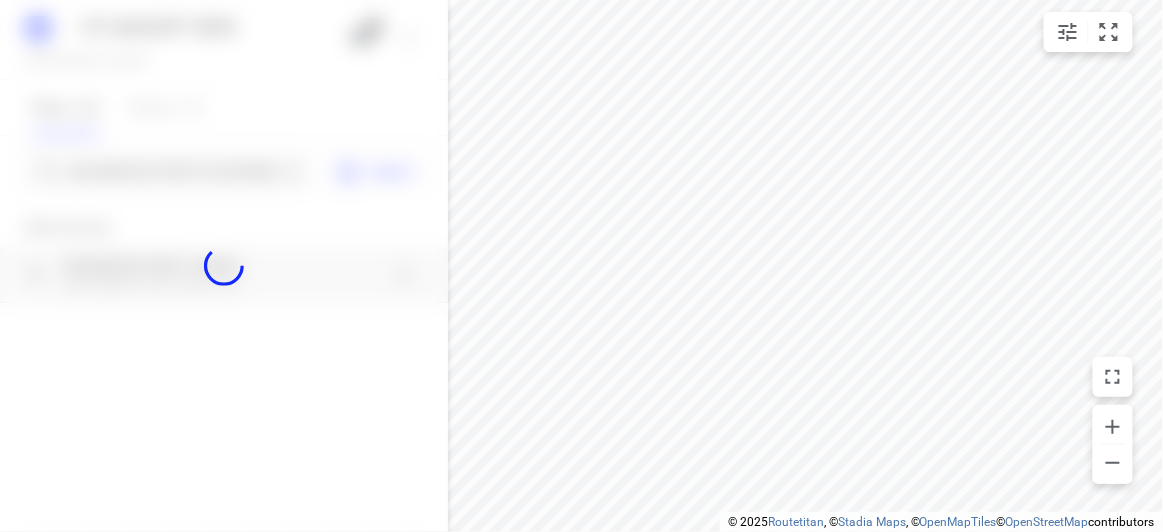 click at bounding box center (224, 266) 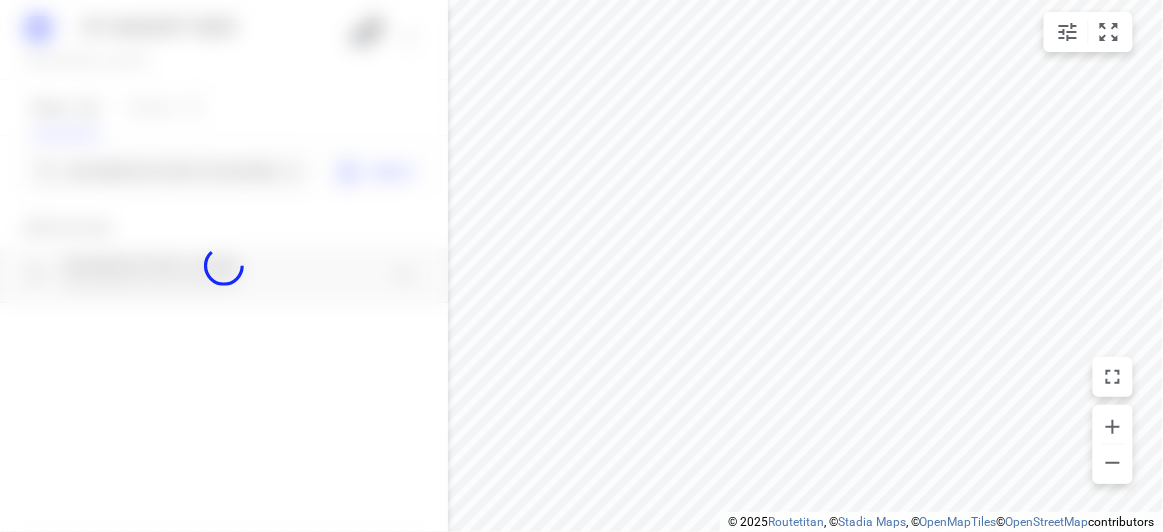 click at bounding box center (224, 266) 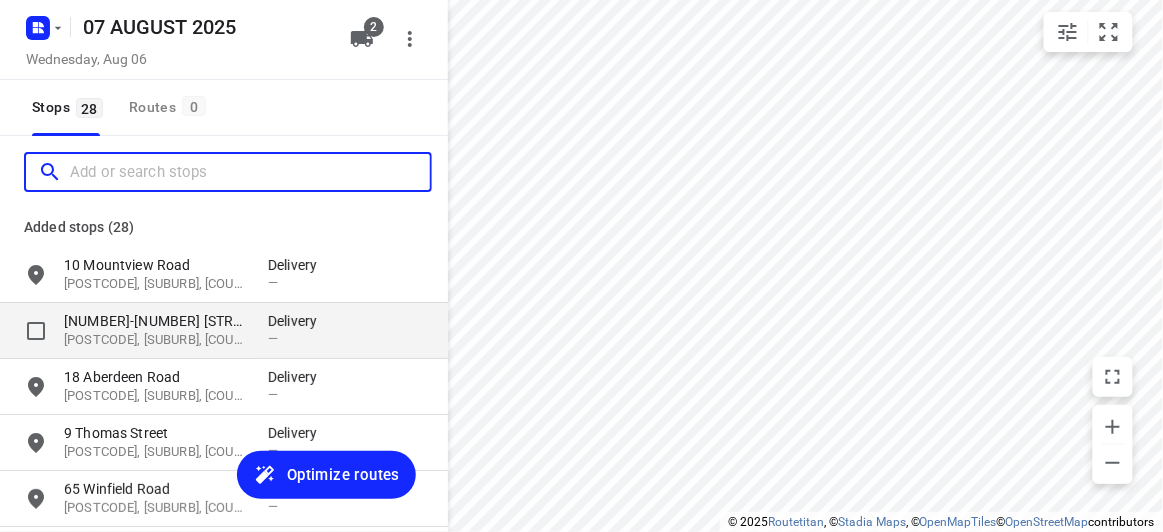 paste on "29 Kilcatten Rise, Rowville 3178" 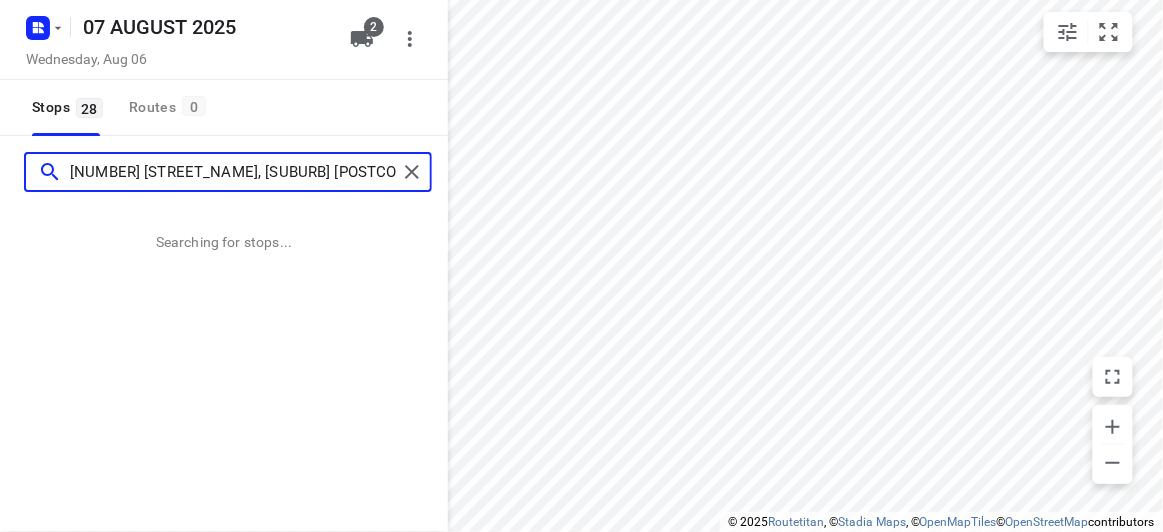 type on "29 Kilcatten Rise, Rowville 3178" 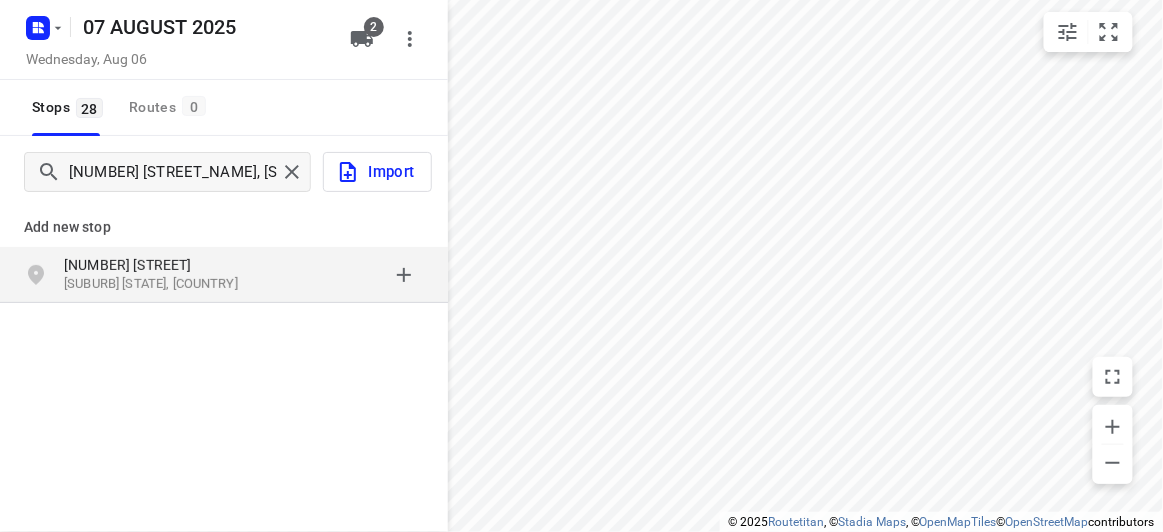 click on "29 Kilcatten Rise  Rowville VIC 3178, Australia" at bounding box center (224, 275) 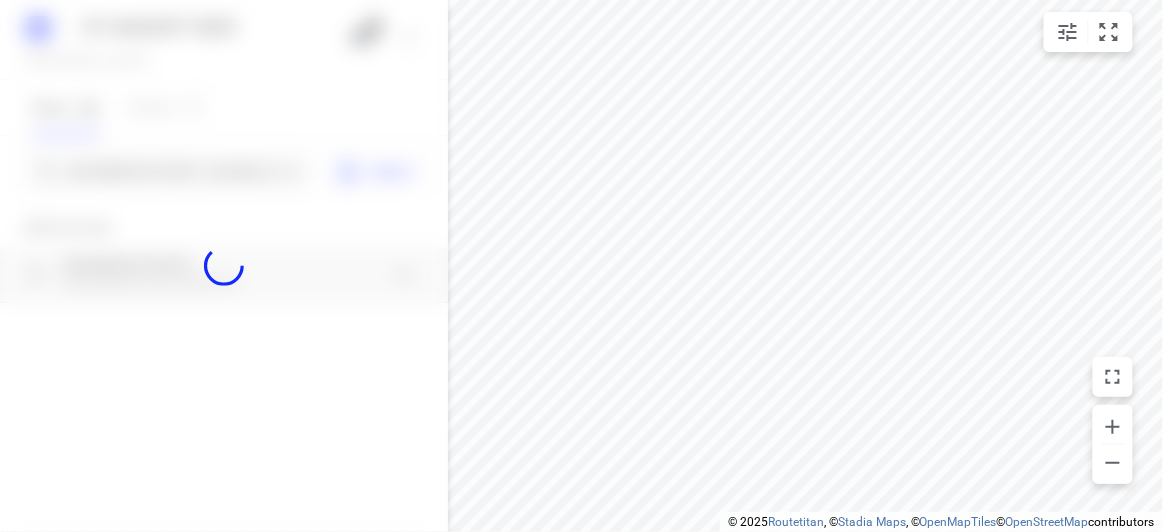 click at bounding box center [224, 266] 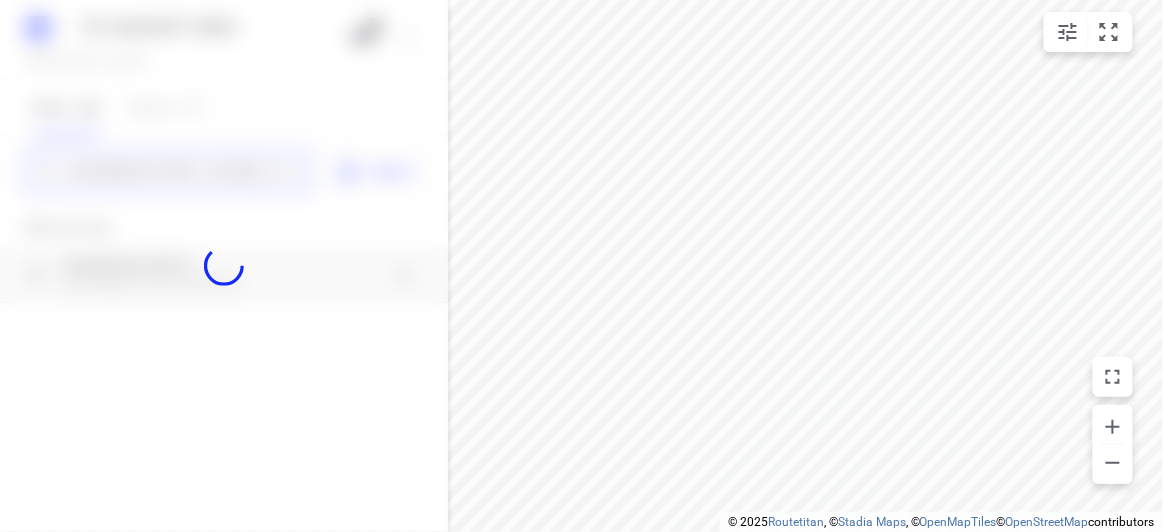 click on "29 Kilcatten Rise, Rowville 3178" at bounding box center (173, 172) 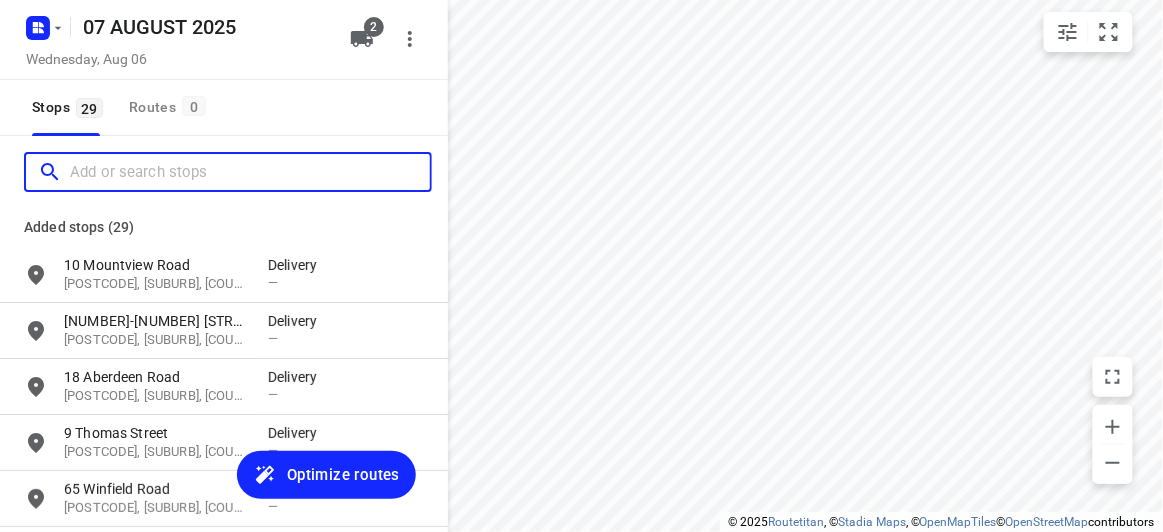 scroll, scrollTop: 0, scrollLeft: 0, axis: both 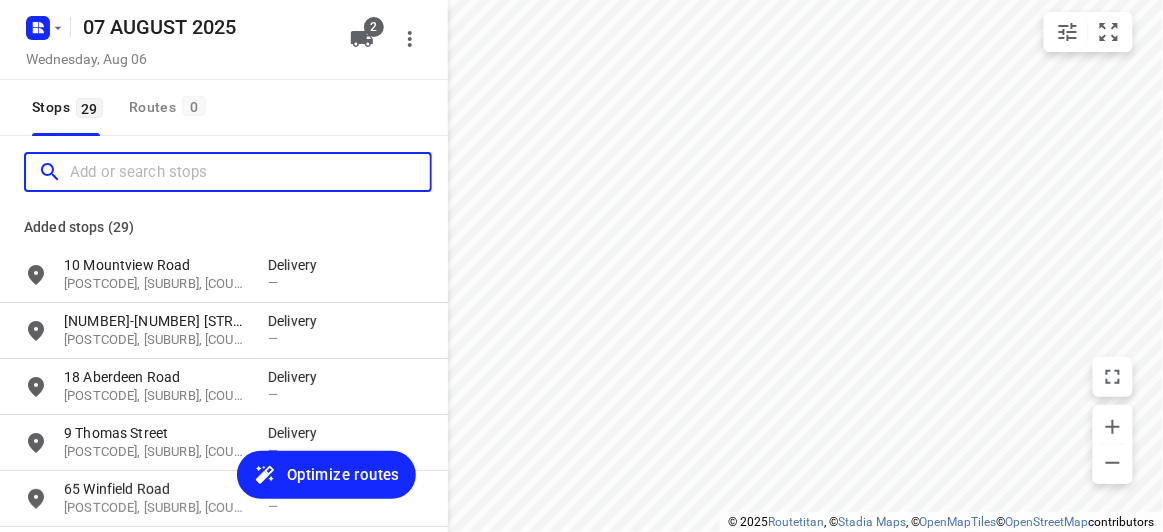 paste on "30 turramurra drive rowville 3178" 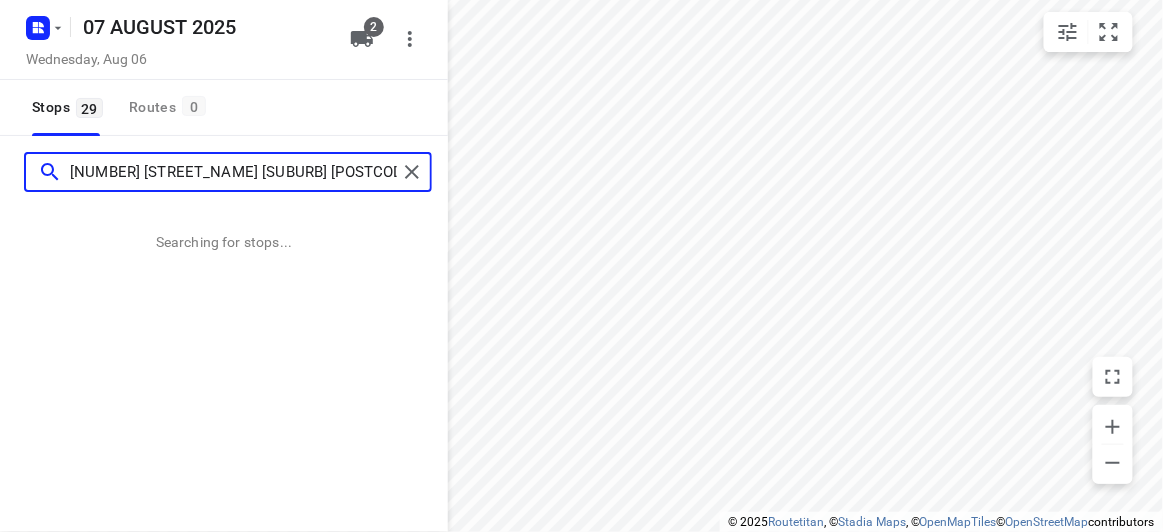 type on "30 turramurra drive rowville 3178" 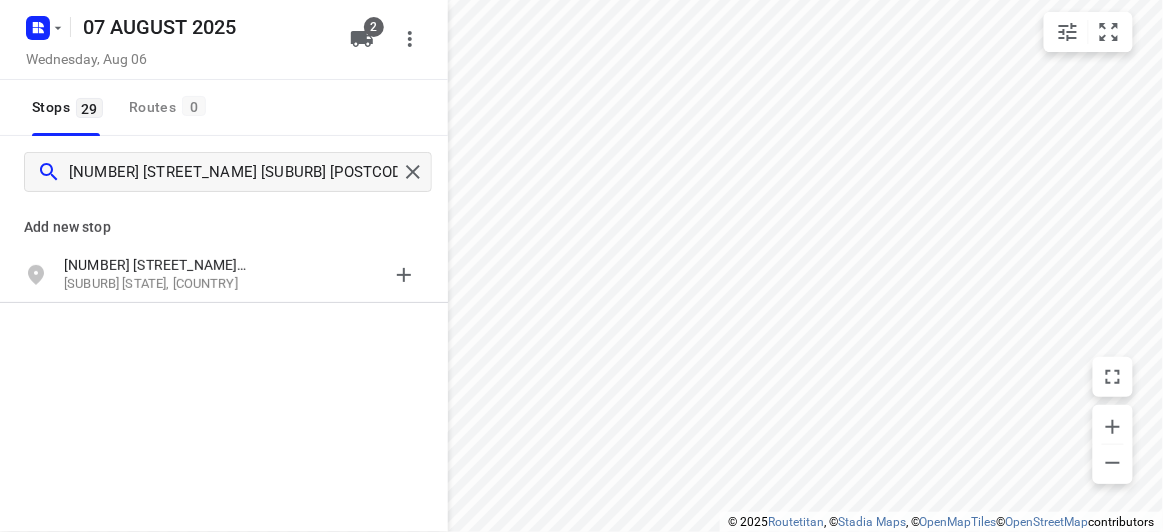 click on "Add new stop" at bounding box center (224, 219) 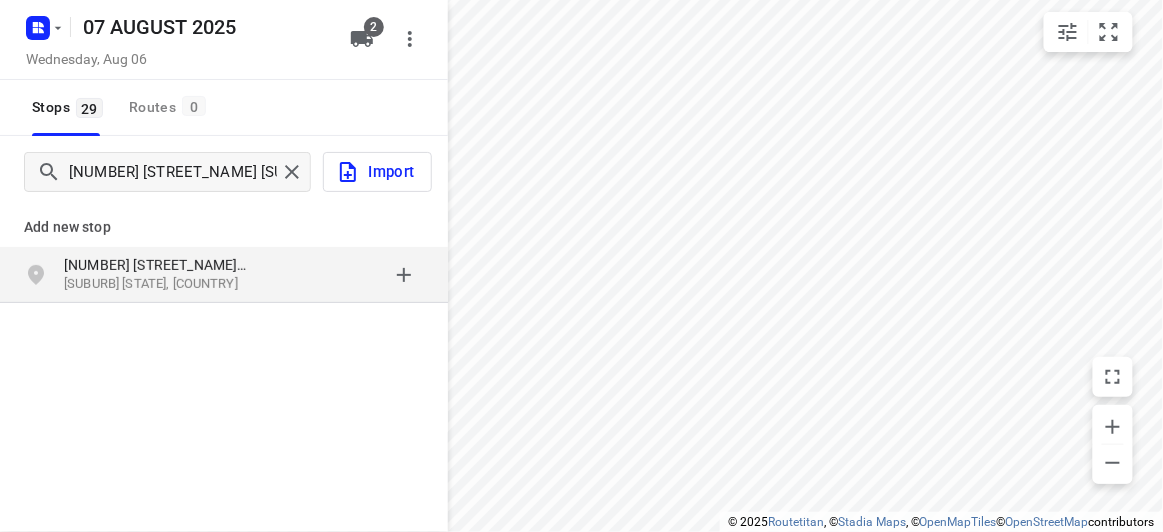 click on "[NUMBER] [STREET]" at bounding box center [156, 265] 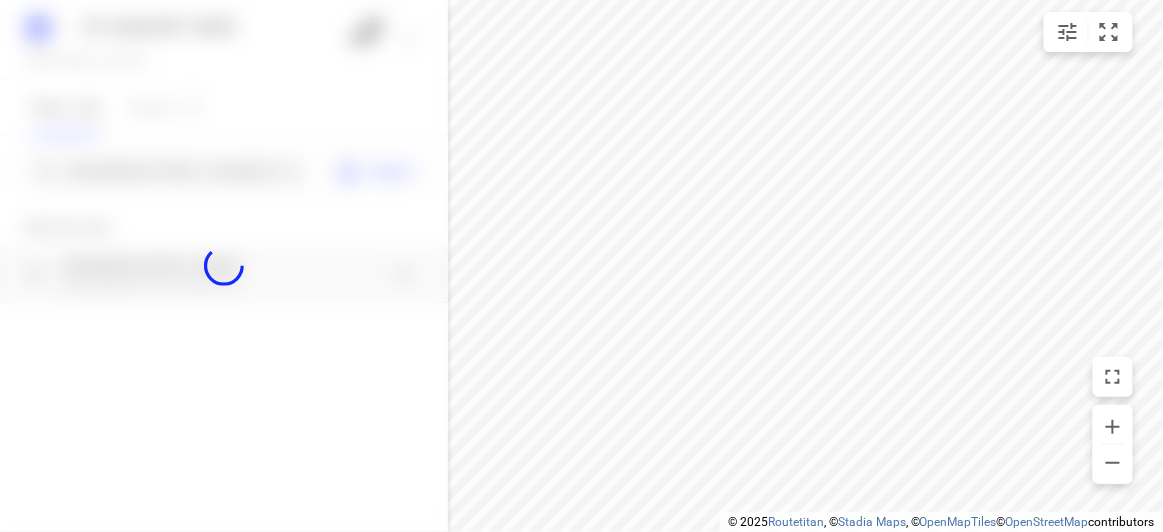 click at bounding box center (224, 266) 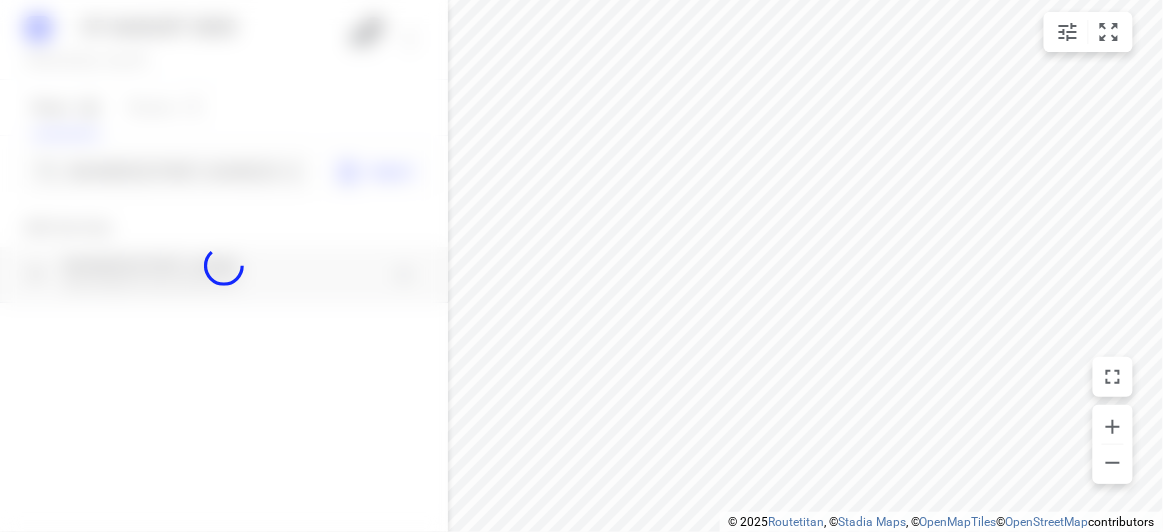 click at bounding box center (224, 266) 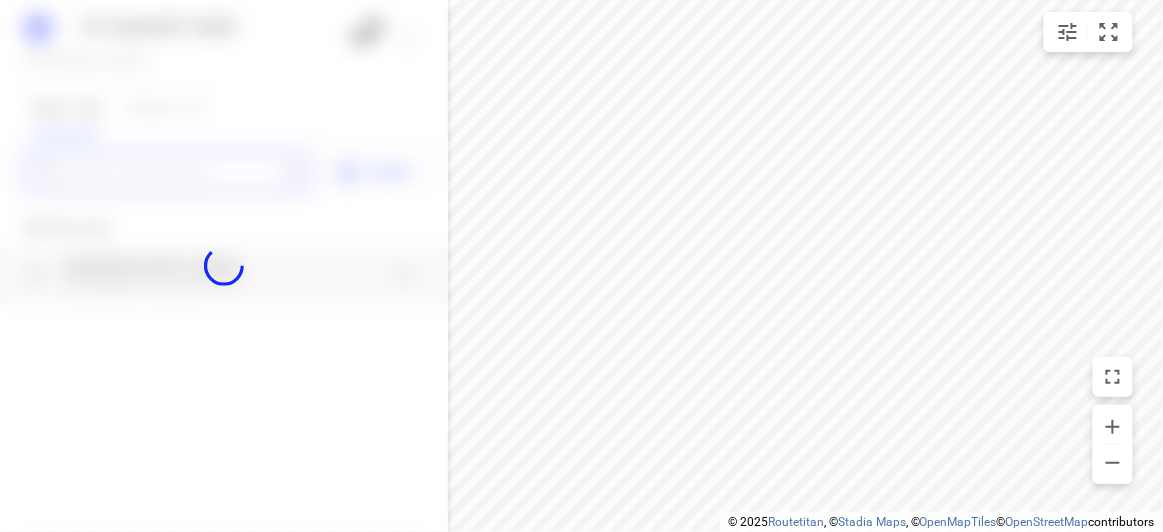 paste on "17 allison road Mont albert north 3129" 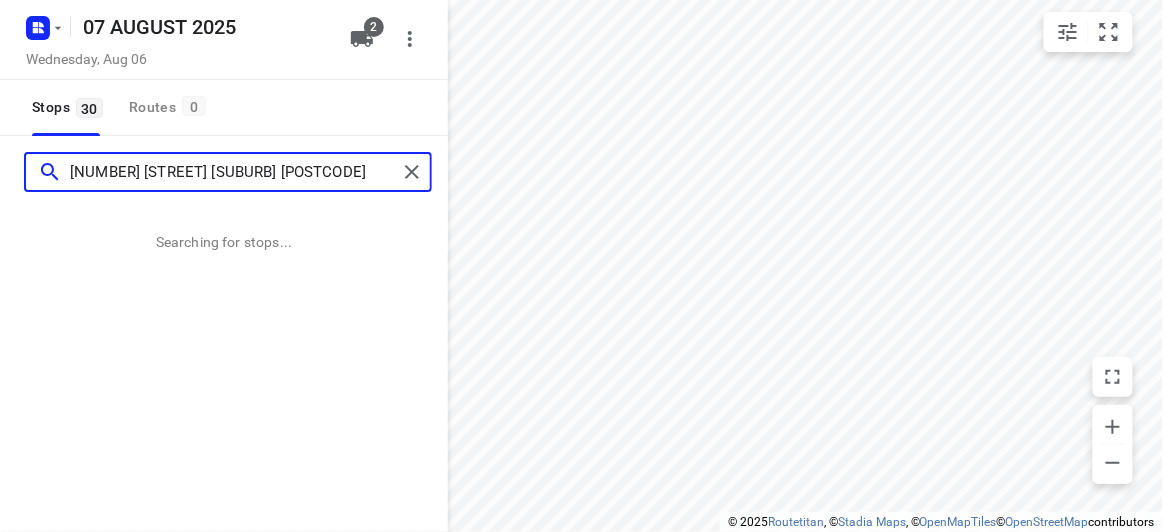 scroll, scrollTop: 0, scrollLeft: 0, axis: both 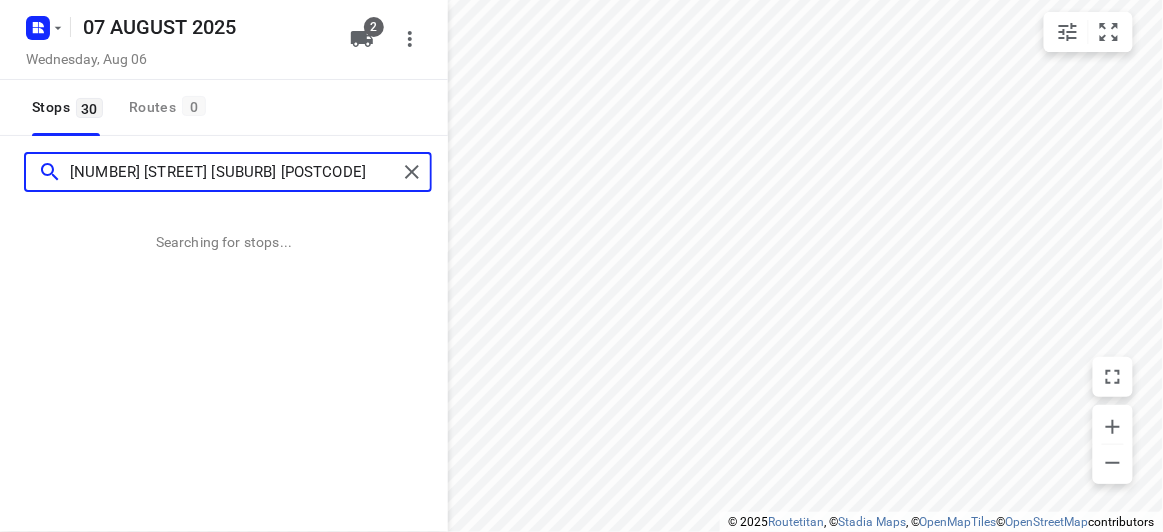 type on "17 allison road Mont albert north 3129" 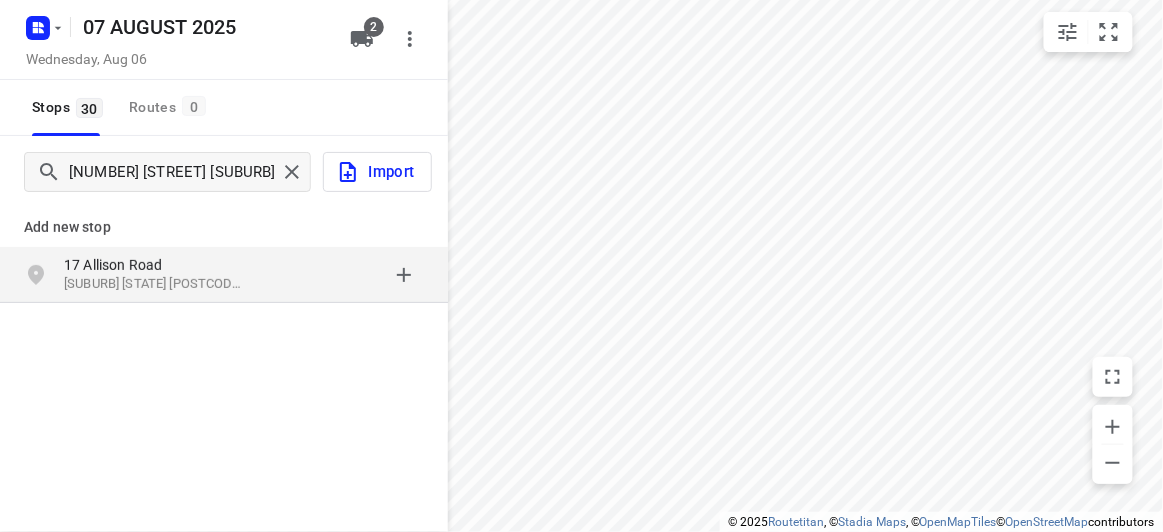 click on "Add new stop" at bounding box center (224, 219) 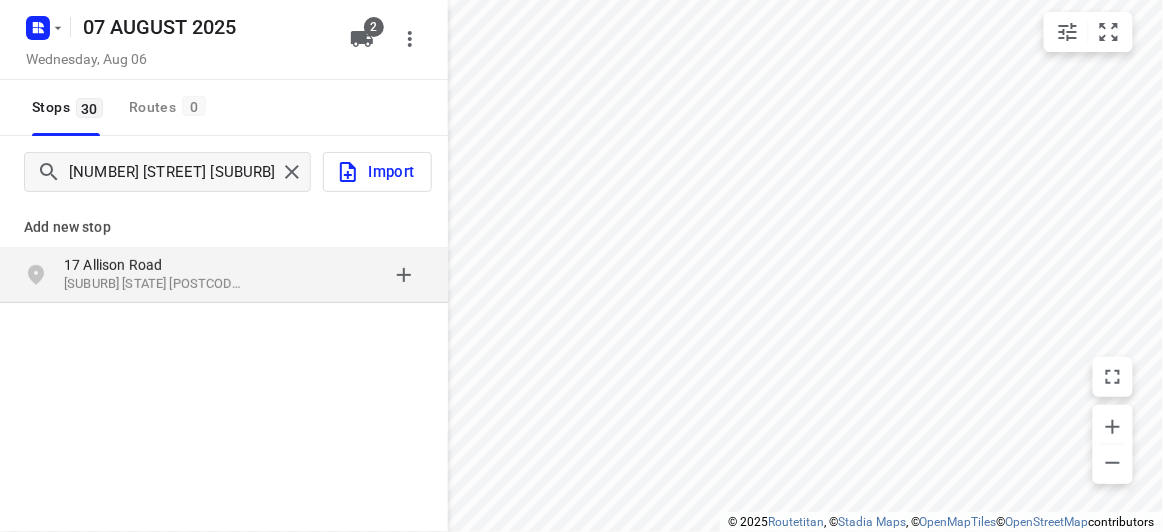 click on "Add new stop" at bounding box center (224, 219) 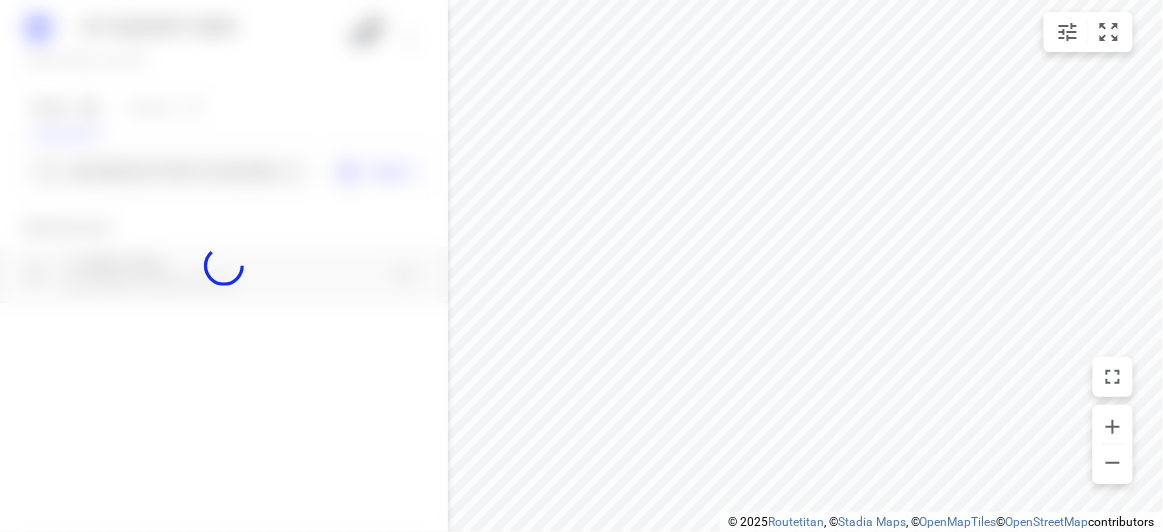 click at bounding box center [224, 266] 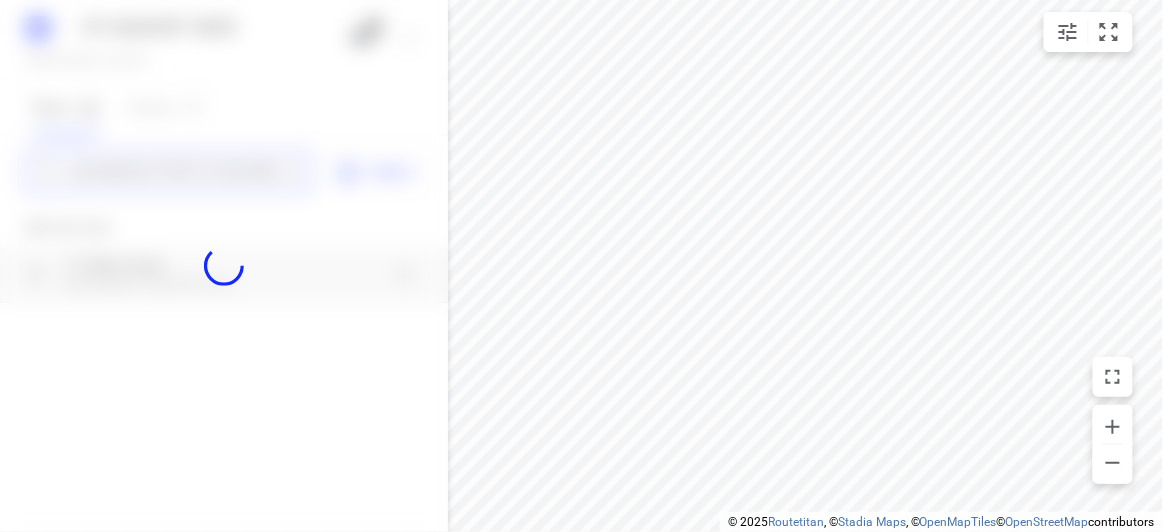click on "07 AUGUST 2025 Wednesday, Aug 06 2 Stops 30 Routes 0 17 allison road Mont albert north 3129 Import Add new stop 17 Allison Road  Mont Albert North VIC 3129, Australia Routing Settings Optimization preference Shortest distance distance Optimization preference Distance Format KM km Distance Format Default stop duration 5 minutes Default stop duration Default stop load 1 units Default stop load Allow late stops   Maximum amount of time drivers may be late at a stop Allow reloads BETA   Vehicles may return to the depot to load more stops. Fixed departure time   Vehicles must depart at the start of their working hours Cancel Save" at bounding box center [224, 266] 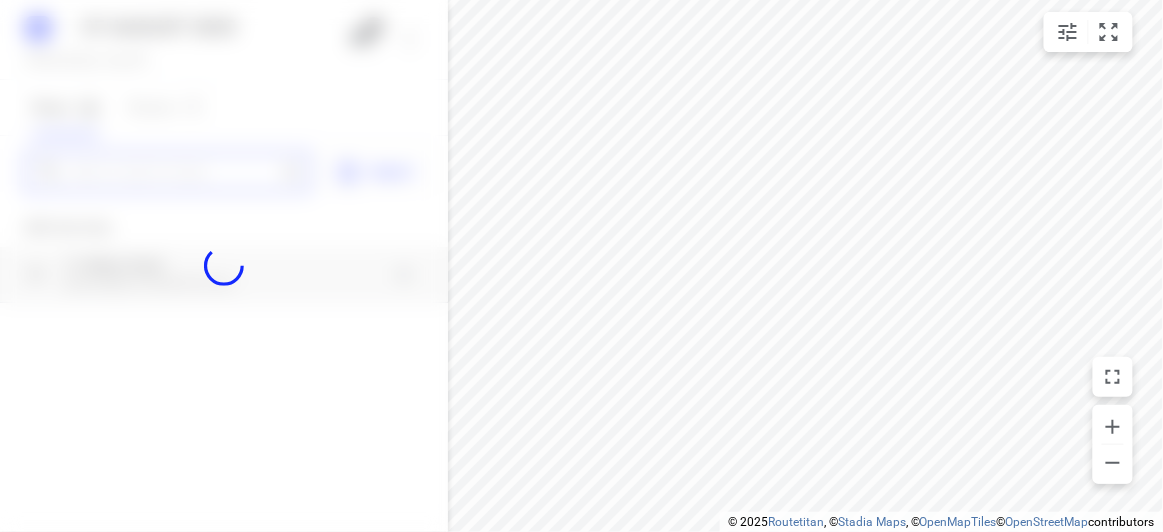 paste on "11 Arbroath Rd. Wantirna South 3152" 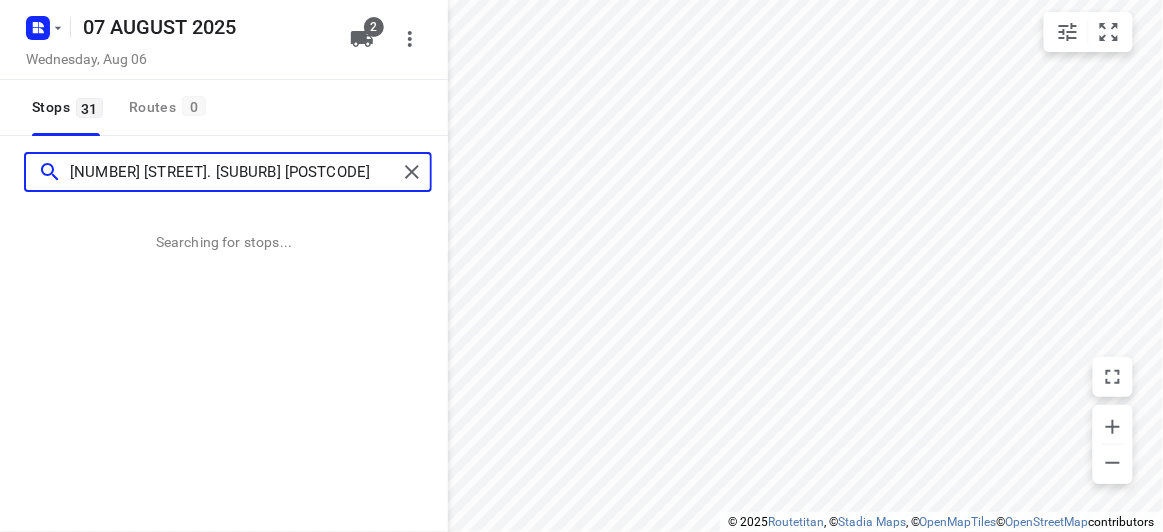 scroll, scrollTop: 0, scrollLeft: 0, axis: both 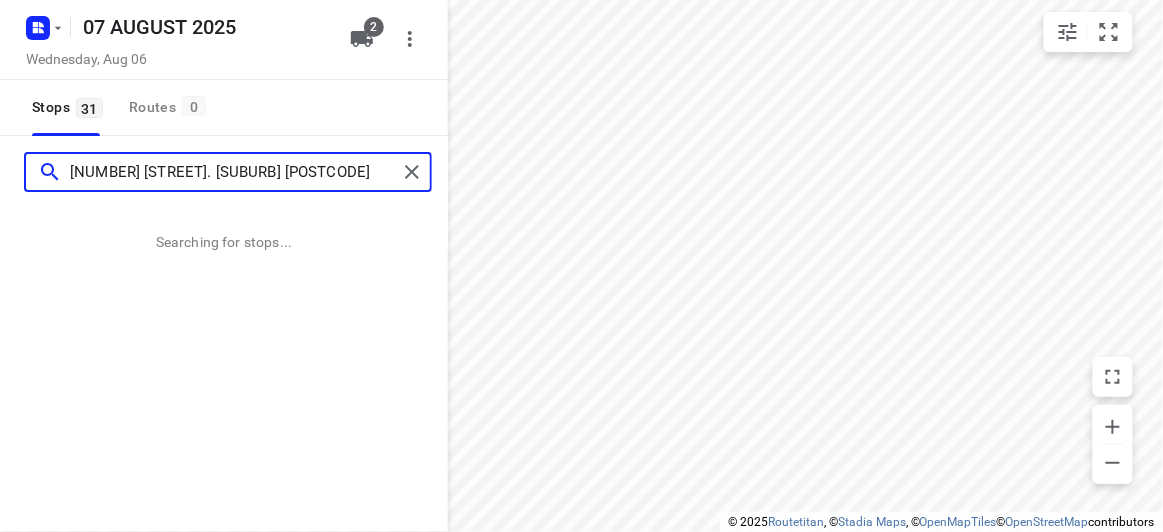type on "11 Arbroath Rd. Wantirna South 3152" 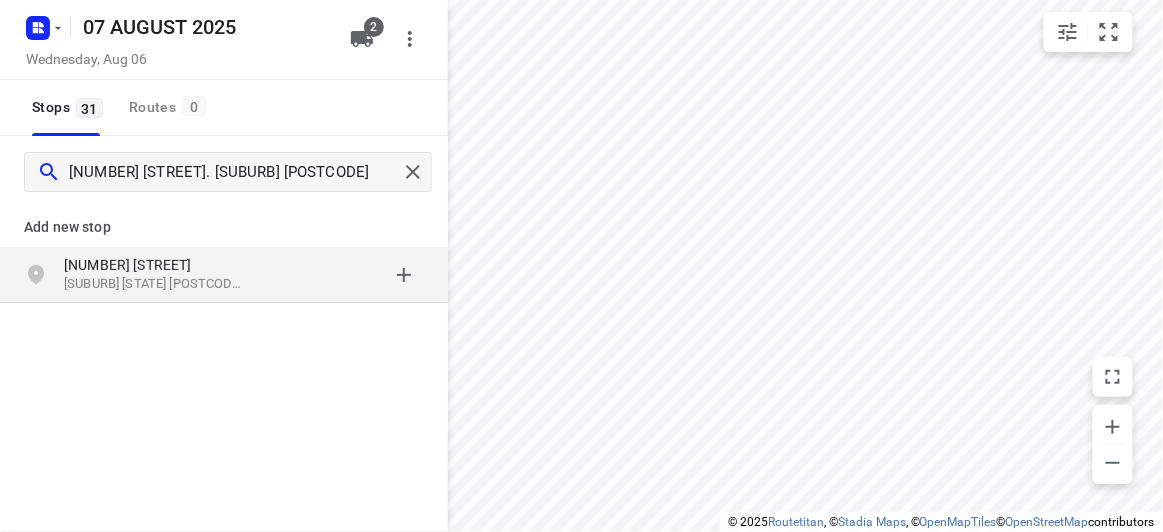 click on "11 Arbroath Rd" at bounding box center [156, 265] 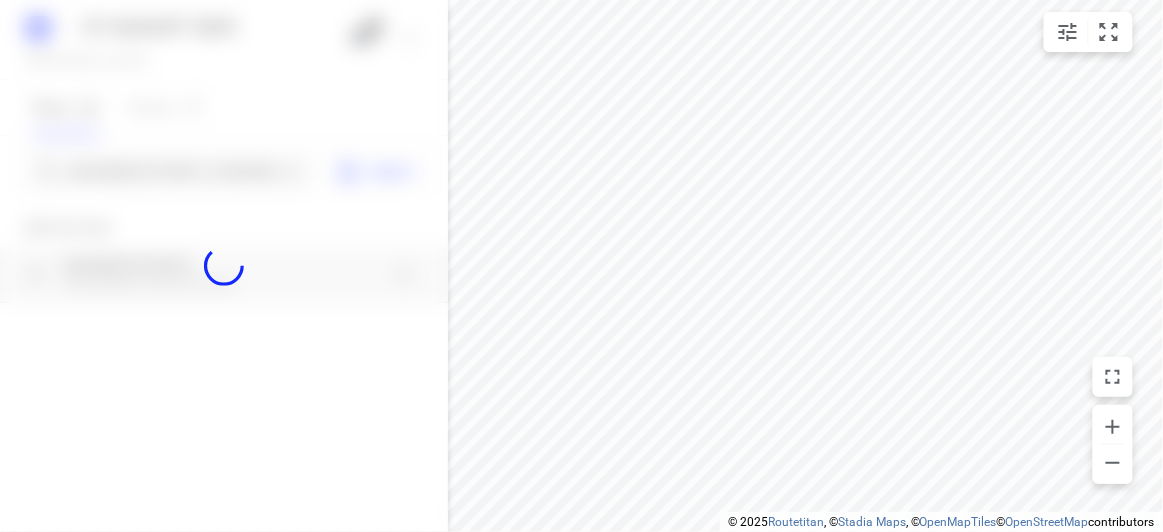 click at bounding box center (224, 266) 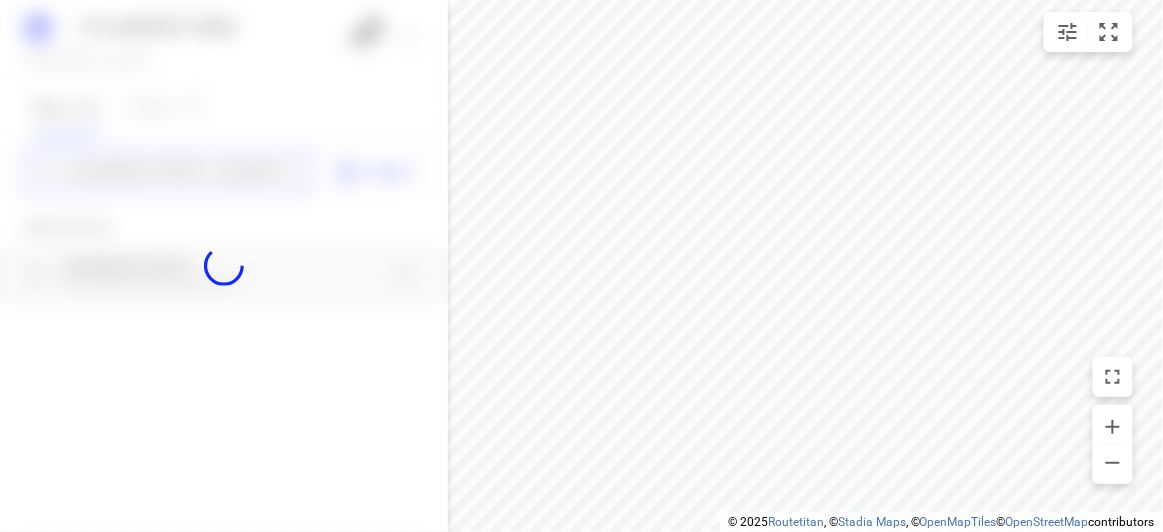click on "07 AUGUST 2025 Wednesday, Aug 06 2 Stops 31 Routes 0 11 Arbroath Rd. Wantirna South 3152 Import Add new stop 11 Arbroath Rd  Wantirna South VIC 3152, Australia Routing Settings Optimization preference Shortest distance distance Optimization preference Distance Format KM km Distance Format Default stop duration 5 minutes Default stop duration Default stop load 1 units Default stop load Allow late stops   Maximum amount of time drivers may be late at a stop Allow reloads BETA   Vehicles may return to the depot to load more stops. Fixed departure time   Vehicles must depart at the start of their working hours Cancel Save" at bounding box center [224, 266] 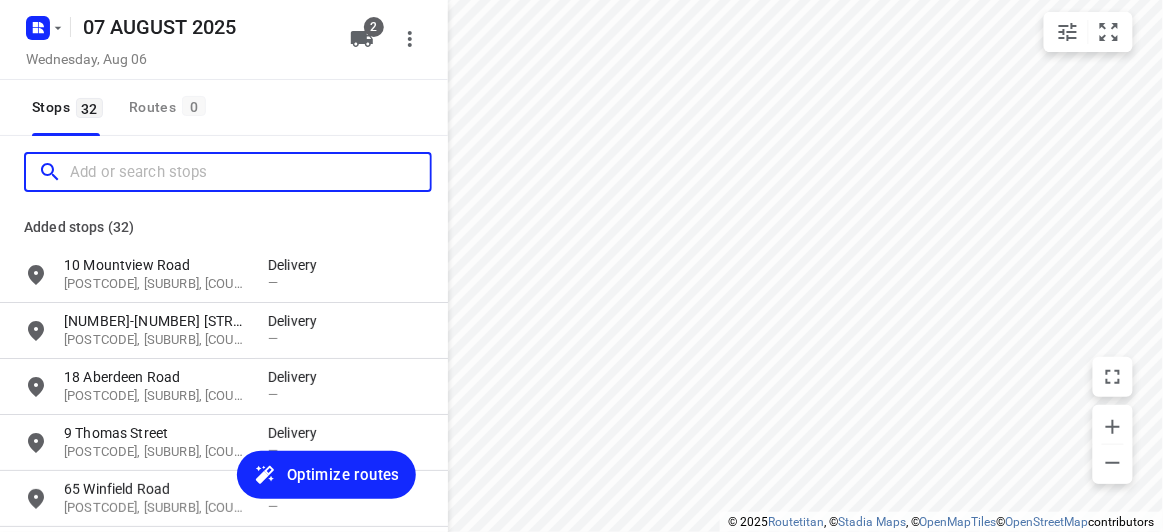 paste on "674 riversdale rd Camberwell 3124" 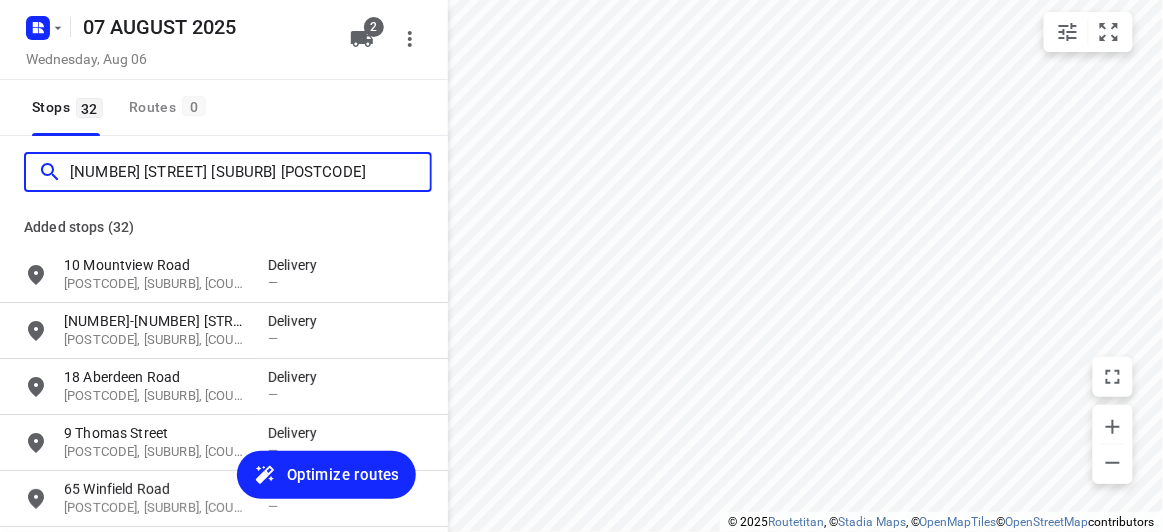 scroll, scrollTop: 0, scrollLeft: 0, axis: both 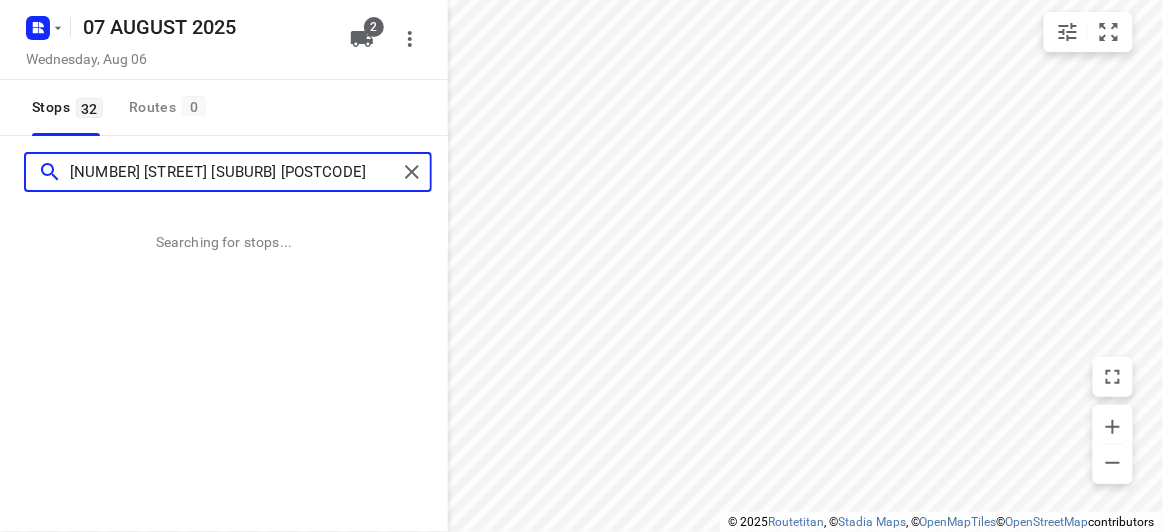 type on "674 riversdale rd Camberwell 3124" 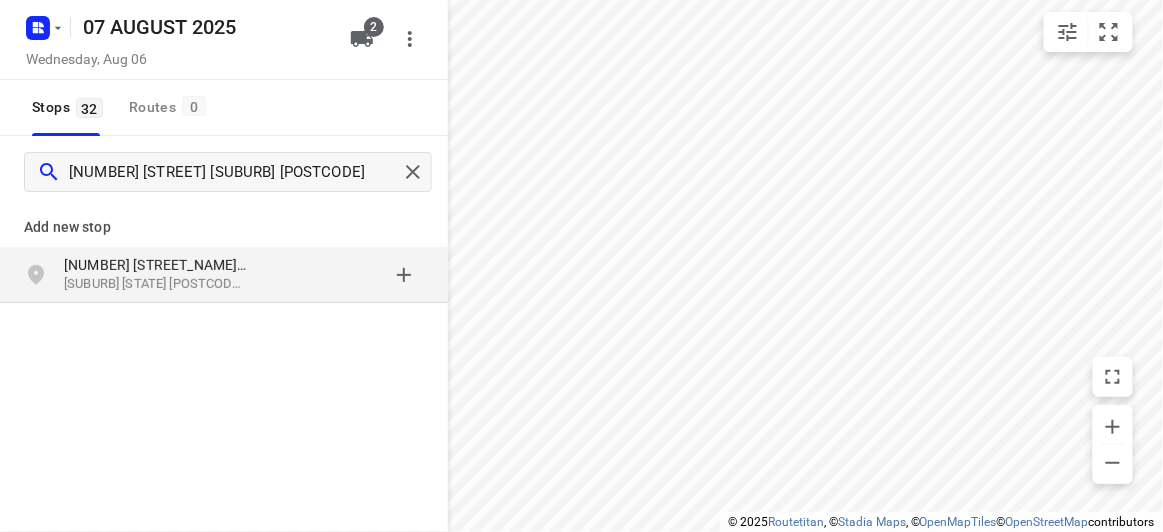 click at bounding box center [346, 275] 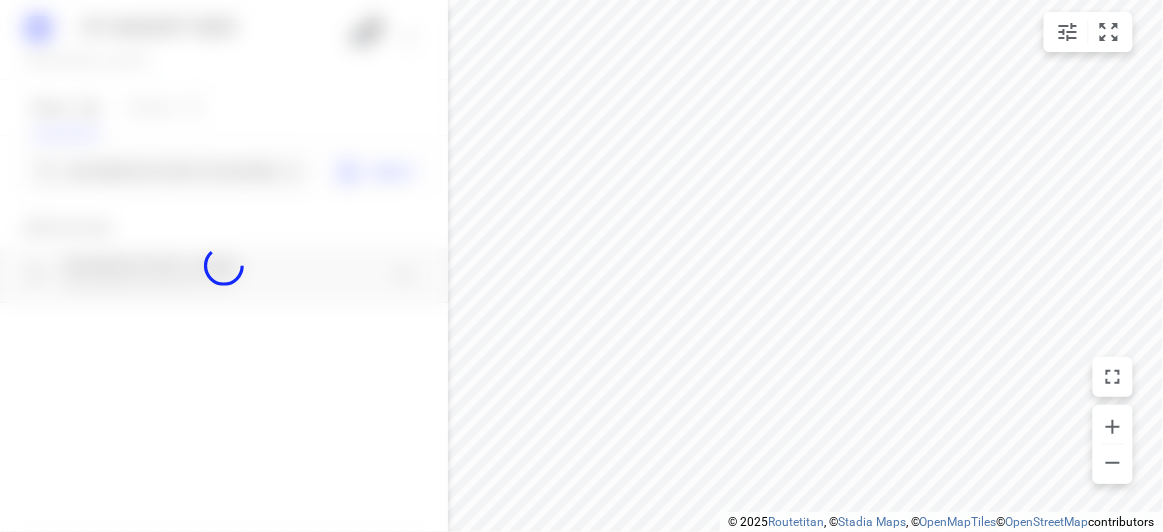click at bounding box center (224, 266) 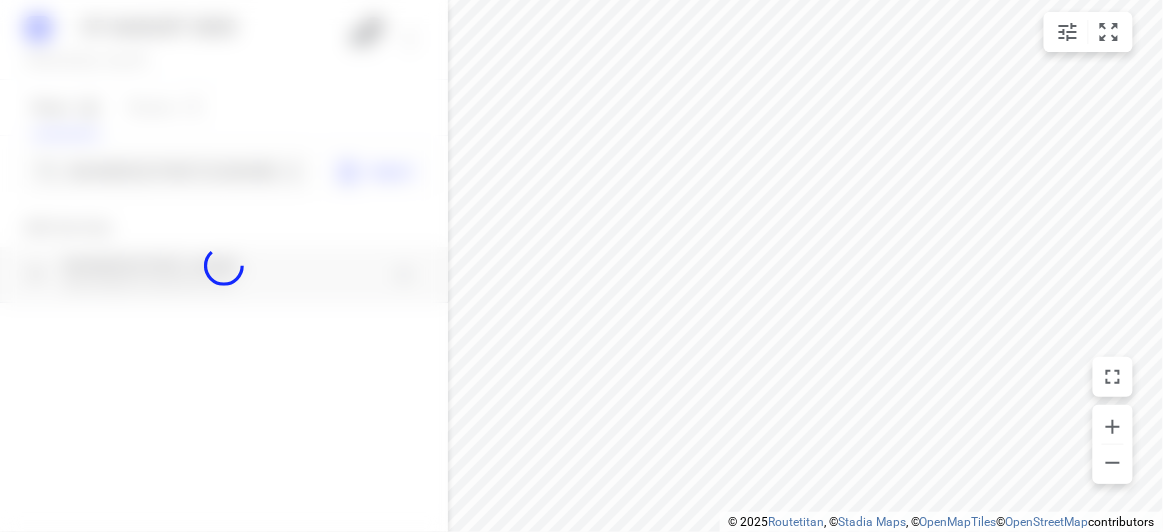 click at bounding box center [224, 266] 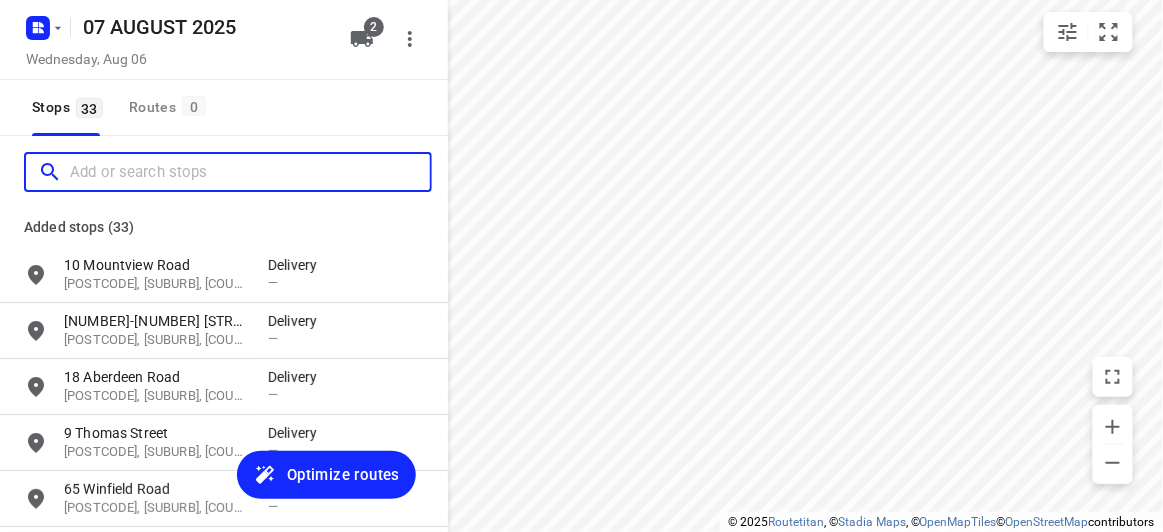scroll, scrollTop: 0, scrollLeft: 0, axis: both 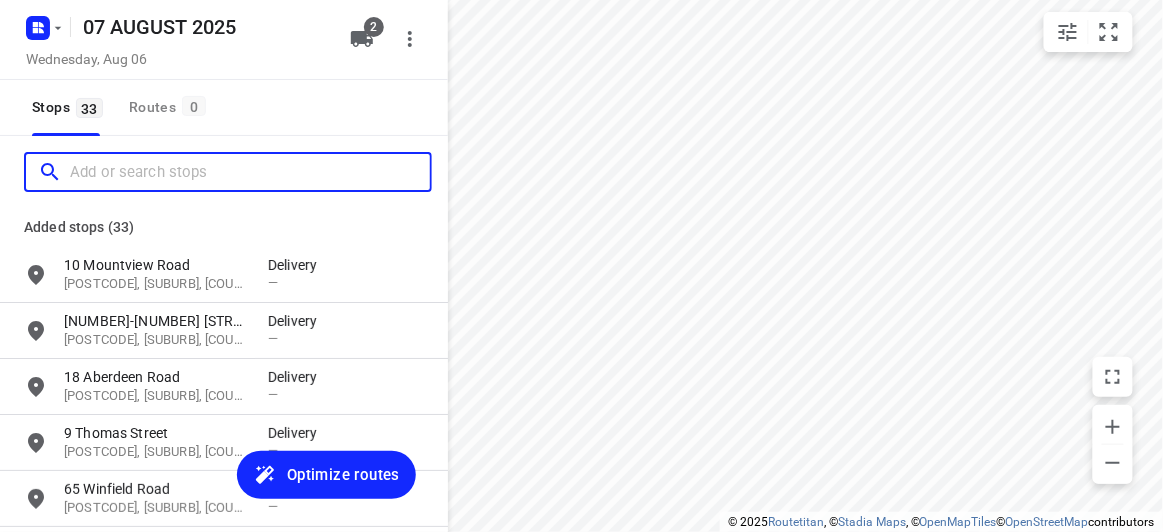 paste on "42 Derby St Kew 3101" 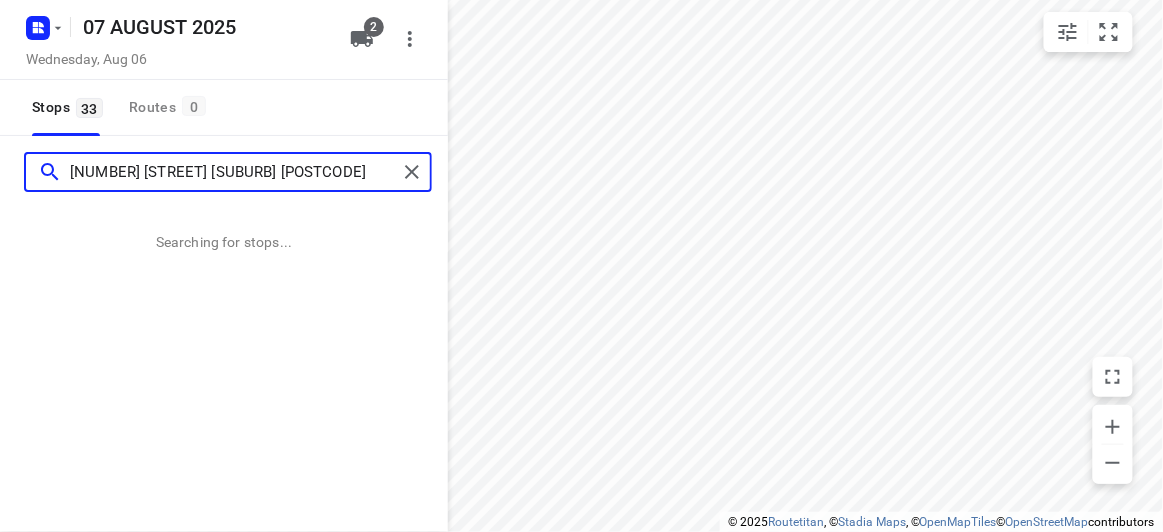 type on "42 Derby St Kew 3101" 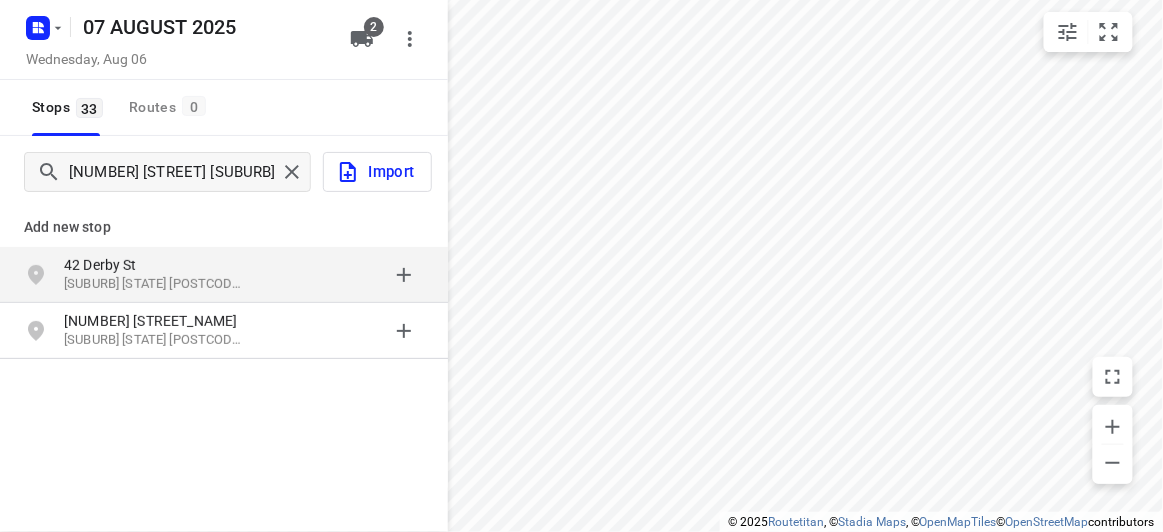 drag, startPoint x: 195, startPoint y: 237, endPoint x: 176, endPoint y: 276, distance: 43.382023 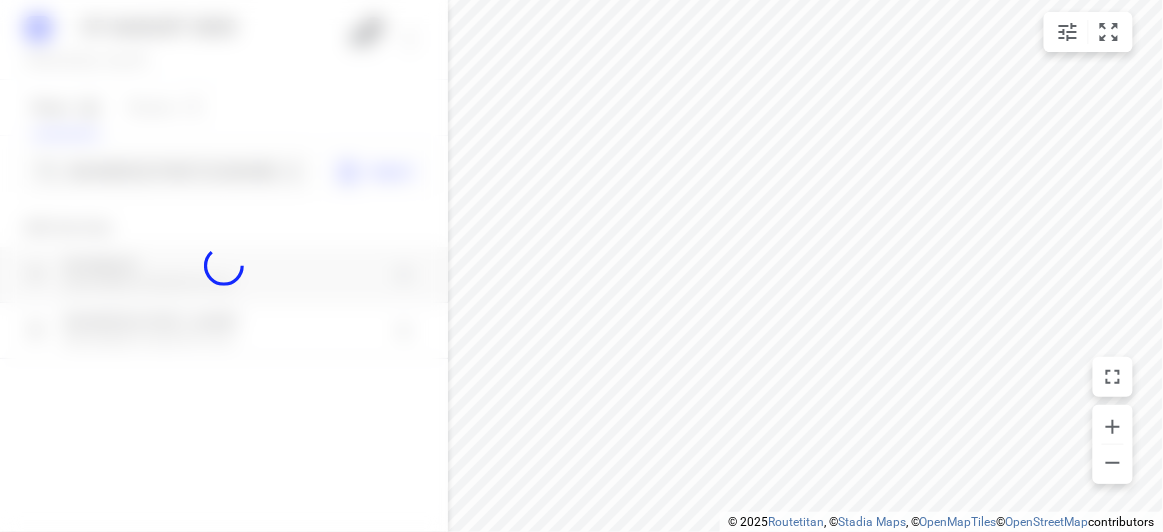 click at bounding box center (224, 266) 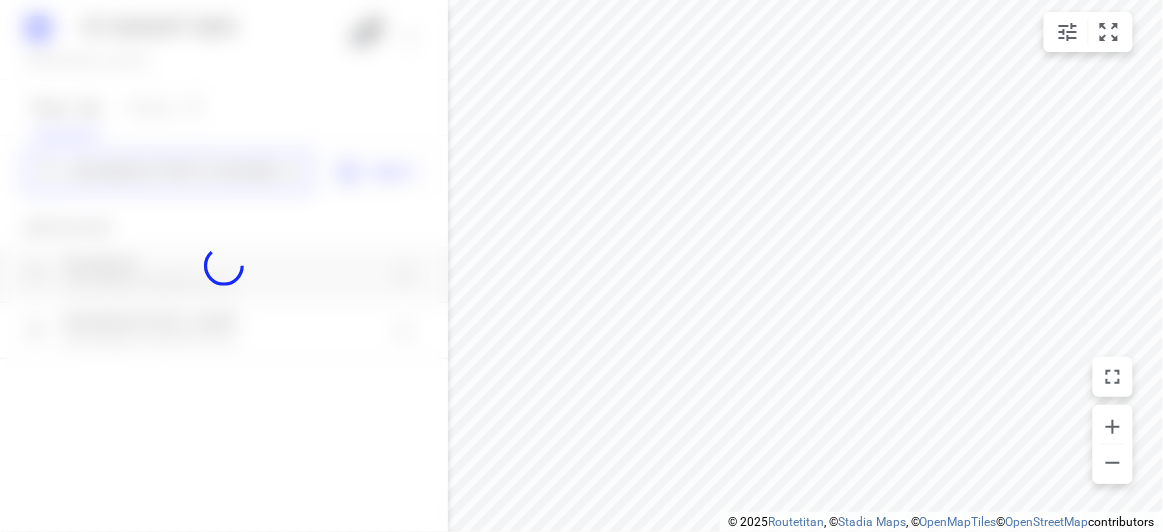 click on "07 AUGUST 2025 Wednesday, Aug 06 2 Stops 33 Routes 0 42 Derby St Kew 3101 Import Add new stop 42 Derby St  Kew VIC 3101, Australia 42 Derby Place  Kew VIC 3101, Australia Routing Settings Optimization preference Shortest distance distance Optimization preference Distance Format KM km Distance Format Default stop duration 5 minutes Default stop duration Default stop load 1 units Default stop load Allow late stops   Maximum amount of time drivers may be late at a stop Allow reloads BETA   Vehicles may return to the depot to load more stops. Fixed departure time   Vehicles must depart at the start of their working hours Cancel Save" at bounding box center (224, 266) 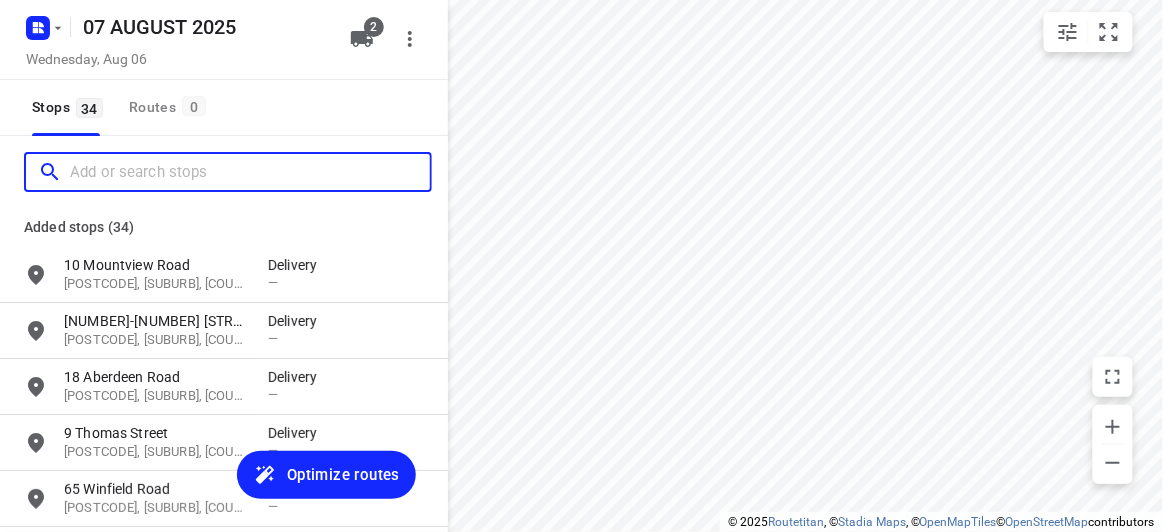 paste on "4 Fromhold Dr Doncaster 3108" 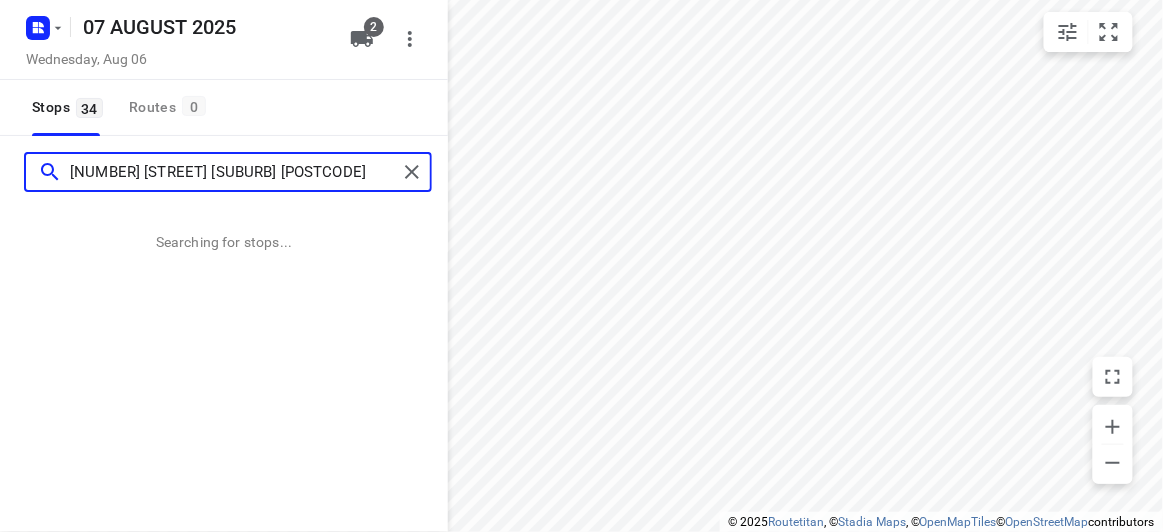 type on "4 Fromhold Dr Doncaster 3108" 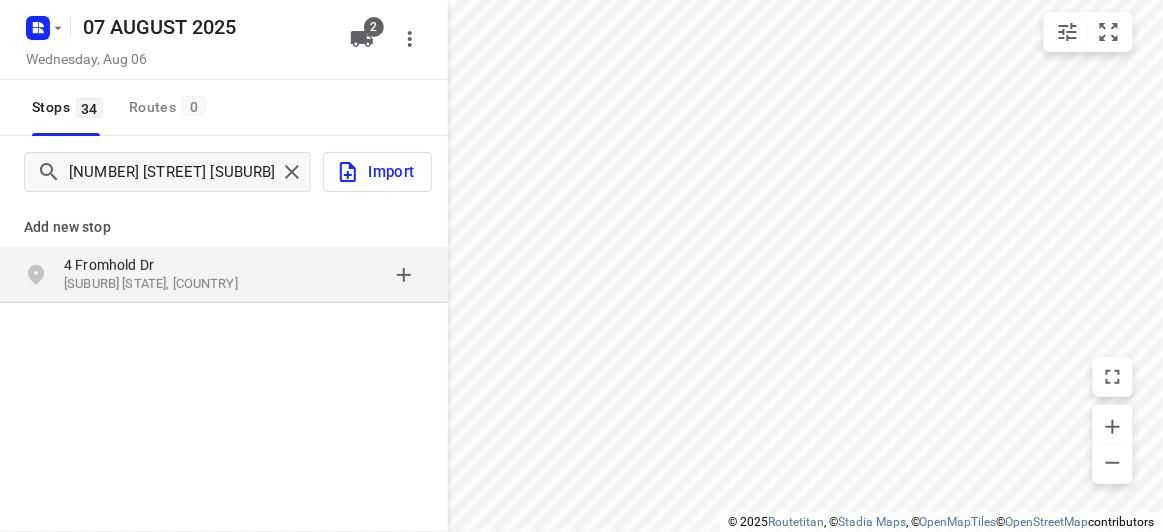 click on "4 Fromhold Dr" at bounding box center [156, 265] 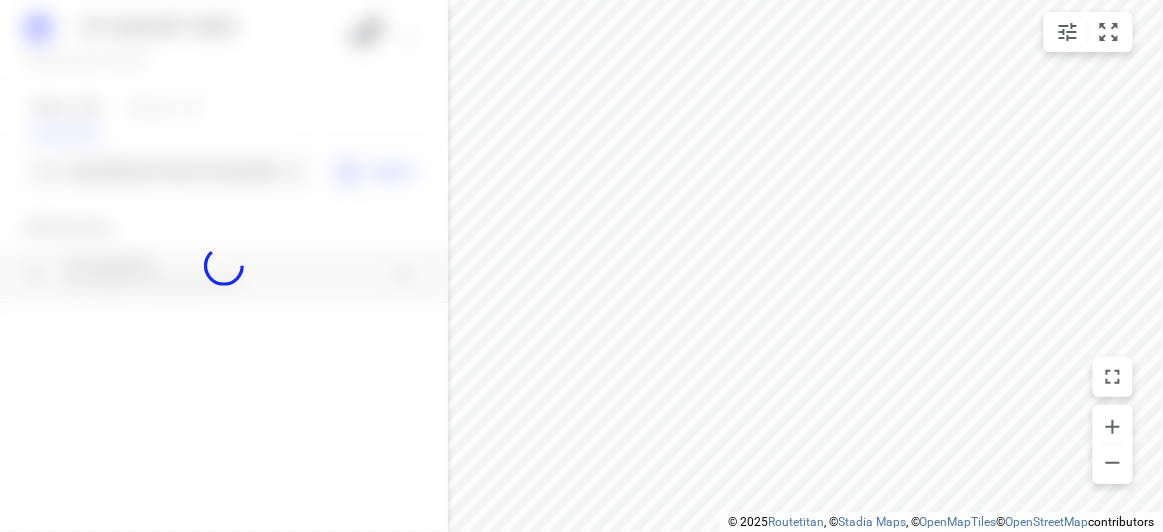 click at bounding box center [224, 266] 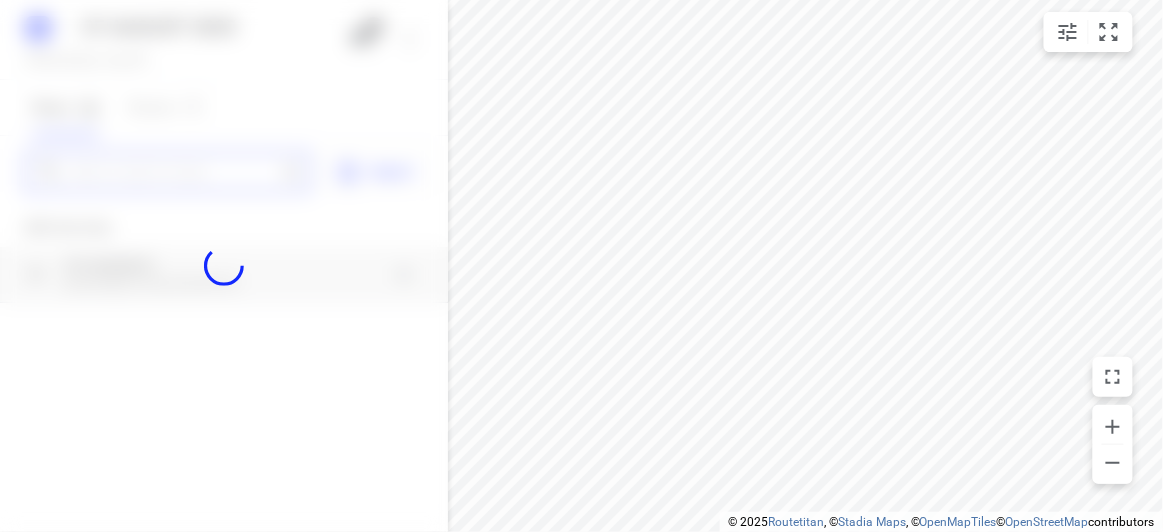 click at bounding box center [173, 172] 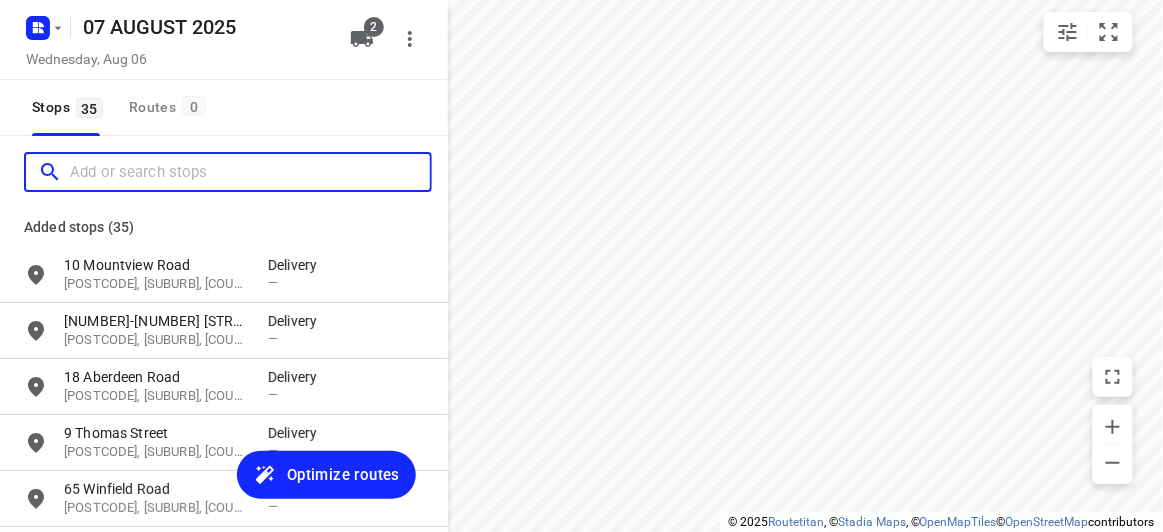 scroll, scrollTop: 0, scrollLeft: 0, axis: both 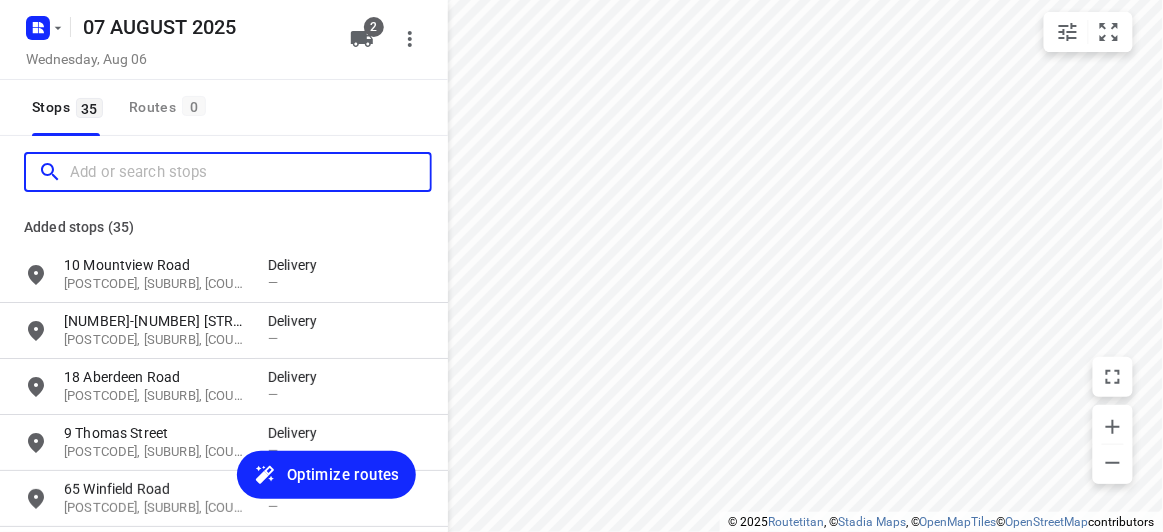 paste on "32 Tormey Street Balwyn North 3104" 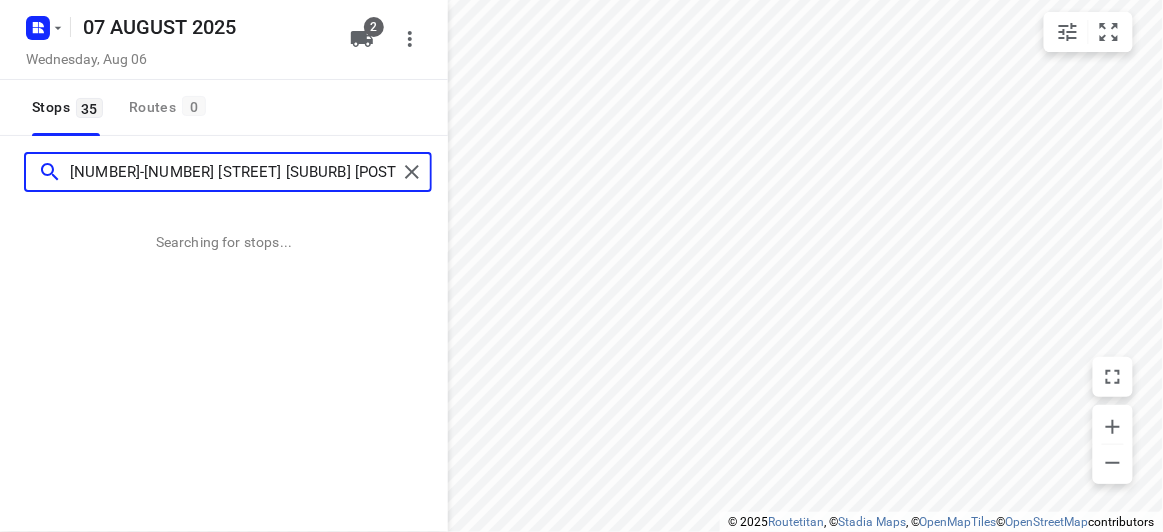 type on "32 Tormey Street Balwyn North 3104" 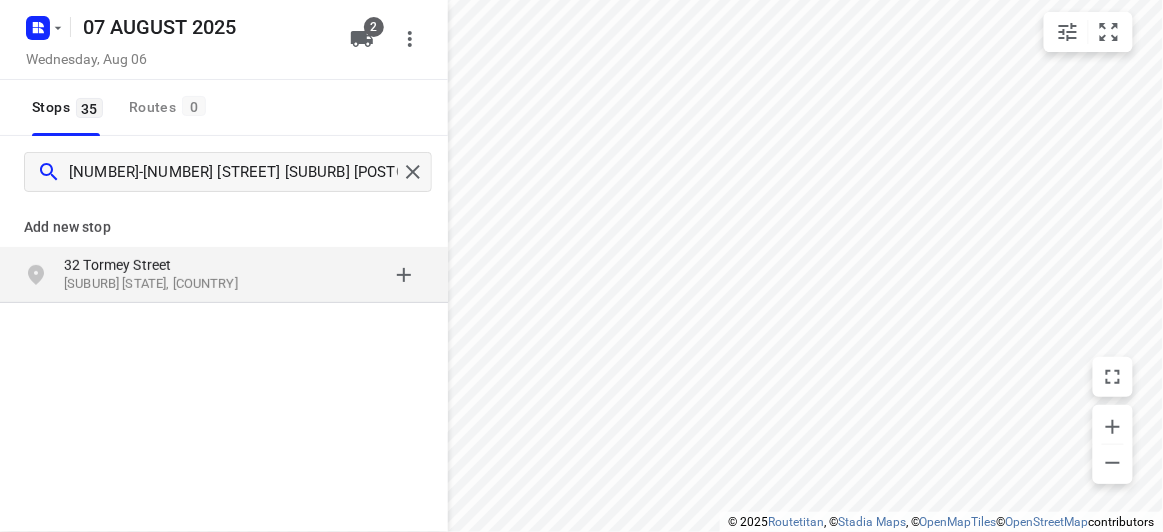 click on "Add new stop 32 Tormey Street  Balwyn North VIC 3104, Australia" at bounding box center [224, 320] 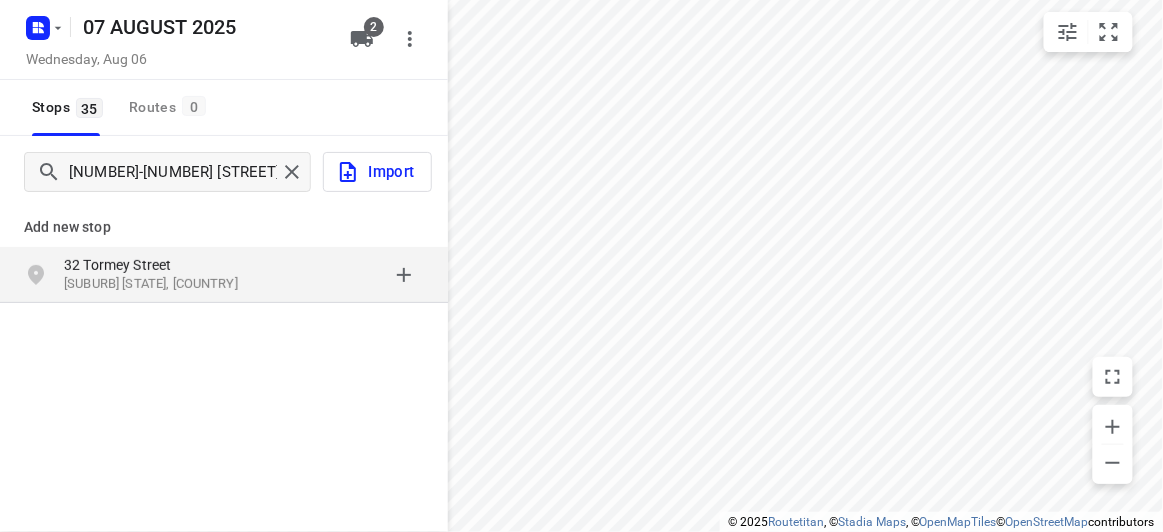 click on "Balwyn North VIC 3104, Australia" at bounding box center (156, 284) 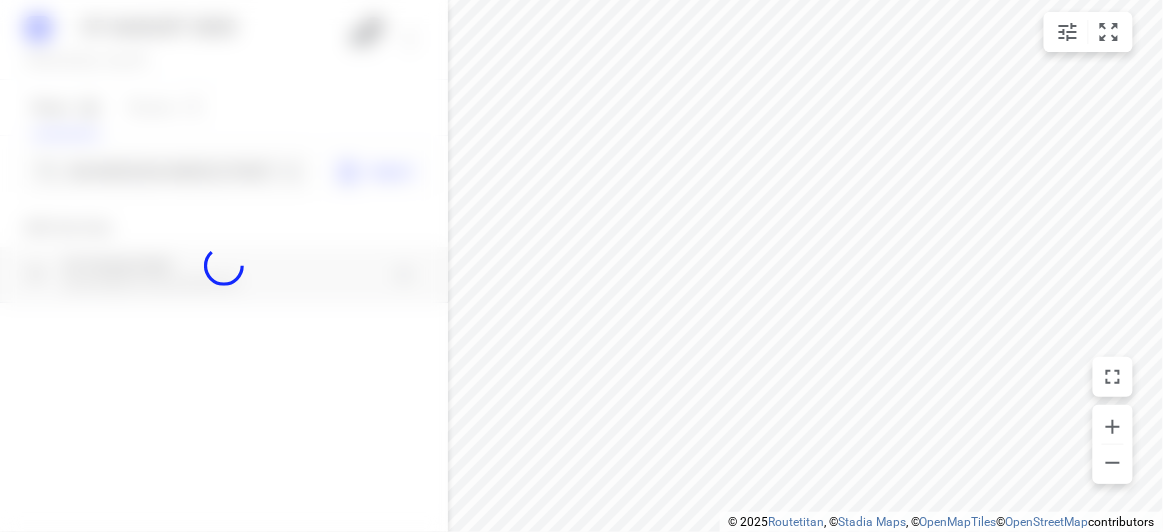 click at bounding box center [224, 266] 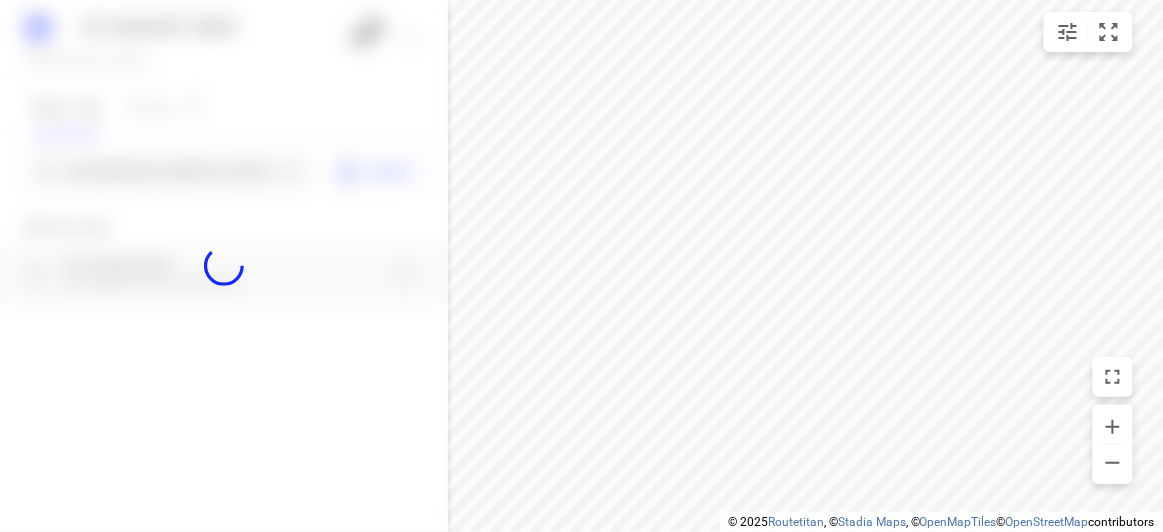 click at bounding box center [224, 266] 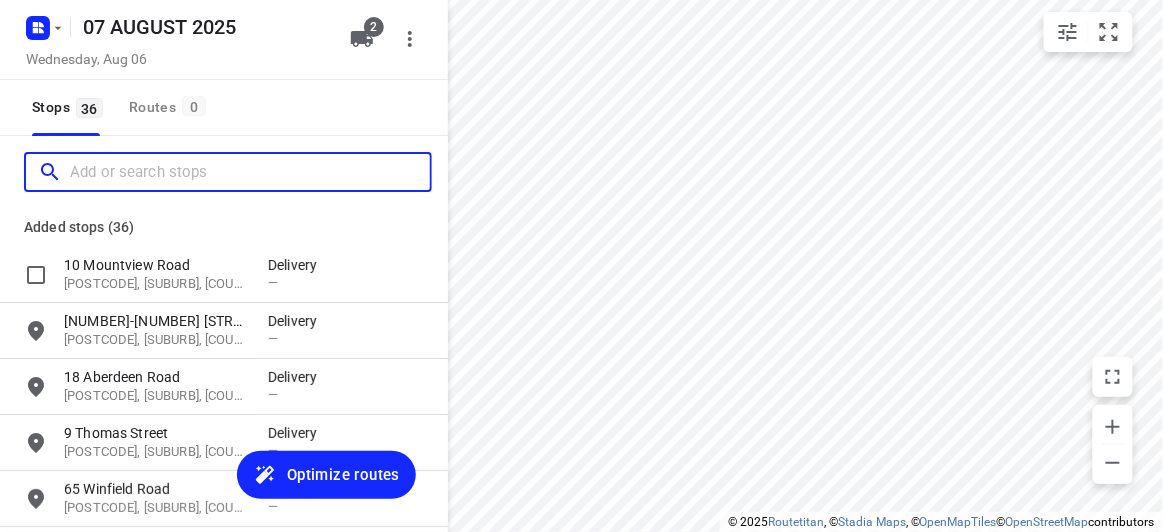 scroll, scrollTop: 0, scrollLeft: 0, axis: both 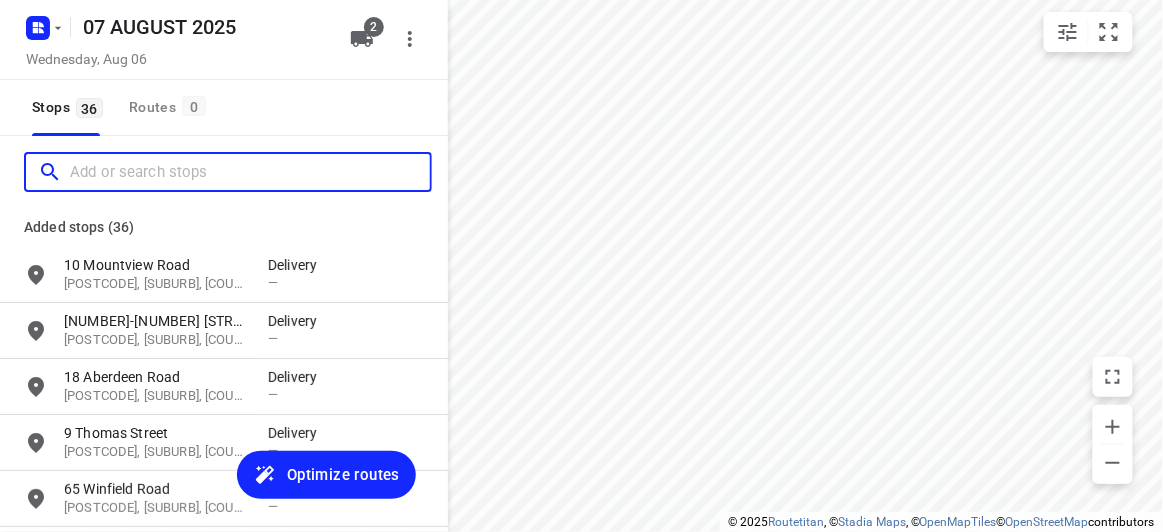 paste on "436 High St Rd Mt Waverley 3149" 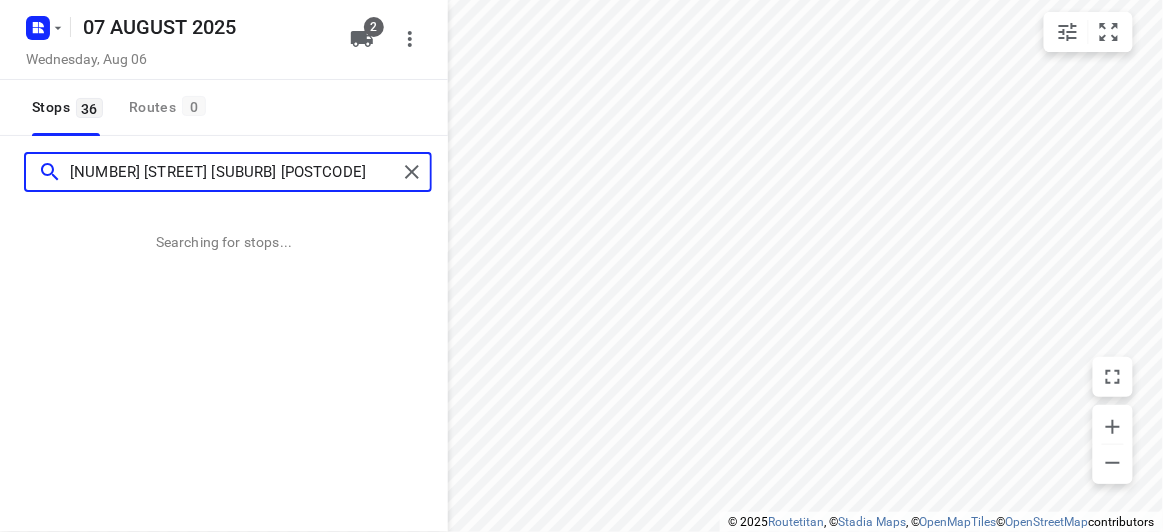 type on "436 High St Rd Mt Waverley 3149" 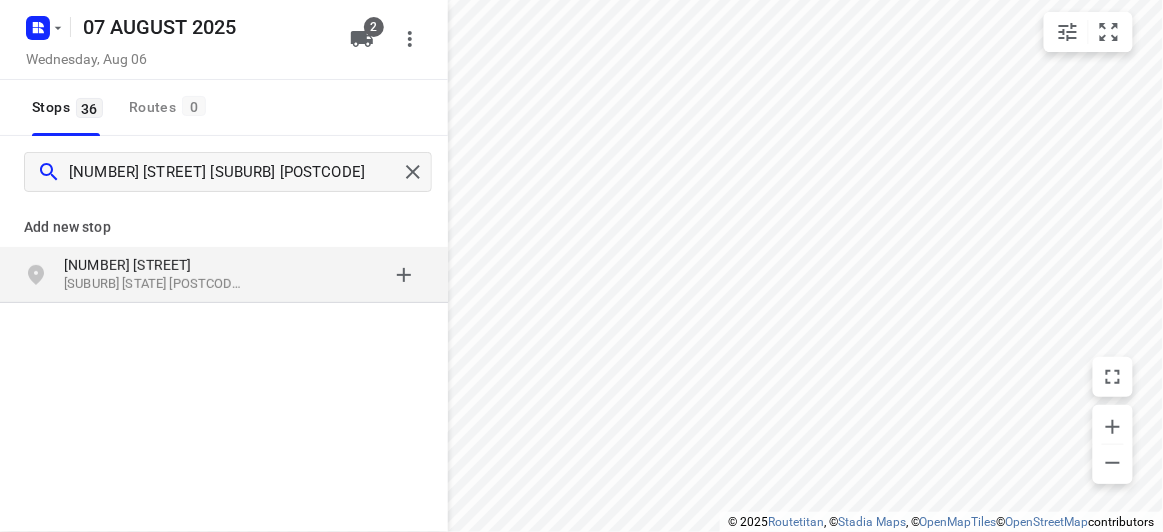 click on "Add new stop" at bounding box center [224, 227] 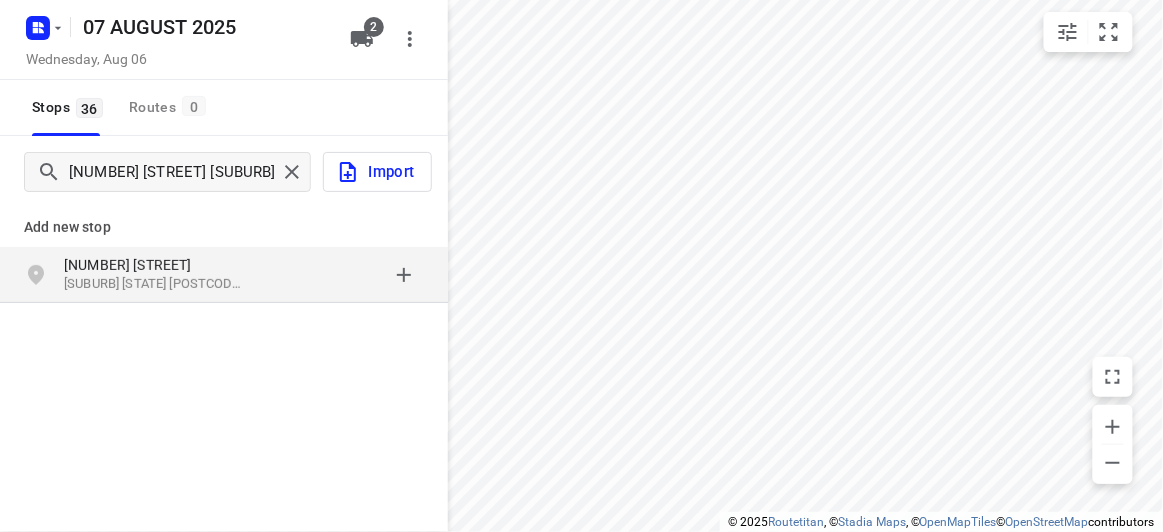 click on "436 High St Rd  Mount Waverley VIC 3149, Australia" at bounding box center [224, 275] 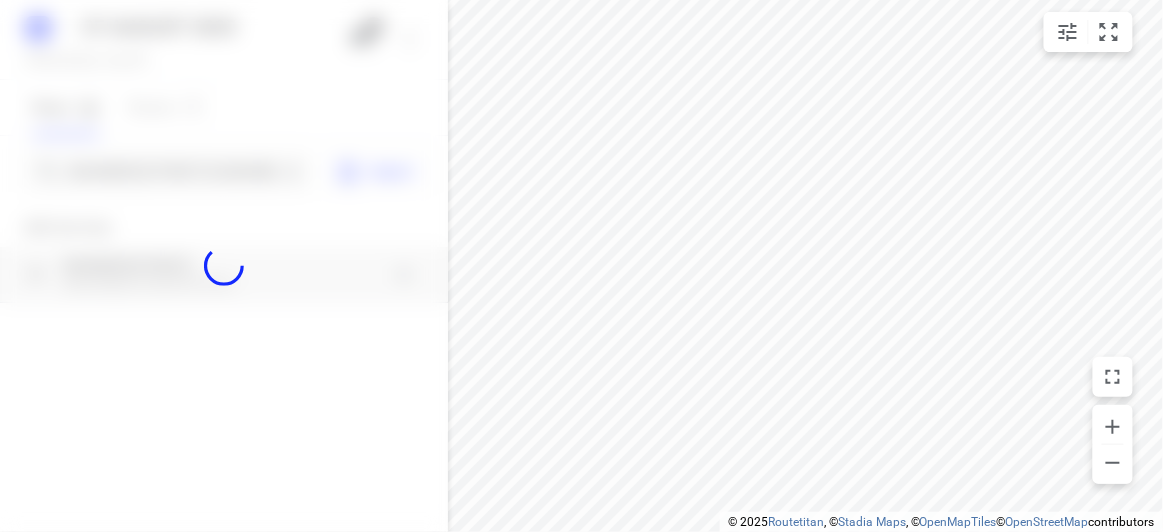 click at bounding box center [224, 266] 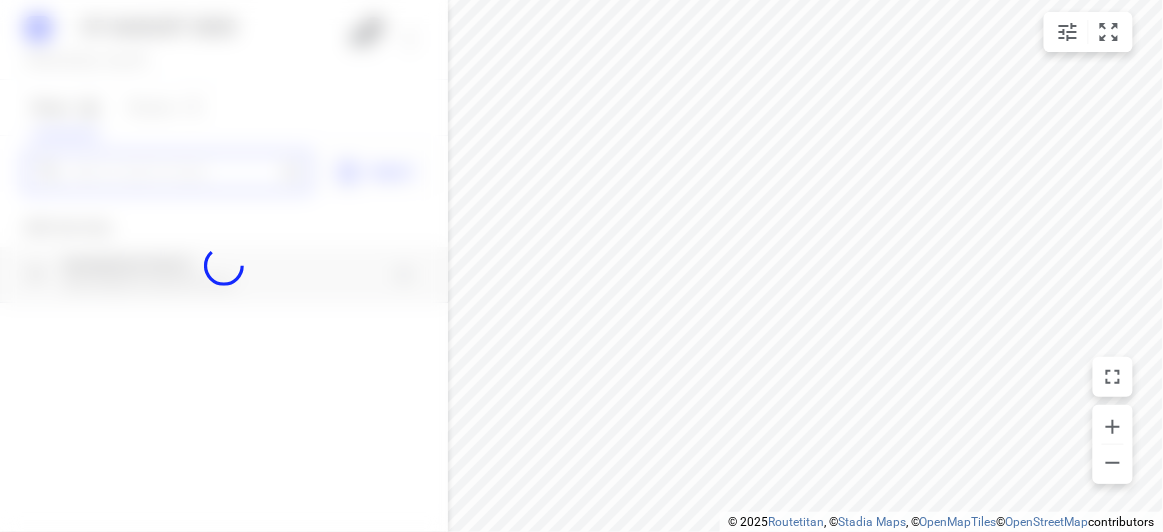 paste on "17A Powers Street Donvale 3111" 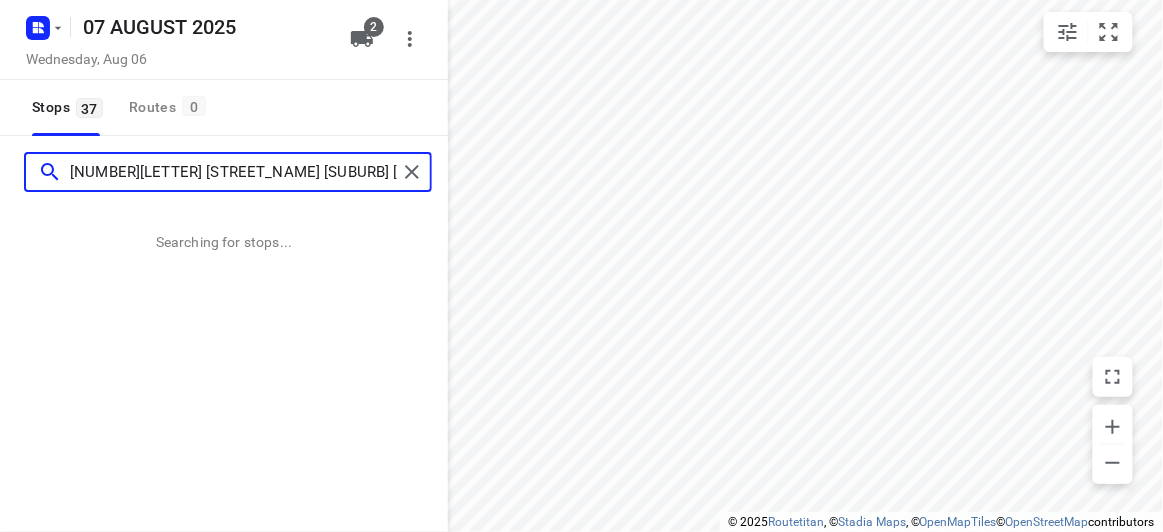 scroll, scrollTop: 0, scrollLeft: 0, axis: both 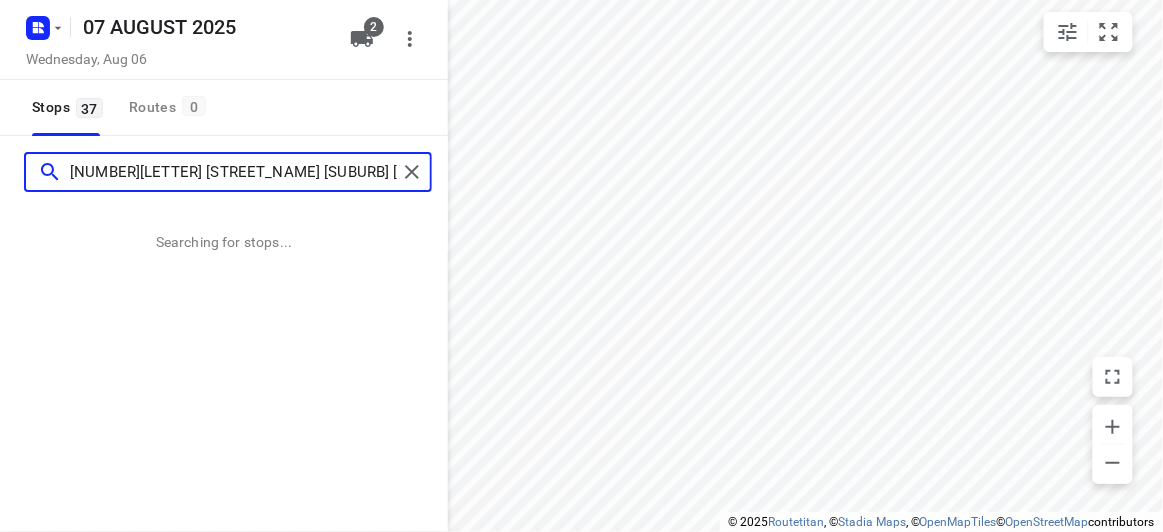 type on "17A Powers Street Donvale 3111" 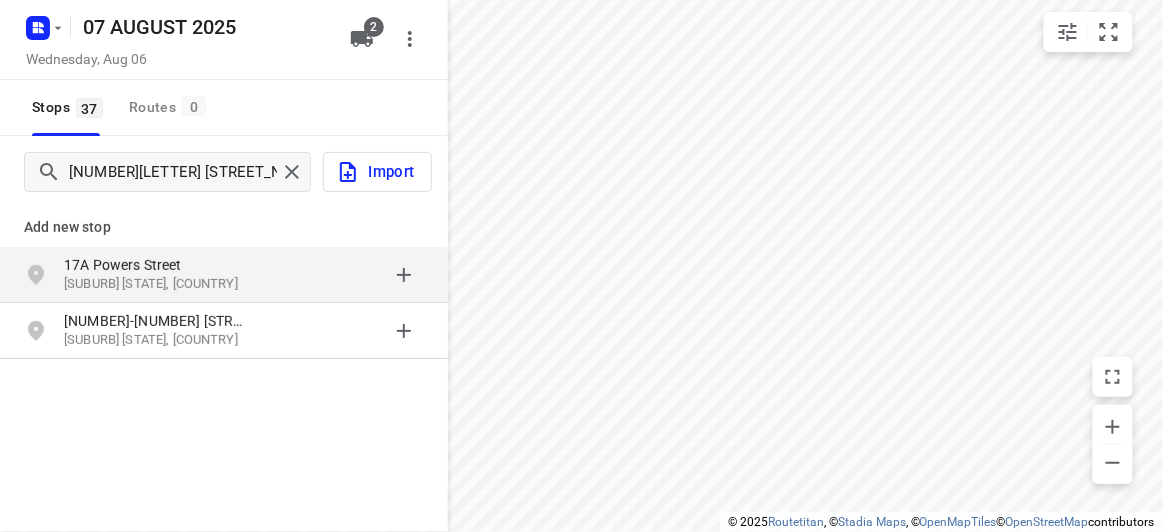 click on "17A Powers Street" at bounding box center [156, 265] 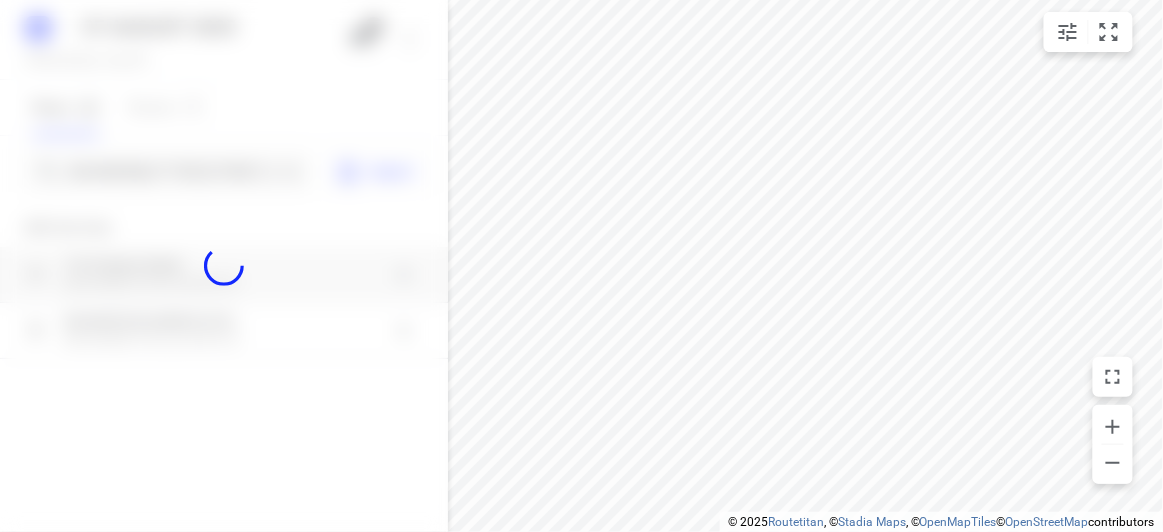 click at bounding box center (224, 266) 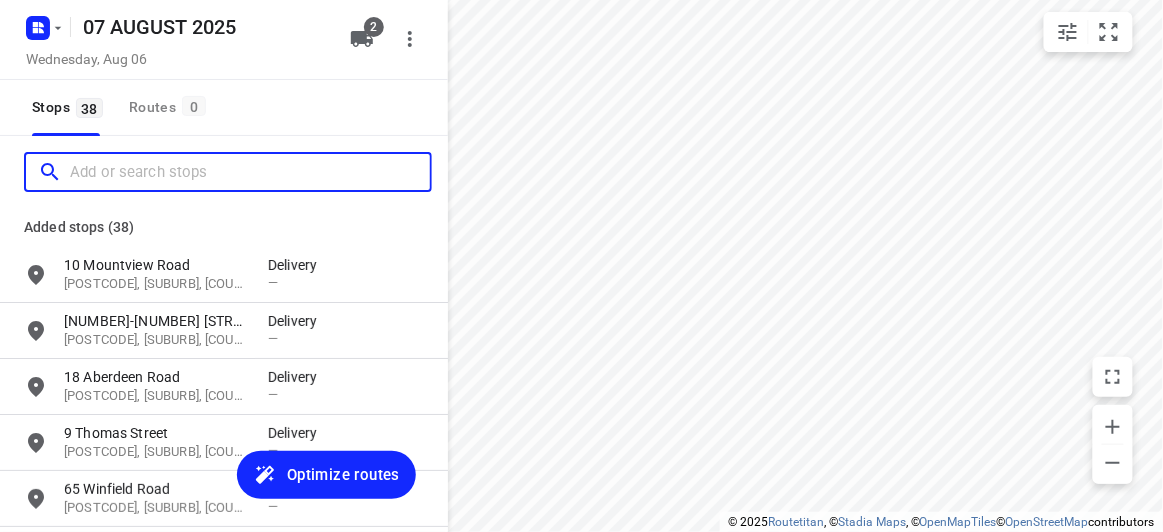 scroll, scrollTop: 0, scrollLeft: 0, axis: both 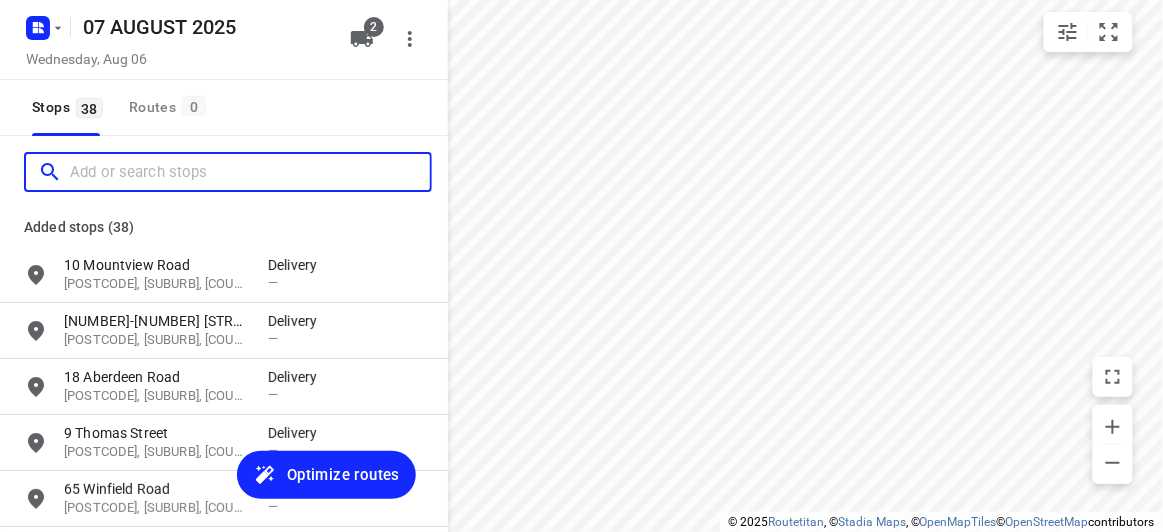 click at bounding box center [250, 172] 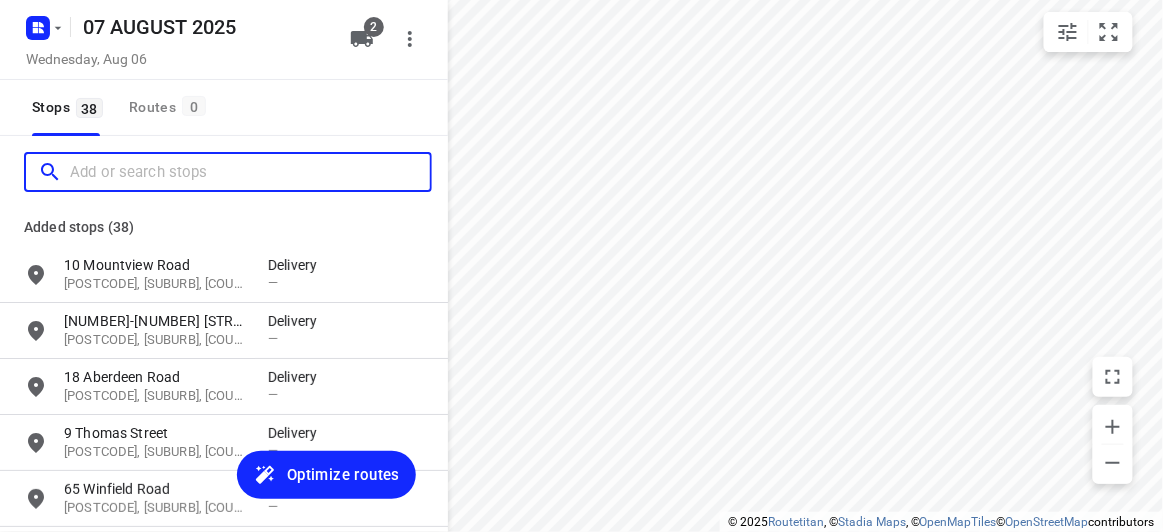 paste on "47-49 Willesden Road" 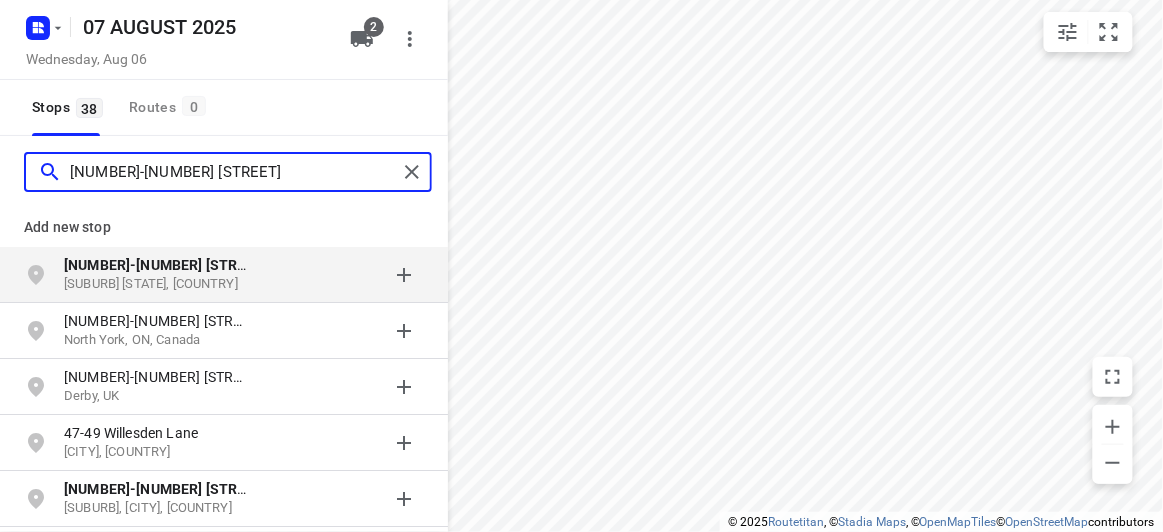 type on "47-49 Willesden Road" 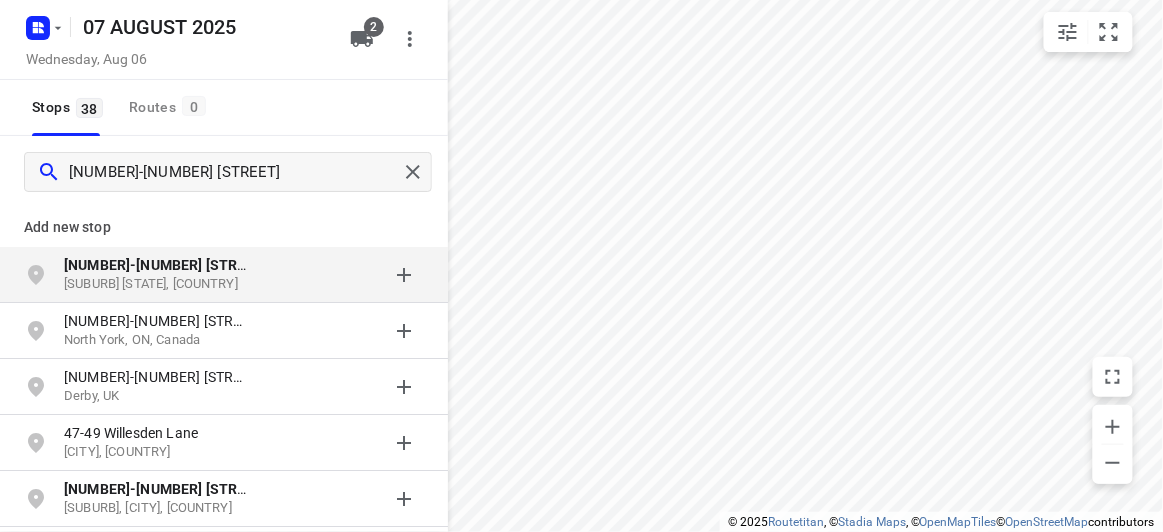click on "47-49 Willesden Road" 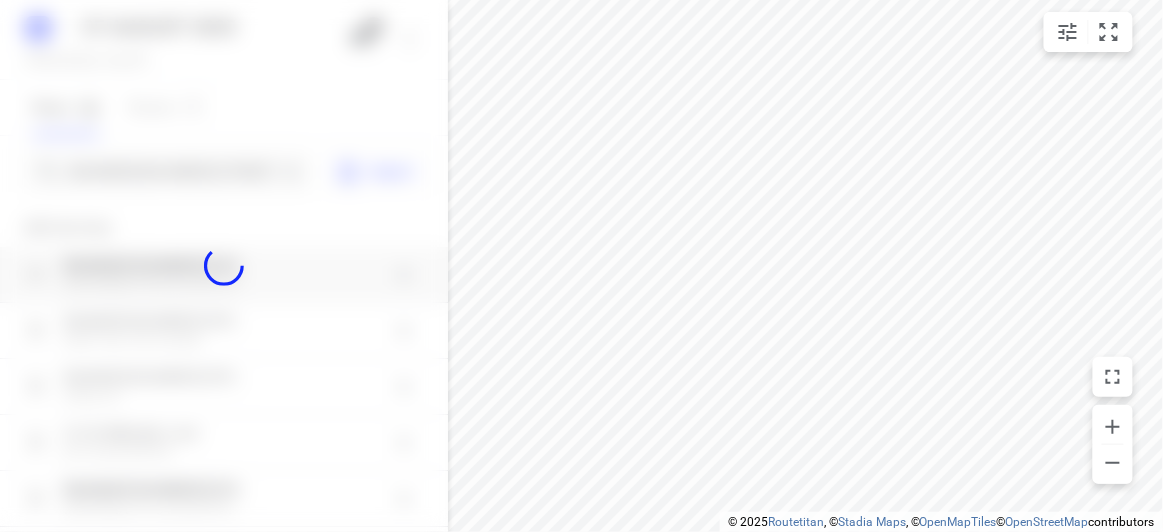 click at bounding box center [224, 266] 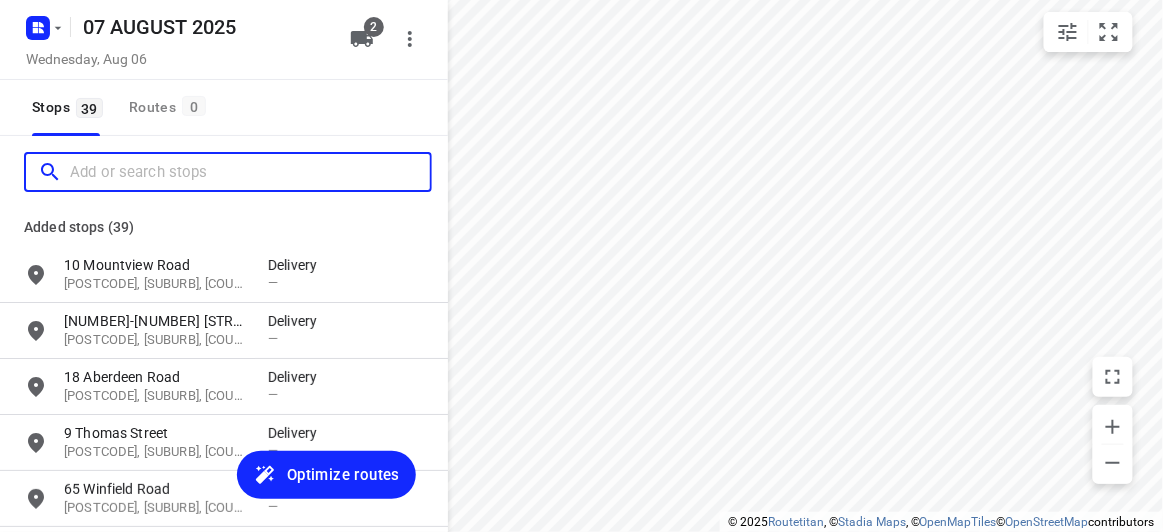 click at bounding box center [250, 172] 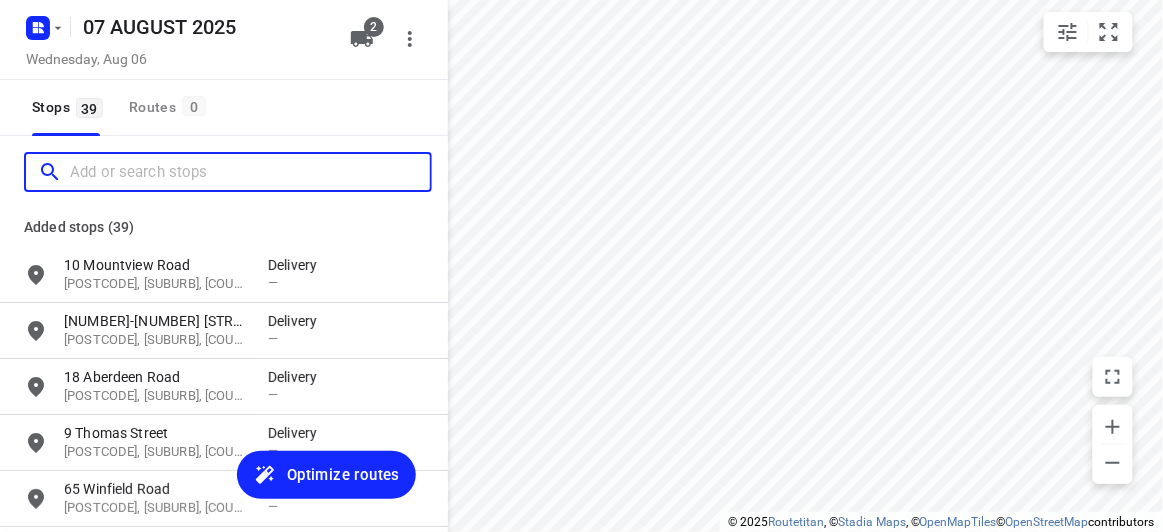 paste on "63 Coorigil RD, CARNEGIE, VIC, 3163 CARNEGIE 3163" 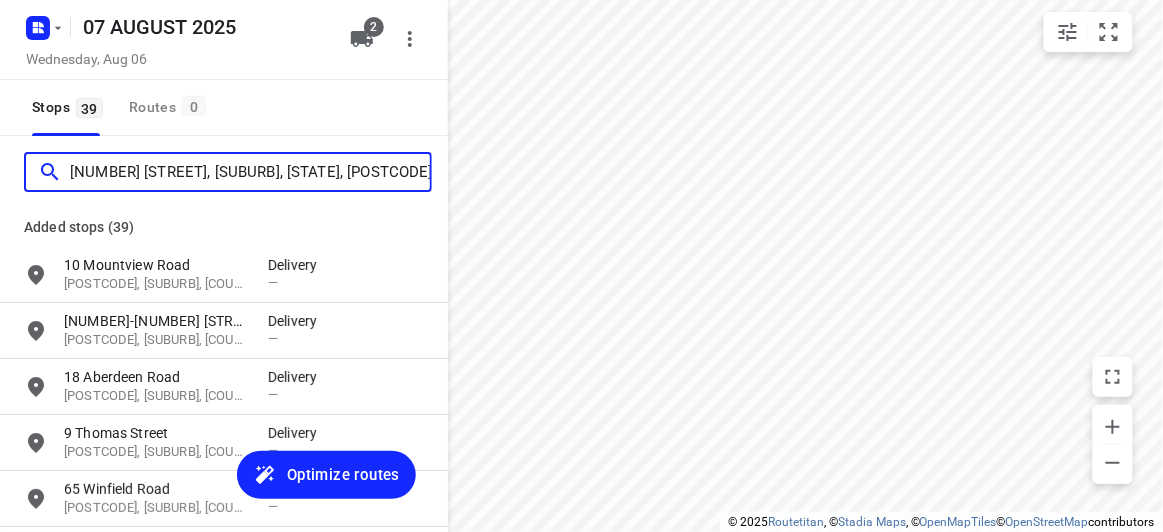 scroll, scrollTop: 0, scrollLeft: 33, axis: horizontal 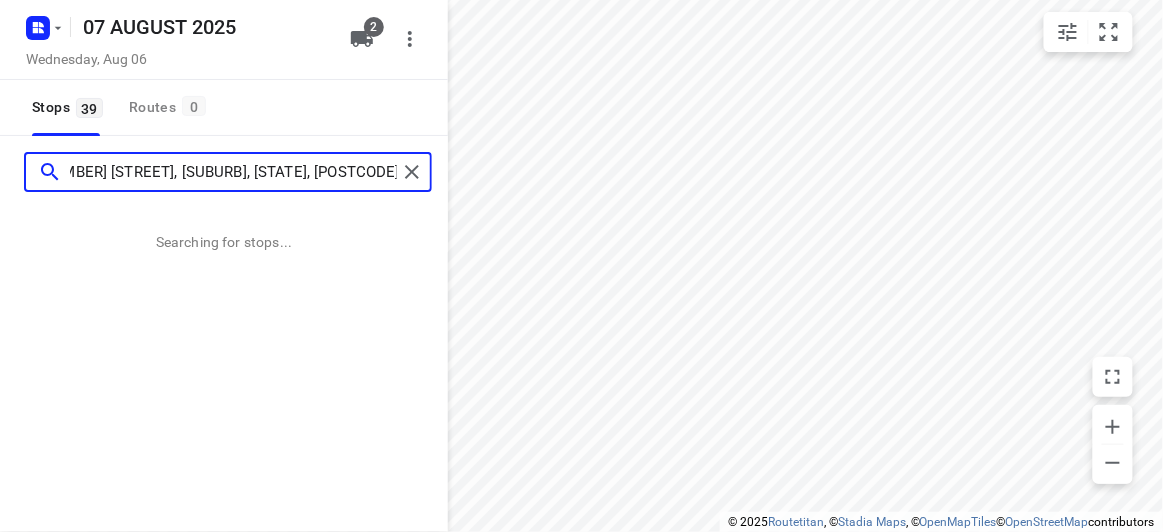 type on "63 Coorigil RD, CARNEGIE, VIC, 3163 CARNEGIE 3163" 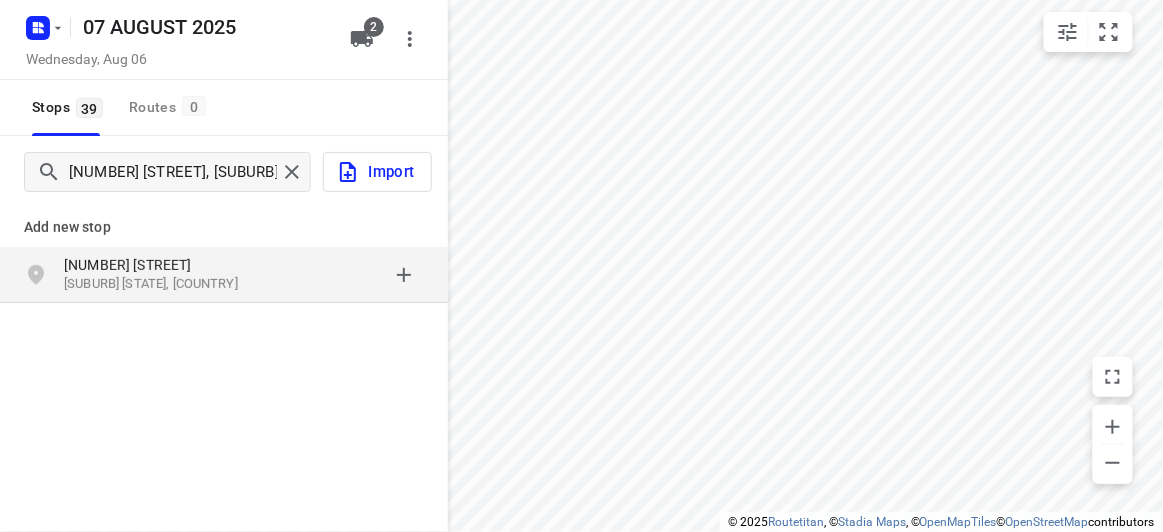 drag, startPoint x: 102, startPoint y: 231, endPoint x: 111, endPoint y: 320, distance: 89.453896 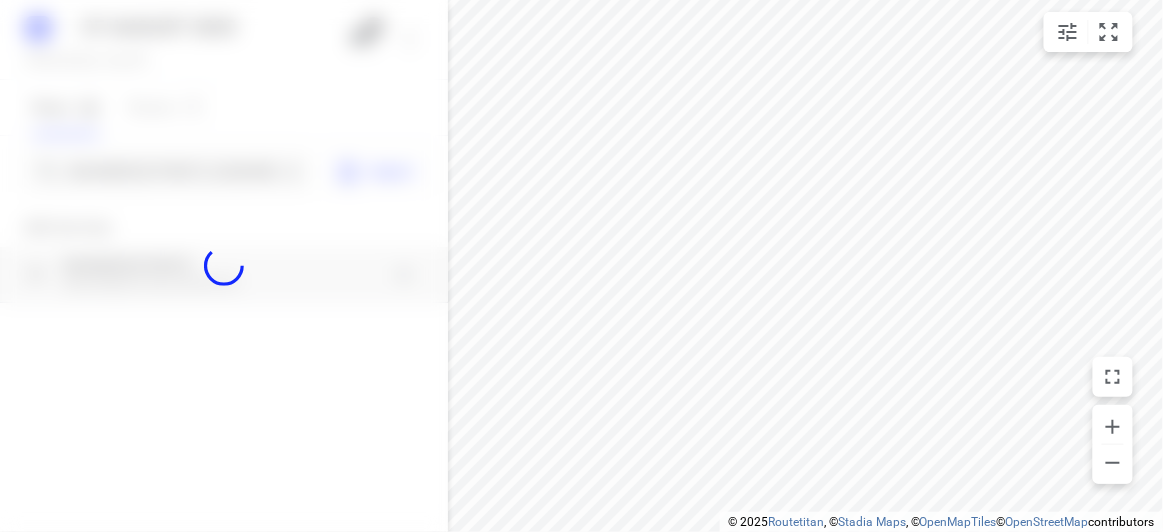 click at bounding box center (224, 266) 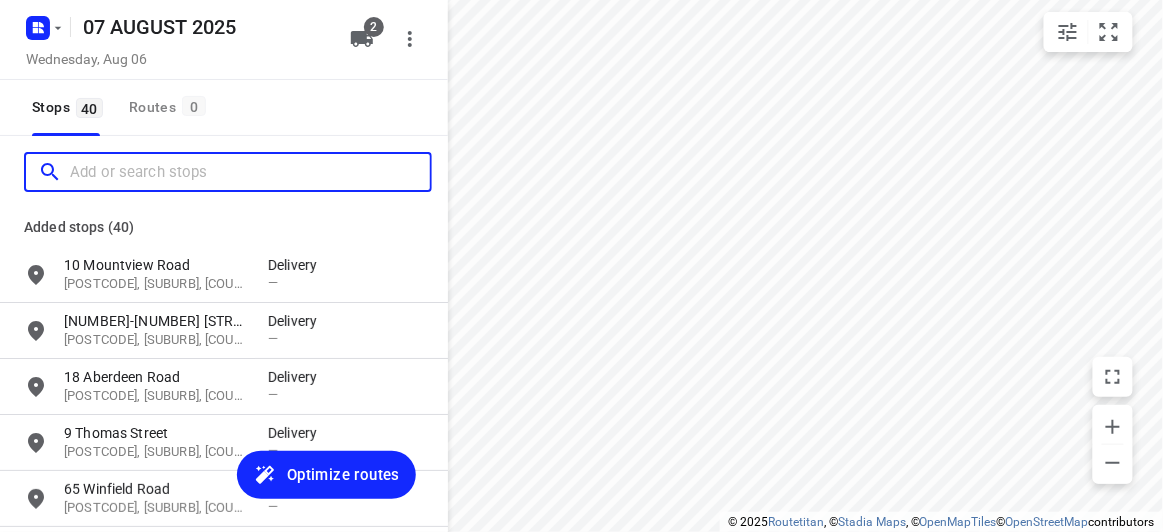 click at bounding box center (250, 172) 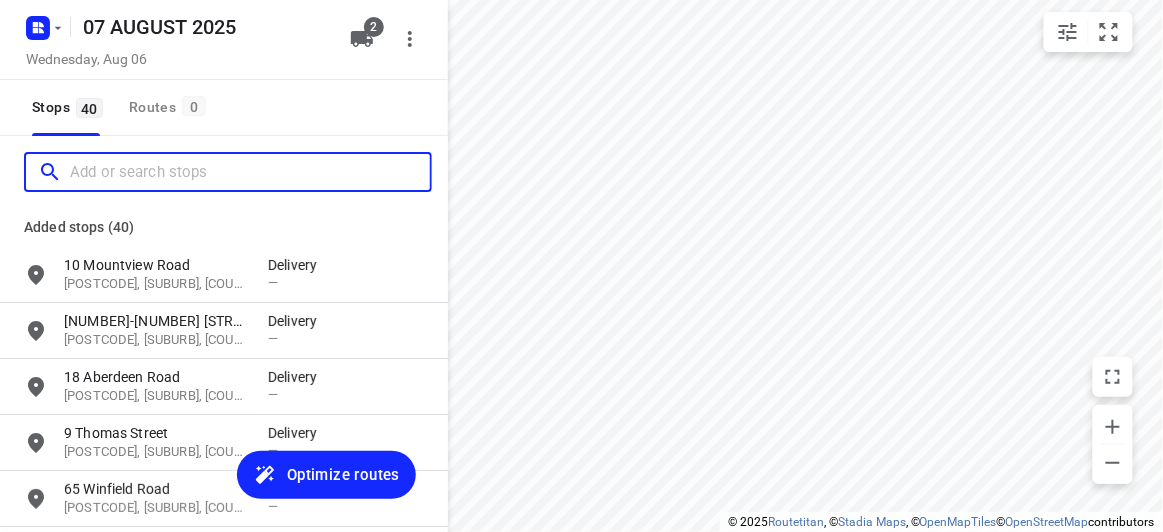 scroll, scrollTop: 0, scrollLeft: 0, axis: both 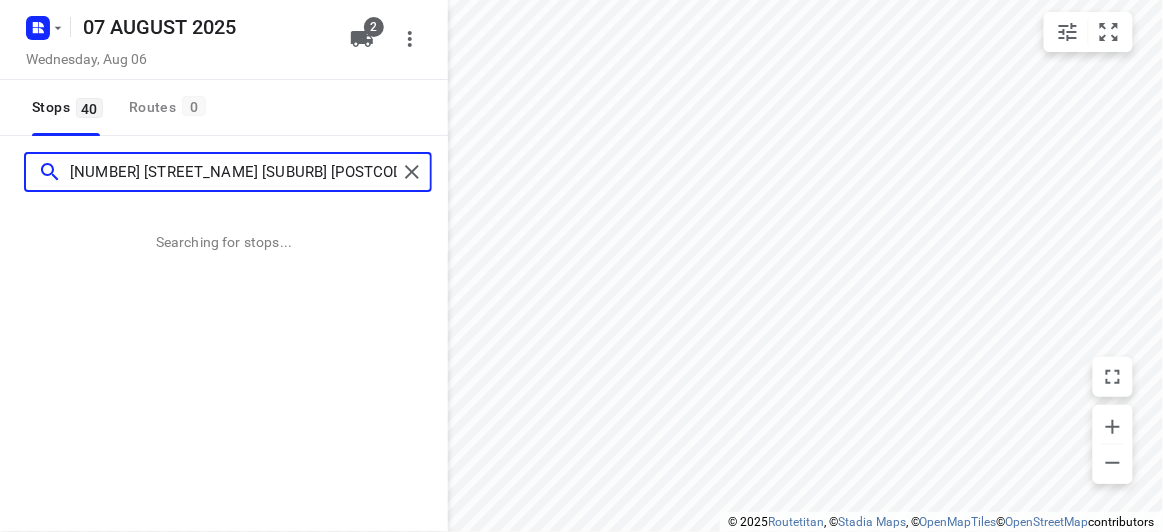 type on "637 CANTERBURY RD VERMONT 3133" 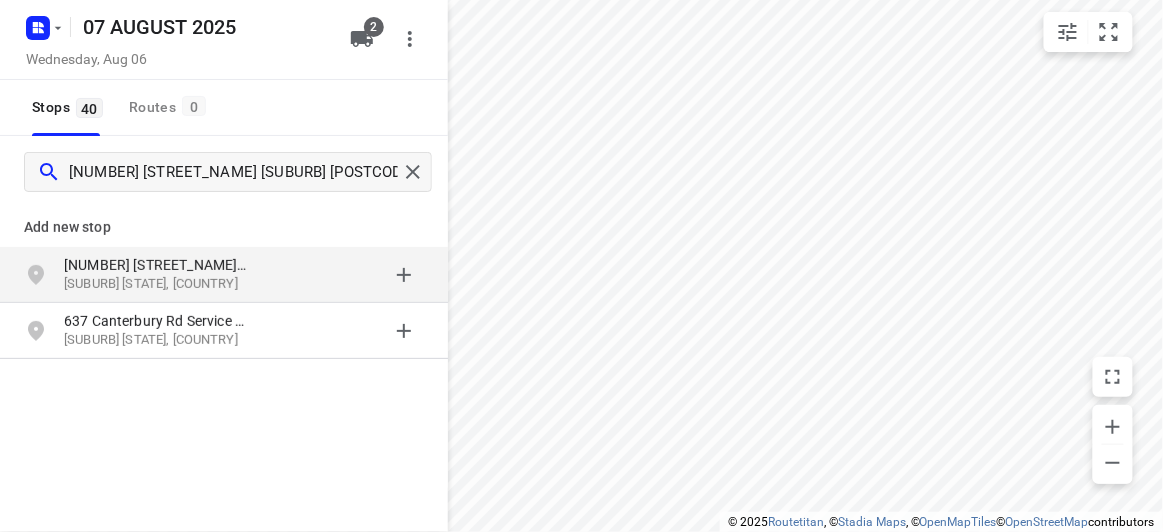 click on "Add new stop" at bounding box center (224, 227) 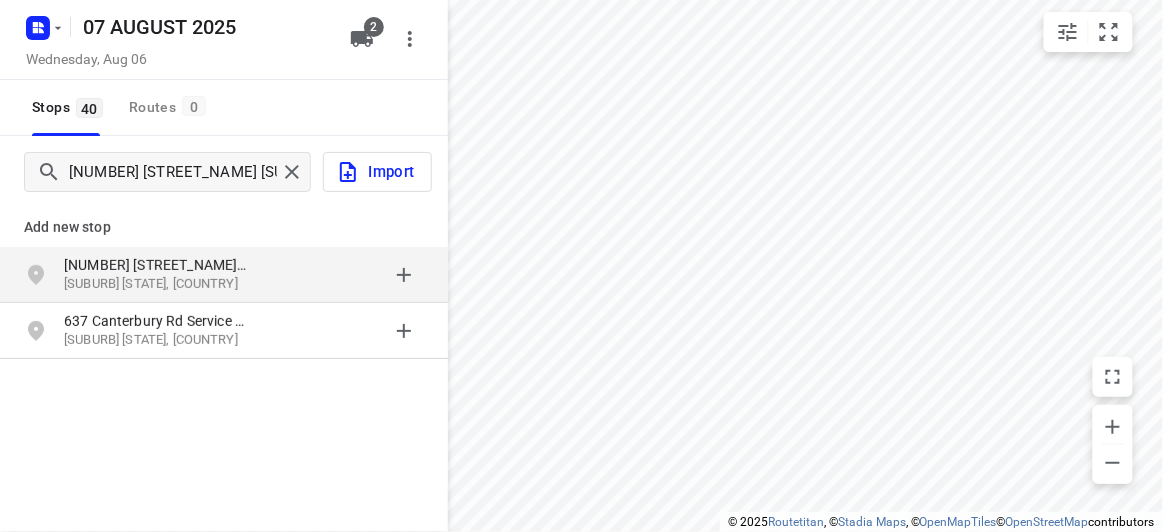 click on "637 Canterbury Rd" at bounding box center (156, 265) 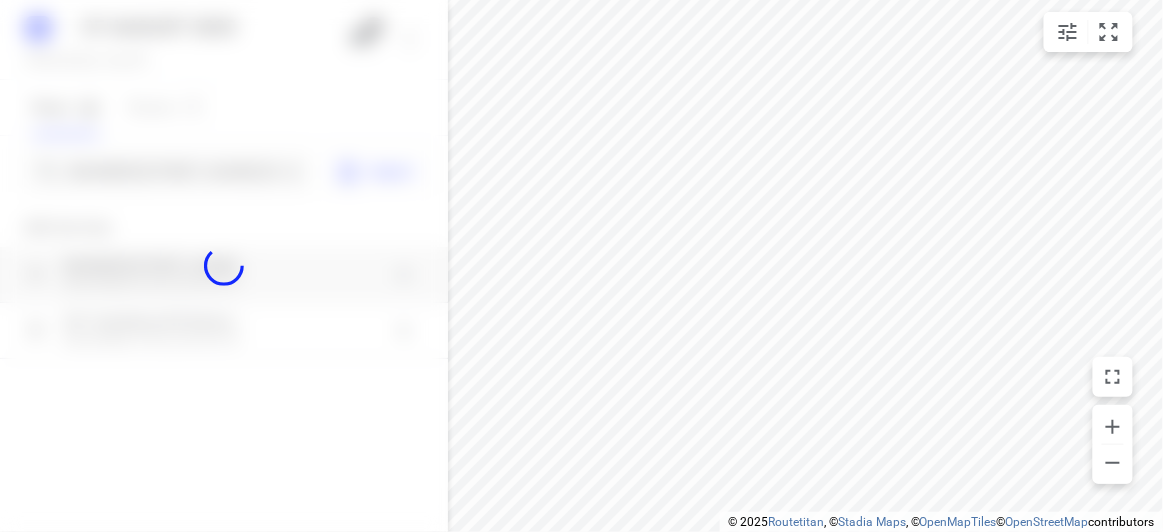 click at bounding box center [224, 266] 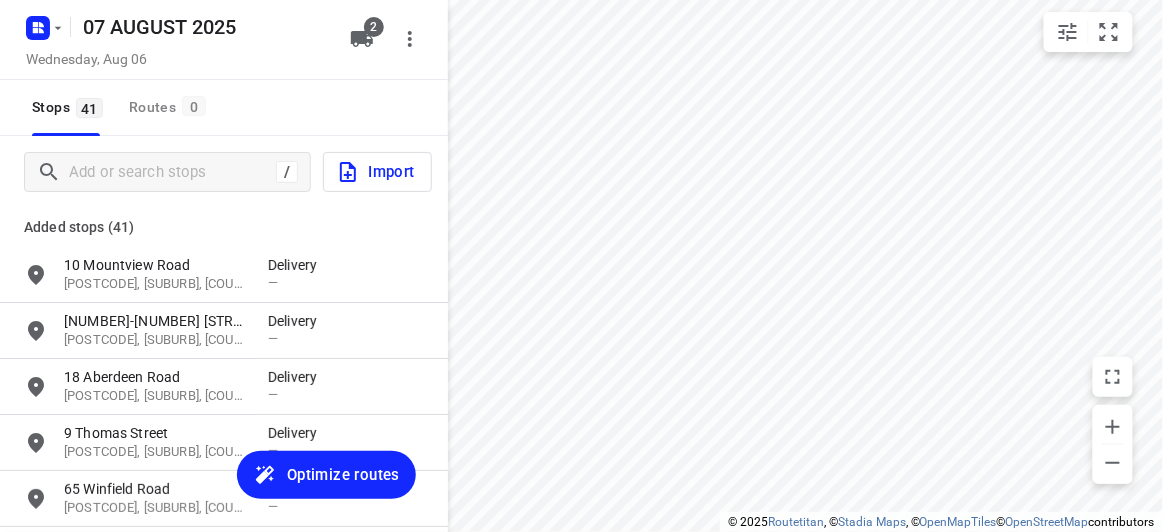 click on "/ Import" at bounding box center [224, 172] 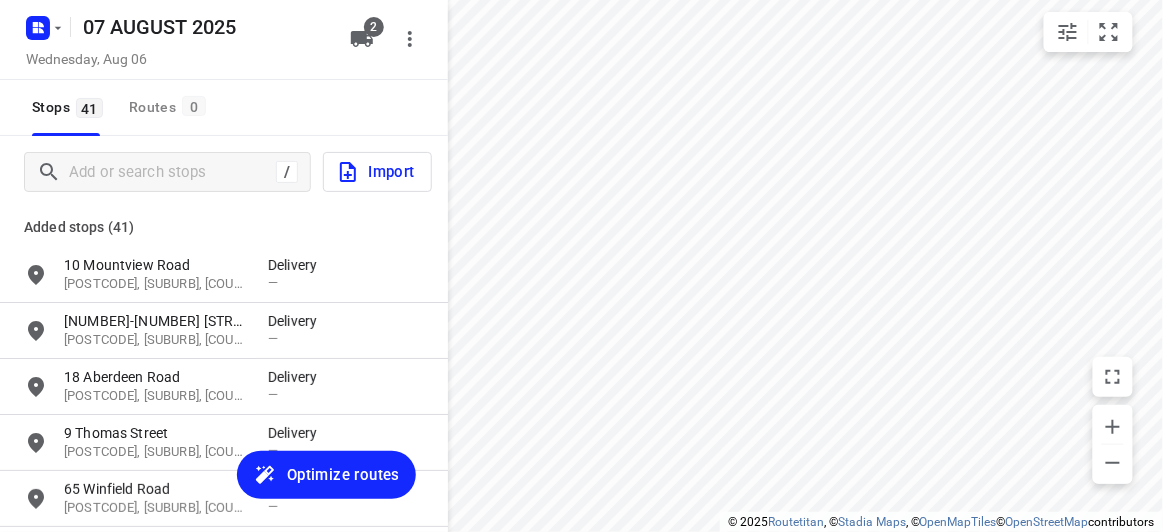 scroll, scrollTop: 0, scrollLeft: 0, axis: both 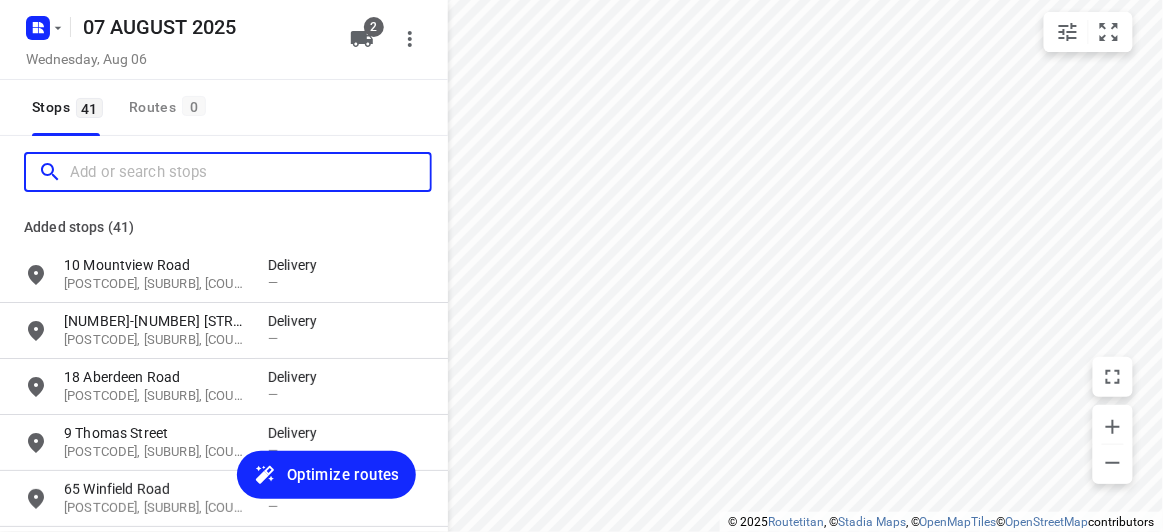 click at bounding box center (250, 172) 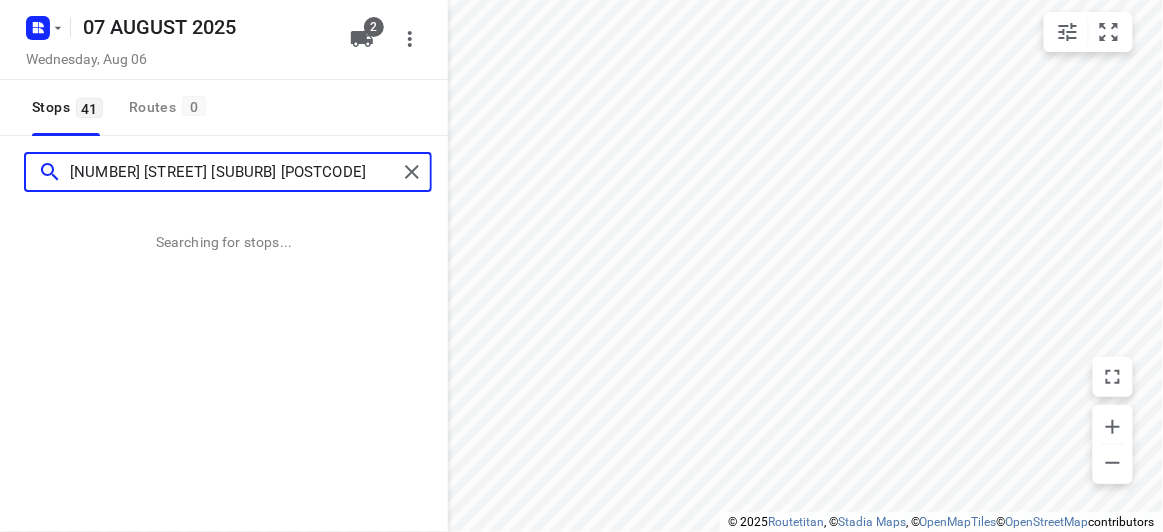type on "13 Egret Walk Rowville 3178" 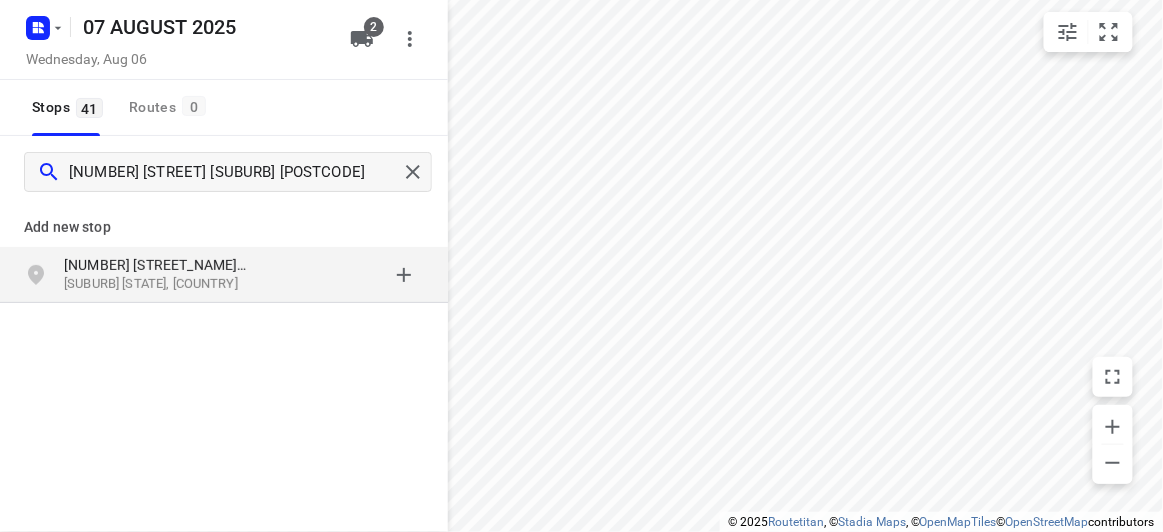 click on "13 Egret Walk" at bounding box center (166, 265) 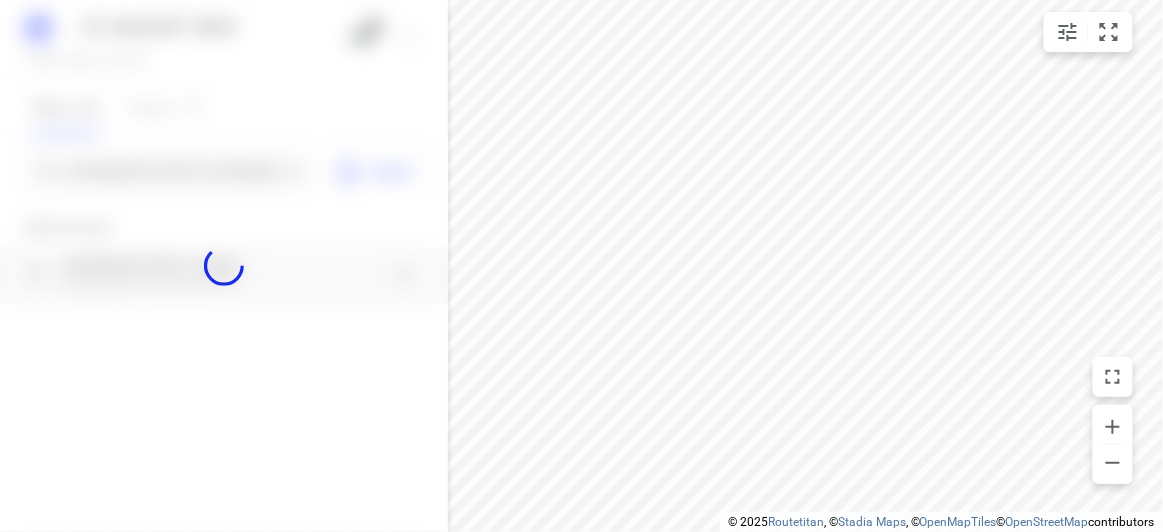 click at bounding box center (224, 266) 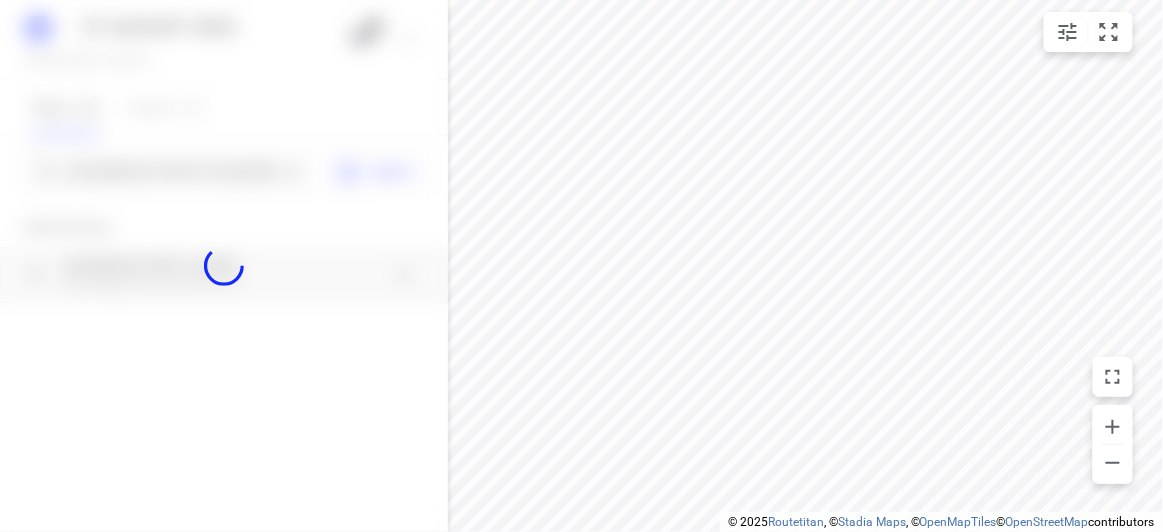 click at bounding box center [224, 266] 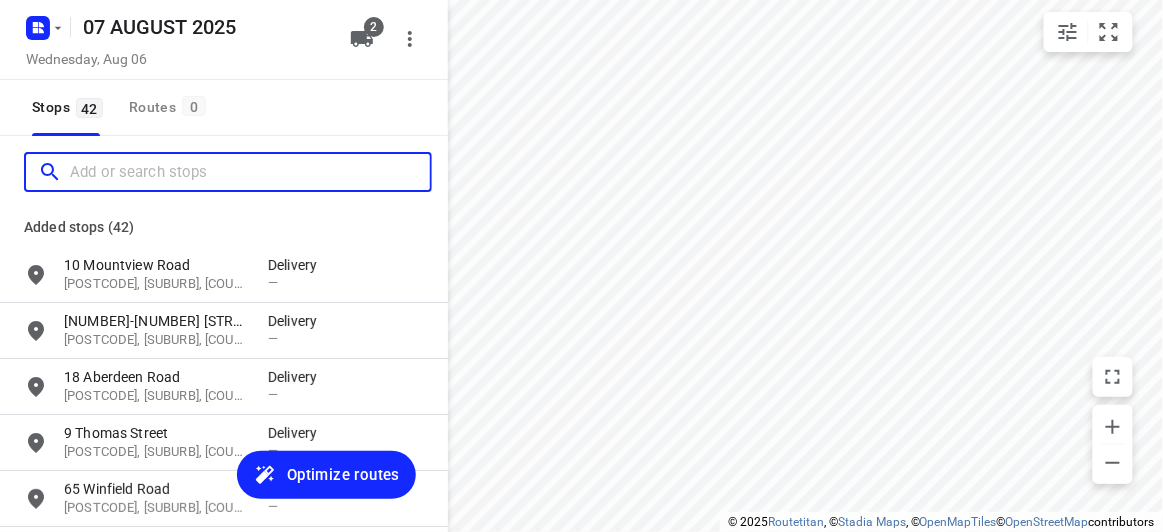 paste on "22 Pembroke St SUrrey Hills 3127" 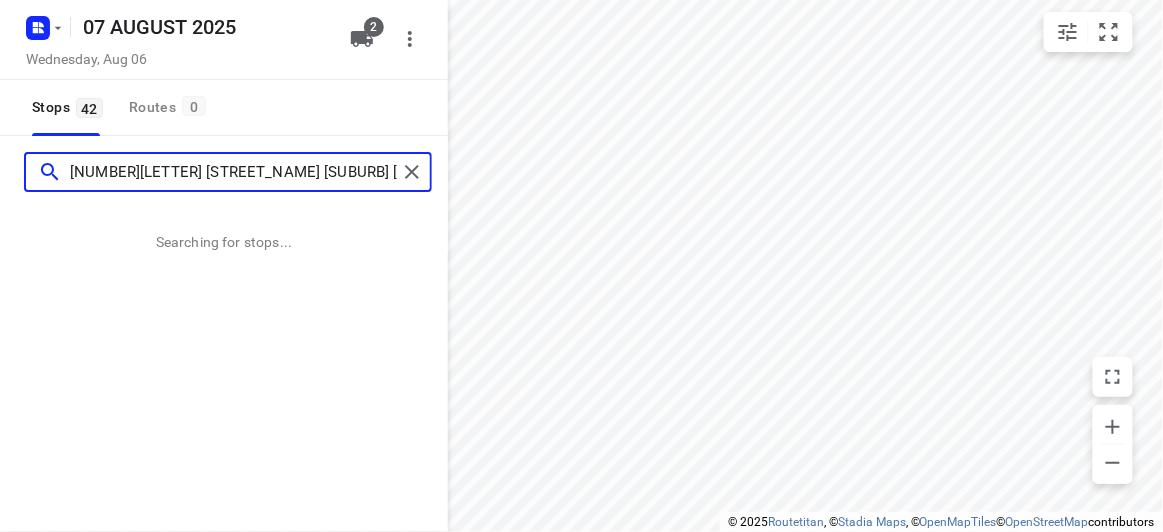 type on "22 Pembroke St SUrrey Hills 3127" 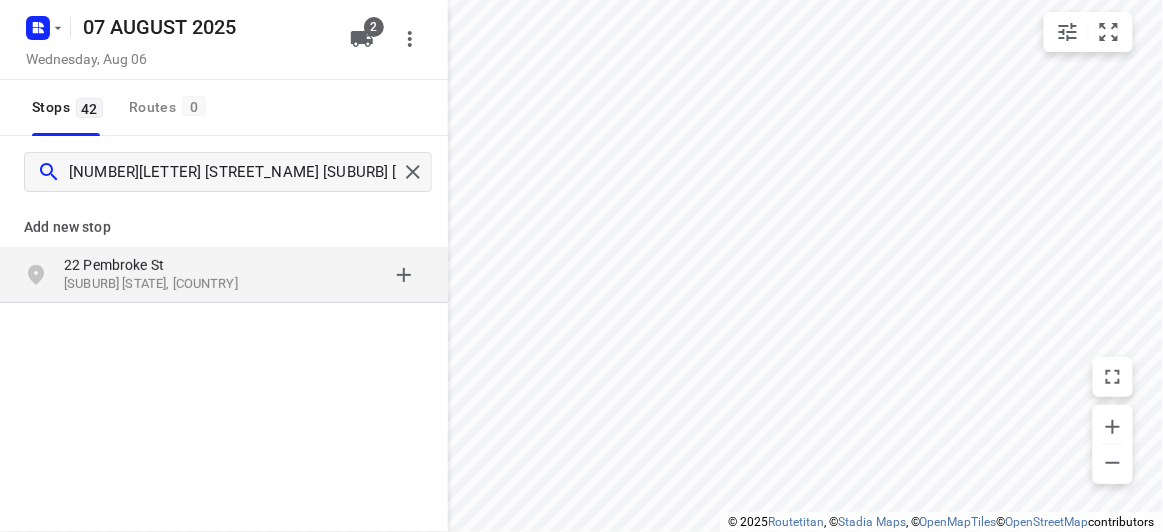 click on "Surrey Hills VIC 3127, Australia" at bounding box center [156, 284] 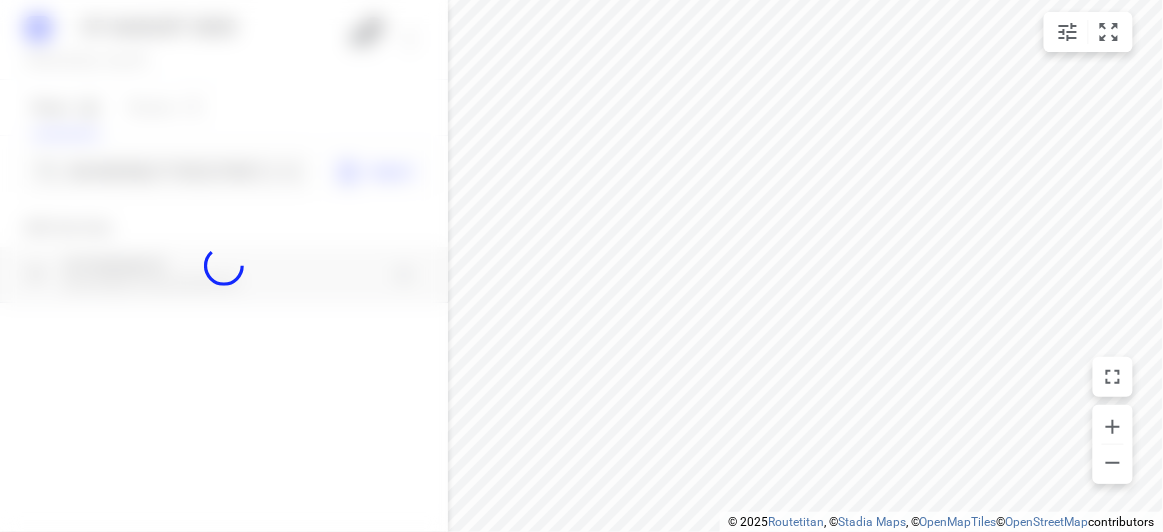 click at bounding box center (224, 266) 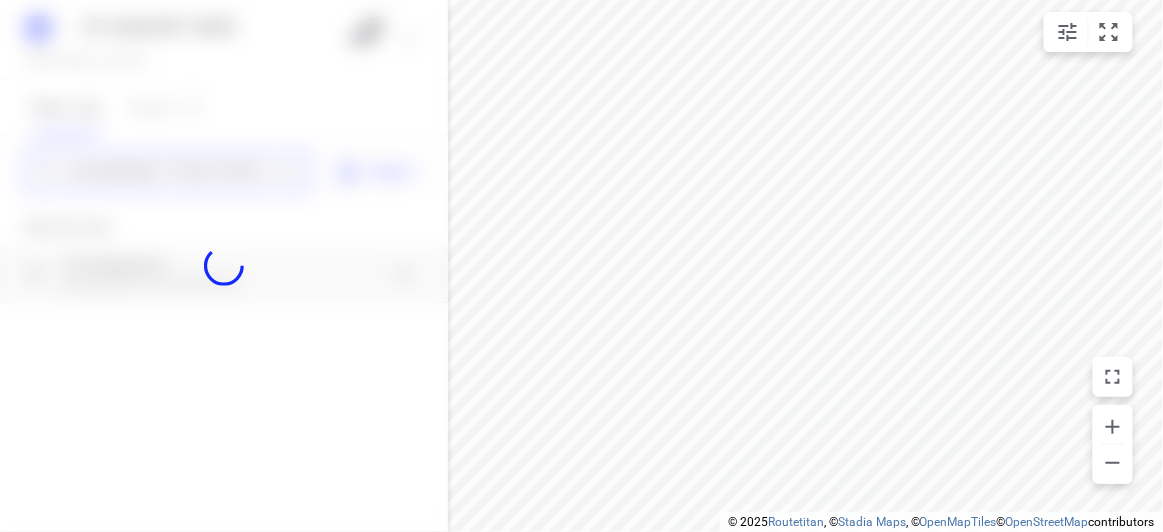click on "07 AUGUST 2025 Wednesday, Aug 06 2 Stops 42 Routes 0 22 Pembroke St SUrrey Hills 3127 Import Add new stop 22 Pembroke St  Surrey Hills VIC 3127, Australia Routing Settings Optimization preference Shortest distance distance Optimization preference Distance Format KM km Distance Format Default stop duration 5 minutes Default stop duration Default stop load 1 units Default stop load Allow late stops   Maximum amount of time drivers may be late at a stop Allow reloads BETA   Vehicles may return to the depot to load more stops. Fixed departure time   Vehicles must depart at the start of their working hours Cancel Save" at bounding box center [224, 266] 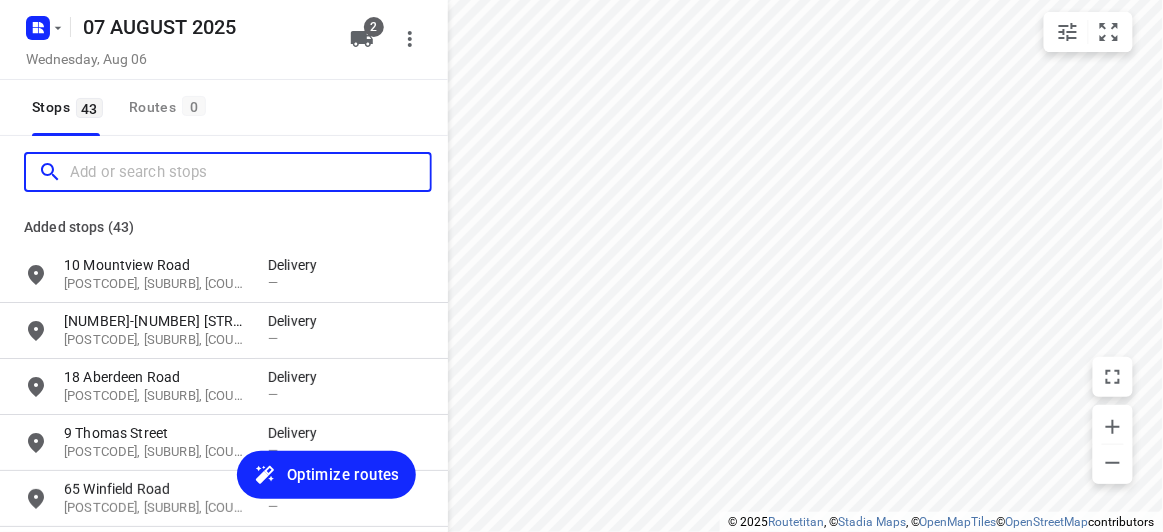 paste on "3 Grove Way Wantirna South 3150" 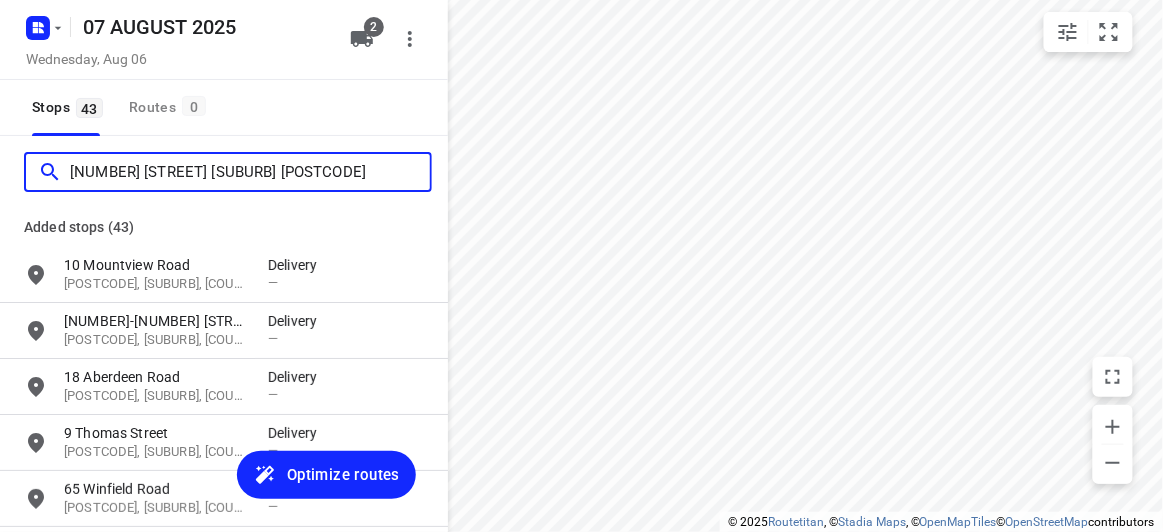 scroll, scrollTop: 0, scrollLeft: 0, axis: both 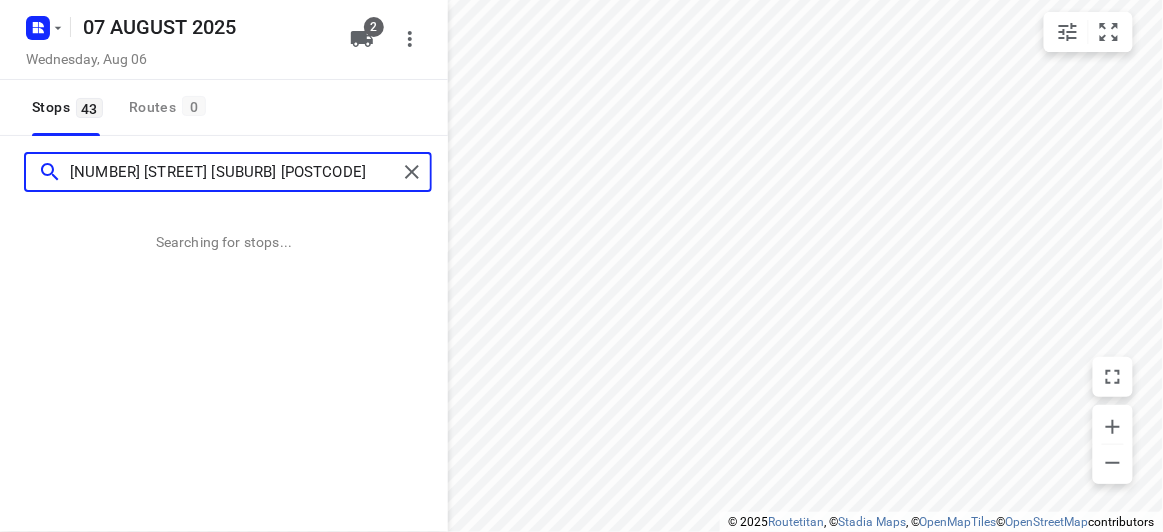 type on "3 Grove Way Wantirna South 3150" 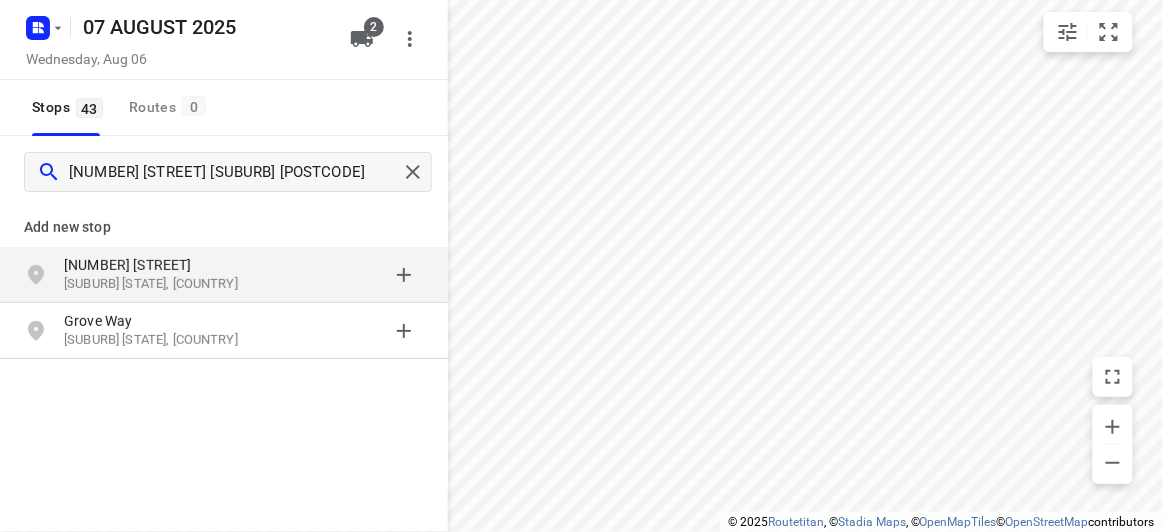 click on "[NUMBER] [STREET]" at bounding box center [156, 265] 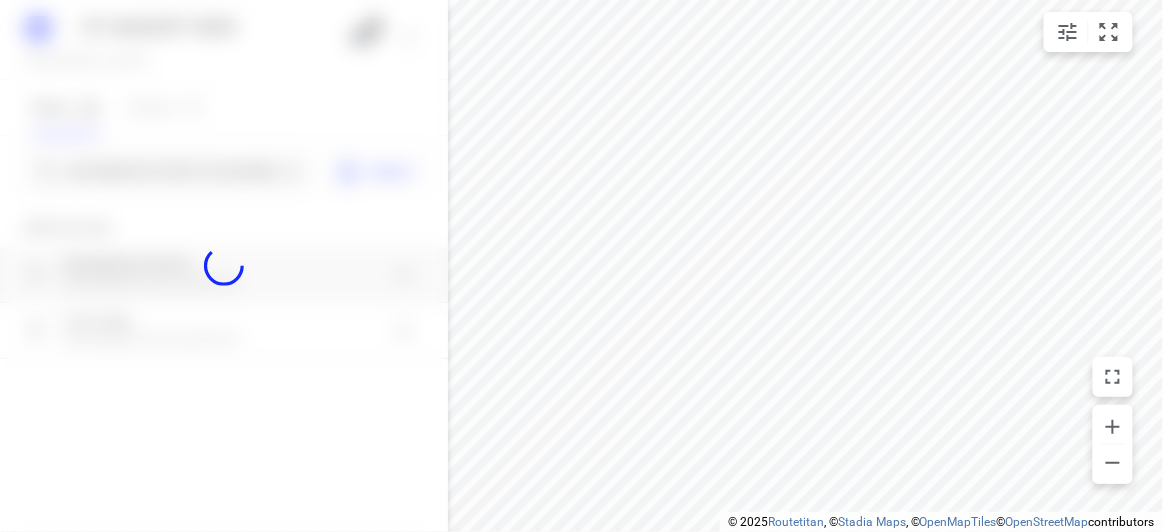click at bounding box center (224, 266) 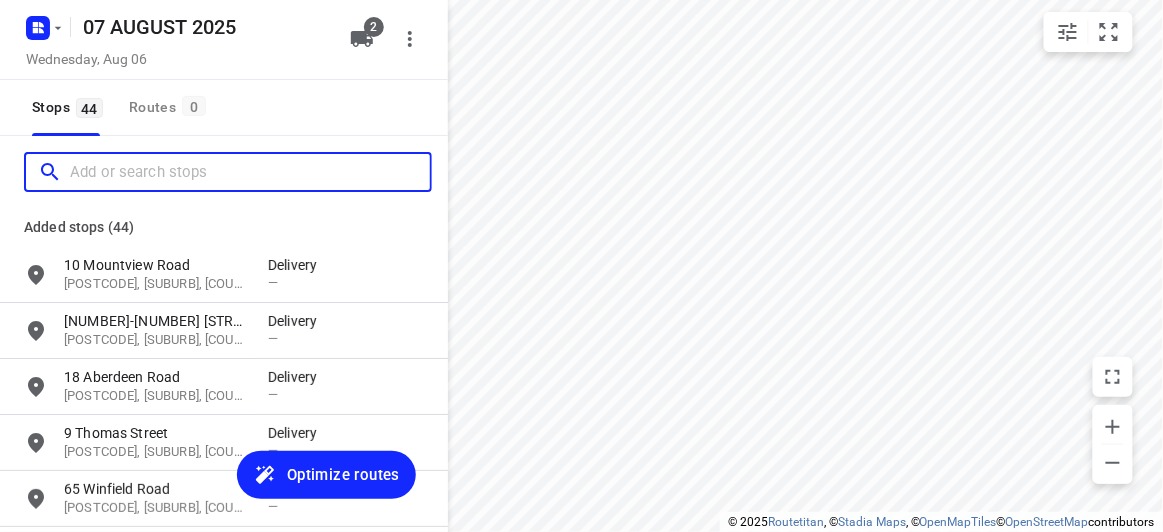 click at bounding box center (250, 172) 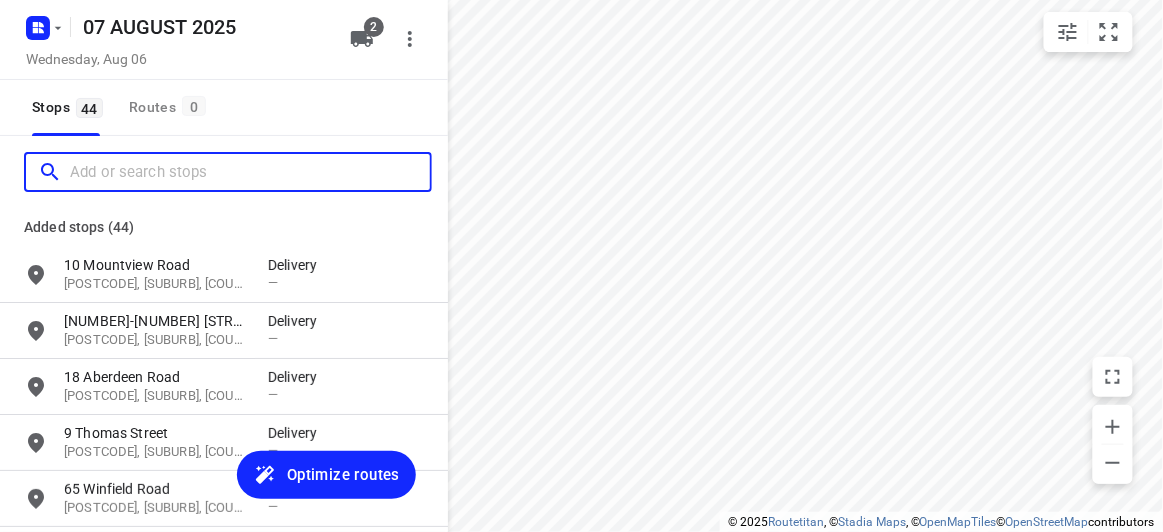 scroll, scrollTop: 0, scrollLeft: 0, axis: both 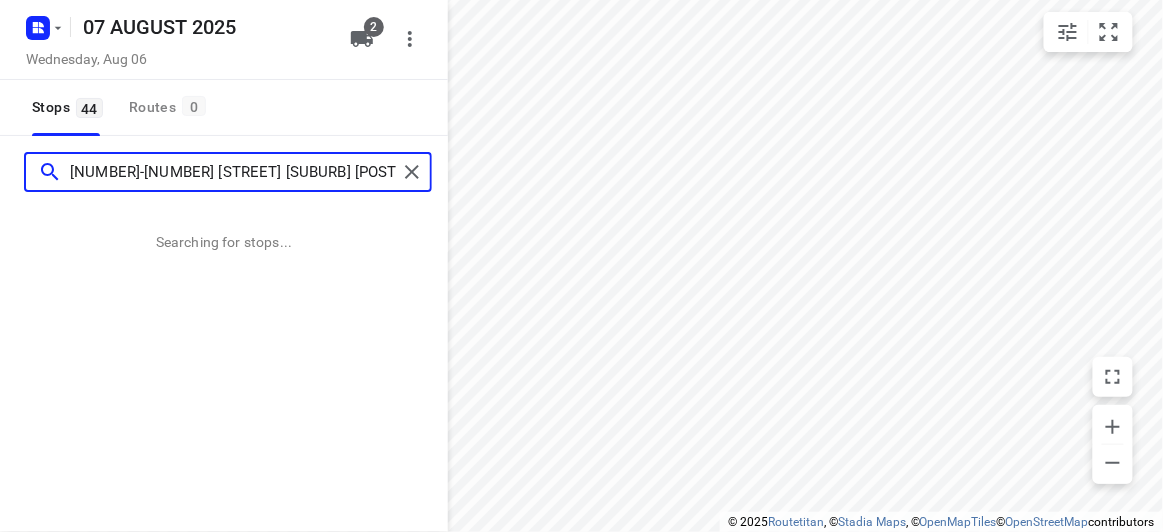 type on "8A Florence Street Ormond 3204" 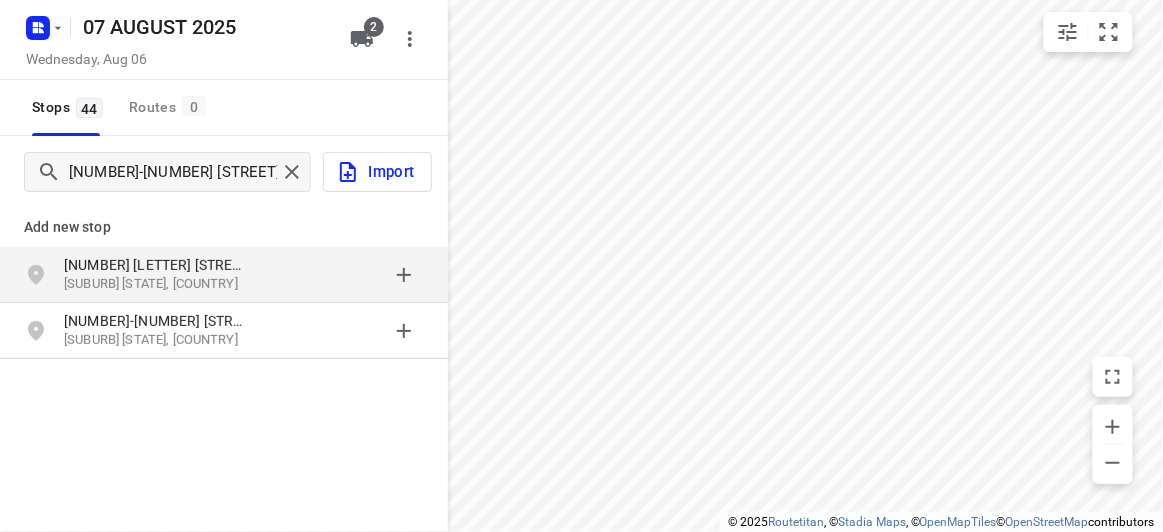click on "8 A Florence Street" at bounding box center [156, 265] 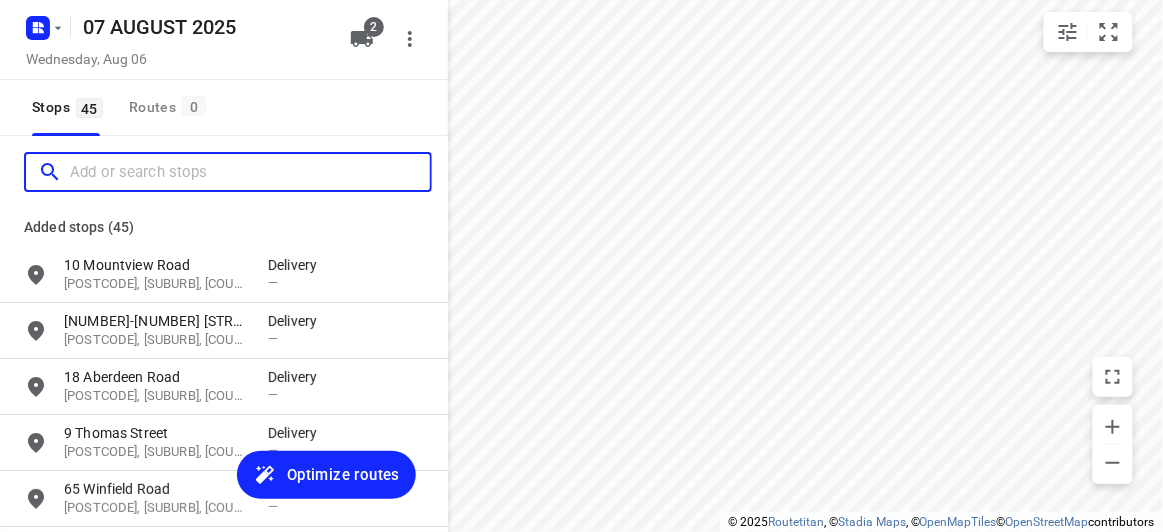 scroll, scrollTop: 0, scrollLeft: 0, axis: both 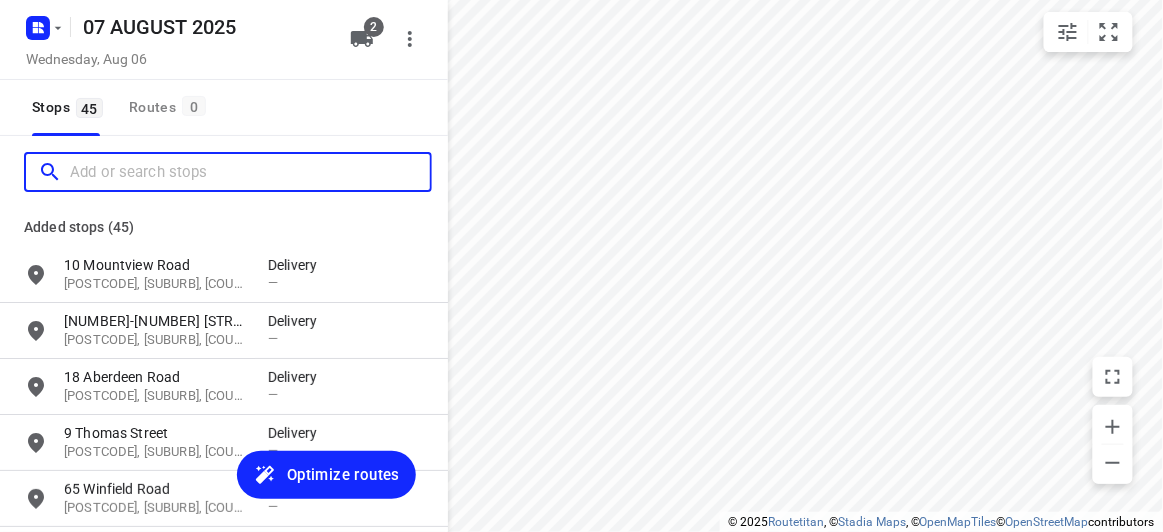 paste on "9A Paula Cres Doncaster East 3109" 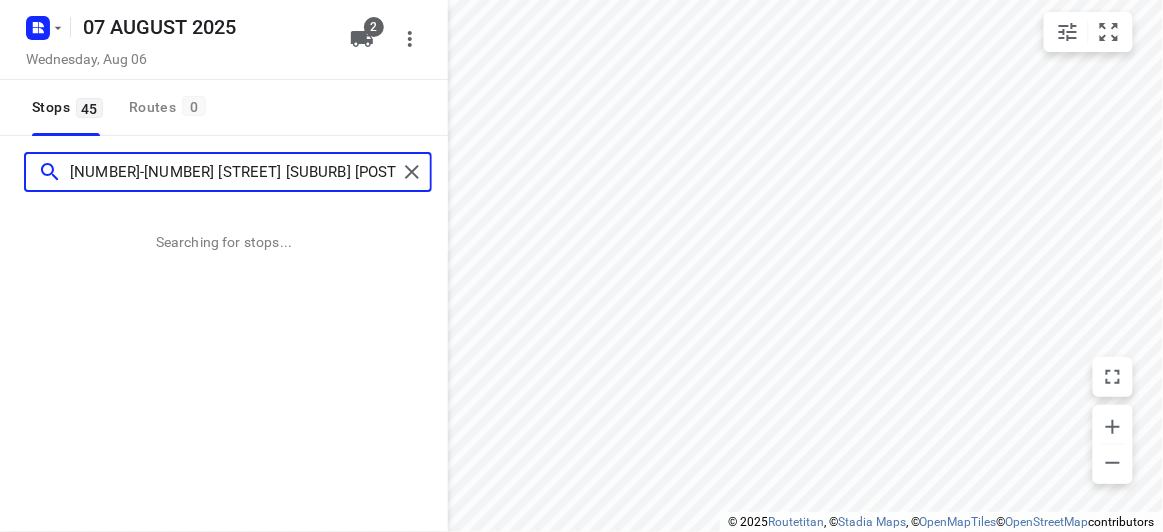 type on "9A Paula Cres Doncaster East 3109" 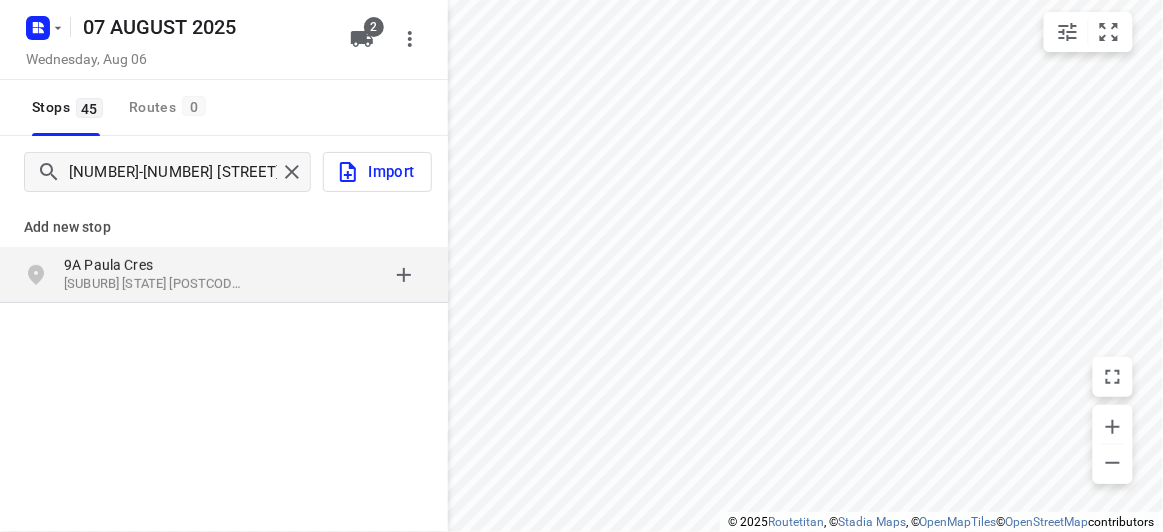 click on "9A Paula Cres" at bounding box center [156, 265] 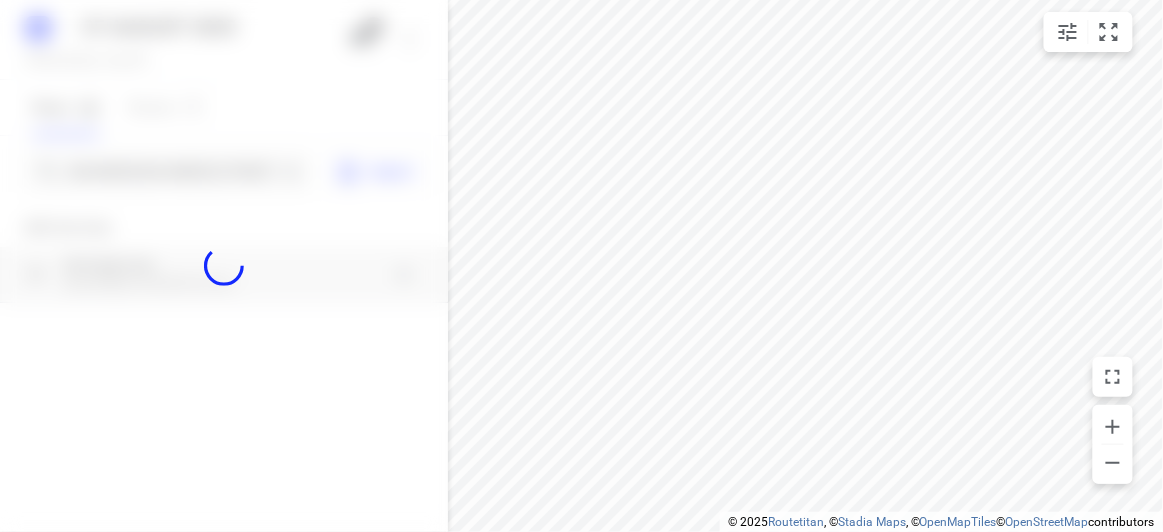 click at bounding box center [224, 266] 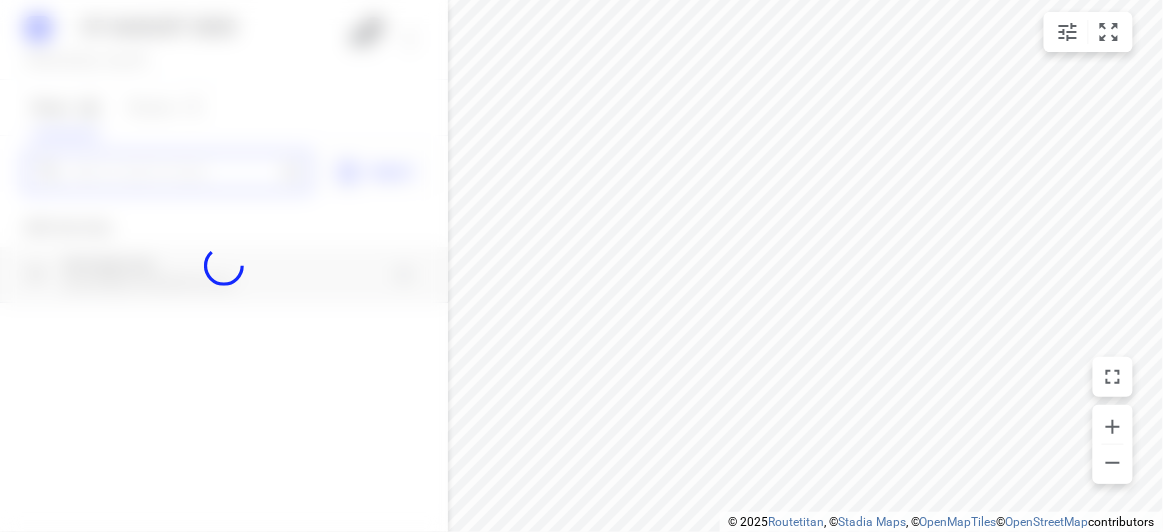 click at bounding box center (173, 172) 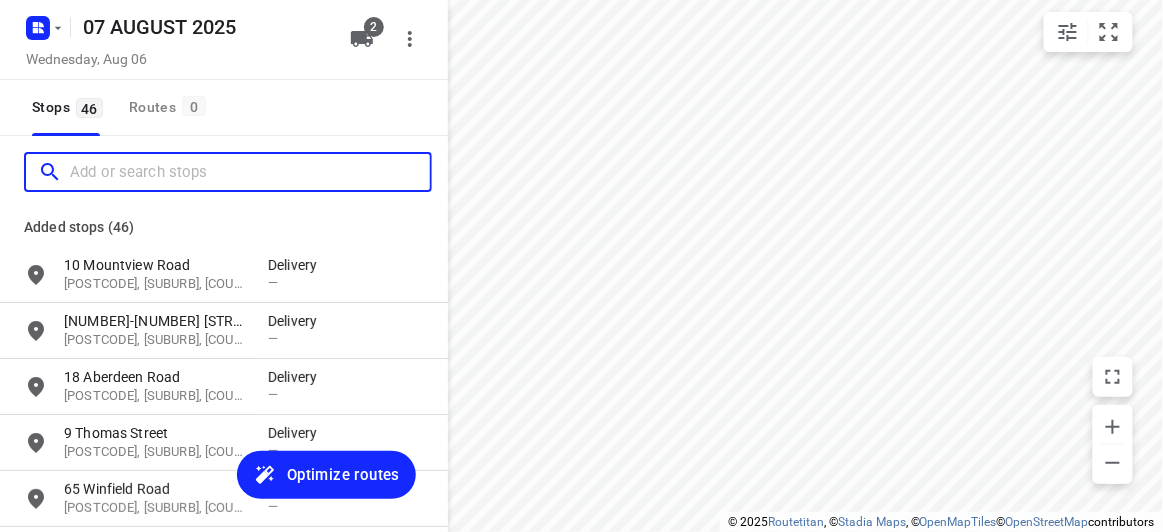 scroll, scrollTop: 0, scrollLeft: 0, axis: both 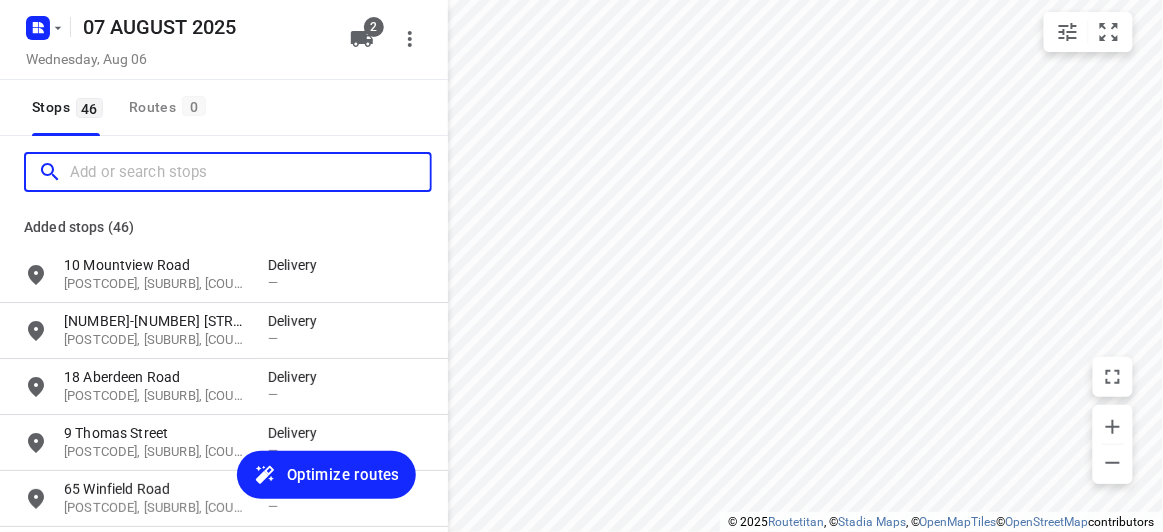 paste on "39 Burlington crescent wantirna 3152" 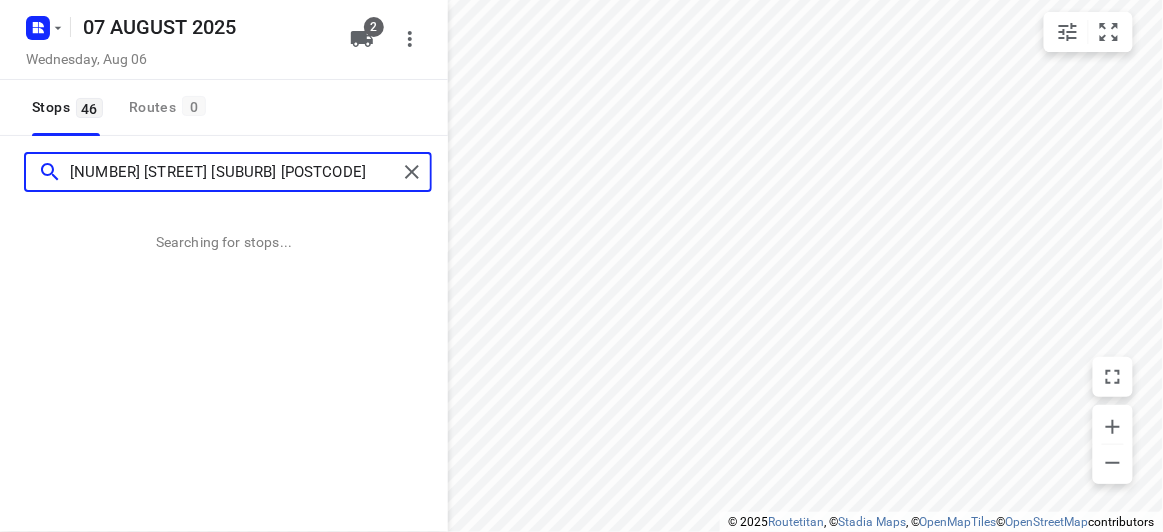 type on "39 Burlington crescent wantirna 3152" 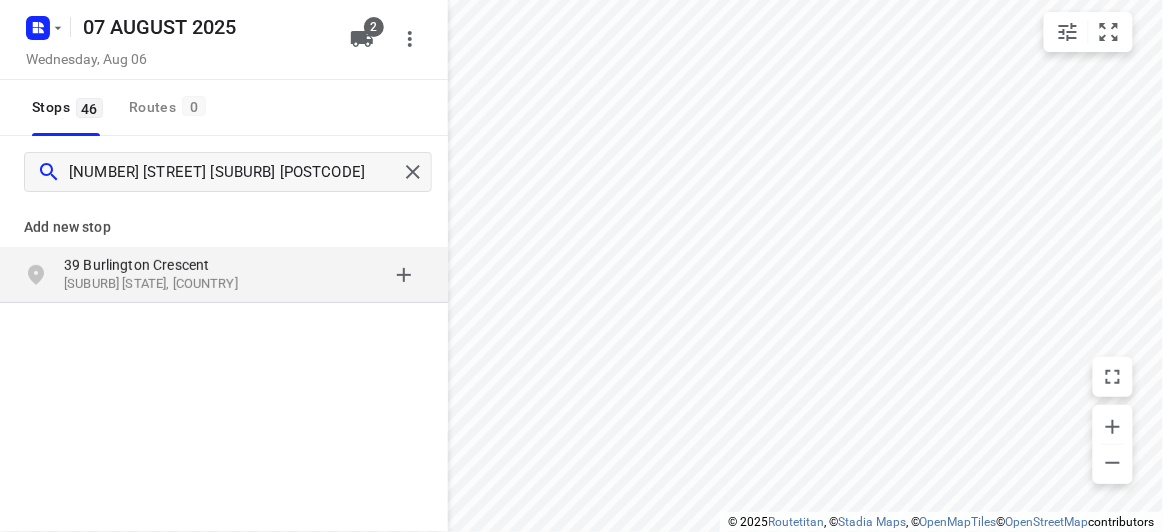 click on "39 Burlington Crescent" at bounding box center [156, 265] 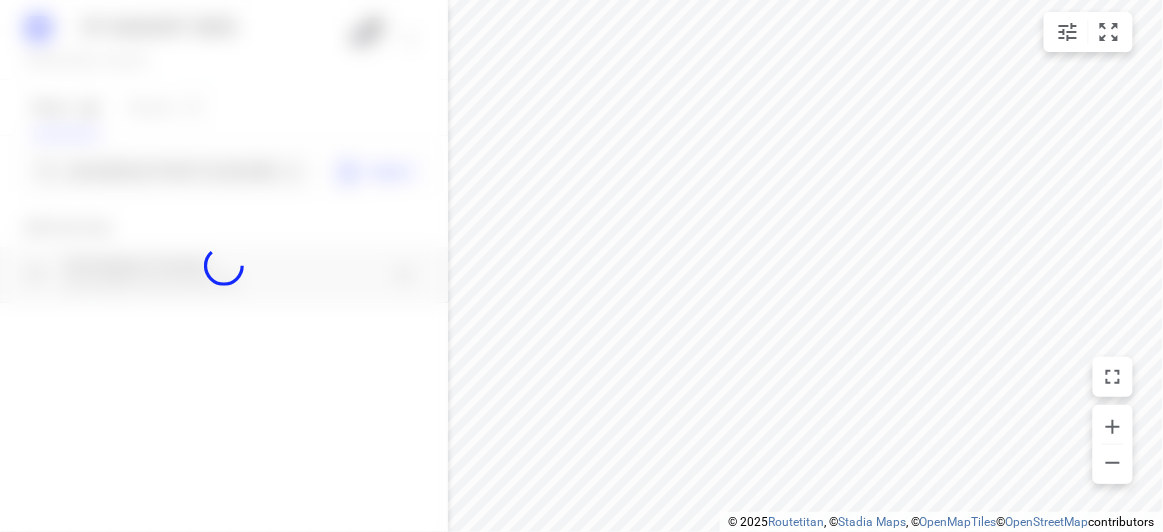 click at bounding box center (224, 266) 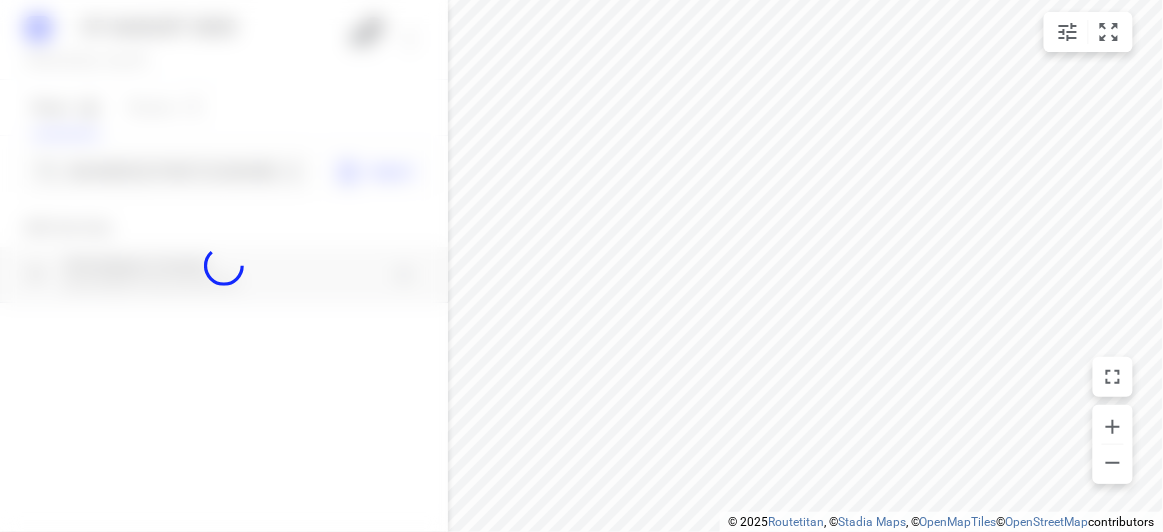 click at bounding box center [224, 266] 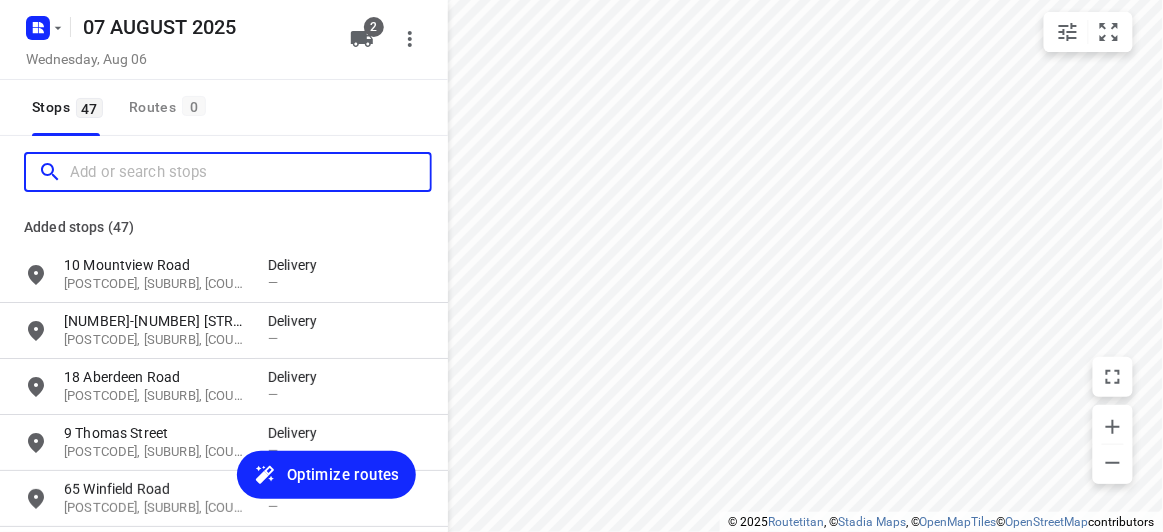 scroll, scrollTop: 0, scrollLeft: 0, axis: both 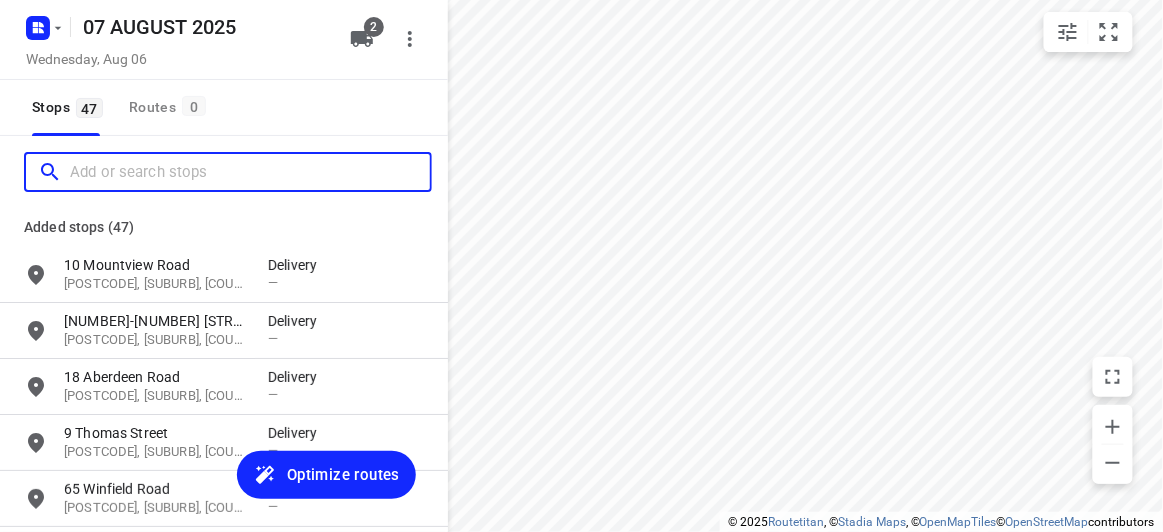 paste on "29 Scott St Kew 3101" 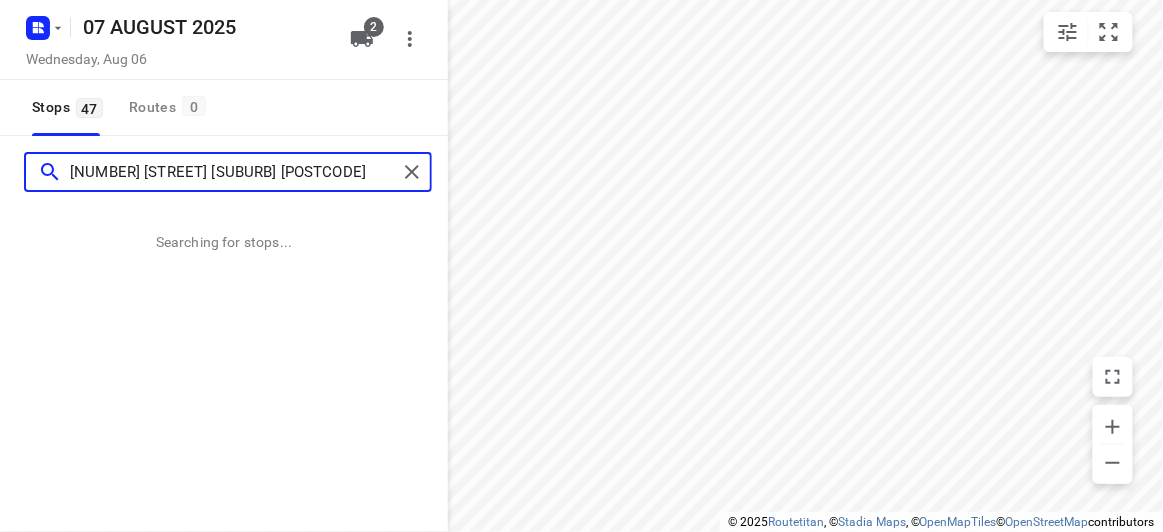 type on "29 Scott St Kew 3101" 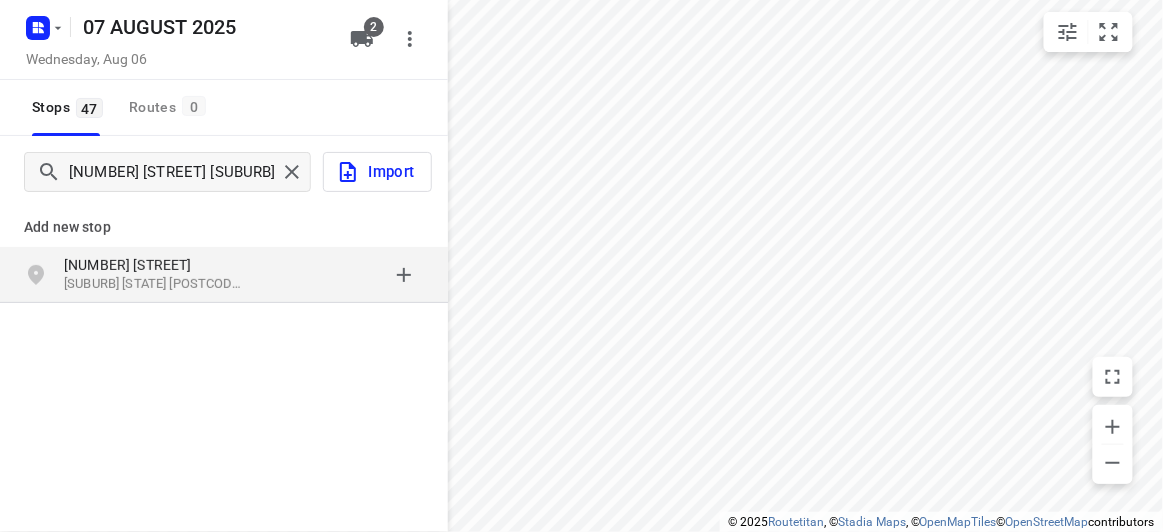click on "Add new stop 29 Scott St  Kew VIC 3101, Australia" at bounding box center (224, 320) 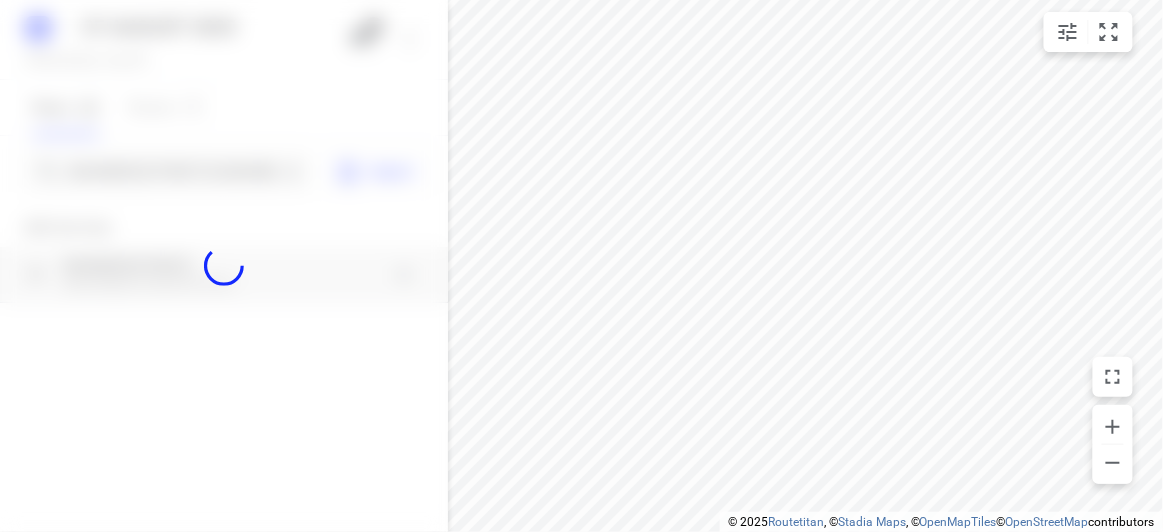 click at bounding box center (224, 266) 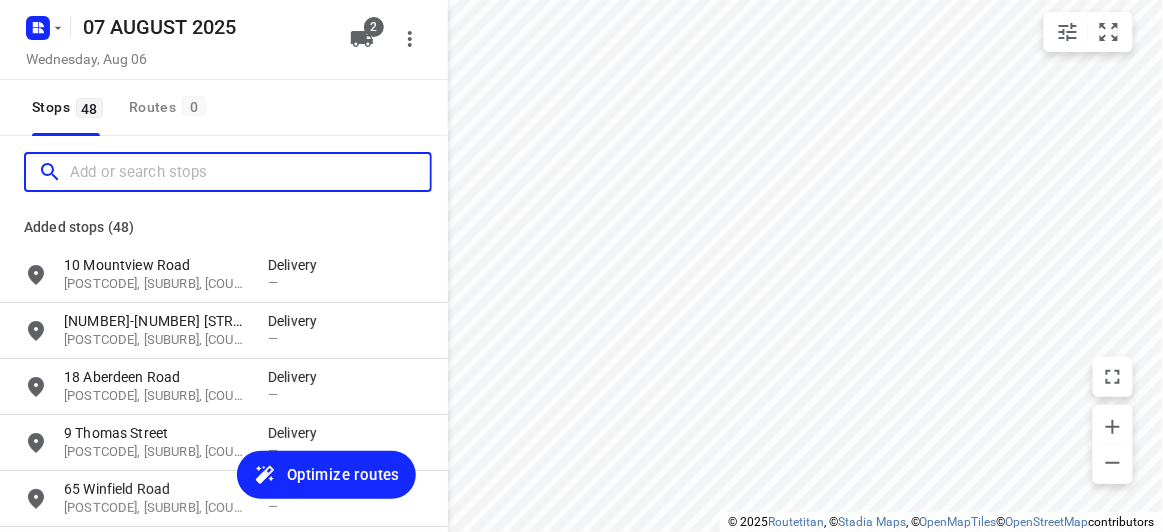 paste on "7 Wedge Crescent, Rowville VIC 3178" 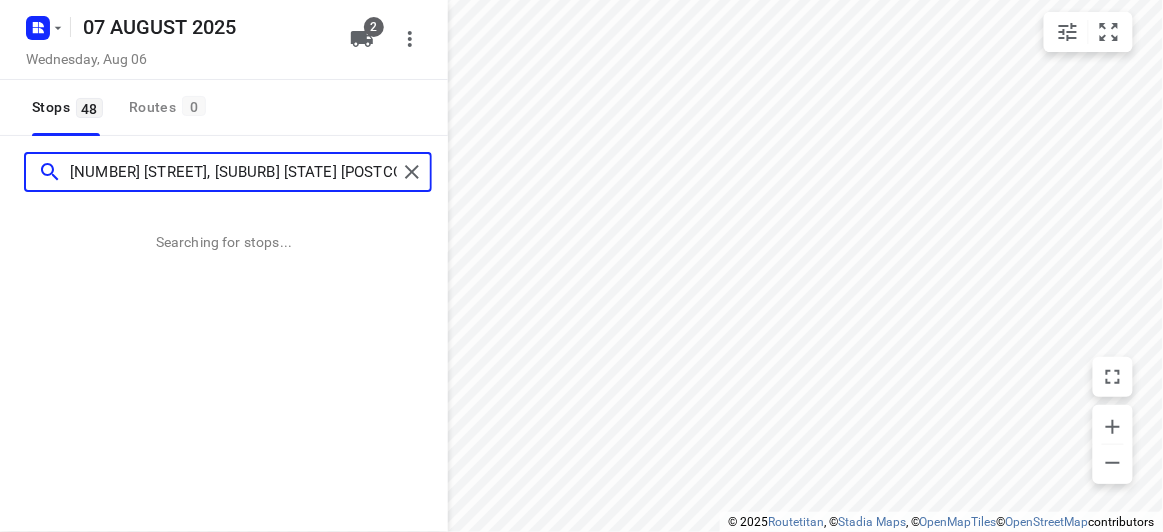 type on "7 Wedge Crescent, Rowville VIC 3178" 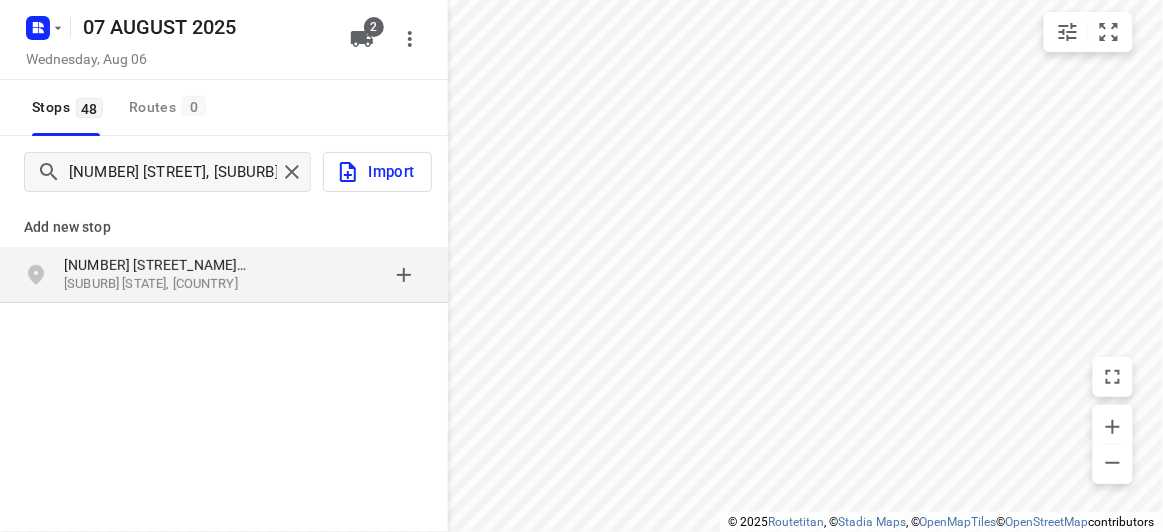 click on "7 Wedge Crescent  Rowville VIC 3178, Australia" at bounding box center (166, 275) 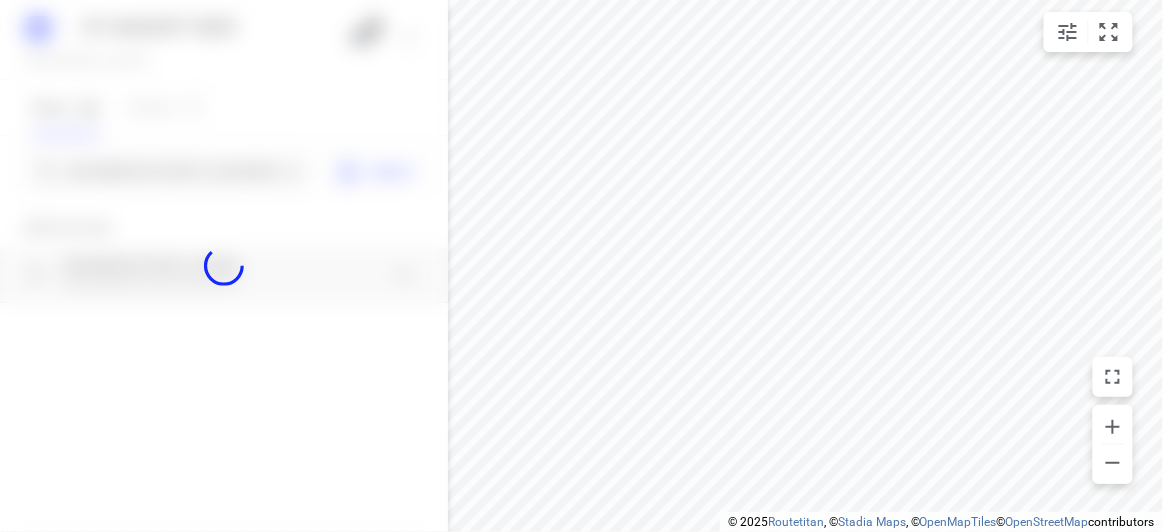 click at bounding box center (224, 266) 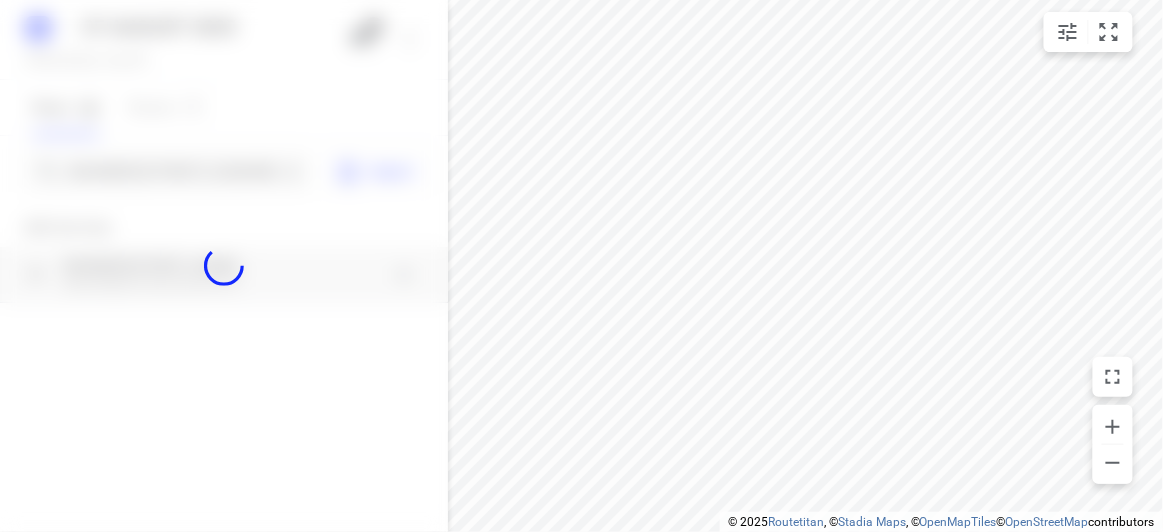 click at bounding box center [224, 266] 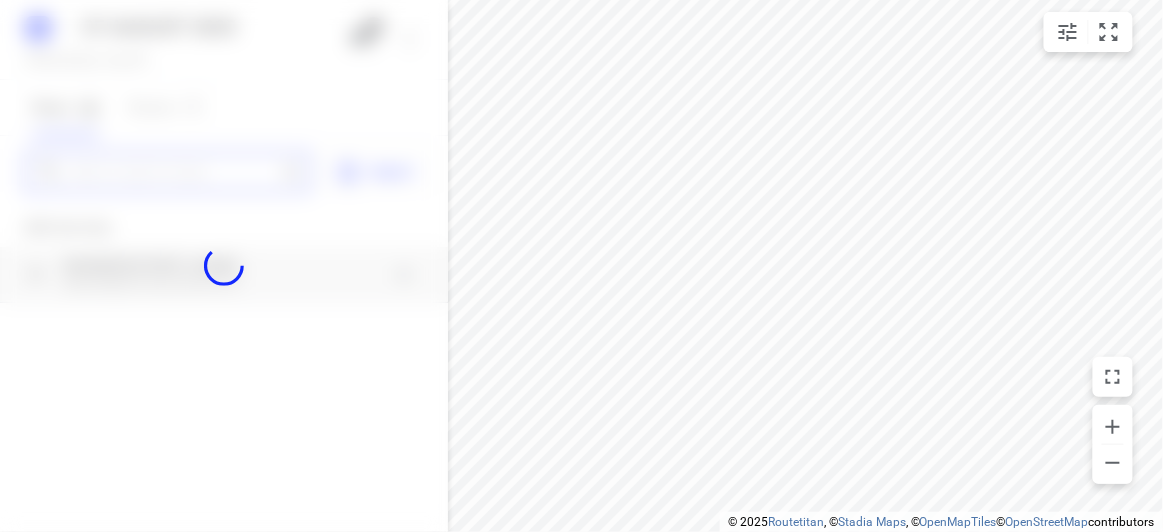 paste on "37 Southampton Drive, Mulgrave VIC 3170" 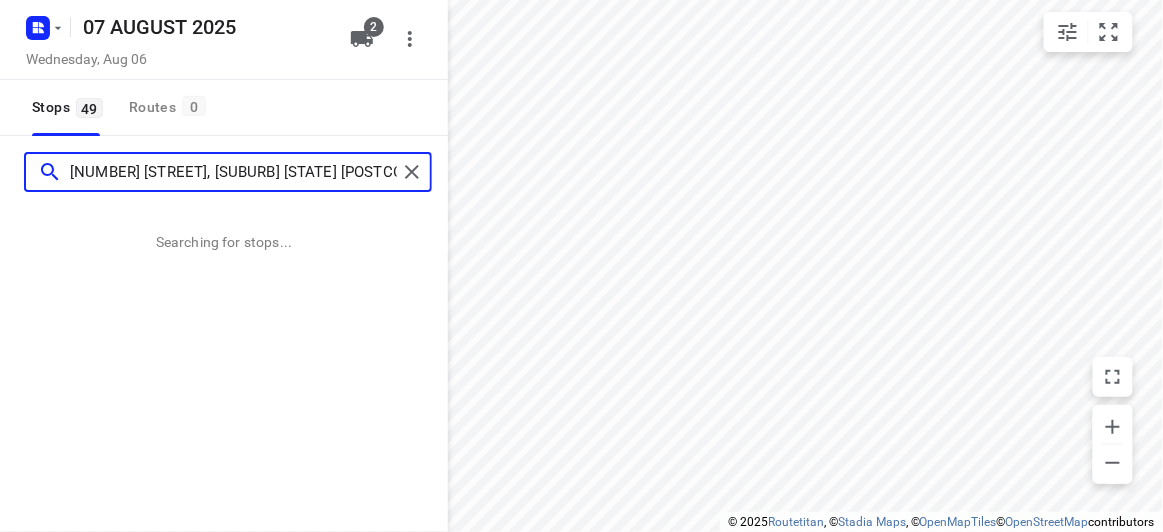 scroll, scrollTop: 0, scrollLeft: 0, axis: both 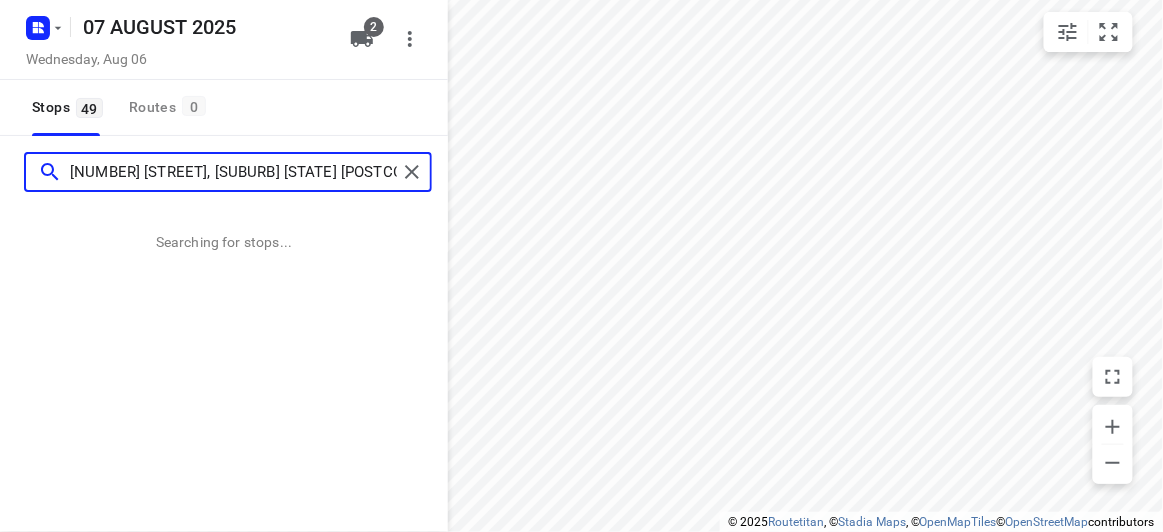 type on "37 Southampton Drive, Mulgrave VIC 3170" 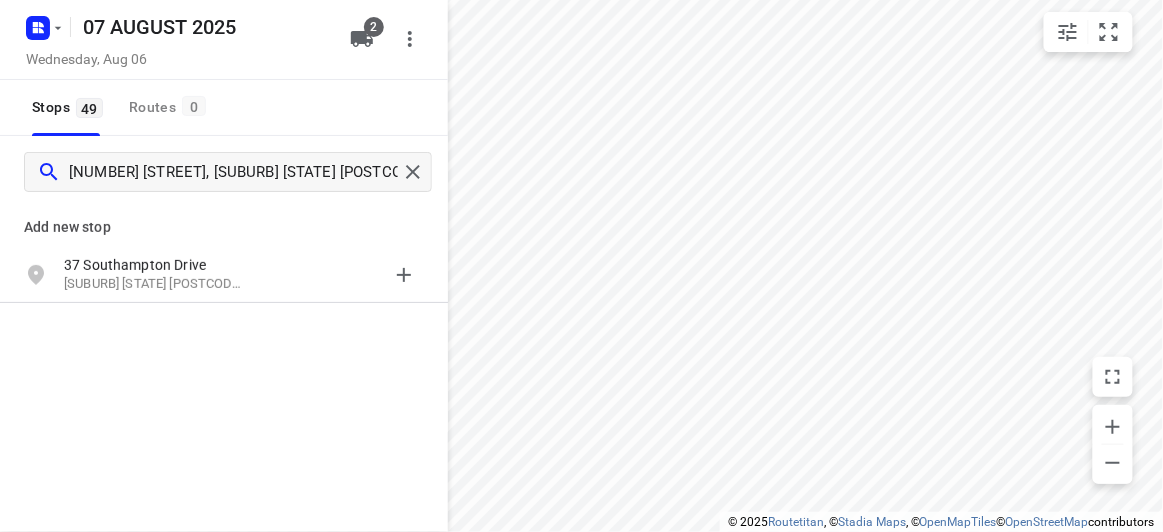 click on "Add new stop" at bounding box center [224, 219] 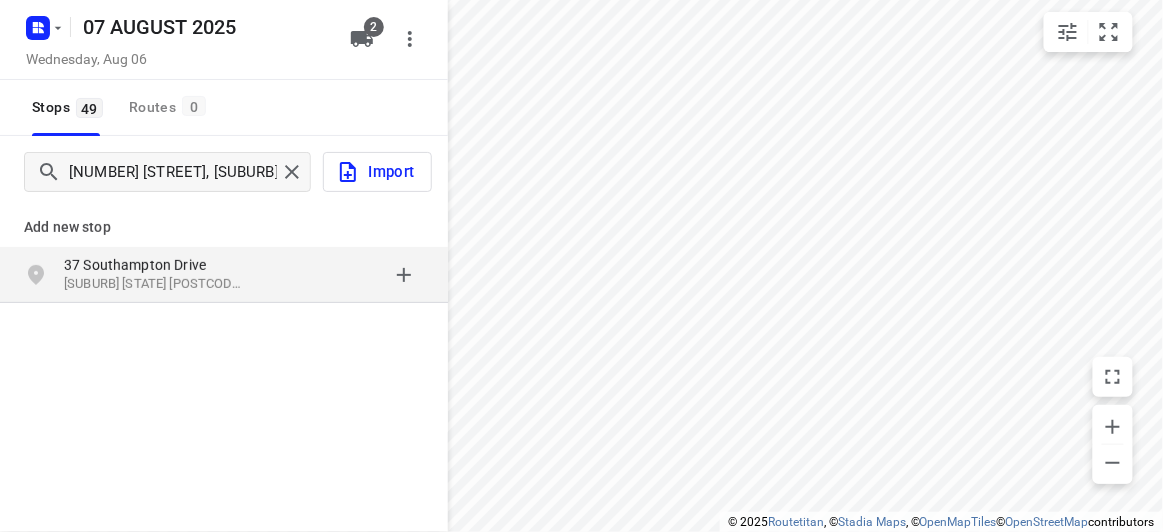 click on "37 Southampton Drive" at bounding box center (156, 265) 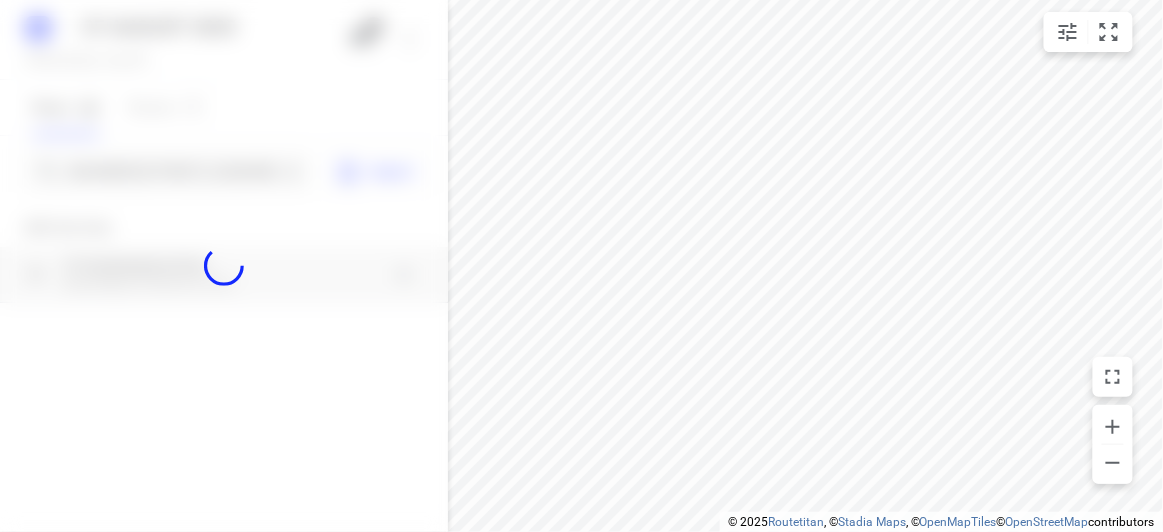 click at bounding box center (224, 266) 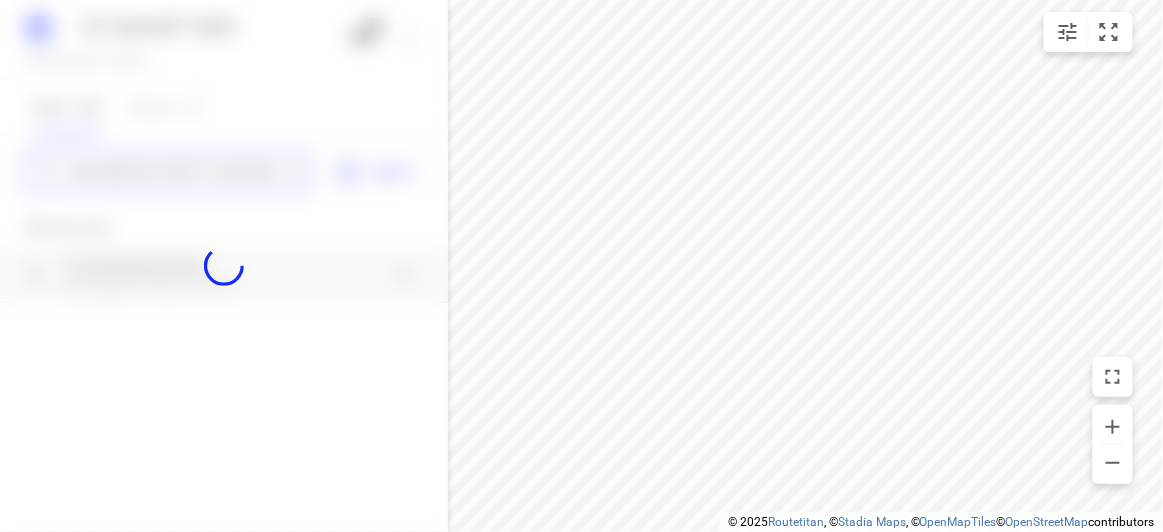 click on "07 AUGUST 2025 Wednesday, Aug 06 2 Stops 49 Routes 0 37 Southampton Drive, Mulgrave VIC 3170 Import Add new stop 37 Southampton Drive  Mulgrave VIC 3170, Australia Routing Settings Optimization preference Shortest distance distance Optimization preference Distance Format KM km Distance Format Default stop duration 5 minutes Default stop duration Default stop load 1 units Default stop load Allow late stops   Maximum amount of time drivers may be late at a stop Allow reloads BETA   Vehicles may return to the depot to load more stops. Fixed departure time   Vehicles must depart at the start of their working hours Cancel Save" at bounding box center [224, 266] 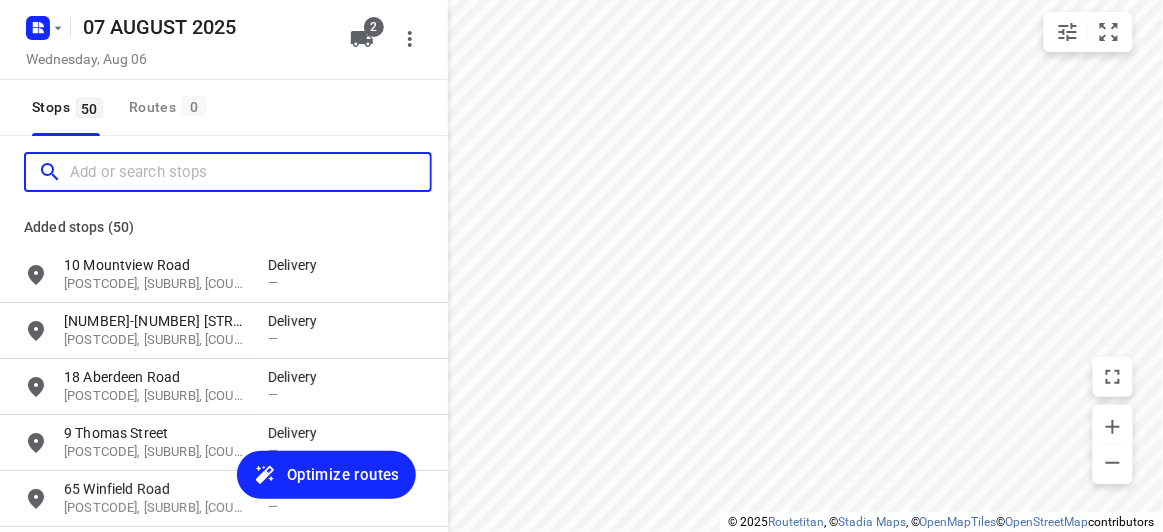 paste on "5 earls court, Mulgrave 3170" 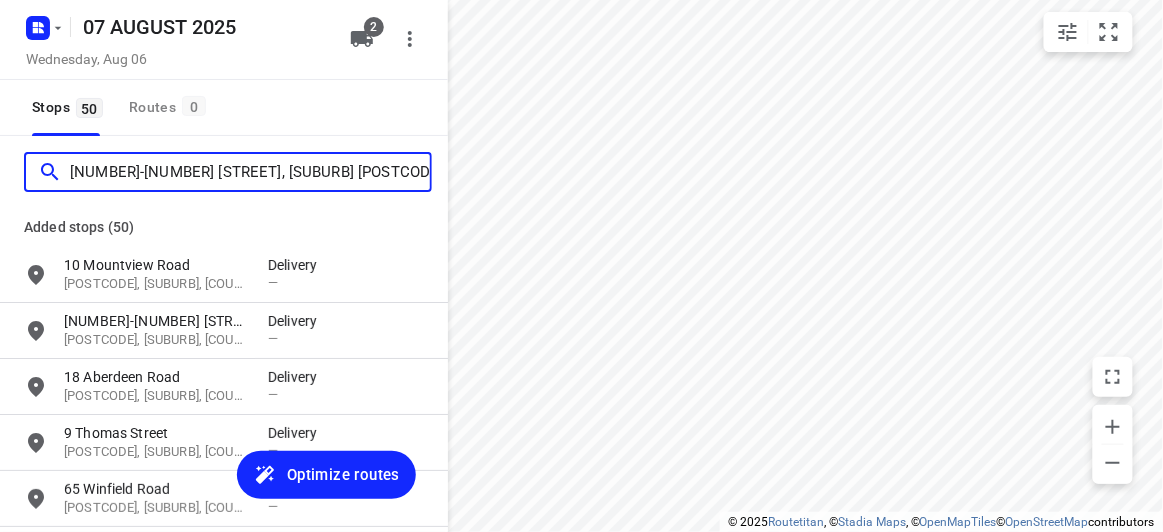 scroll, scrollTop: 0, scrollLeft: 0, axis: both 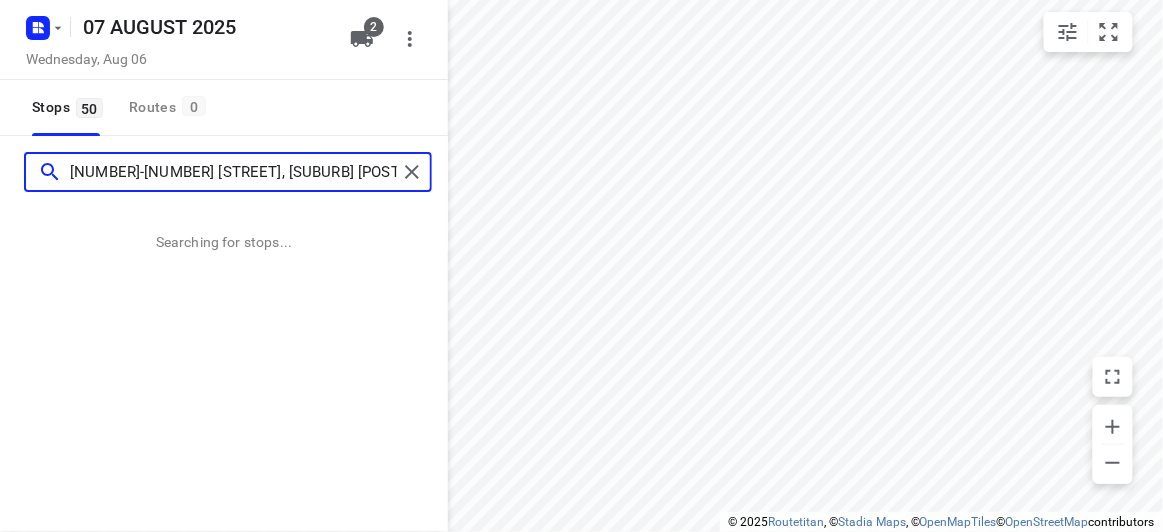 type on "5 earls court, Mulgrave 3170" 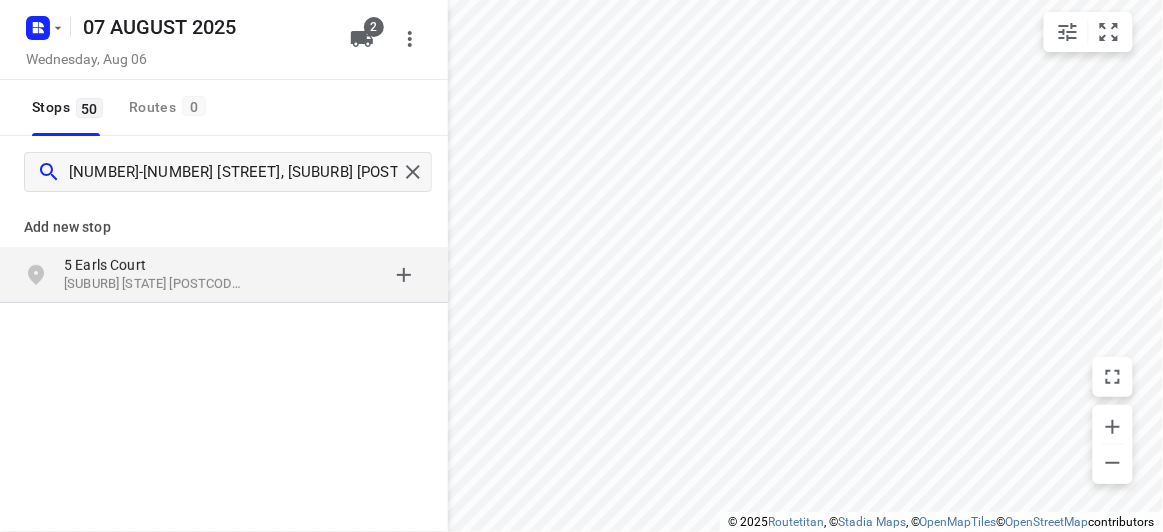 click on "5 Earls Court" at bounding box center (156, 265) 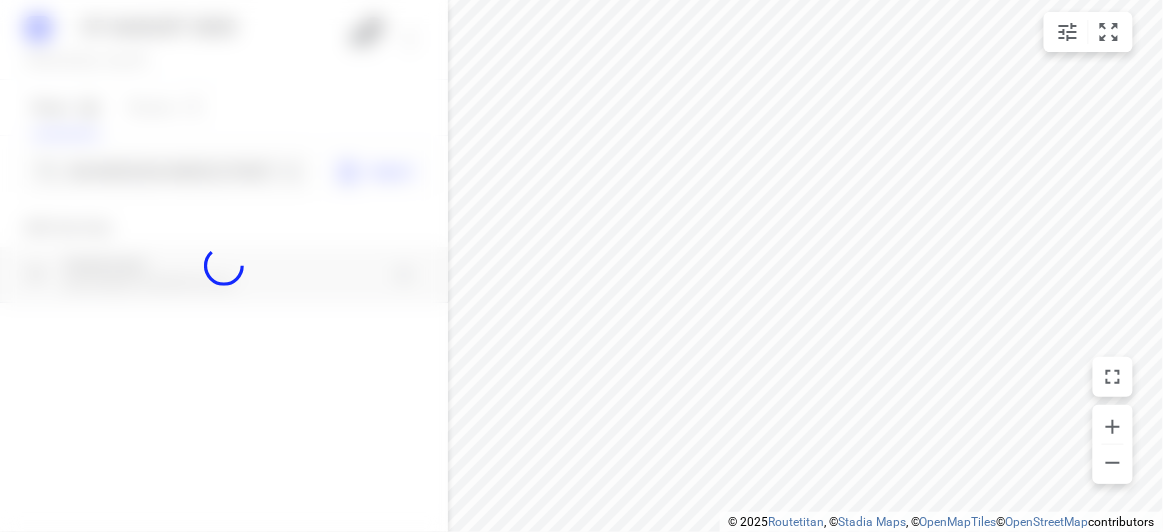 click at bounding box center (224, 266) 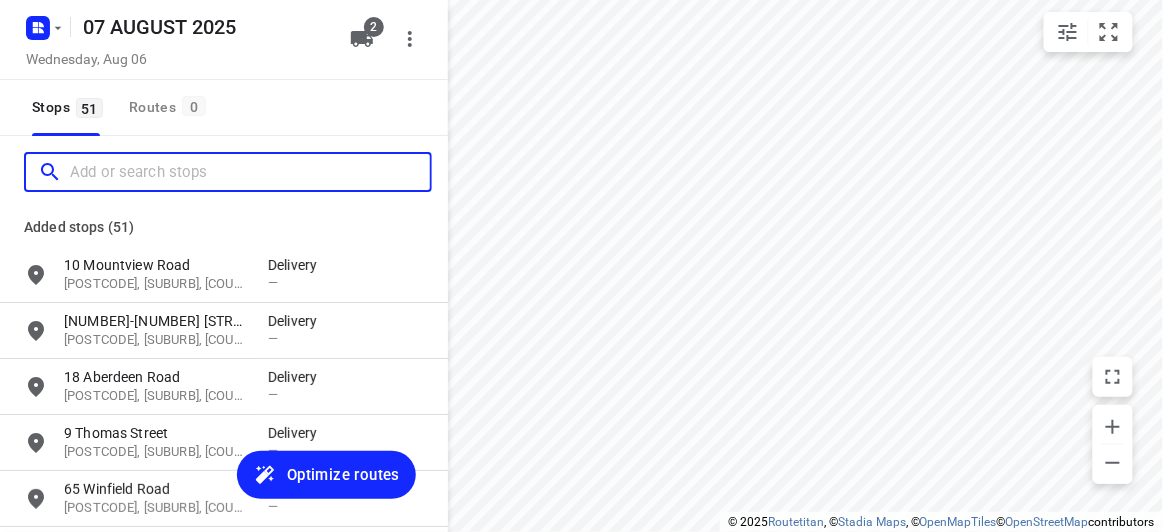 paste on "38 Francesco St Bentleigh East 3165" 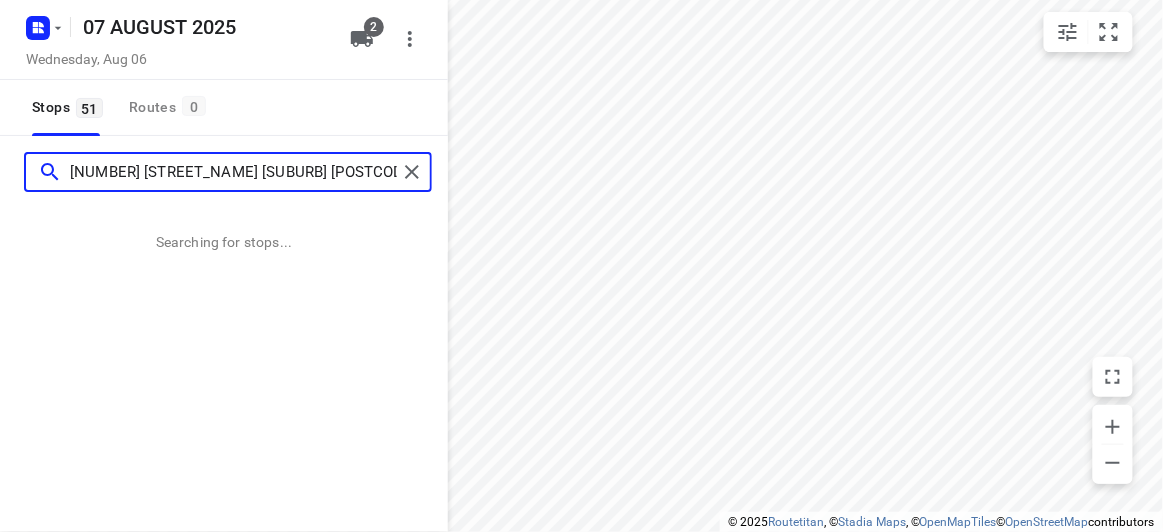 type on "38 Francesco St Bentleigh East 3165" 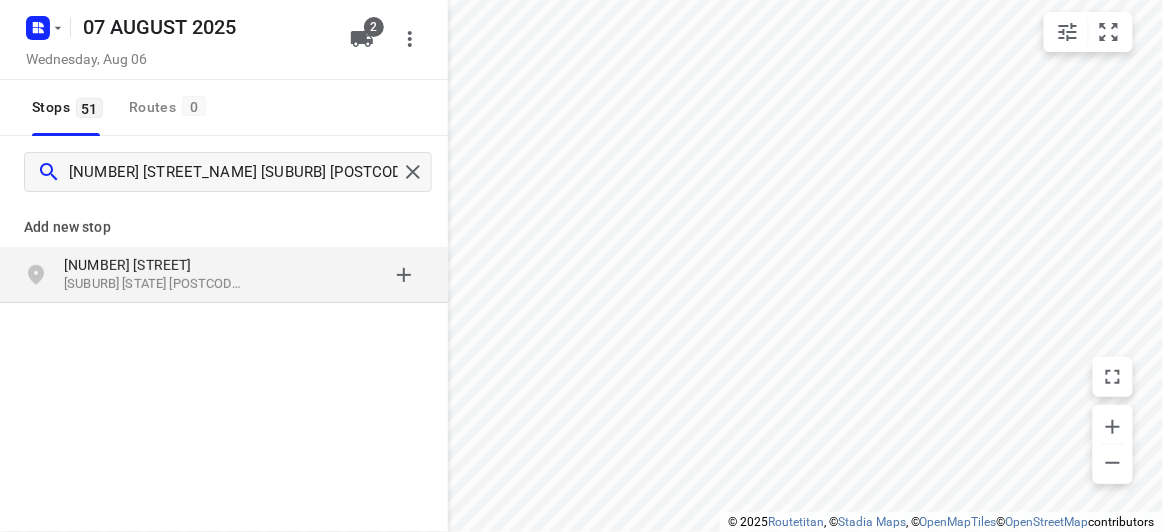click on "38 Francesco St  Bentleigh East VIC 3165, Australia" at bounding box center [224, 275] 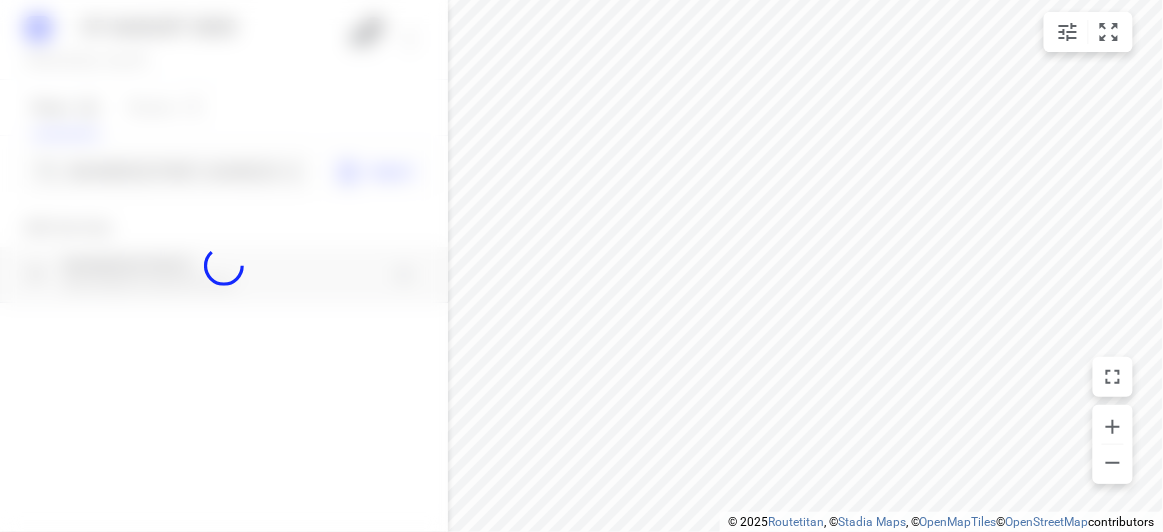 click at bounding box center (224, 266) 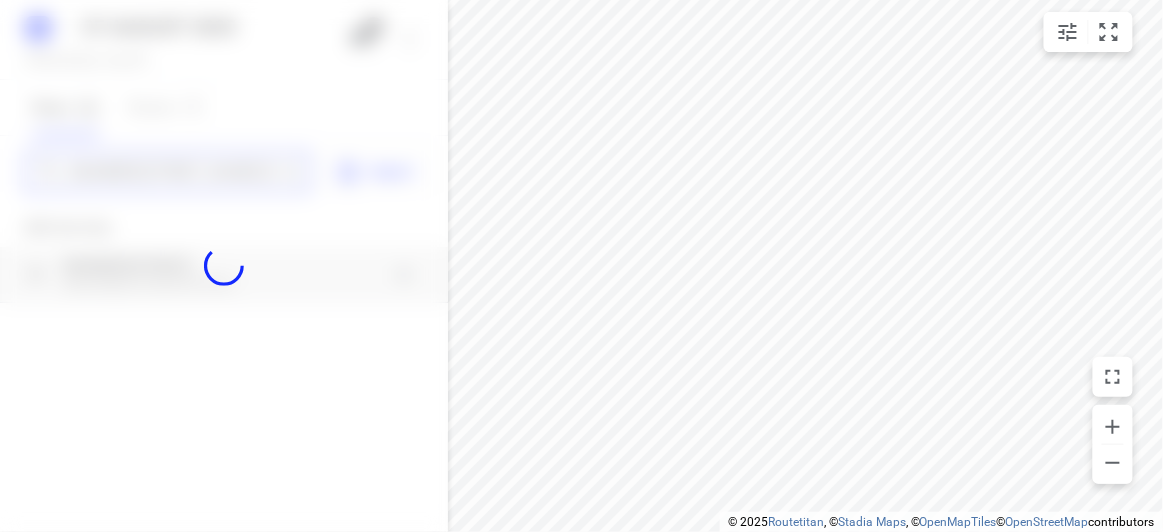 click on "38 Francesco St Bentleigh East 3165" at bounding box center (173, 172) 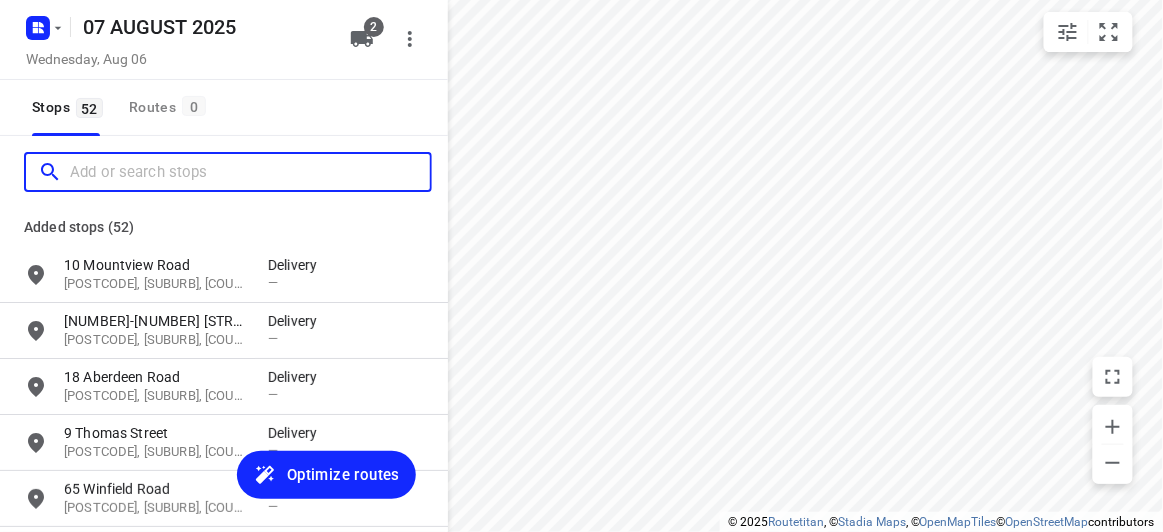 scroll, scrollTop: 0, scrollLeft: 0, axis: both 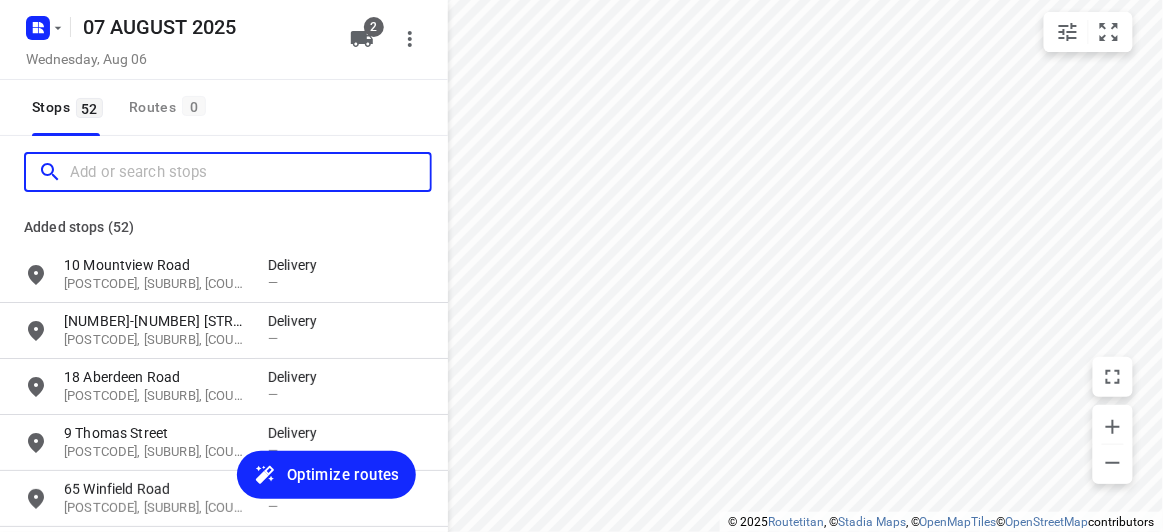 paste on "34 Orchard Crescent Mont Albert North 3129" 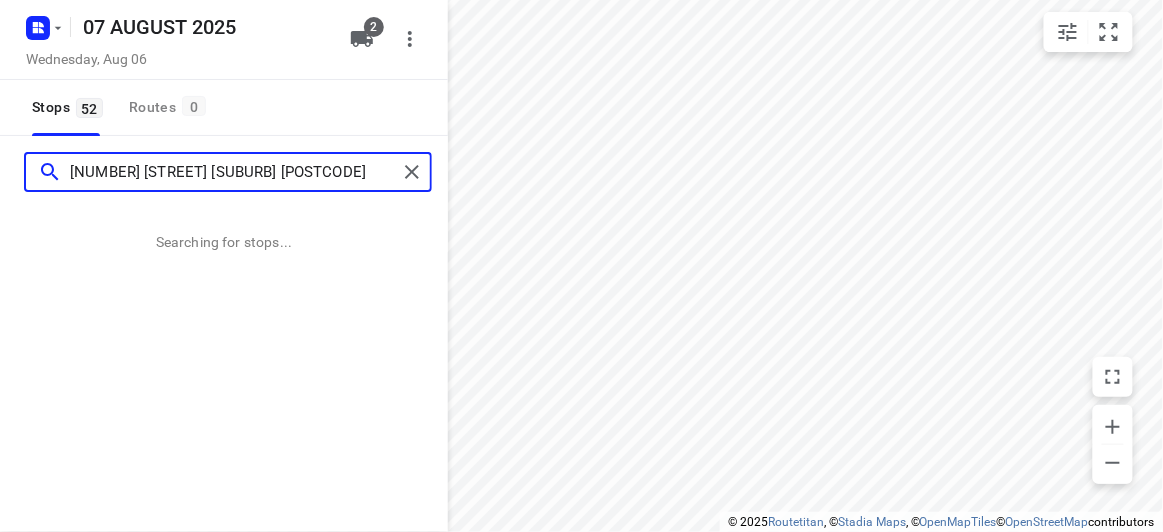 type on "34 Orchard Crescent Mont Albert North 3129" 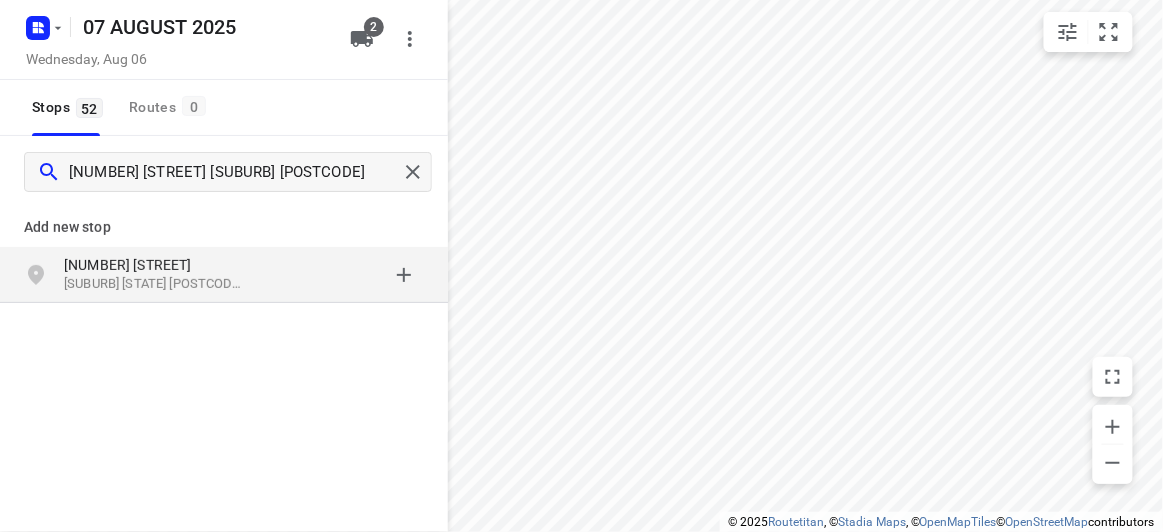 click on "Add new stop 34 Orchard Crescent  Mont Albert North VIC 3129, Australia" at bounding box center [224, 320] 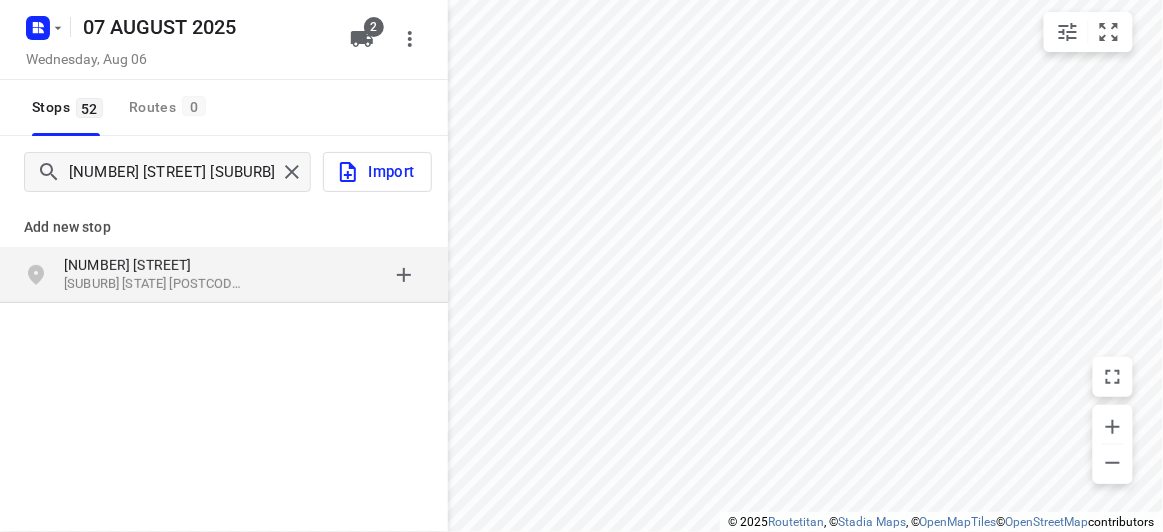click on "[NUMBER] [STREET]" at bounding box center (156, 265) 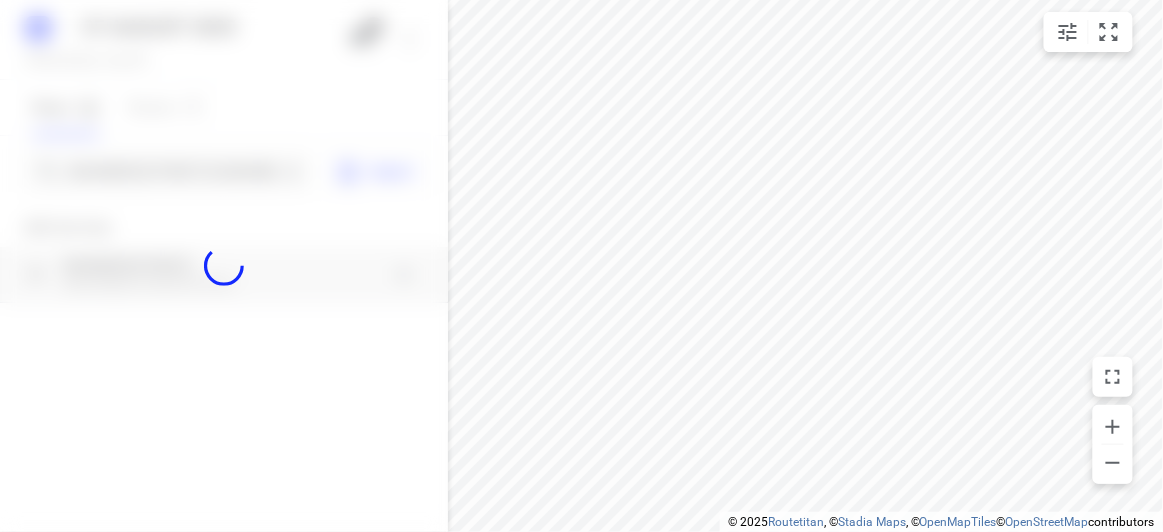 click at bounding box center [224, 266] 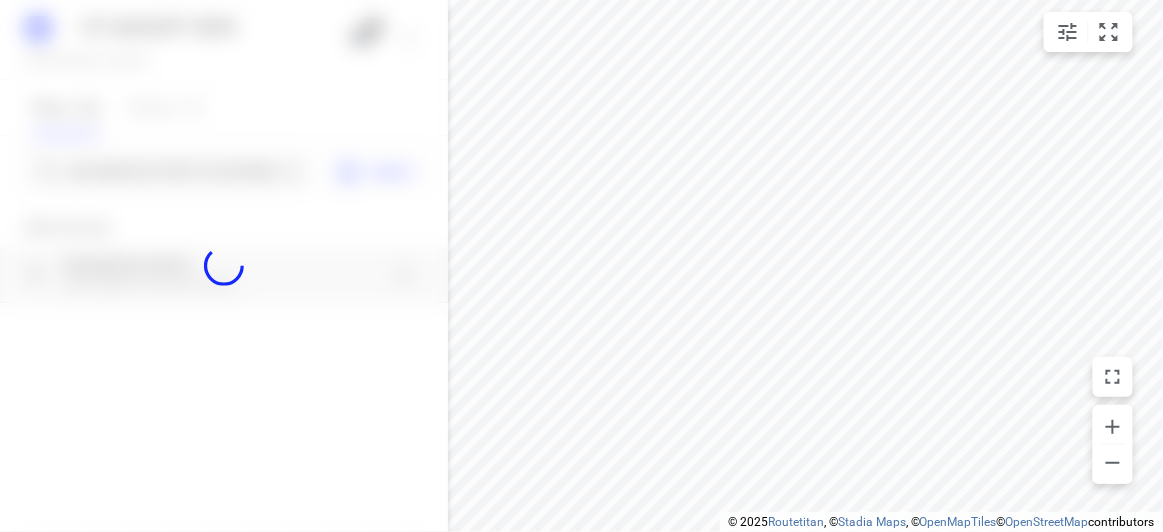 click at bounding box center (224, 266) 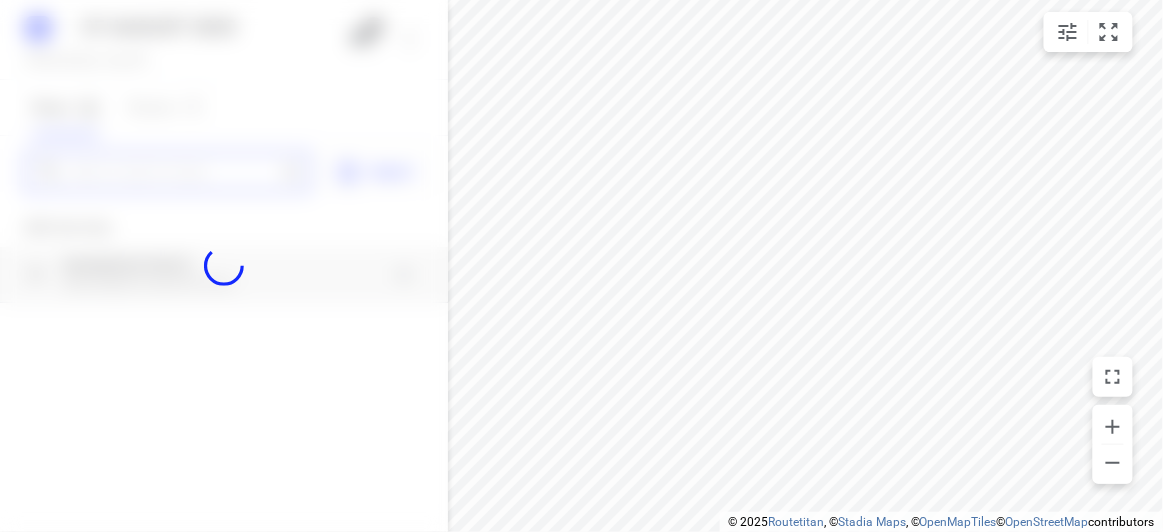 paste on "39 Waverleypark drive Mulgrave 3170" 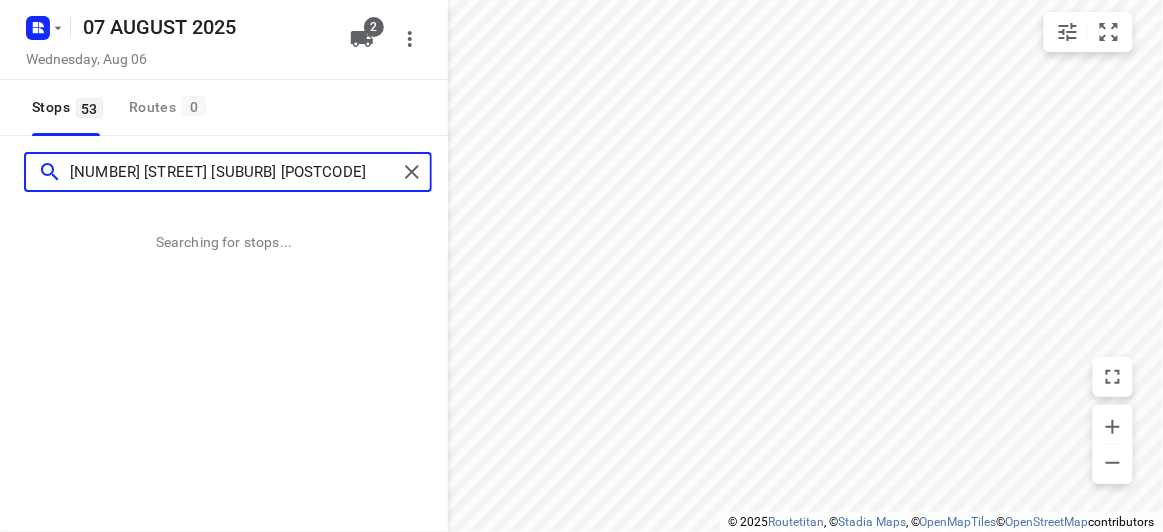 scroll, scrollTop: 0, scrollLeft: 0, axis: both 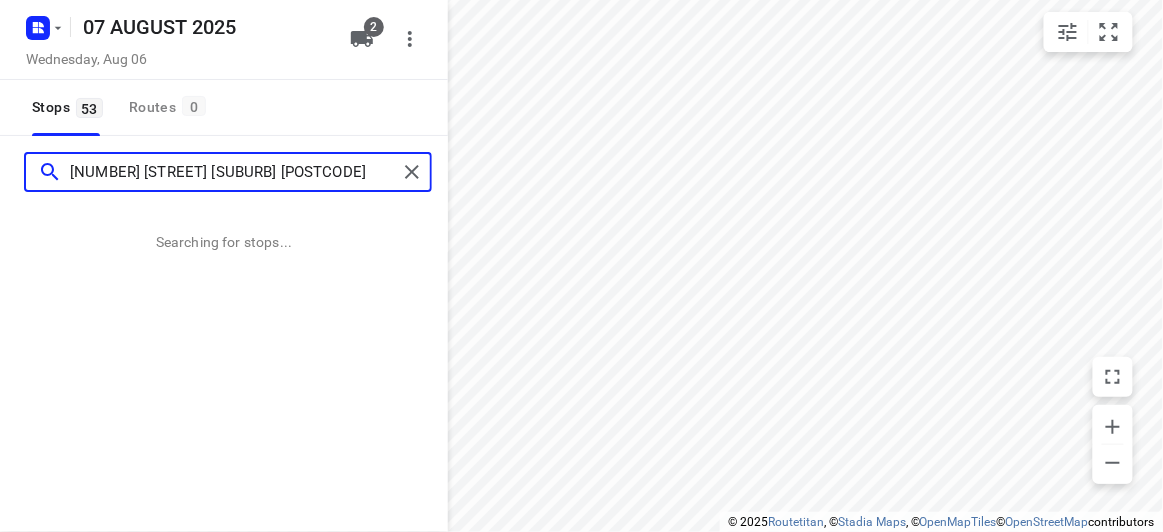 type on "39 Waverleypark drive Mulgrave 3170" 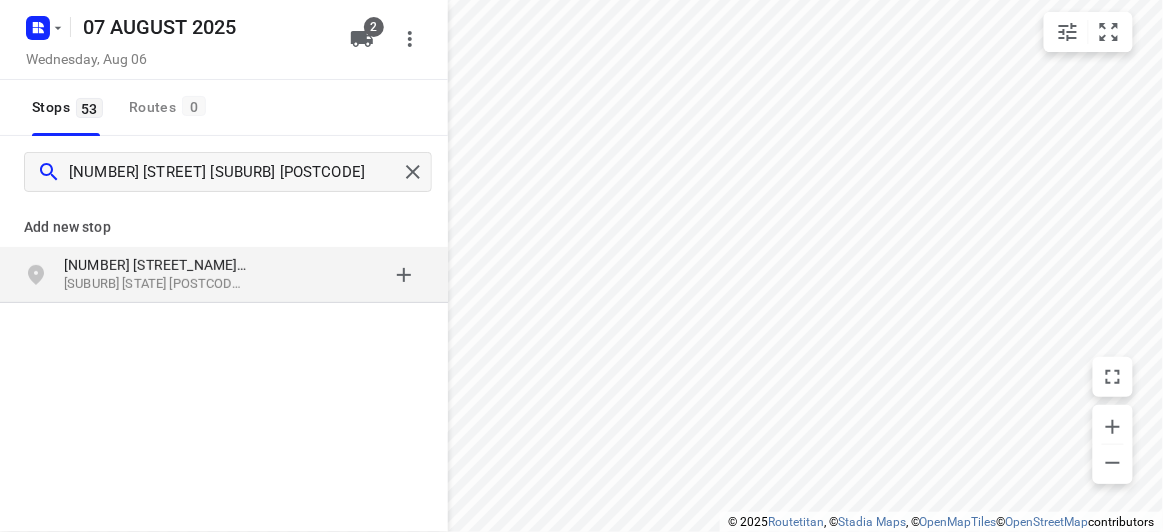 click on "Add new stop 39 Waverley Park Drive  Mulgrave VIC 3170, Australia" at bounding box center (224, 320) 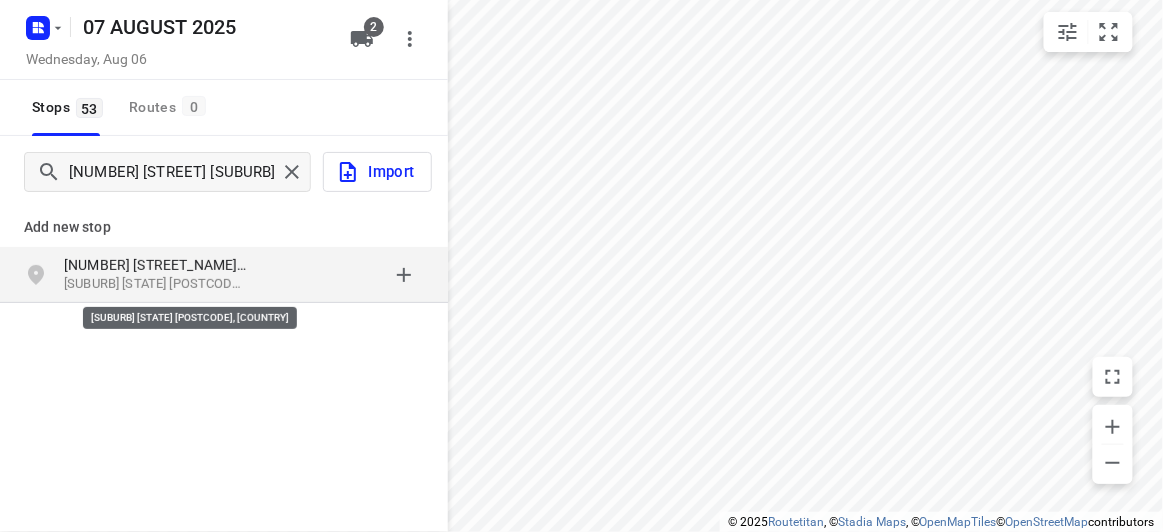 click on "Mulgrave VIC 3170, Australia" at bounding box center [156, 284] 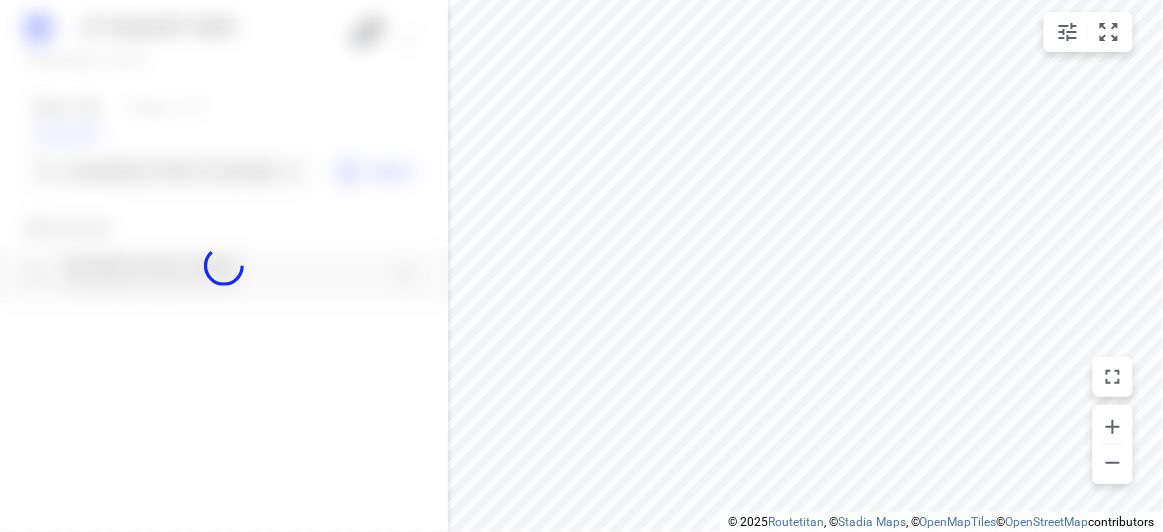 click at bounding box center (224, 266) 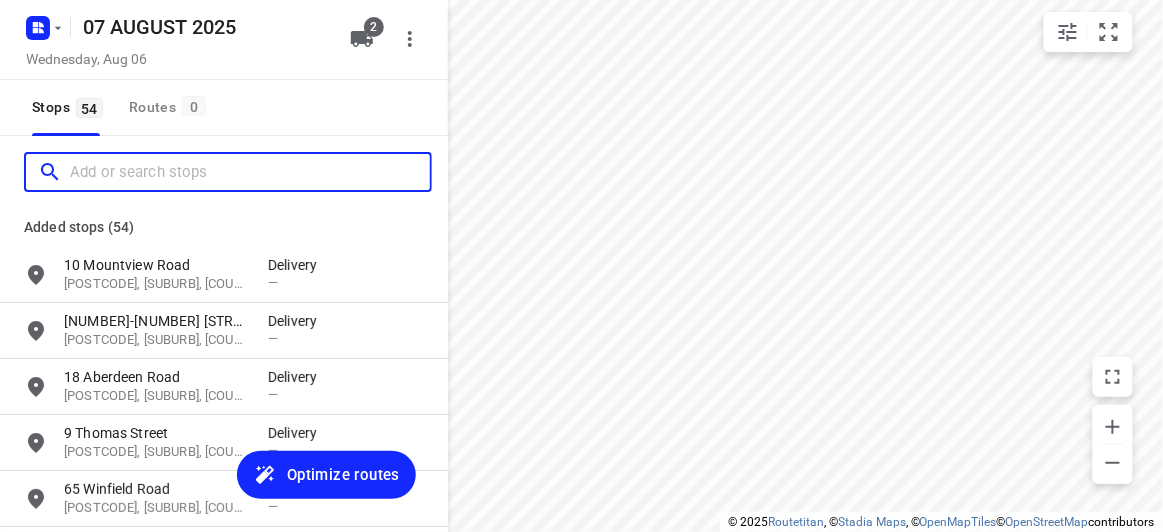 click at bounding box center [250, 172] 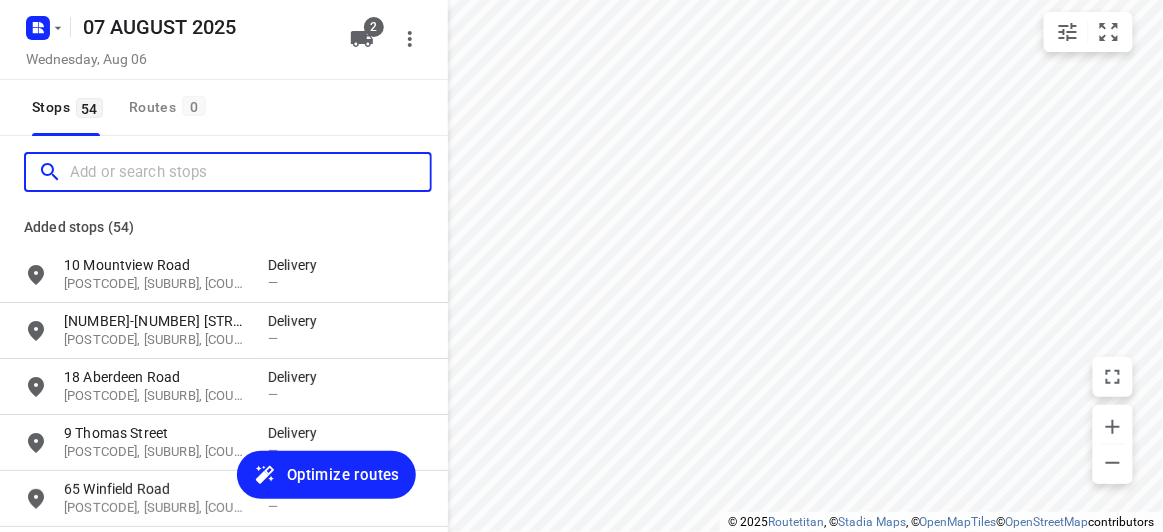 scroll, scrollTop: 0, scrollLeft: 0, axis: both 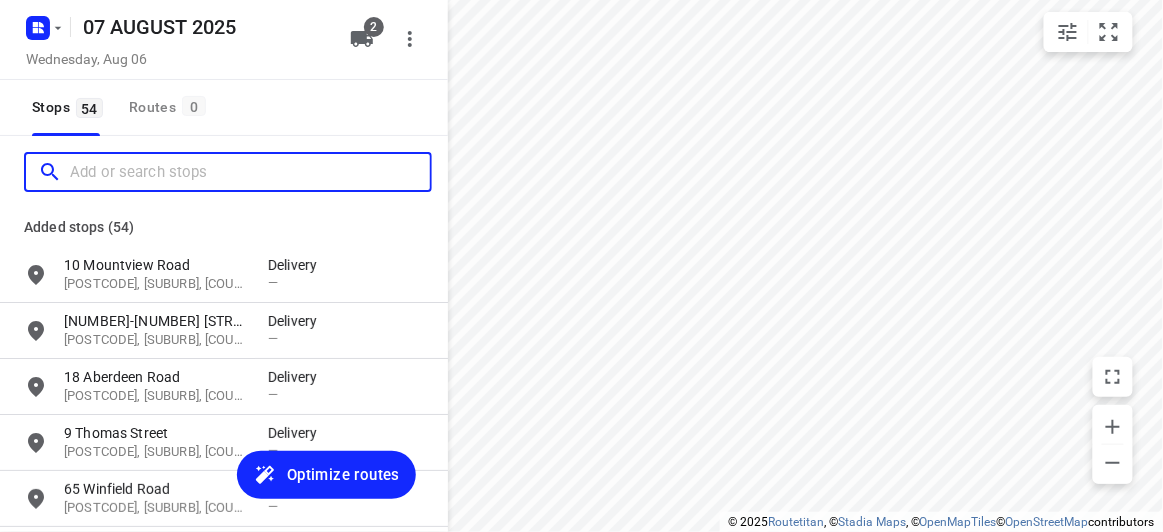 paste on "26B Ivanhoe Grove Malvern East 3145" 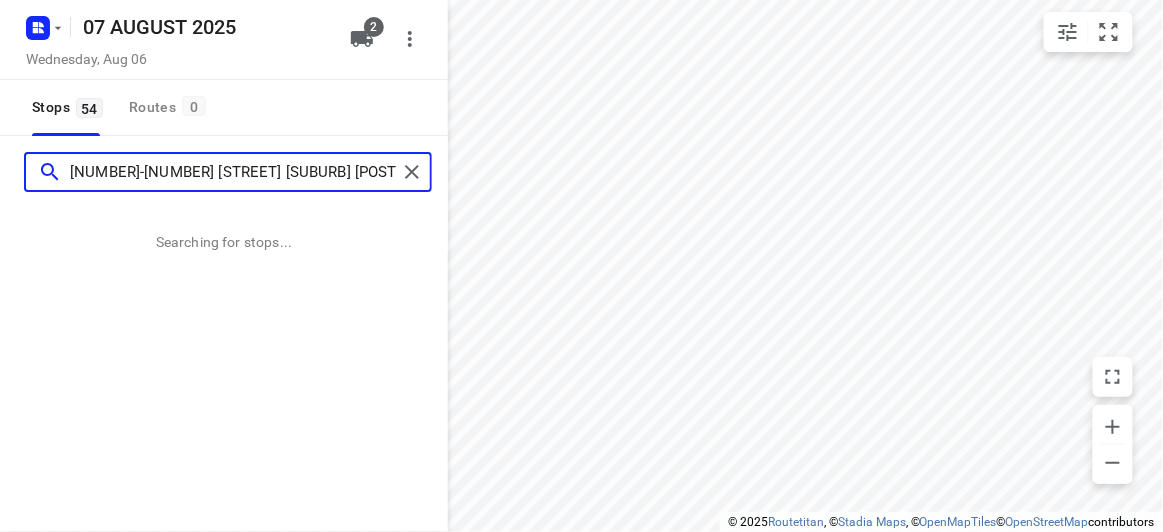 type on "26B Ivanhoe Grove Malvern East 3145" 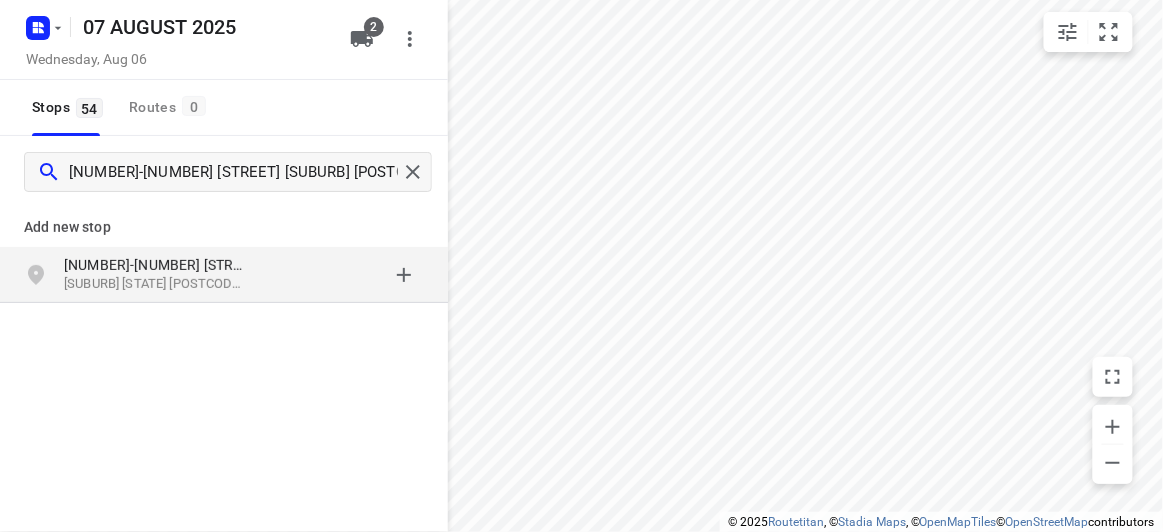 click on "Add new stop 26B Ivanhoe Grove  Malvern East VIC 3145, Australia" at bounding box center (224, 320) 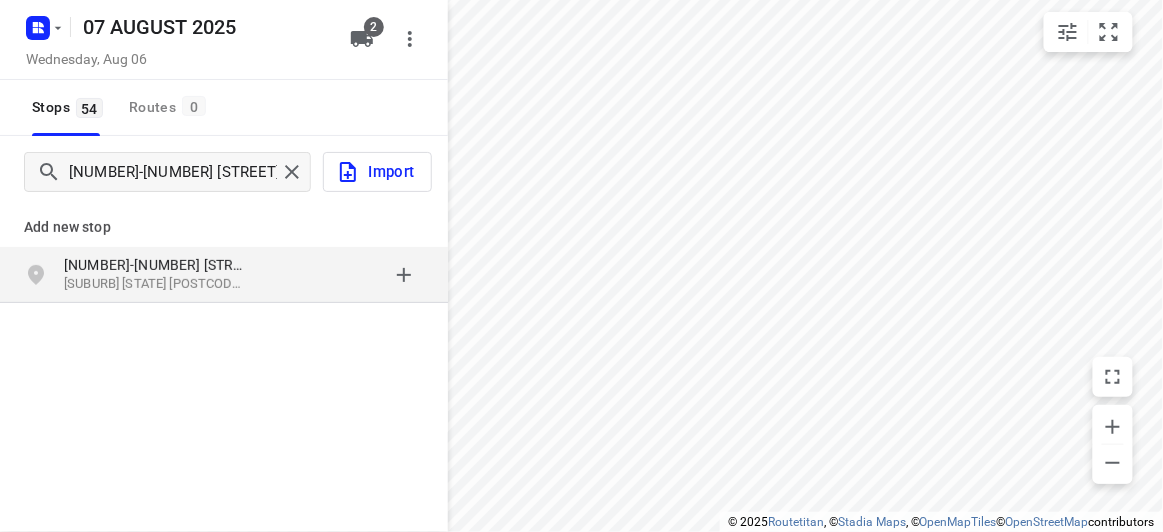 click on "Malvern East VIC 3145, Australia" at bounding box center [156, 284] 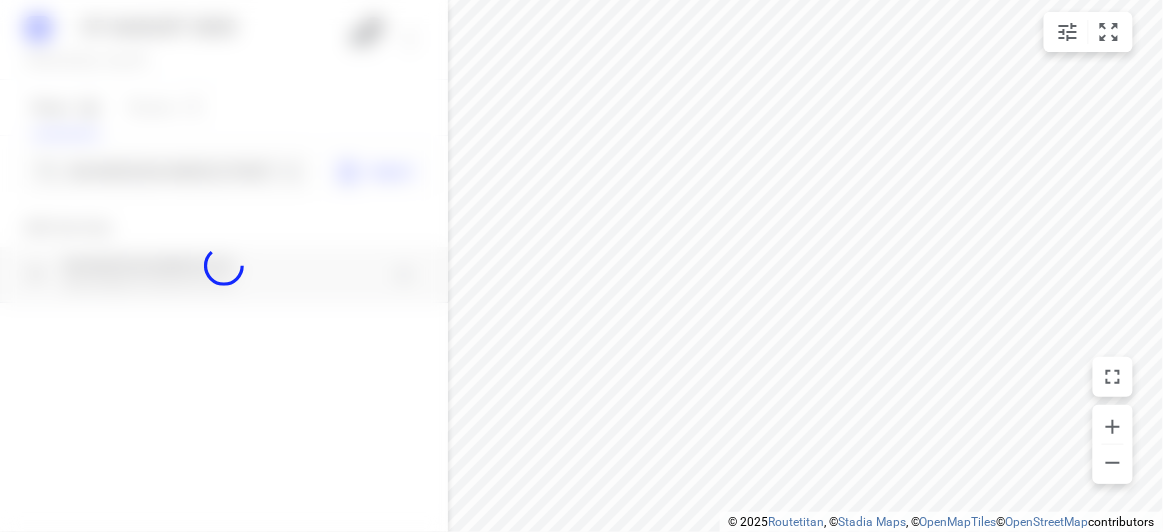 click at bounding box center [224, 266] 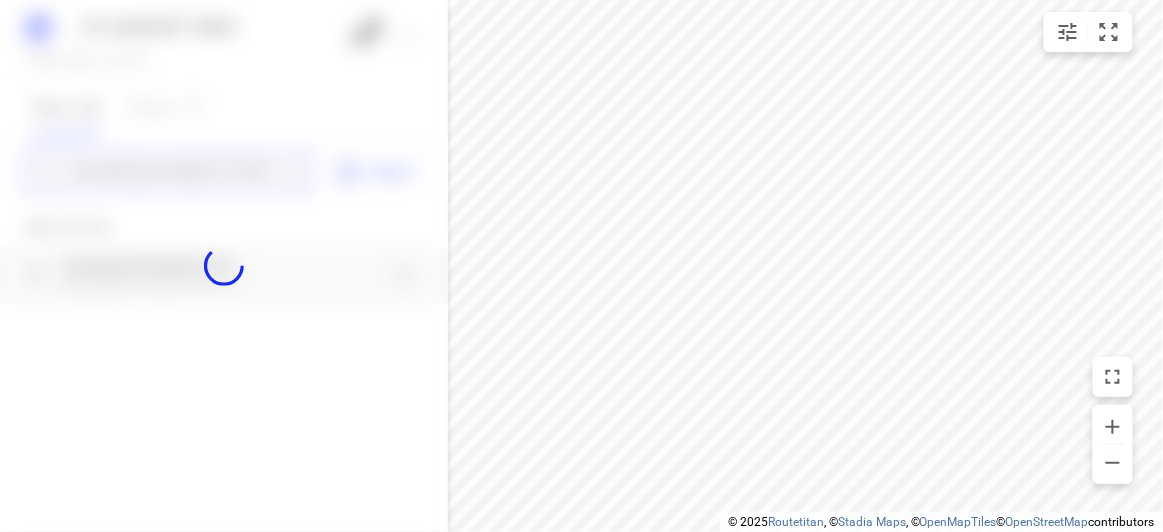 click on "07 AUGUST 2025 Wednesday, Aug 06 2 Stops 54 Routes 0 26B Ivanhoe Grove Malvern East 3145 Import Add new stop 26B Ivanhoe Grove  Malvern East VIC 3145, Australia Routing Settings Optimization preference Shortest distance distance Optimization preference Distance Format KM km Distance Format Default stop duration 5 minutes Default stop duration Default stop load 1 units Default stop load Allow late stops   Maximum amount of time drivers may be late at a stop Allow reloads BETA   Vehicles may return to the depot to load more stops. Fixed departure time   Vehicles must depart at the start of their working hours Cancel Save" at bounding box center (224, 266) 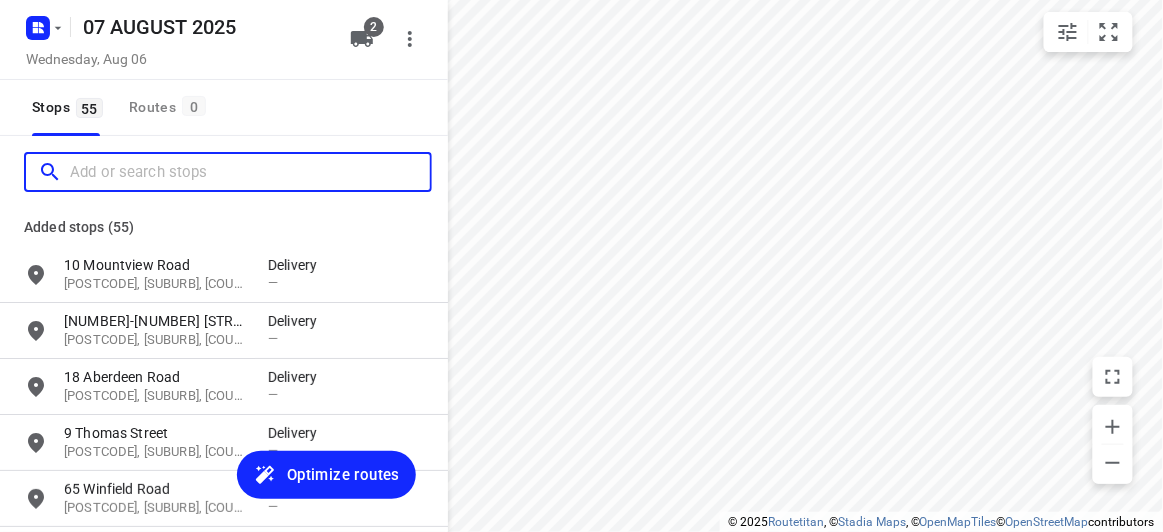 scroll, scrollTop: 0, scrollLeft: 0, axis: both 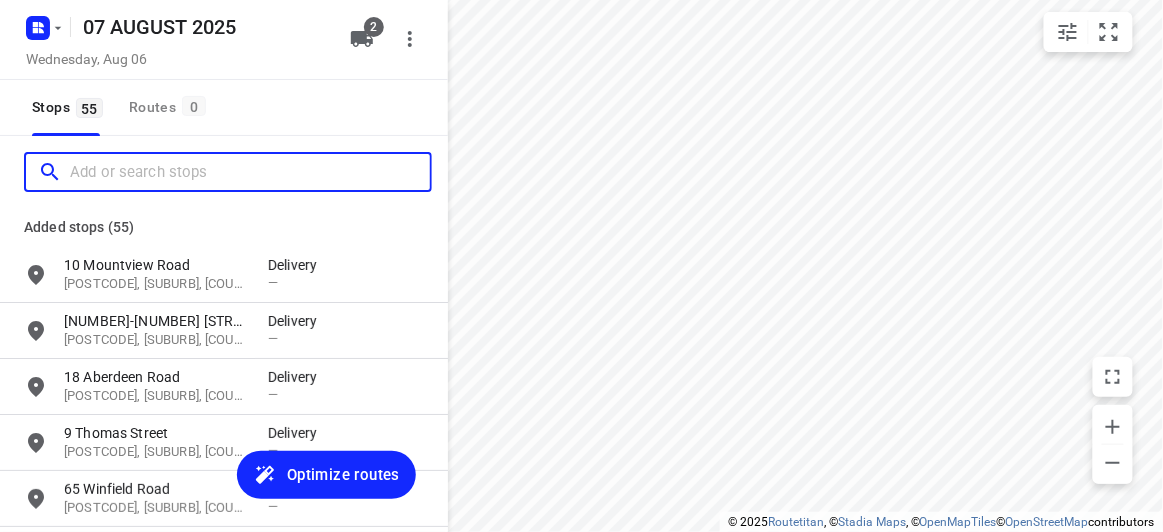 paste on "6 Hansen Cl Burwood 3125" 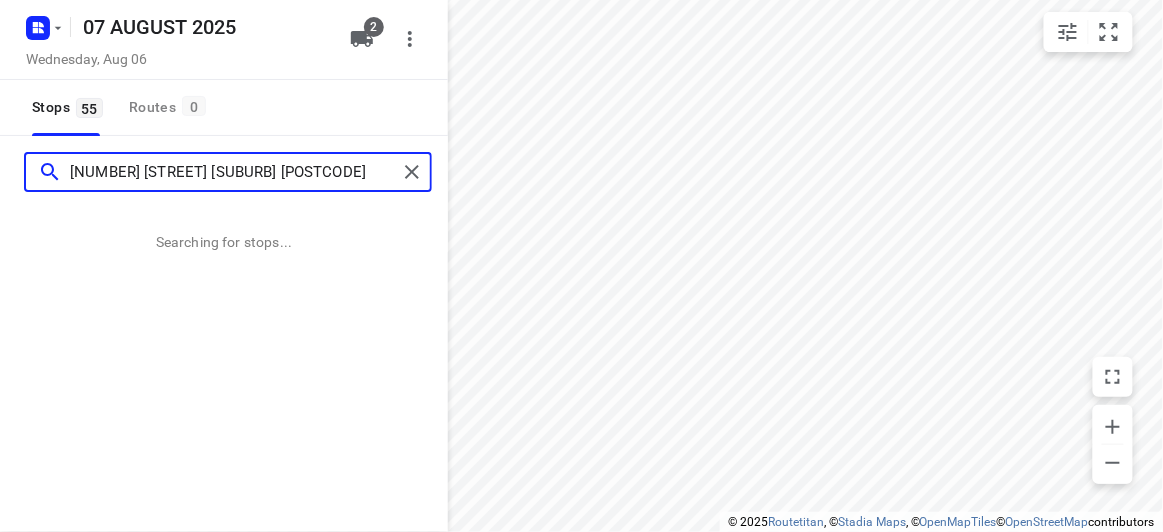 type on "6 Hansen Cl Burwood 3125" 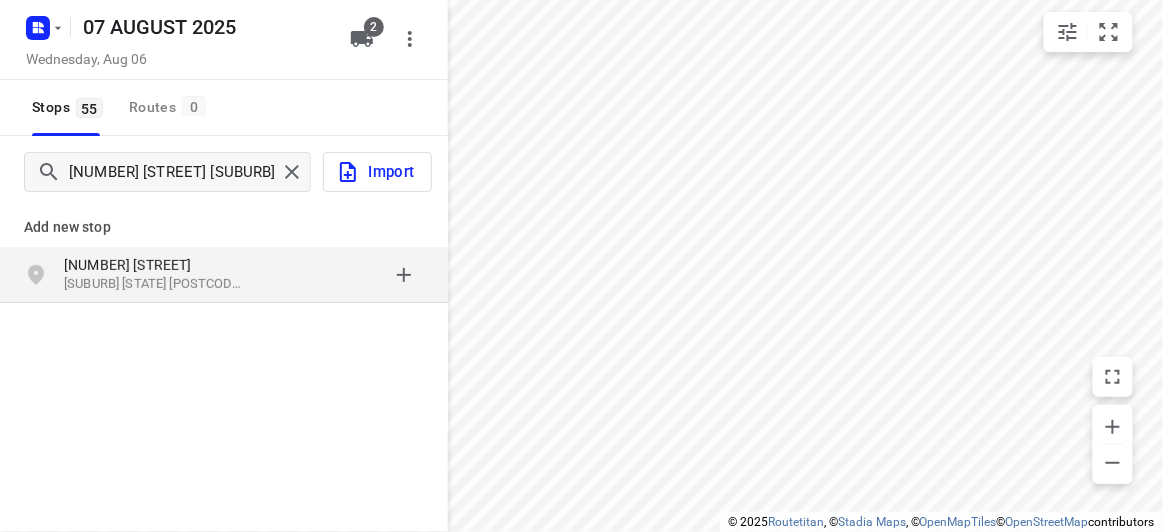 click on "6 Hansen Cl  Burwood VIC 3125, Australia" at bounding box center (166, 275) 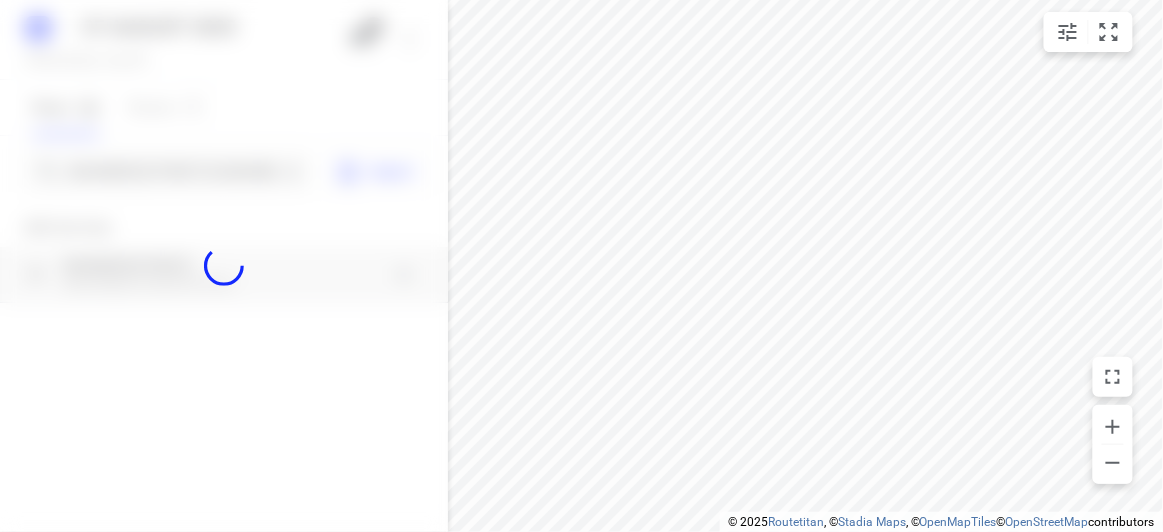 click at bounding box center (224, 266) 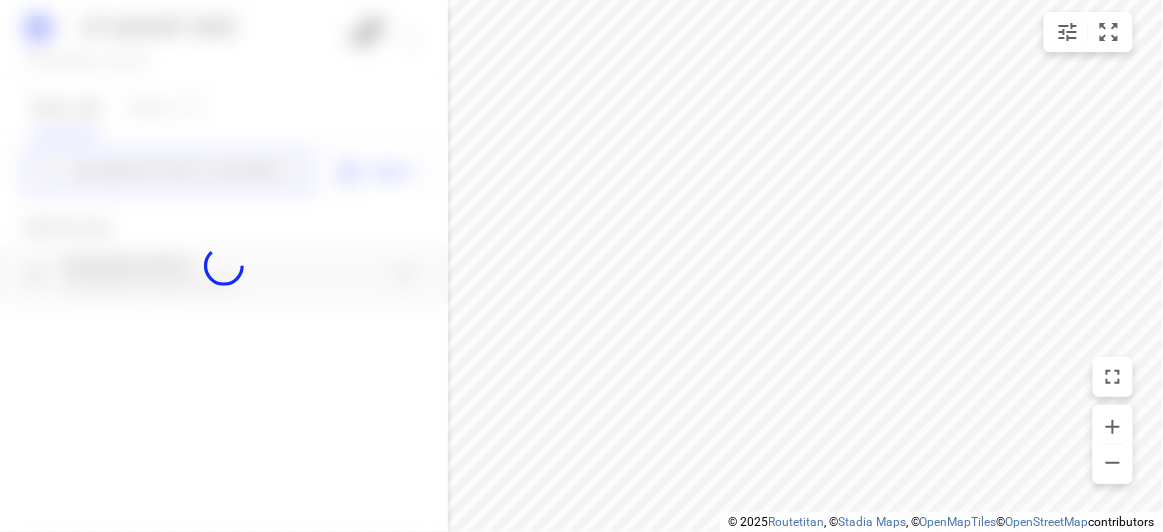click on "6 Hansen Cl Burwood 3125" at bounding box center [173, 172] 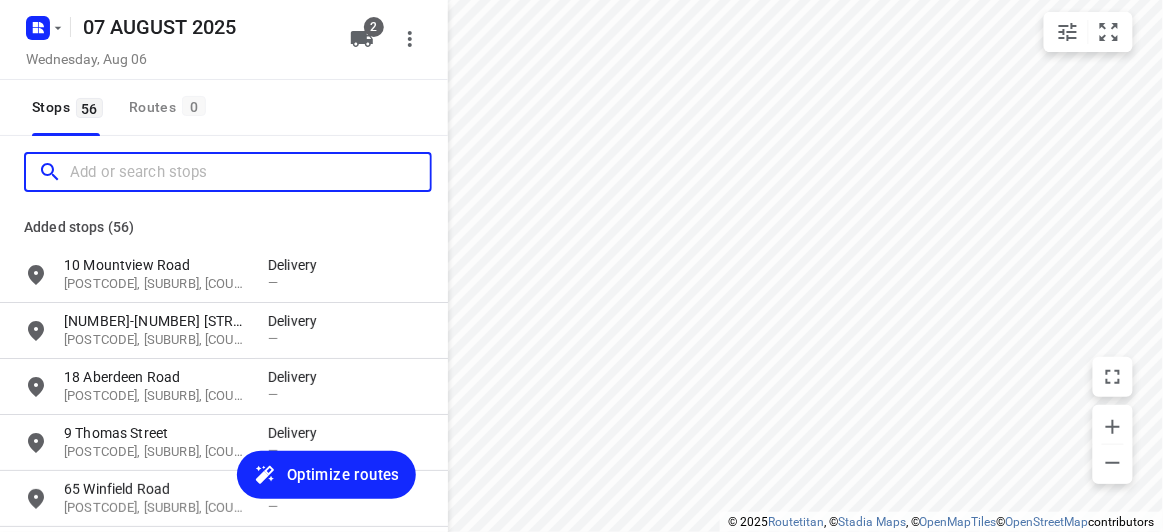paste on "24 Marsden Crescent, Doncaster East 3109" 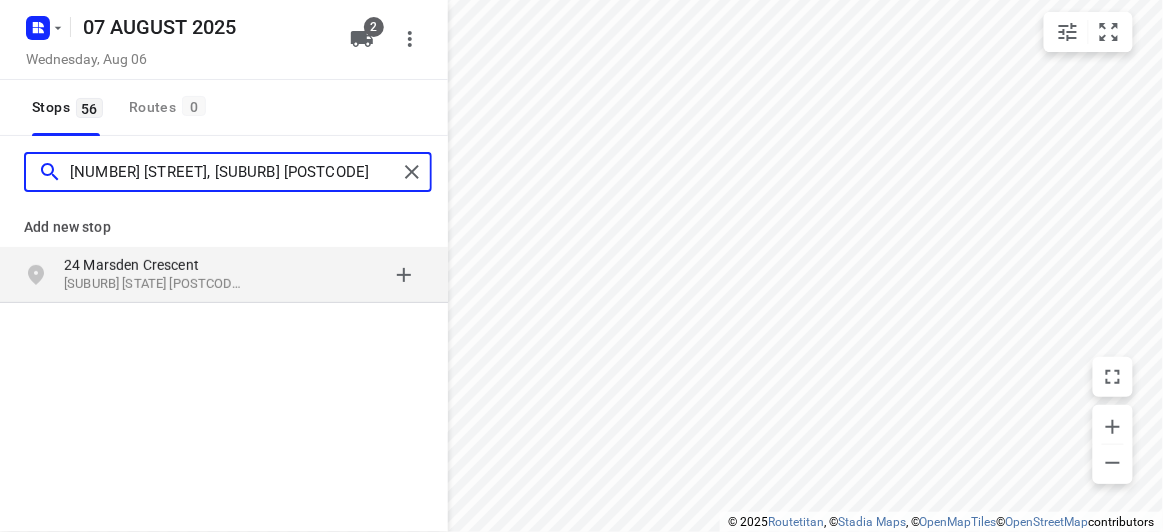 type on "24 Marsden Crescent, Doncaster East 3109" 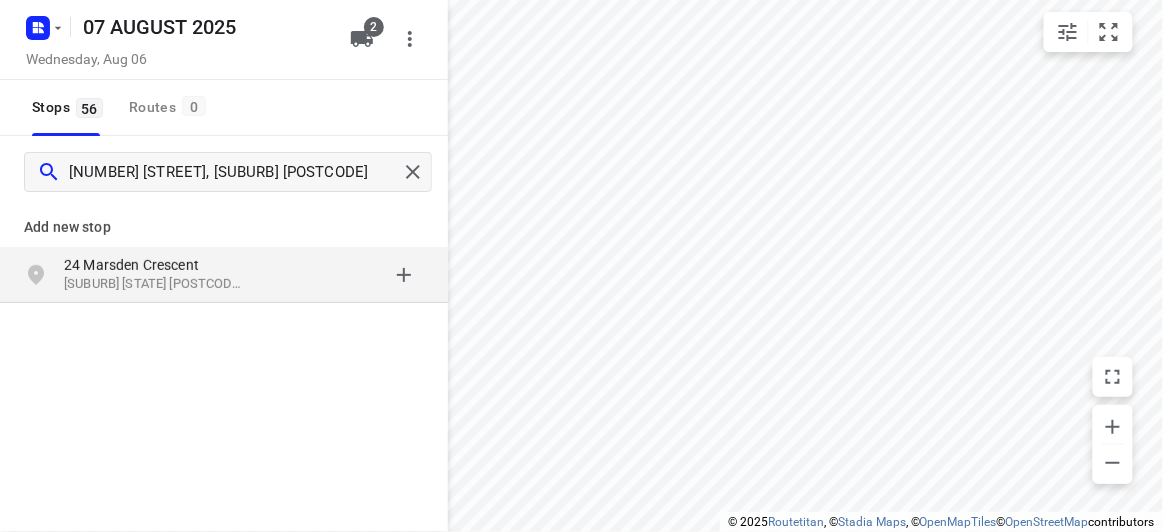 click on "24 Marsden Crescent" at bounding box center (156, 265) 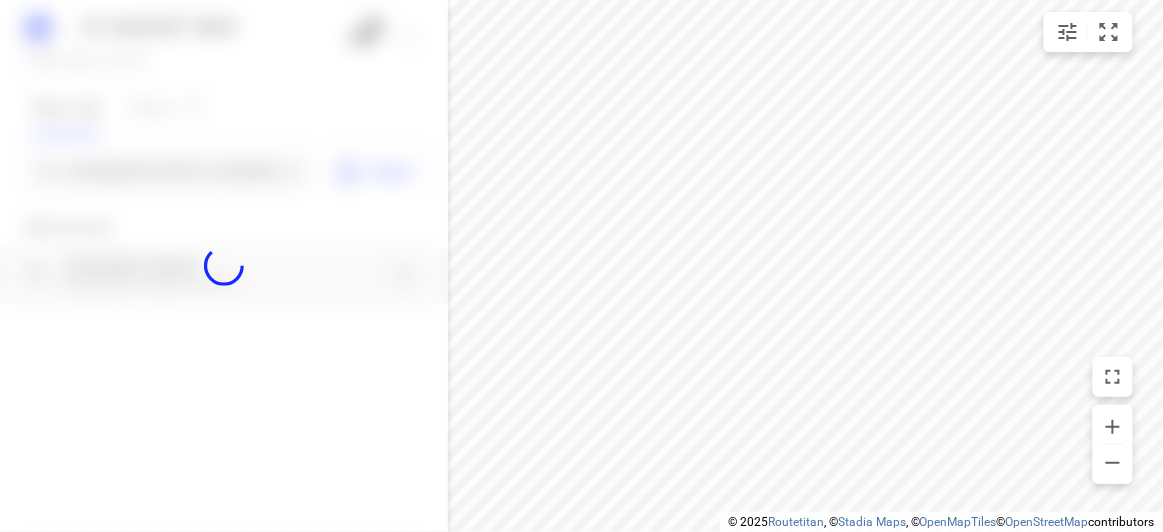 click at bounding box center [224, 266] 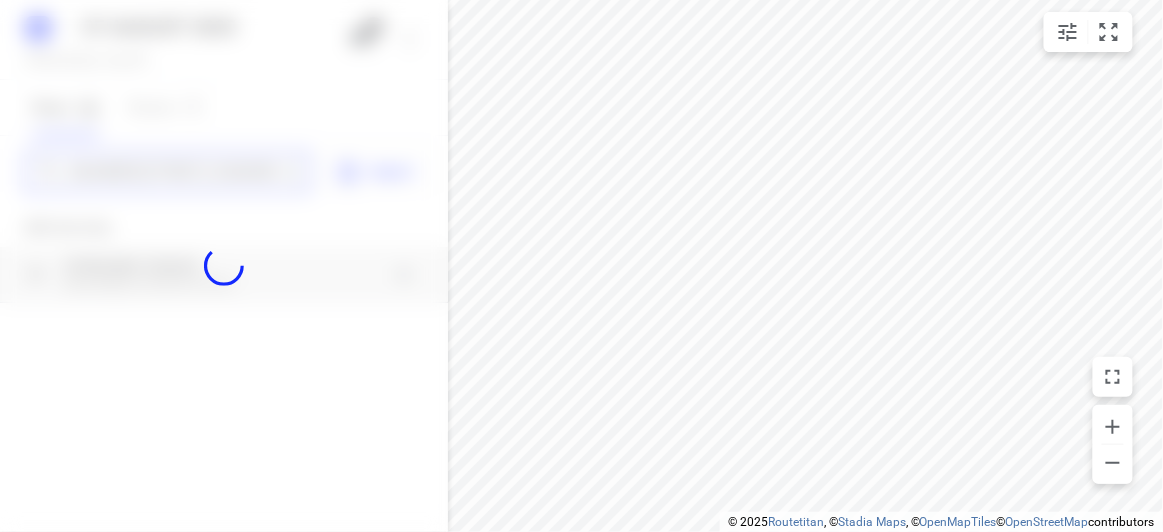 type 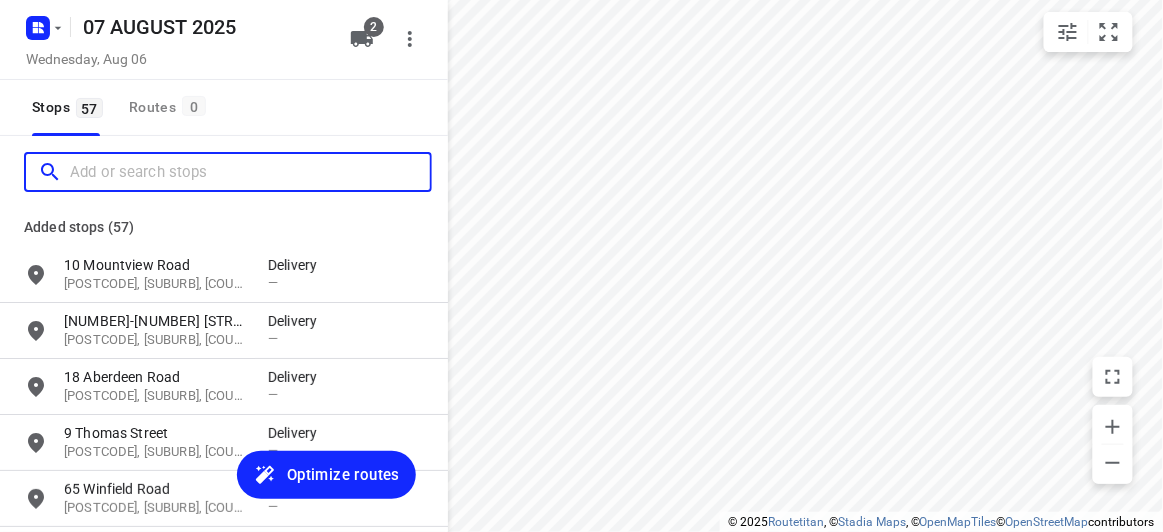 scroll, scrollTop: 0, scrollLeft: 0, axis: both 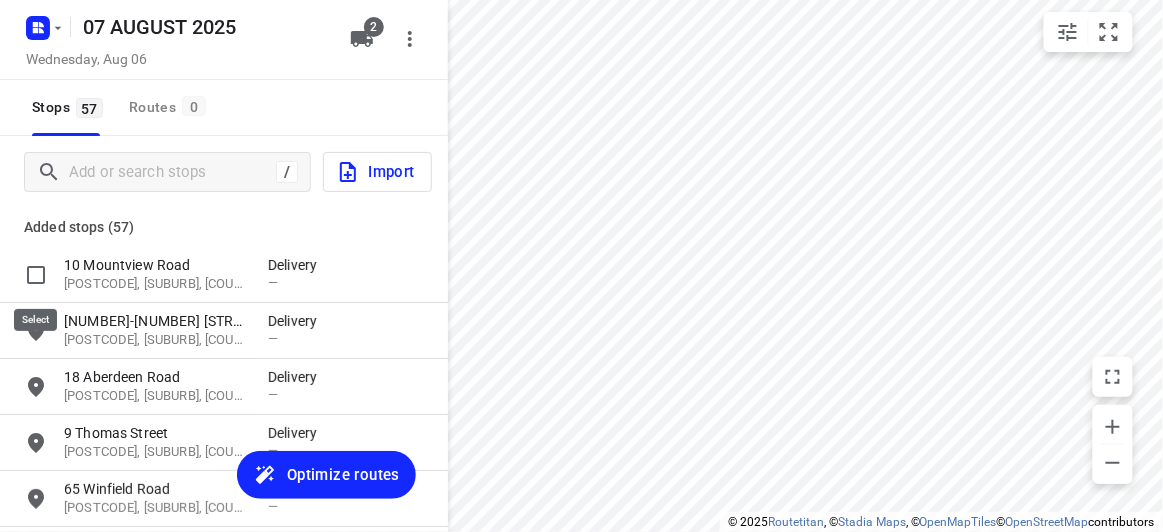 click at bounding box center (36, 275) 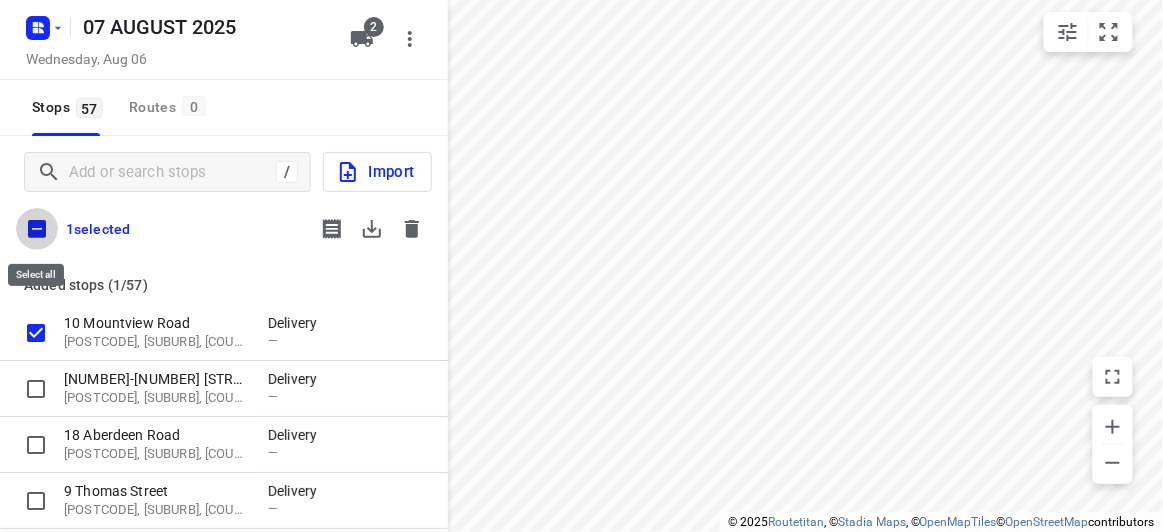 click at bounding box center [37, 229] 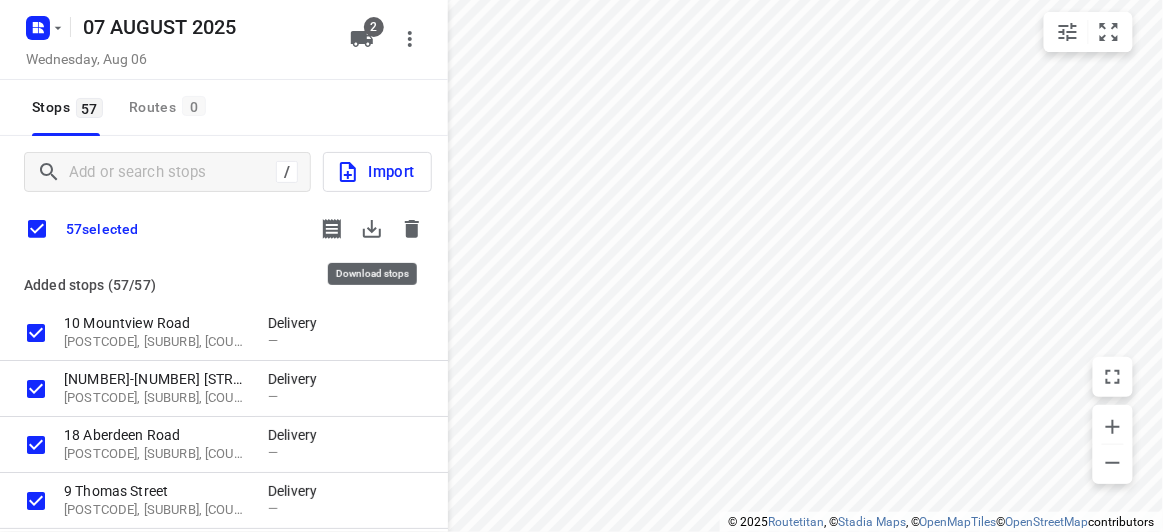click 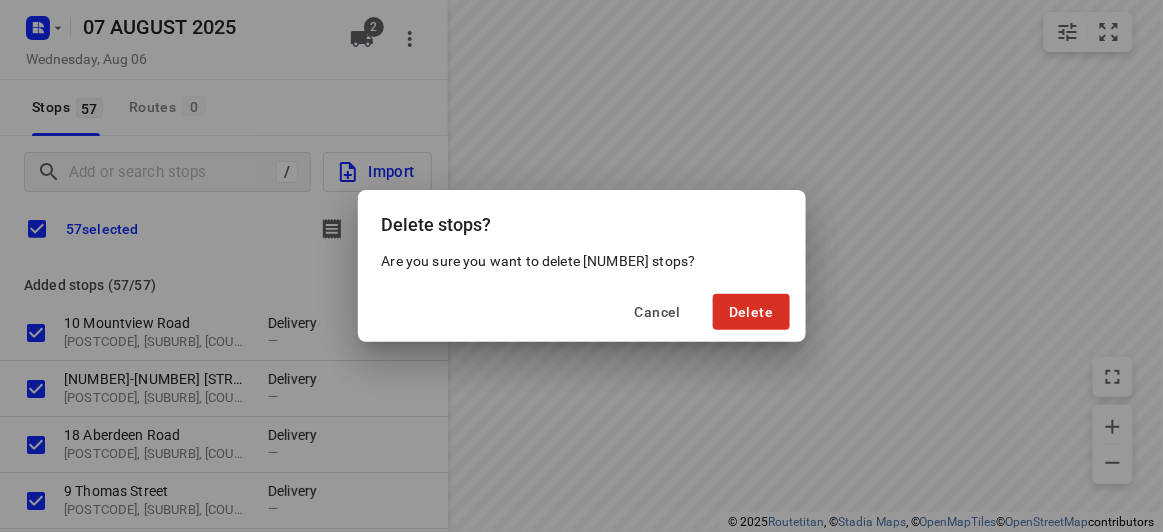click on "Cancel Delete" at bounding box center [582, 312] 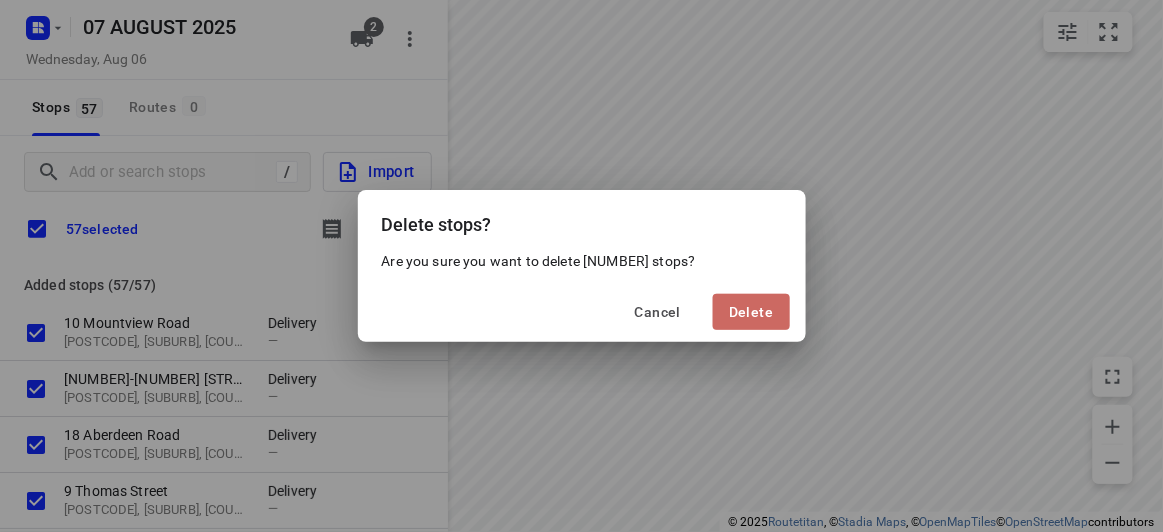 click on "Delete" at bounding box center (751, 312) 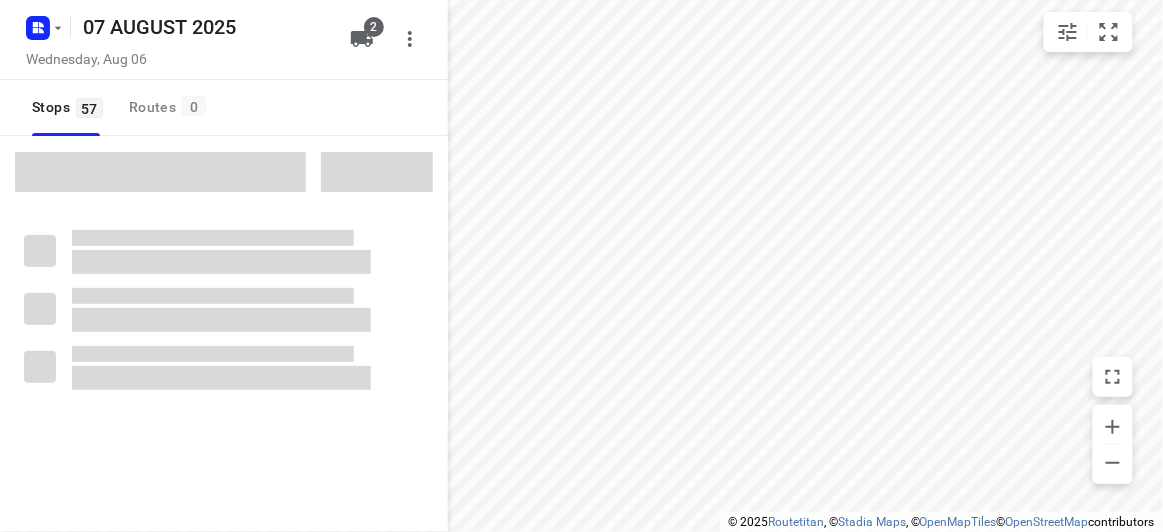click at bounding box center (160, 172) 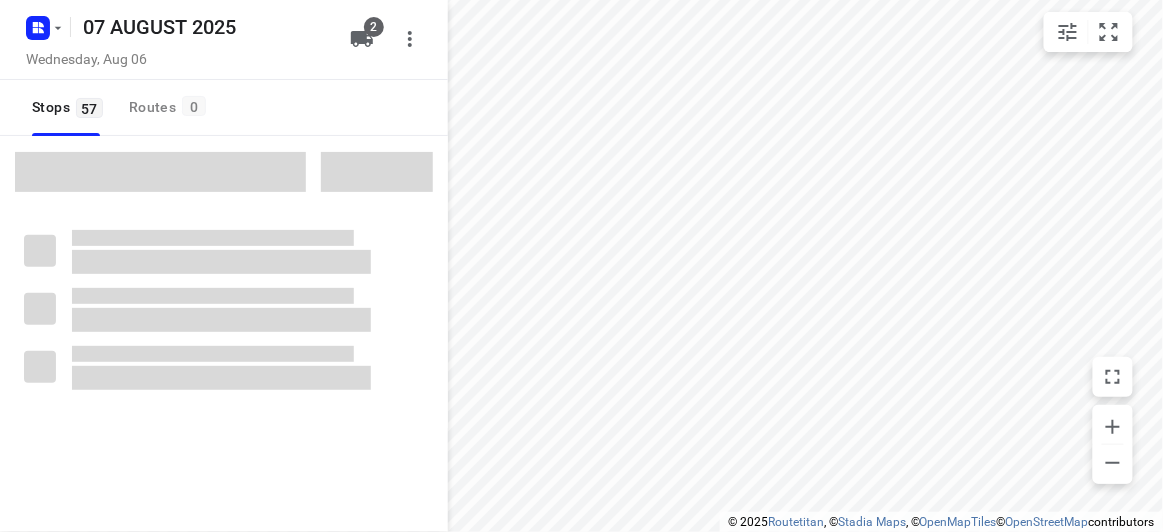 click at bounding box center (160, 172) 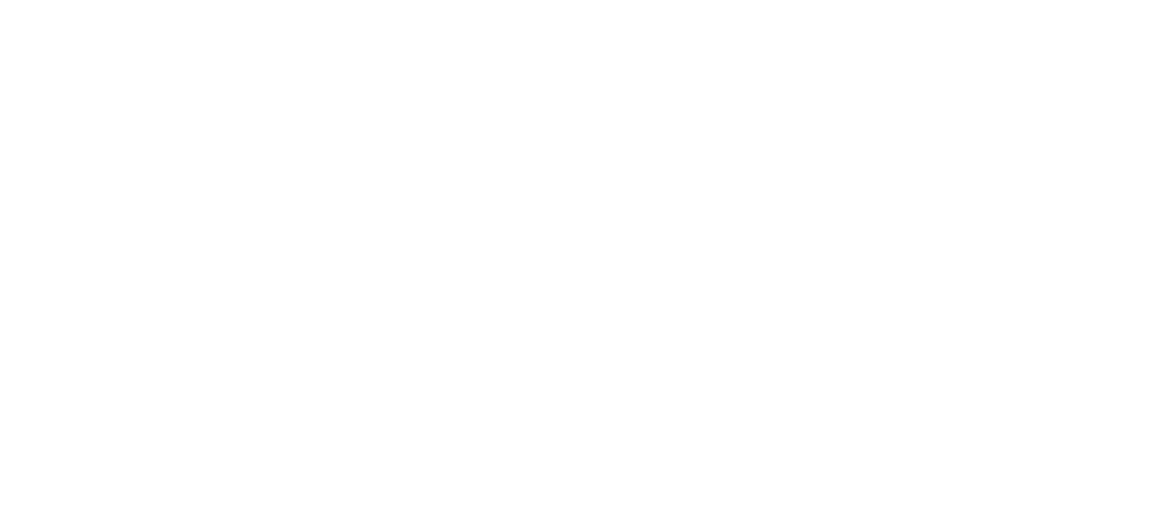 scroll, scrollTop: 0, scrollLeft: 0, axis: both 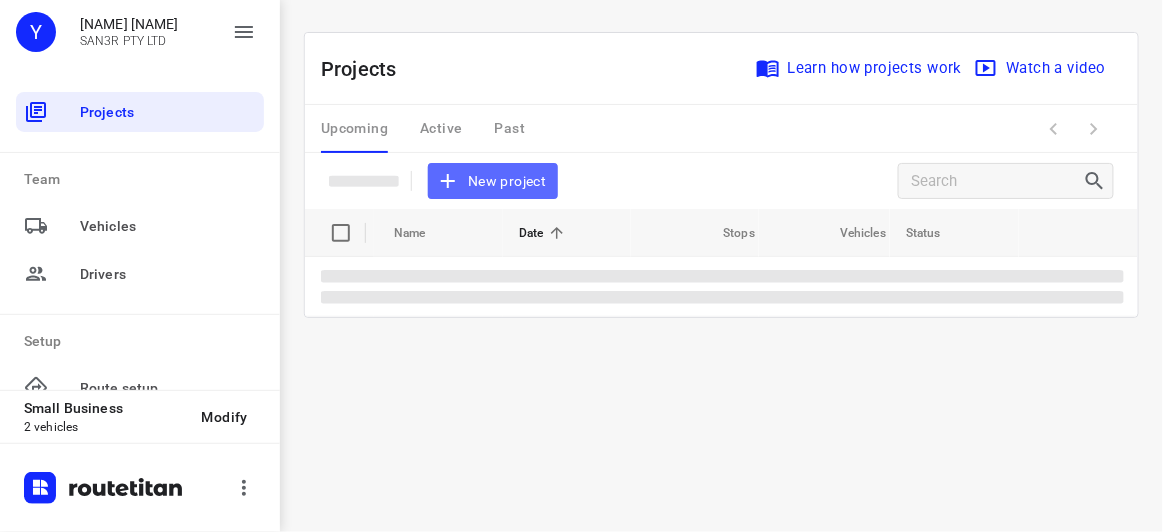 click on "New project" at bounding box center (493, 181) 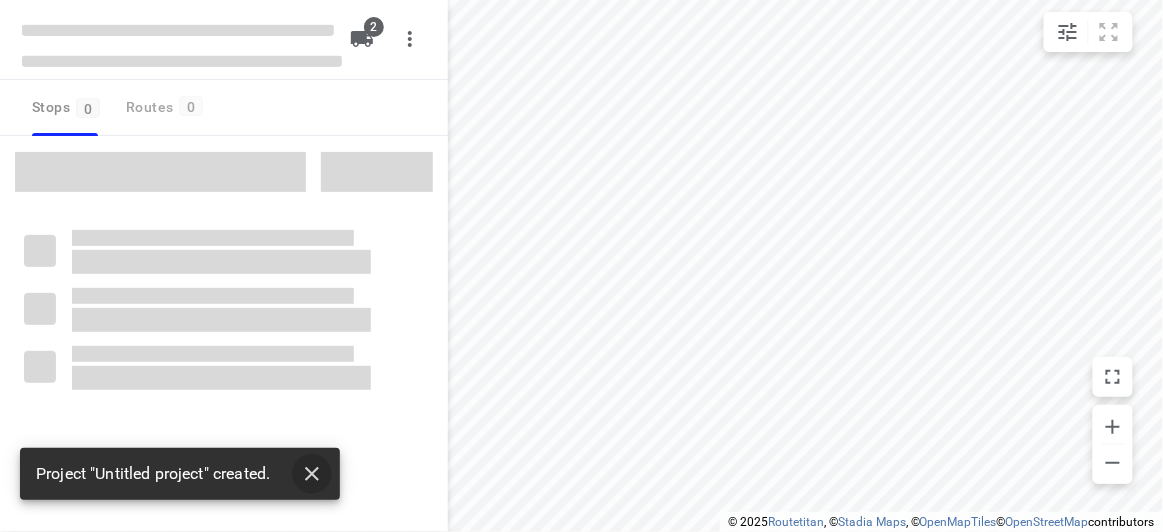 click 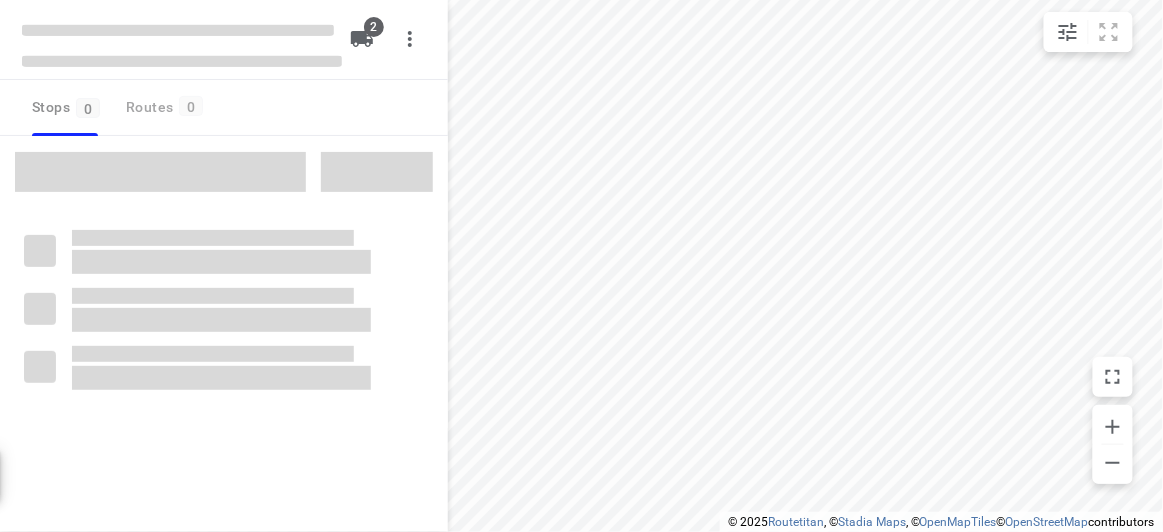 type on "distance" 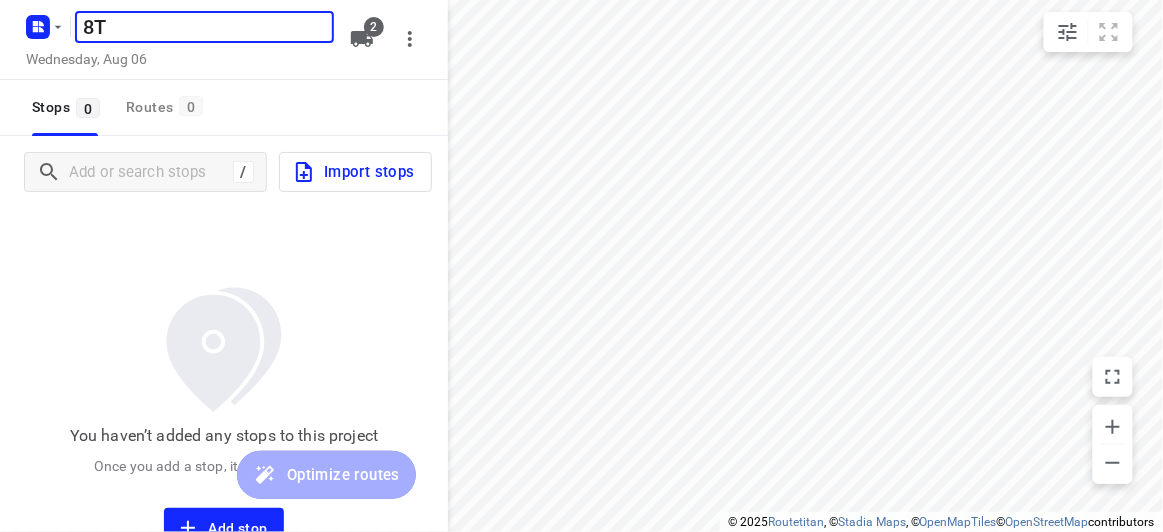 type on "8" 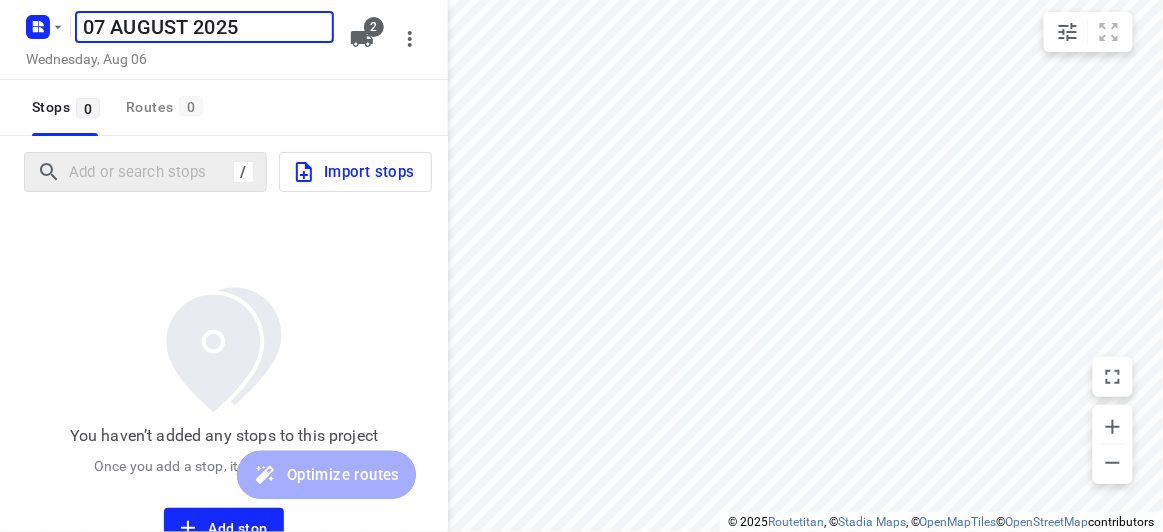 type on "07 AUGUST 2025" 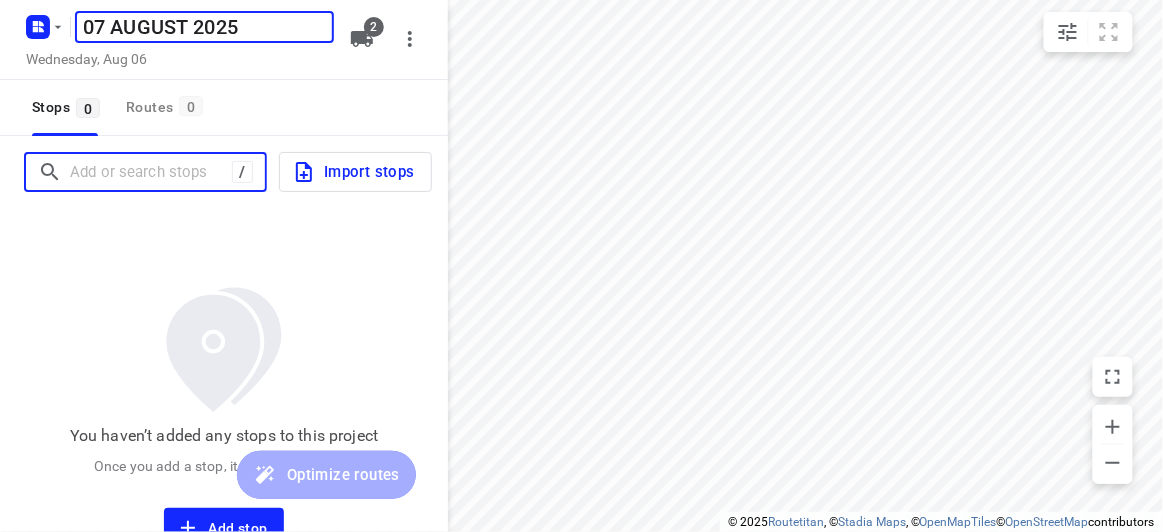 click at bounding box center [151, 172] 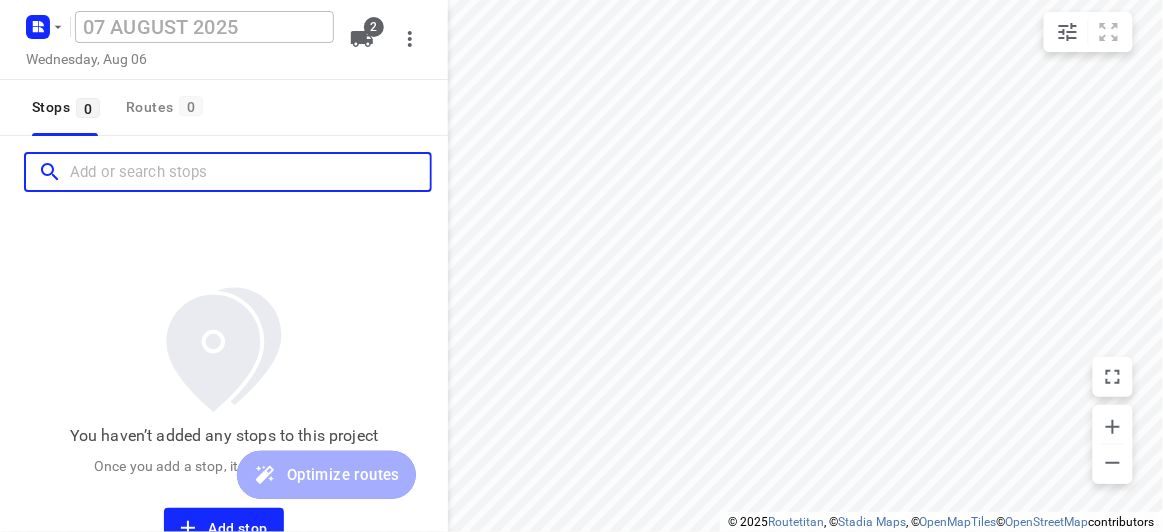 paste on "[NUMBER] [STREET] [CITY] [POSTAL_CODE]" 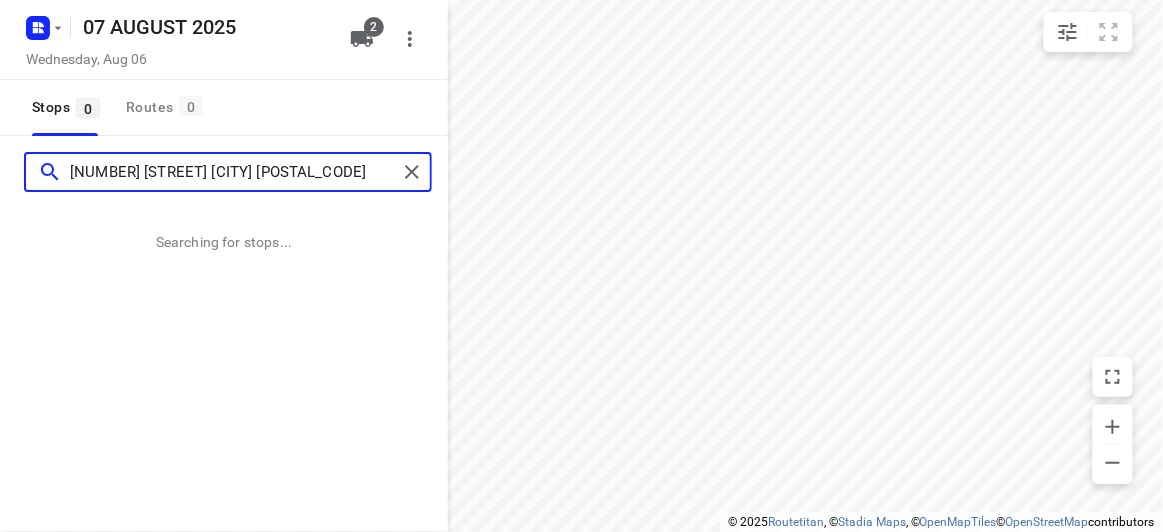 type on "[NUMBER] [STREET] [CITY] [POSTAL_CODE]" 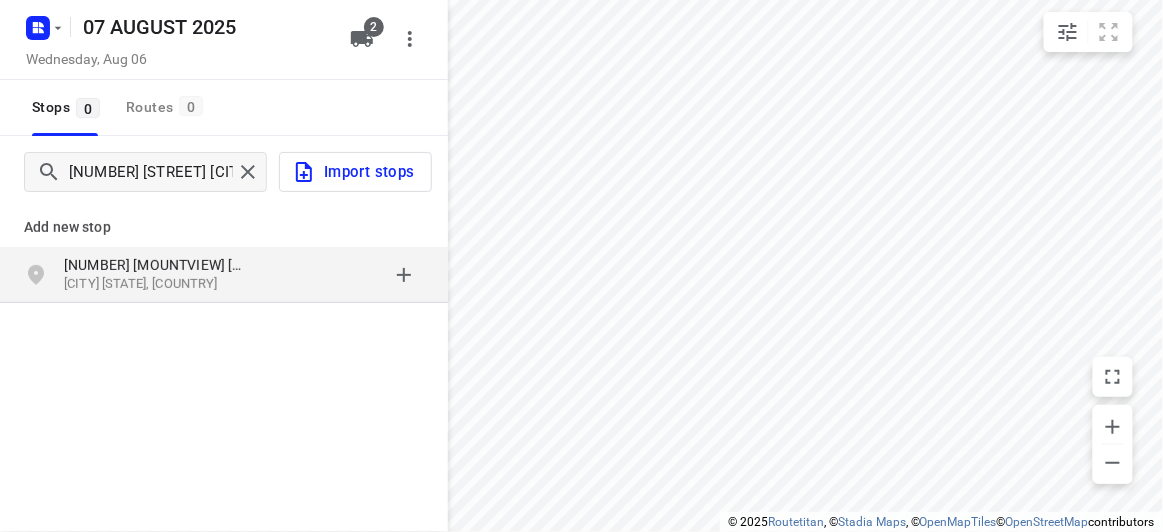 click on "[NUMBER] [MOUNTVIEW] [RD]" at bounding box center [156, 265] 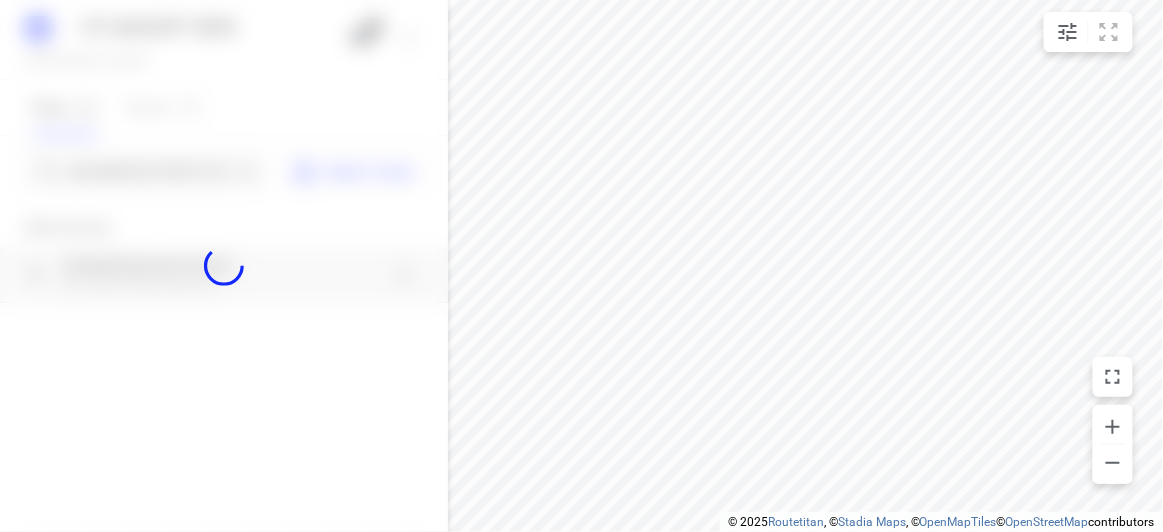 click at bounding box center [224, 266] 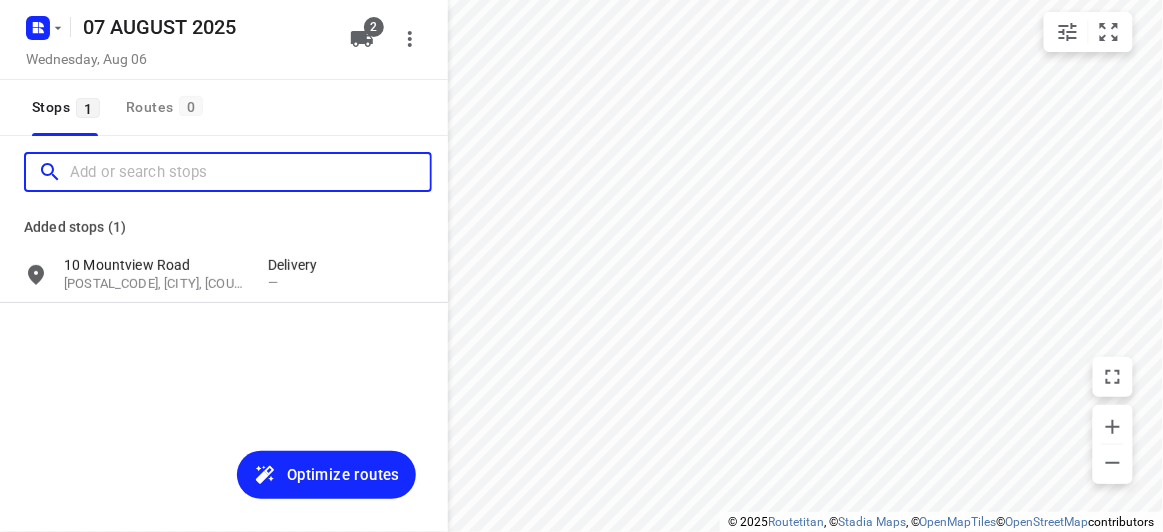 scroll, scrollTop: 0, scrollLeft: 0, axis: both 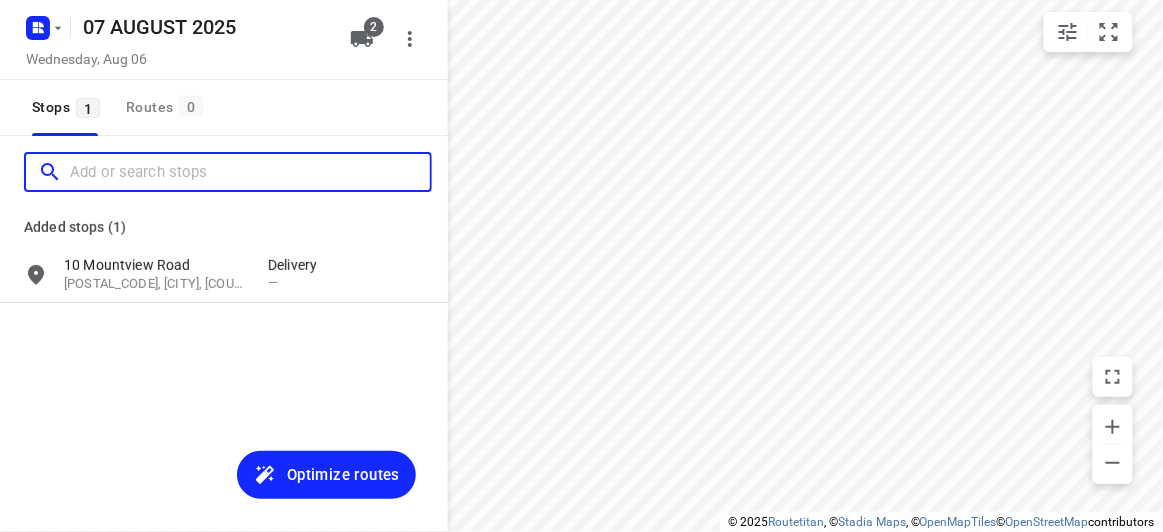 click at bounding box center (250, 172) 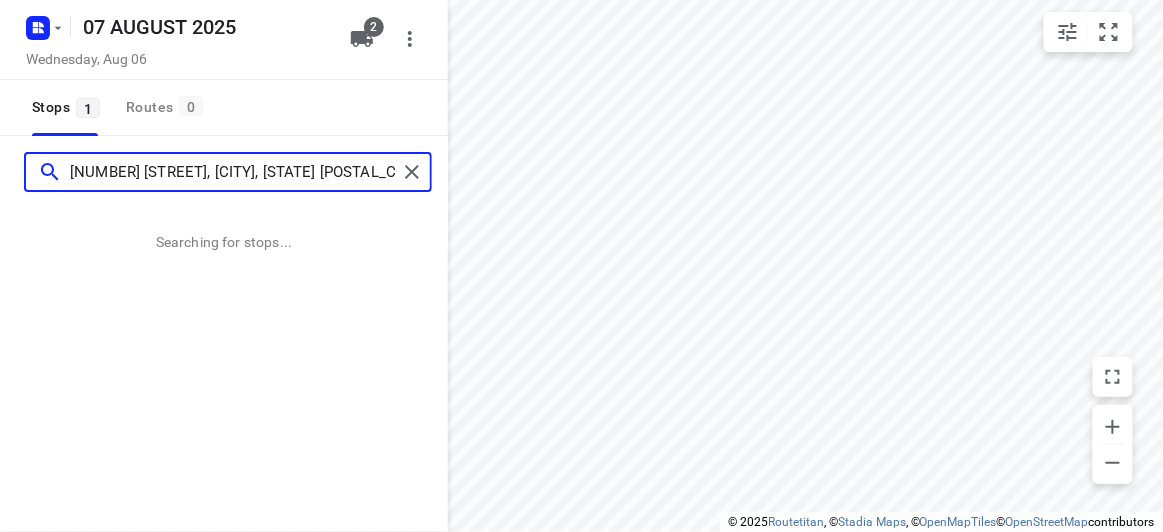type on "[NUMBER] [STREET], [CITY], [STATE] [POSTAL_CODE]" 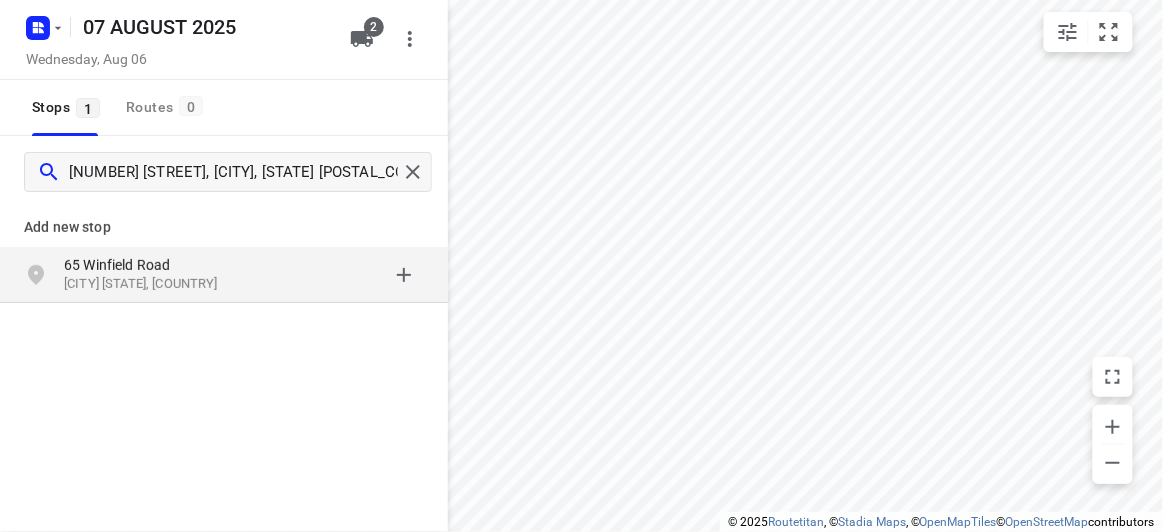 click on "[CITY] [STATE], [COUNTRY]" at bounding box center (156, 284) 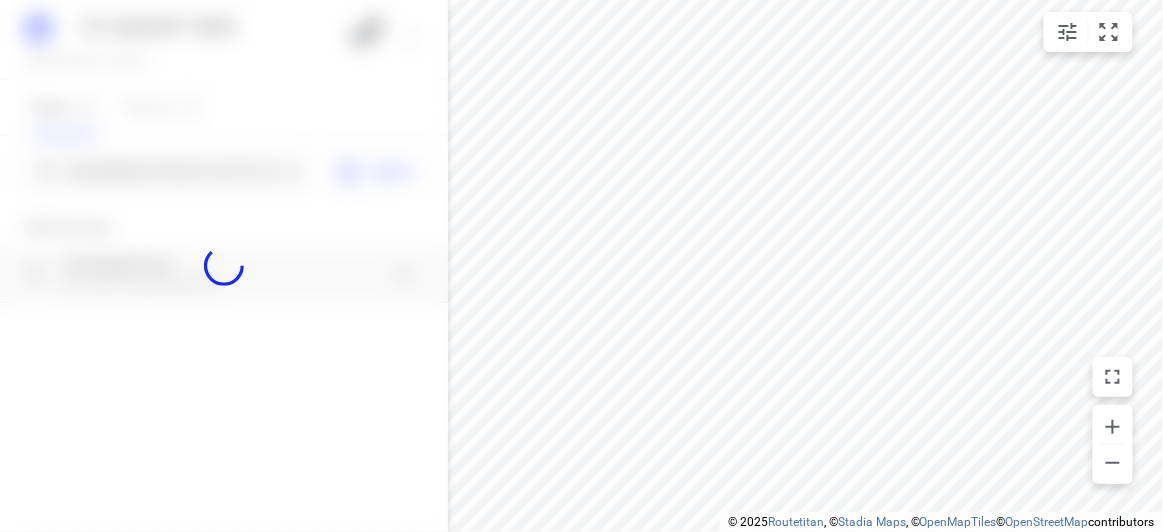 click at bounding box center [224, 266] 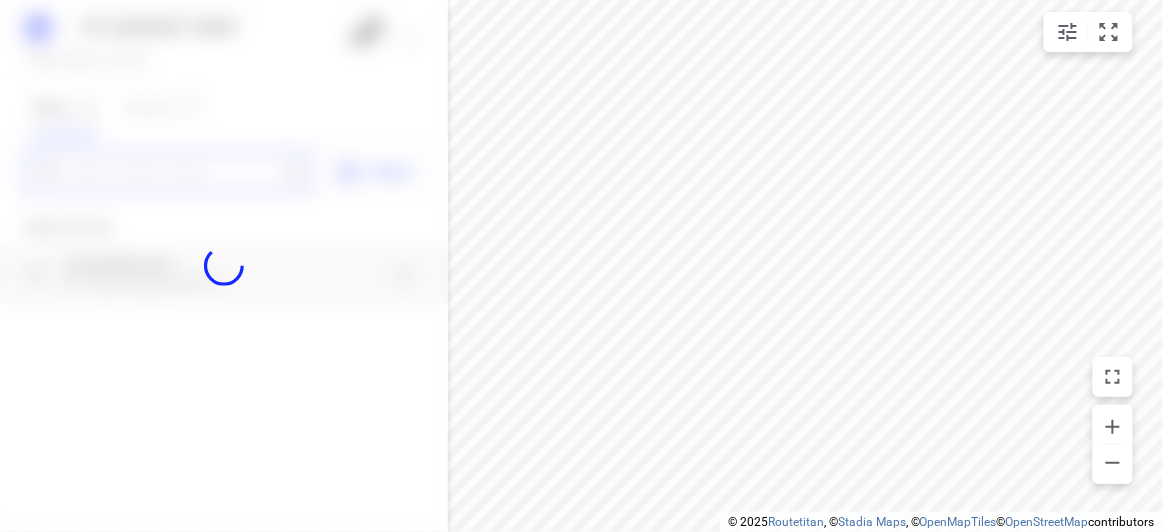 paste on "[NUMBER],[STREET] [CITY] [POSTAL_CODE]" 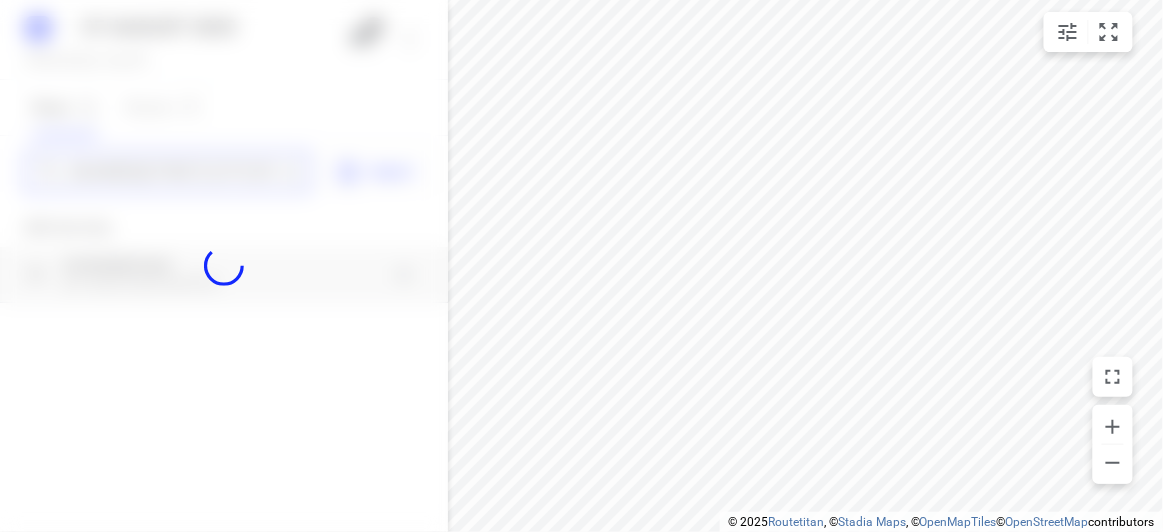 scroll, scrollTop: 0, scrollLeft: 0, axis: both 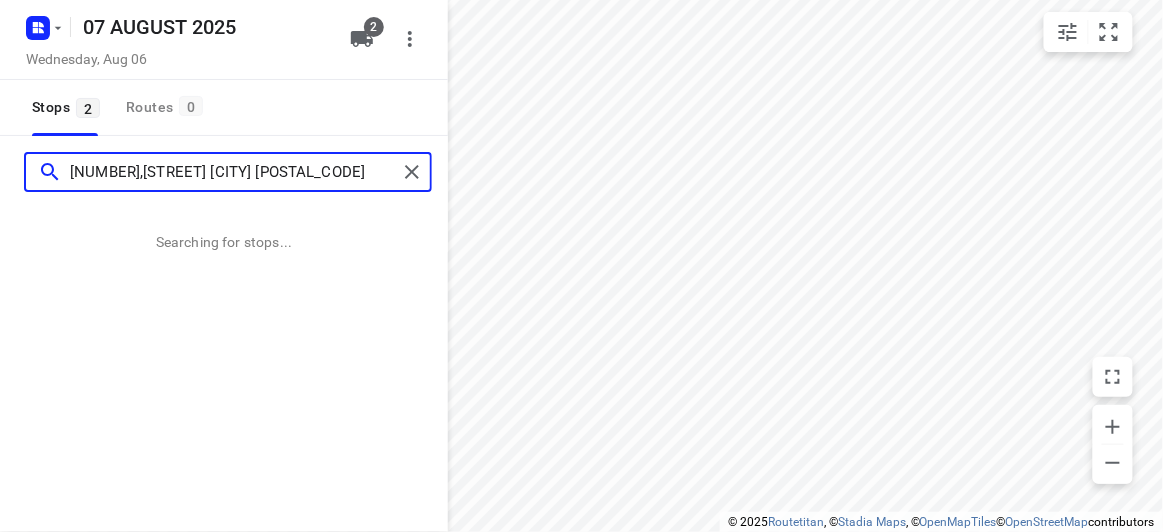 type on "[NUMBER],[STREET] [CITY] [POSTAL_CODE]" 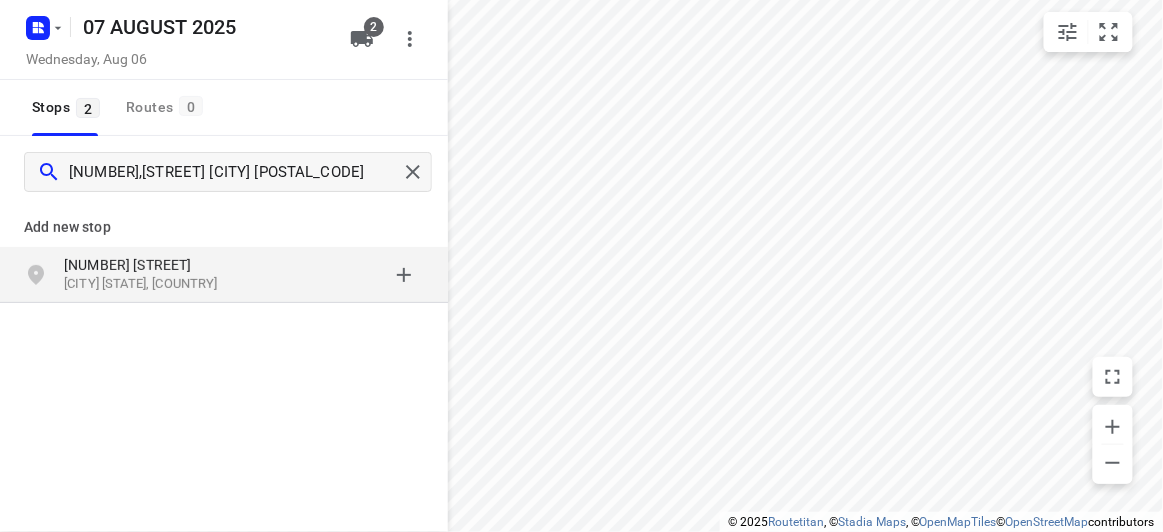 click on "[NUMBER] [STREET]  [CITY] [STATE] [POSTAL_CODE], [COUNTRY]" at bounding box center [224, 275] 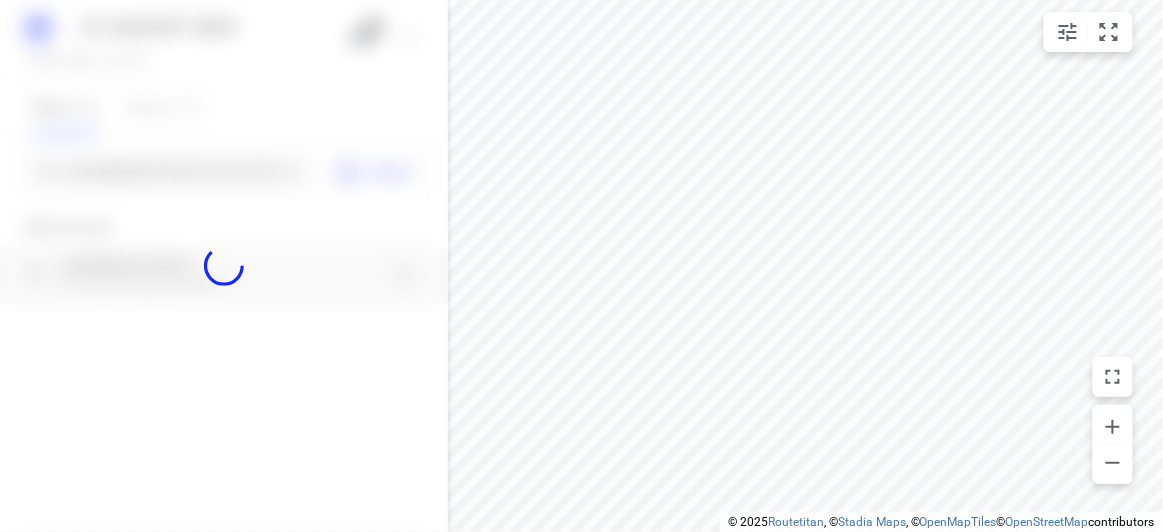 click at bounding box center (224, 266) 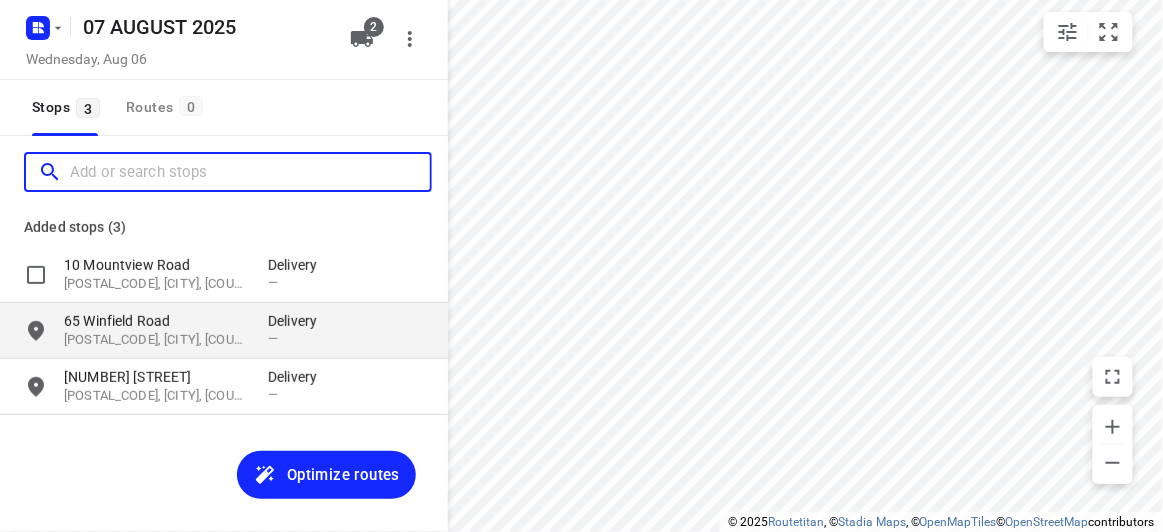 paste on "34 Denmark Hill Road Hawthorn East 3123" 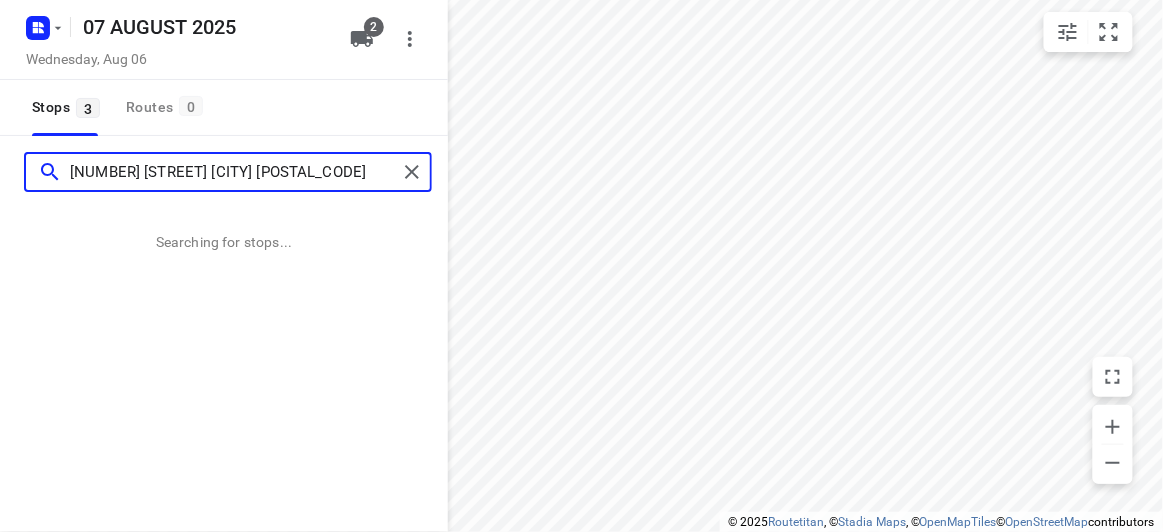 type on "34 Denmark Hill Road Hawthorn East 3123" 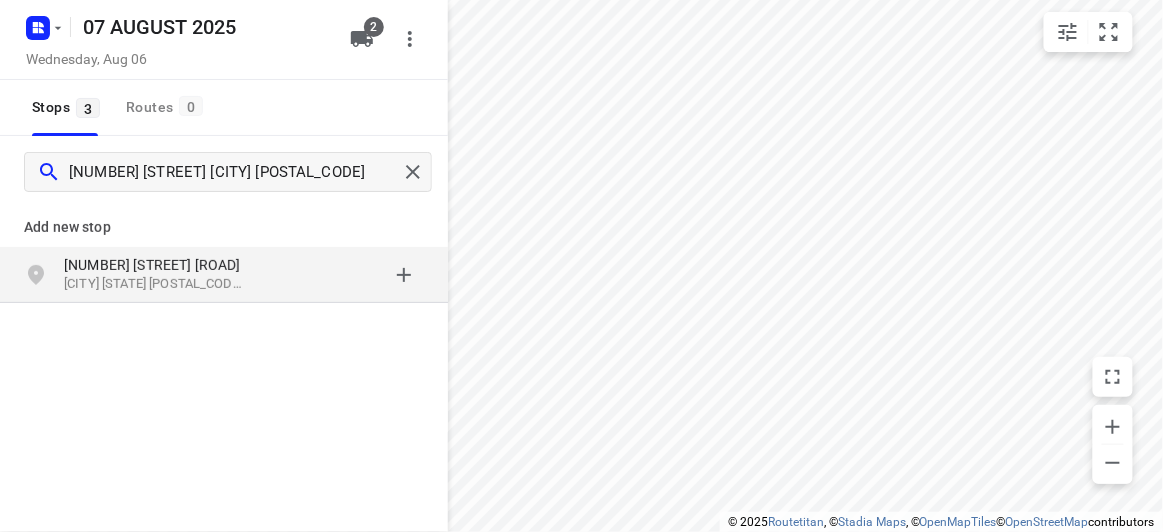 click on "Hawthorn East VIC 3123, Australia" at bounding box center [156, 284] 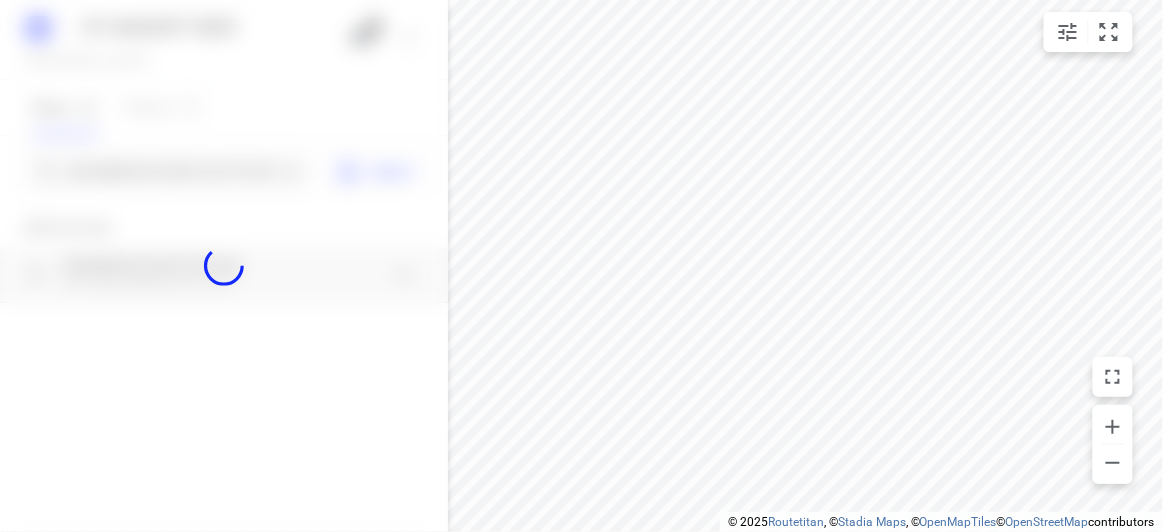 click at bounding box center [224, 266] 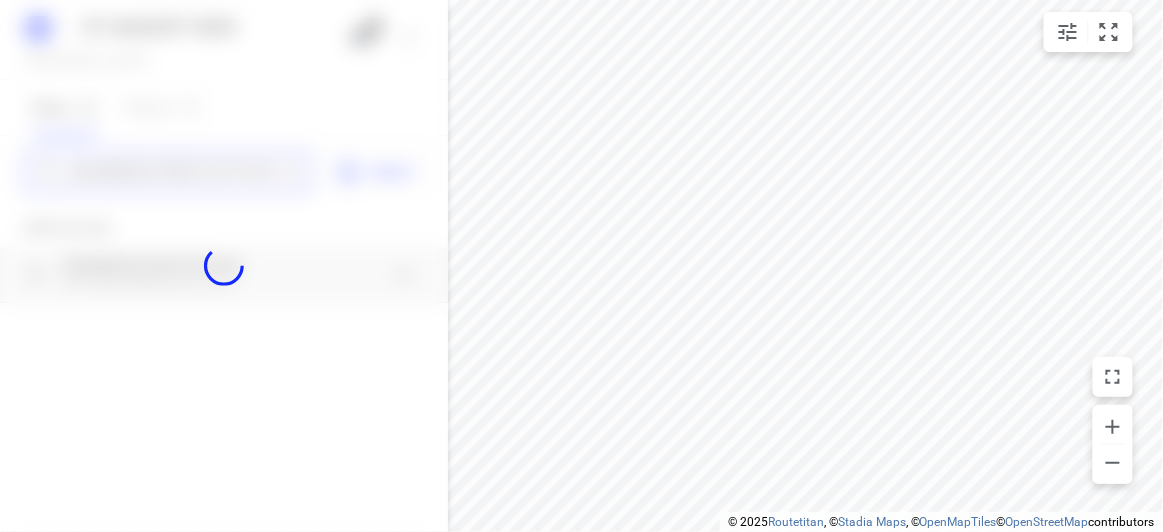 paste on "16 O'Brien Crescent Blackburn South 3130" 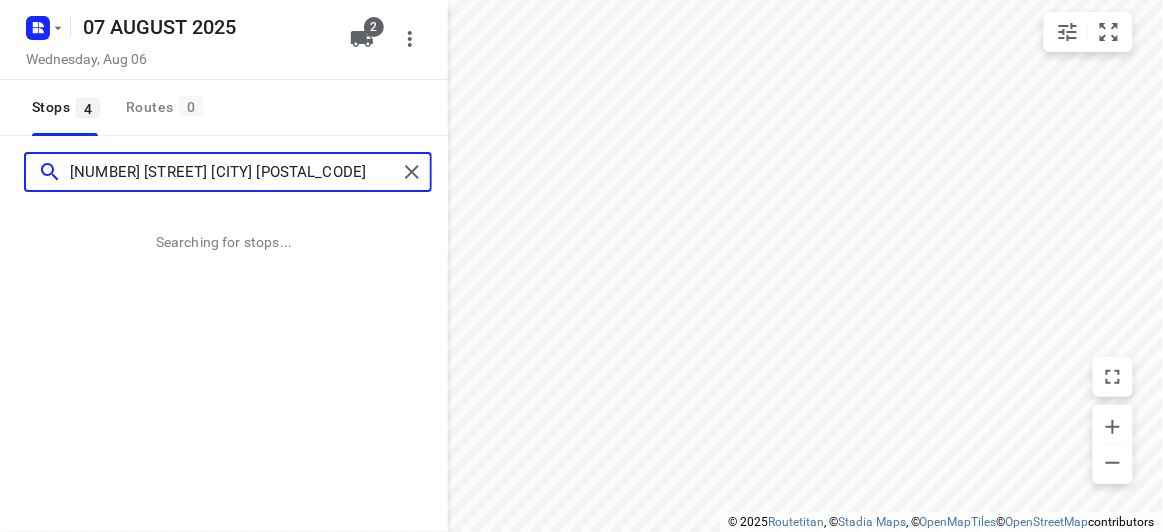 scroll, scrollTop: 0, scrollLeft: 0, axis: both 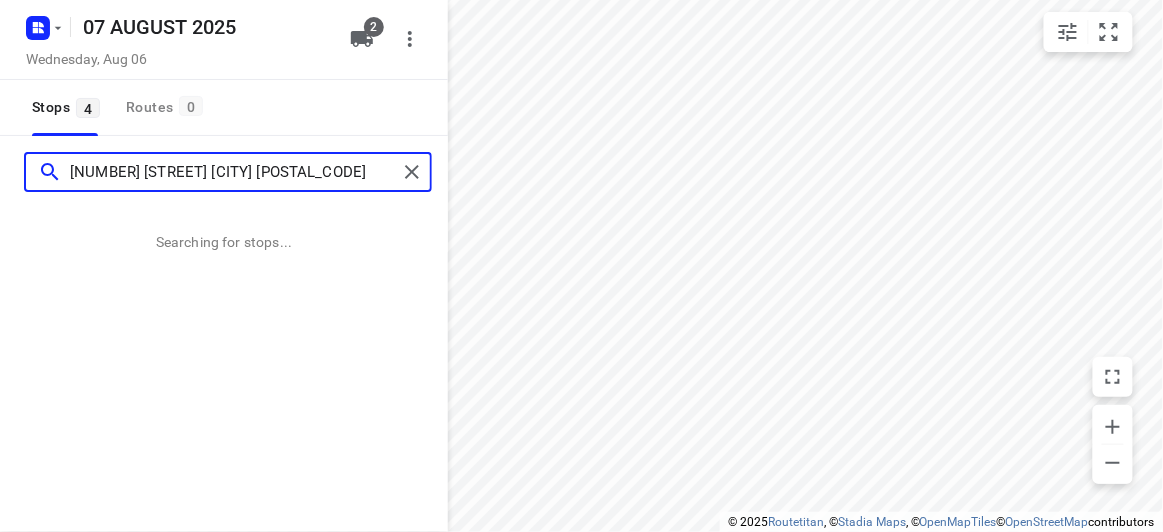 type on "16 O'Brien Crescent Blackburn South 3130" 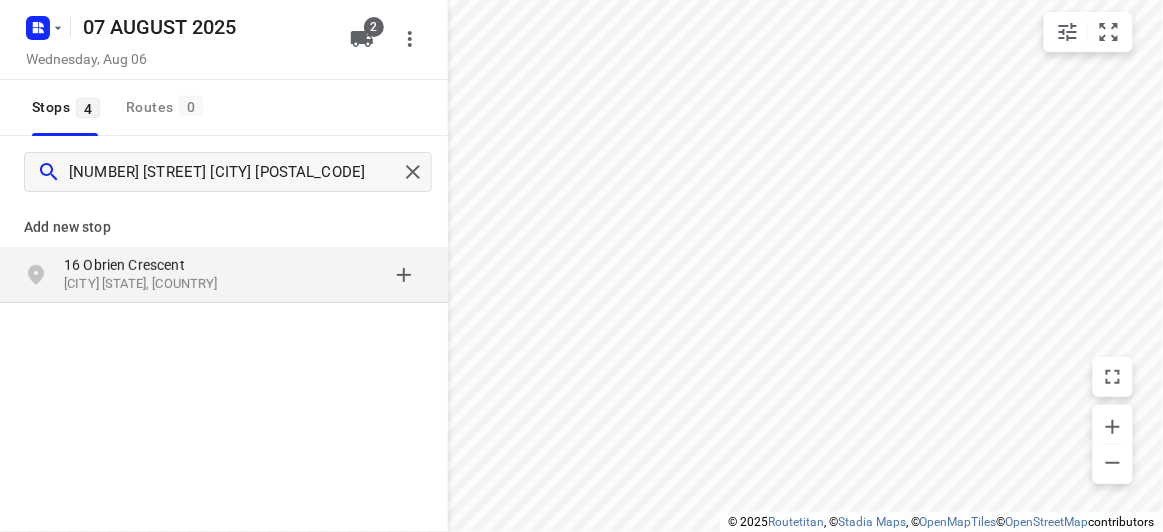 click on "Add new stop 16 Obrien Crescent  Blackburn South VIC, Australia" at bounding box center [224, 248] 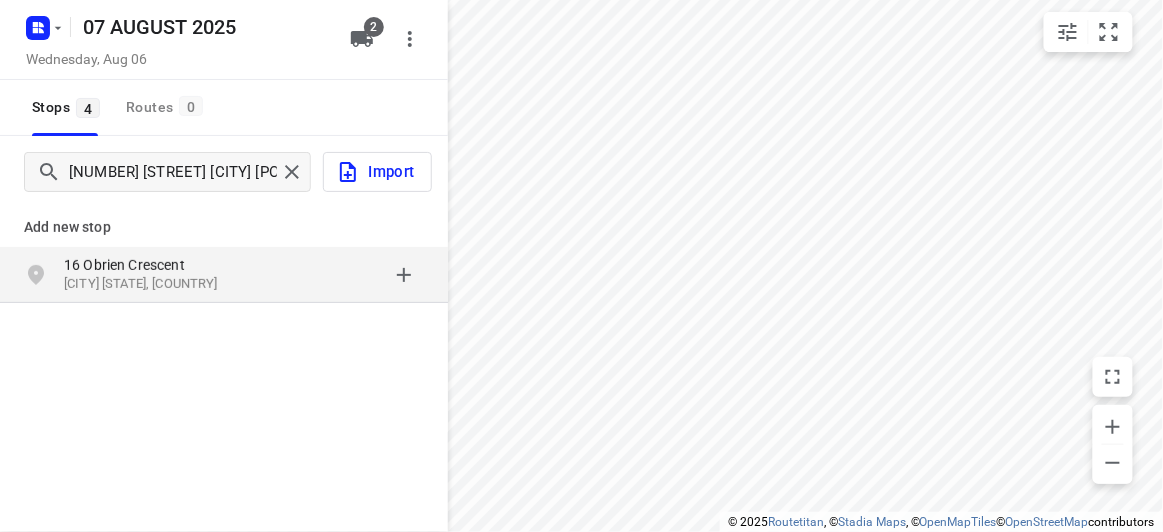 click on "Blackburn South VIC, Australia" at bounding box center [156, 284] 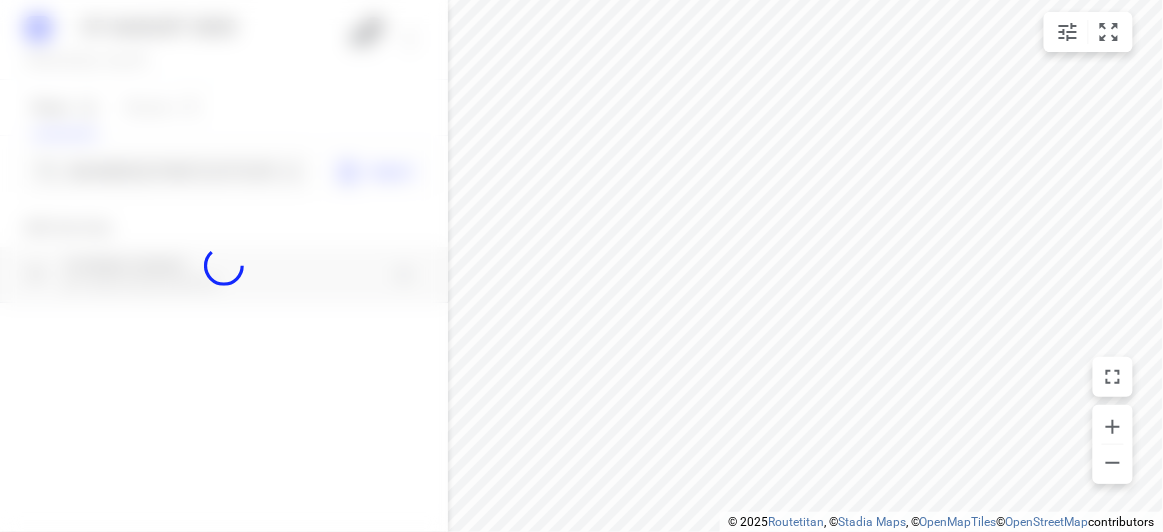 click at bounding box center (224, 266) 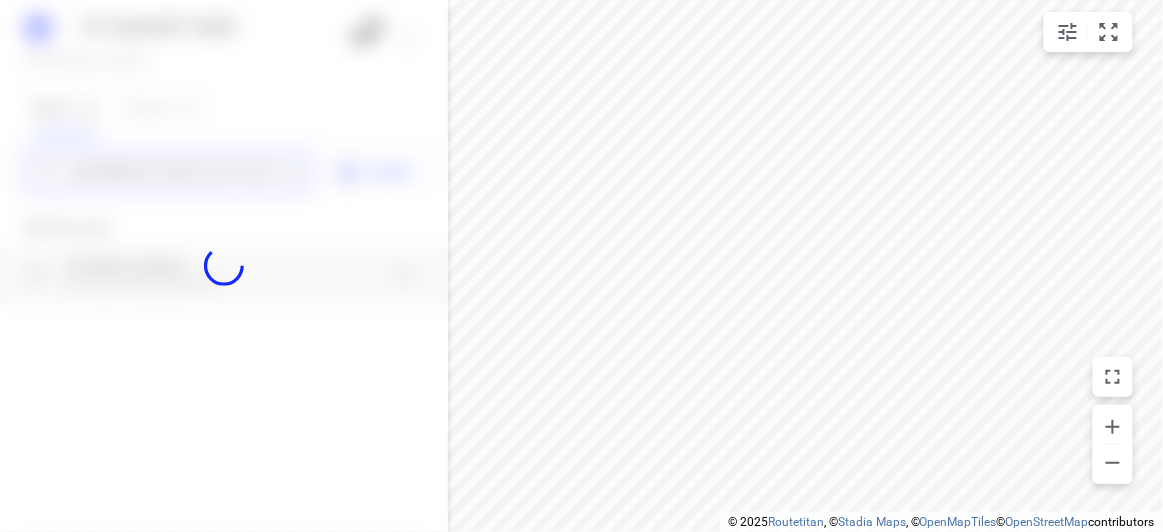 click on "07 AUGUST 2025 Wednesday, Aug 06 2 Stops 4 Routes 0 16 O'Brien Crescent Blackburn South 3130 Import Add new stop 16 Obrien Crescent  Blackburn South VIC, Australia Routing Settings Optimization preference Shortest distance distance Optimization preference Distance Format KM km Distance Format Default stop duration 5 minutes Default stop duration Default stop load 1 units Default stop load Allow late stops   Maximum amount of time drivers may be late at a stop Allow reloads BETA   Vehicles may return to the depot to load more stops. Fixed departure time   Vehicles must depart at the start of their working hours Cancel Save" at bounding box center (224, 266) 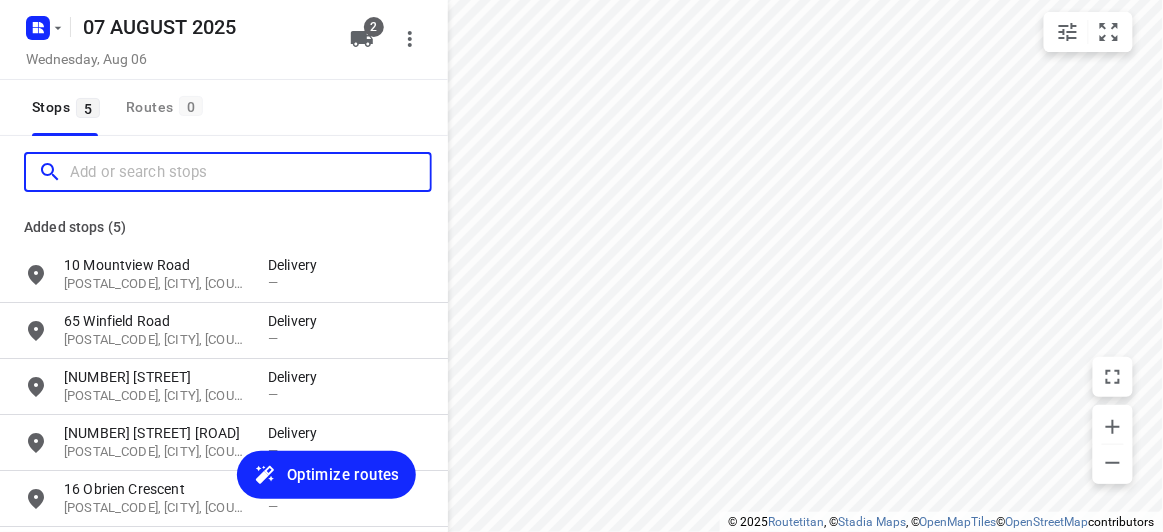 scroll, scrollTop: 0, scrollLeft: 0, axis: both 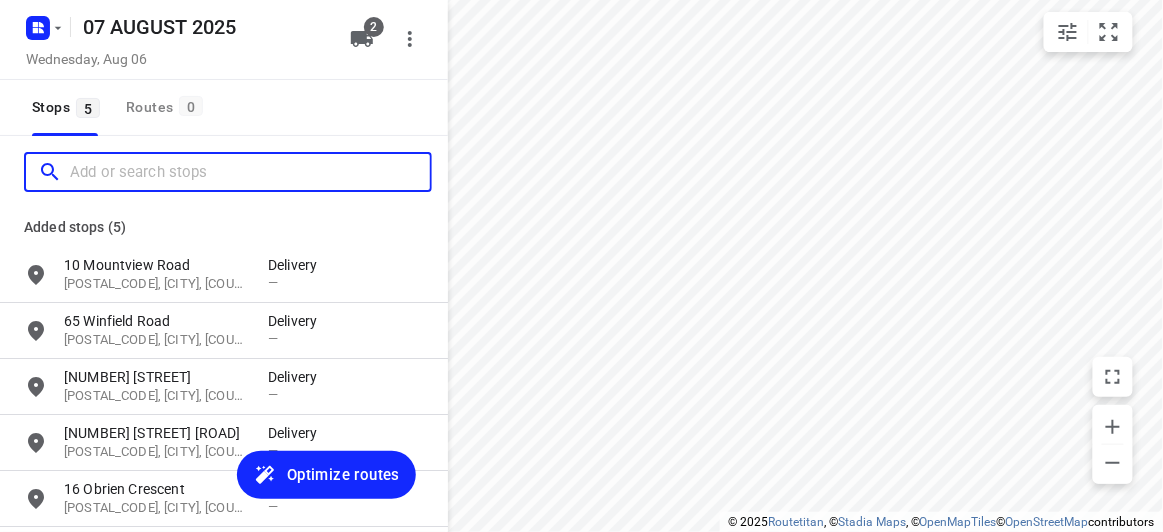 paste on "/8 Dickens street Glen Iris 3146" 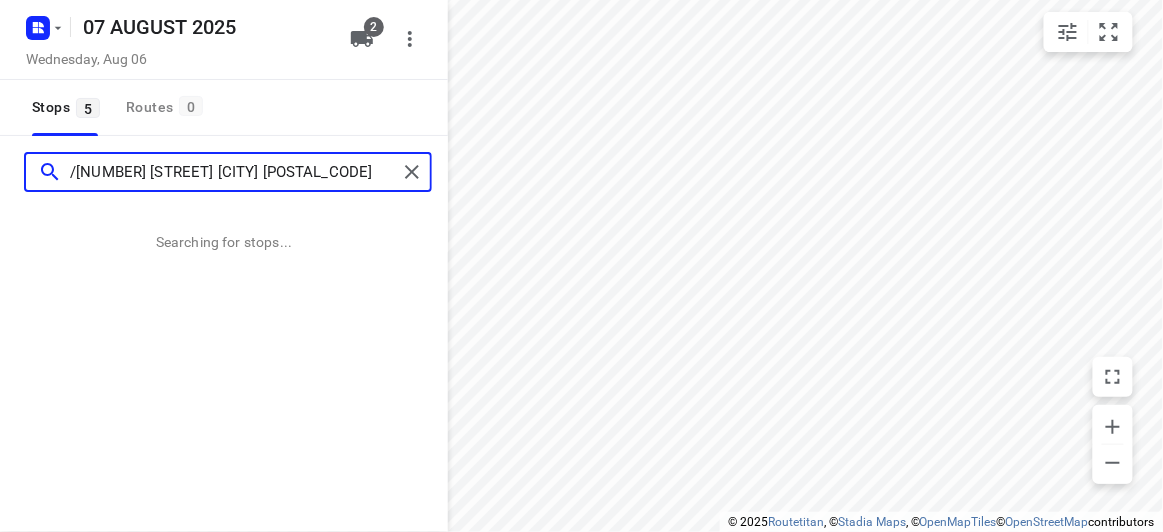 type on "/8 Dickens street Glen Iris 3146" 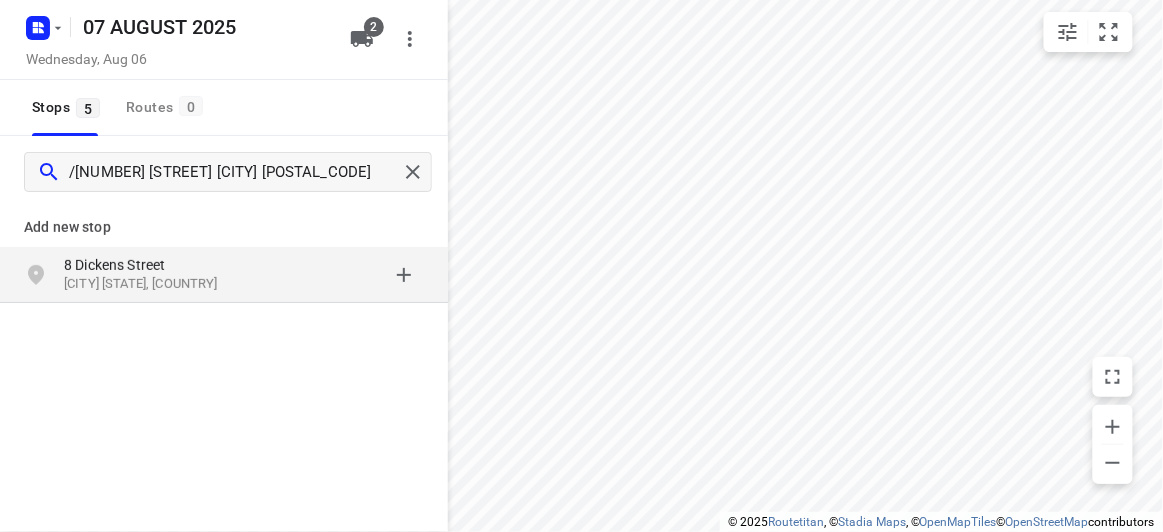 click on "8 Dickens Street" at bounding box center [156, 265] 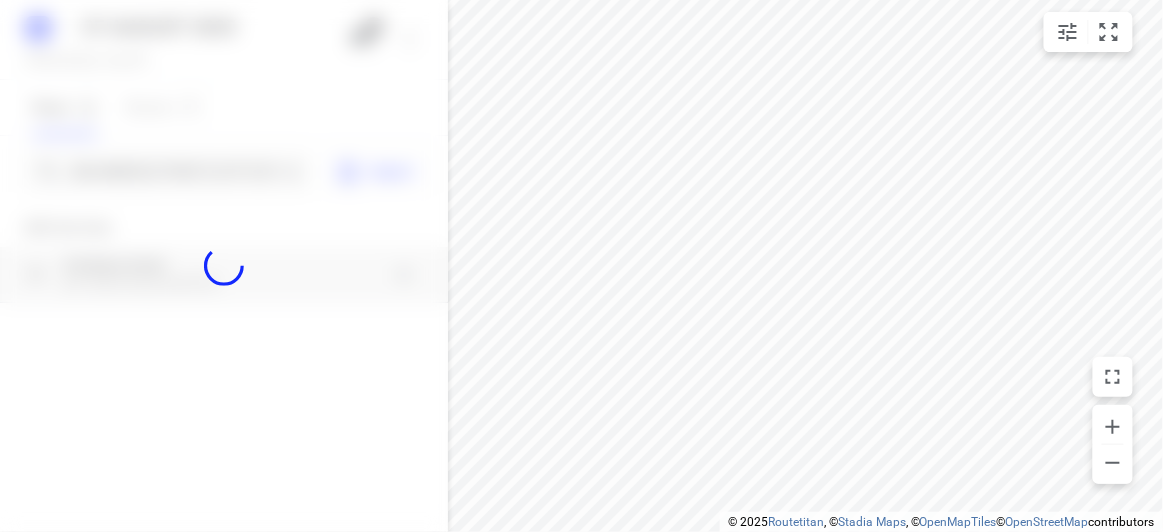 click at bounding box center (224, 266) 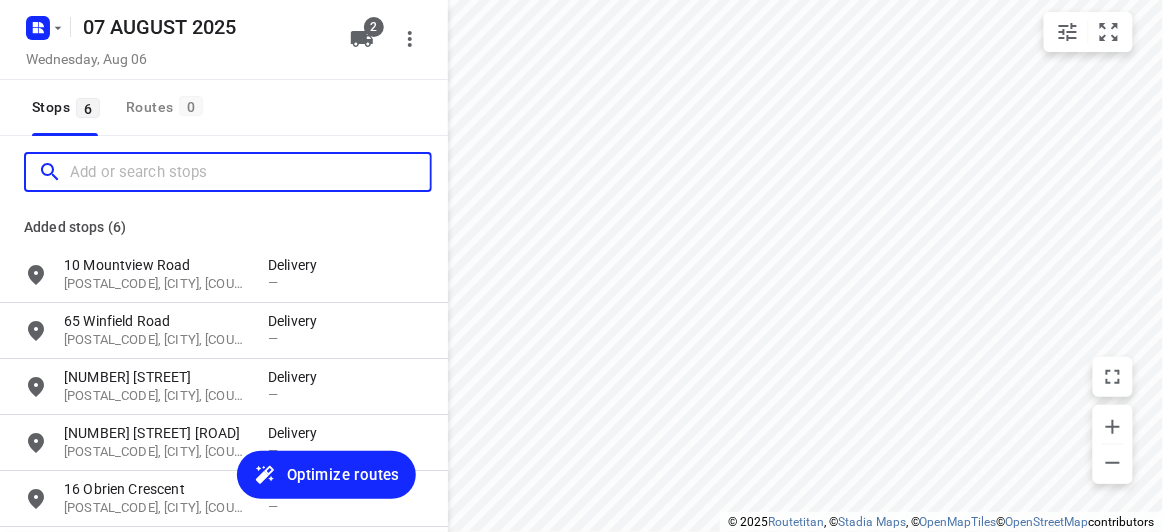 scroll, scrollTop: 0, scrollLeft: 8, axis: horizontal 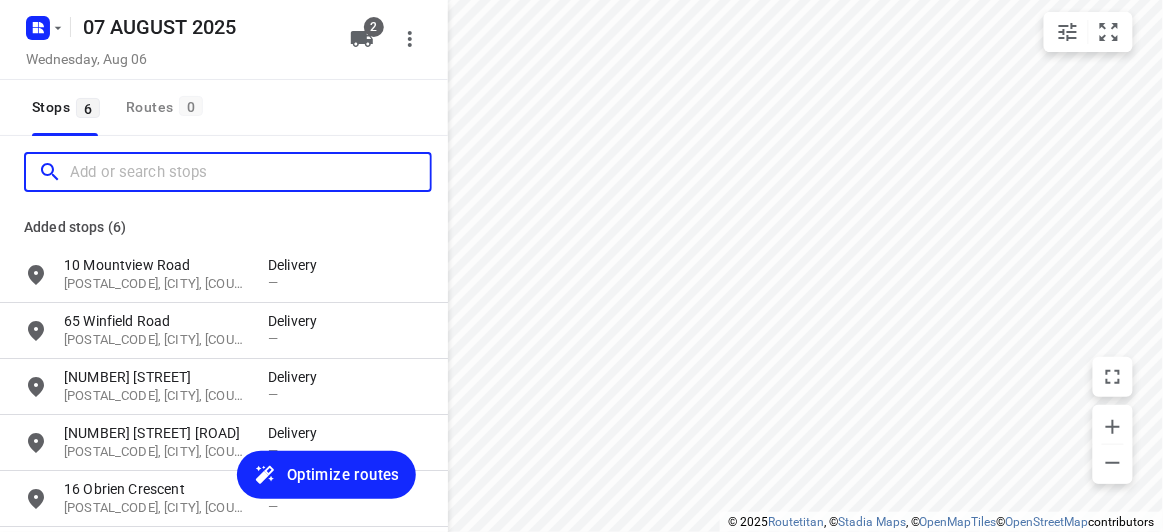 paste on "152 Andersons Creek Road, Doncaster East, 3109" 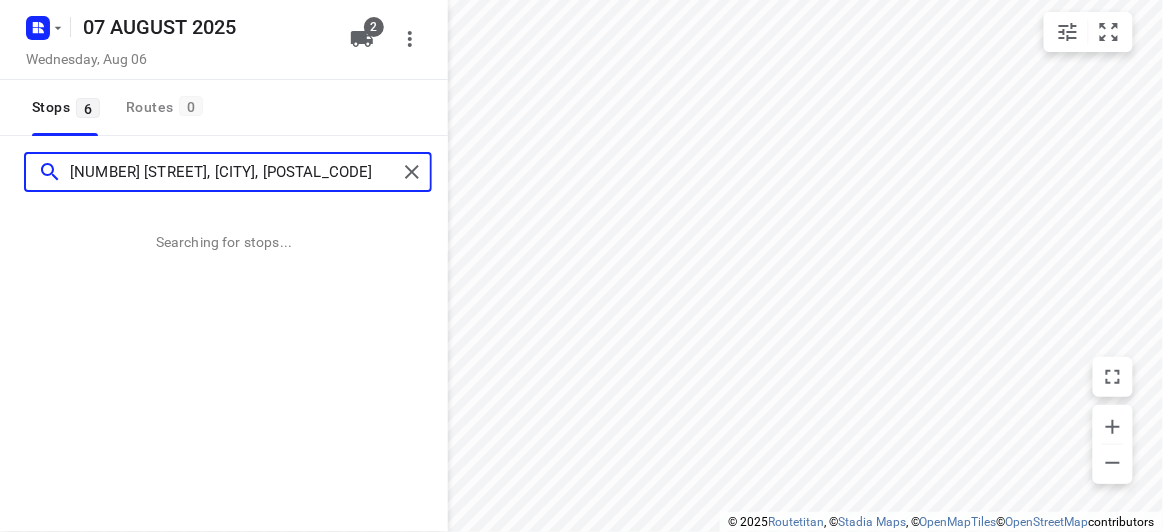 type on "152 Andersons Creek Road, Doncaster East, 3109" 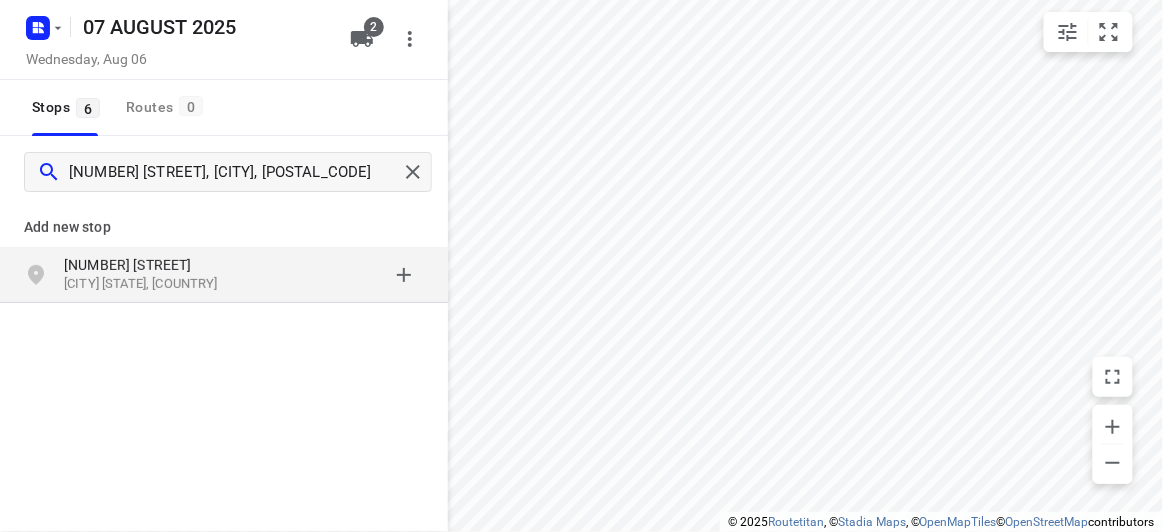 click on "[NUMBER] [STREET]" at bounding box center [156, 265] 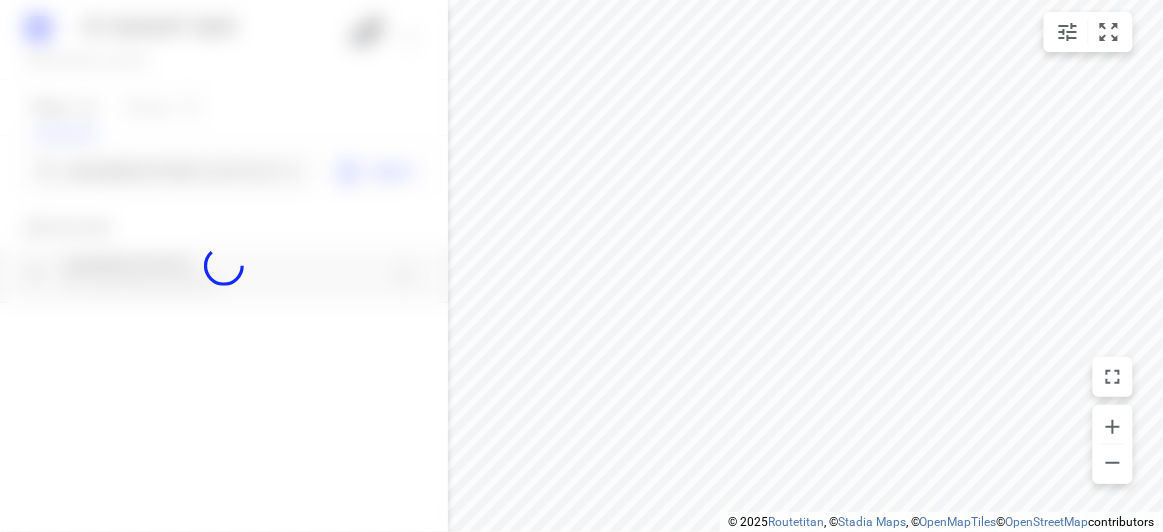 click at bounding box center (224, 266) 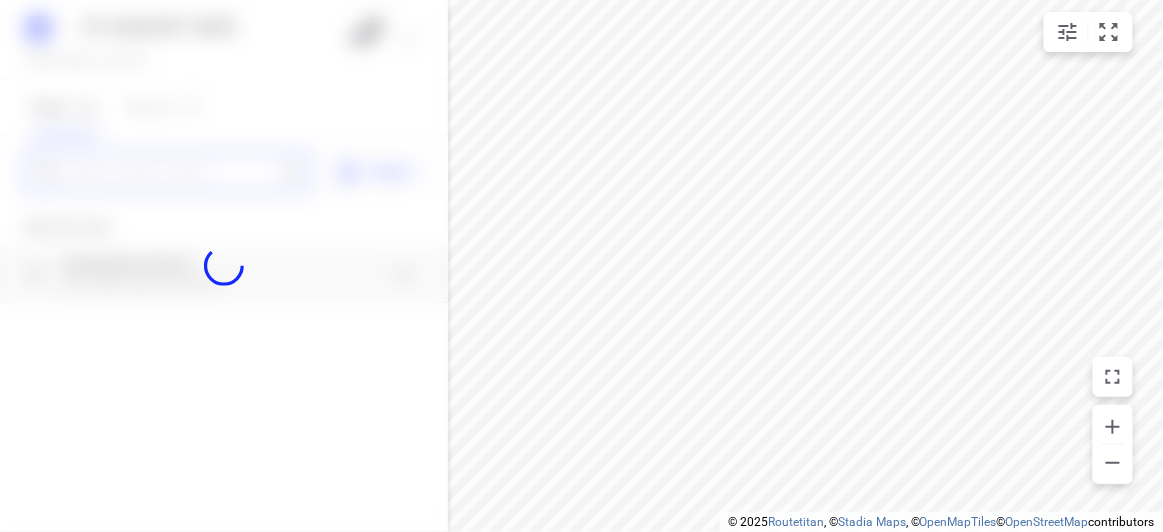 paste on "77 Alderford Dr Wantirna 3152" 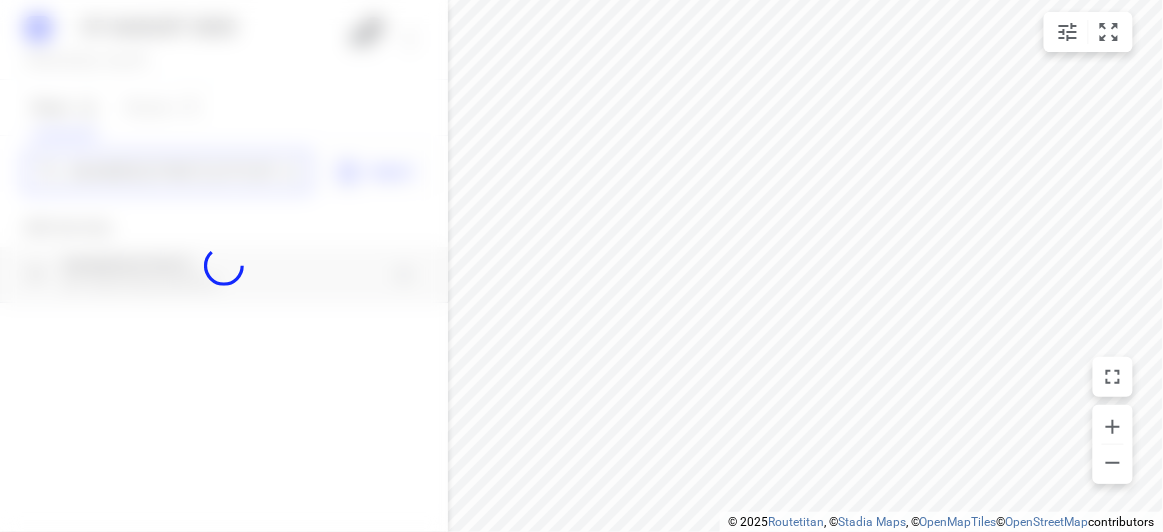 scroll, scrollTop: 0, scrollLeft: 0, axis: both 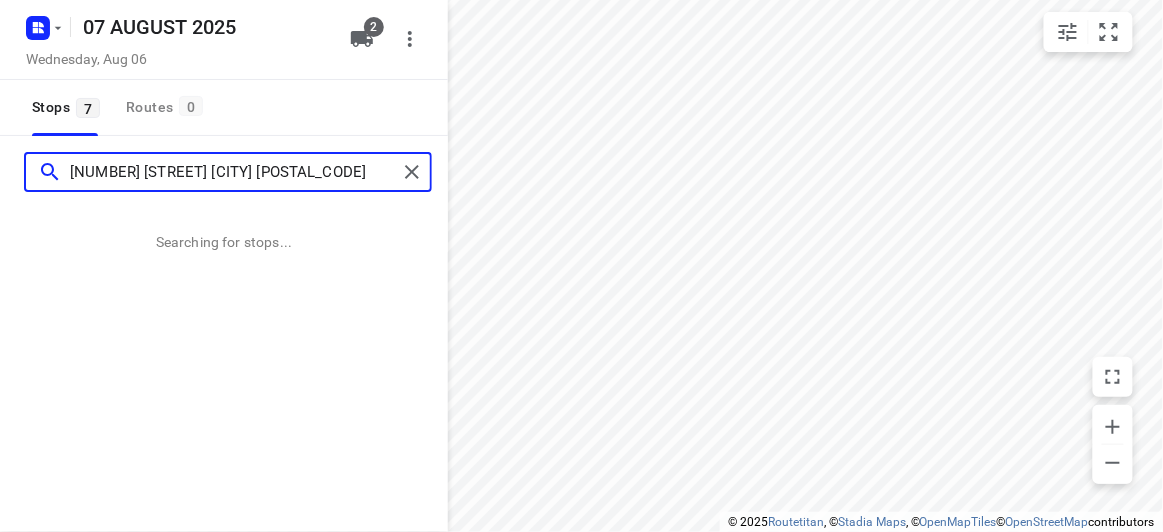 type on "77 Alderford Dr Wantirna 3152" 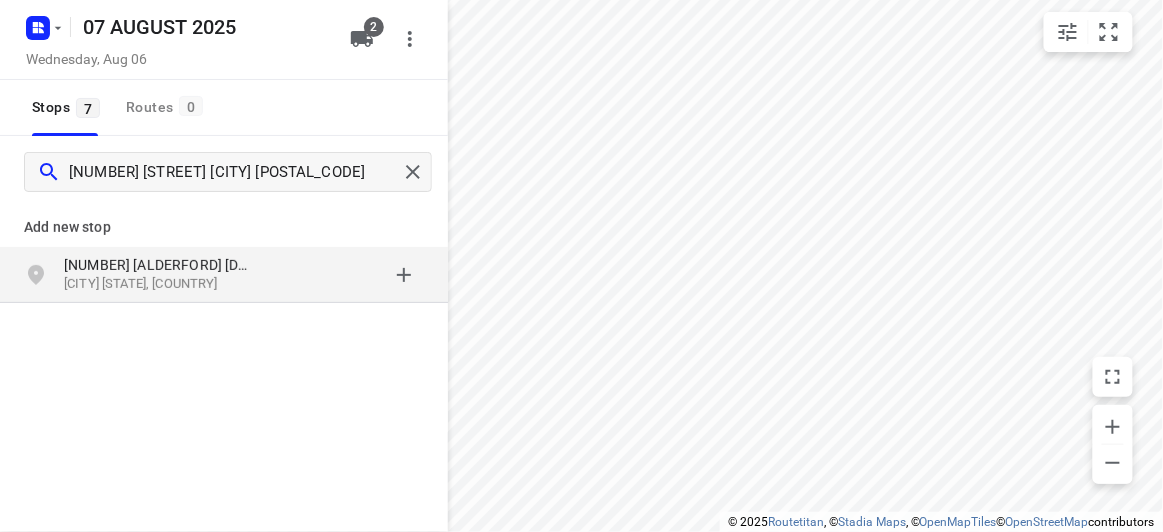 click on "77 Alderford Dr  Wantirna VIC 3152, Australia" at bounding box center (224, 275) 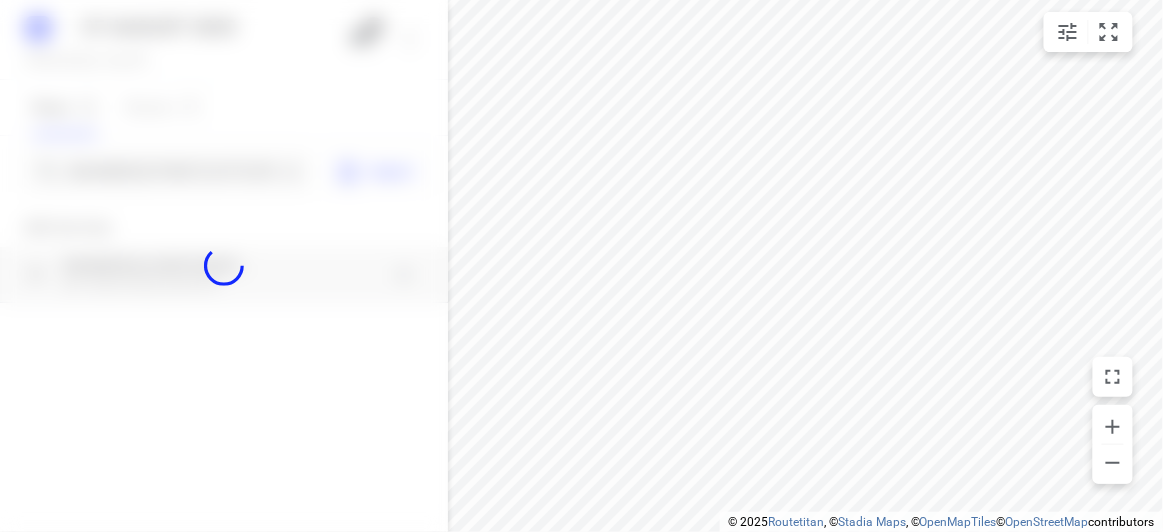 click at bounding box center (224, 266) 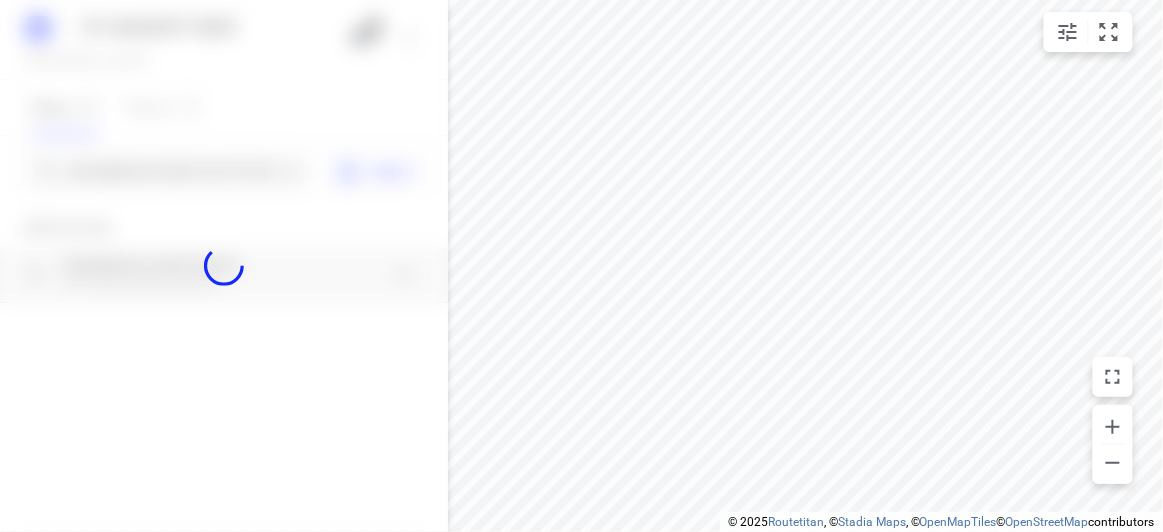 click at bounding box center (224, 266) 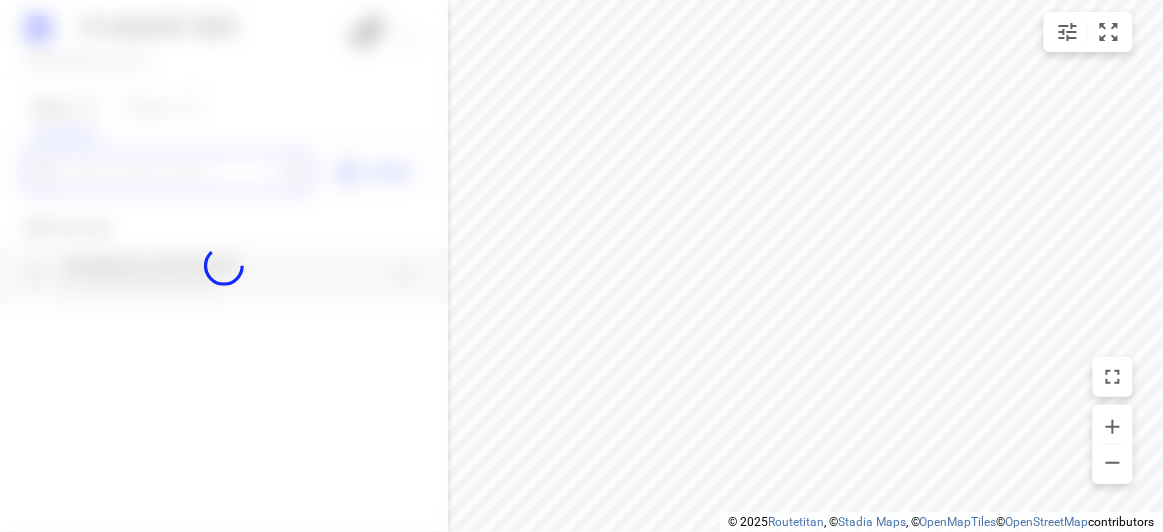 paste on "/ 9 Thomas Street Doncaster East" 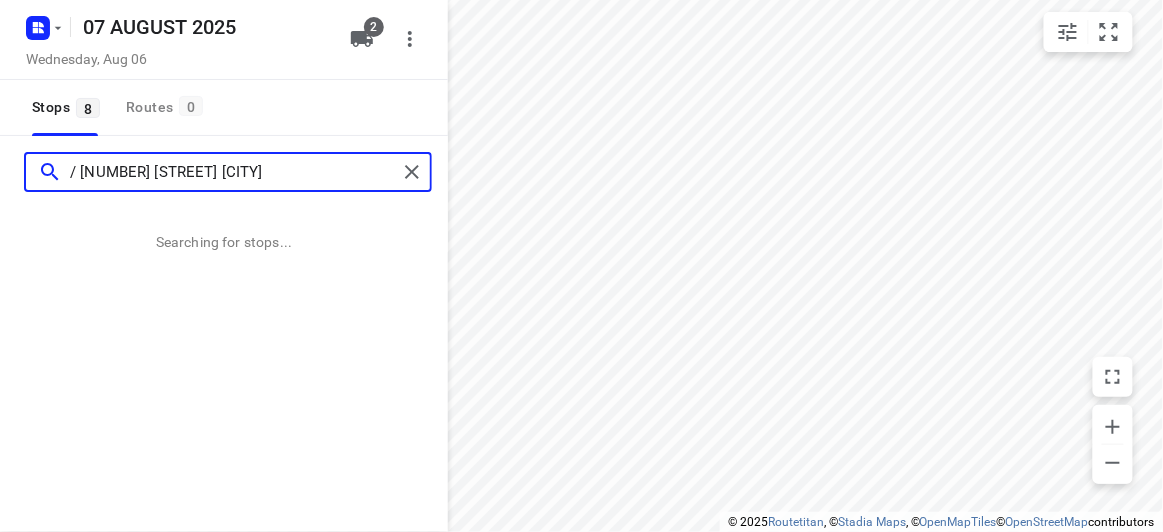 type on "/ 9 Thomas Street Doncaster East" 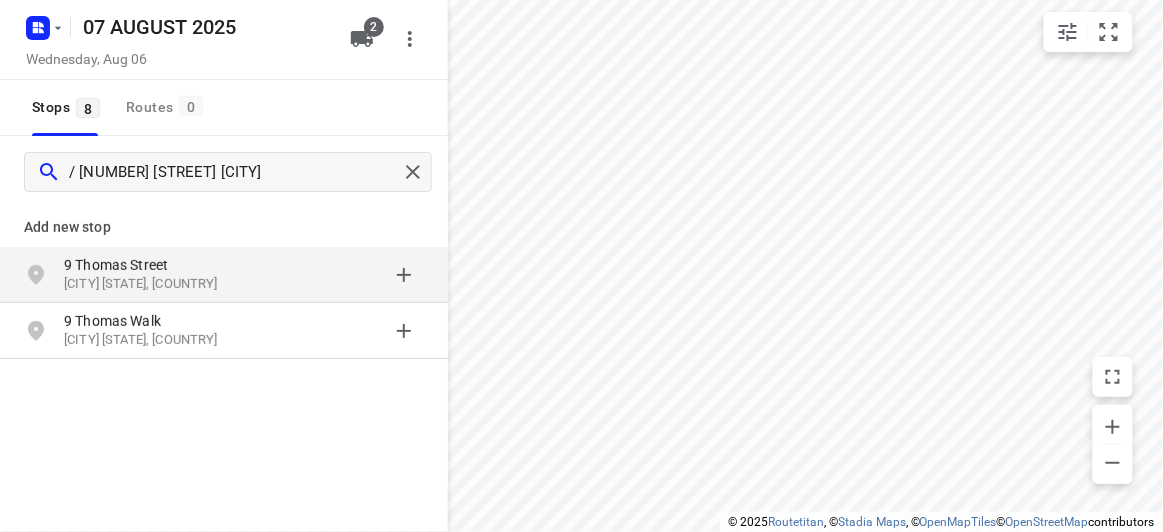 click on "9 Thomas Street" at bounding box center [156, 265] 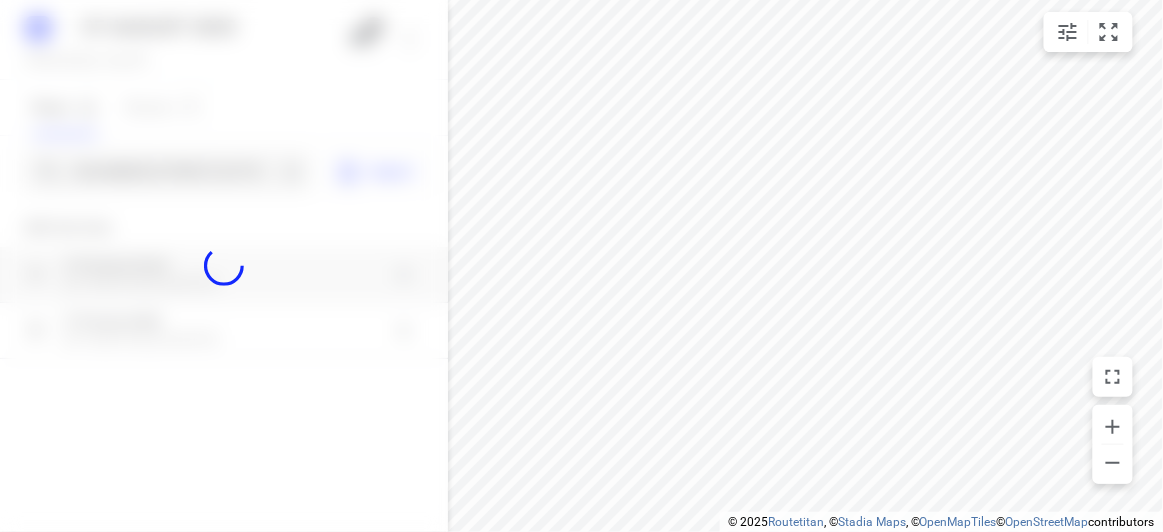 click at bounding box center [224, 266] 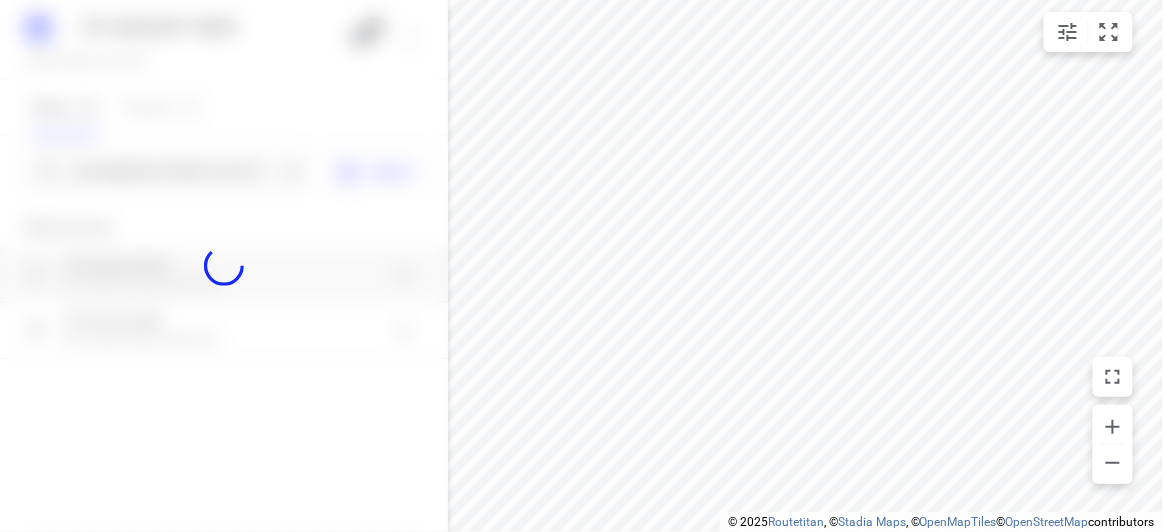 click at bounding box center (224, 266) 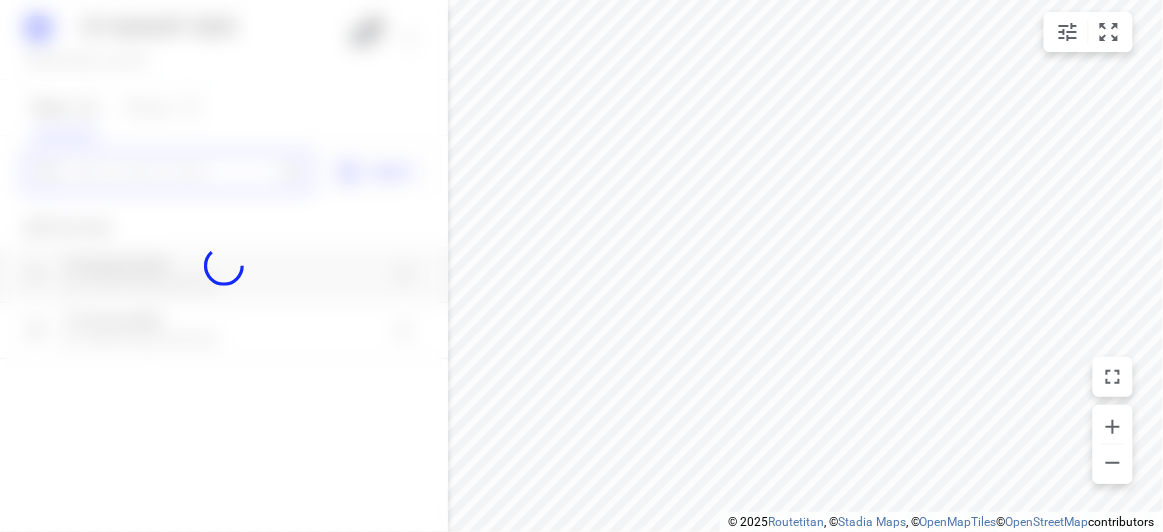 paste on "21 Chancellor Drive Wheelers Hill 3150" 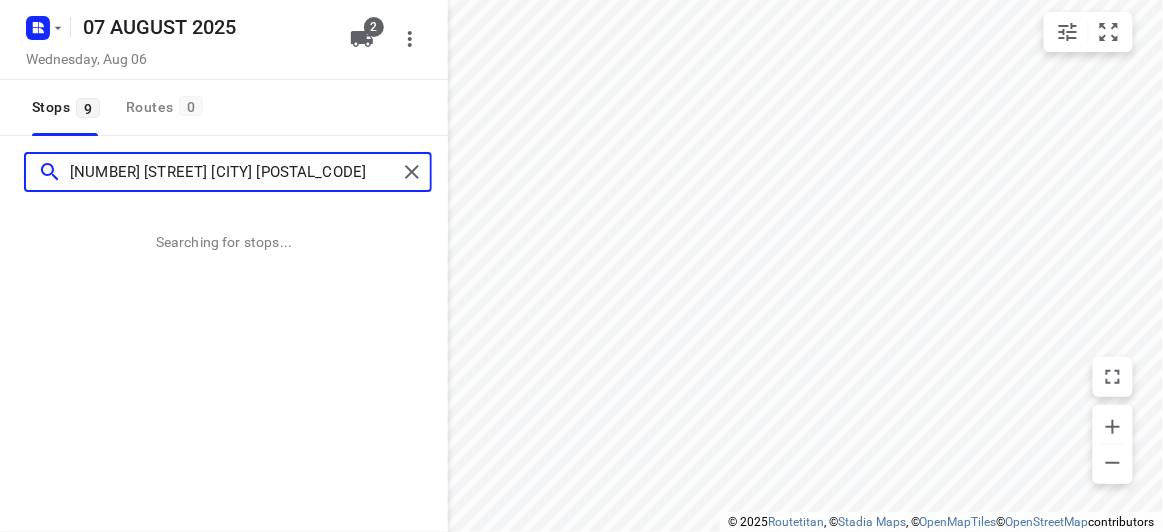 scroll, scrollTop: 0, scrollLeft: 0, axis: both 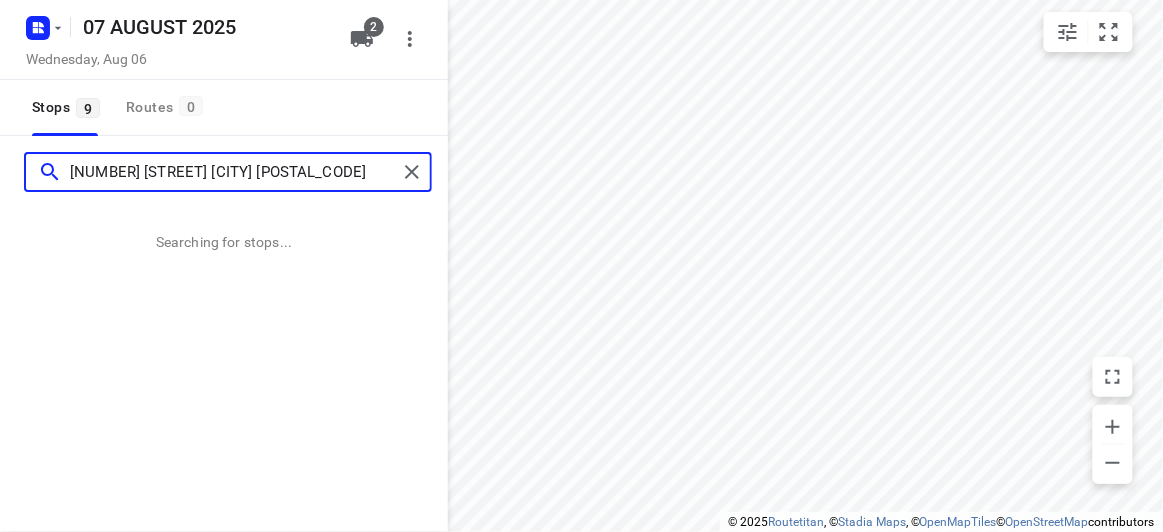 type on "21 Chancellor Drive Wheelers Hill 3150" 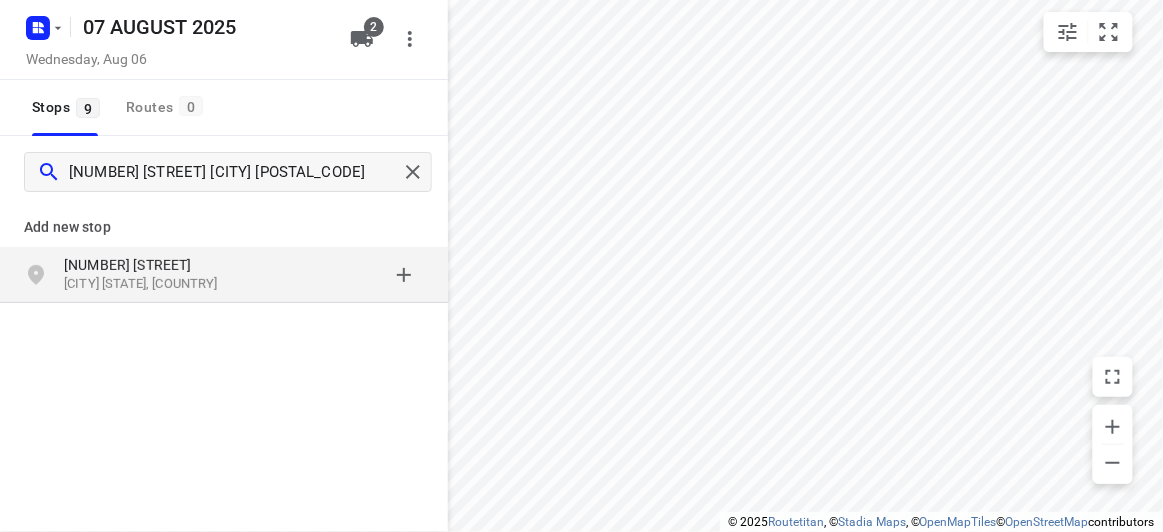click on "Add new stop" at bounding box center (224, 219) 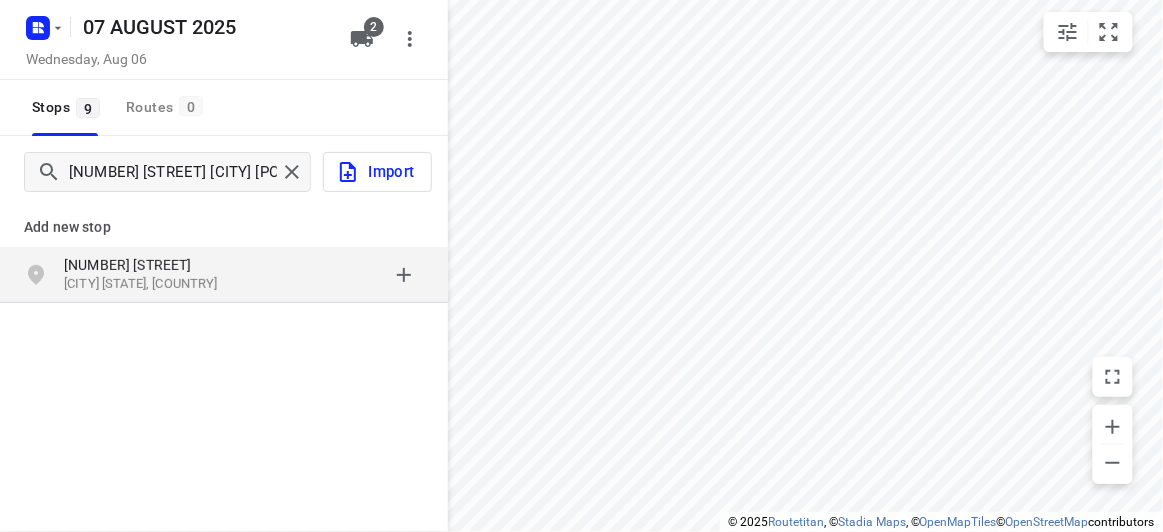 click on "21 Chancellor Drive  Wheelers Hill VIC 3150, Australia" at bounding box center (224, 275) 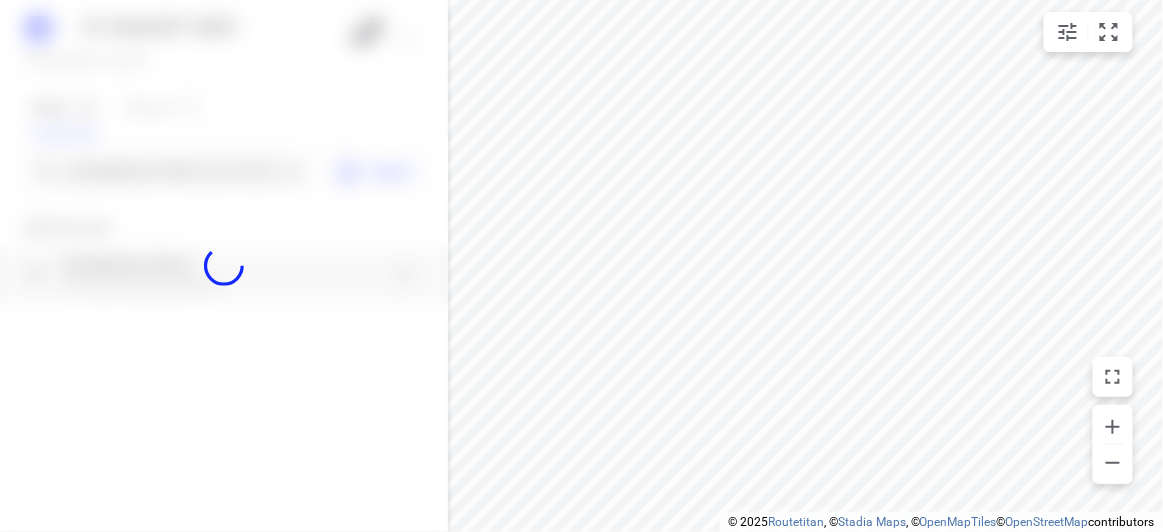 click at bounding box center (224, 266) 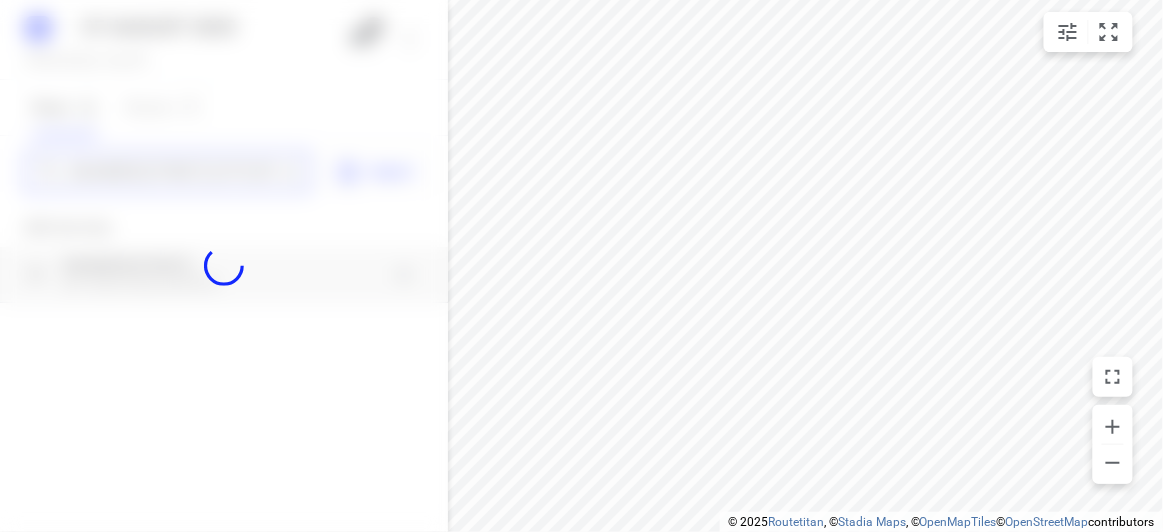 click on "21 Chancellor Drive Wheelers Hill 3150" at bounding box center [173, 172] 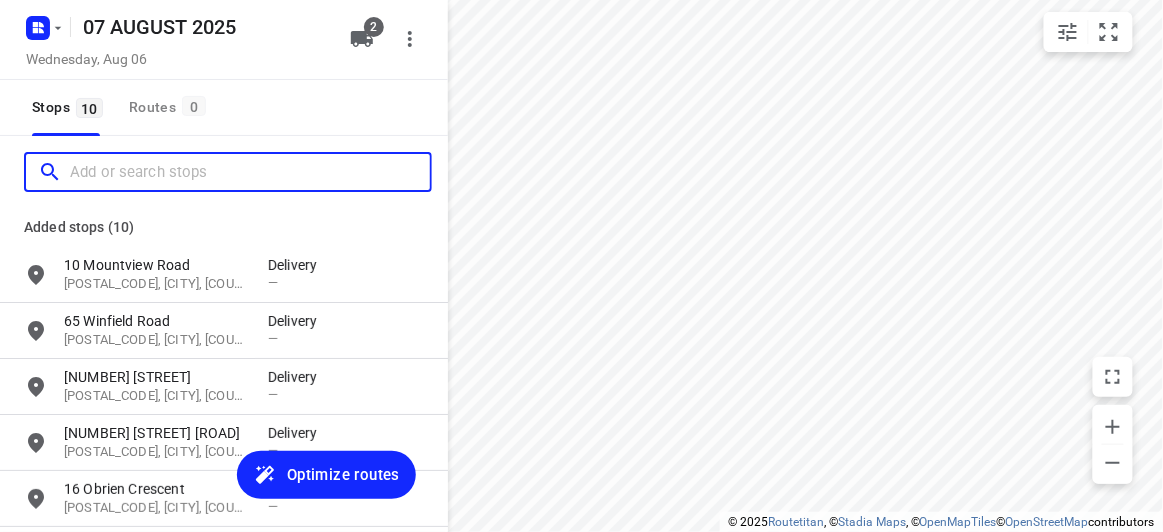 scroll, scrollTop: 0, scrollLeft: 0, axis: both 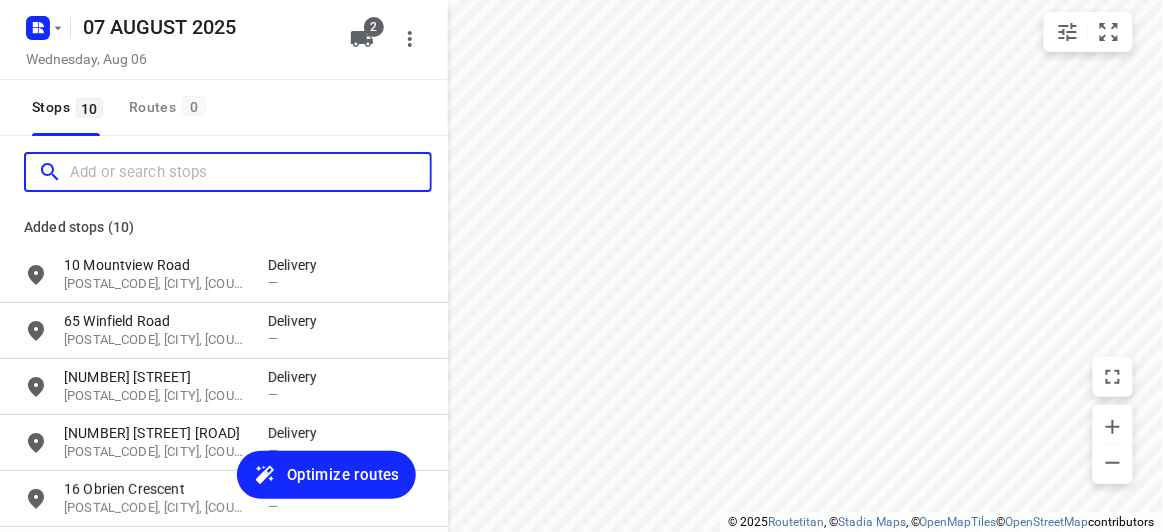 paste on "3 Broomhill Avenue, Blackburn 3130" 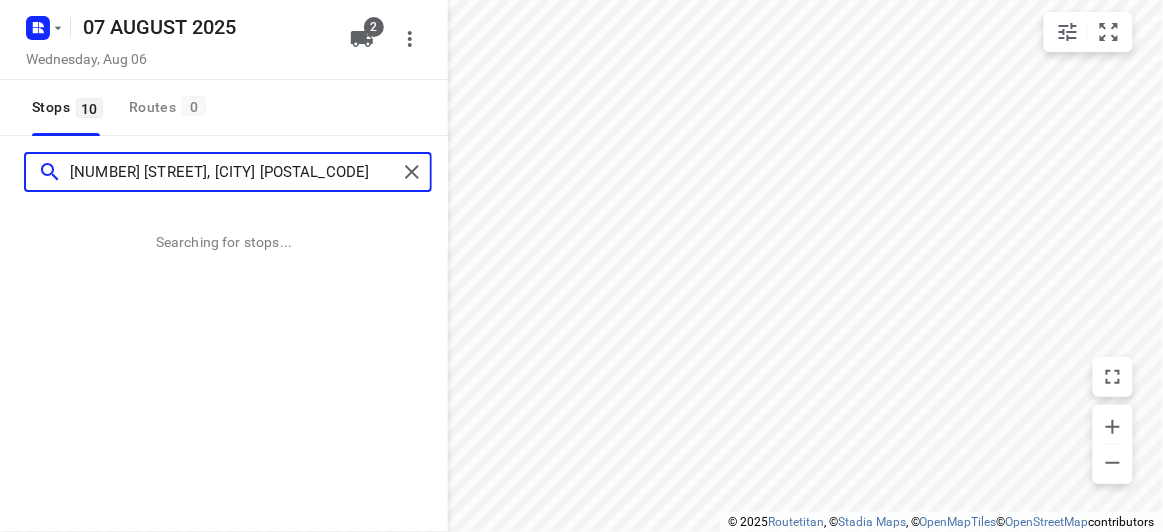 type on "3 Broomhill Avenue, Blackburn 3130" 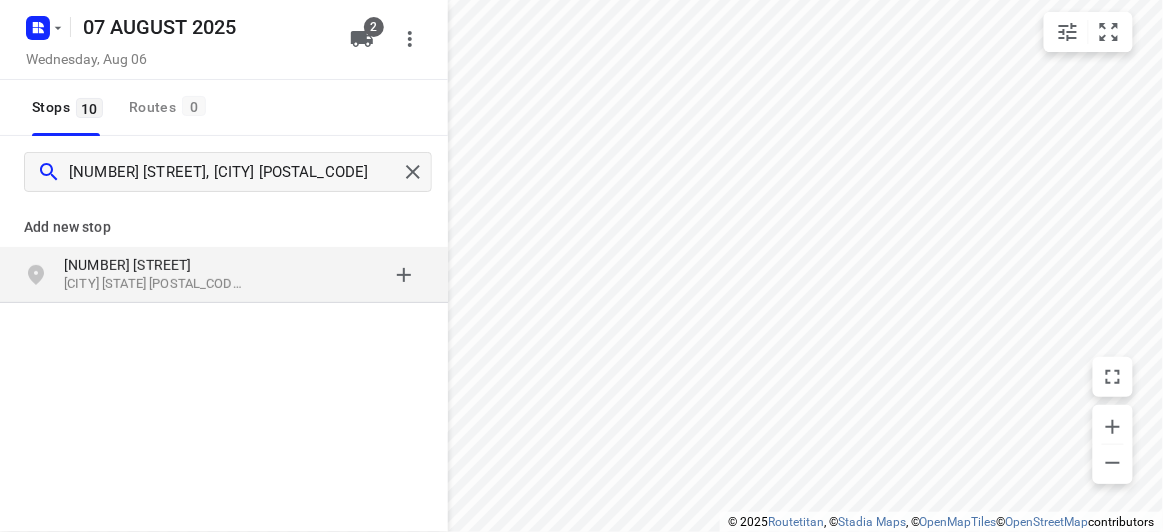 click on "[NUMBER] [STREET]" at bounding box center [156, 265] 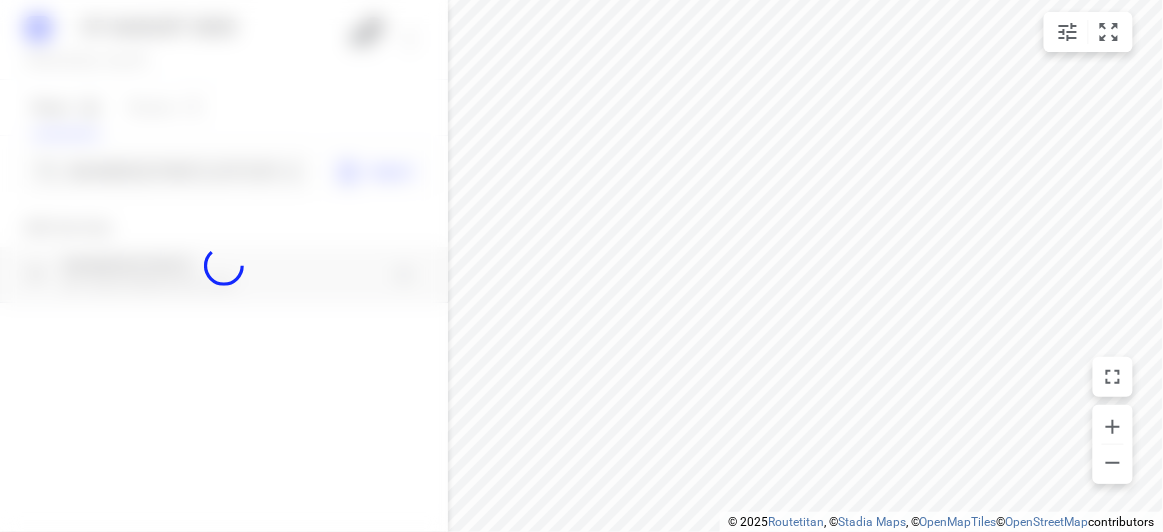 click at bounding box center [224, 266] 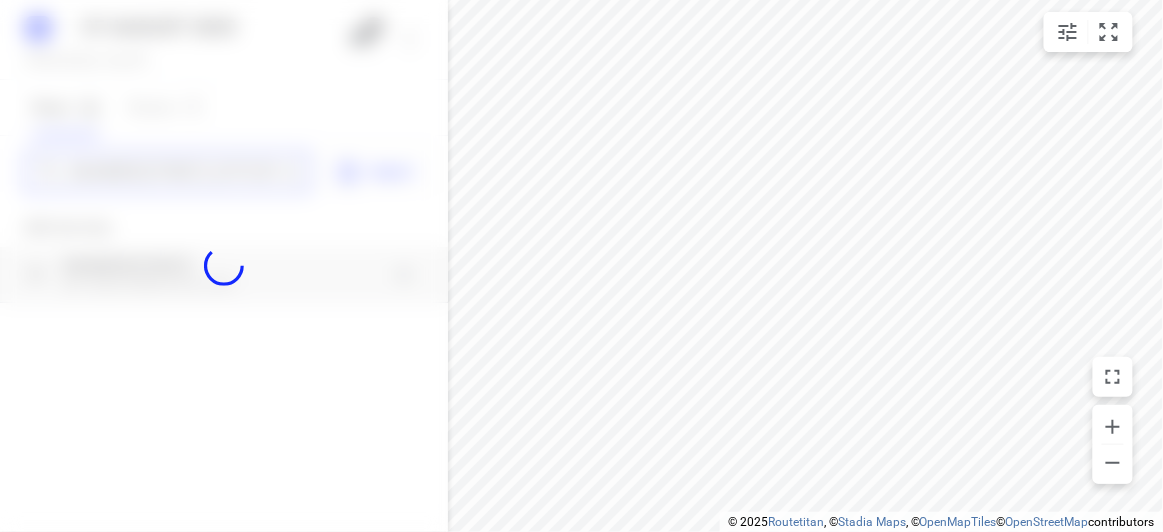 click on "07 AUGUST 2025 Wednesday, Aug 06 2 Stops 10 Routes 0 3 Broomhill Avenue, Blackburn 3130 Import Add new stop 3 Broomhill Avenue  Blackburn VIC 3130, Australia Routing Settings Optimization preference Shortest distance distance Optimization preference Distance Format KM km Distance Format Default stop duration 5 minutes Default stop duration Default stop load 1 units Default stop load Allow late stops   Maximum amount of time drivers may be late at a stop Allow reloads BETA   Vehicles may return to the depot to load more stops. Fixed departure time   Vehicles must depart at the start of their working hours Cancel Save" at bounding box center (224, 266) 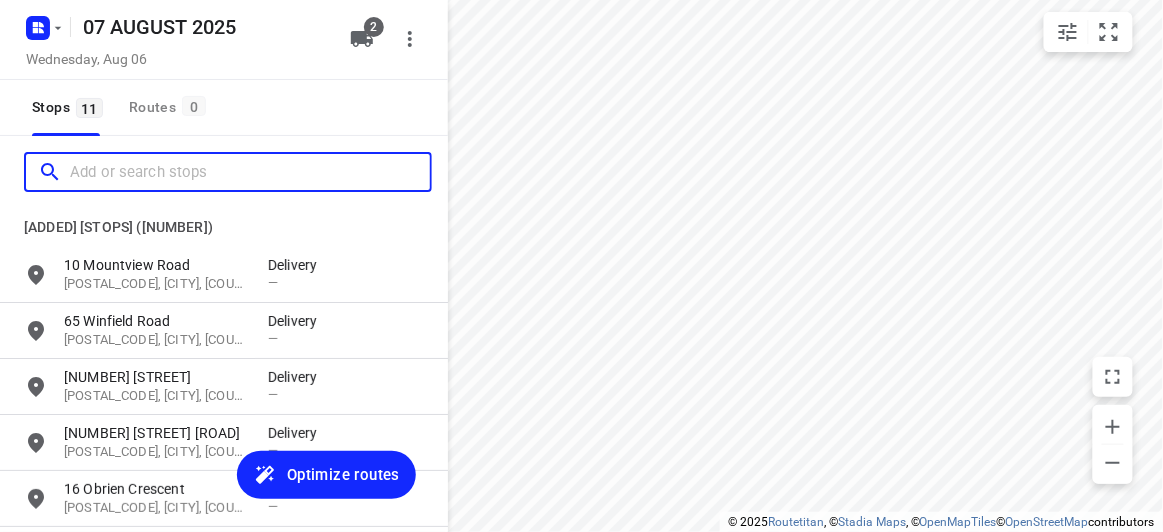 paste on "44 Blackwood Street, Carnegie 3163" 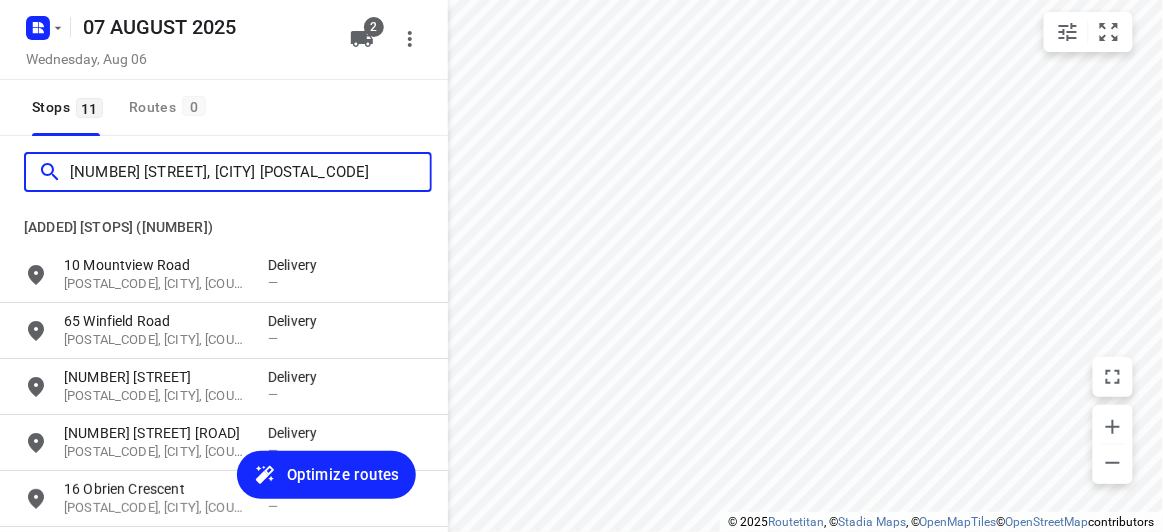 scroll, scrollTop: 0, scrollLeft: 0, axis: both 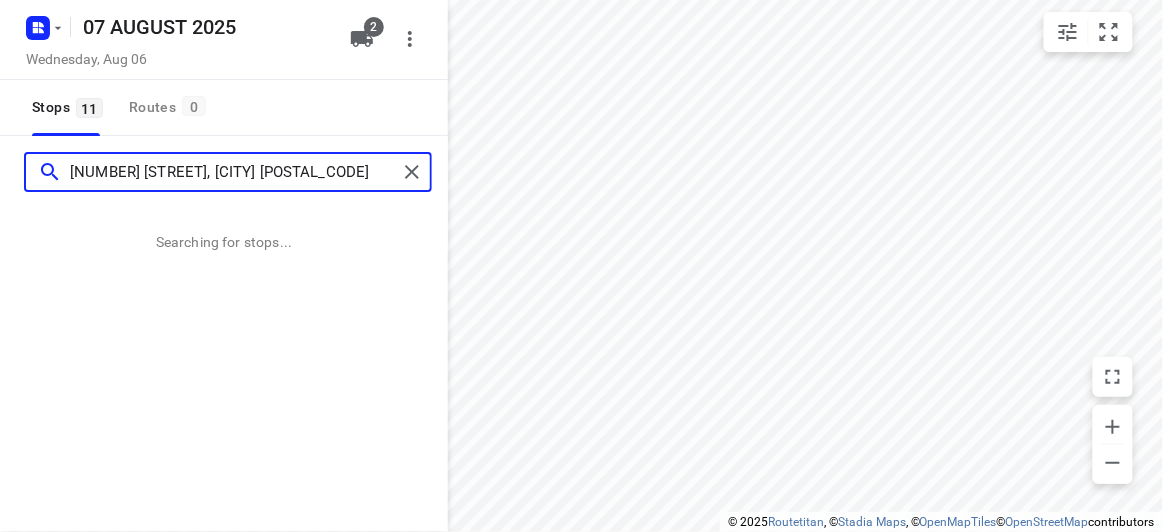 type on "44 Blackwood Street, Carnegie 3163" 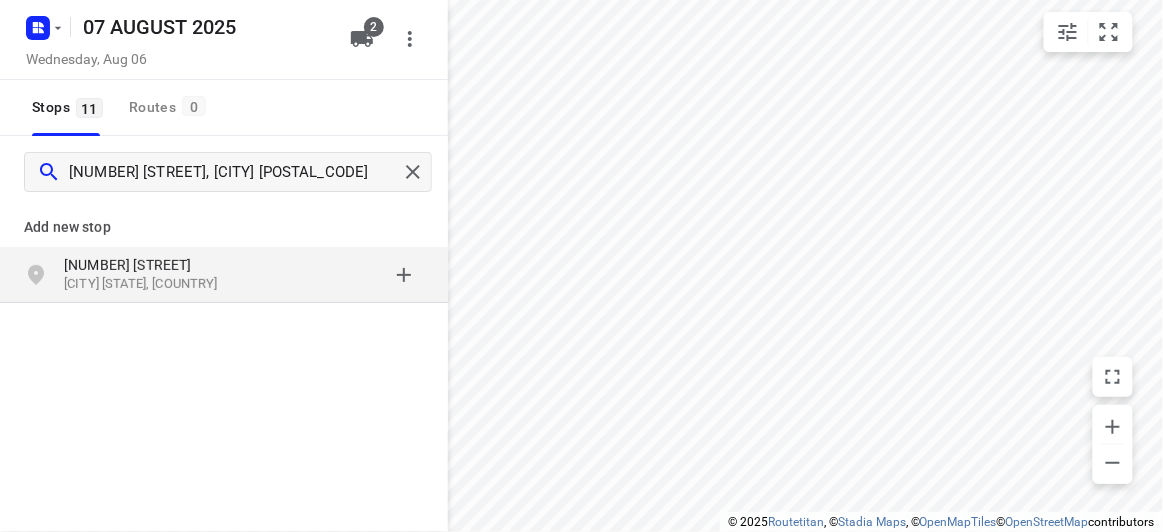 click on "Carnegie VIC 3163, Australia" at bounding box center (156, 284) 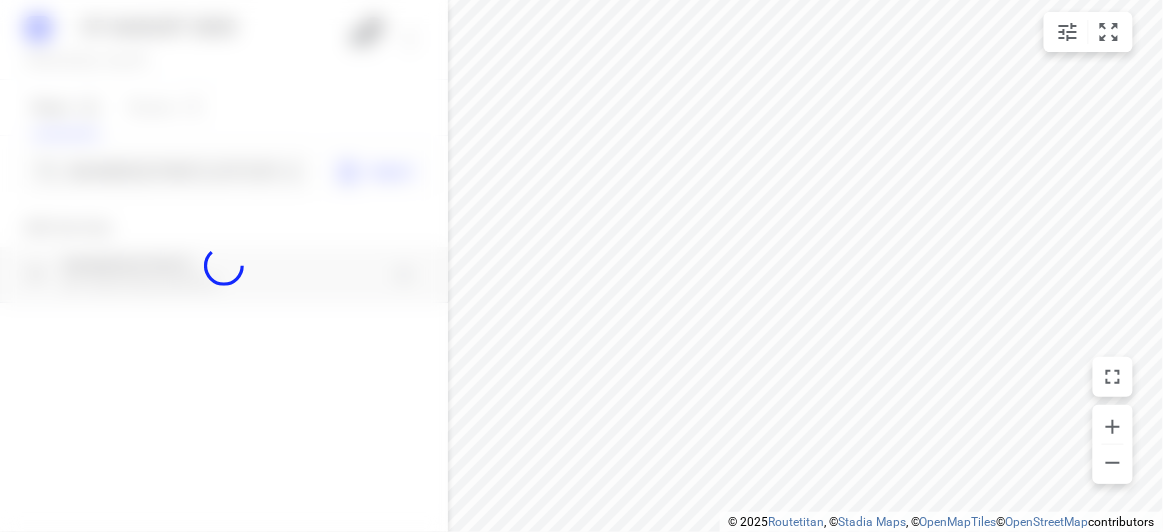 click at bounding box center (224, 266) 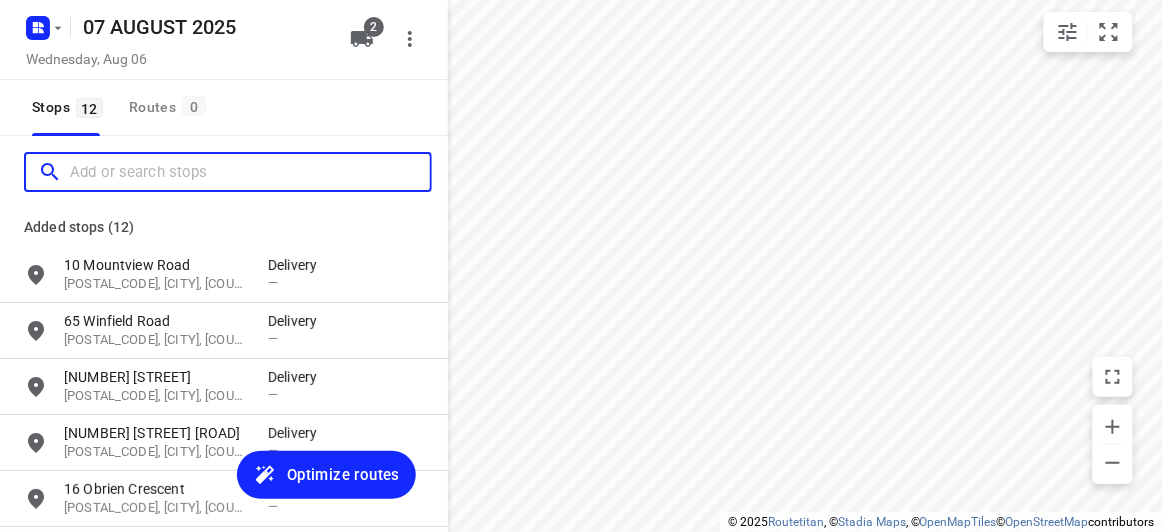 click at bounding box center [250, 172] 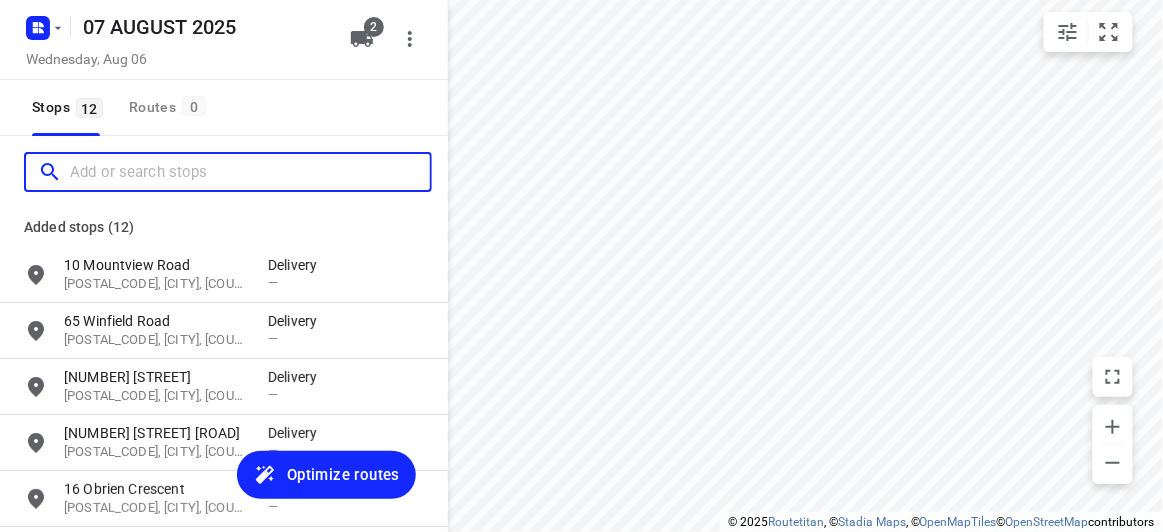 scroll, scrollTop: 0, scrollLeft: 0, axis: both 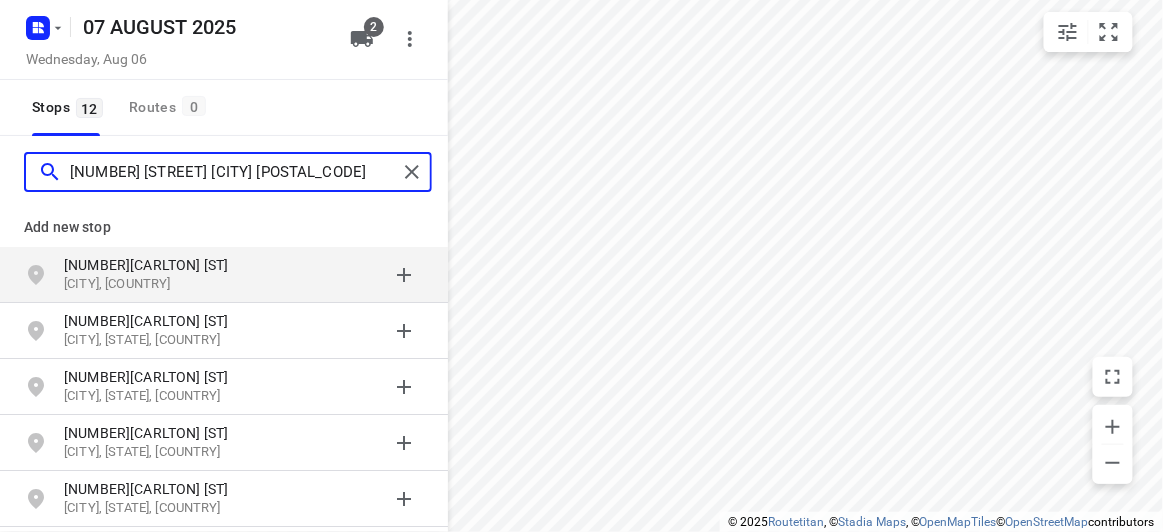 click on "26A Carlton st McKinnon 3203" at bounding box center [233, 172] 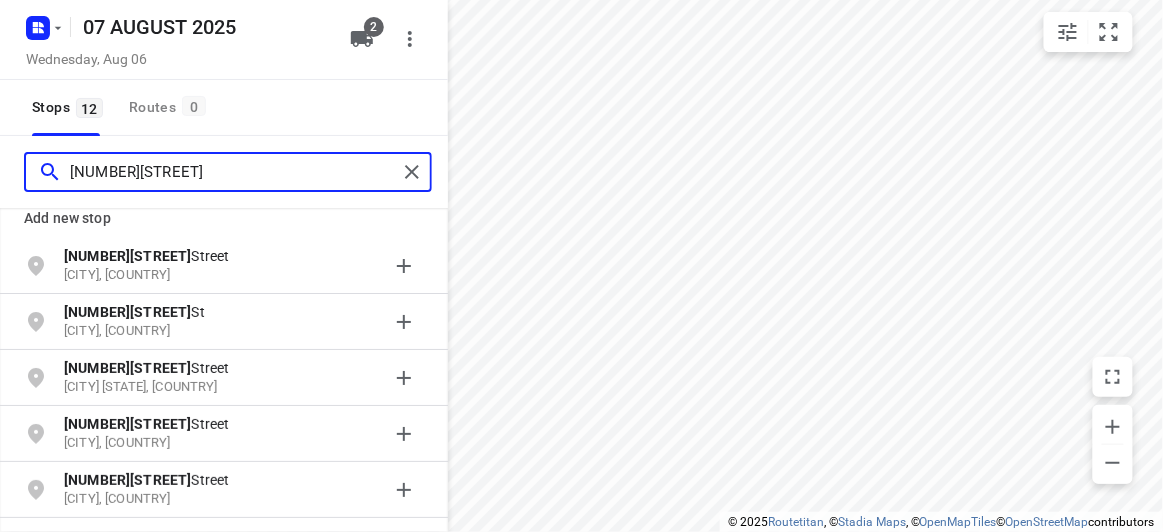 scroll, scrollTop: 14, scrollLeft: 0, axis: vertical 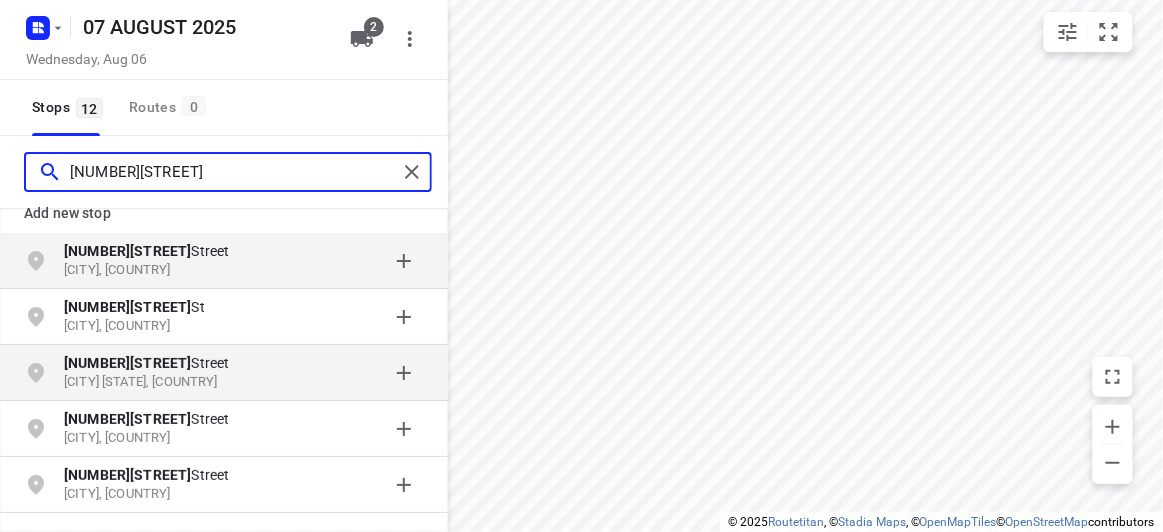 type on "26A Carlton" 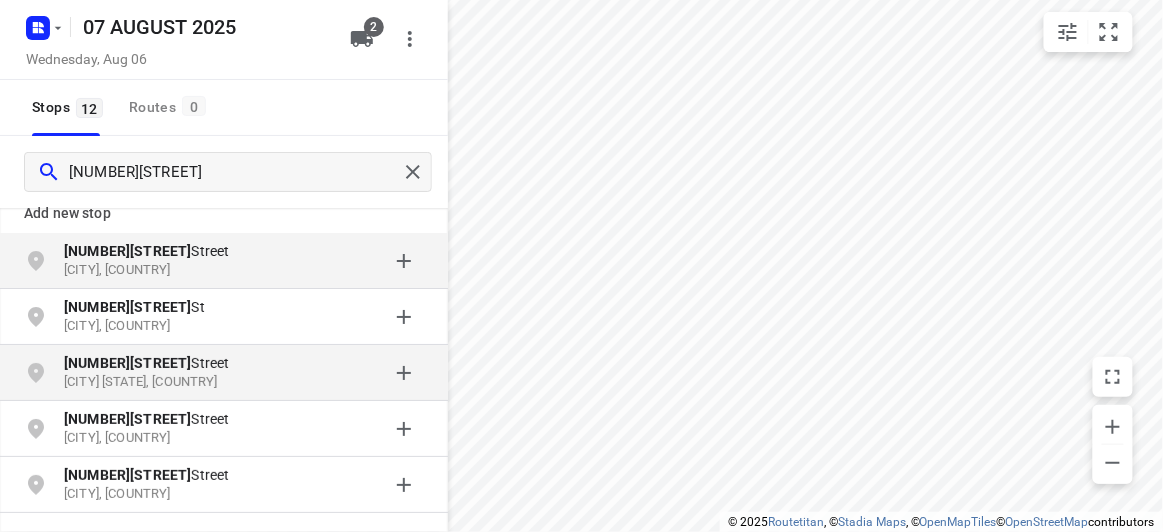 click on "McKinnon VIC, Australia" at bounding box center (156, 382) 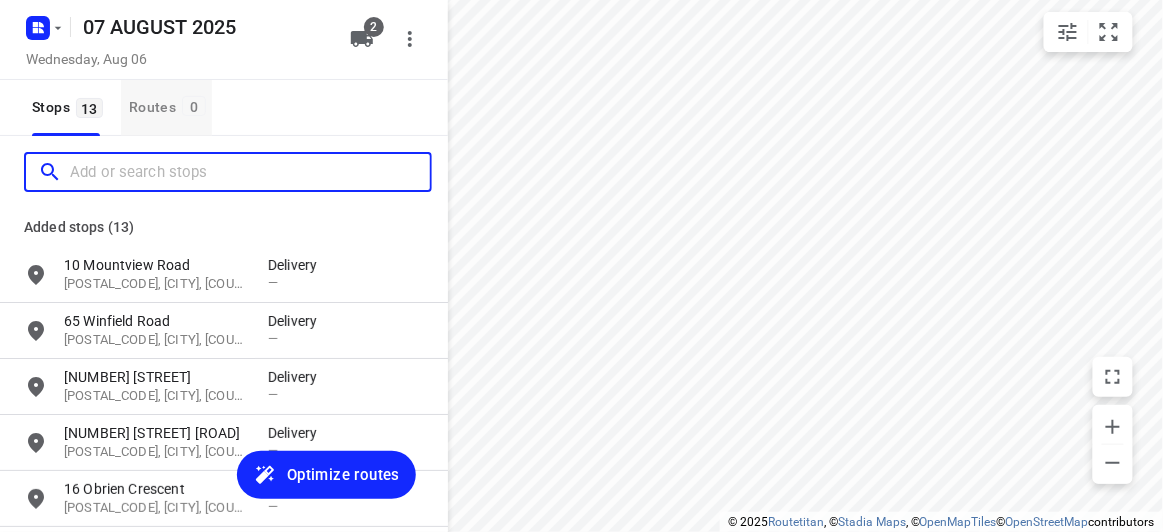 paste on "120B Haverbrack Drive Mulgrave 3170" 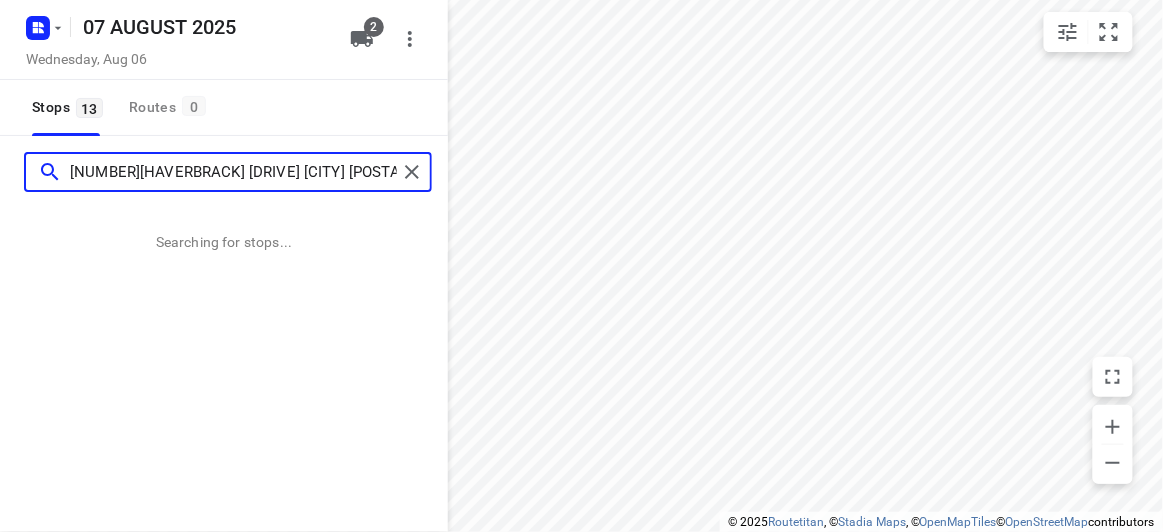 type on "120B Haverbrack Drive Mulgrave 3170" 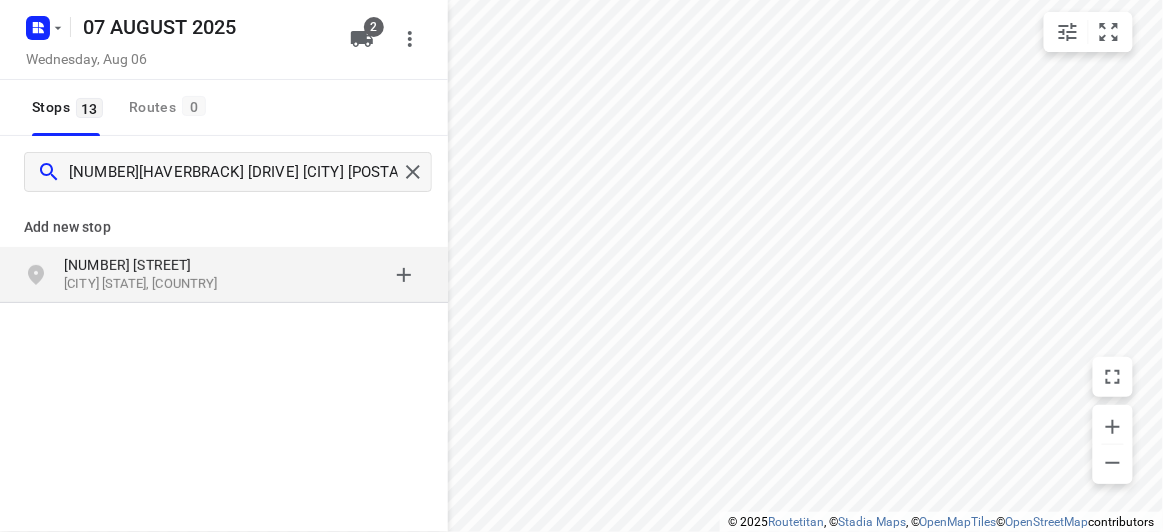 click on "Mulgrave VIC 3170, Australia" at bounding box center (156, 284) 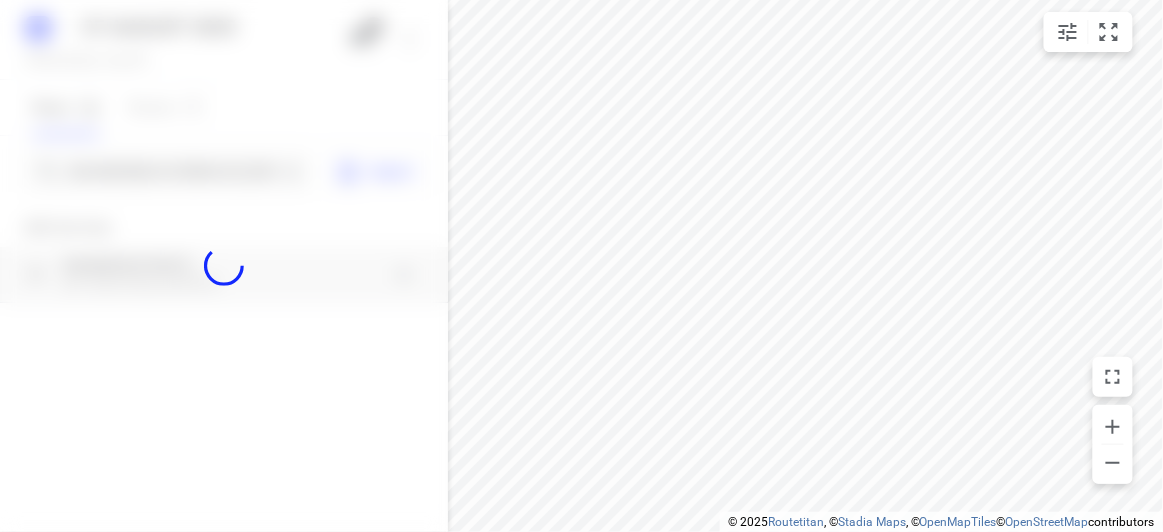 click at bounding box center [224, 266] 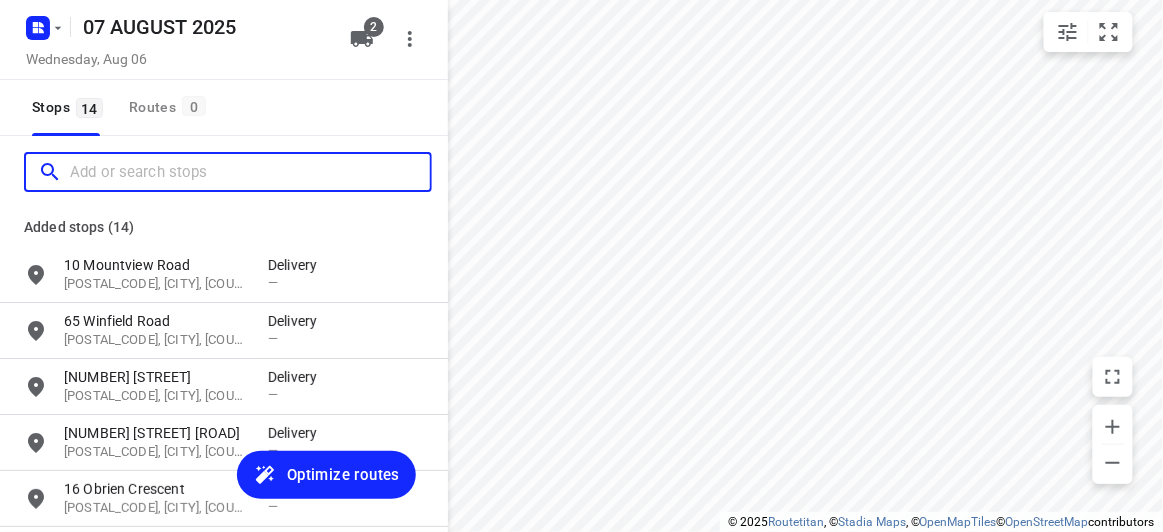 click at bounding box center (250, 172) 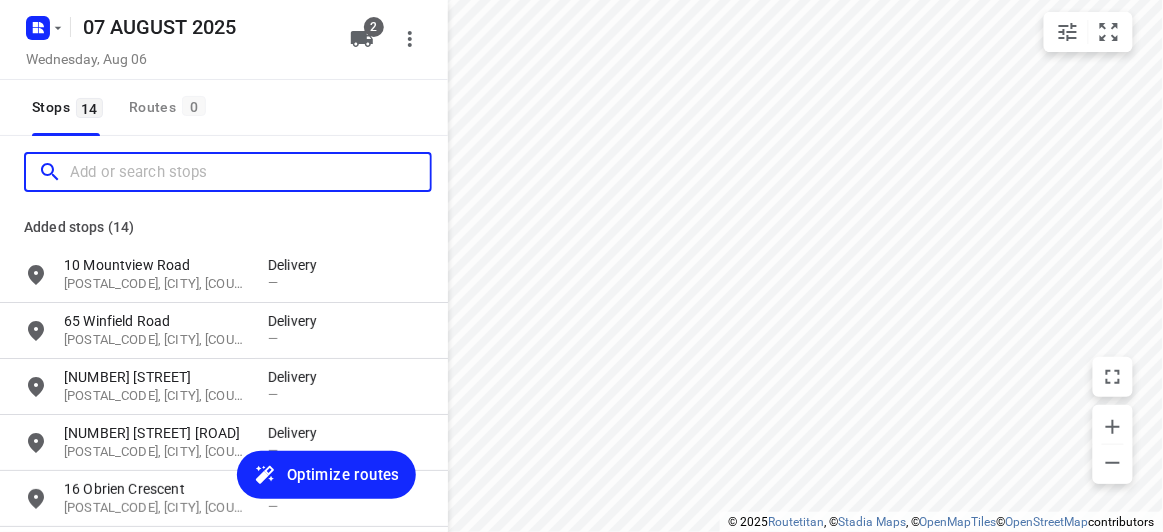 scroll, scrollTop: 0, scrollLeft: 0, axis: both 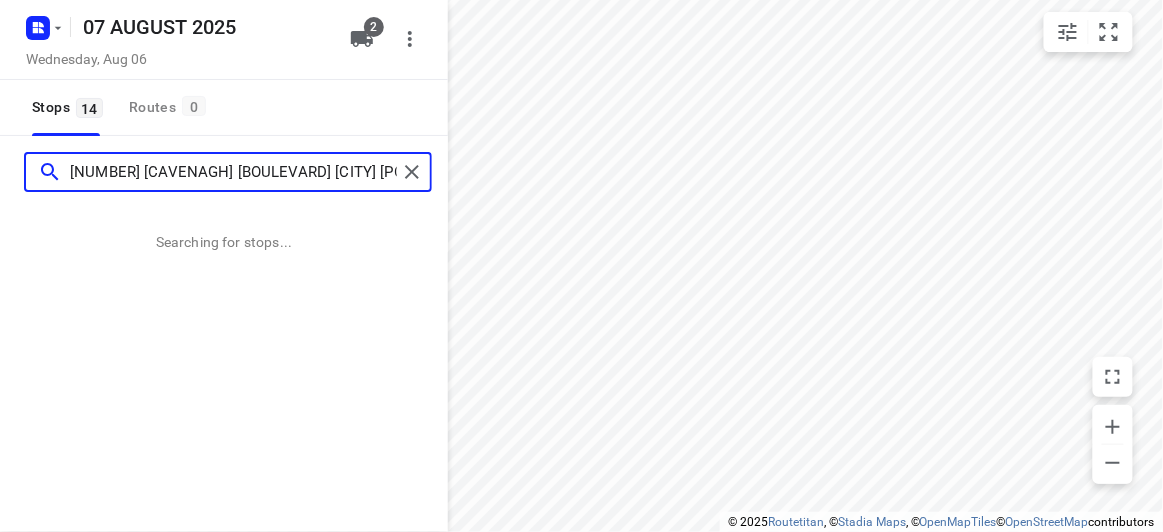 type on "45 cavenagh boulevard Mulgrave 3170" 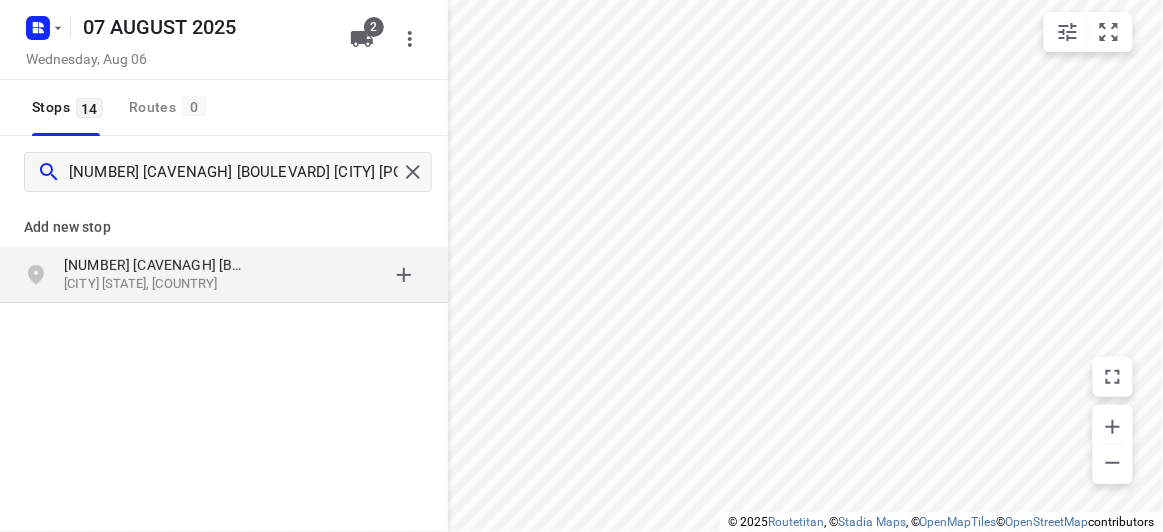 click on "[NUMBER] [STREET]" at bounding box center [156, 265] 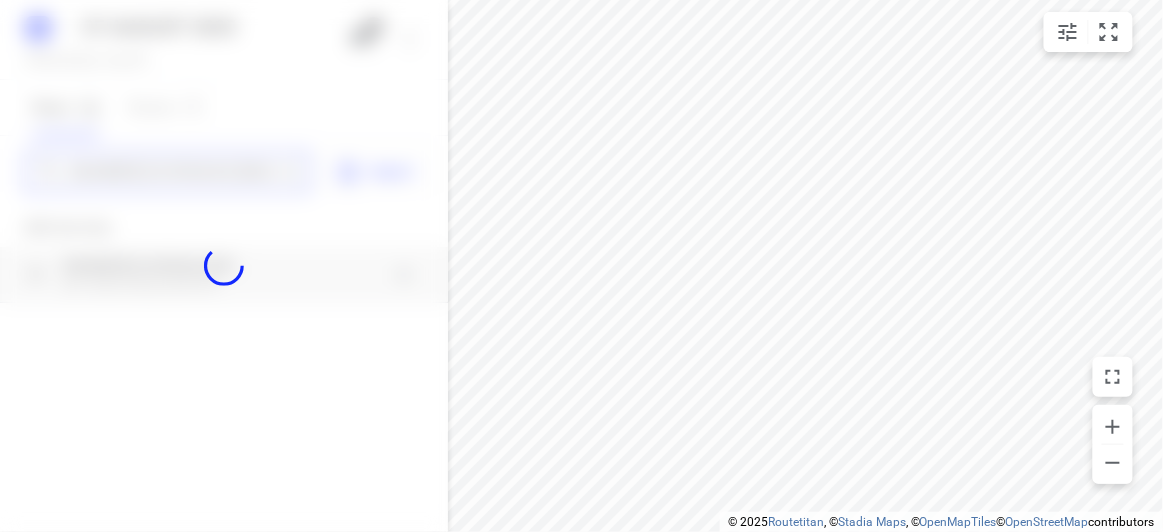 click on "07 AUGUST 2025 Wednesday, Aug 06 2 Stops 14 Routes 0 45 cavenagh boulevard Mulgrave 3170 Import Add new stop 45 Cavenagh Boulevard  Mulgrave VIC 3170, Australia Routing Settings Optimization preference Shortest distance distance Optimization preference Distance Format KM km Distance Format Default stop duration 5 minutes Default stop duration Default stop load 1 units Default stop load Allow late stops   Maximum amount of time drivers may be late at a stop Allow reloads BETA   Vehicles may return to the depot to load more stops. Fixed departure time   Vehicles must depart at the start of their working hours Cancel Save" at bounding box center [224, 266] 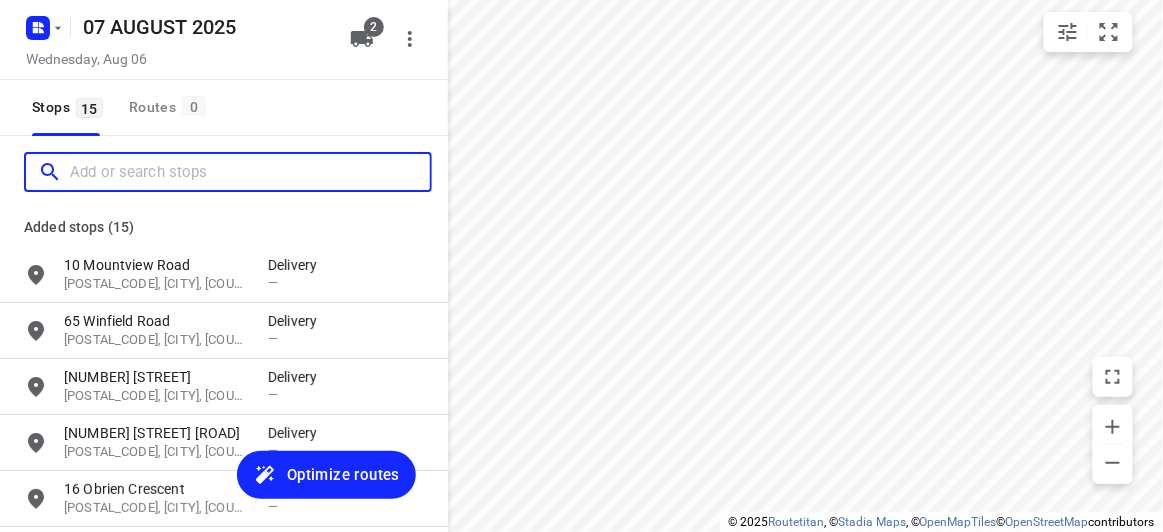paste on "798 Canterbury Road Vermont 3133" 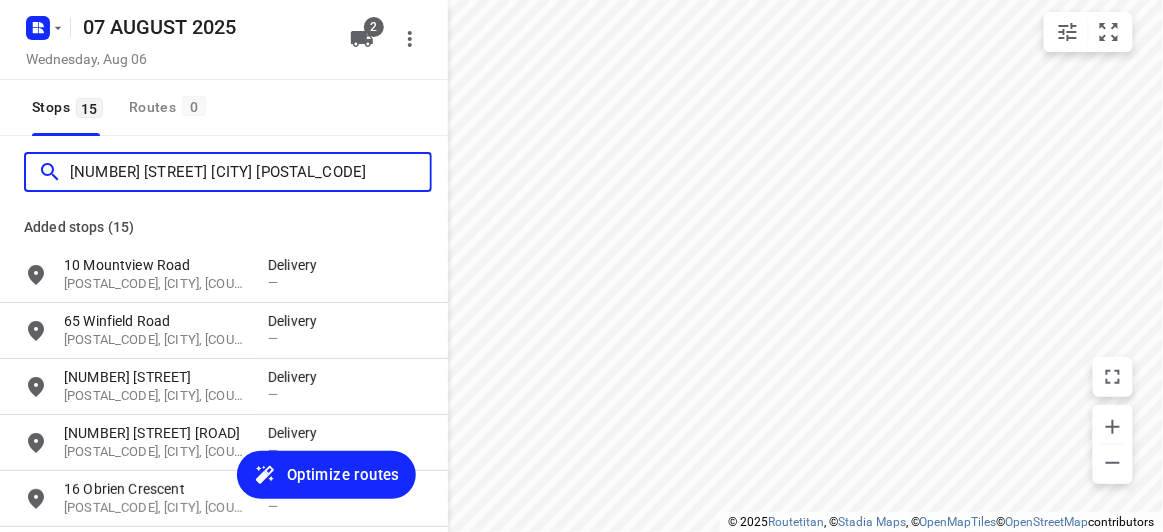 scroll, scrollTop: 0, scrollLeft: 0, axis: both 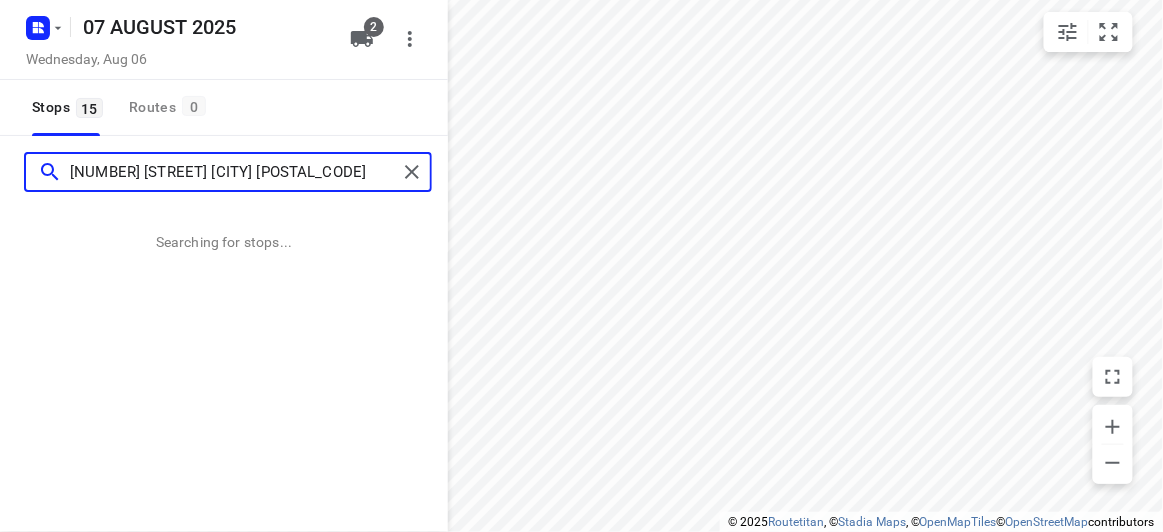type on "798 Canterbury Road Vermont 3133" 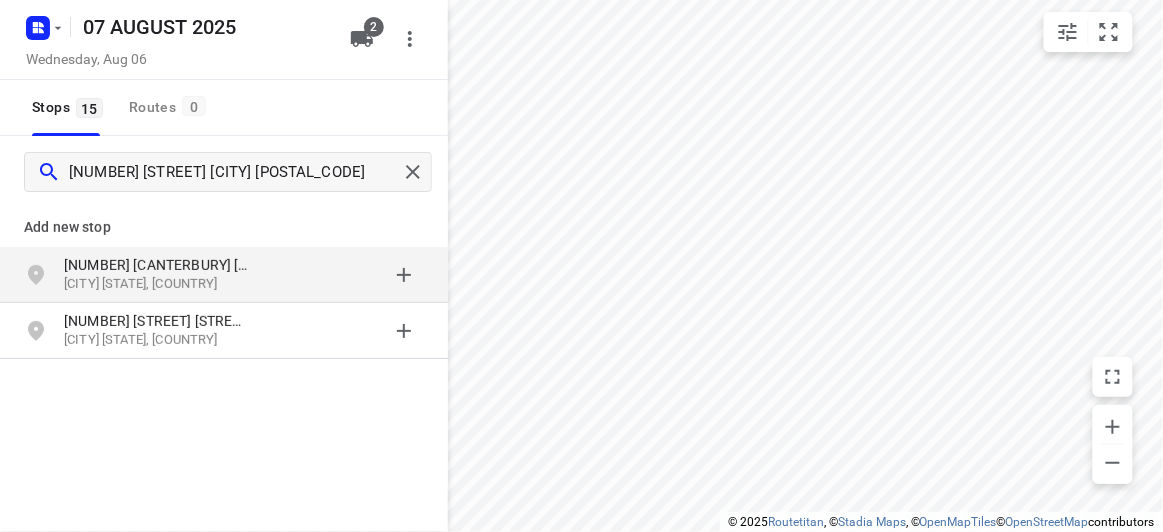 click on "[NUMBER] [STREET]" at bounding box center [156, 265] 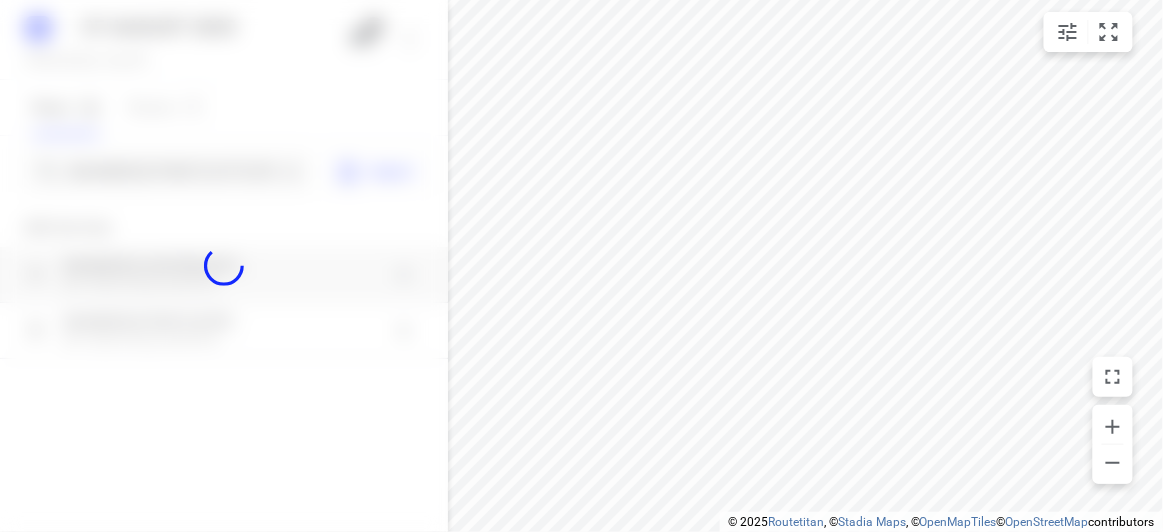 click at bounding box center [224, 266] 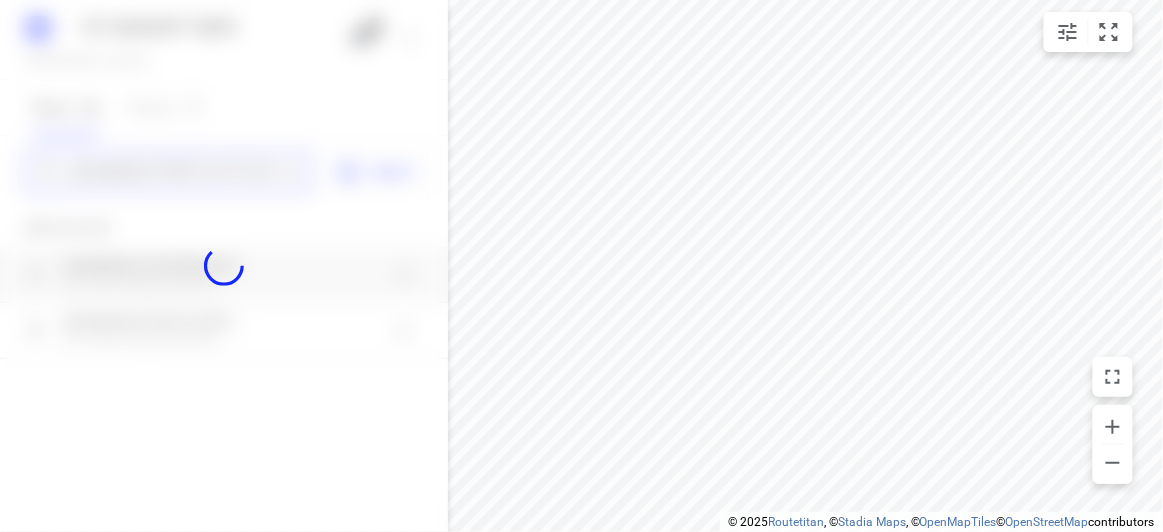 click on "798 Canterbury Road Vermont 3133" at bounding box center (173, 172) 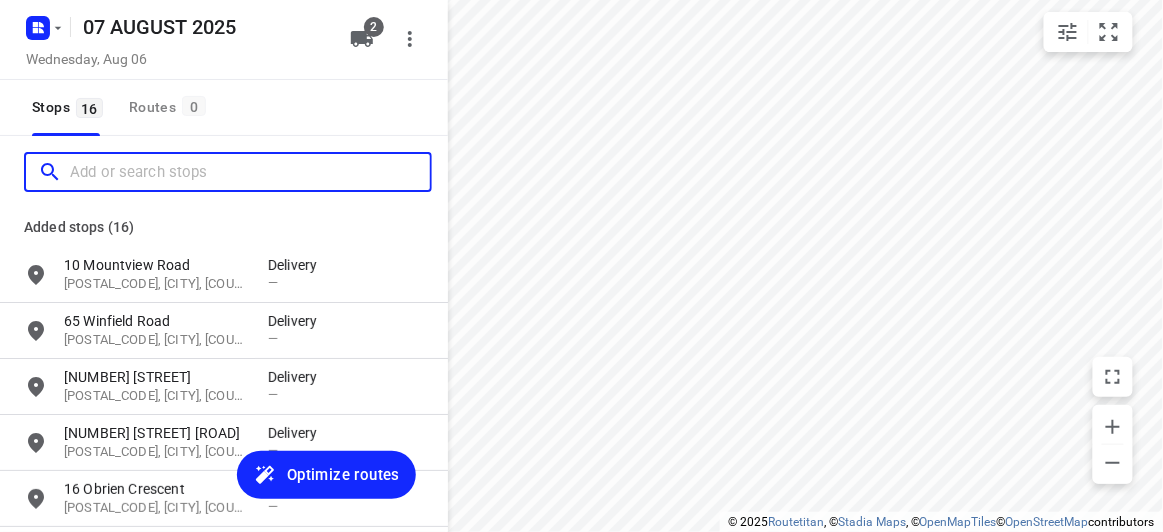 scroll, scrollTop: 0, scrollLeft: 0, axis: both 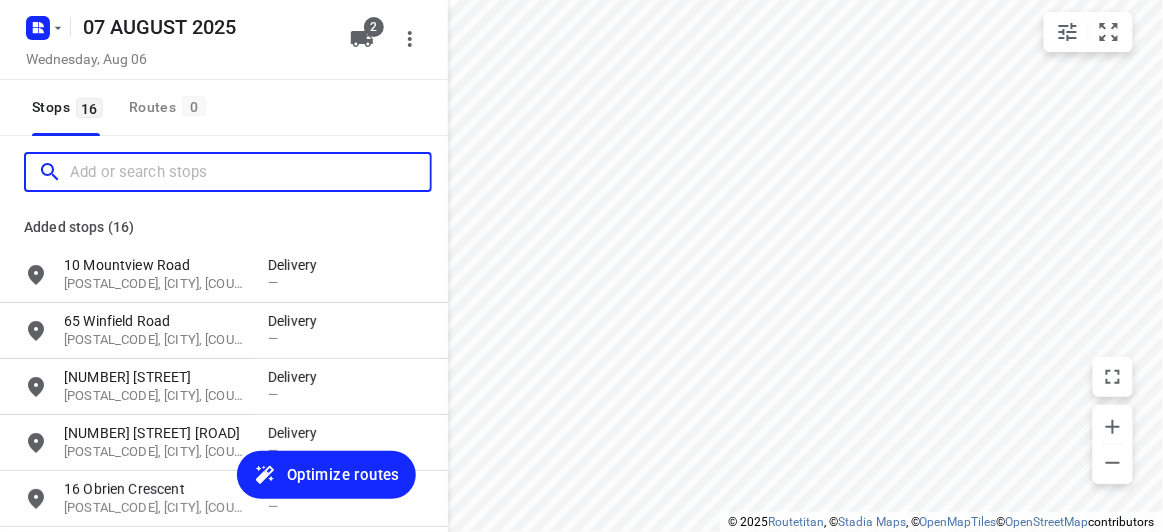 paste on "19 panorama court Bulleen 3105" 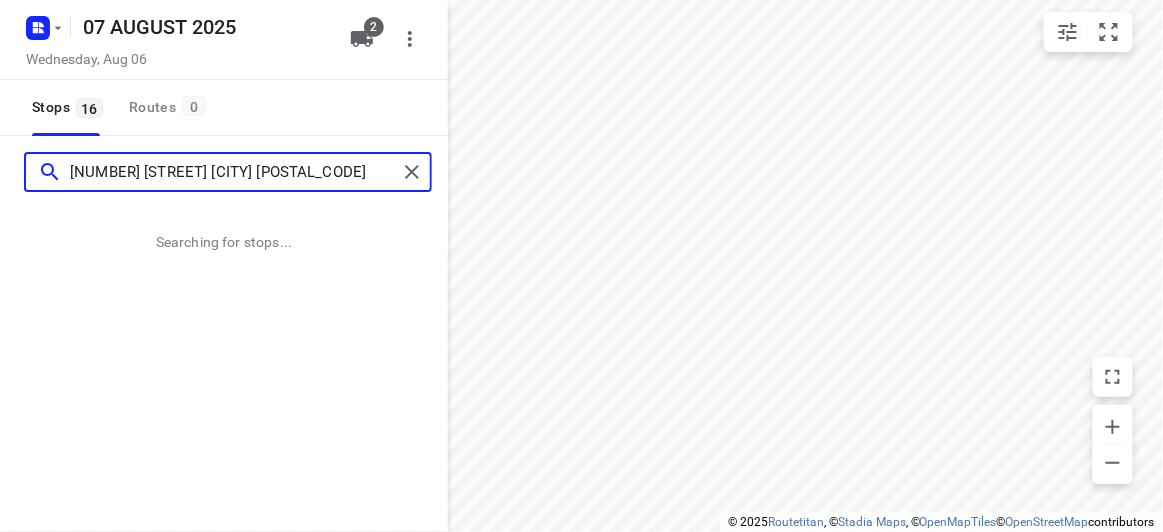 type on "19 panorama court Bulleen 3105" 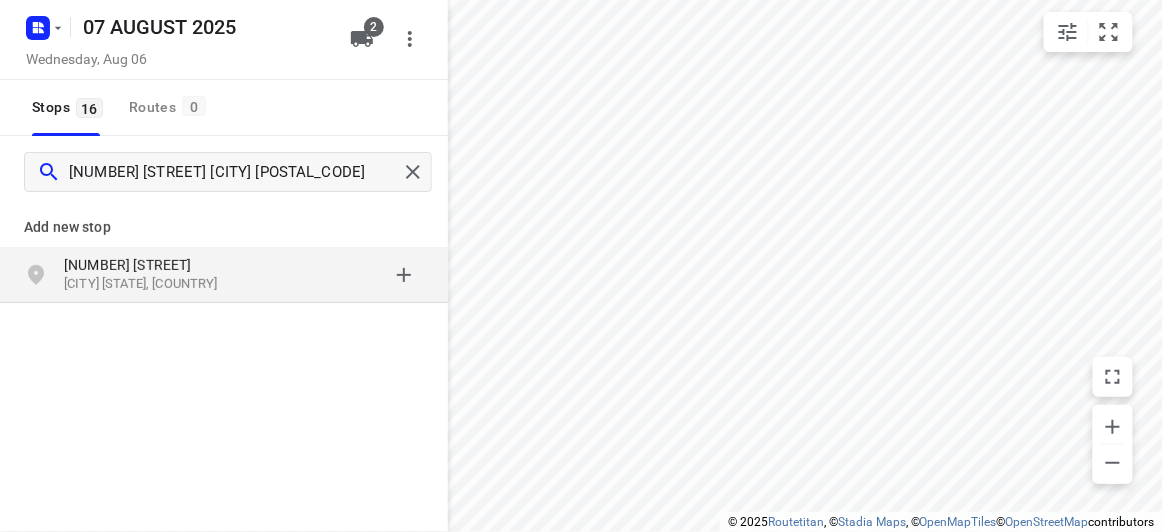 click on "[NUMBER] [STREET]" at bounding box center (156, 265) 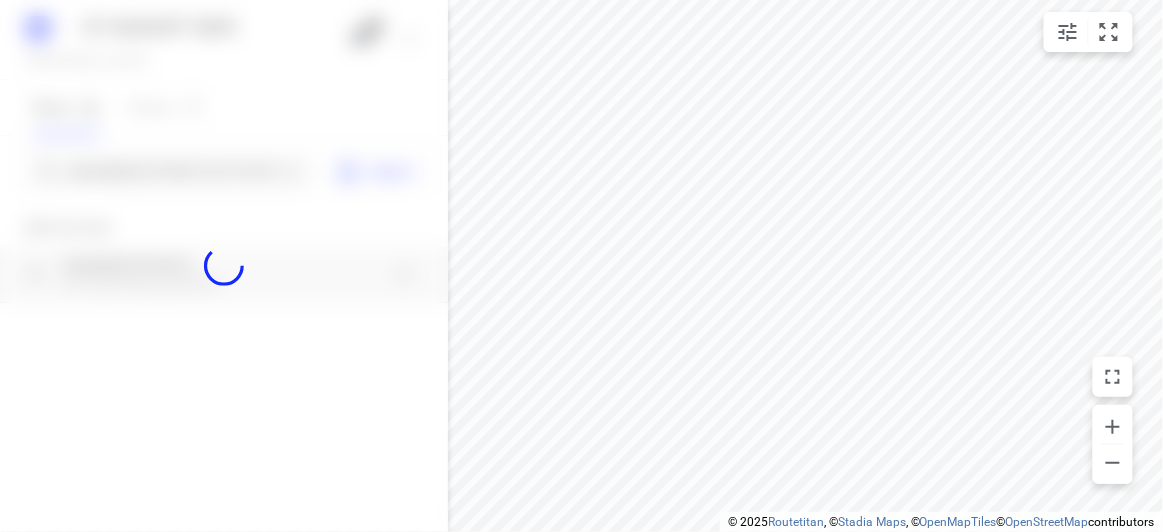 click at bounding box center (224, 266) 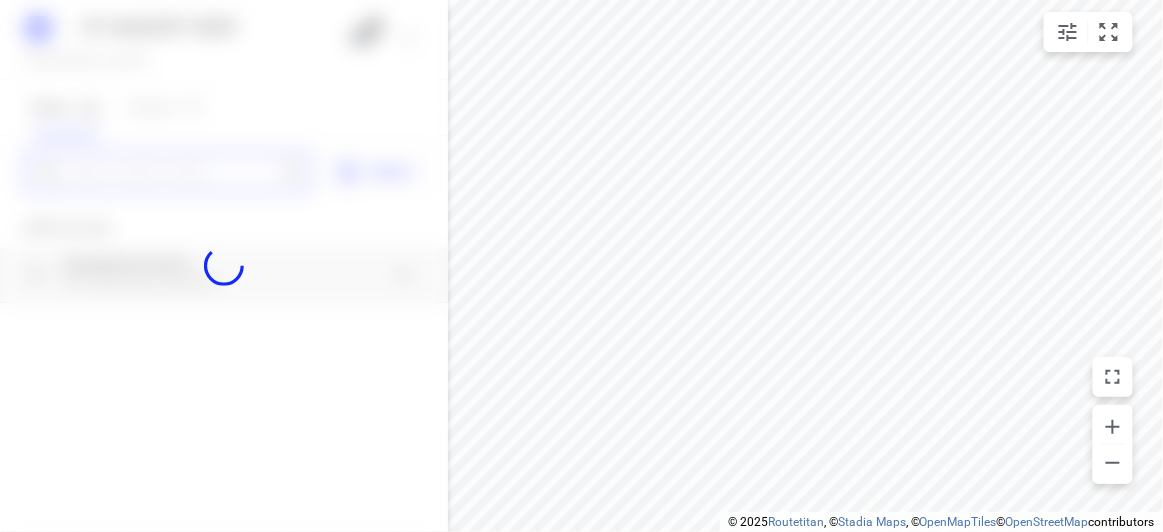 paste on "44A Hillview Ave Mount Waverley 3149" 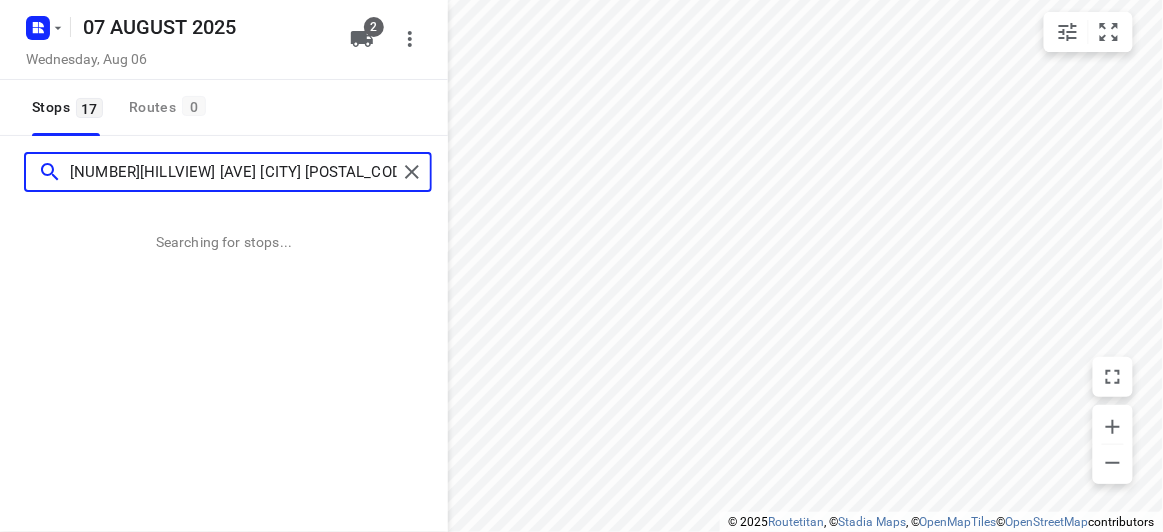scroll, scrollTop: 0, scrollLeft: 0, axis: both 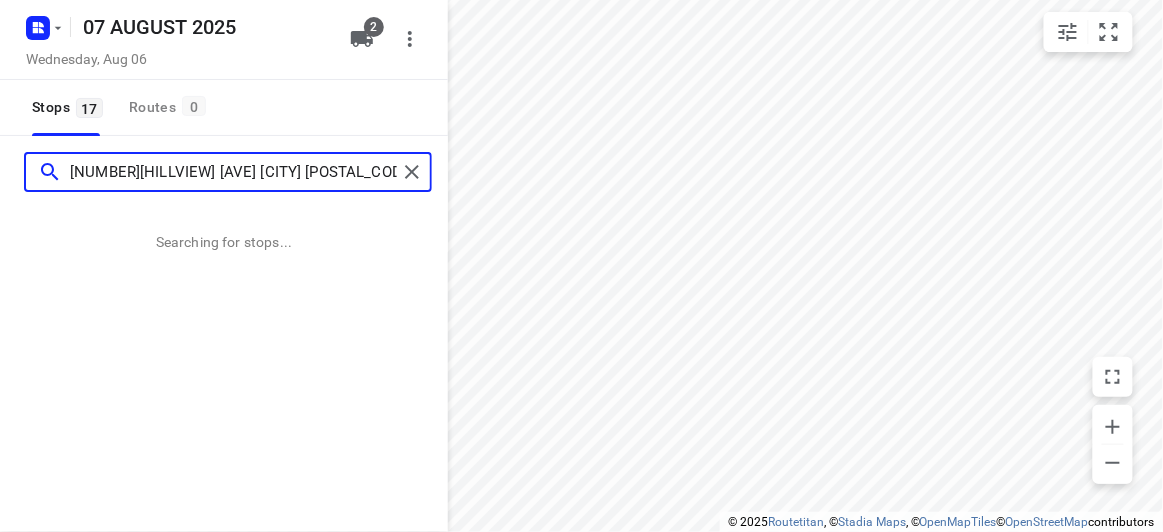 type on "44A Hillview Ave Mount Waverley 3149" 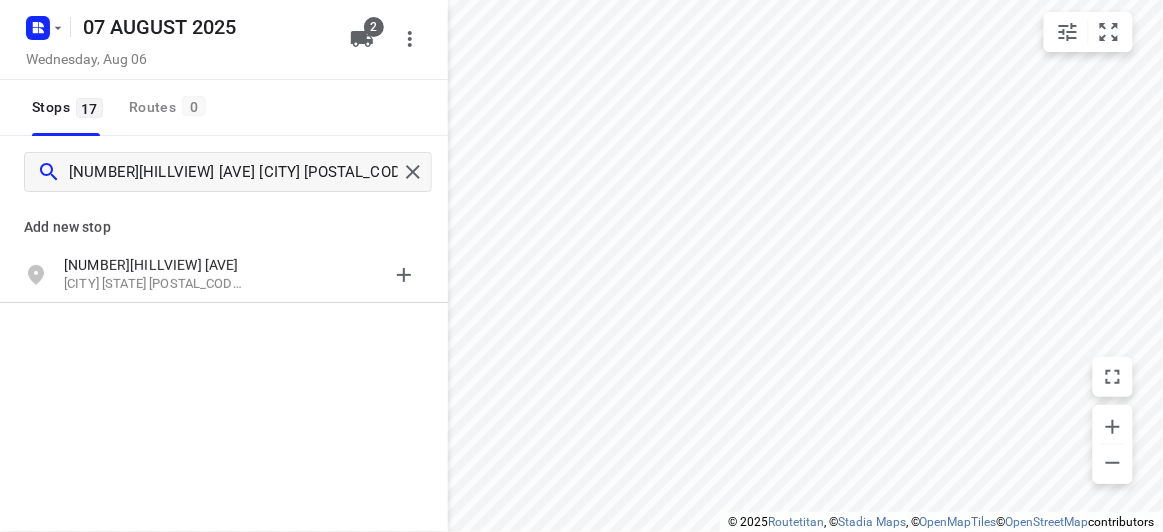 click on "44A Hillview Ave" at bounding box center [156, 265] 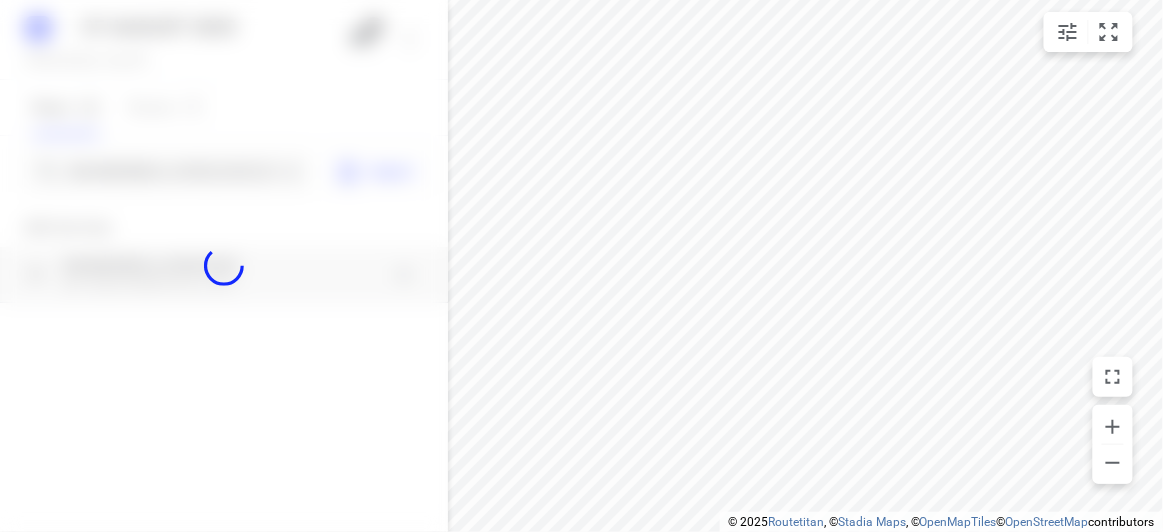 click at bounding box center (224, 266) 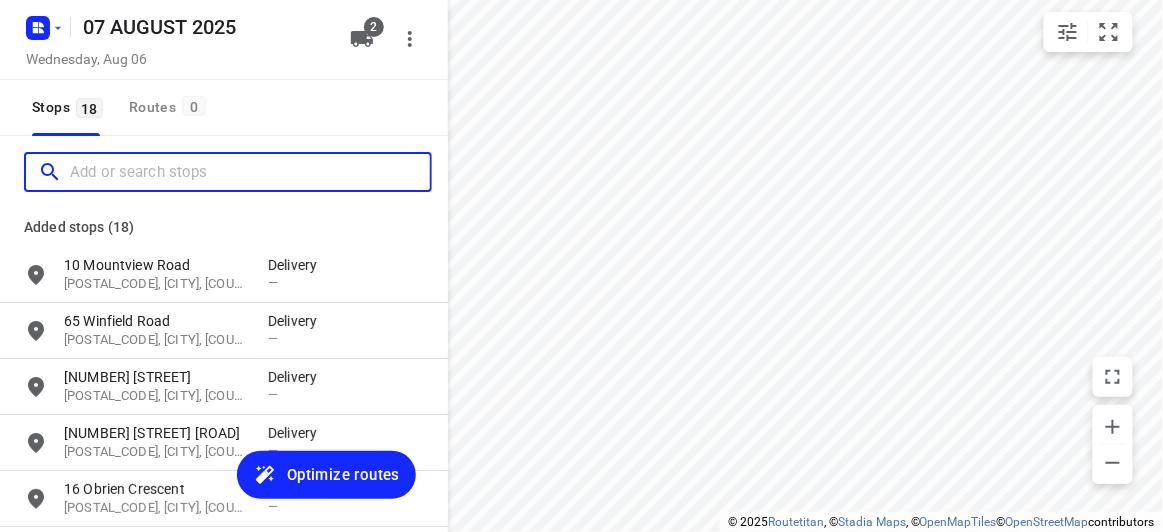 scroll, scrollTop: 0, scrollLeft: 0, axis: both 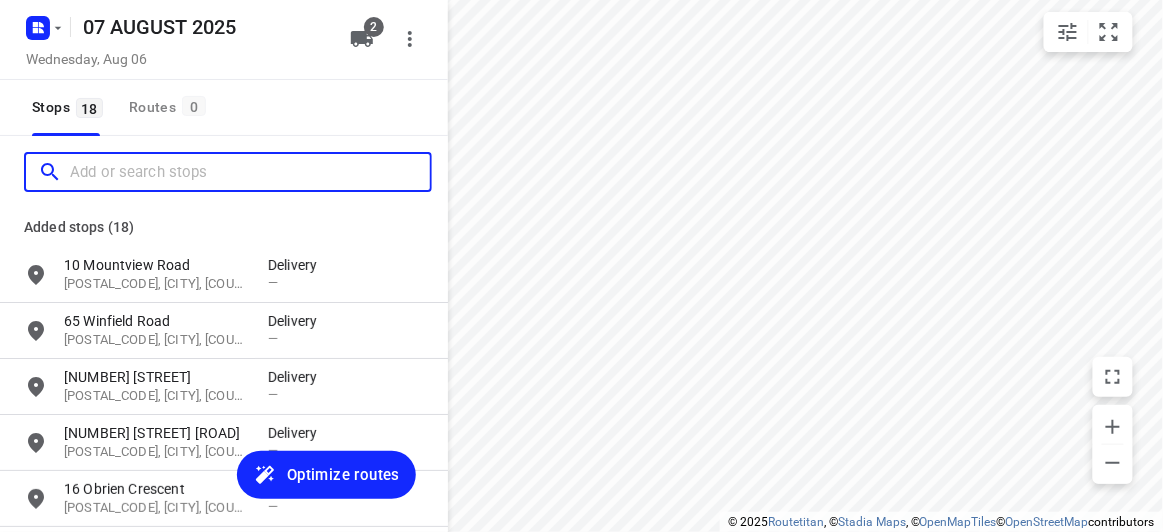 click at bounding box center (250, 172) 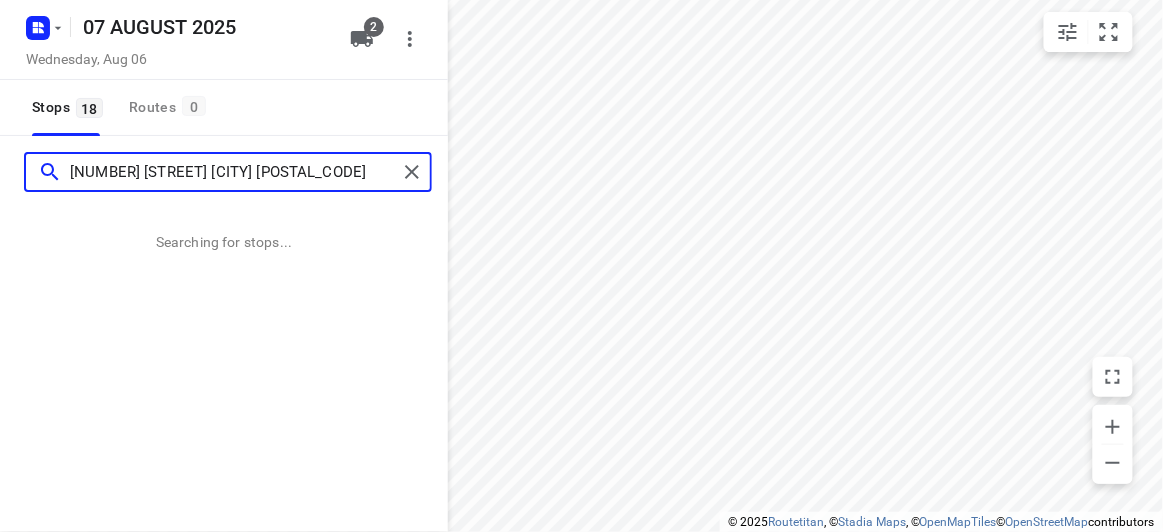 type on "28 Norbert St Balwyn 3103" 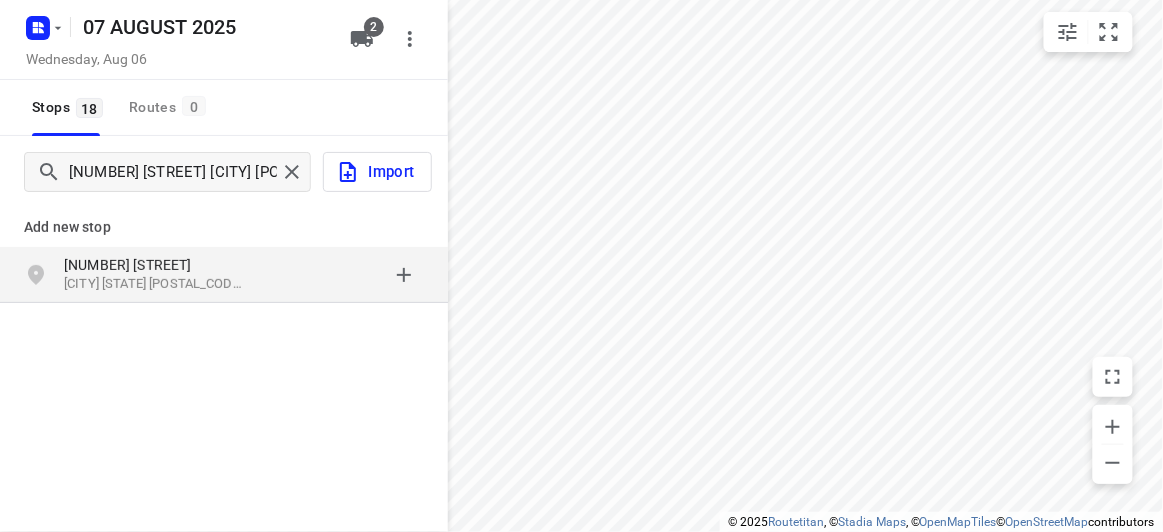 click on "Balwyn VIC 3103, Australia" at bounding box center [156, 284] 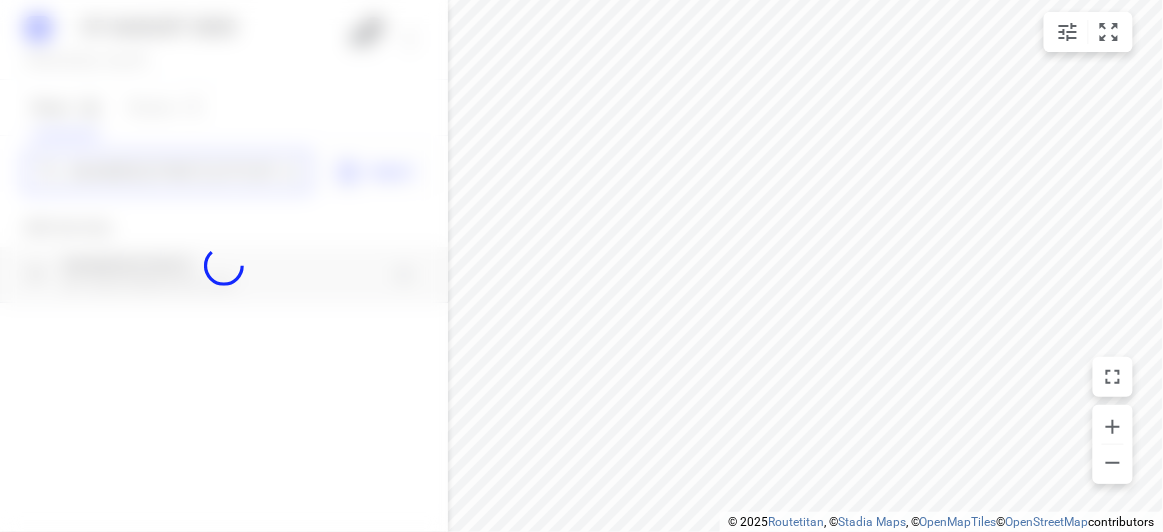 click on "07 AUGUST 2025 Wednesday, Aug 06 2 Stops 18 Routes 0 28 Norbert St Balwyn 3103 Import Add new stop 28 Norbert St  Balwyn VIC 3103, Australia Routing Settings Optimization preference Shortest distance distance Optimization preference Distance Format KM km Distance Format Default stop duration 5 minutes Default stop duration Default stop load 1 units Default stop load Allow late stops   Maximum amount of time drivers may be late at a stop Allow reloads BETA   Vehicles may return to the depot to load more stops. Fixed departure time   Vehicles must depart at the start of their working hours Cancel Save" at bounding box center (224, 266) 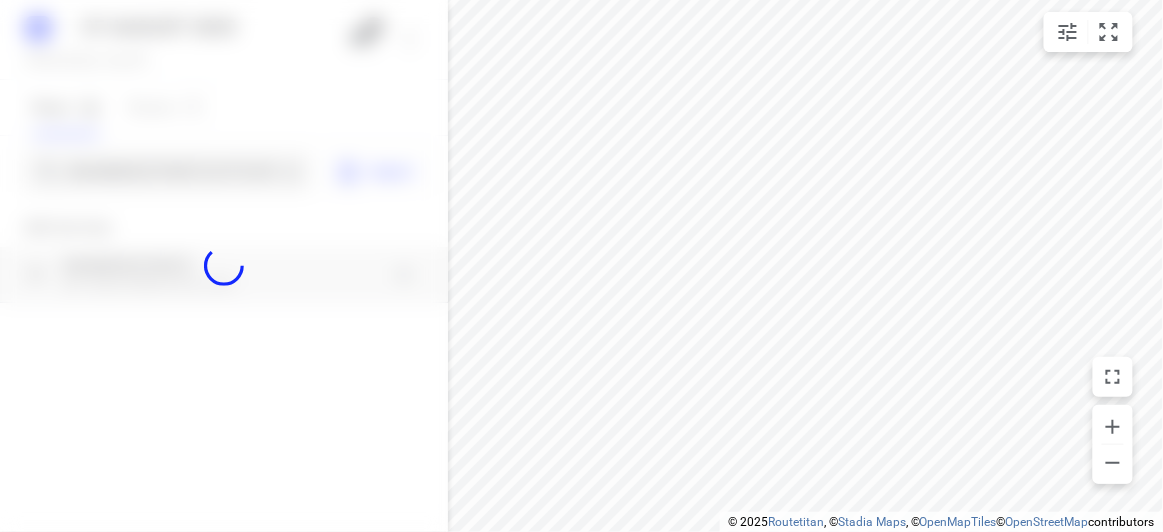 click at bounding box center (224, 266) 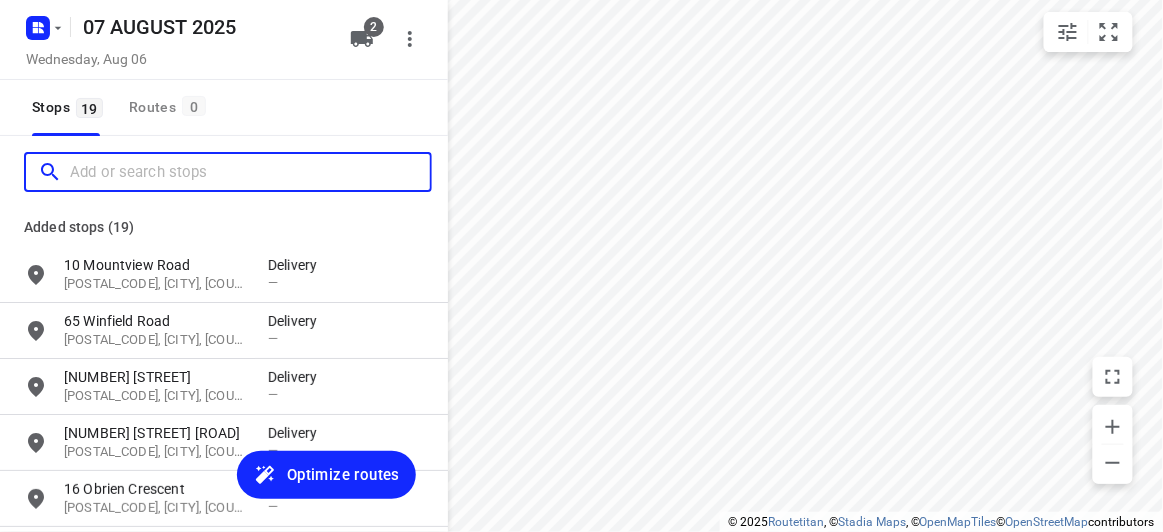 paste on "4 Locksley Ave Kew 3101" 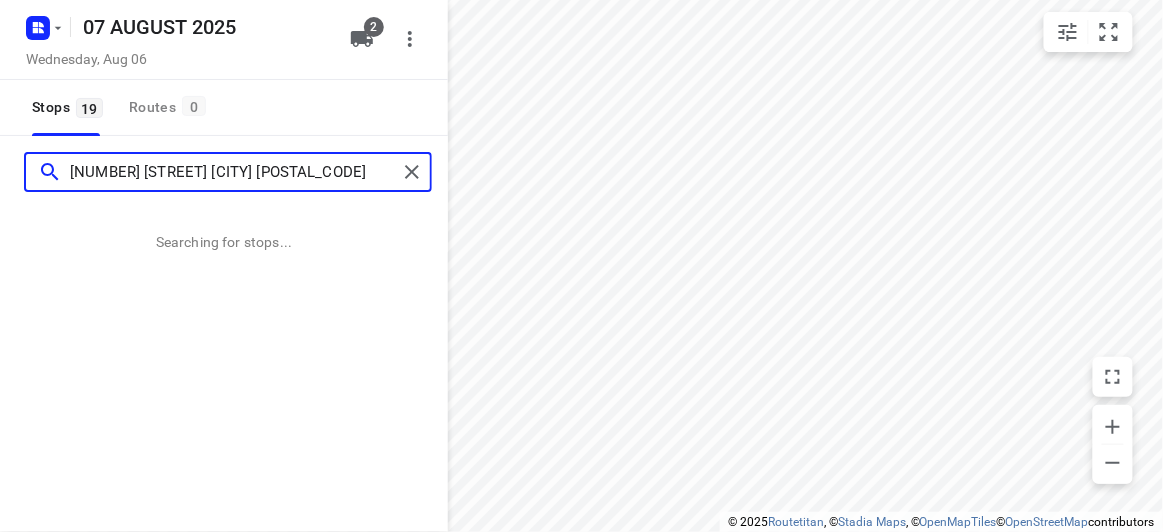 type on "4 Locksley Ave Kew 3101" 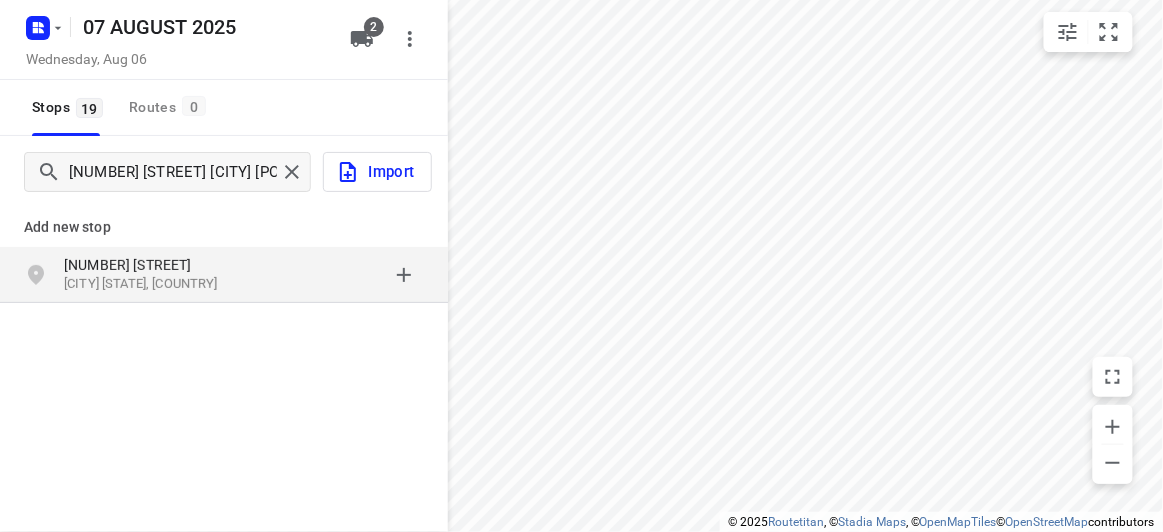 click on "4 Locksley Ave" at bounding box center (156, 265) 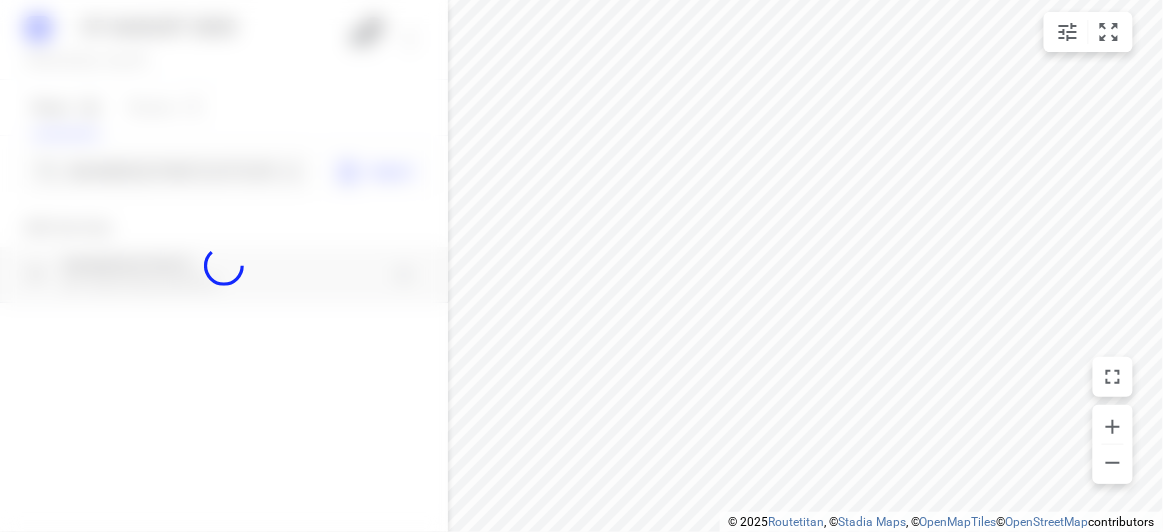 click at bounding box center [224, 266] 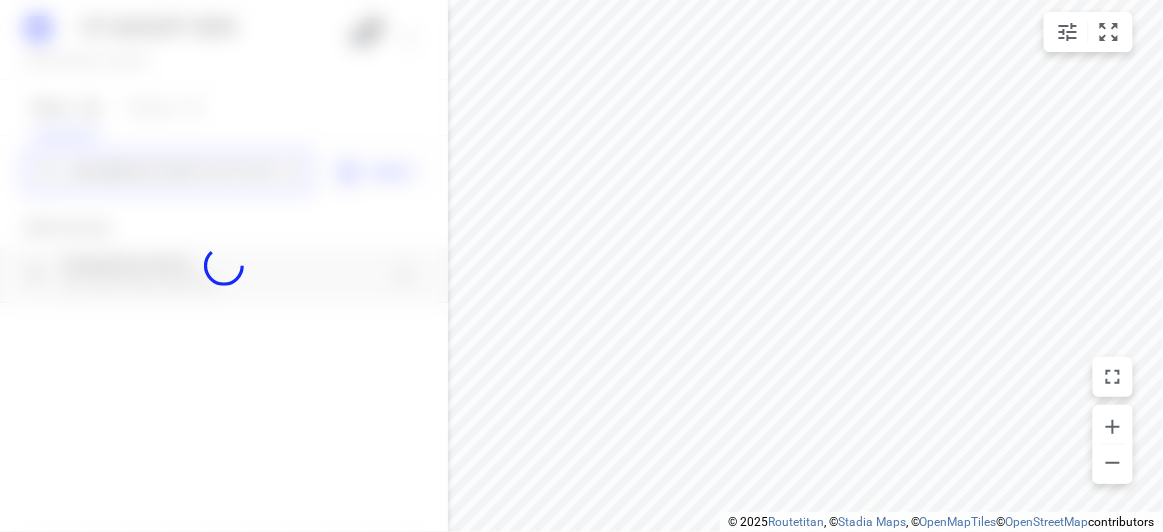 click on "07 AUGUST 2025 Wednesday, Aug 06 2 Stops 19 Routes 0 4 Locksley Ave Kew 3101 Import Add new stop 4 Locksley Ave  Kew VIC 3101, Australia Routing Settings Optimization preference Shortest distance distance Optimization preference Distance Format KM km Distance Format Default stop duration 5 minutes Default stop duration Default stop load 1 units Default stop load Allow late stops   Maximum amount of time drivers may be late at a stop Allow reloads BETA   Vehicles may return to the depot to load more stops. Fixed departure time   Vehicles must depart at the start of their working hours Cancel Save" at bounding box center (224, 266) 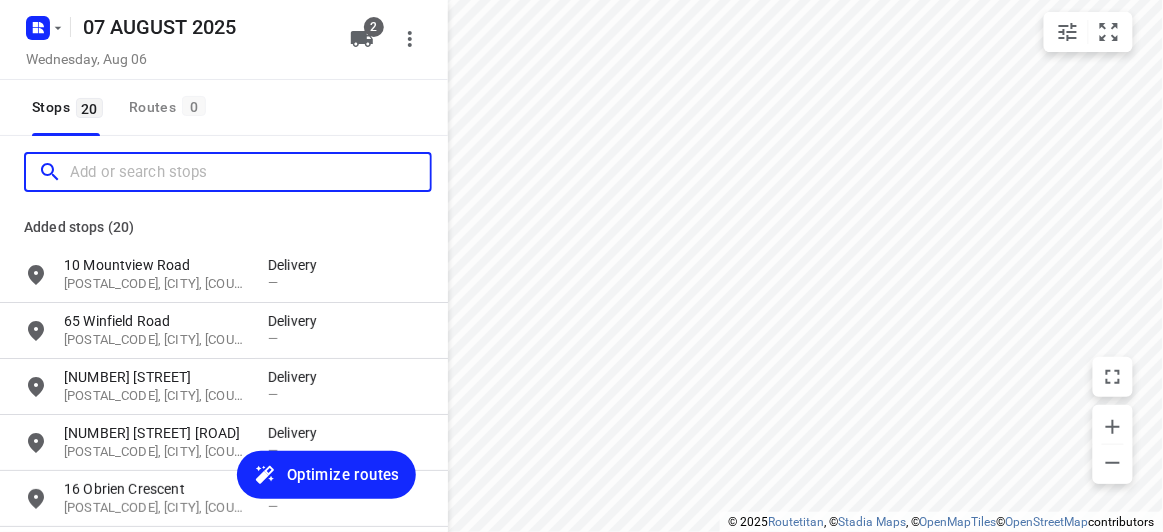 paste on "/16 Tranmere Avenue Carnegie 3163" 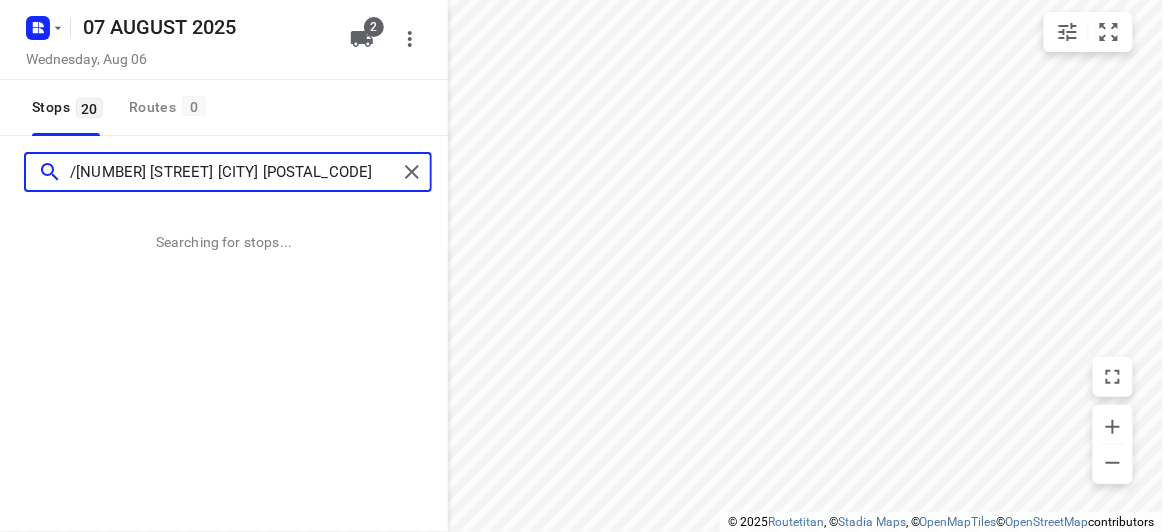 type on "/16 Tranmere Avenue Carnegie 3163" 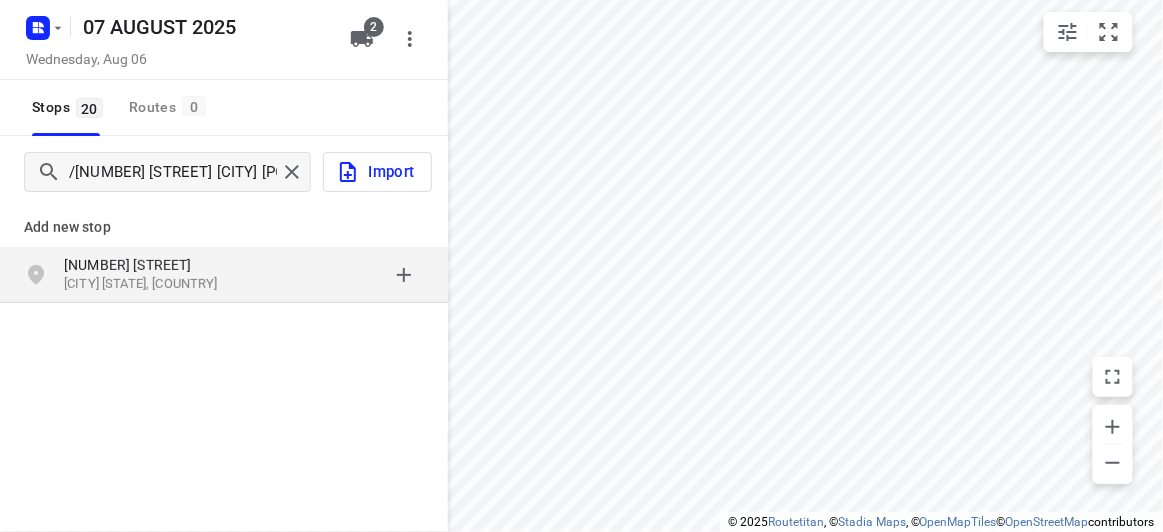 click on "16 Tranmere Avenue  Carnegie VIC 3163, Australia" at bounding box center (166, 275) 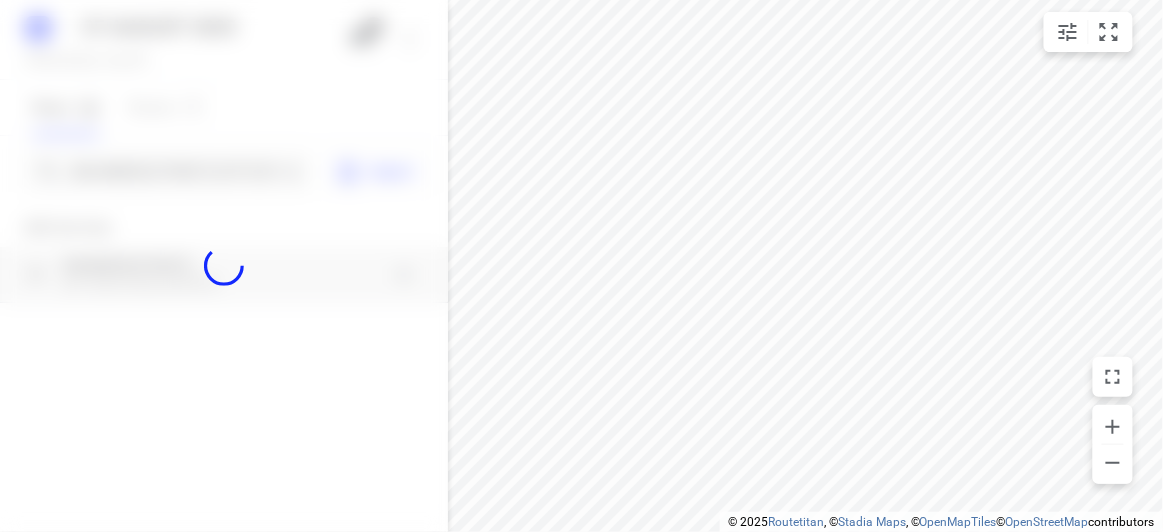 click at bounding box center [224, 266] 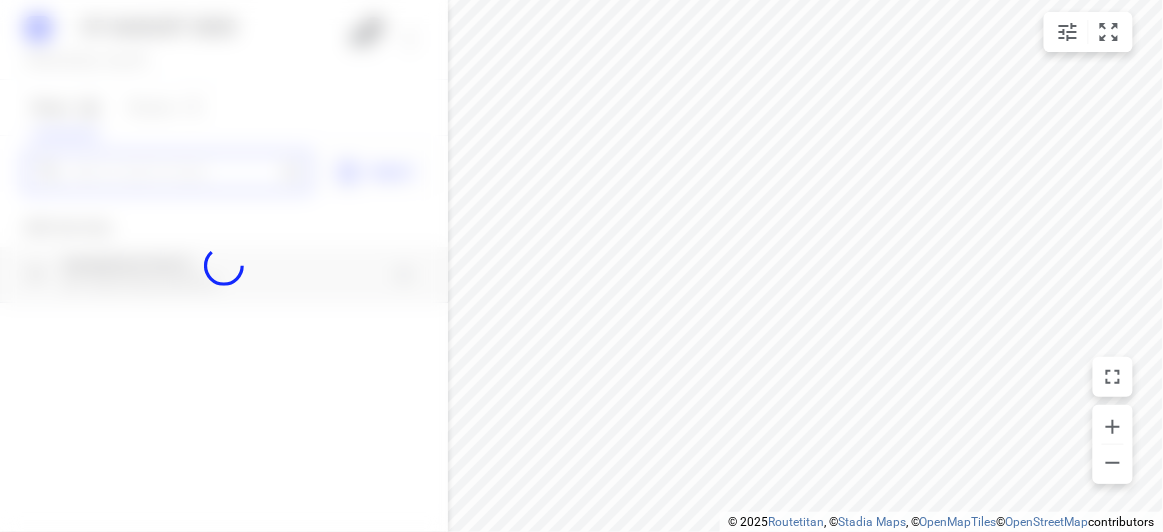 paste on "56 Albert Street Mount Waverley 3149" 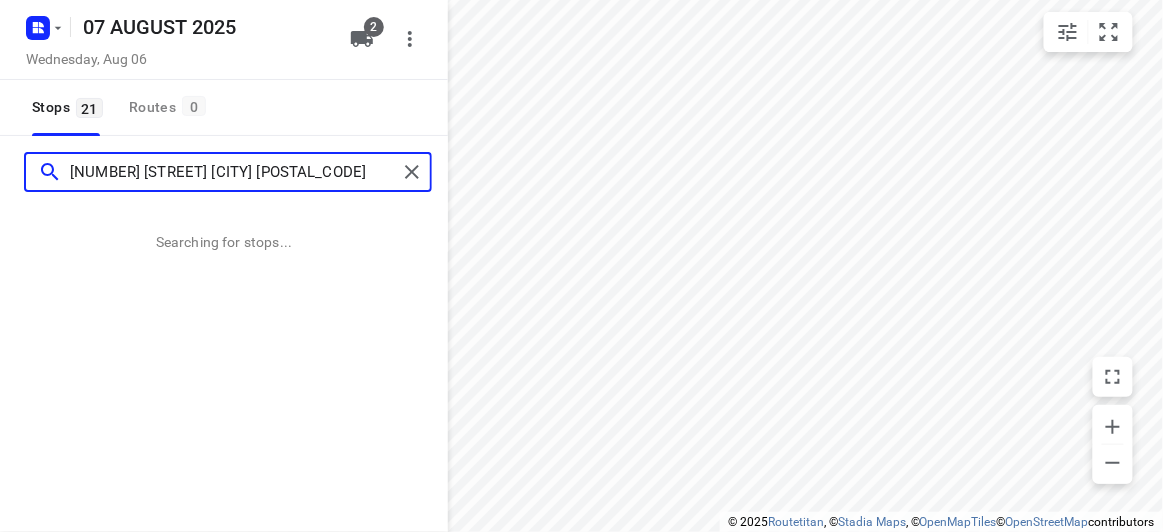 scroll, scrollTop: 0, scrollLeft: 0, axis: both 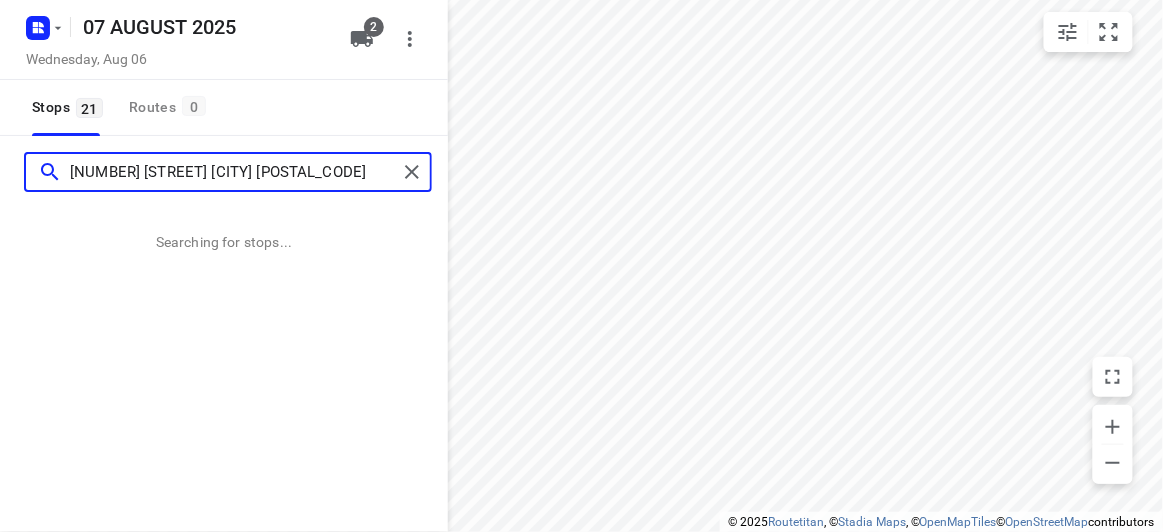 type on "56 Albert Street Mount Waverley 3149" 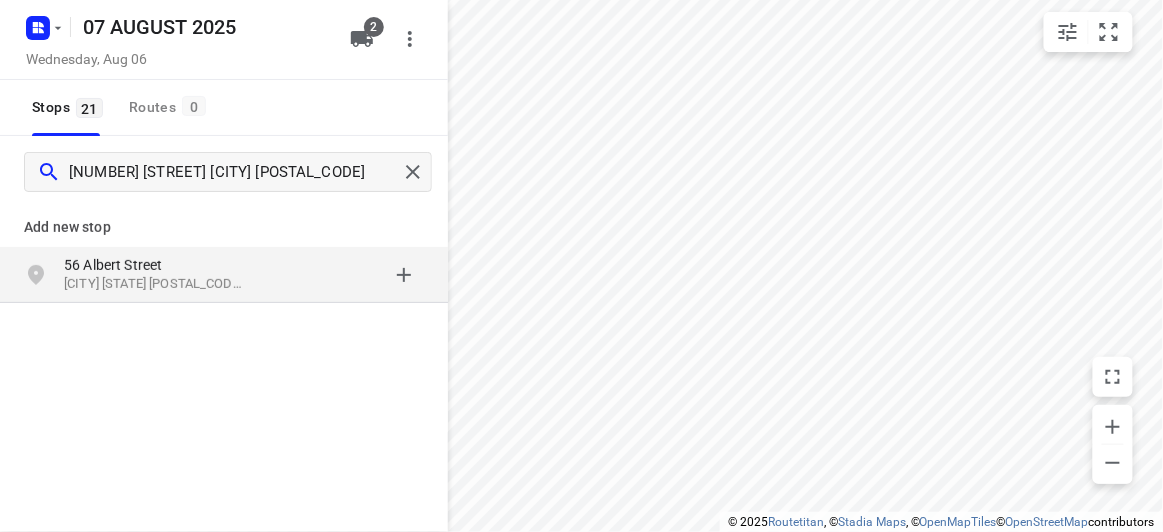 click on "56 Albert Street" at bounding box center [156, 265] 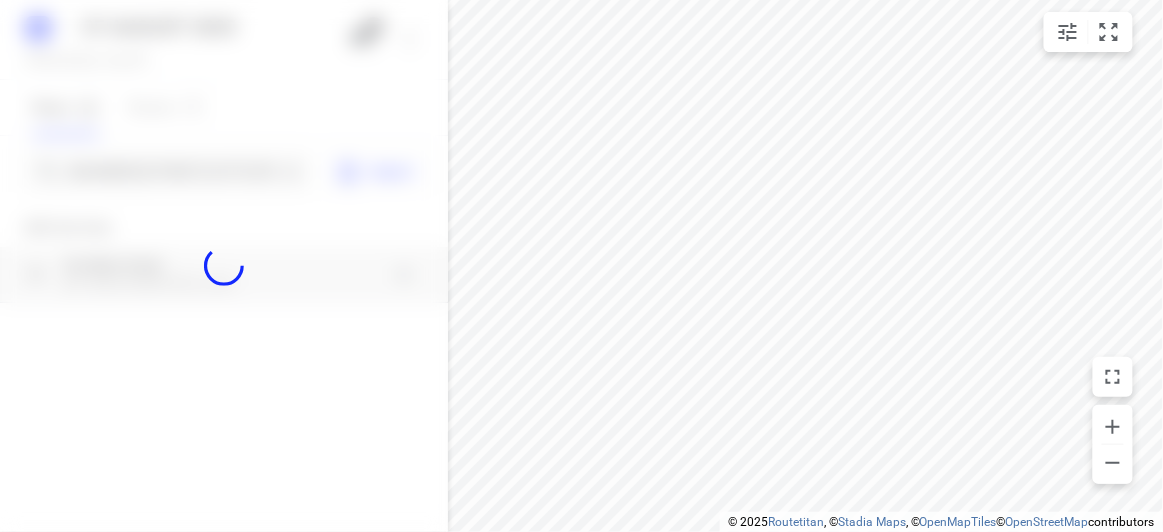 click at bounding box center (224, 266) 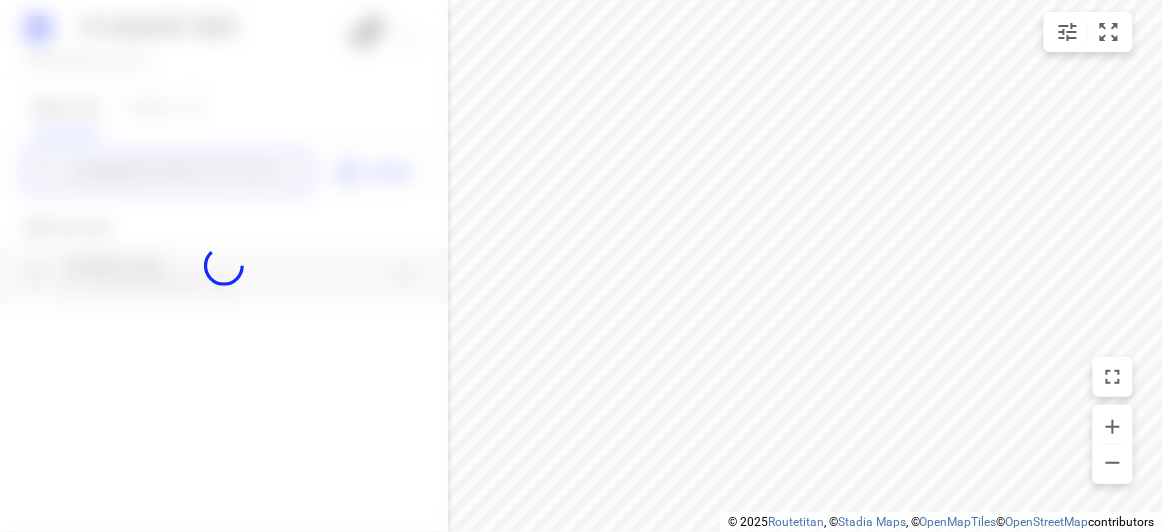 click on "07 AUGUST 2025 Wednesday, Aug 06 2 Stops 21 Routes 0 56 Albert Street Mount Waverley 3149 Import Add new stop 56 Albert Street  Mount Waverley VIC 3149, Australia Routing Settings Optimization preference Shortest distance distance Optimization preference Distance Format KM km Distance Format Default stop duration 5 minutes Default stop duration Default stop load 1 units Default stop load Allow late stops   Maximum amount of time drivers may be late at a stop Allow reloads BETA   Vehicles may return to the depot to load more stops. Fixed departure time   Vehicles must depart at the start of their working hours Cancel Save" at bounding box center [224, 266] 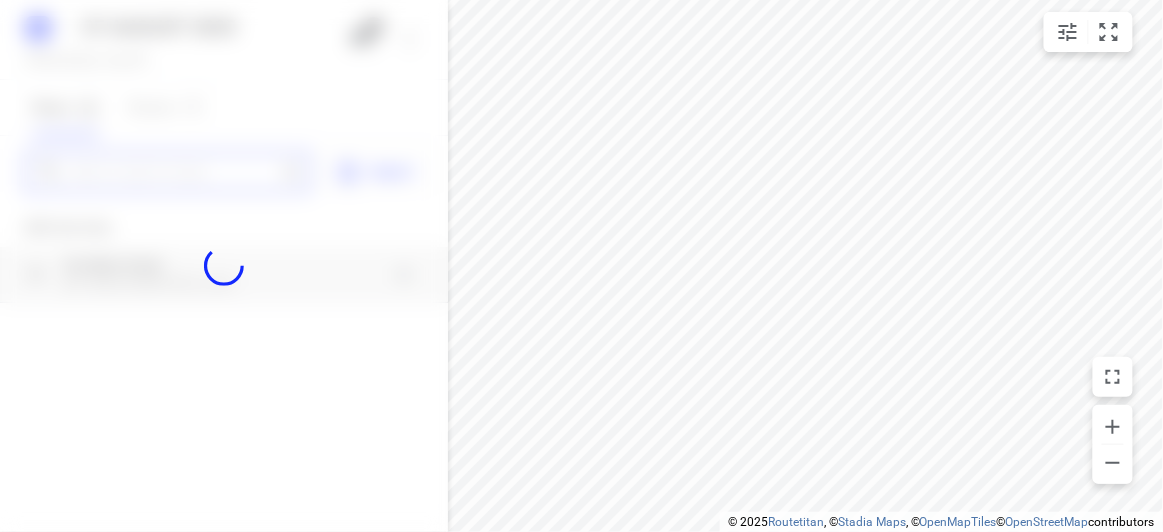 paste on "369 High St Kew 3101" 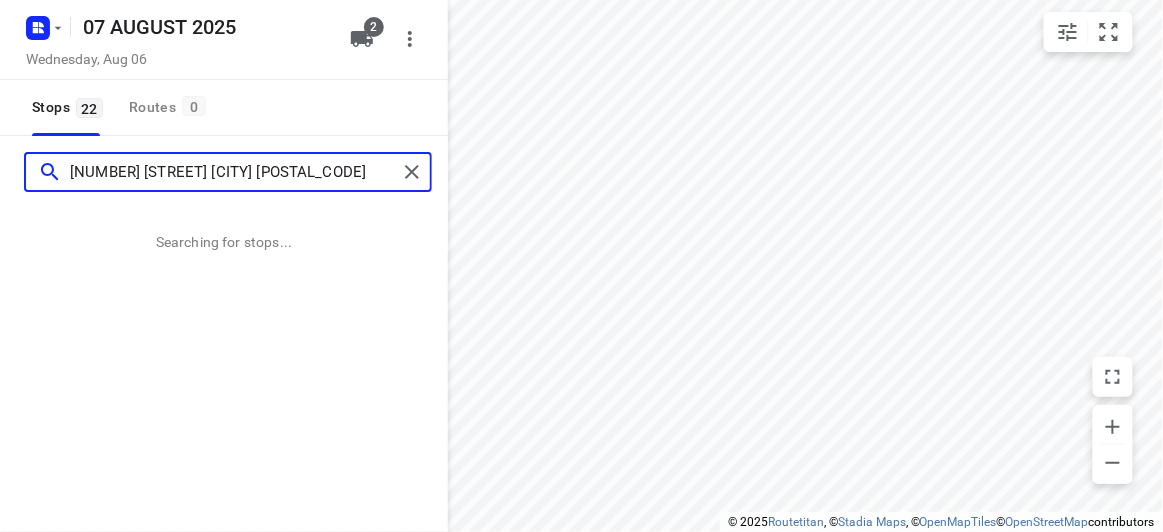 scroll, scrollTop: 0, scrollLeft: 0, axis: both 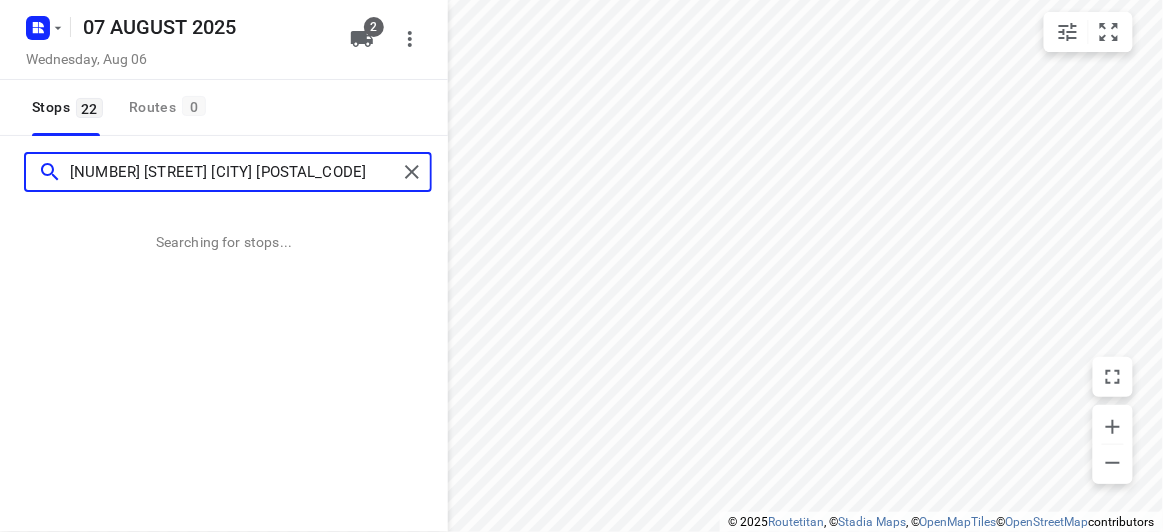 type on "369 High St Kew 3101" 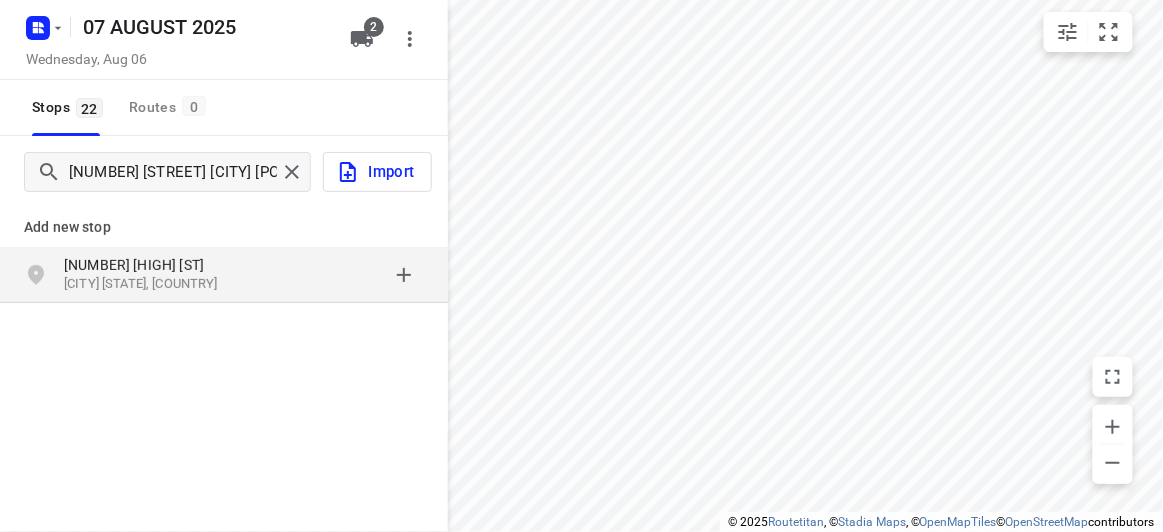 click on "369 High St  Kew VIC 3101, Australia" at bounding box center (224, 275) 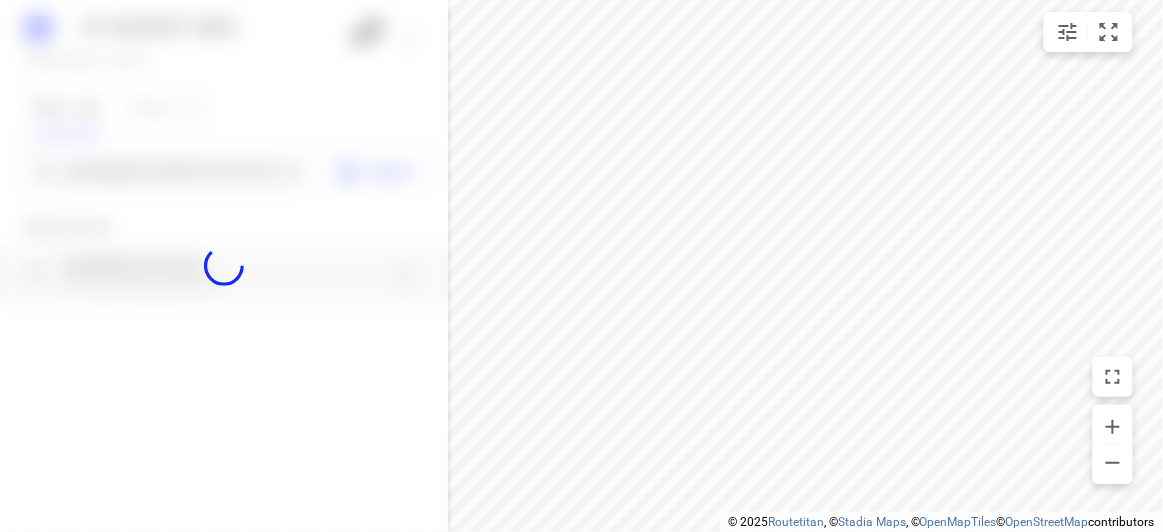 click at bounding box center [224, 266] 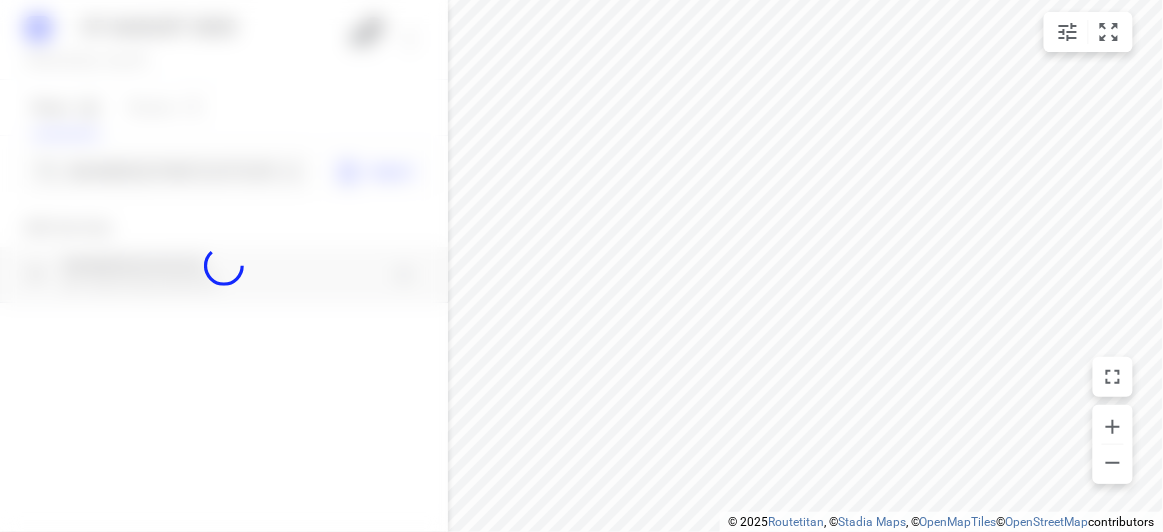 click at bounding box center [224, 266] 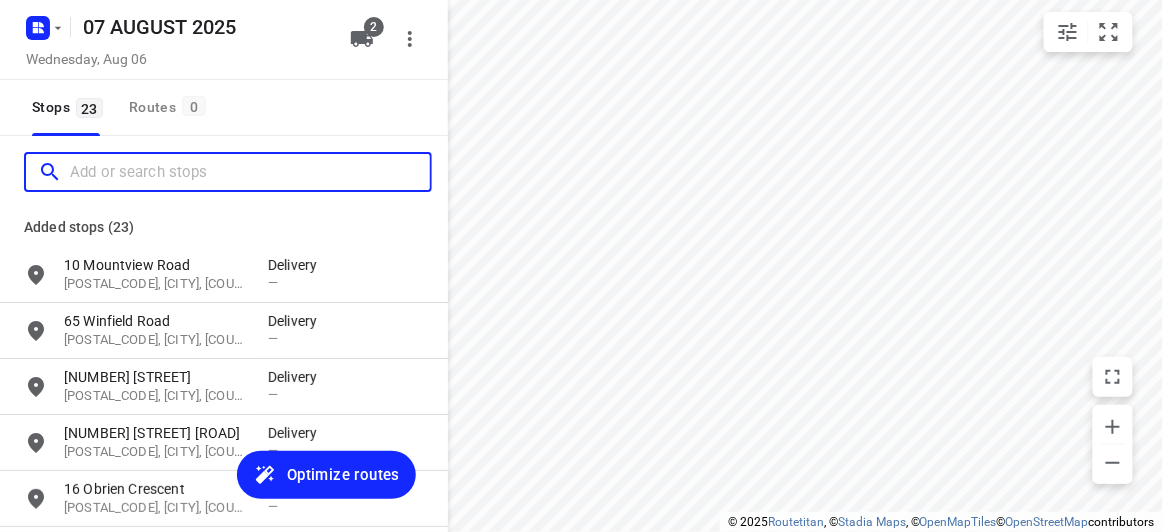 paste on "28 Bellevue Ave Burwood East 3151" 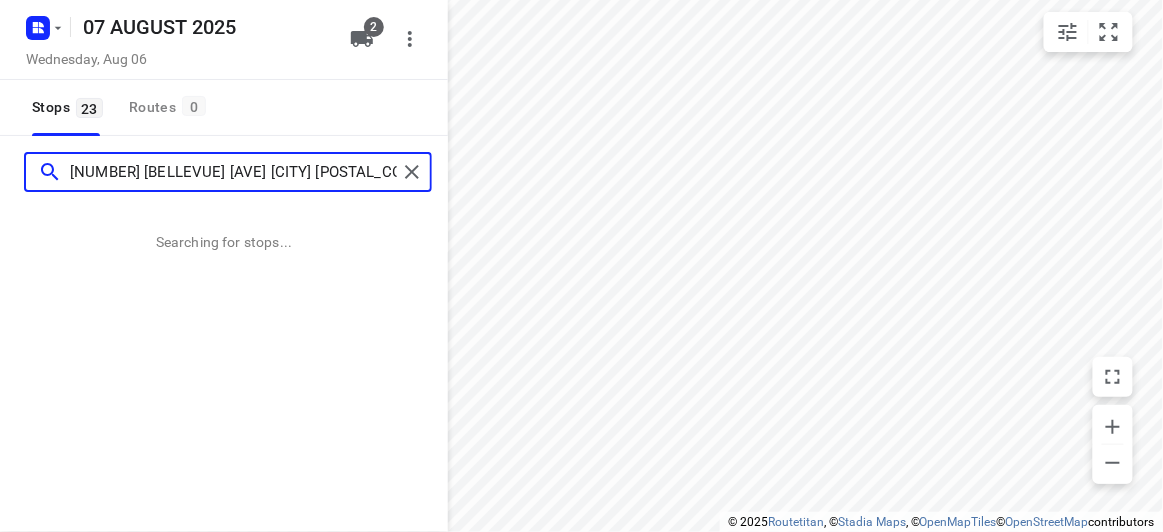 type on "28 Bellevue Ave Burwood East 3151" 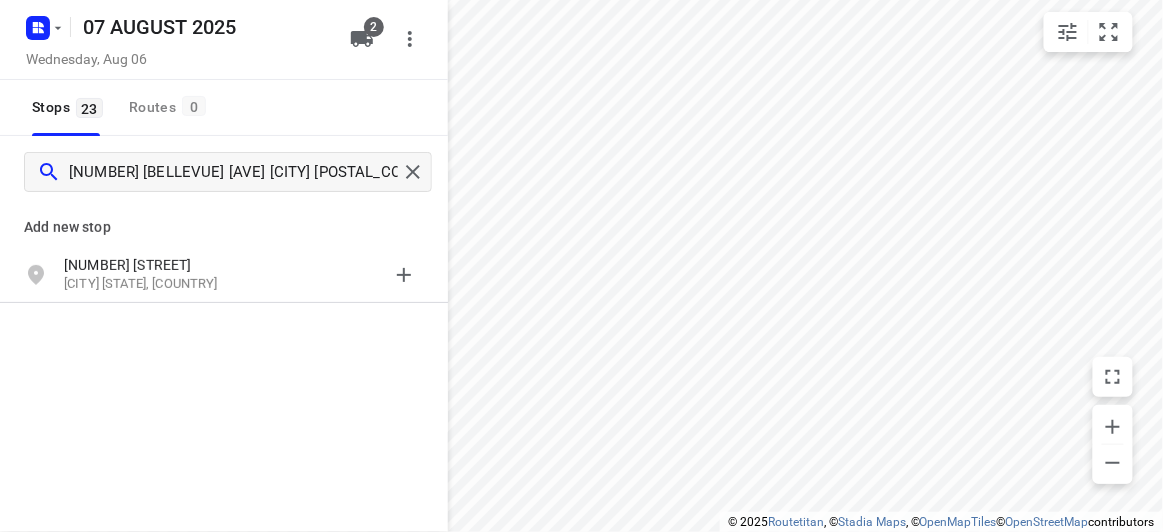 click on "Add new stop" at bounding box center (224, 219) 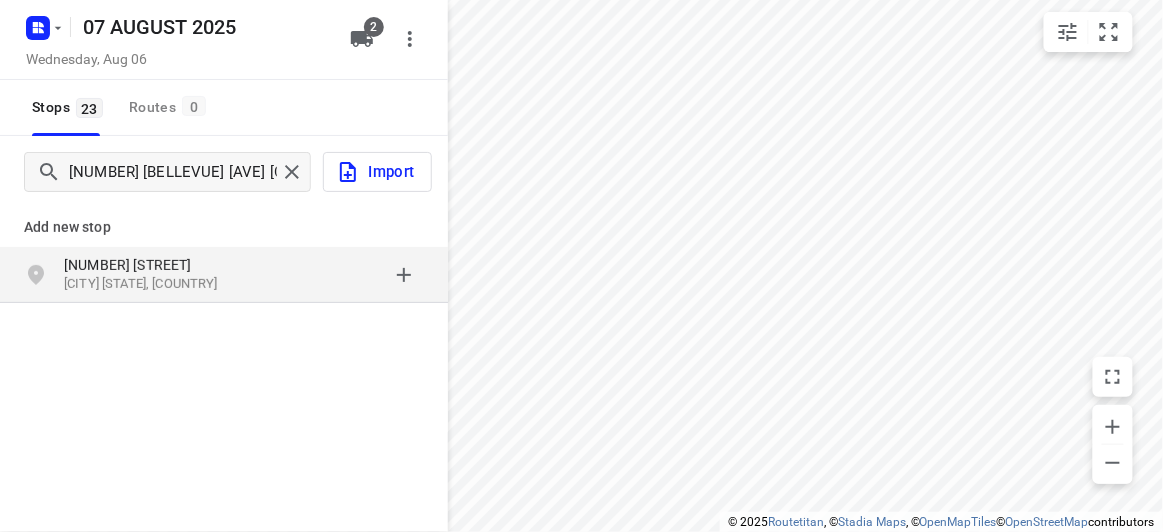 click on "28 Bellevue Ave" at bounding box center [156, 265] 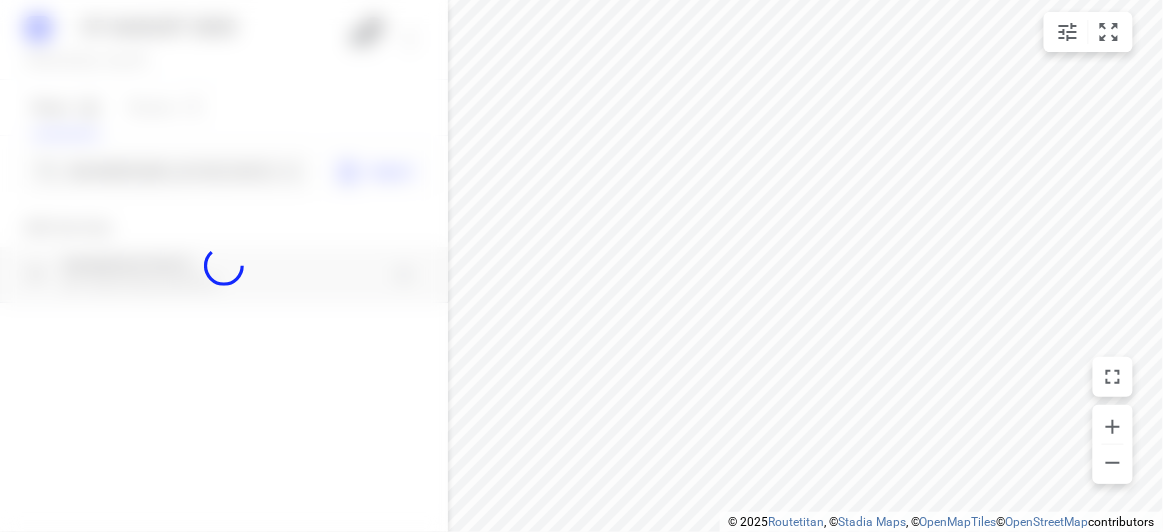 click at bounding box center [224, 266] 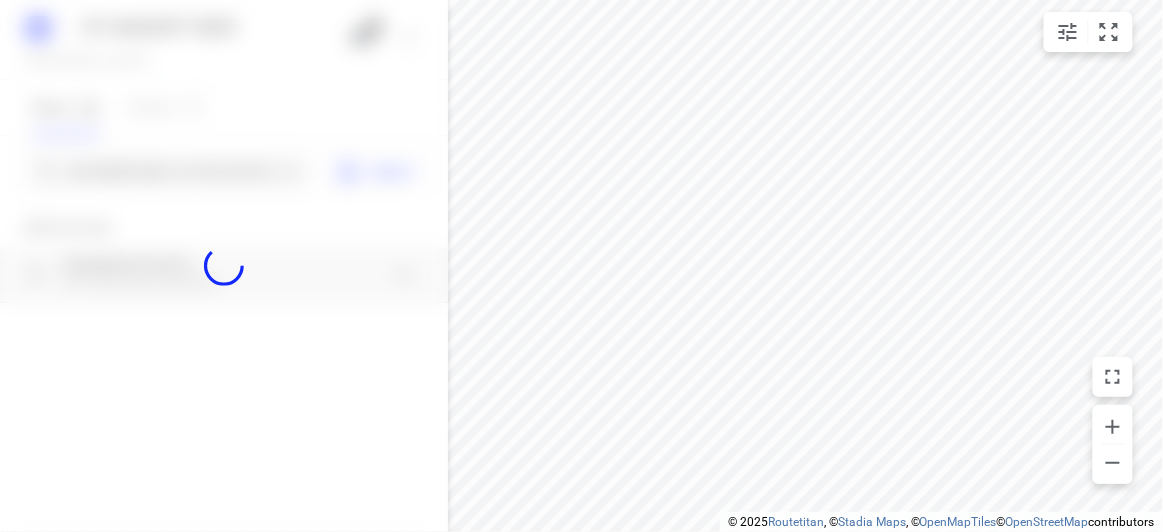click at bounding box center [224, 266] 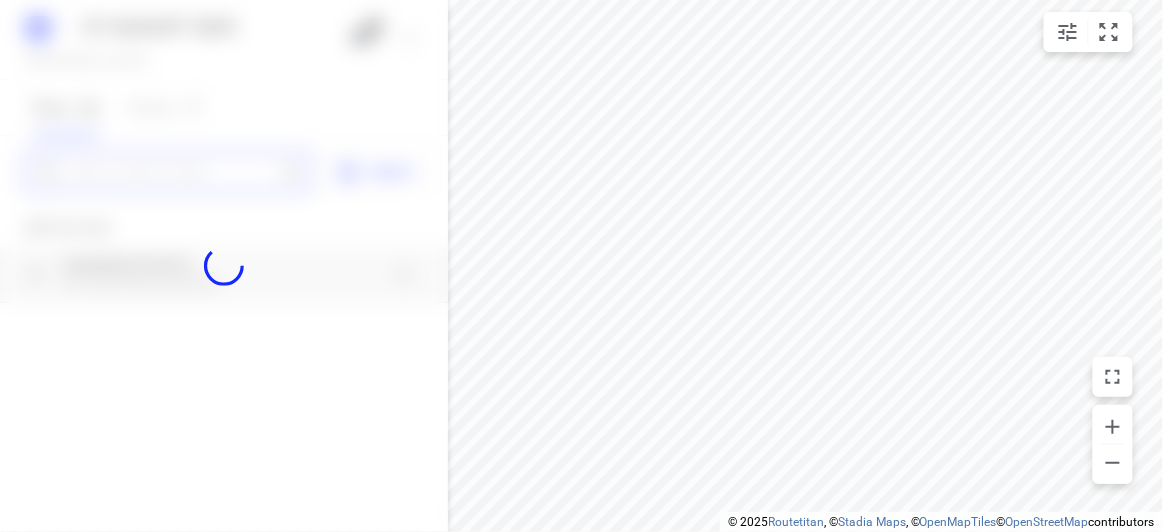 paste on "26A, Derreck Ave BULLEEN 3105" 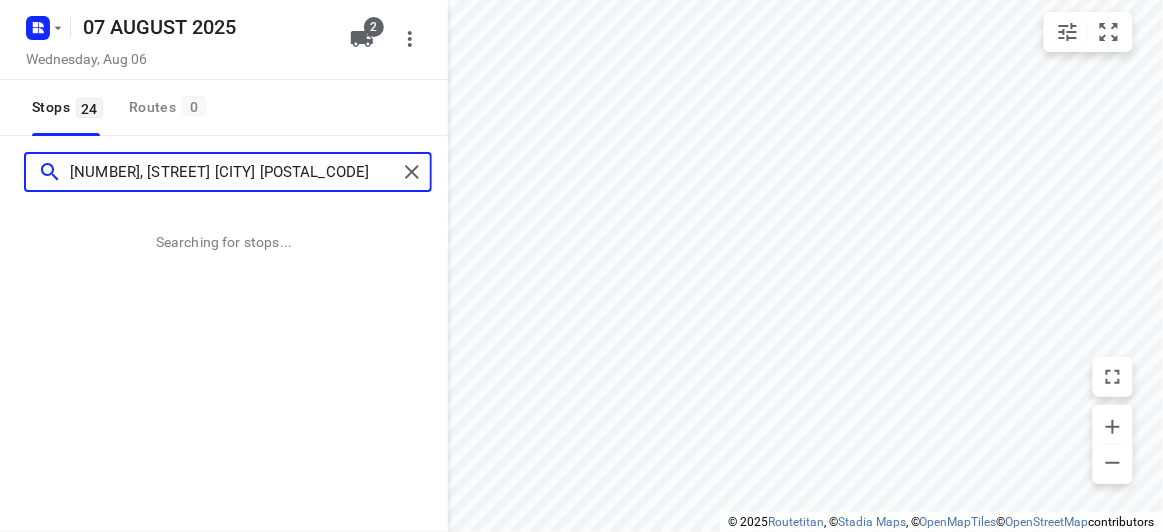 scroll, scrollTop: 0, scrollLeft: 0, axis: both 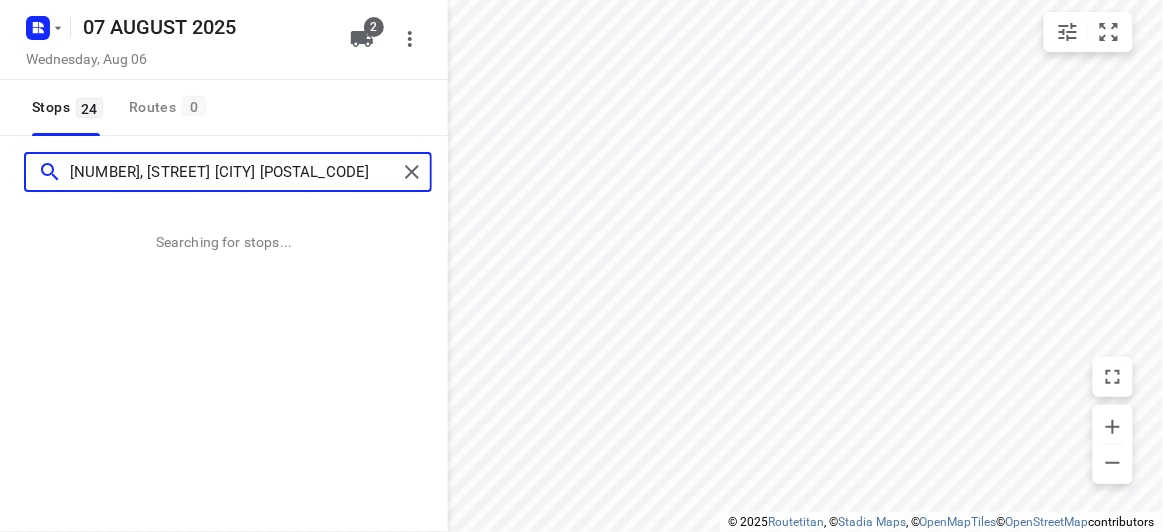 type on "26A, Derreck Ave BULLEEN 3105" 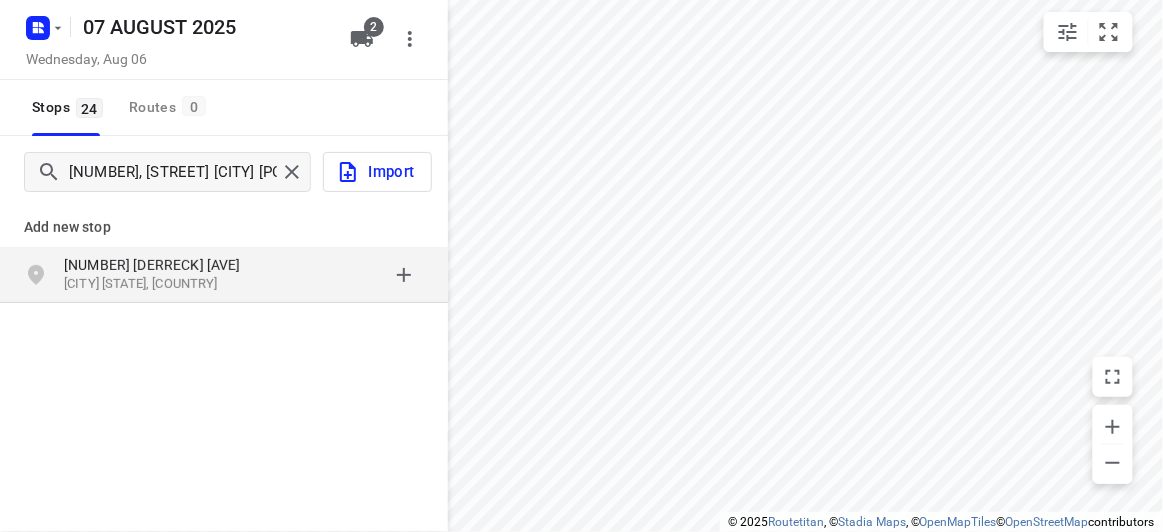 click on "Bulleen VIC 3105, Australia" at bounding box center [156, 284] 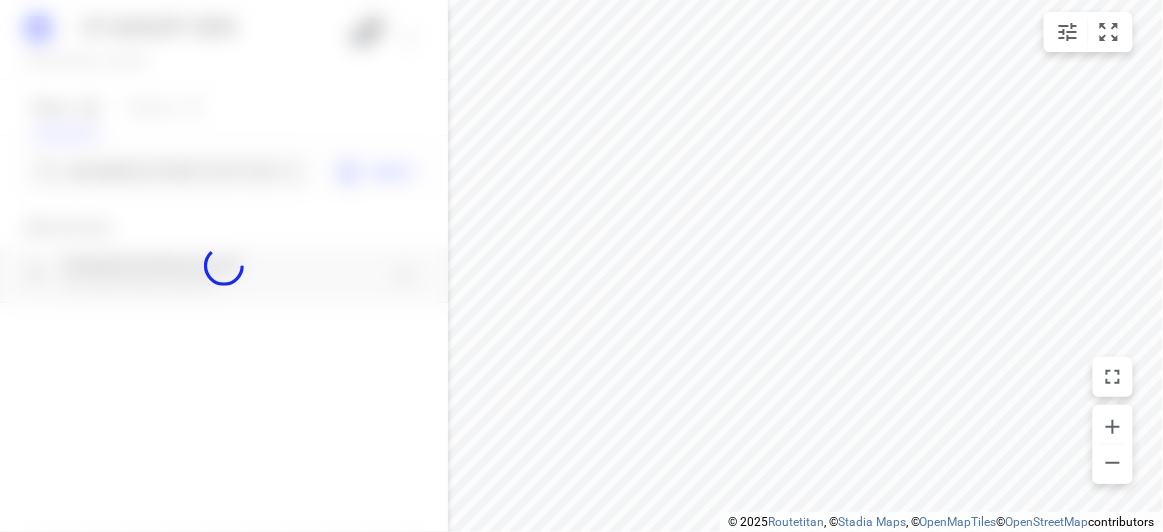 click at bounding box center (224, 266) 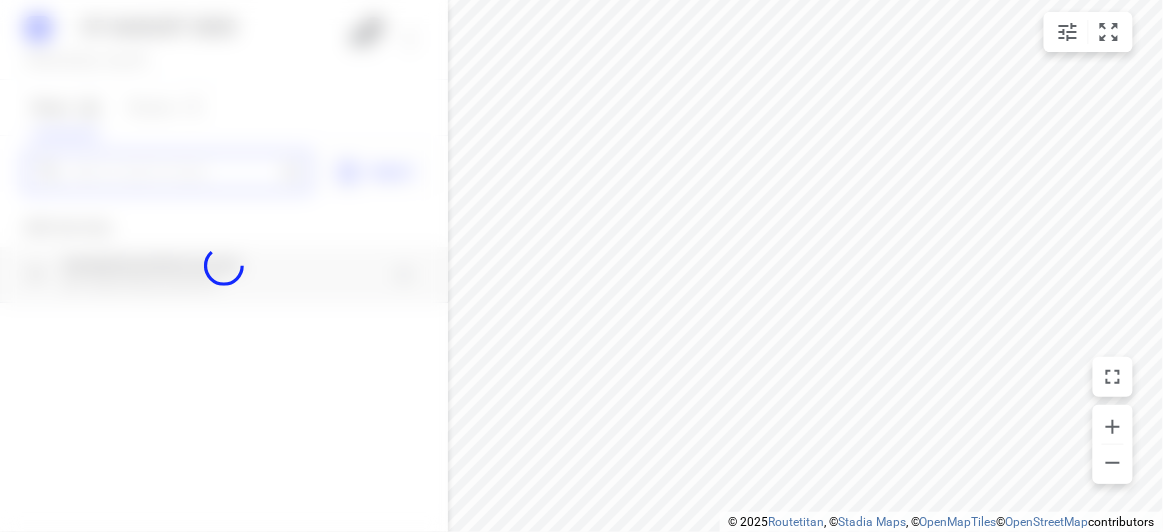 click at bounding box center [173, 172] 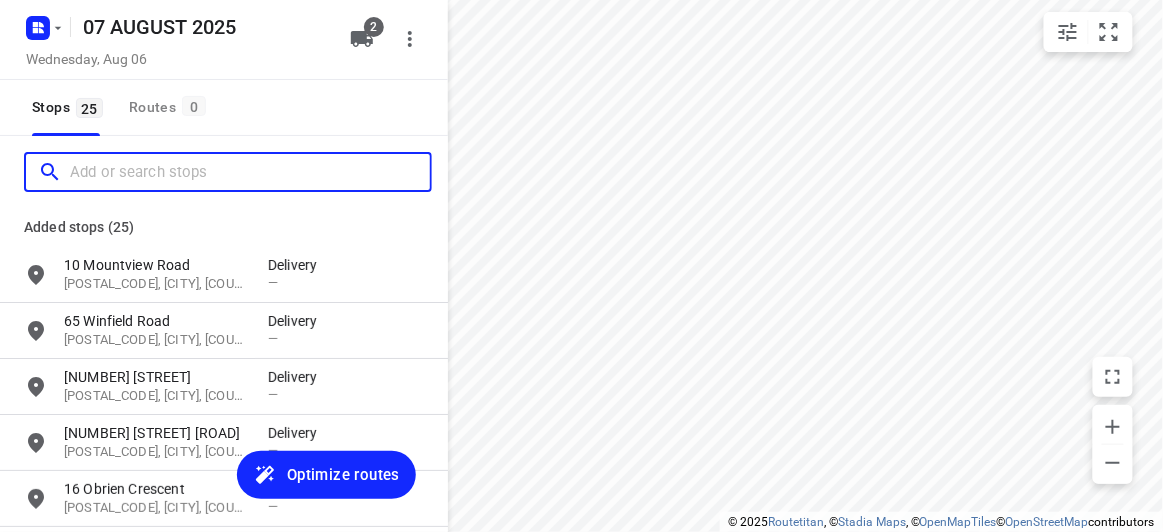 paste on "18 Treeby Court Springvale South 3172" 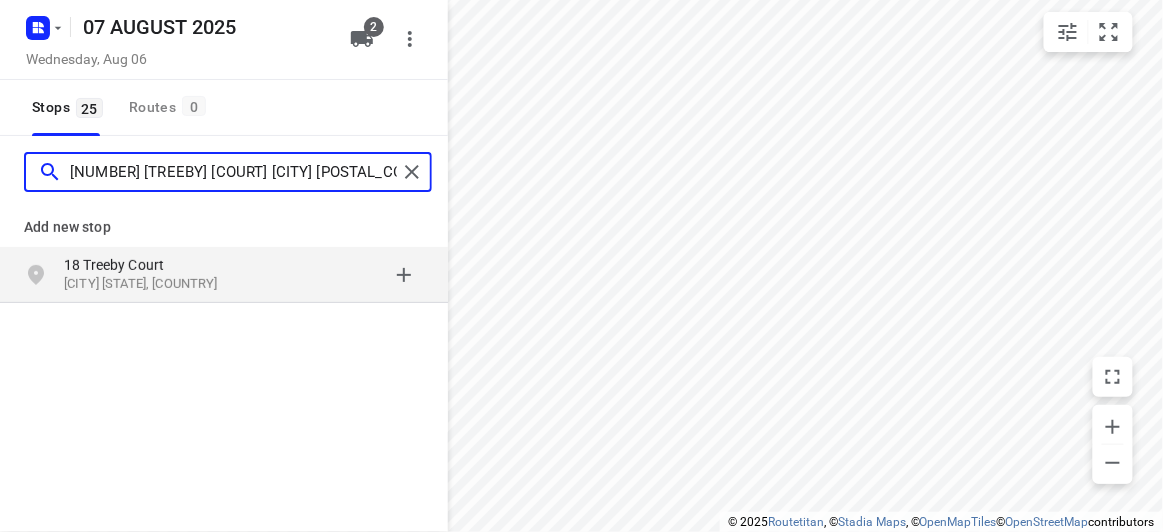 type on "18 Treeby Court Springvale South 3172" 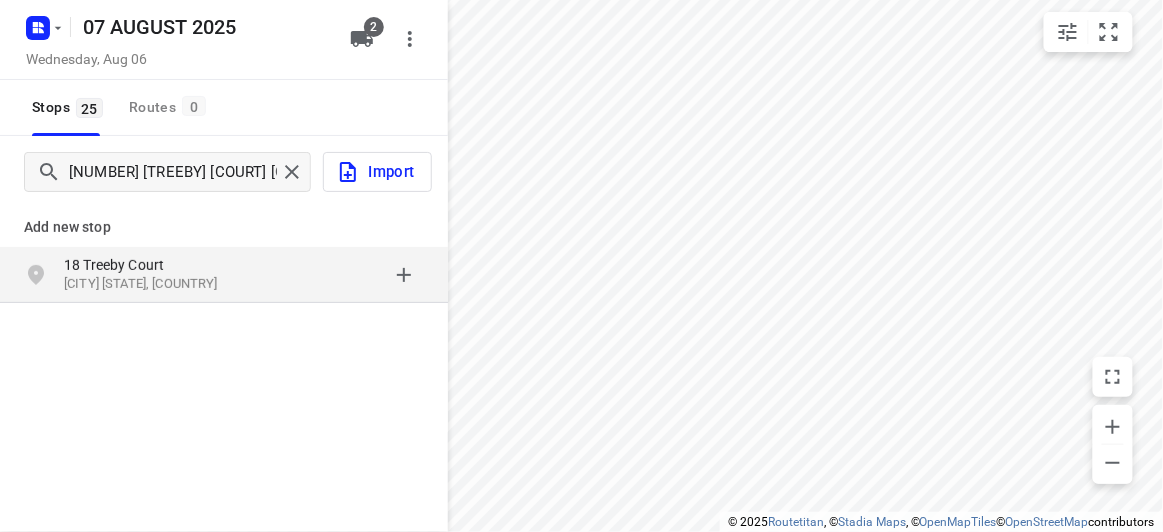 click on "18 Treeby Court" at bounding box center [156, 265] 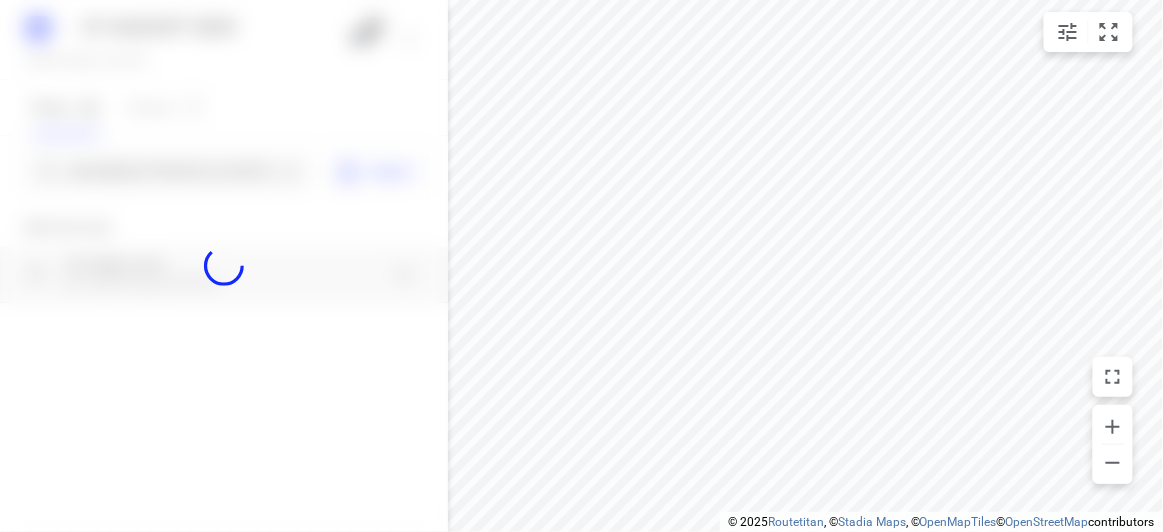 click at bounding box center (224, 266) 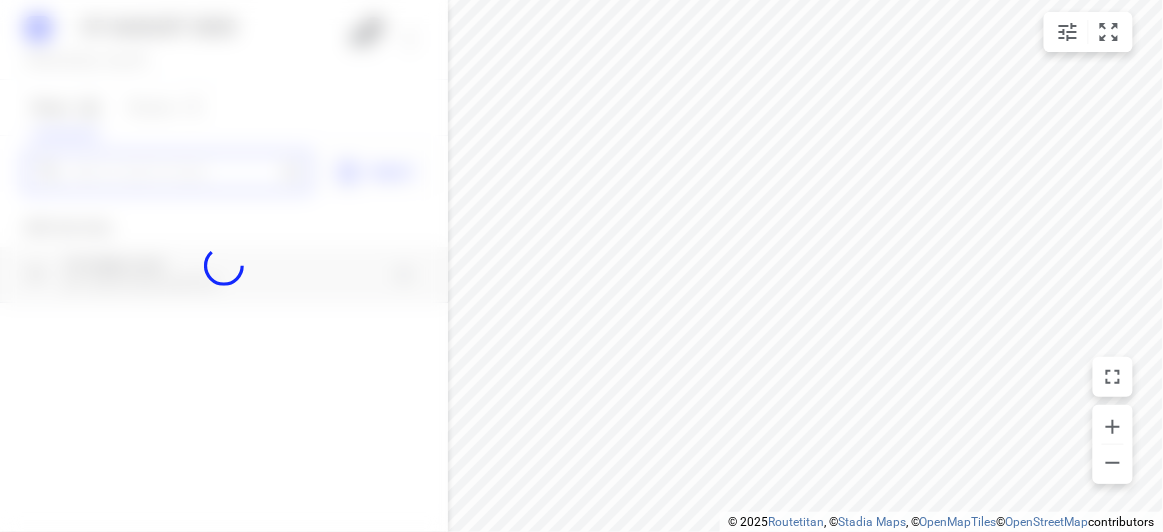 paste on "11 Arbroath Rd. Wantirna South 3152" 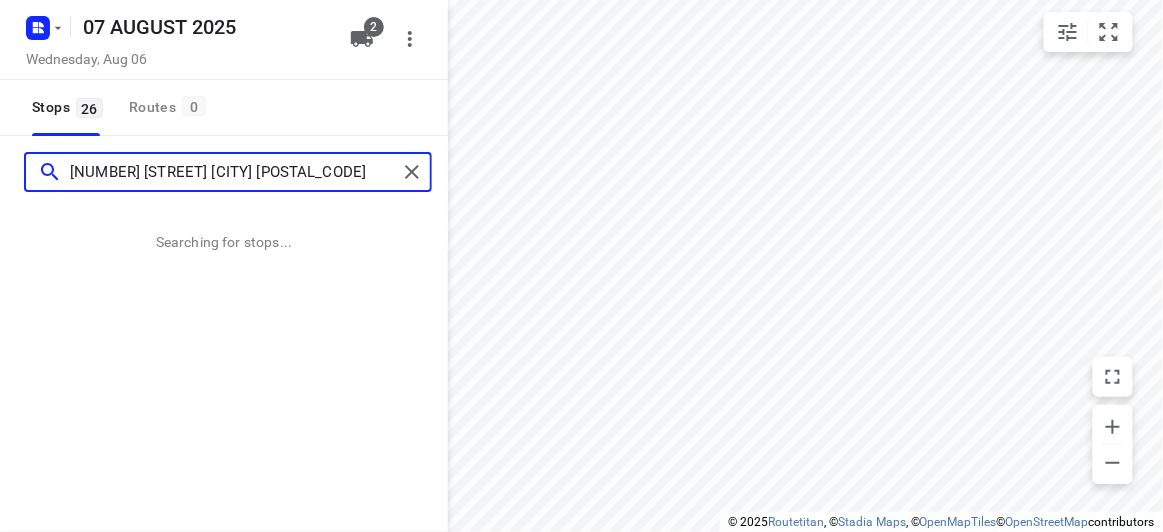 scroll, scrollTop: 0, scrollLeft: 0, axis: both 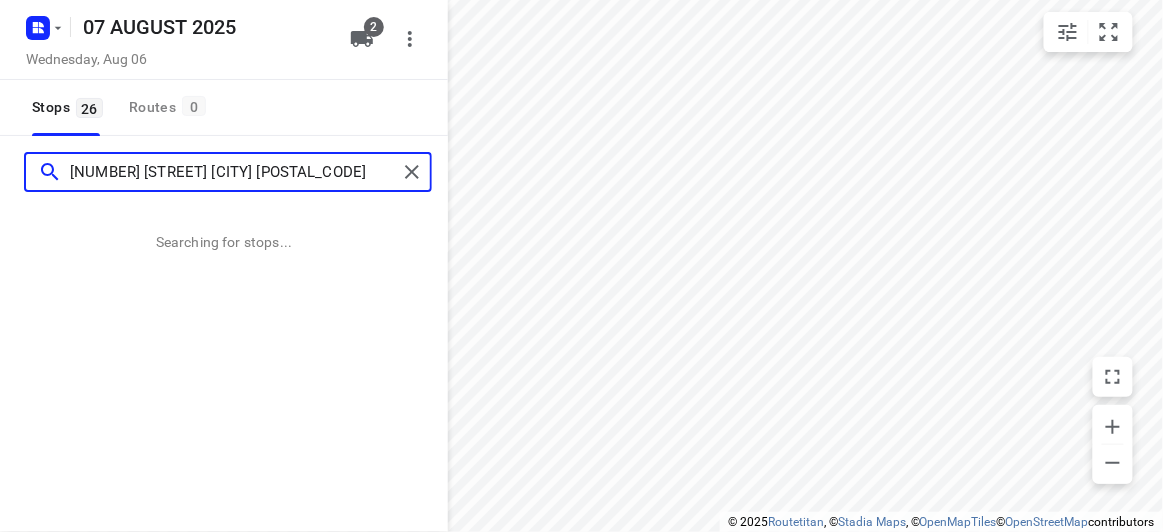 type on "11 Arbroath Rd. Wantirna South 3152" 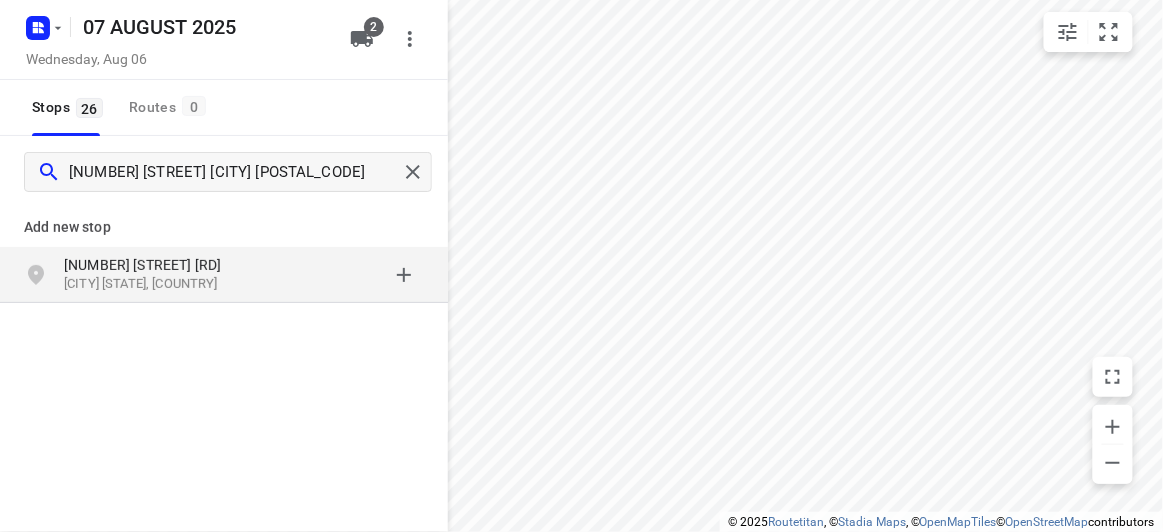 click on "Add new stop" at bounding box center (224, 227) 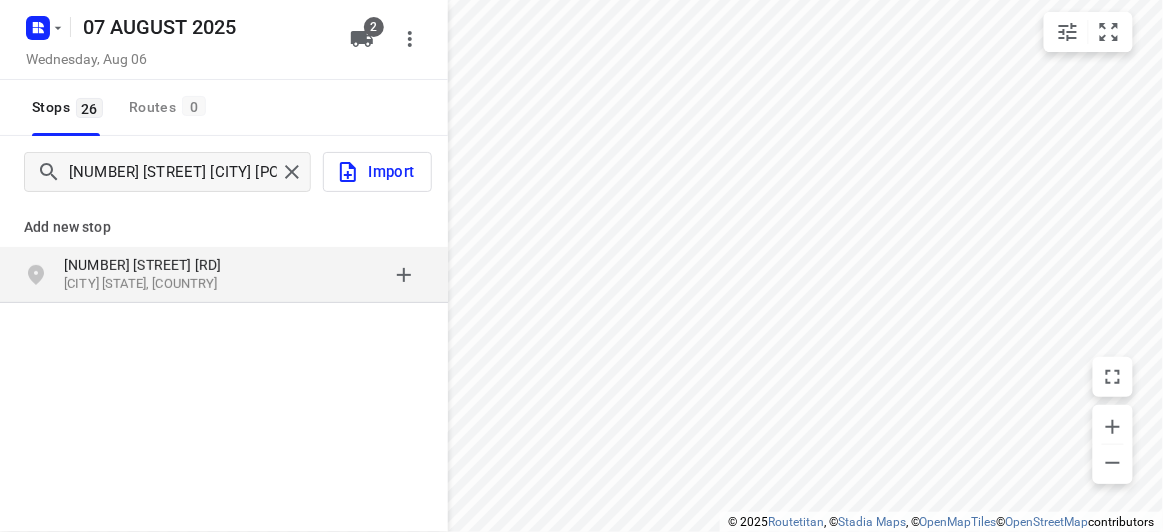 click on "11 Arbroath Rd" at bounding box center (156, 265) 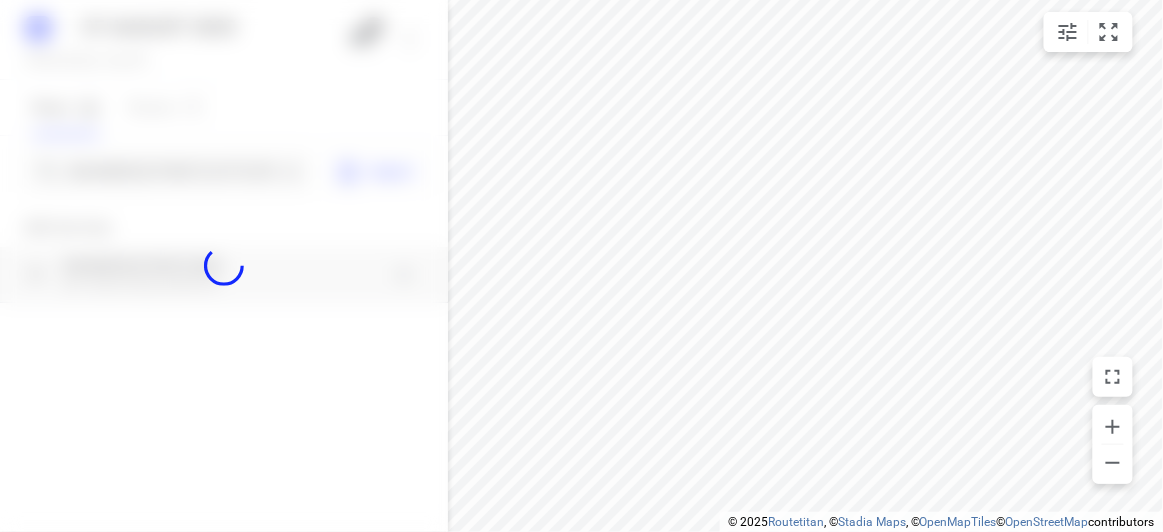 click at bounding box center [224, 266] 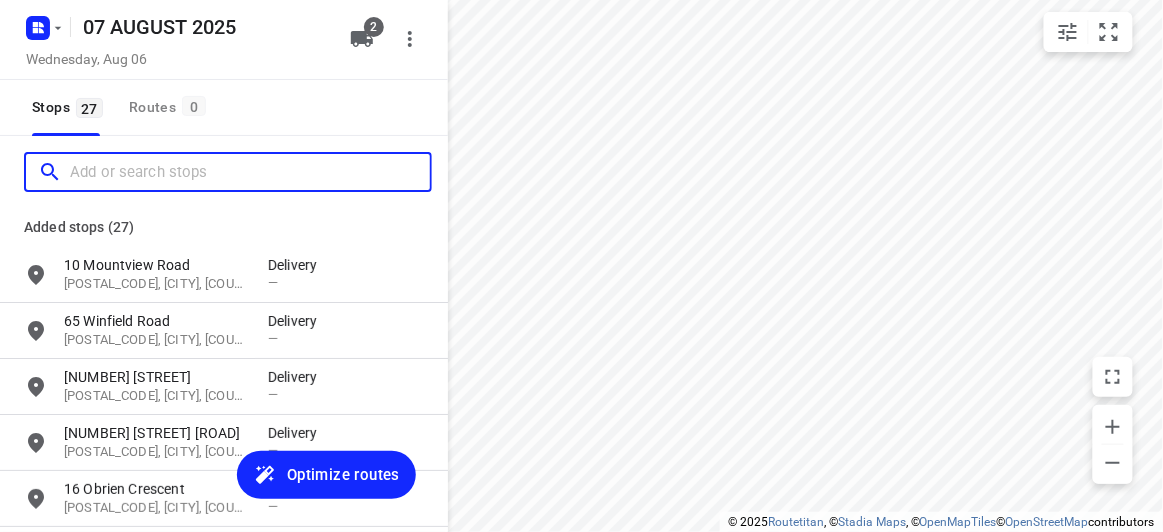 click at bounding box center [250, 172] 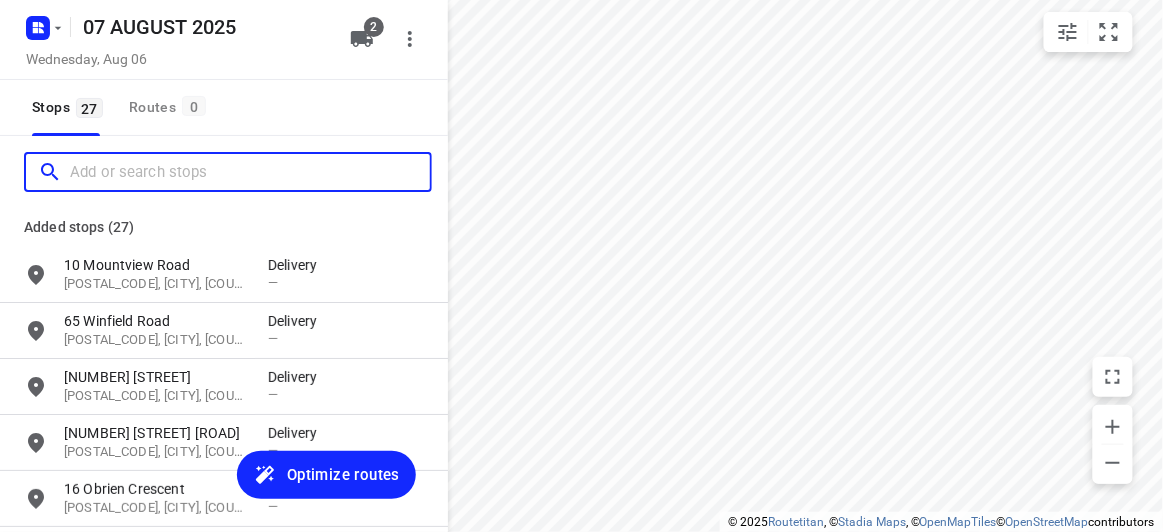 scroll, scrollTop: 0, scrollLeft: 0, axis: both 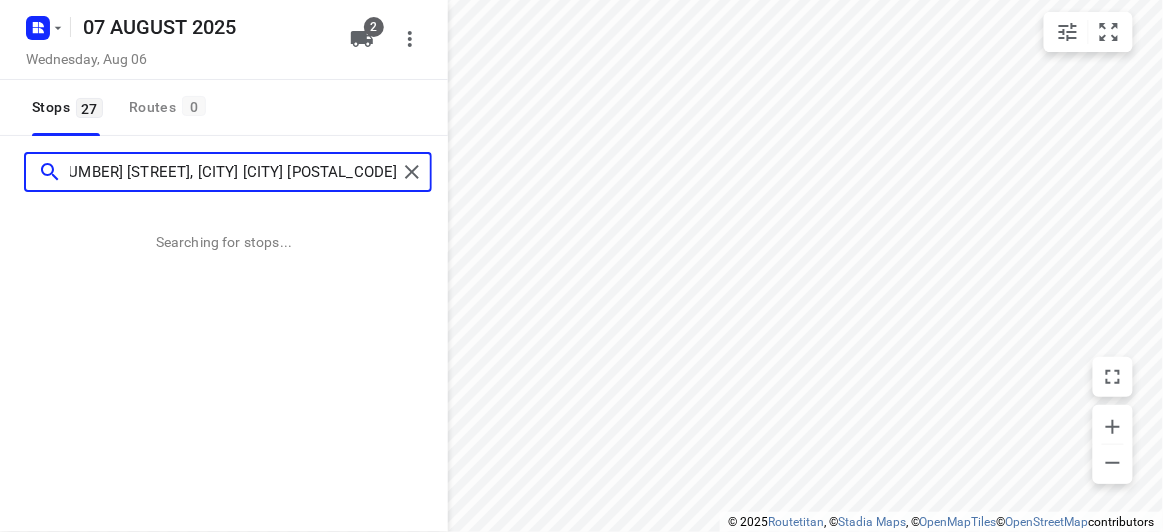 type on "42 Carrol Grove, Mount Waverley MOUNT WAVERLEY 3149" 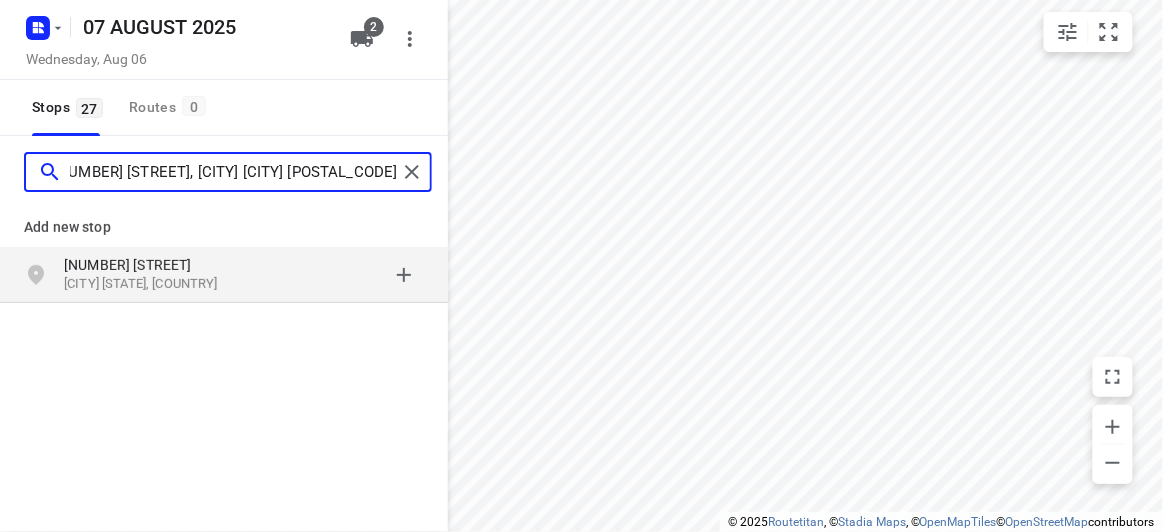 scroll, scrollTop: 0, scrollLeft: 0, axis: both 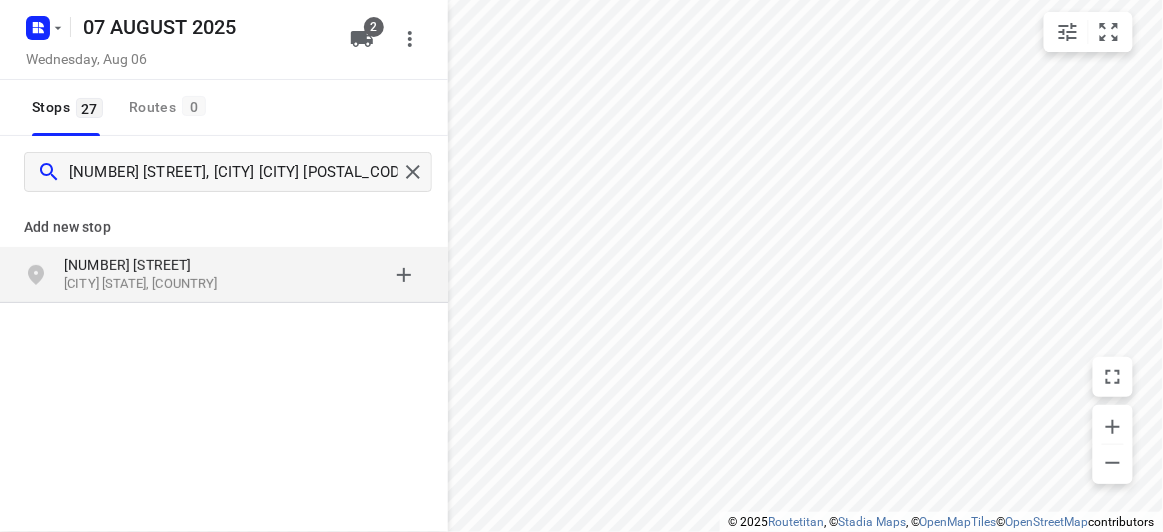 click on "Add new stop" at bounding box center (224, 227) 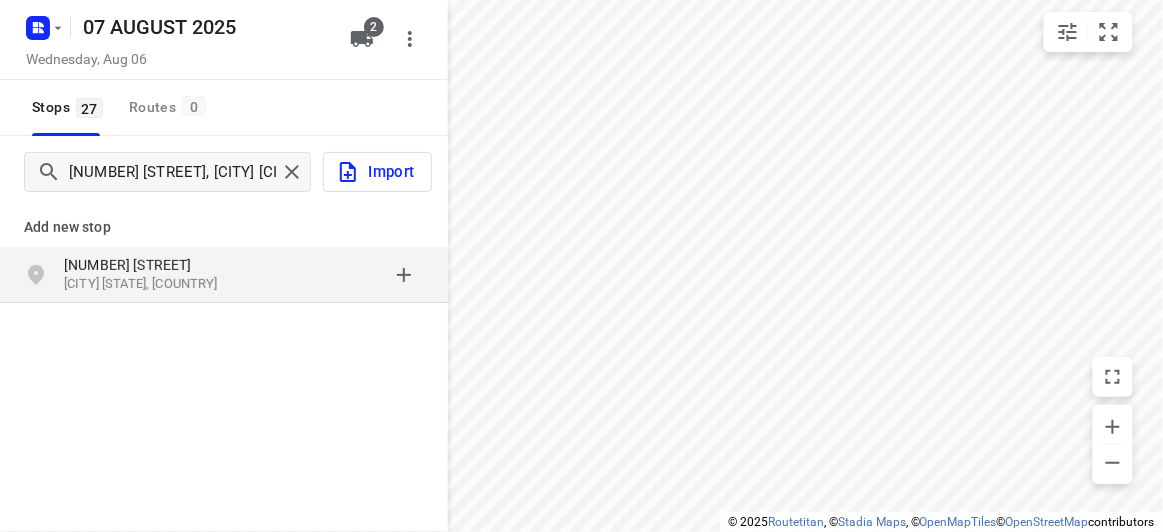 click on "[NUMBER] [STREET]" at bounding box center [156, 265] 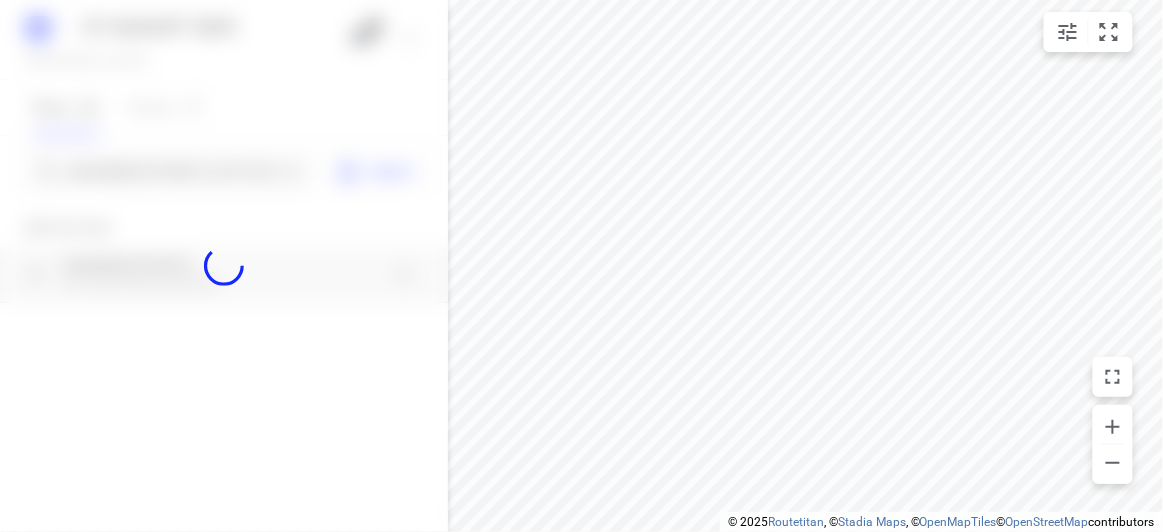click at bounding box center [224, 266] 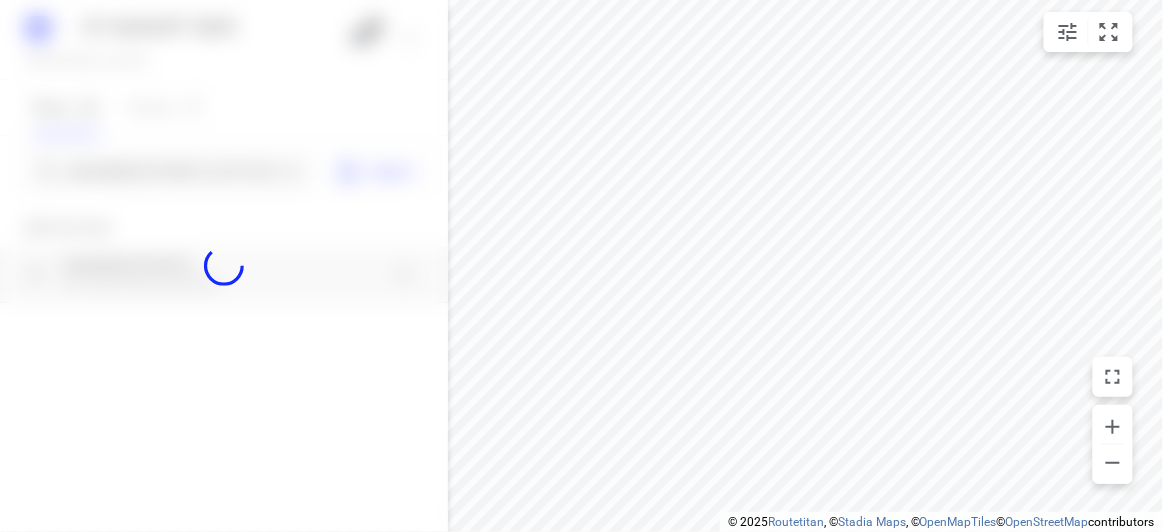 click at bounding box center [224, 266] 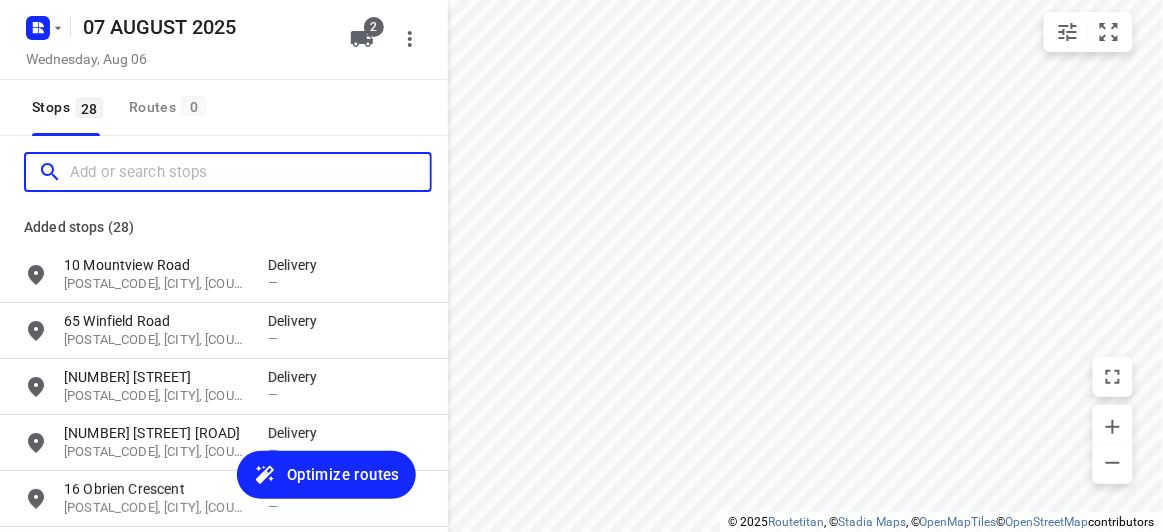 scroll, scrollTop: 0, scrollLeft: 0, axis: both 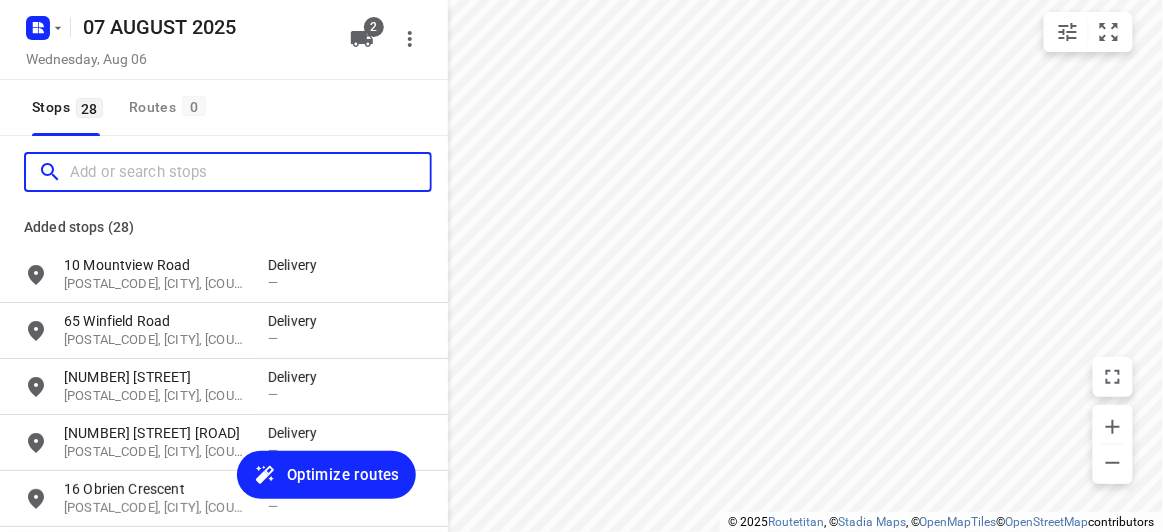 paste on "17 Harold St, Blackburn North 3130" 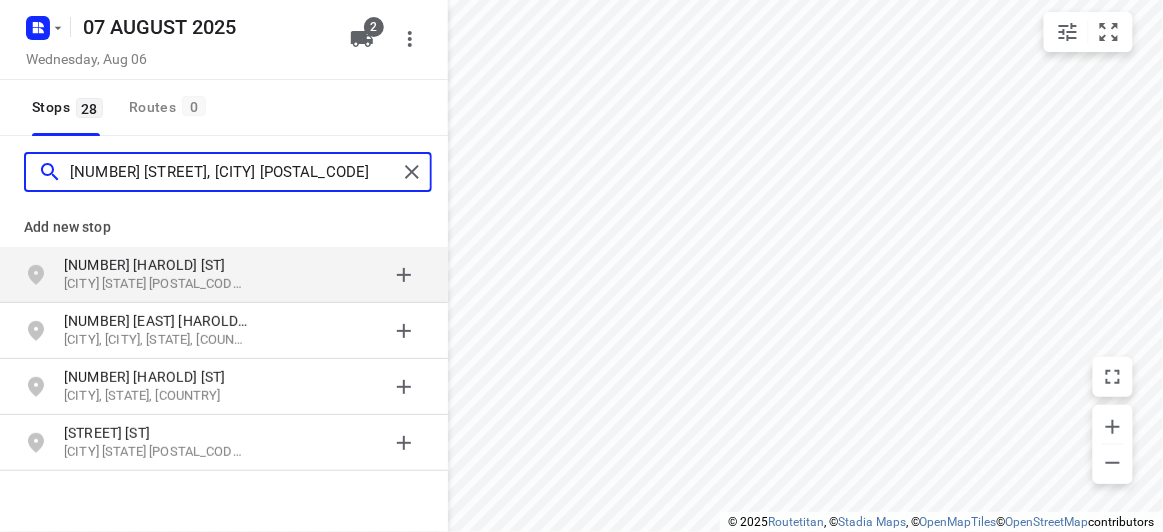 type on "17 Harold St, Blackburn North 3130" 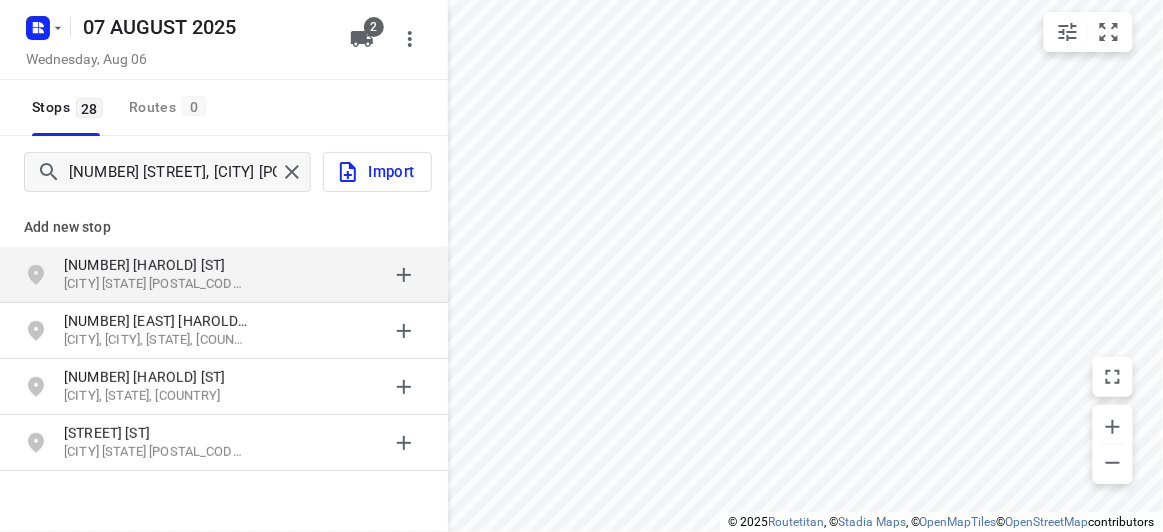 click on "17 Harold St" at bounding box center (156, 265) 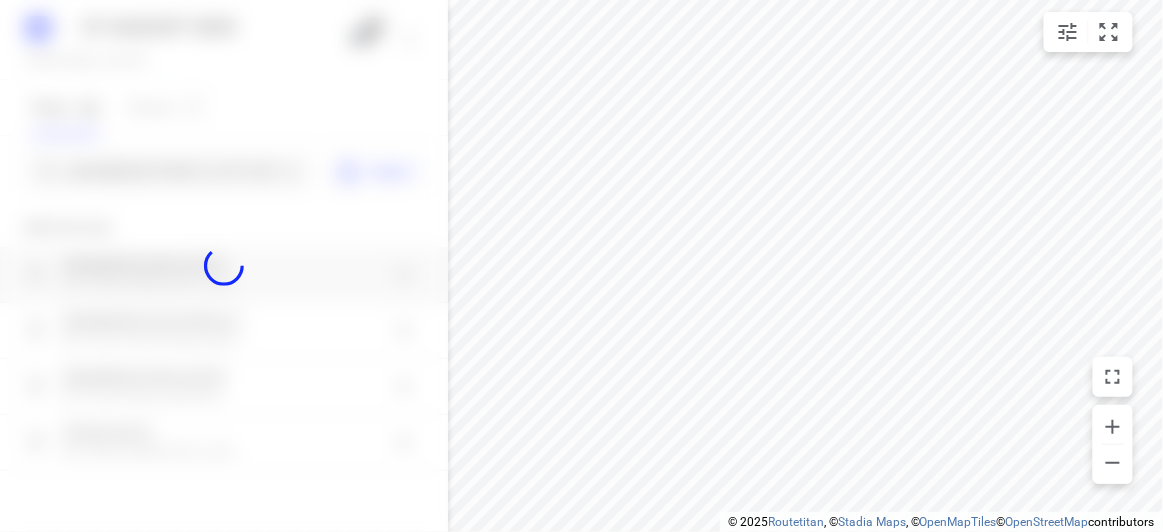 click at bounding box center (224, 266) 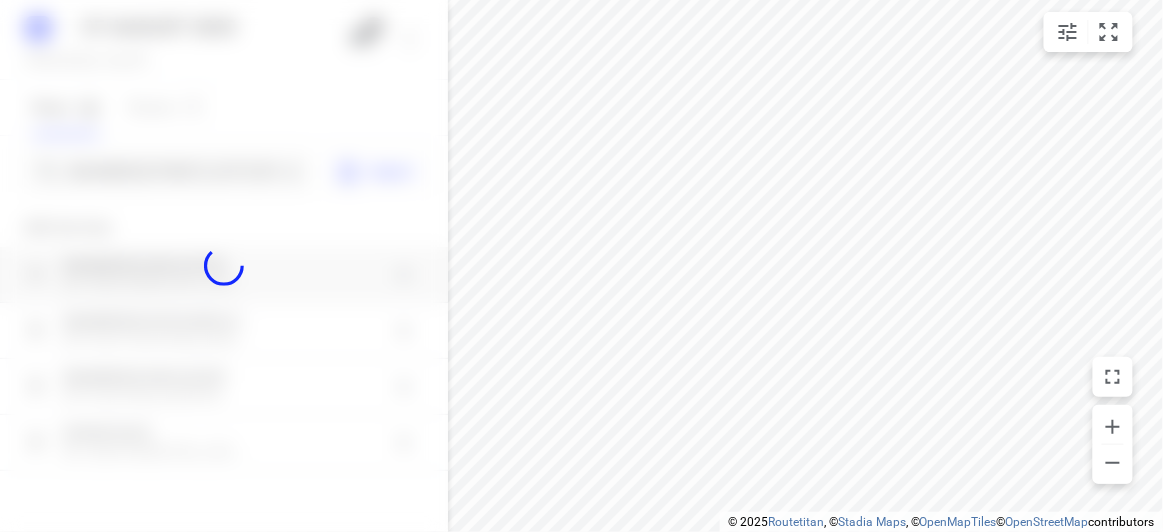 click at bounding box center (224, 266) 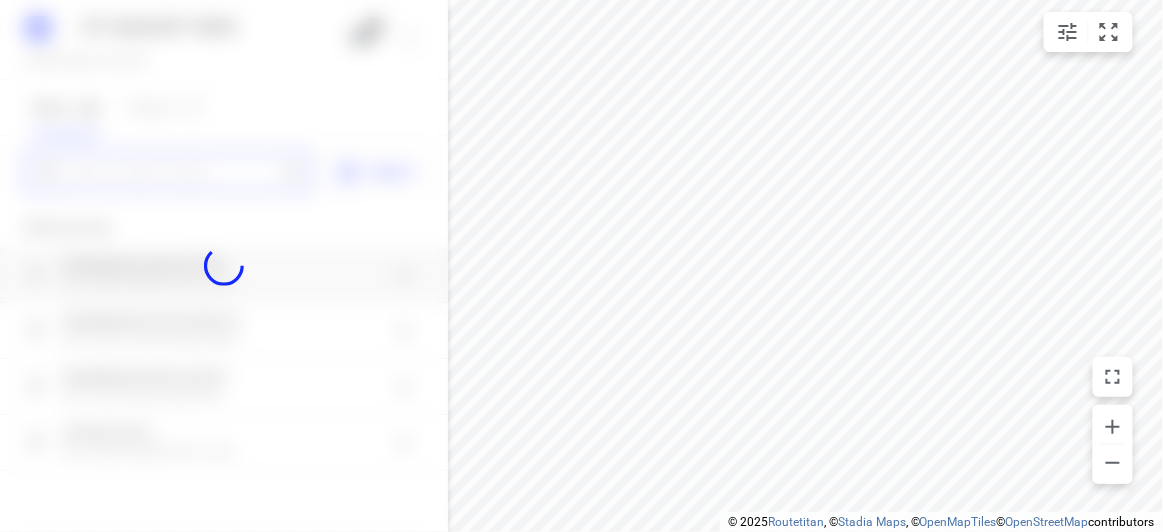 paste on "5 Ashford Street Templestowe Lower 3107" 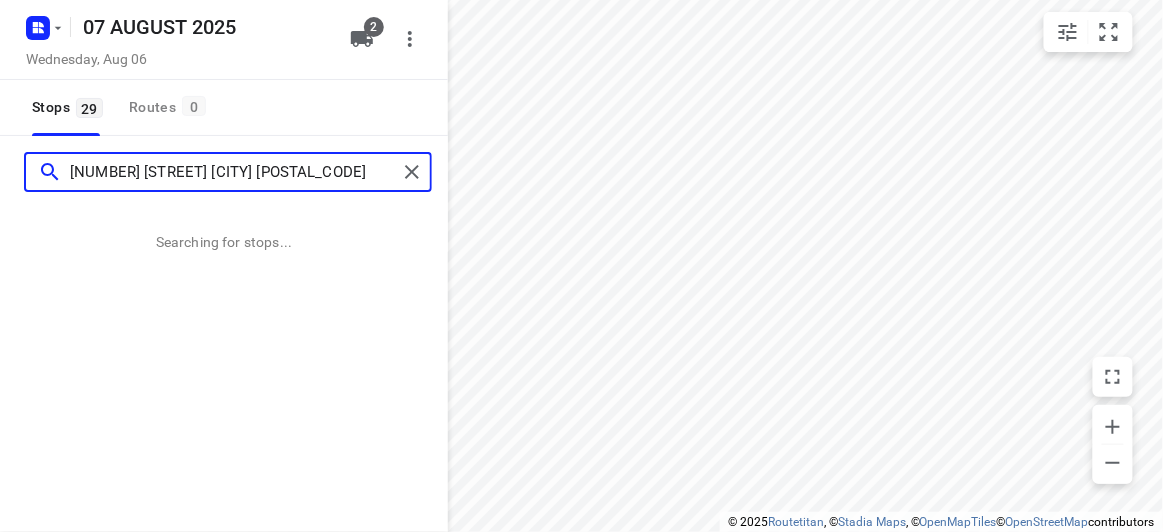 scroll, scrollTop: 0, scrollLeft: 0, axis: both 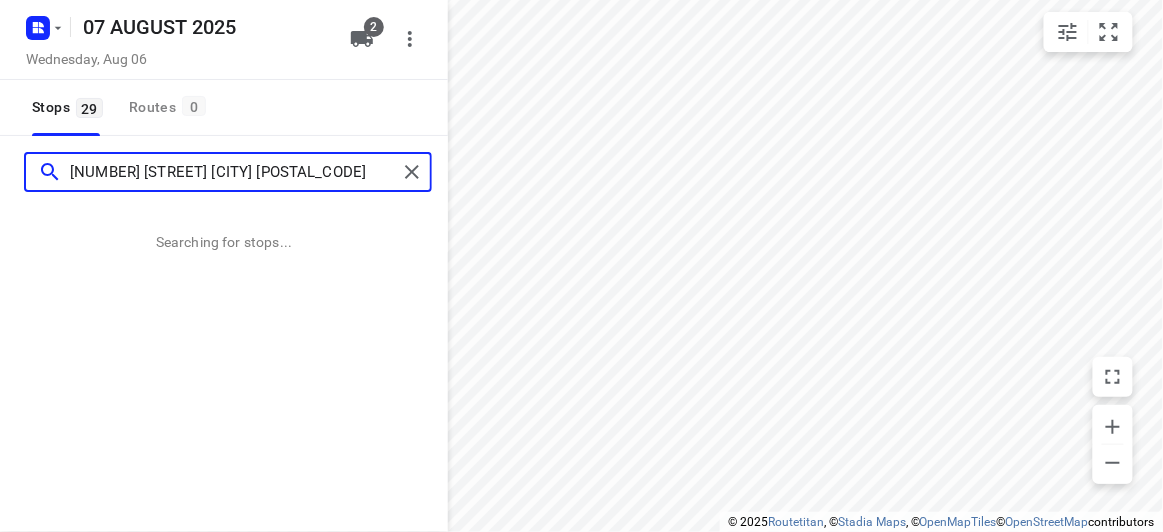 type on "5 Ashford Street Templestowe Lower 3107" 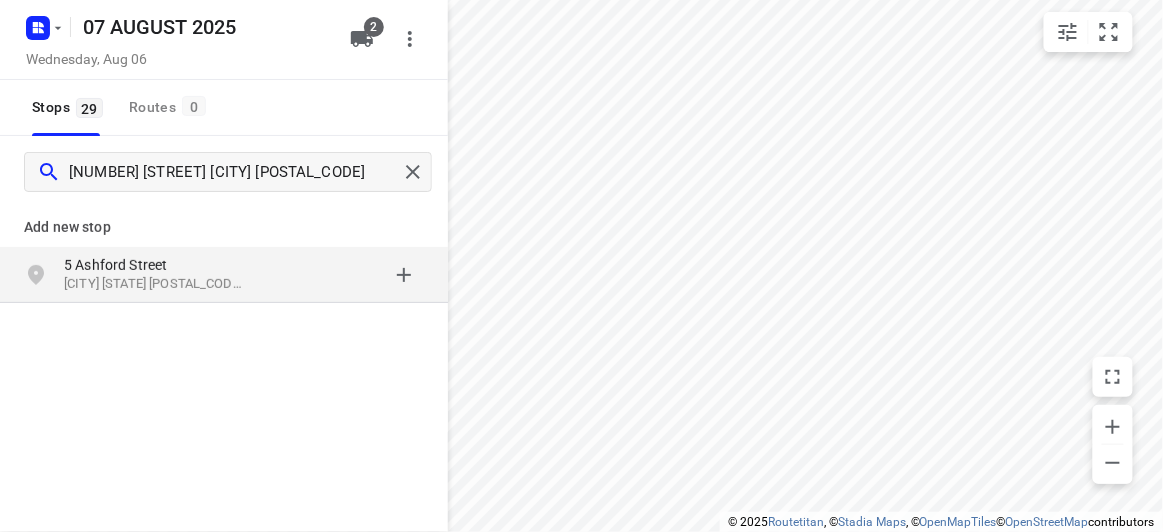 click on "5 Ashford Street" at bounding box center (156, 265) 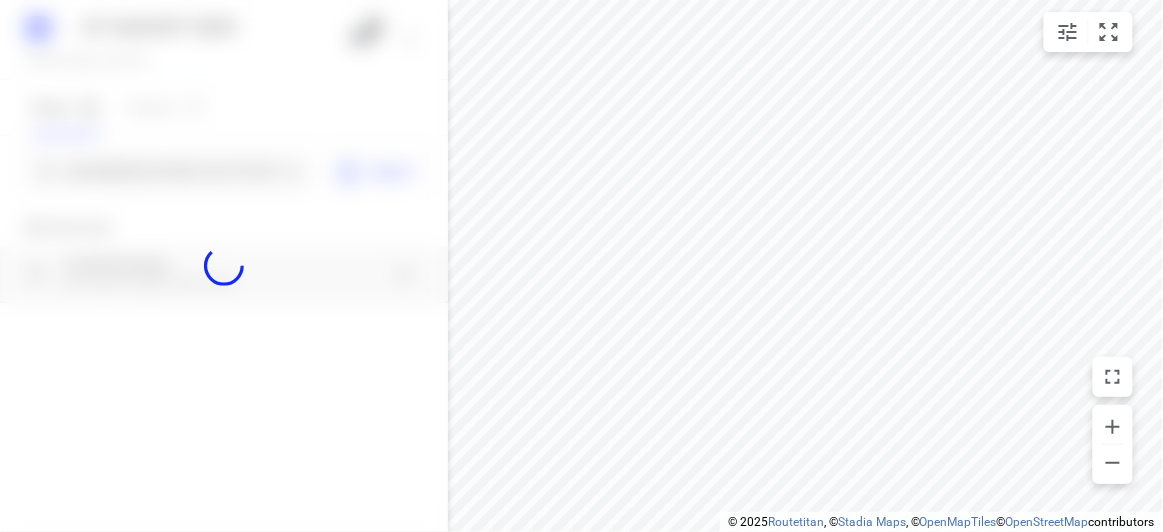 click at bounding box center [224, 266] 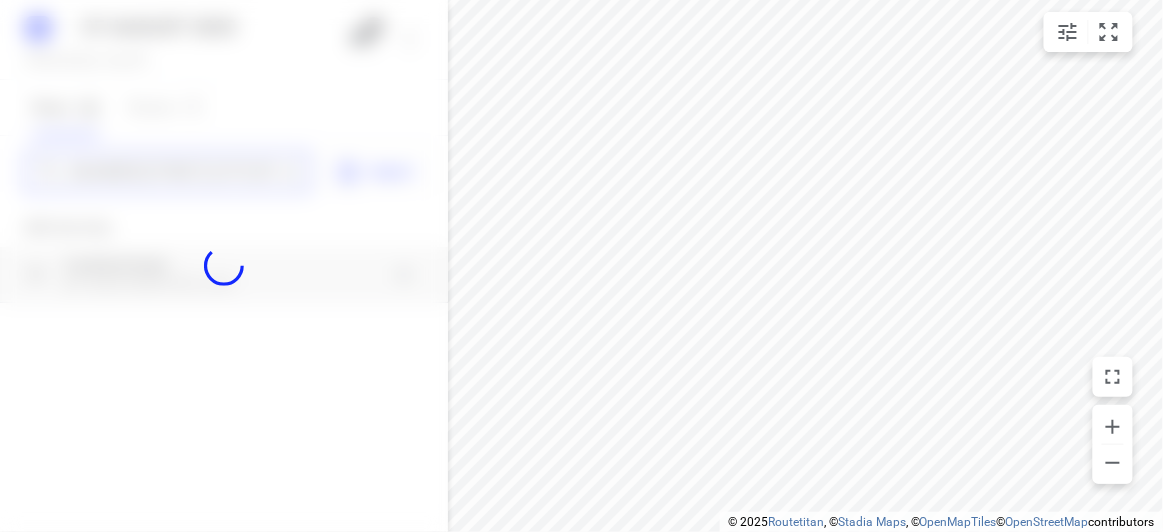 click on "5 Ashford Street Templestowe Lower 3107" at bounding box center (173, 172) 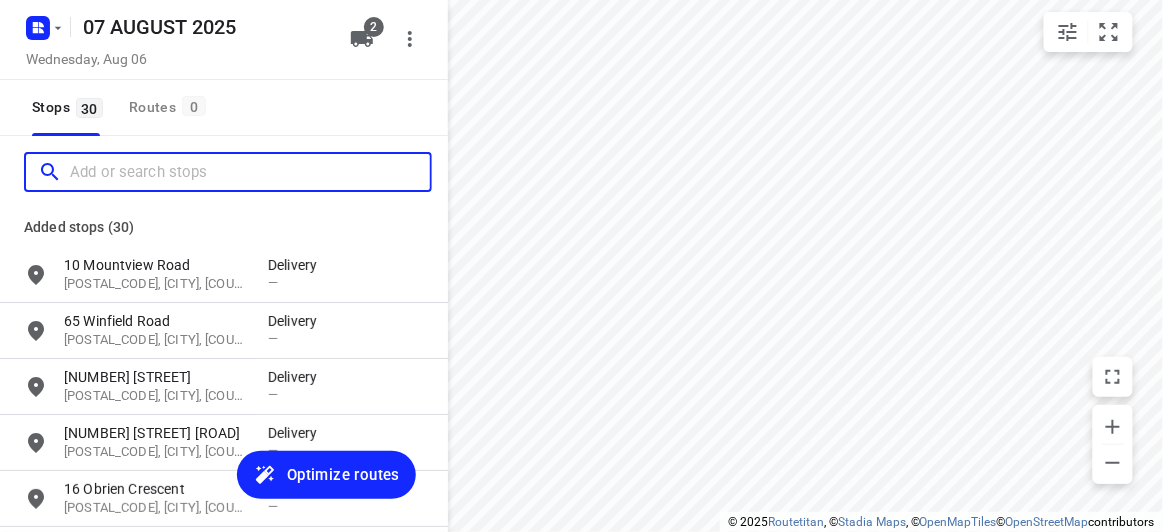 scroll, scrollTop: 0, scrollLeft: 0, axis: both 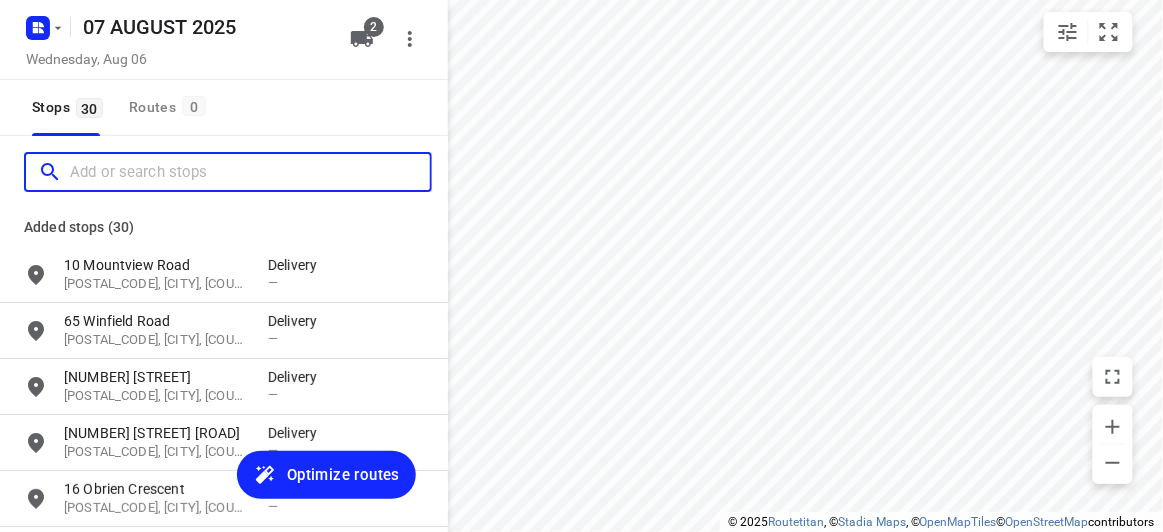 paste on "30 turramurra drive rowville 3178" 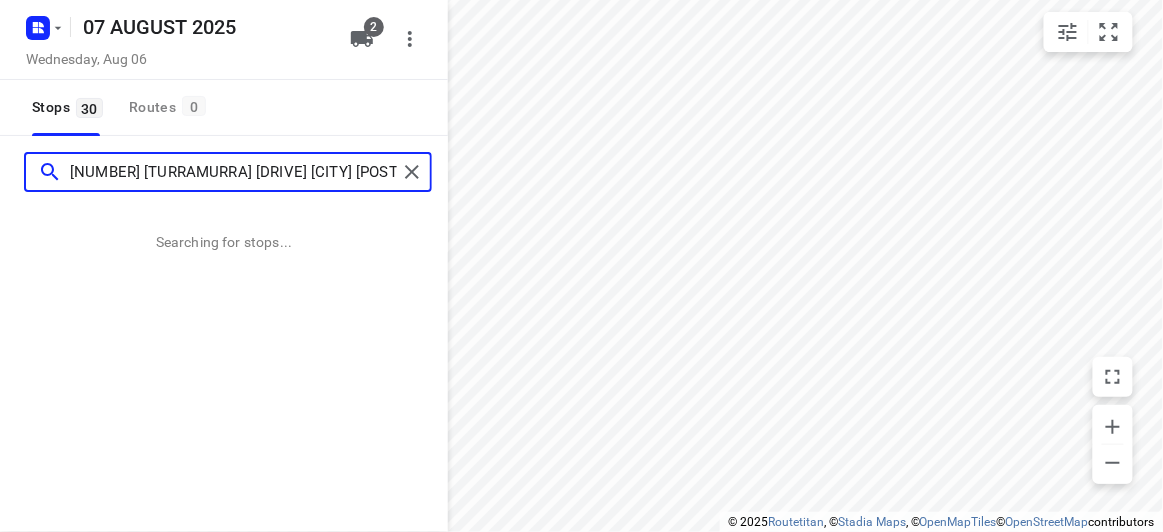 type on "30 turramurra drive rowville 3178" 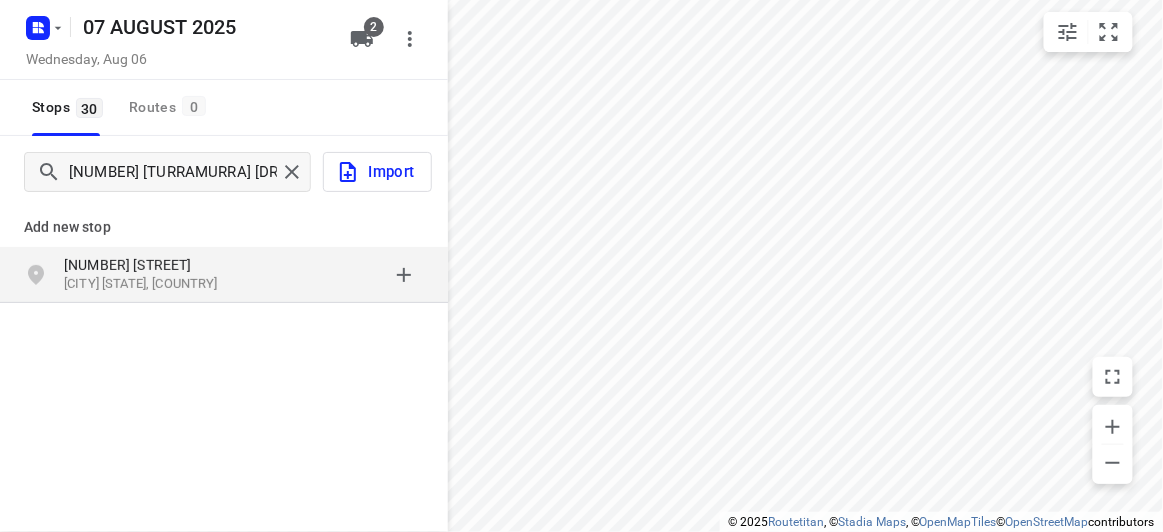 click on "30 Turramurra Drive  Rowville VIC 3178, Australia" at bounding box center (224, 275) 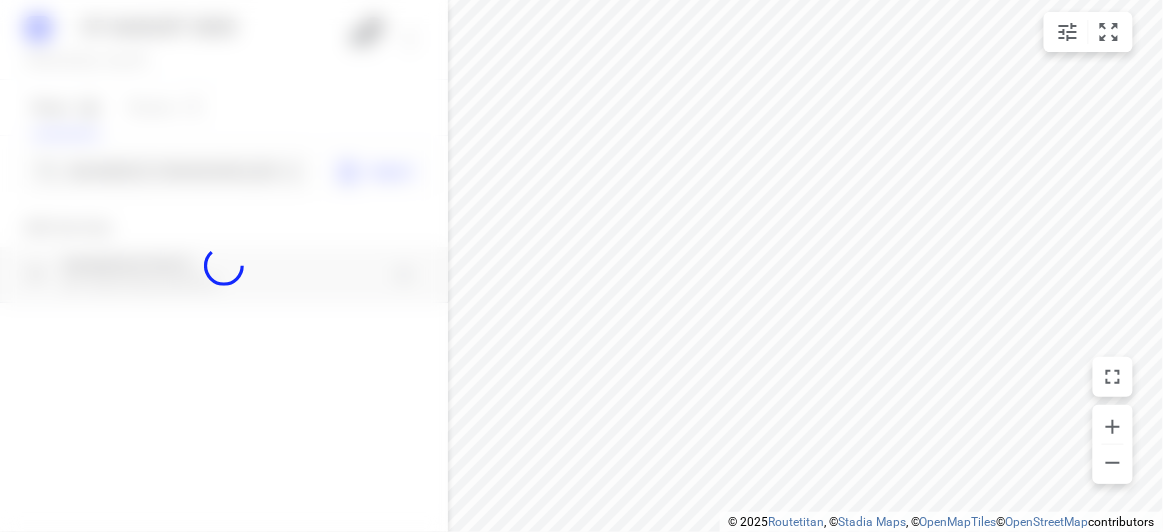 click at bounding box center [224, 266] 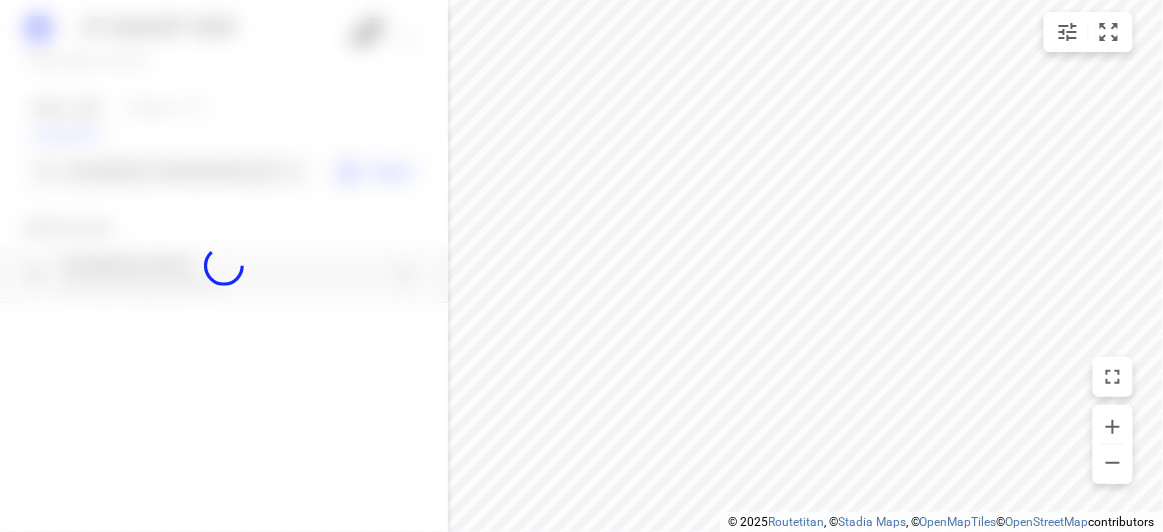 click at bounding box center [224, 266] 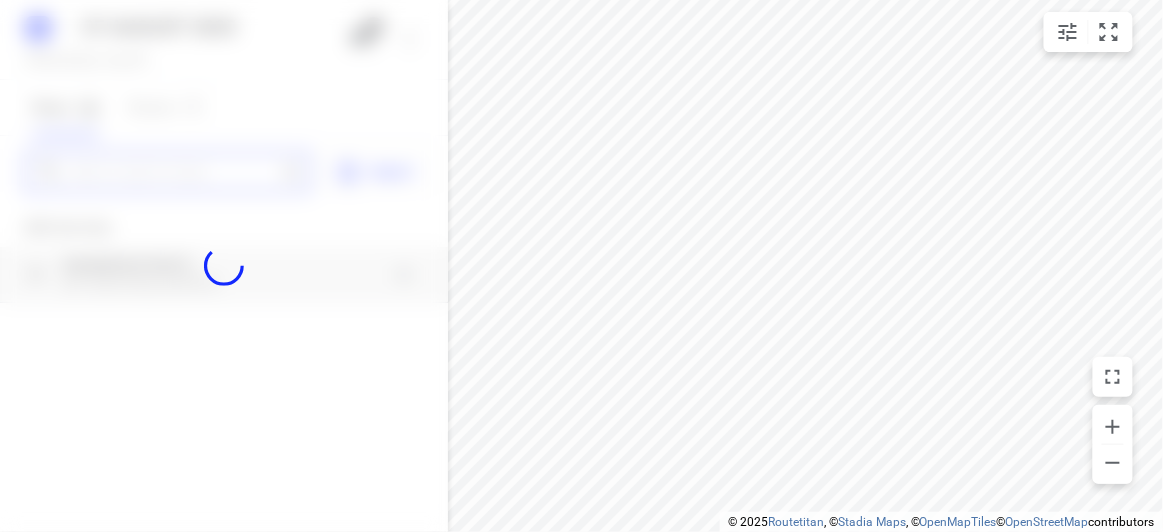 paste on "59 Monash Avenue Balwyn 3103" 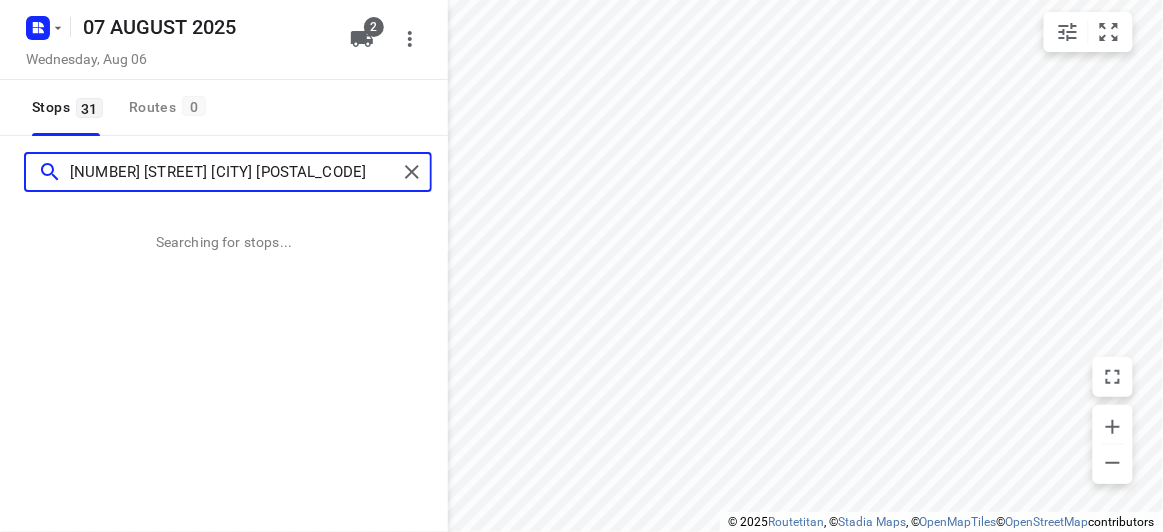 scroll, scrollTop: 0, scrollLeft: 0, axis: both 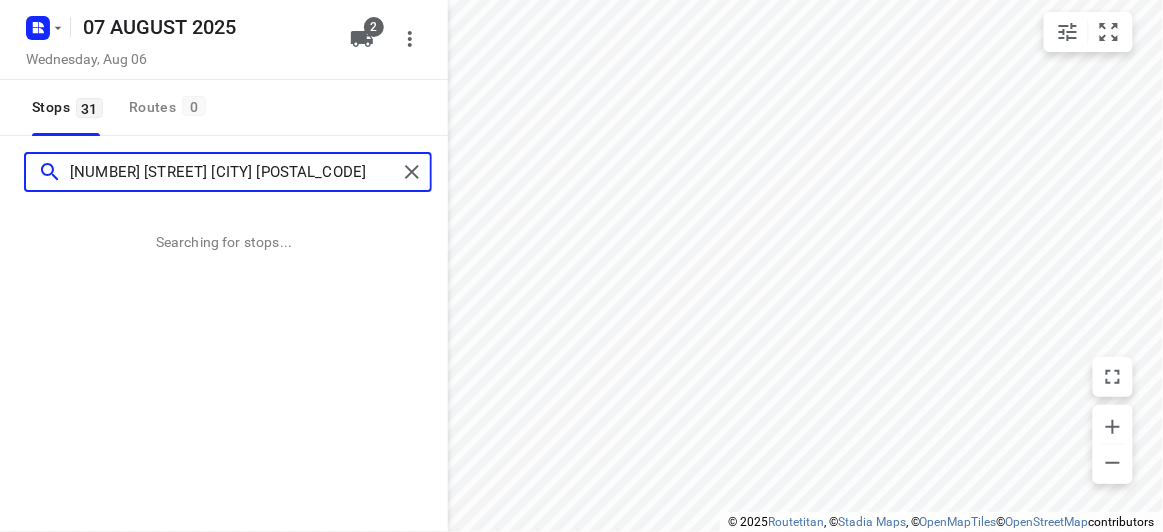 type on "59 Monash Avenue Balwyn 3103" 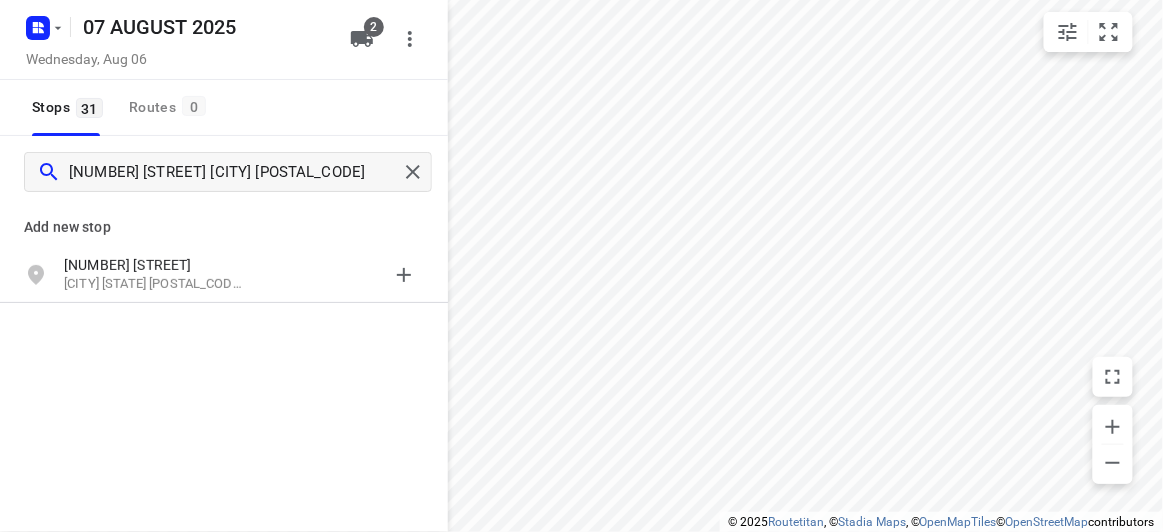 click on "Add new stop" at bounding box center (224, 219) 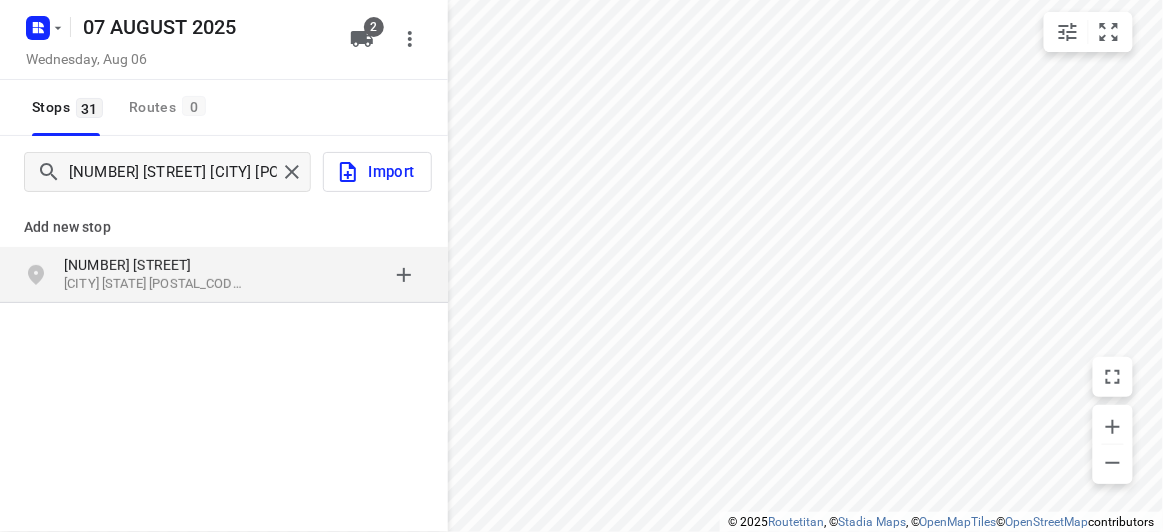 click on "[NUMBER] [STREET]" at bounding box center (156, 265) 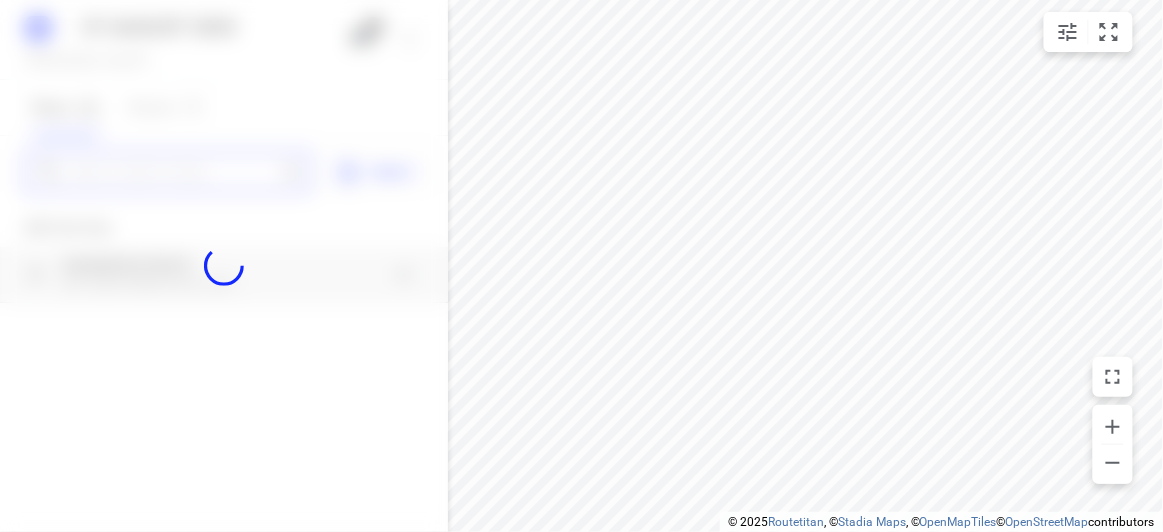 click at bounding box center (173, 172) 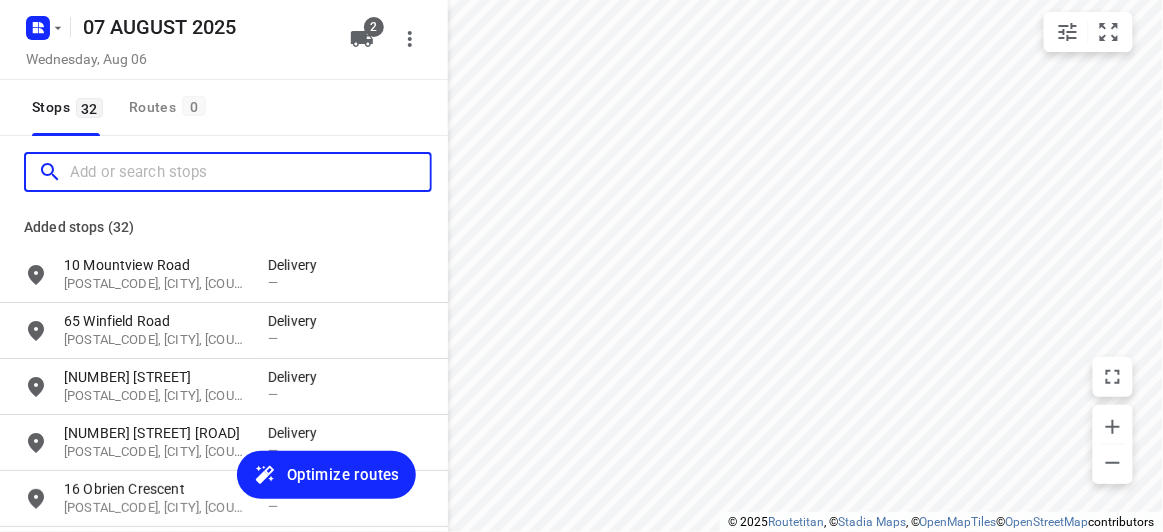 paste on "25 Monash ave Balwyn 3103" 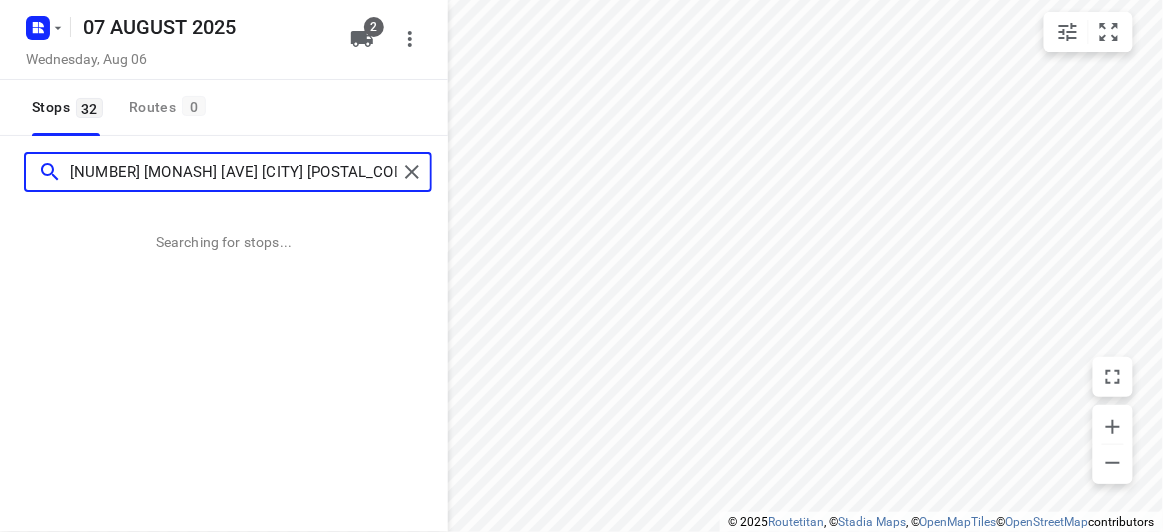 type on "25 Monash ave Balwyn 3103" 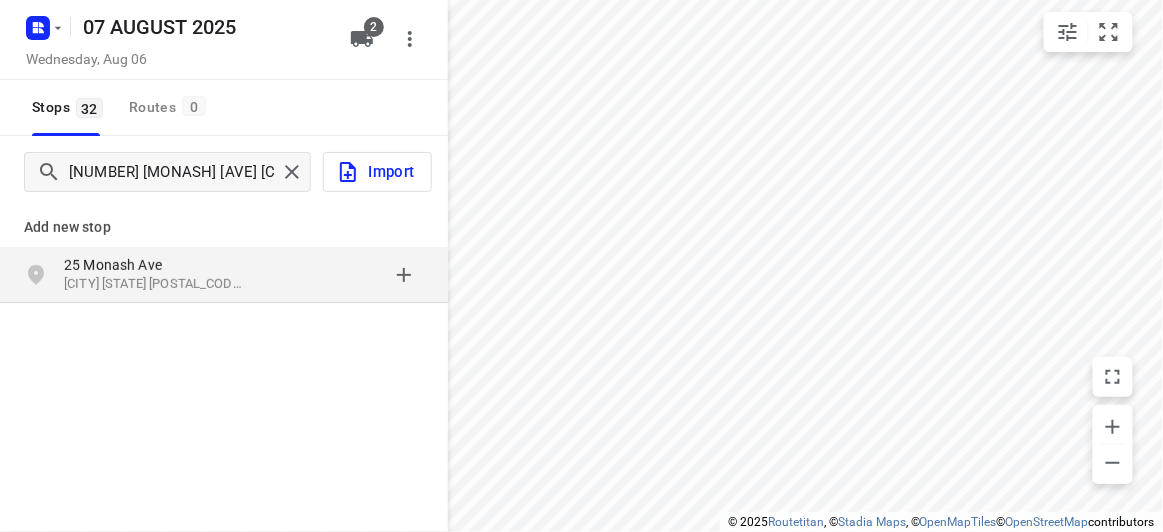 click on "Add new stop" at bounding box center (224, 227) 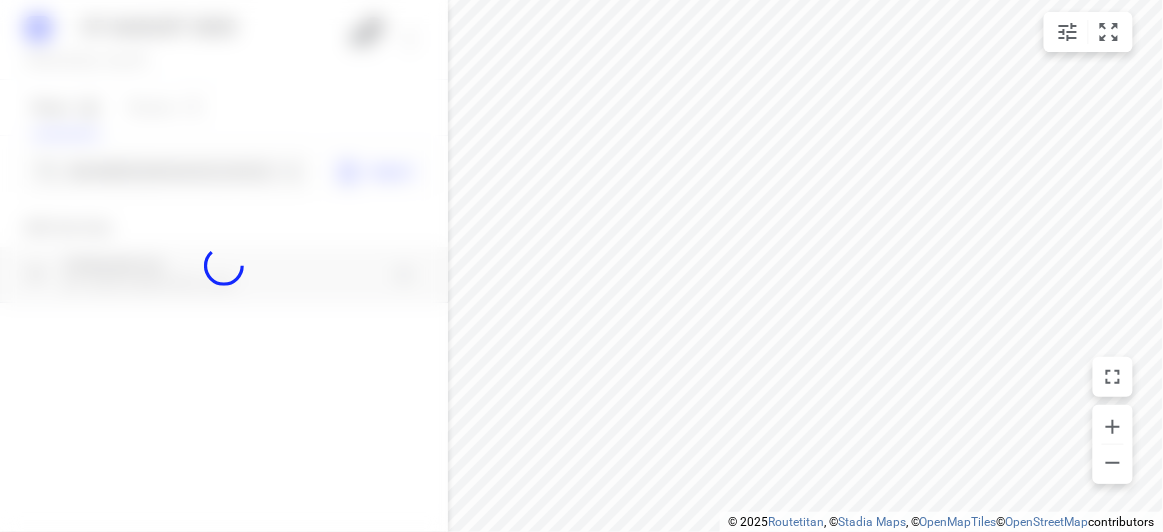 click at bounding box center (224, 266) 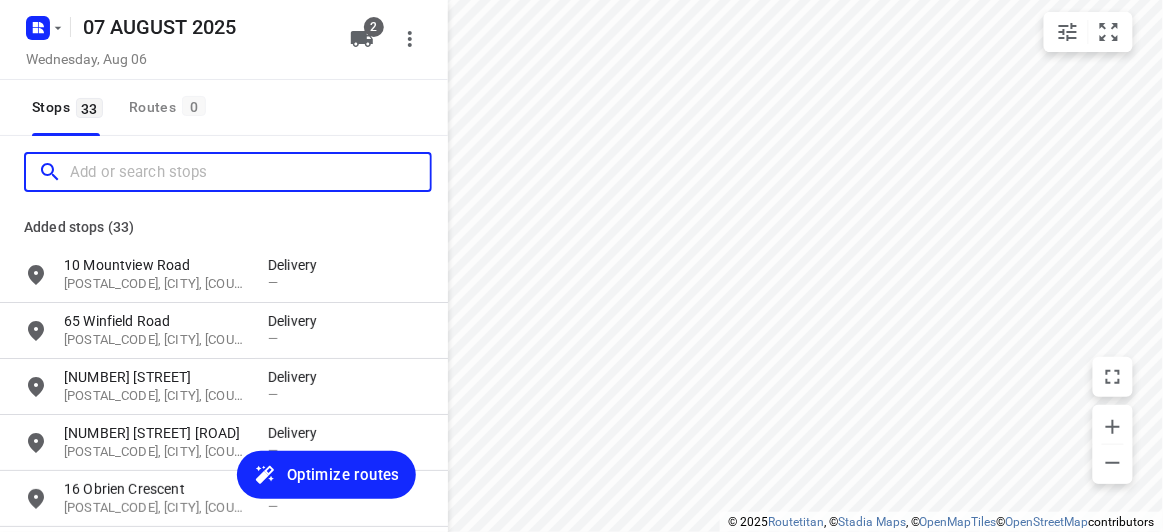 paste on "17 allison road Mont albert north 3129" 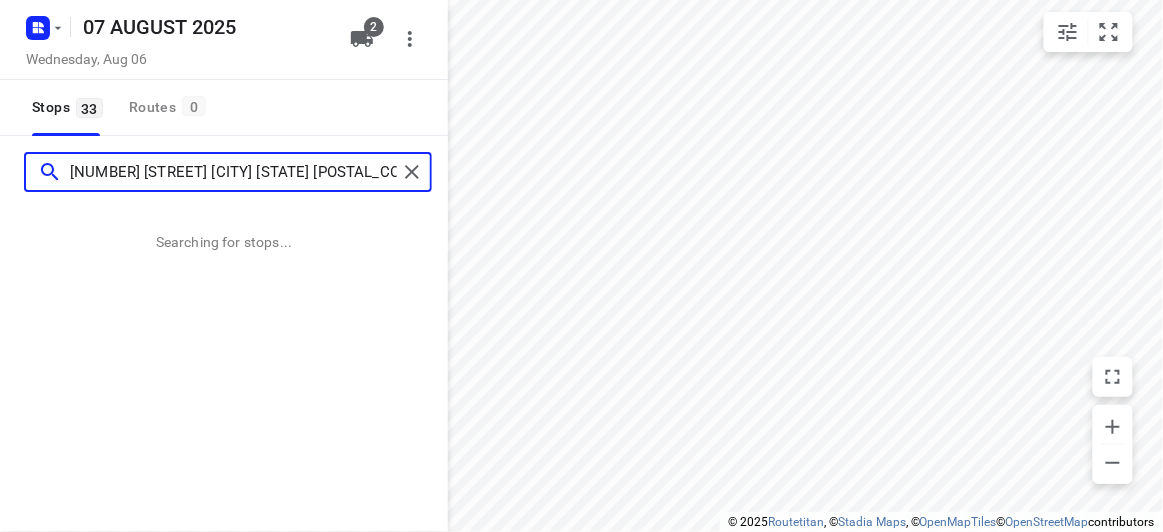 type on "17 allison road Mont albert north 3129" 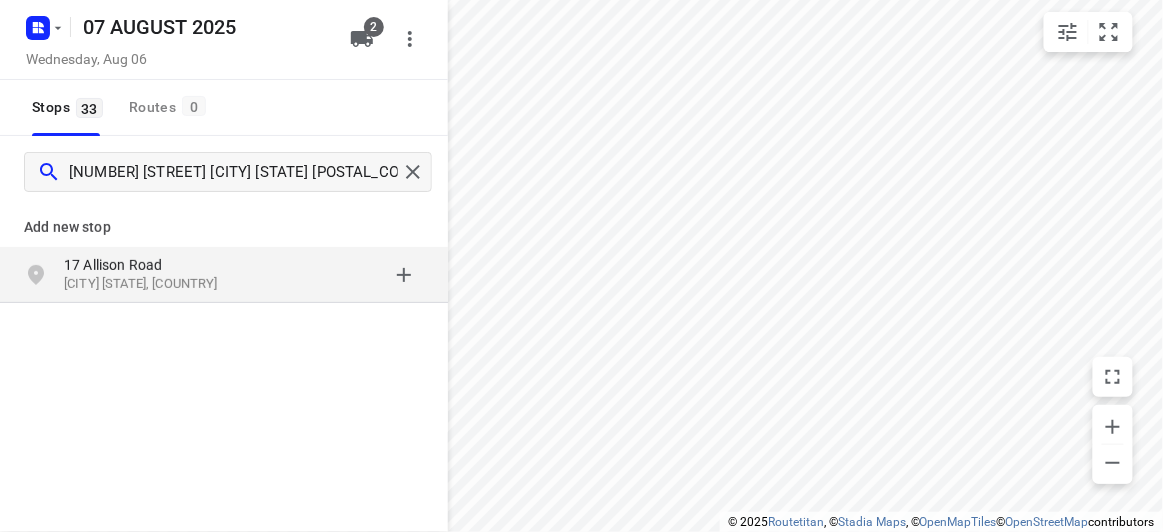 click on "17 Allison Road  Mont Albert North VIC 3129, Australia" at bounding box center (224, 275) 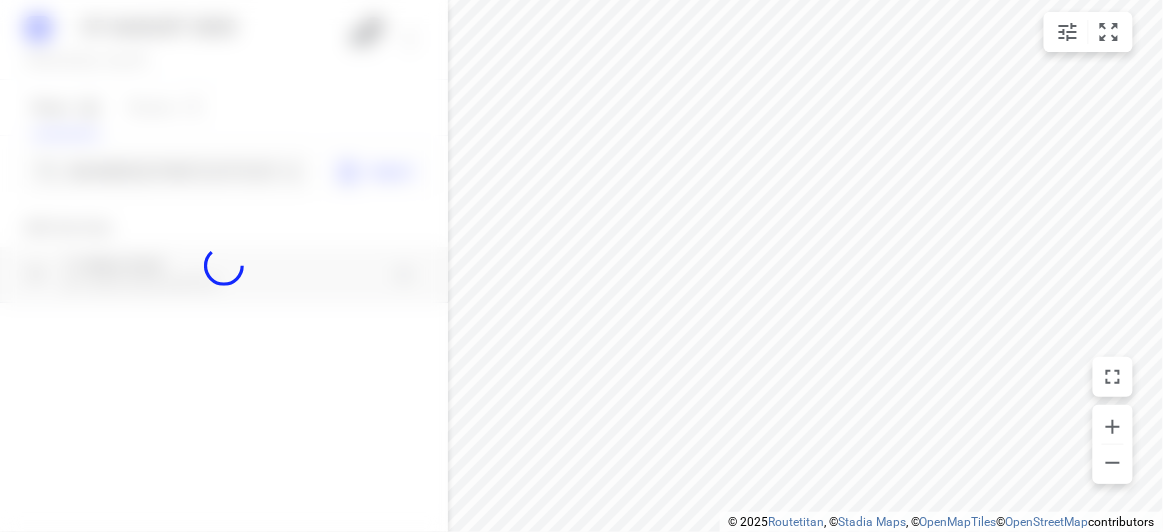 click at bounding box center [224, 266] 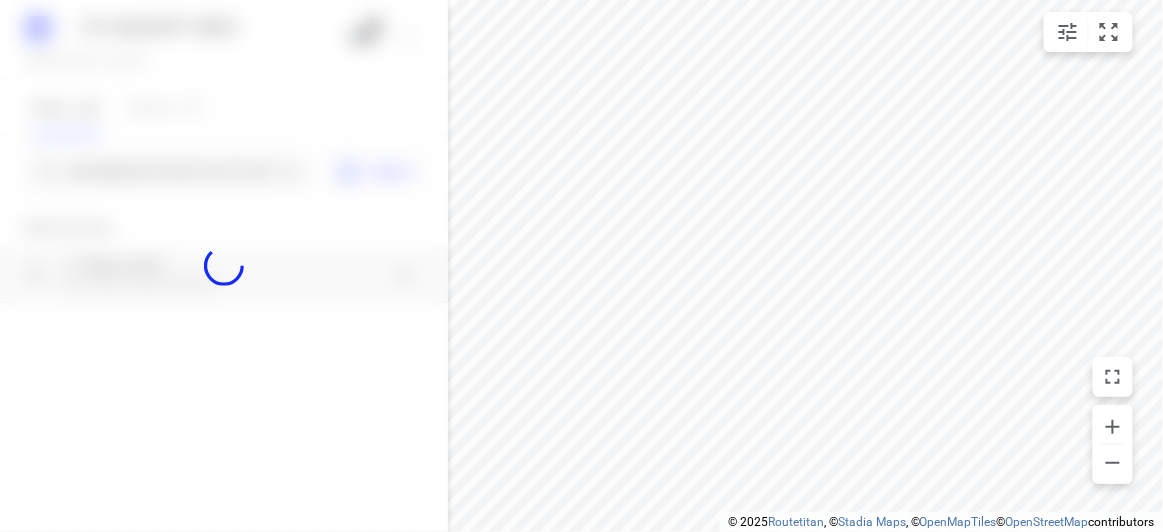 click at bounding box center [224, 266] 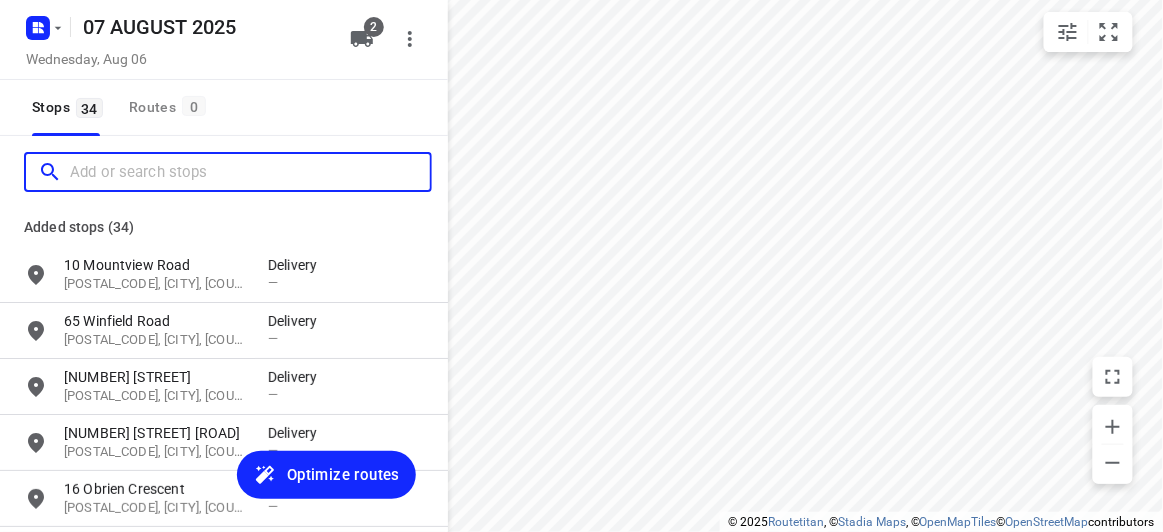 scroll, scrollTop: 0, scrollLeft: 0, axis: both 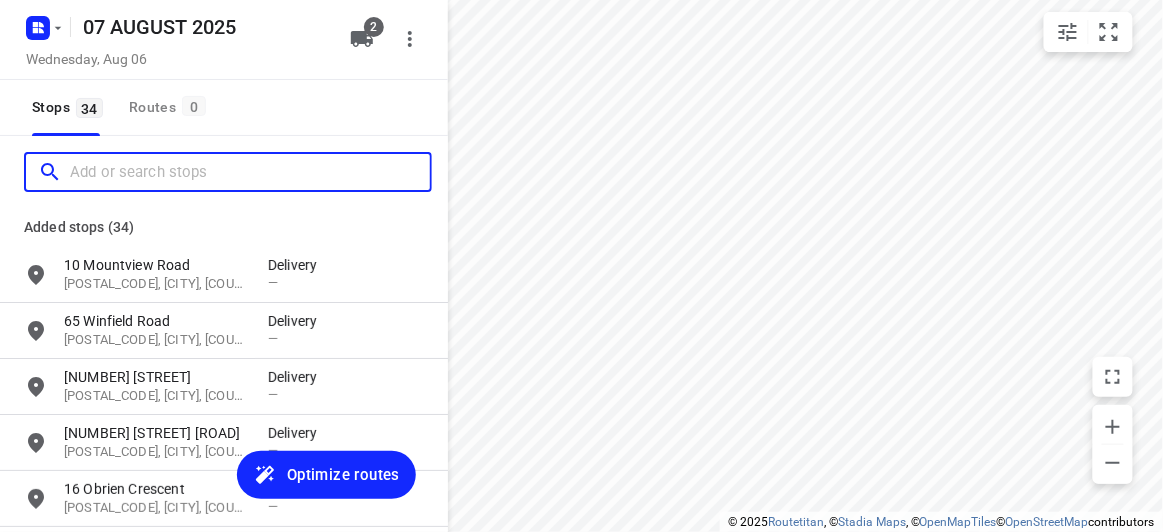 click at bounding box center [250, 172] 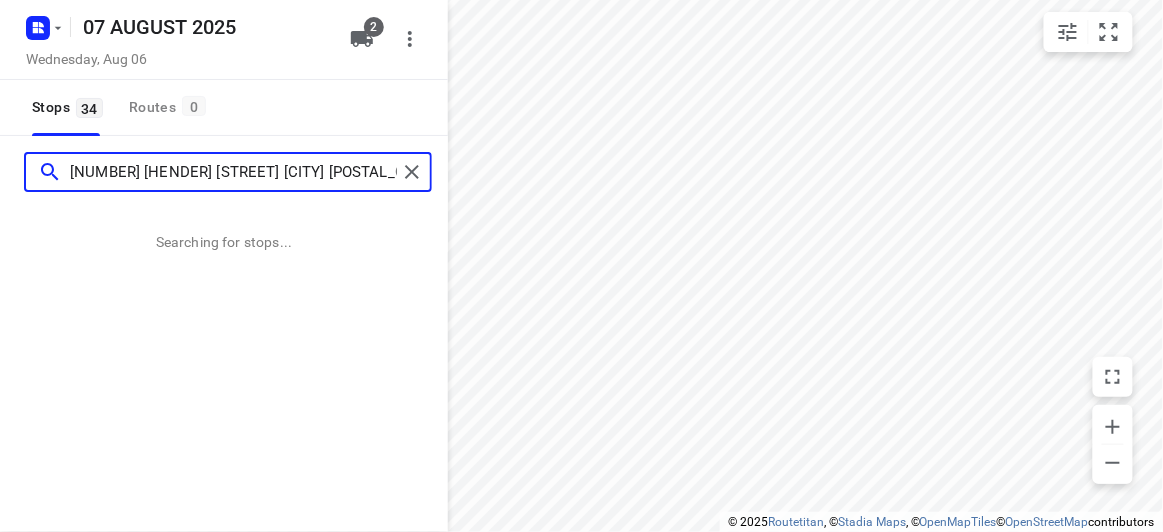 type on "15 Hender Street Doncaster 3108" 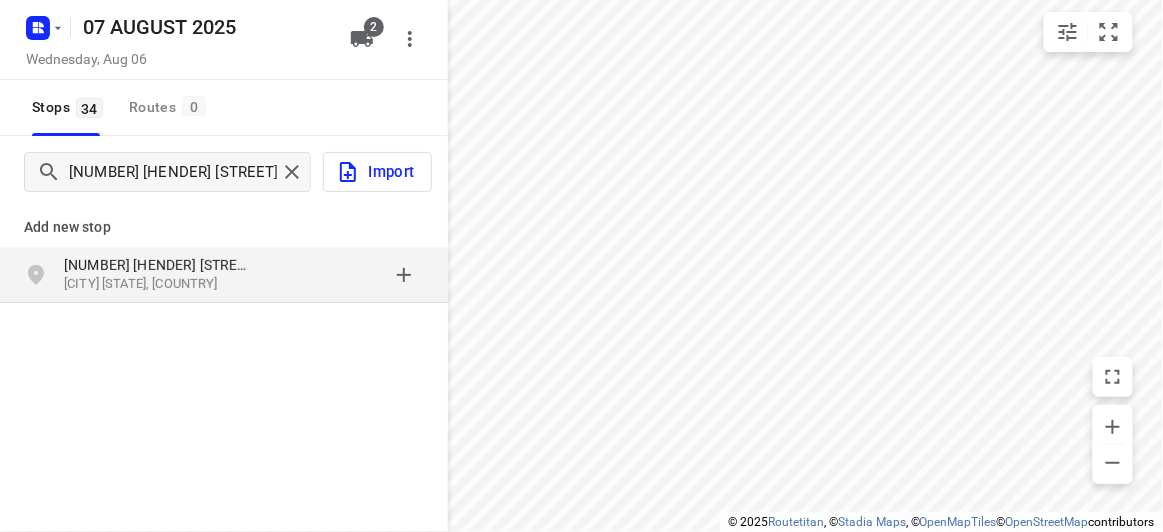 click on "[NUMBER] [STREET]" at bounding box center [166, 265] 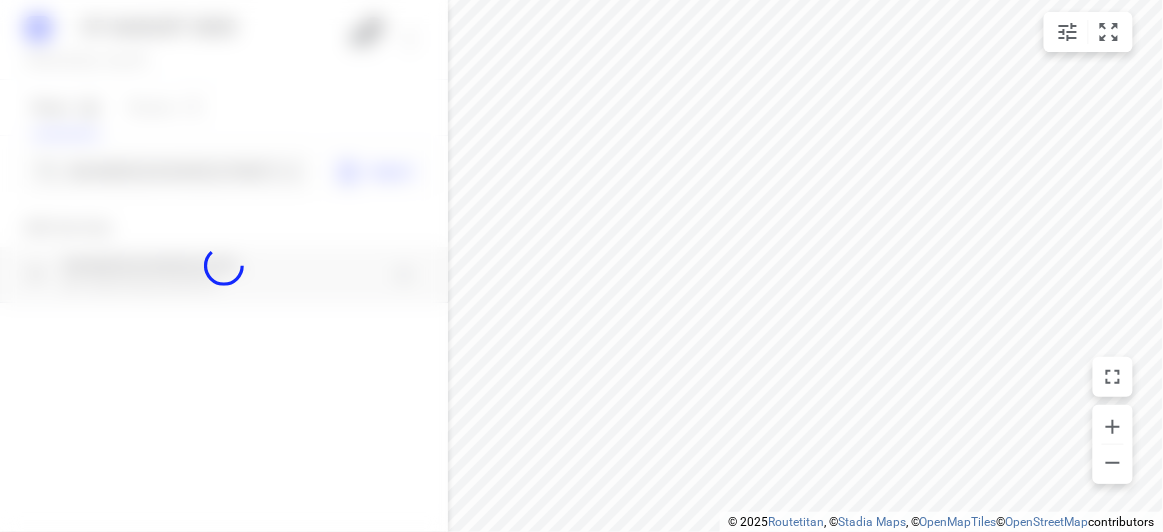 click at bounding box center [224, 266] 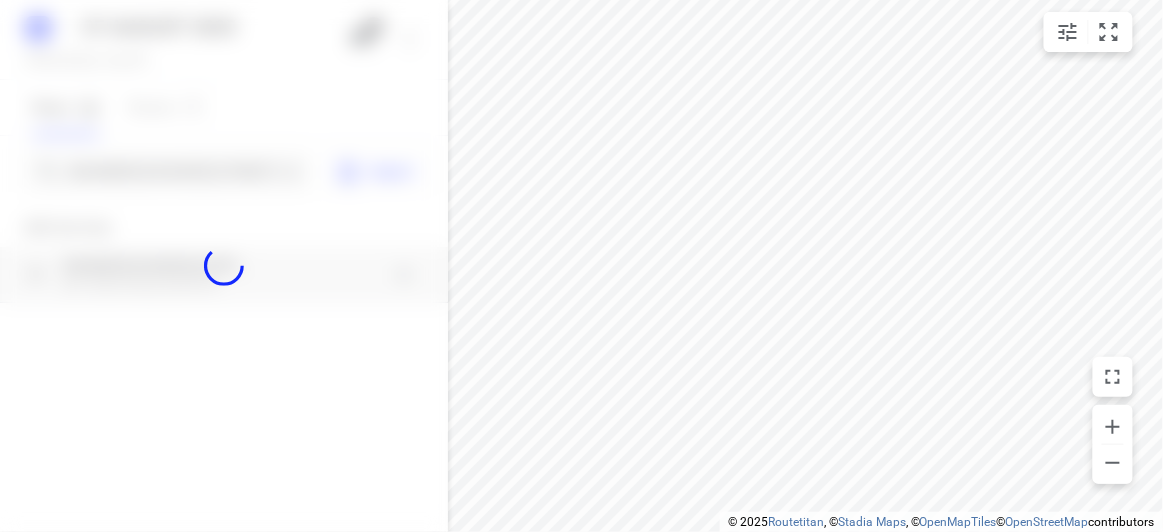 click at bounding box center (224, 266) 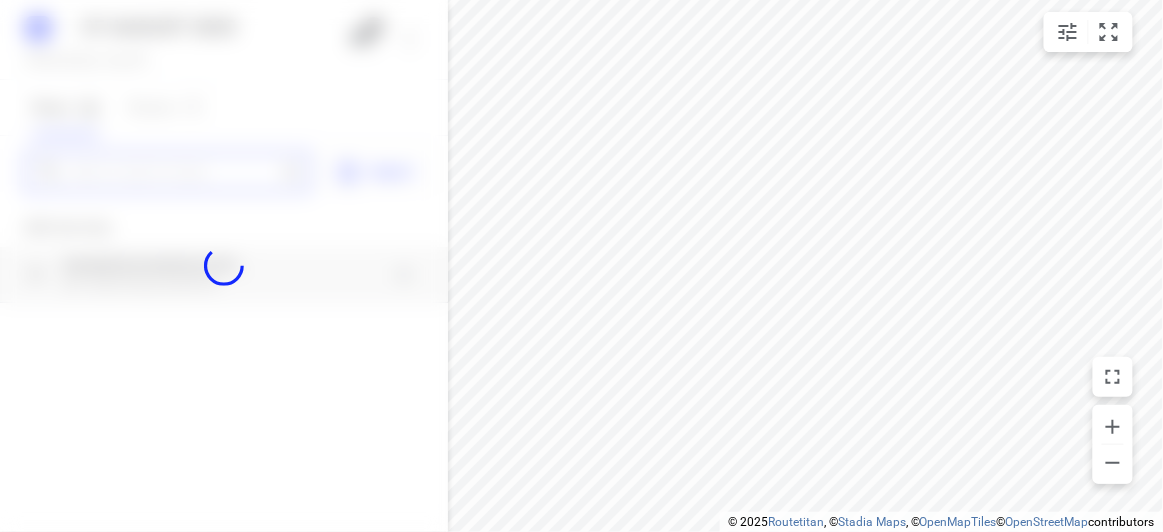 click at bounding box center (173, 172) 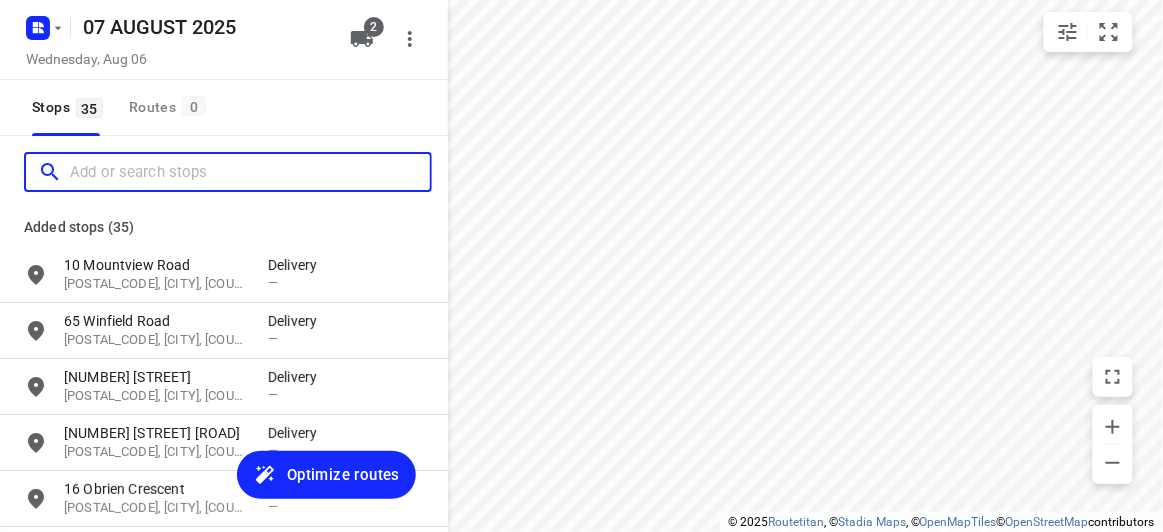 scroll, scrollTop: 0, scrollLeft: 0, axis: both 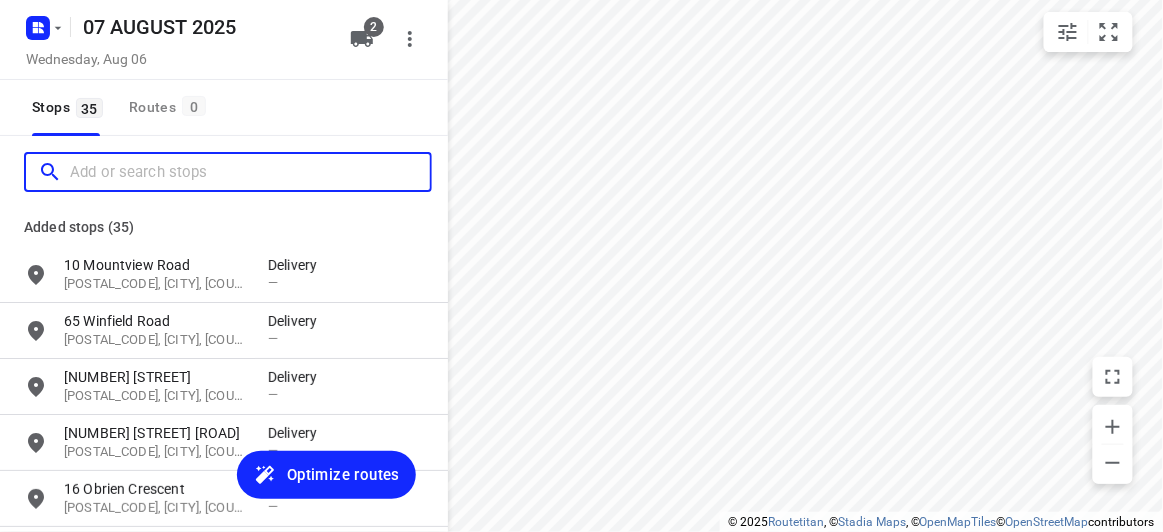 paste on "44A Hillview Ave Mount Waverley 3149" 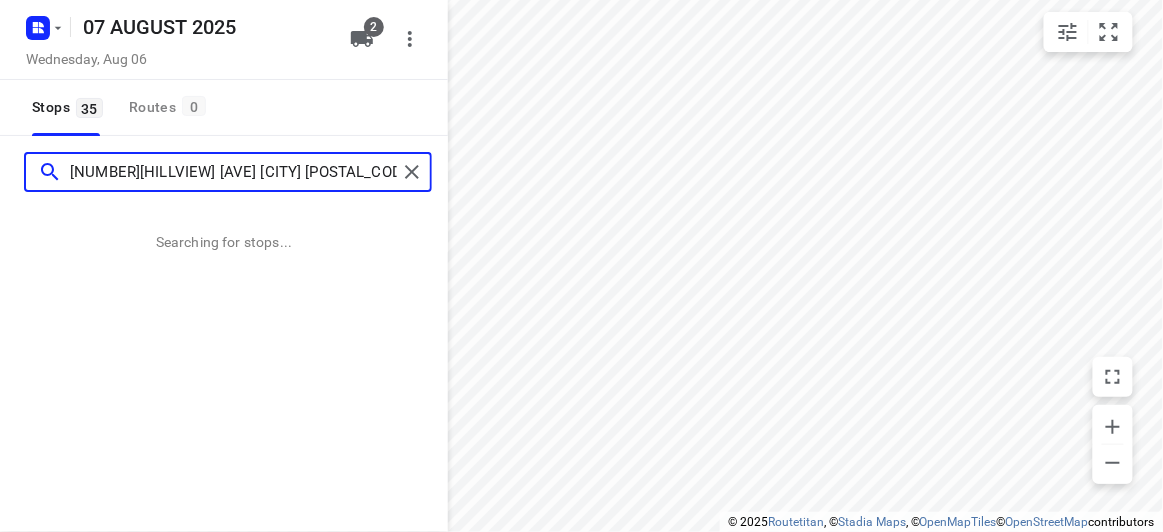 type on "44A Hillview Ave Mount Waverley 3149" 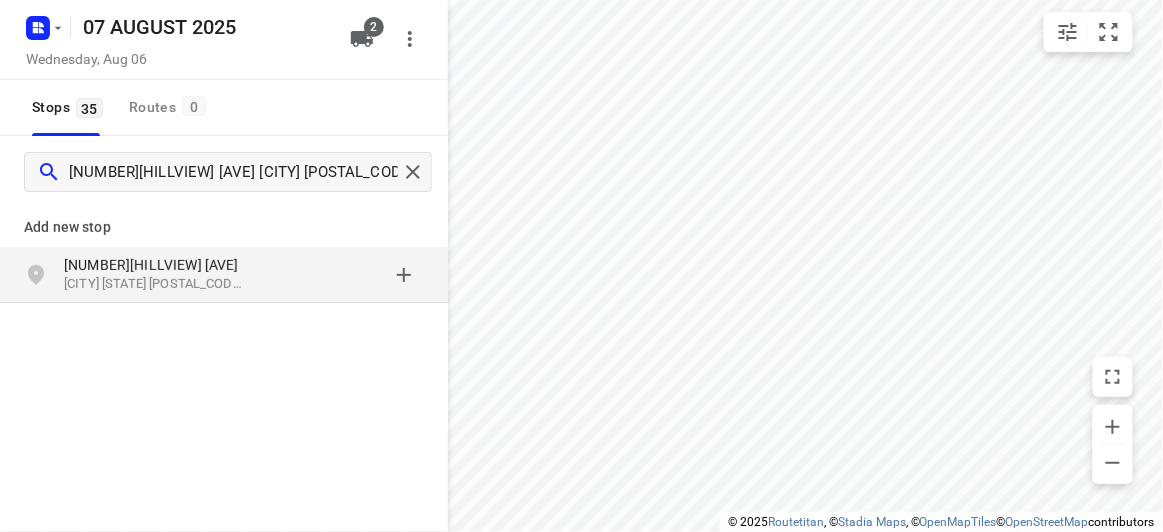 click on "44A Hillview Ave  Mount Waverley VIC 3149, Australia" at bounding box center [224, 275] 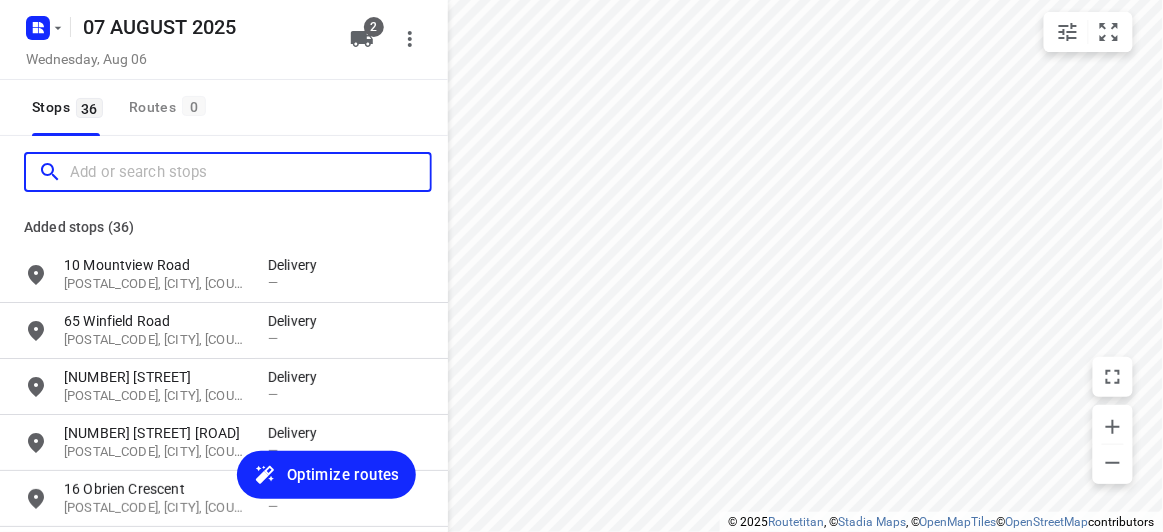 click at bounding box center [250, 172] 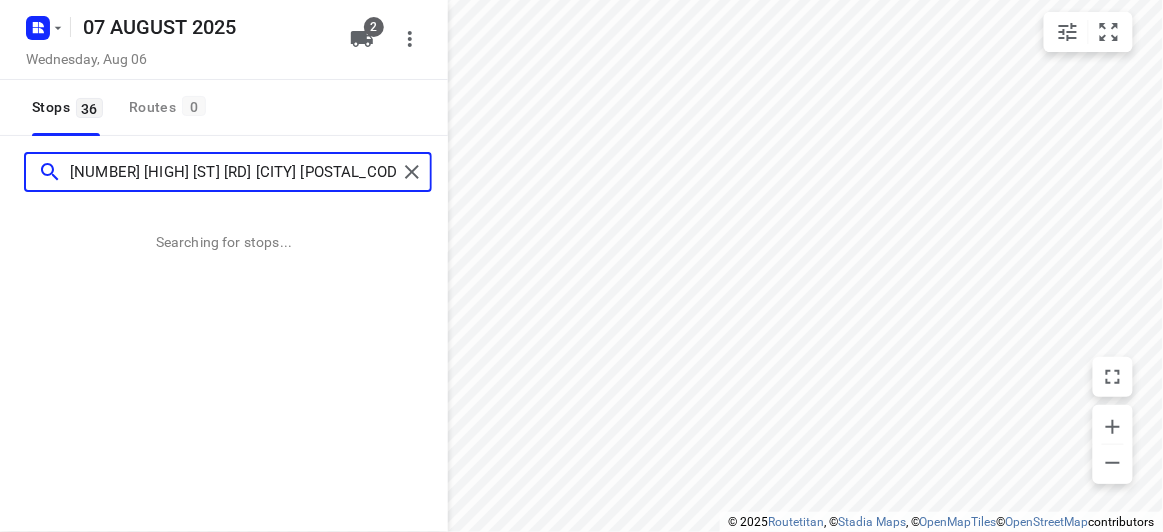 type on "436 High St Rd Mt Waverley 3149" 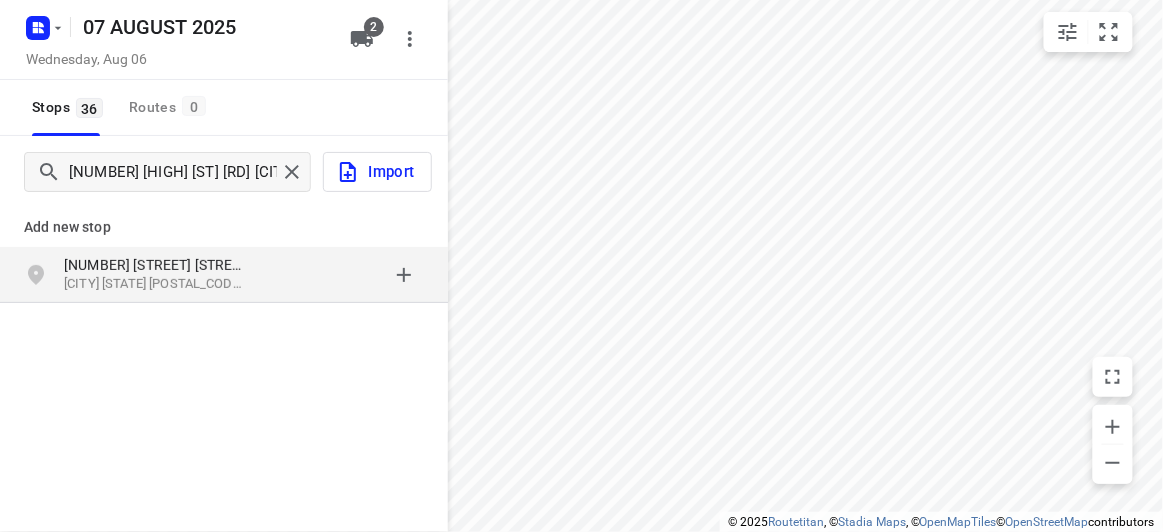 click on "436 High St Rd" at bounding box center [156, 265] 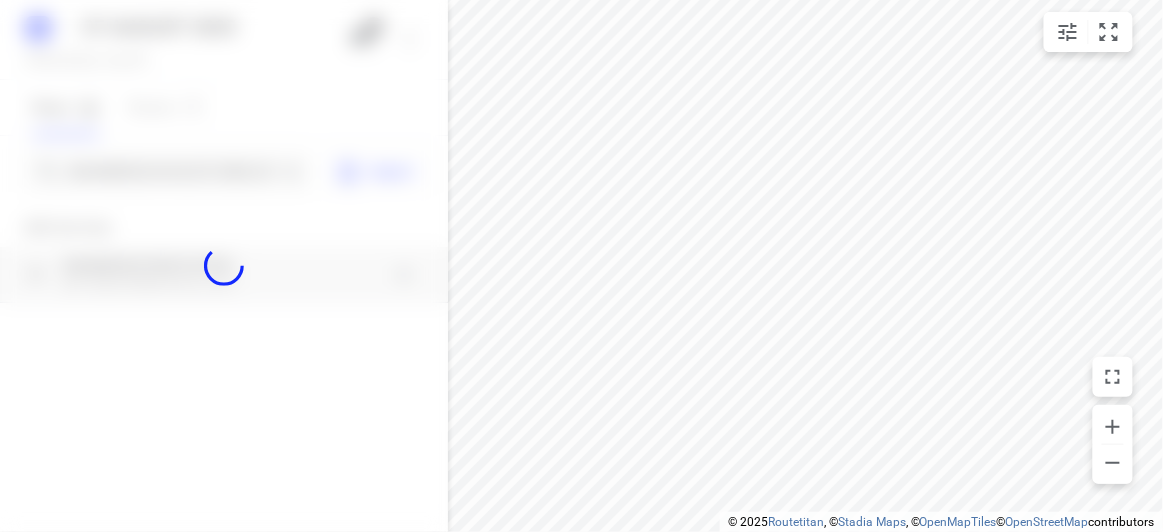click at bounding box center [224, 266] 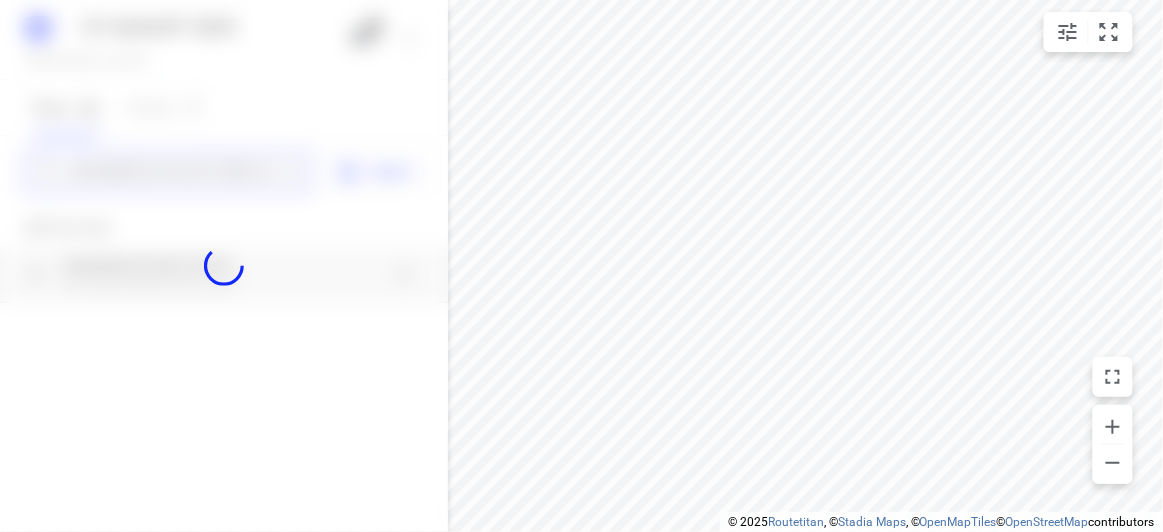 click on "07 AUGUST 2025 Wednesday, Aug 06 2 Stops 36 Routes 0 436 High St Rd Mt Waverley 3149 Import Add new stop 436 High St Rd  Mount Waverley VIC 3149, Australia Routing Settings Optimization preference Shortest distance distance Optimization preference Distance Format KM km Distance Format Default stop duration 5 minutes Default stop duration Default stop load 1 units Default stop load Allow late stops   Maximum amount of time drivers may be late at a stop Allow reloads BETA   Vehicles may return to the depot to load more stops. Fixed departure time   Vehicles must depart at the start of their working hours Cancel Save" at bounding box center (224, 266) 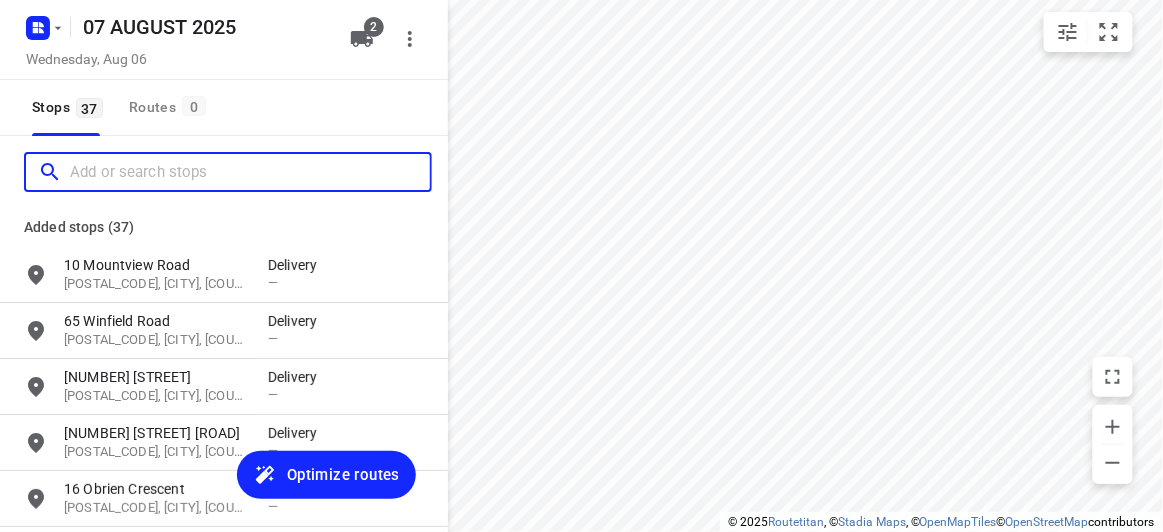 paste on "29 Verdant Crescent Doncaster 3108" 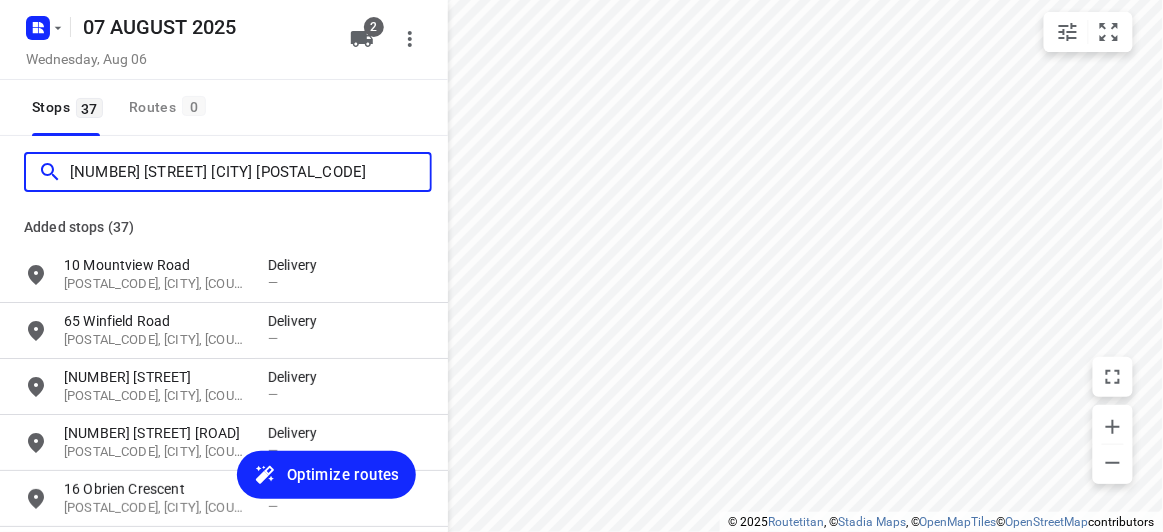 scroll, scrollTop: 0, scrollLeft: 0, axis: both 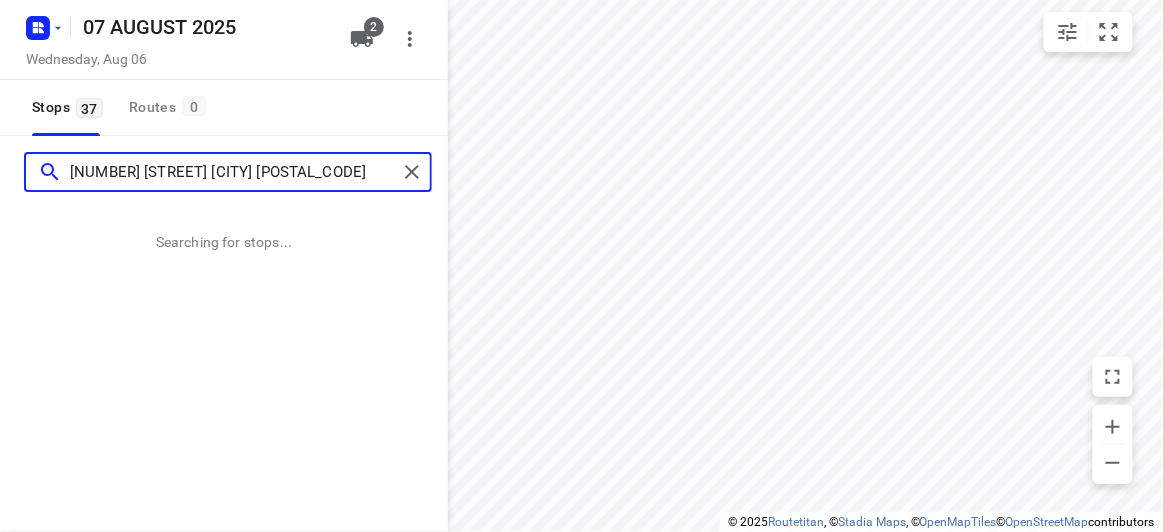 type on "29 Verdant Crescent Doncaster 3108" 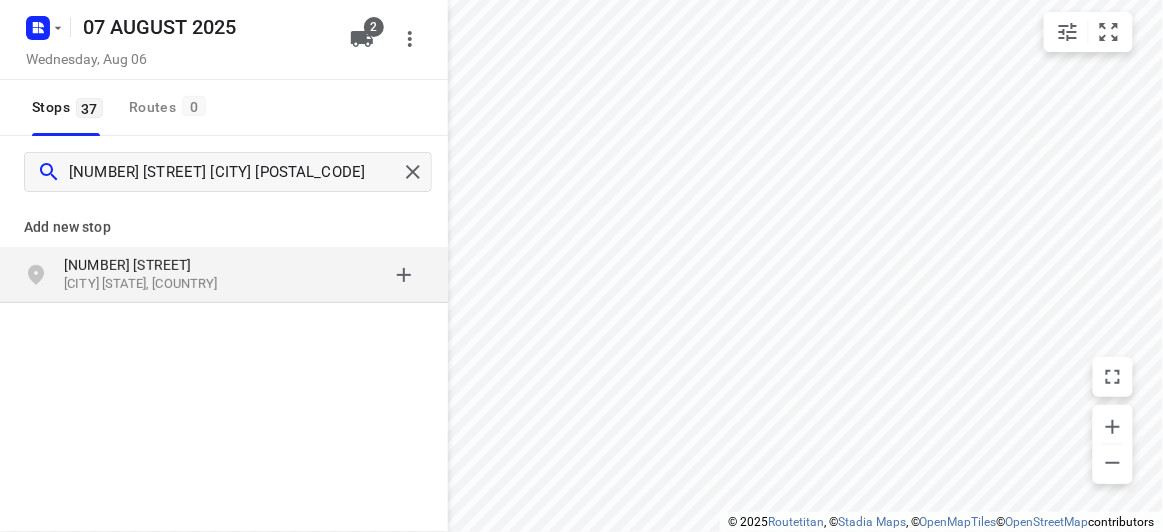 click on "Doncaster VIC 3108, Australia" at bounding box center (156, 284) 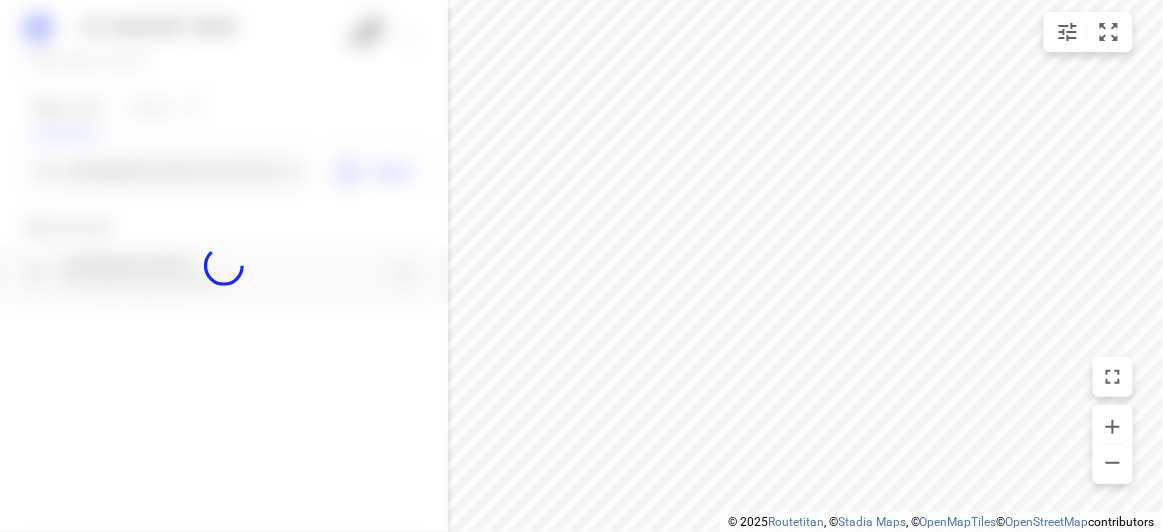 click at bounding box center (224, 266) 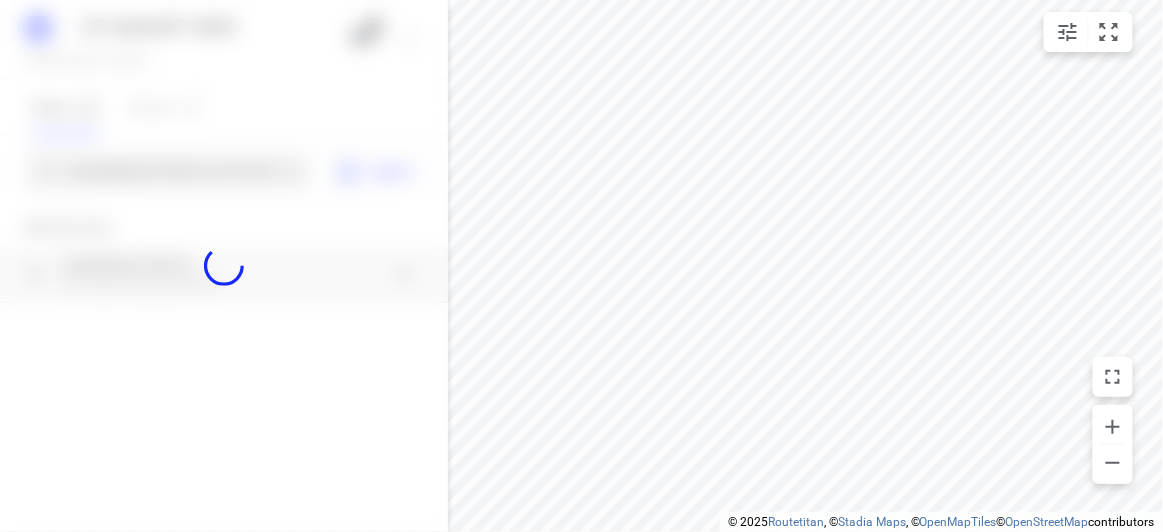 click at bounding box center [224, 266] 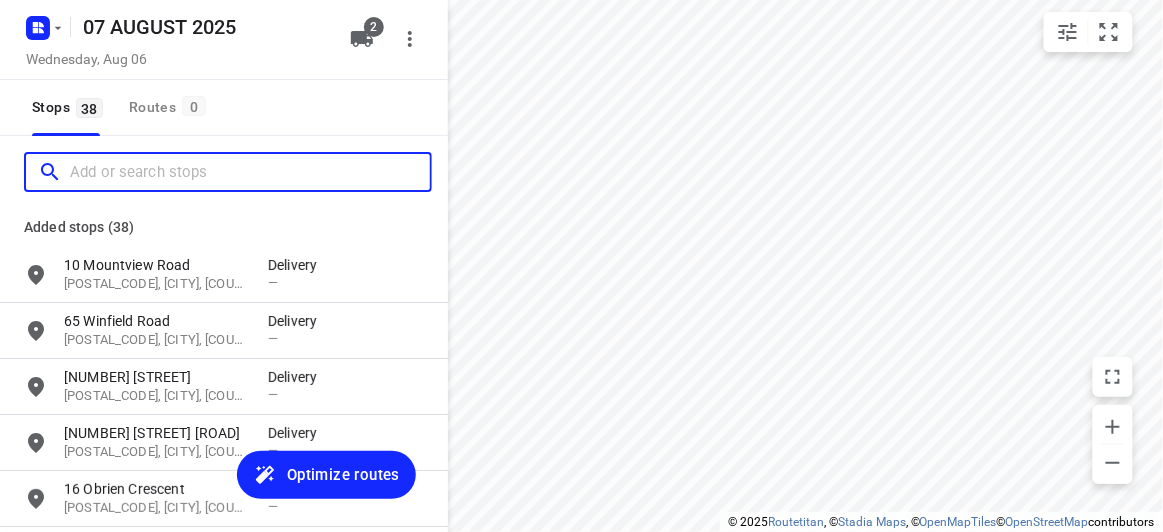 paste on "9A Paula Cres Doncaster East 3109" 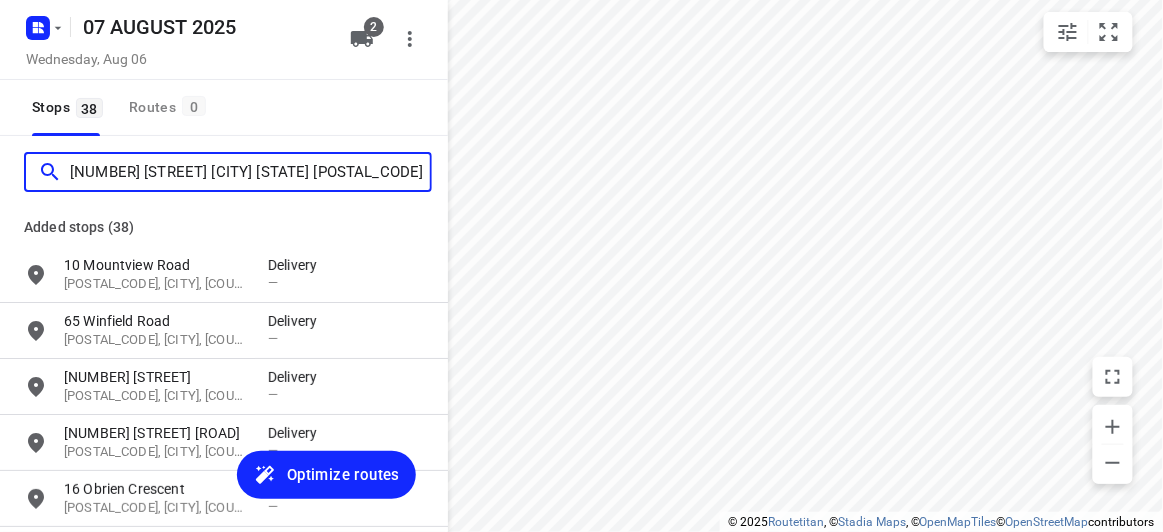 scroll, scrollTop: 0, scrollLeft: 0, axis: both 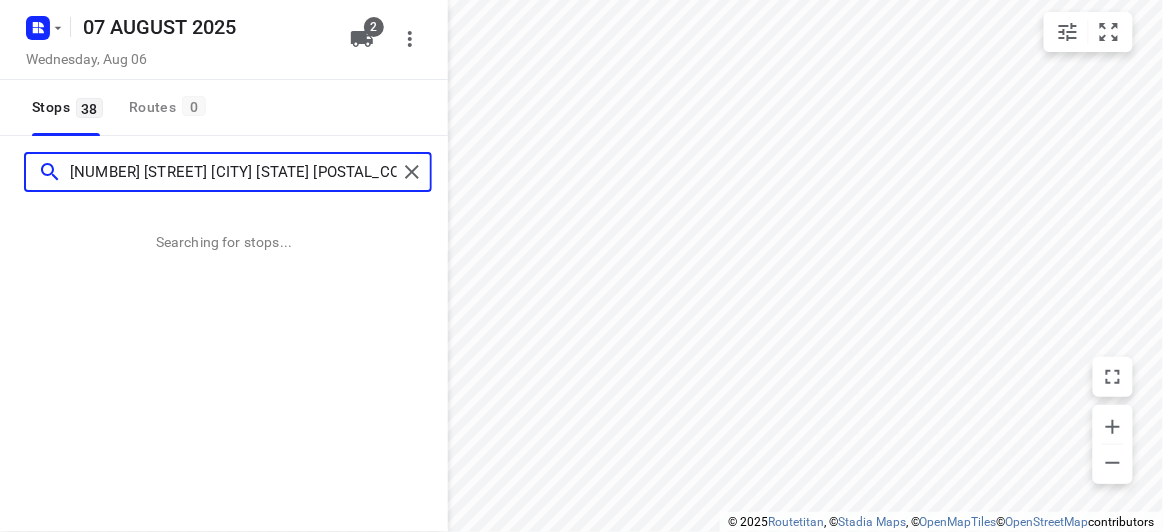 type on "9A Paula Cres Doncaster East 3109" 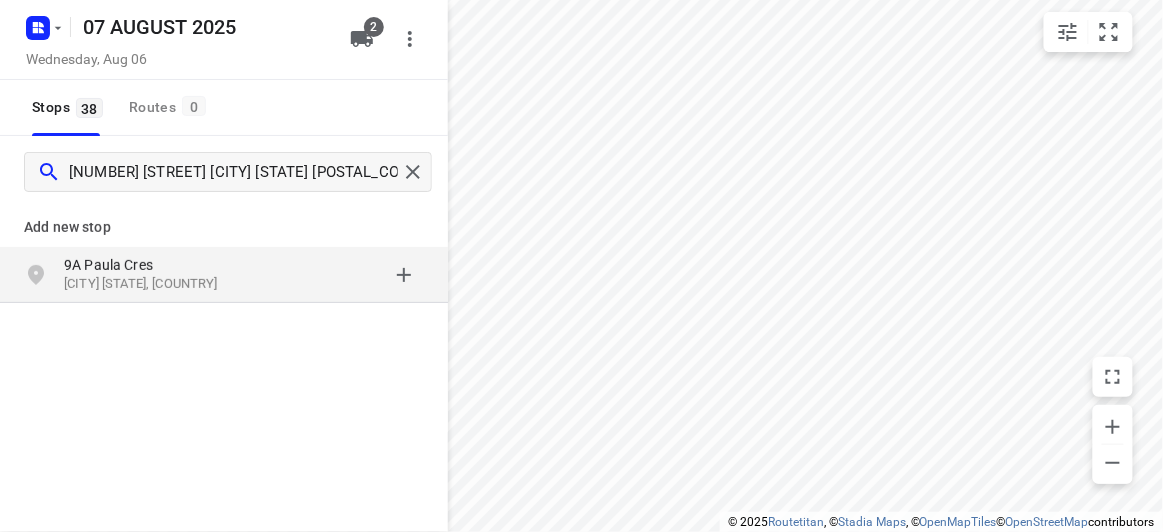 click on "9A Paula Cres  Doncaster East VIC 3109, Australia" at bounding box center [224, 275] 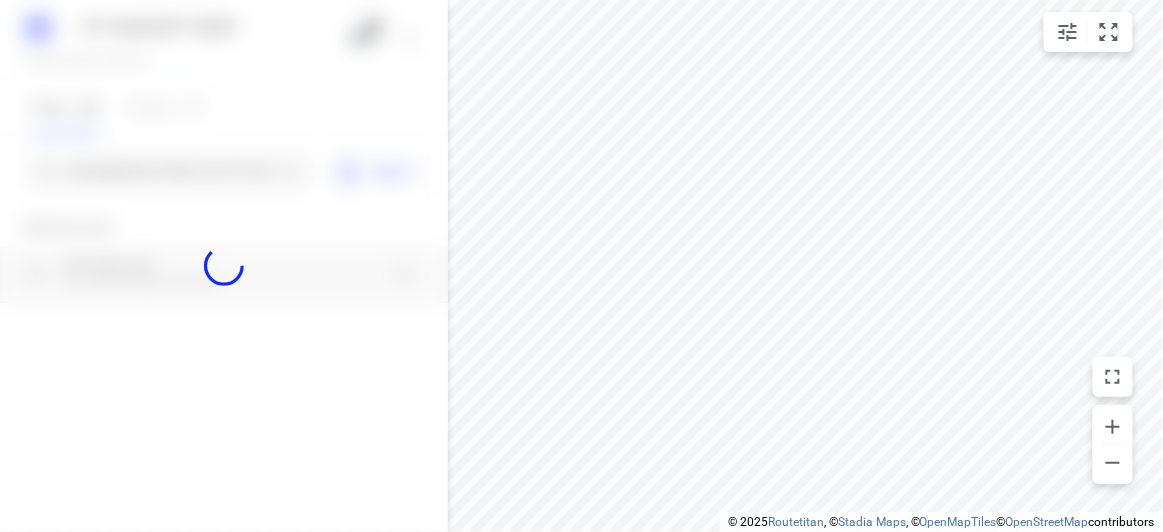 click at bounding box center (224, 266) 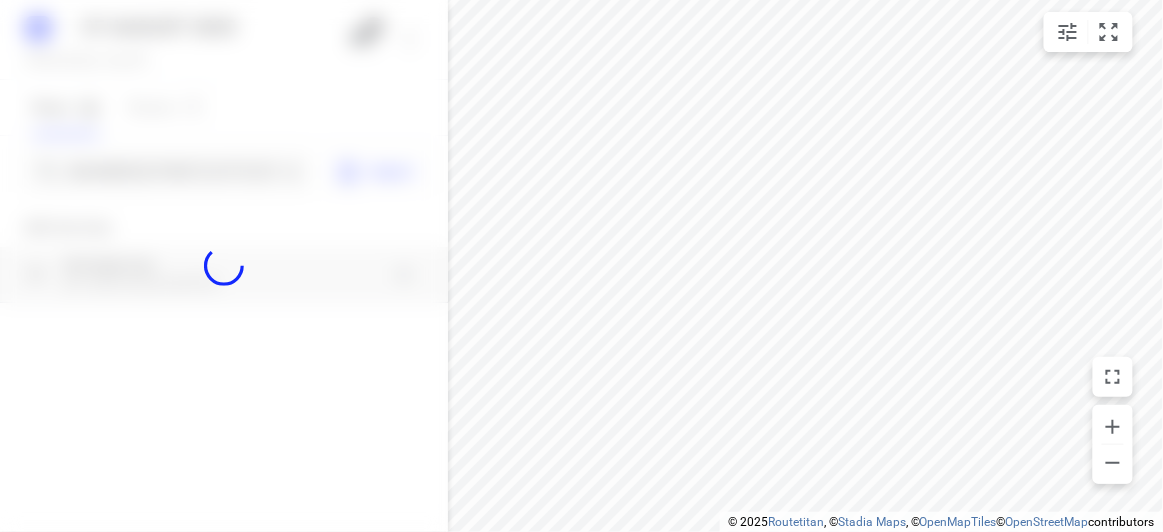 click at bounding box center (224, 266) 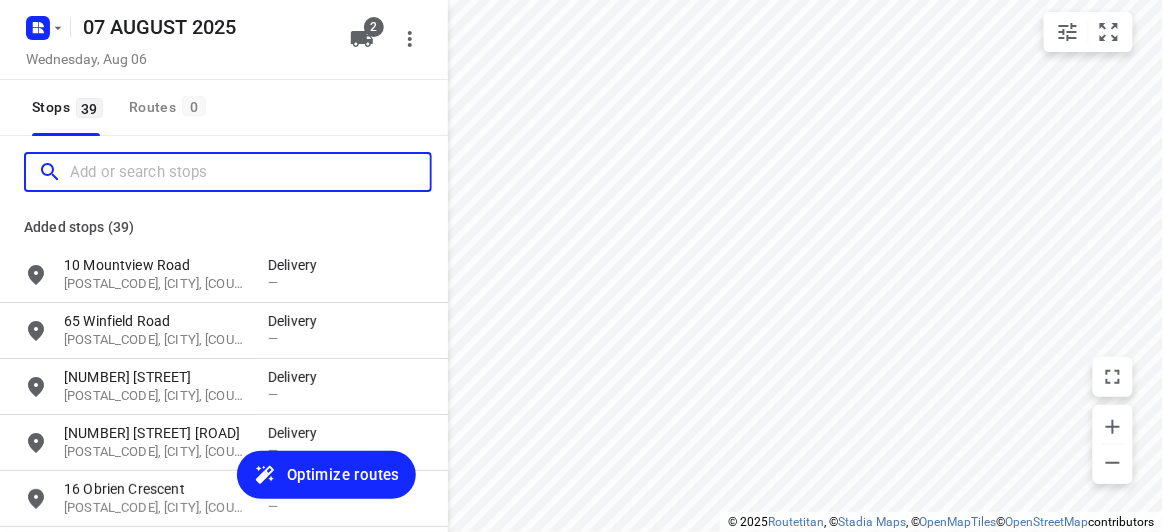 scroll, scrollTop: 0, scrollLeft: 0, axis: both 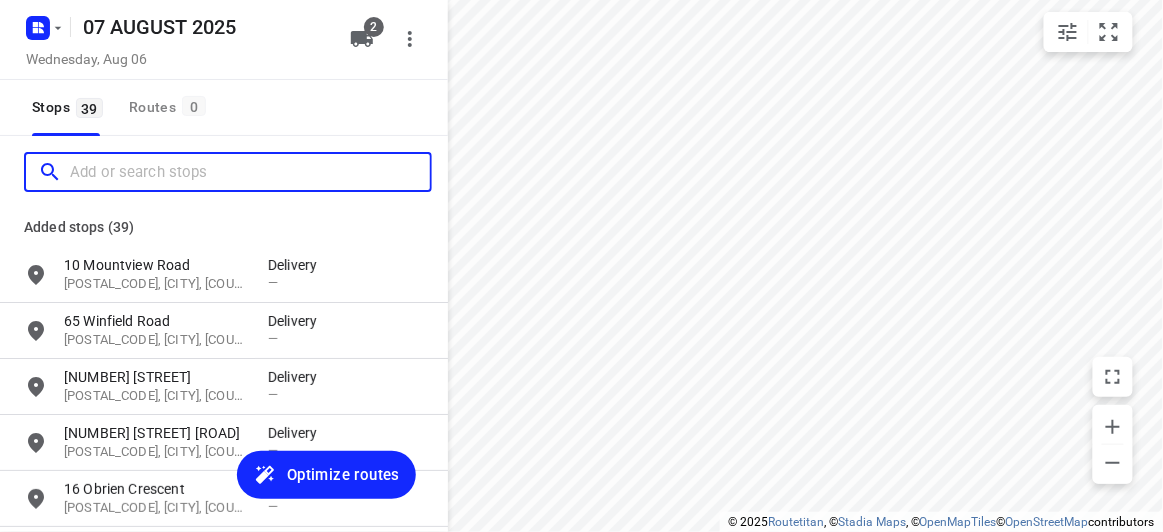 paste on "9 the elms donvale 3111" 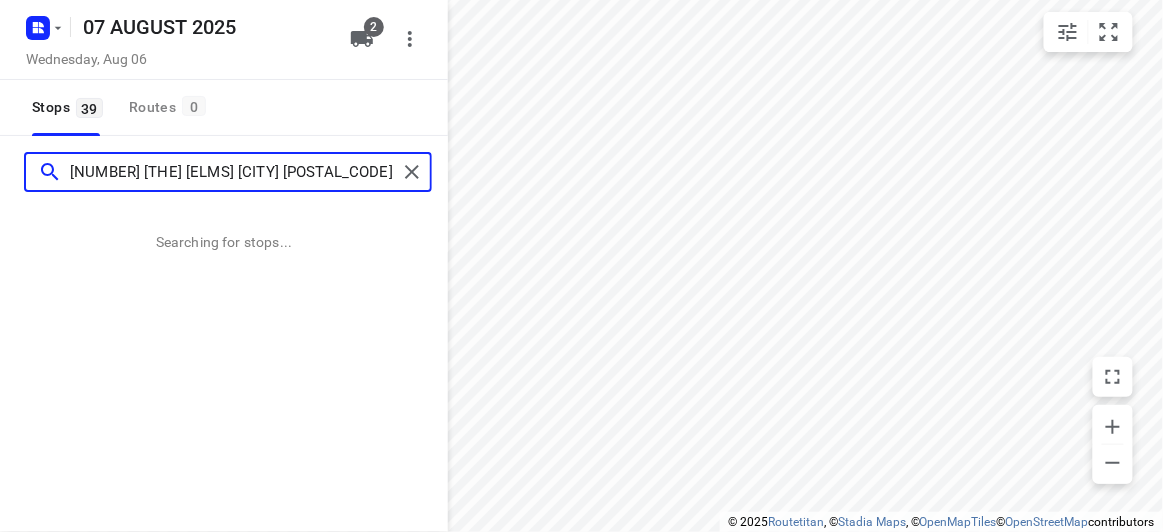 type on "9 the elms donvale 3111" 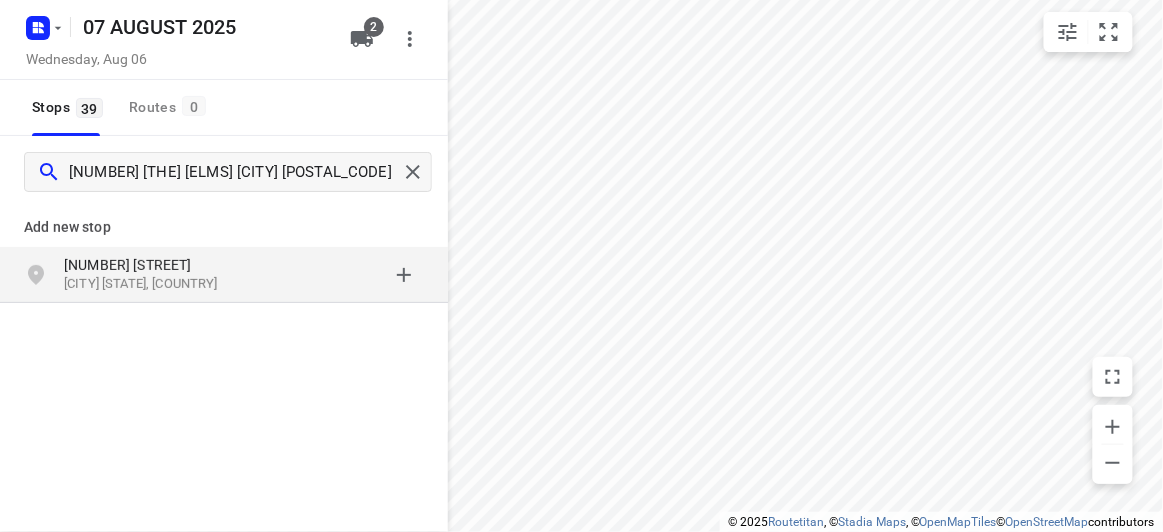 click on "[NUMBER] [STREET]" at bounding box center [156, 265] 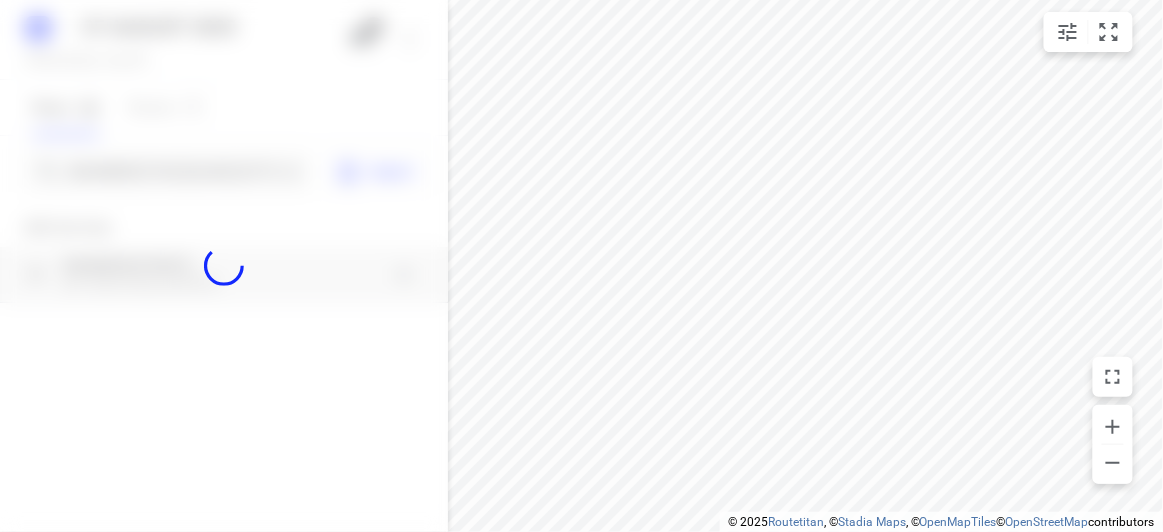 click at bounding box center [224, 266] 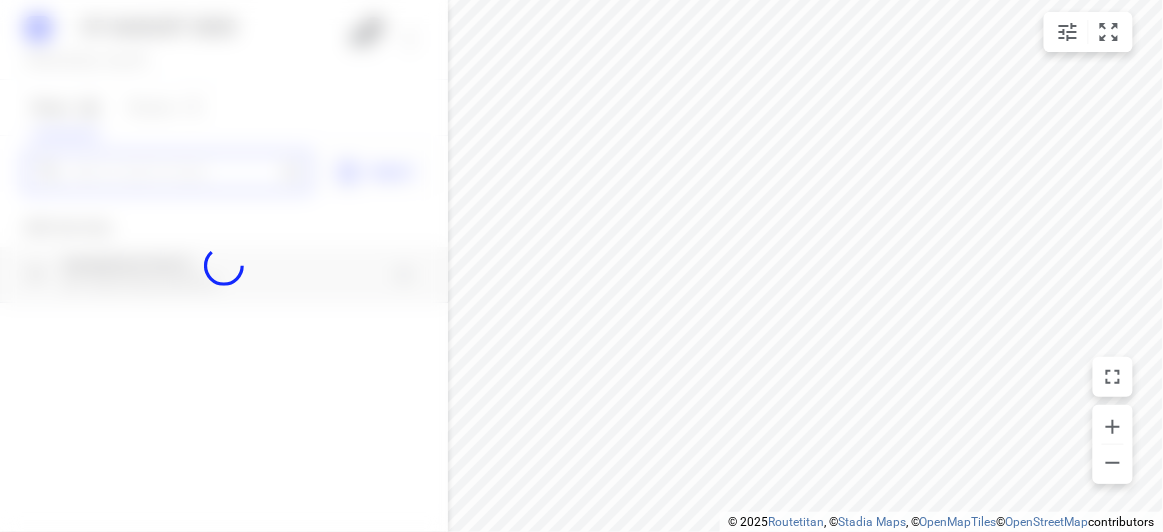 click on "07 AUGUST 2025 Wednesday, Aug 06 2 Stops 39 Routes 0 Import Add new stop 9 The Elms  Donvale VIC 3111, Australia Routing Settings Optimization preference Shortest distance distance Optimization preference Distance Format KM km Distance Format Default stop duration 5 minutes Default stop duration Default stop load 1 units Default stop load Allow late stops   Maximum amount of time drivers may be late at a stop Allow reloads BETA   Vehicles may return to the depot to load more stops. Fixed departure time   Vehicles must depart at the start of their working hours Cancel Save" at bounding box center [224, 266] 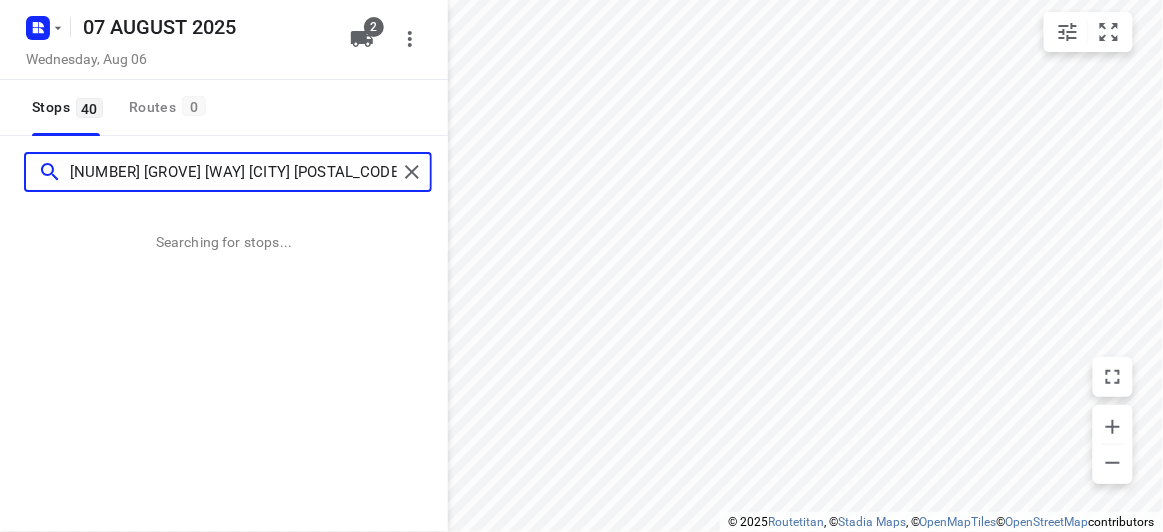 type on "3 Grove Way Wantirna South 3150" 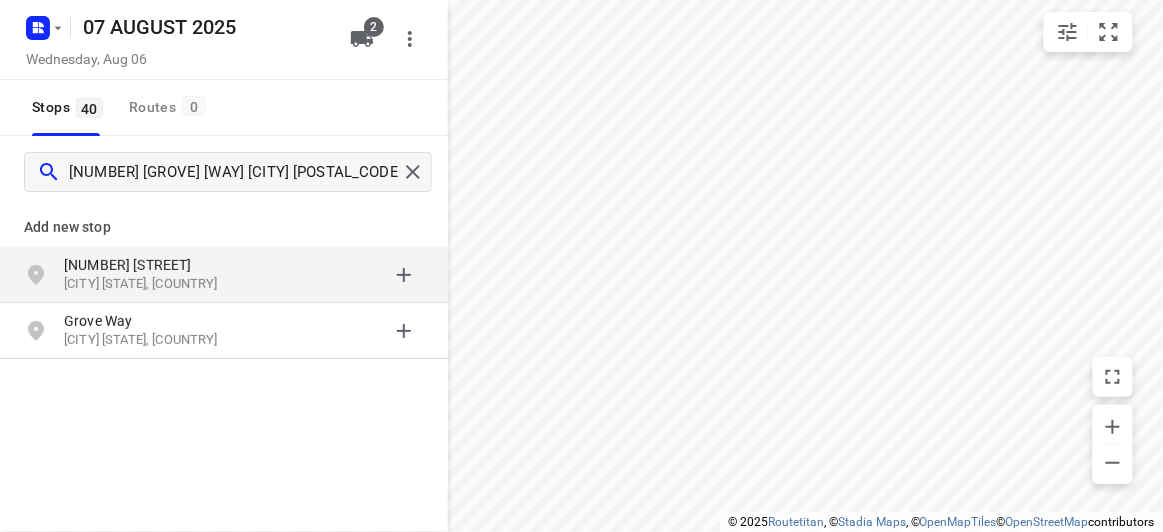 click on "Wantirna South VIC, Australia" at bounding box center [156, 284] 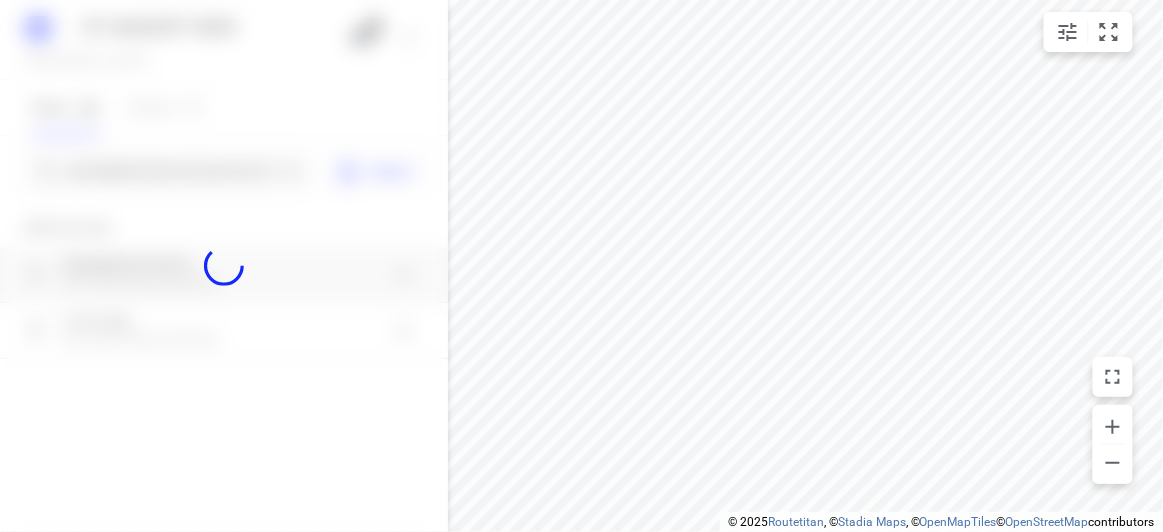 click at bounding box center (224, 266) 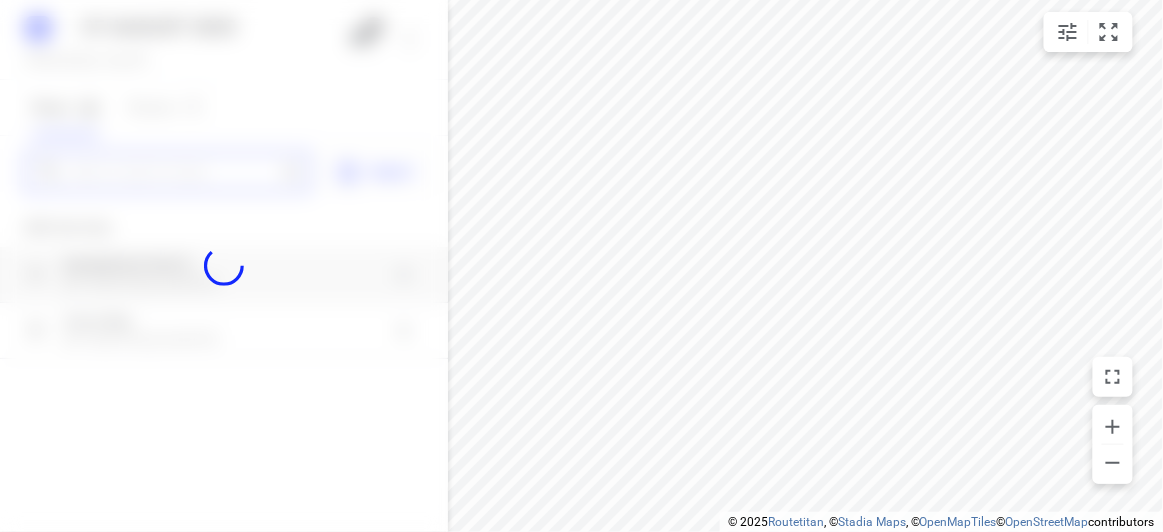 click at bounding box center [173, 172] 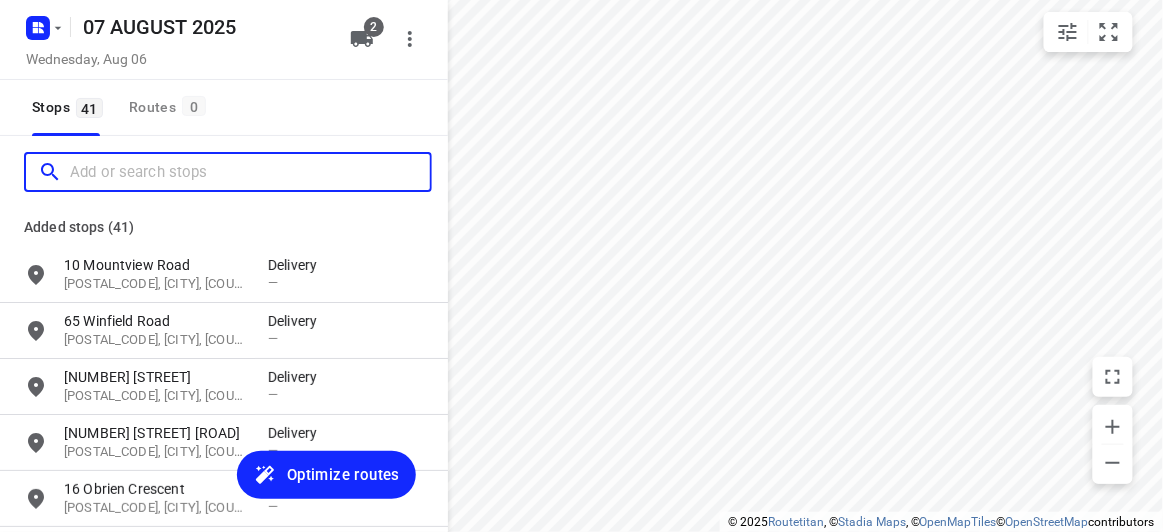 scroll, scrollTop: 0, scrollLeft: 0, axis: both 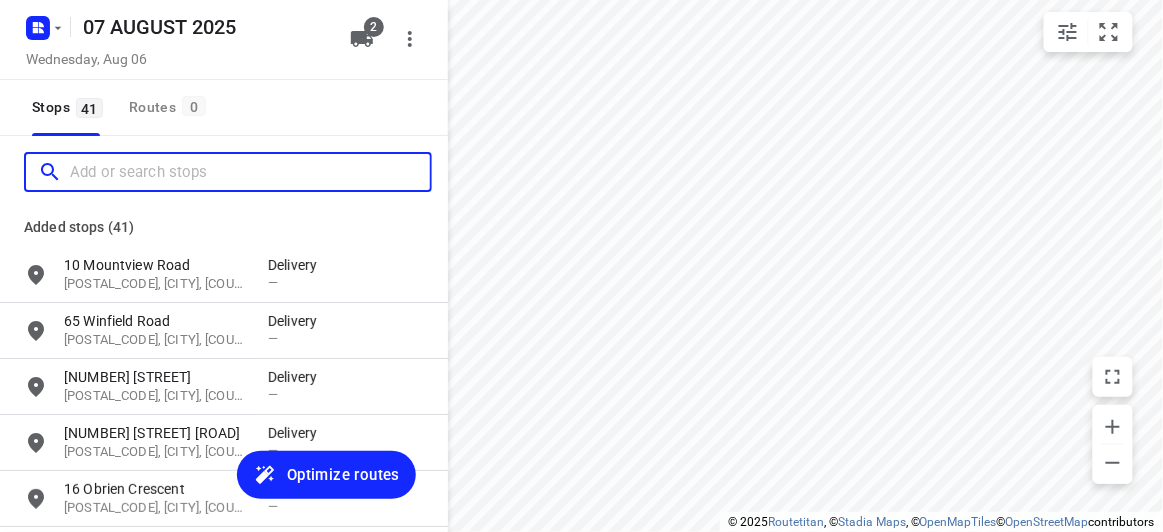 paste on "3 Grove Way Wantirna South 3150" 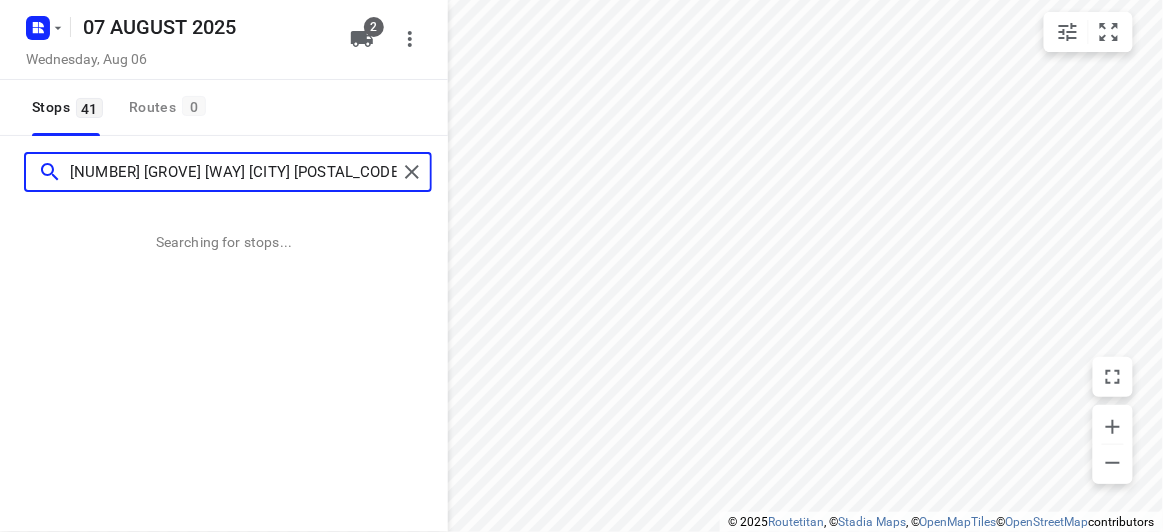 type on "3 Grove Way Wantirna South 3150" 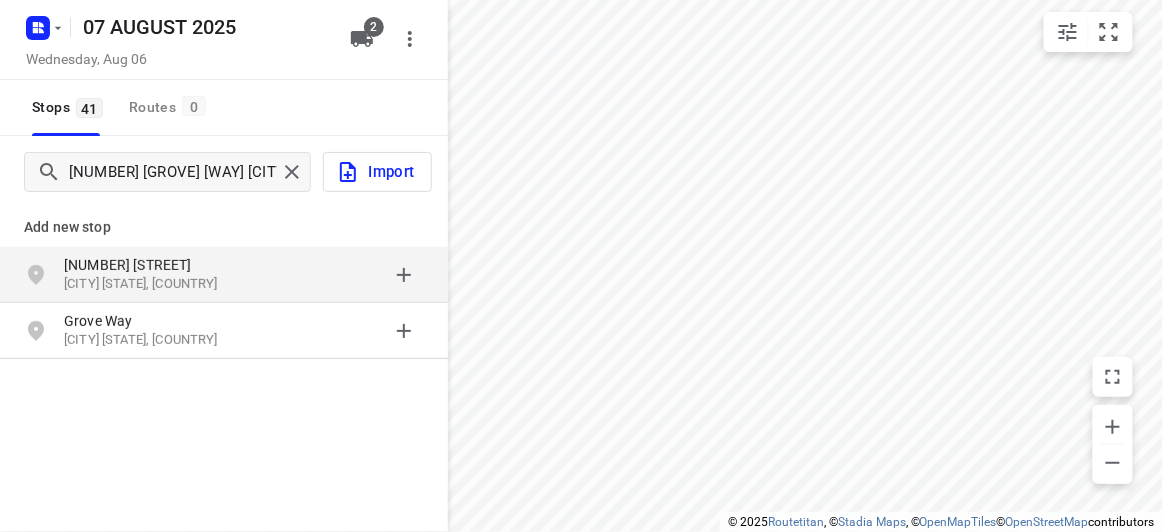 click on "[NUMBER] [STREET]" at bounding box center (156, 265) 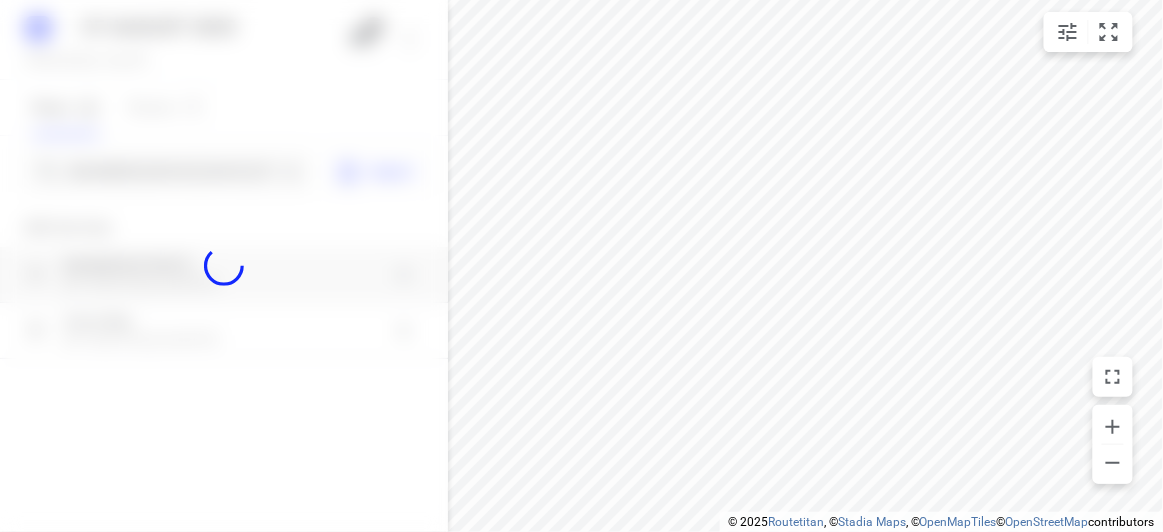 click at bounding box center (224, 266) 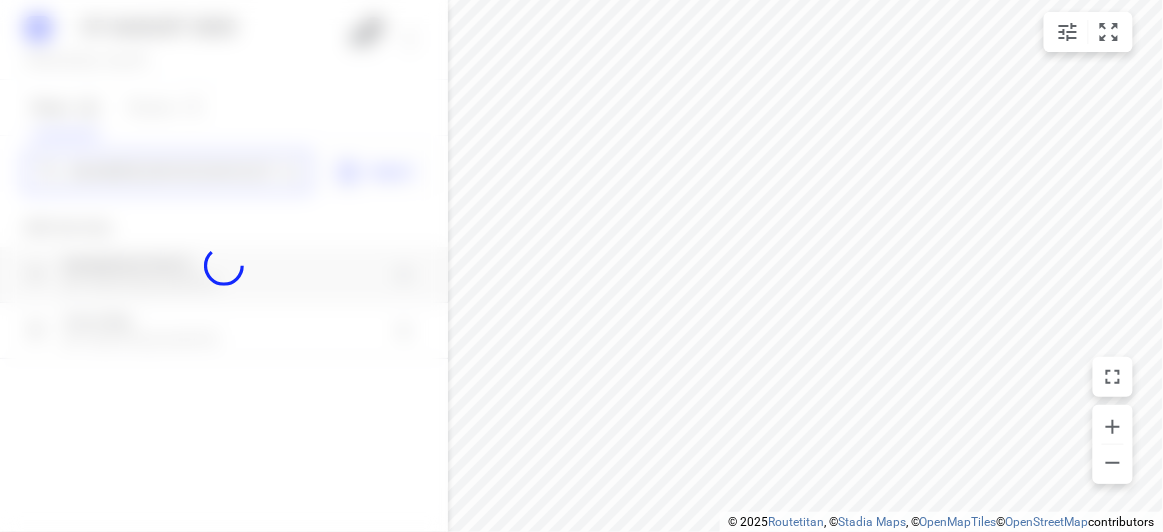 click on "07 AUGUST 2025 Wednesday, Aug 06 2 Stops 41 Routes 0 3 Grove Way Wantirna South 3150 Import Add new stop 3 Grove Way  Wantirna South VIC, Australia Grove Way  Wantirna South VIC, Australia Routing Settings Optimization preference Shortest distance distance Optimization preference Distance Format KM km Distance Format Default stop duration 5 minutes Default stop duration Default stop load 1 units Default stop load Allow late stops   Maximum amount of time drivers may be late at a stop Allow reloads BETA   Vehicles may return to the depot to load more stops. Fixed departure time   Vehicles must depart at the start of their working hours Cancel Save" at bounding box center [224, 266] 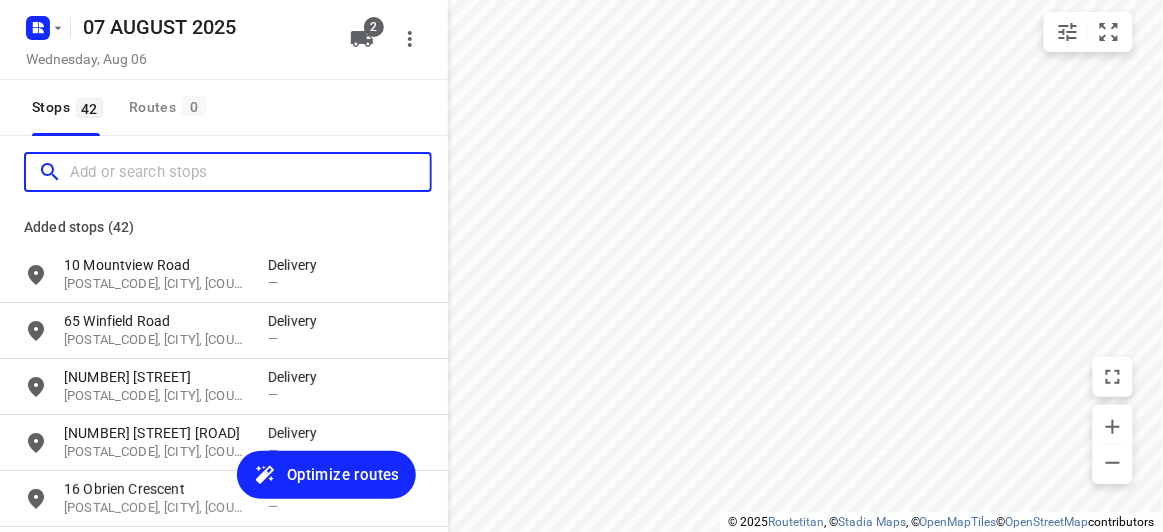 scroll, scrollTop: 0, scrollLeft: 0, axis: both 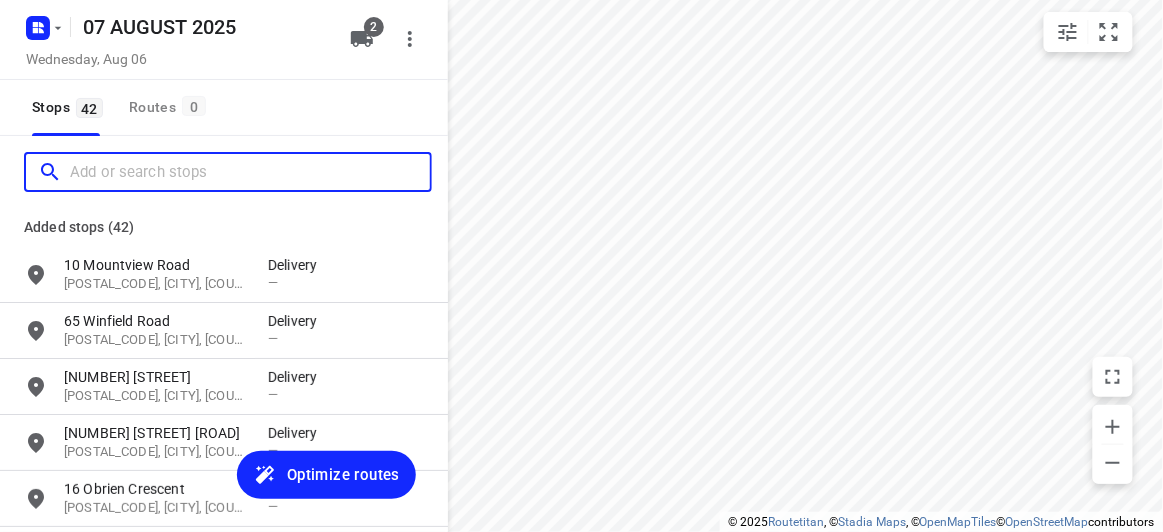 paste on "29 Scott St Kew 3101" 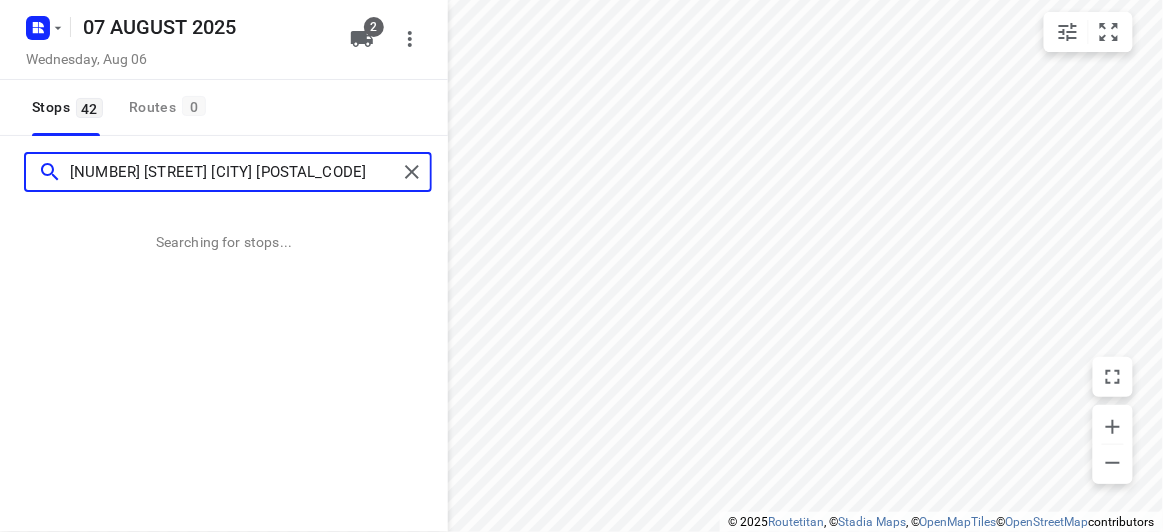 type on "29 Scott St Kew 3101" 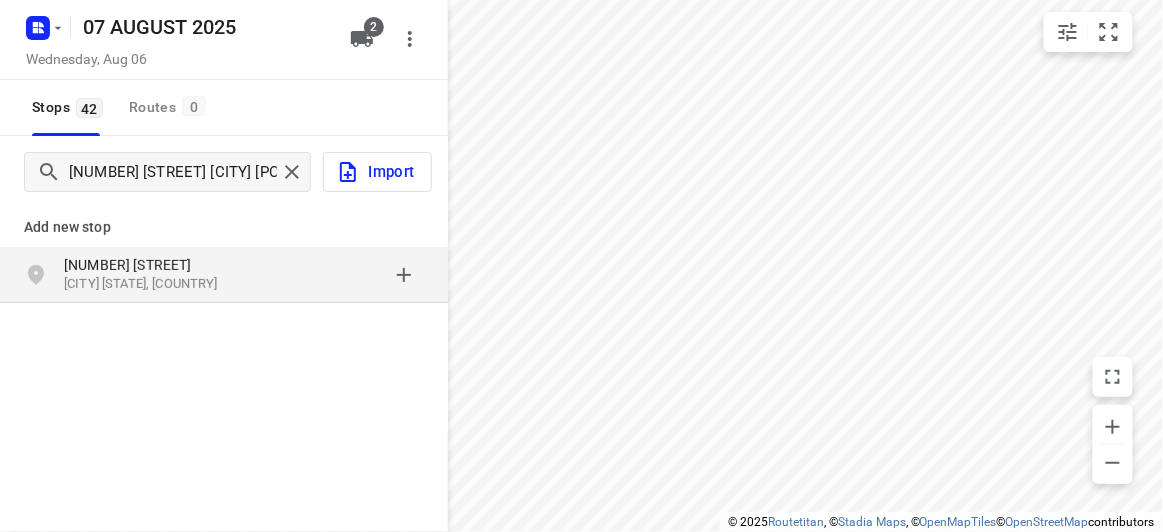 click on "29 Scott St" at bounding box center (156, 265) 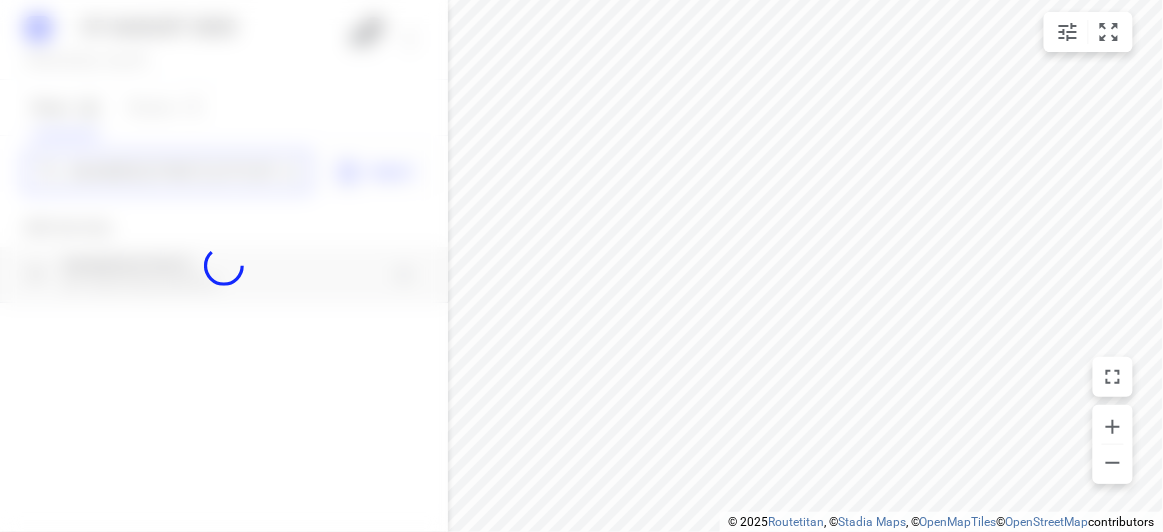 type 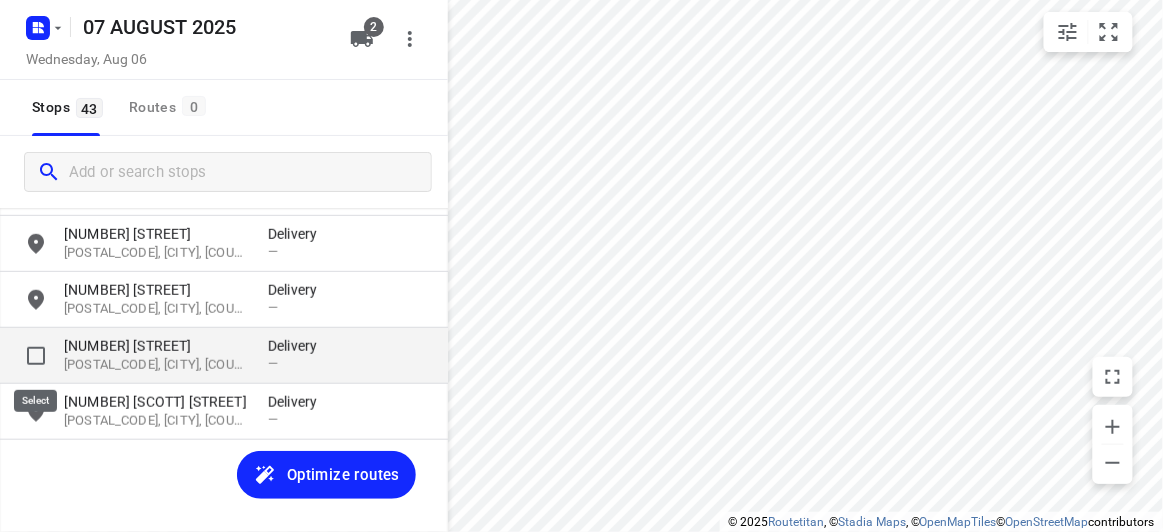 click at bounding box center [36, 356] 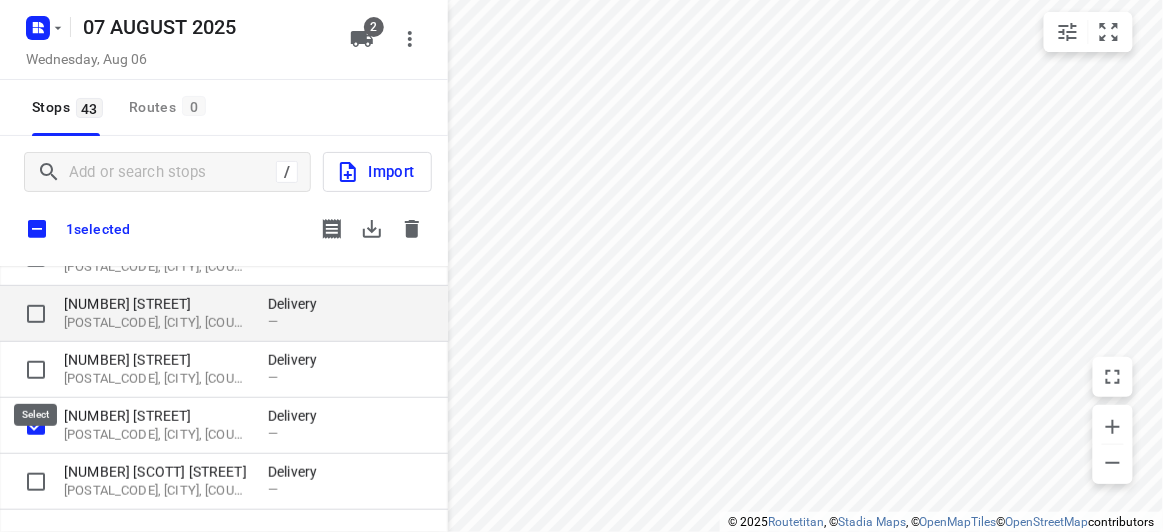 scroll, scrollTop: 2203, scrollLeft: 0, axis: vertical 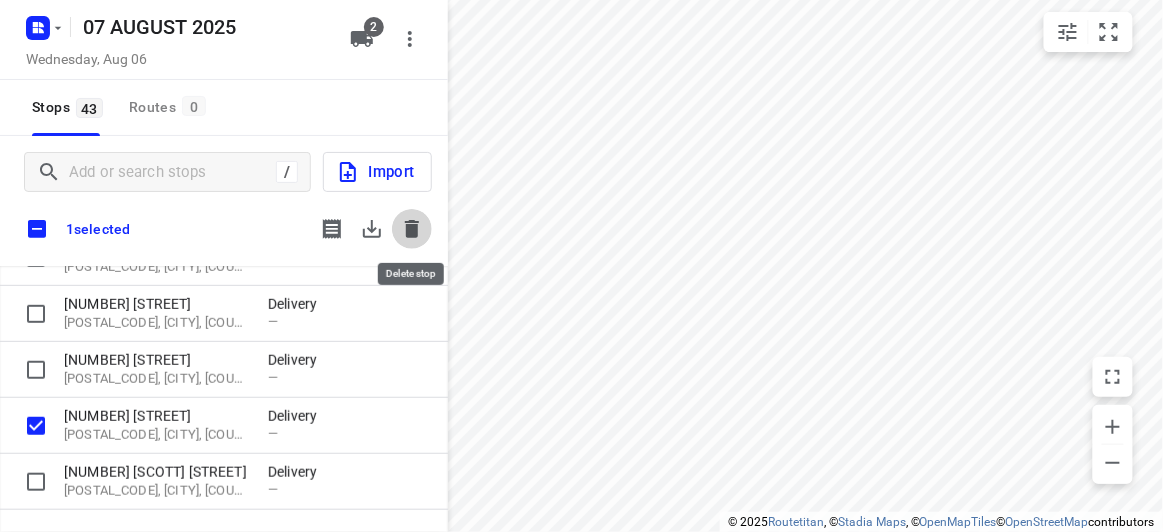 click 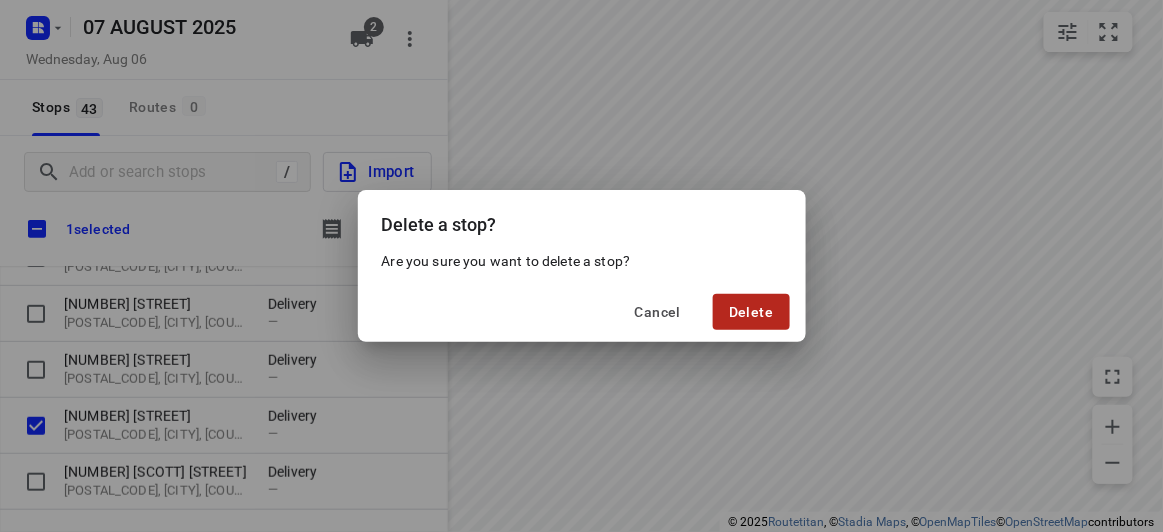 click on "Delete" at bounding box center [751, 312] 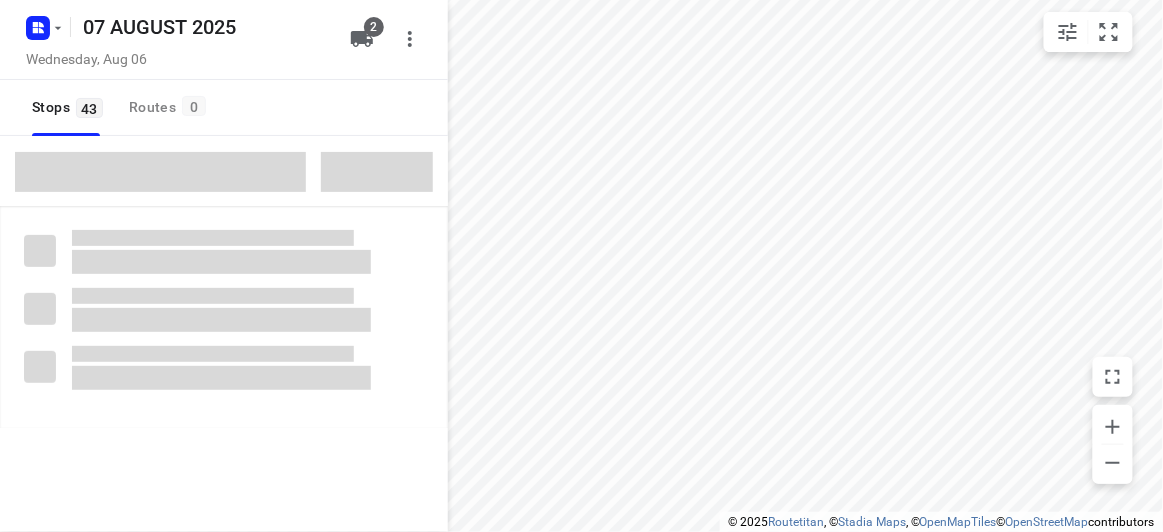 click at bounding box center [160, 172] 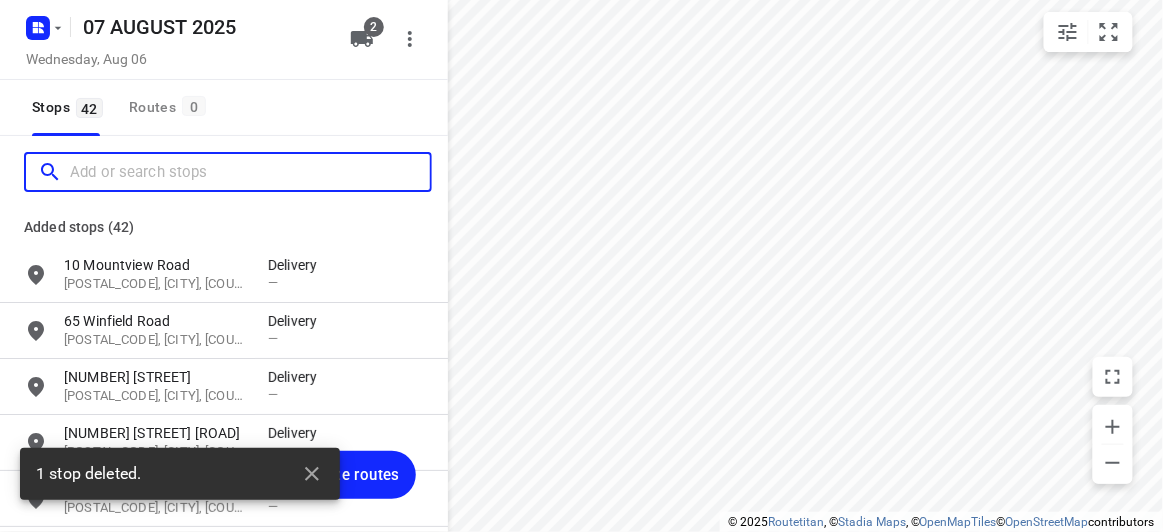 click at bounding box center (250, 172) 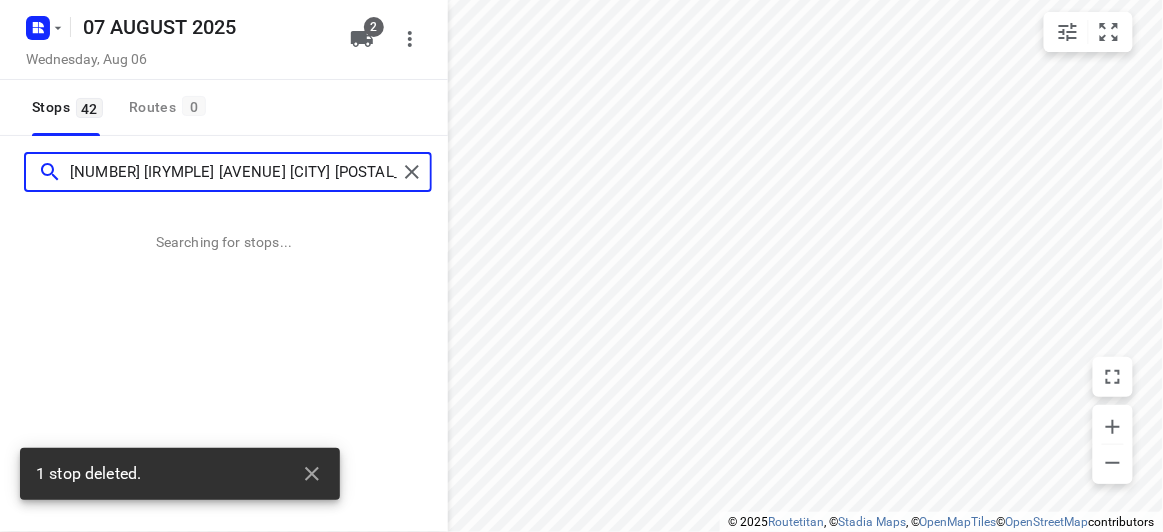 type on "6 Irymple Avenue Glen Iris 3146" 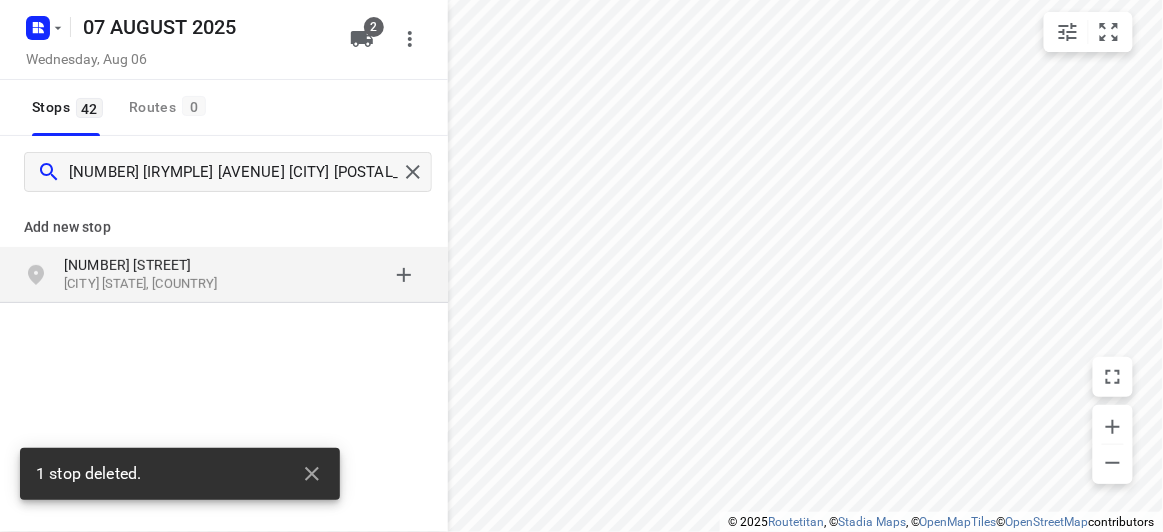 click on "6 Irymple Avenue" at bounding box center (156, 265) 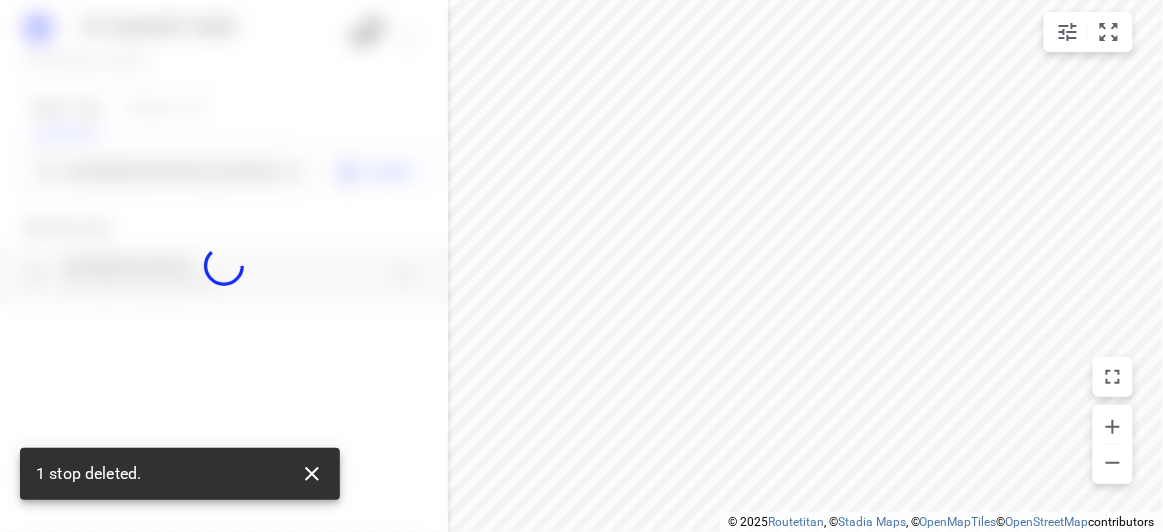 click 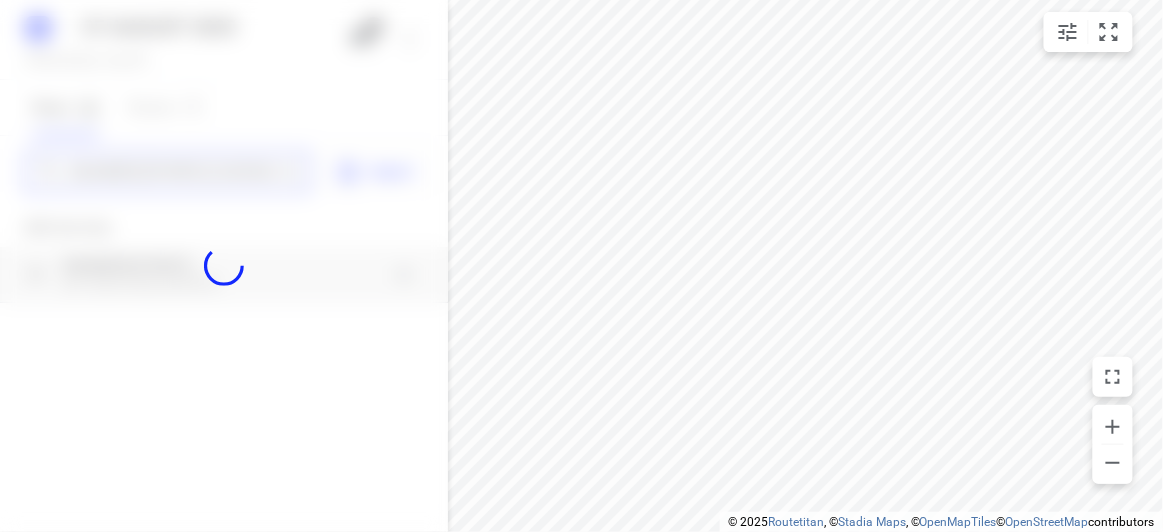 type 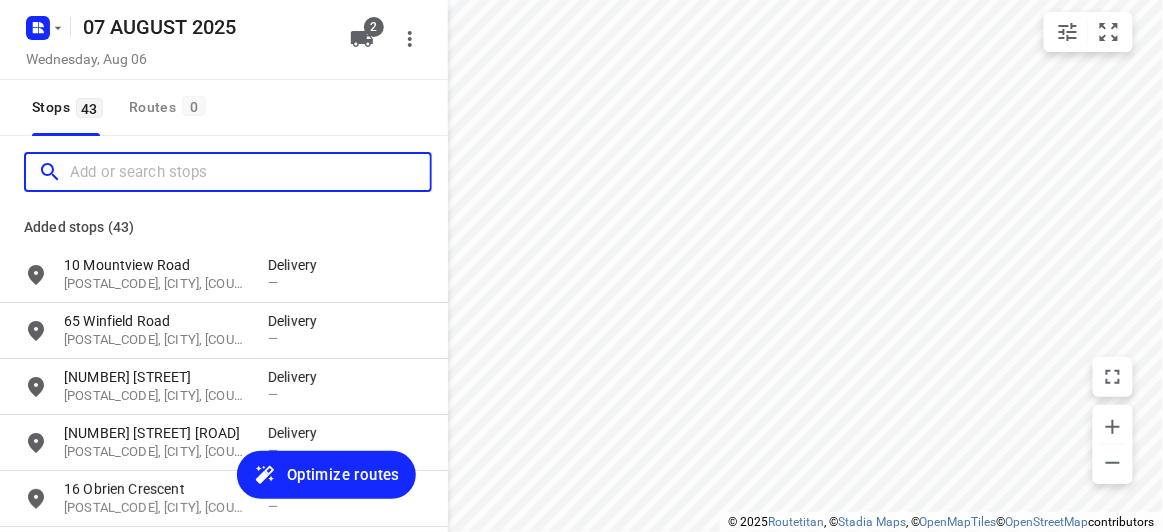 scroll, scrollTop: 0, scrollLeft: 0, axis: both 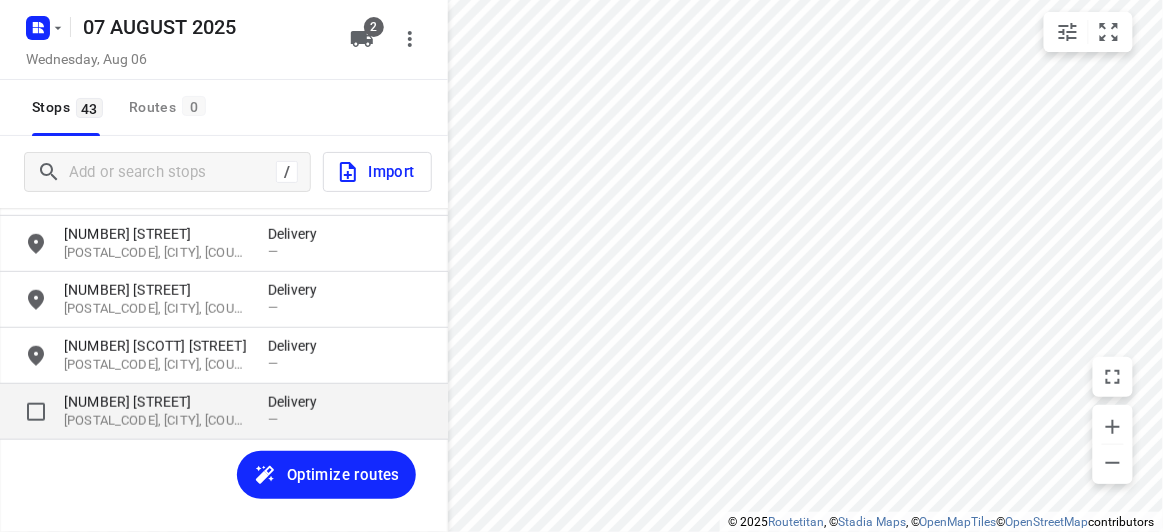 click on "6 Irymple Avenue" at bounding box center (156, 402) 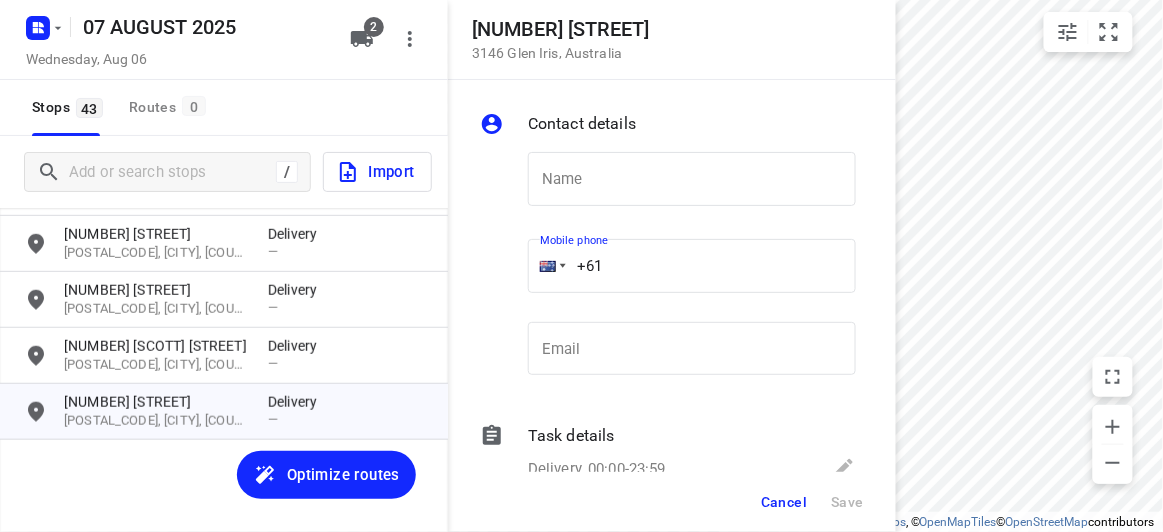 drag, startPoint x: 572, startPoint y: 260, endPoint x: 544, endPoint y: 263, distance: 28.160255 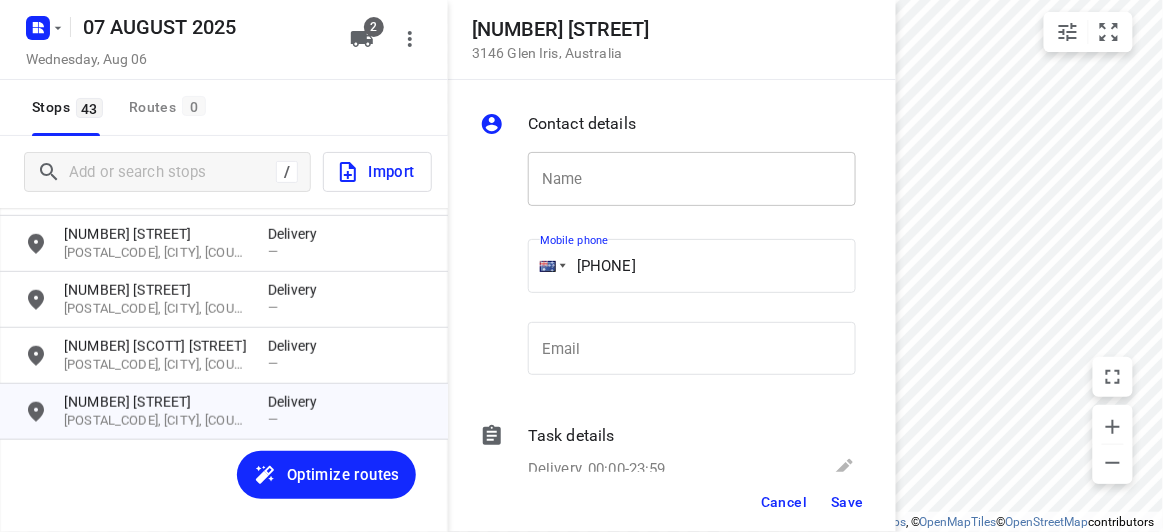 type on "+61 468604090" 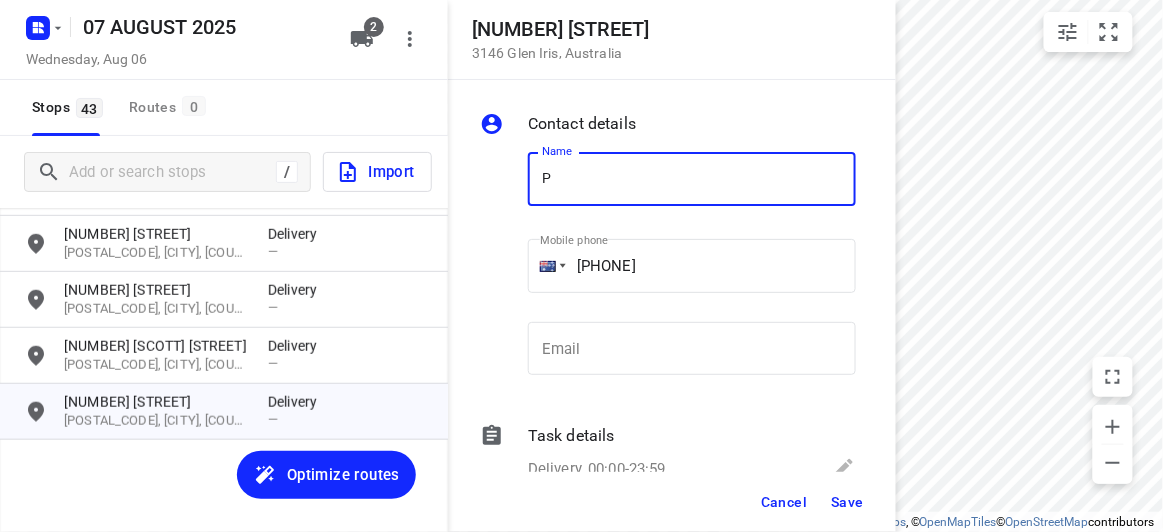 type on "[FIRST] [LAST]" 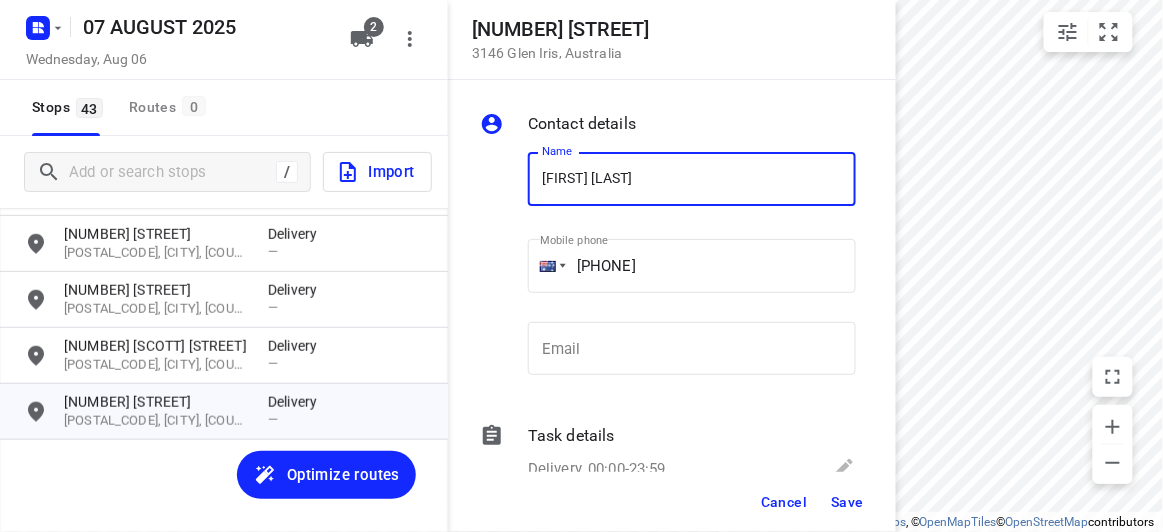 click on "Save" at bounding box center [847, 502] 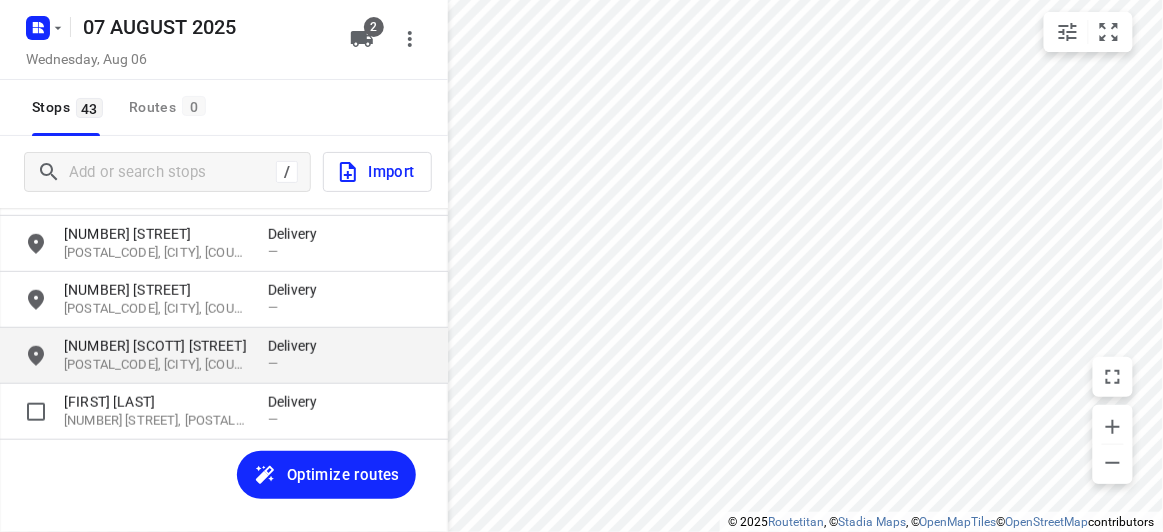 click on "[POSTAL_CODE], [CITY], [COUNTRY]" at bounding box center (156, 365) 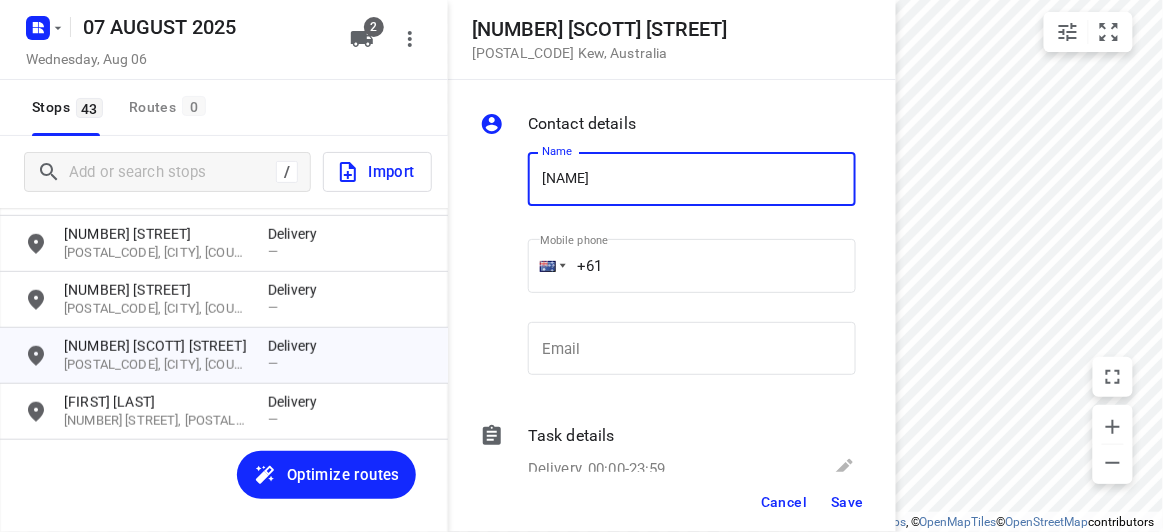 type on "[LAST] [LAST]" 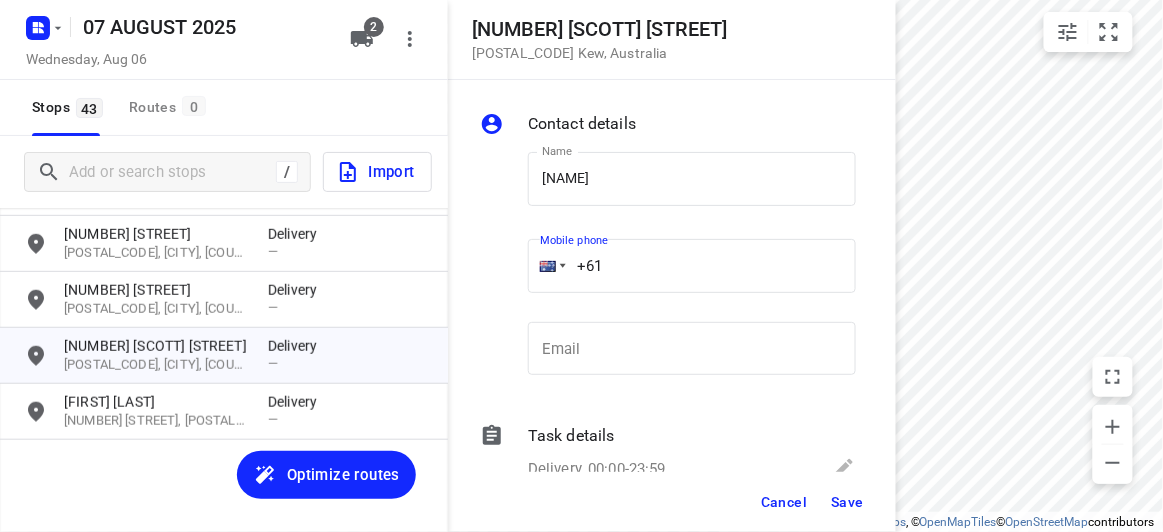 click on "+61" at bounding box center [692, 266] 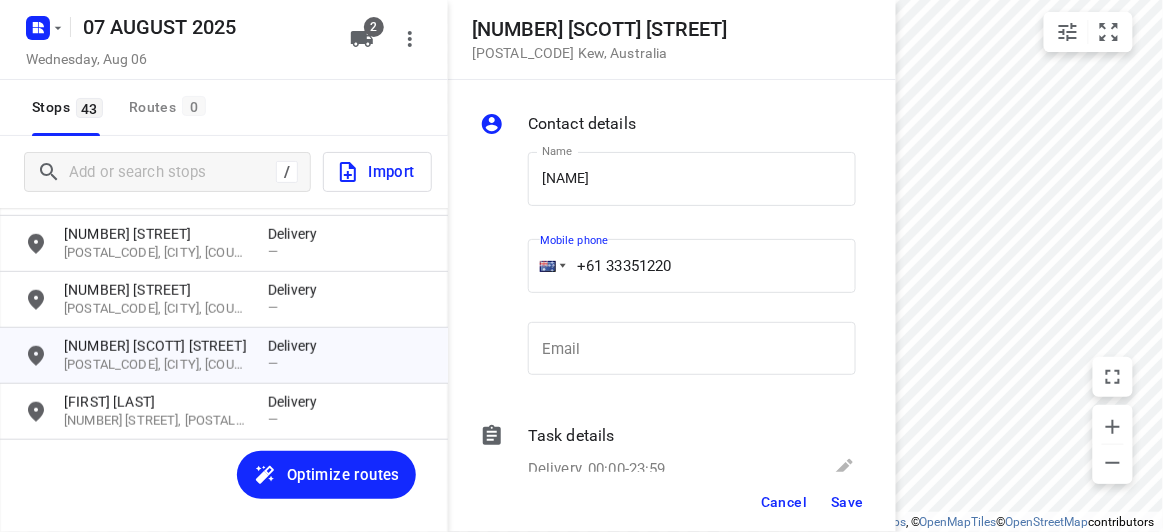 click on "Mobile phone +61 33351220 ​" at bounding box center (692, 270) 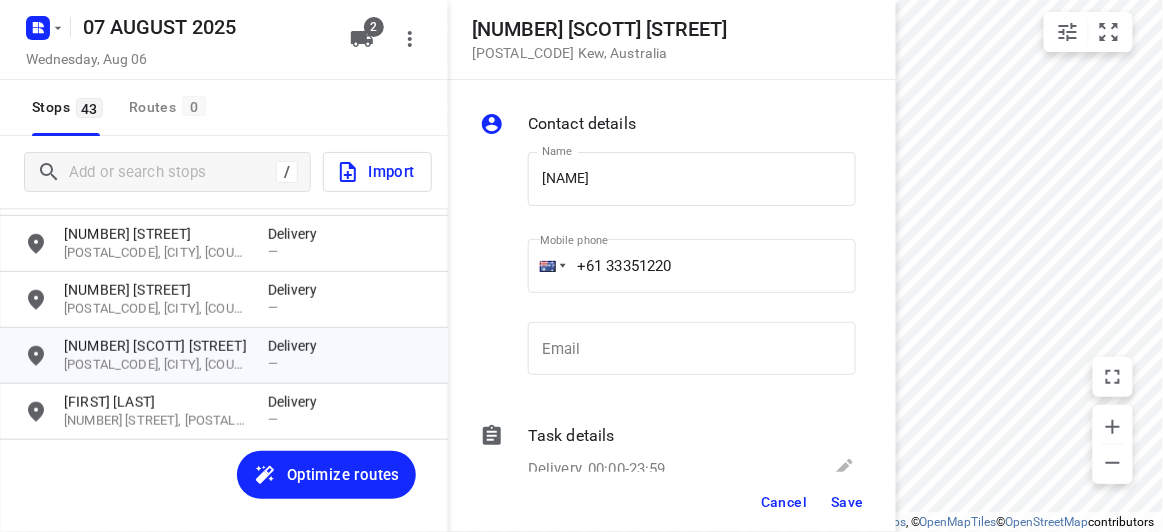 click on "+61 33351220" at bounding box center [692, 266] 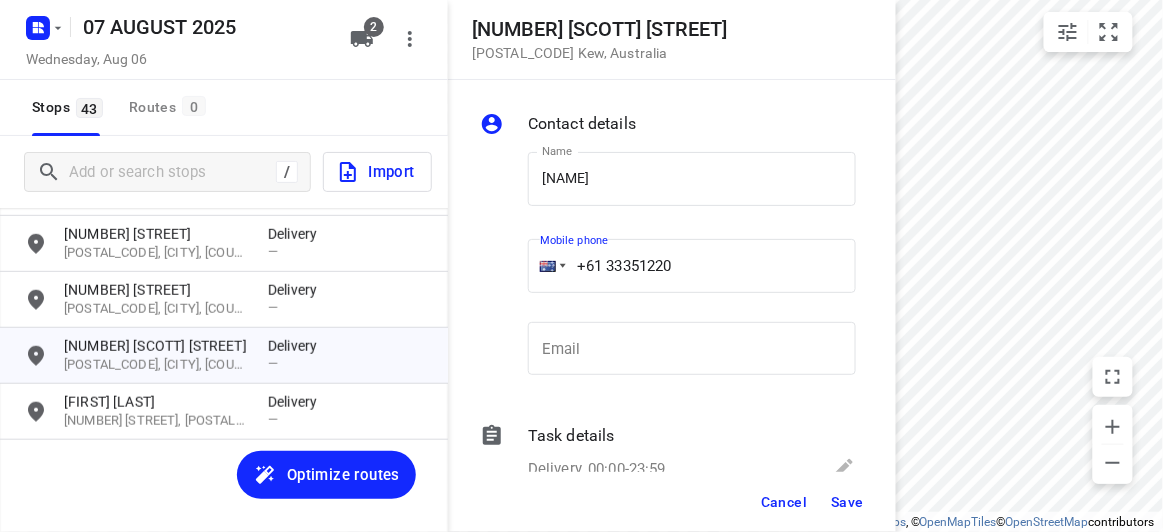 click on "+61 33351220" at bounding box center (692, 266) 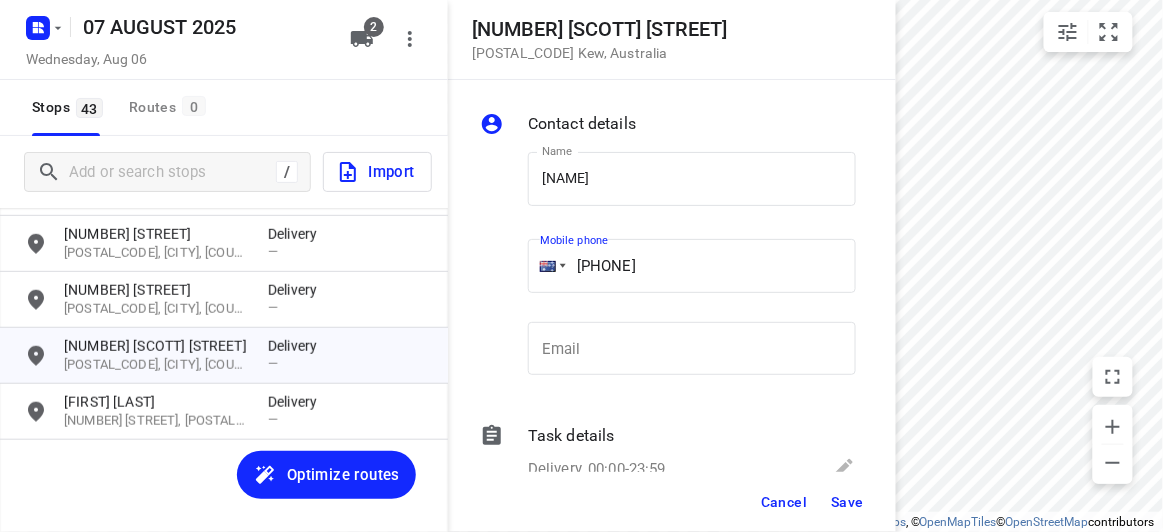 type on "+61 433351220" 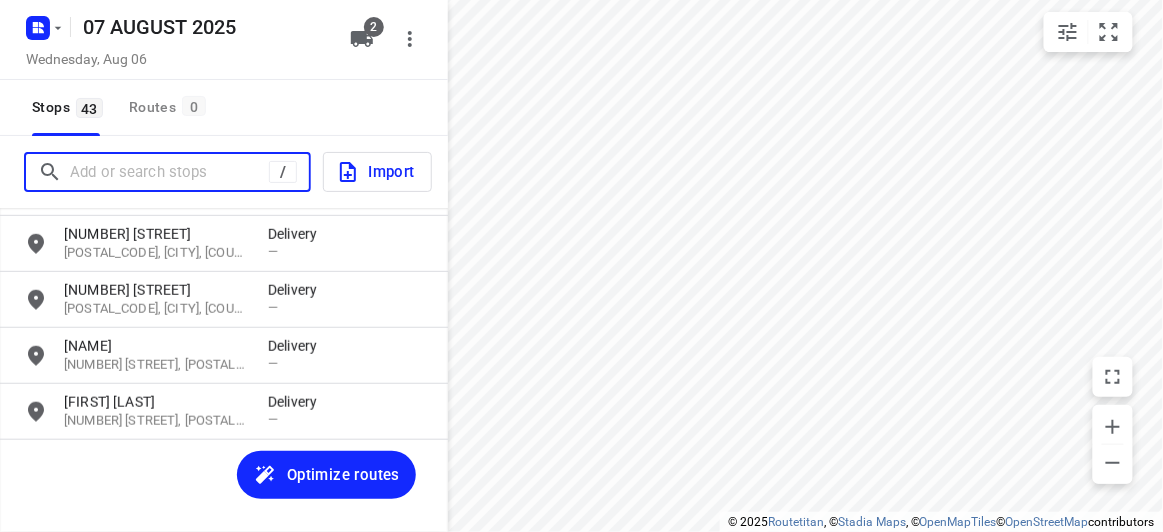 click at bounding box center (169, 172) 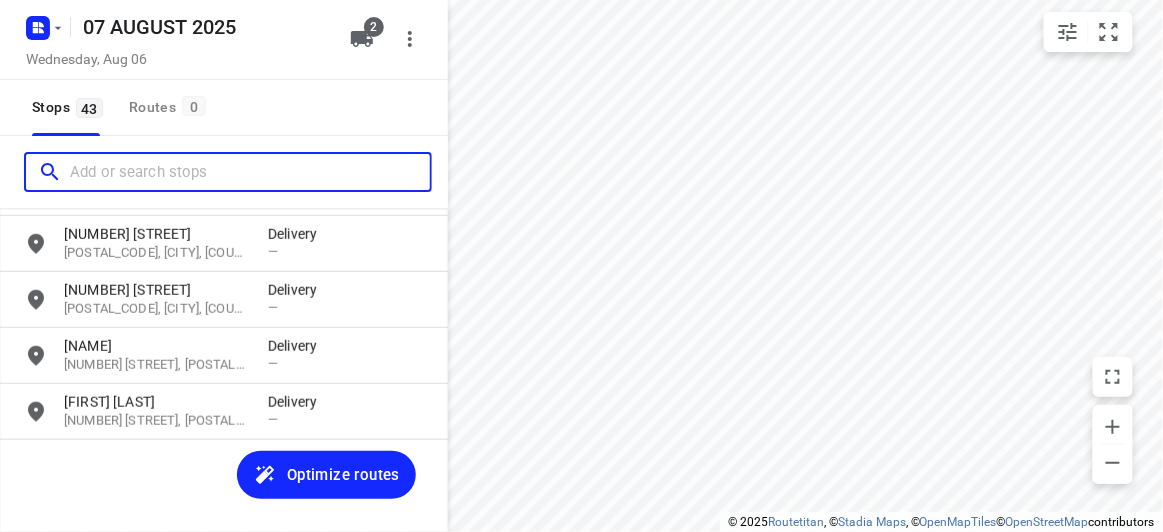 paste on "35 Hallows Street Glen Waverley 3150" 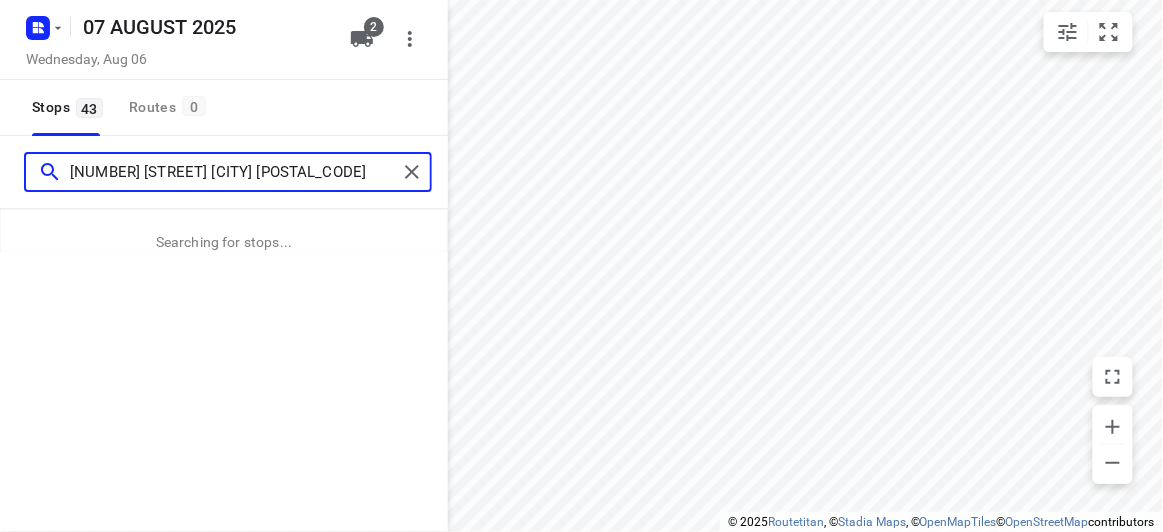 type on "35 Hallows Street Glen Waverley 3150" 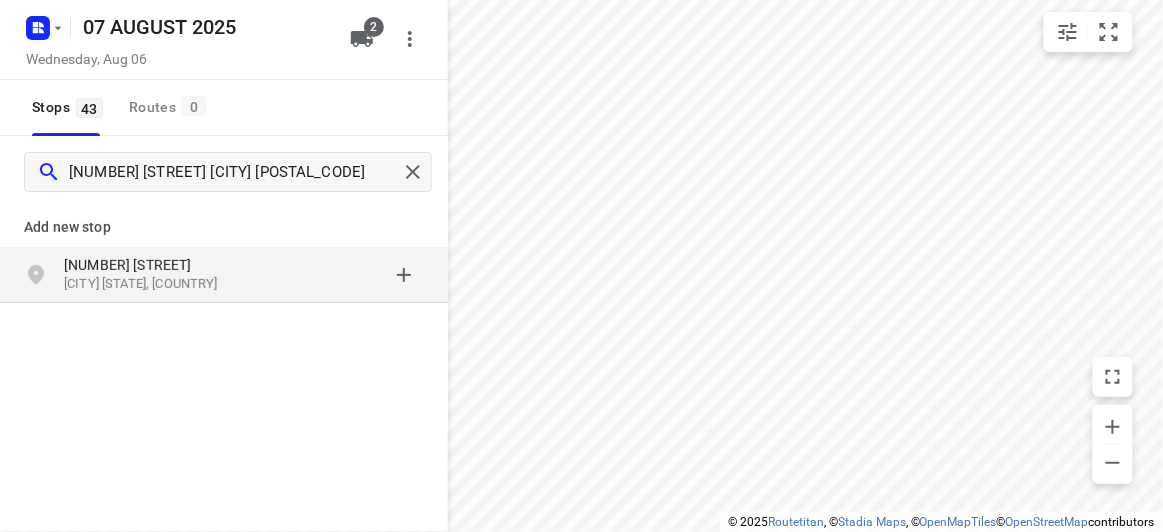 click on "[NUMBER] [STREET]" at bounding box center (156, 265) 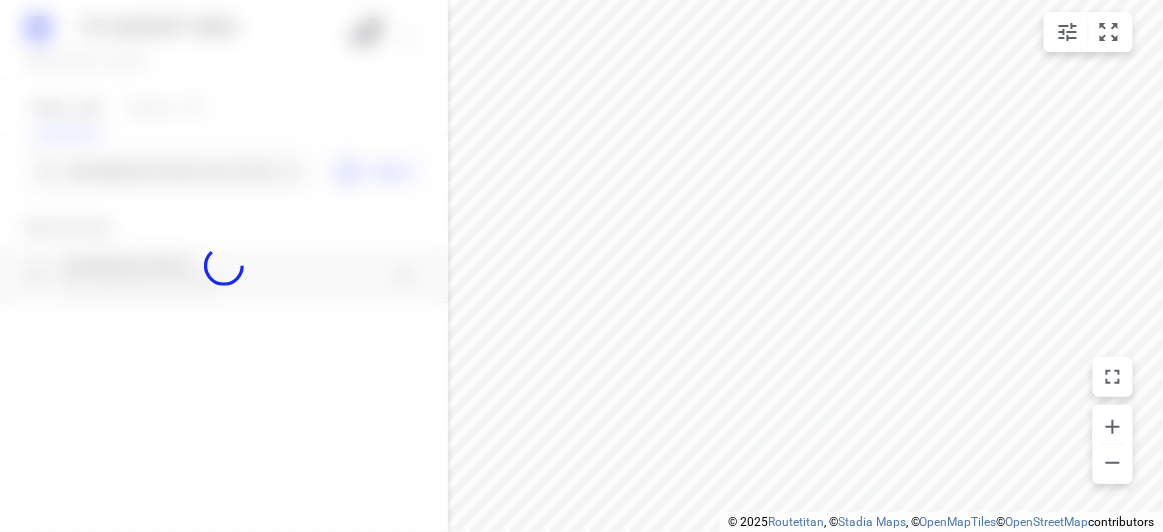 click at bounding box center [224, 266] 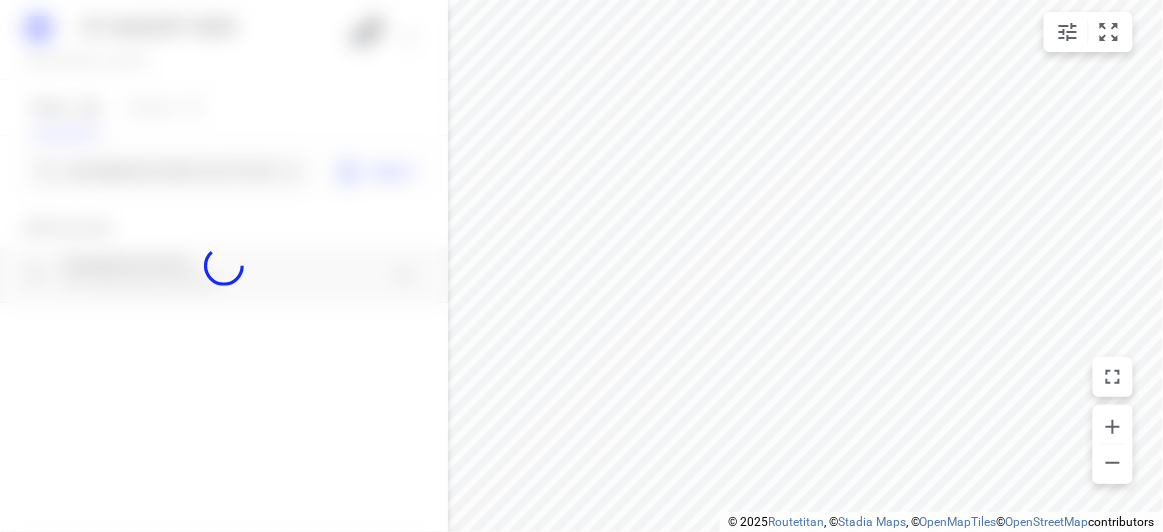 click at bounding box center [224, 266] 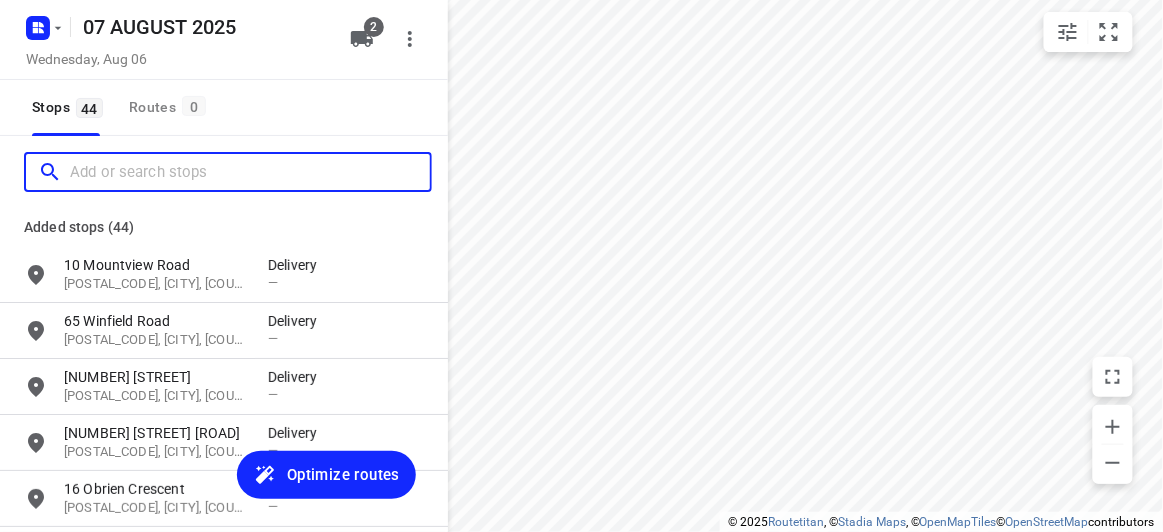 paste on "17A Powers Street Donvale 3111" 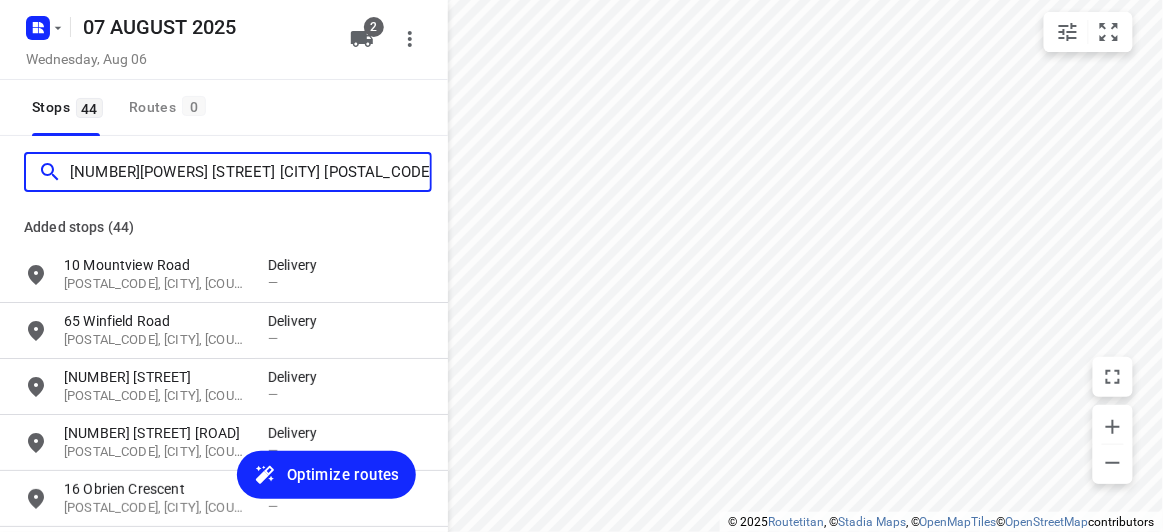 scroll, scrollTop: 0, scrollLeft: 0, axis: both 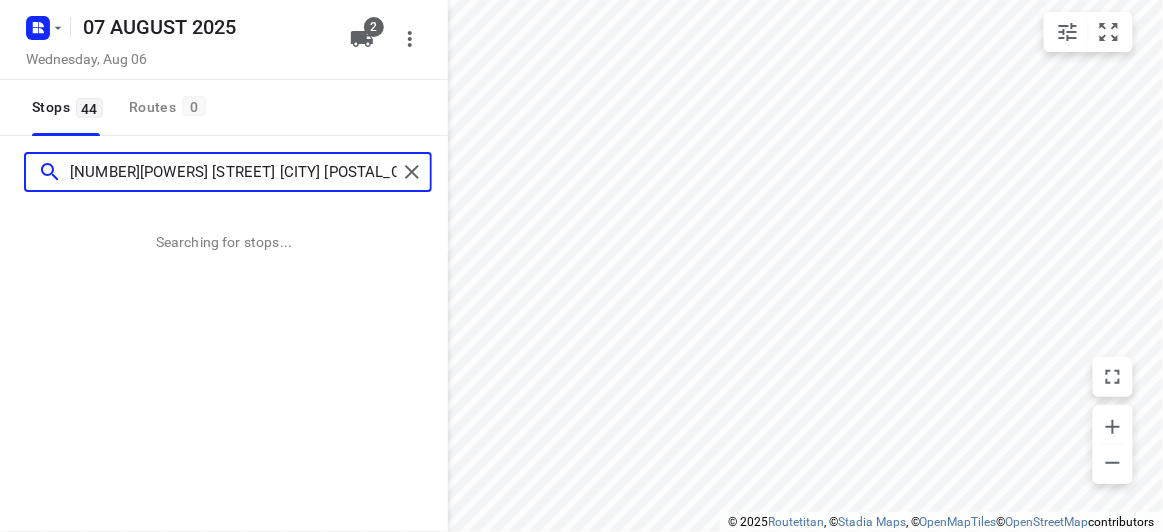 type on "17A Powers Street Donvale 3111" 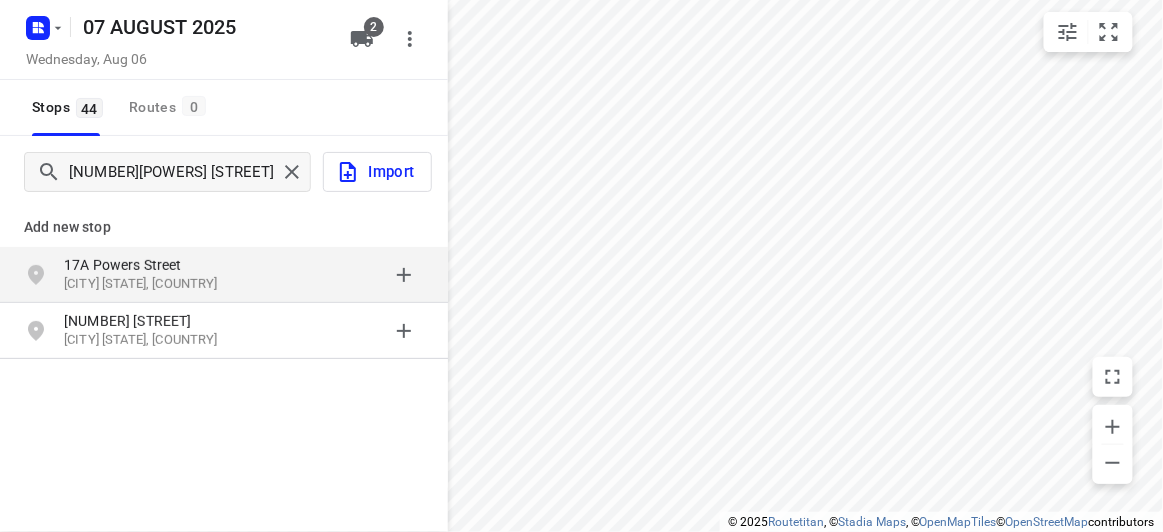 click on "17A Powers Street" at bounding box center [156, 265] 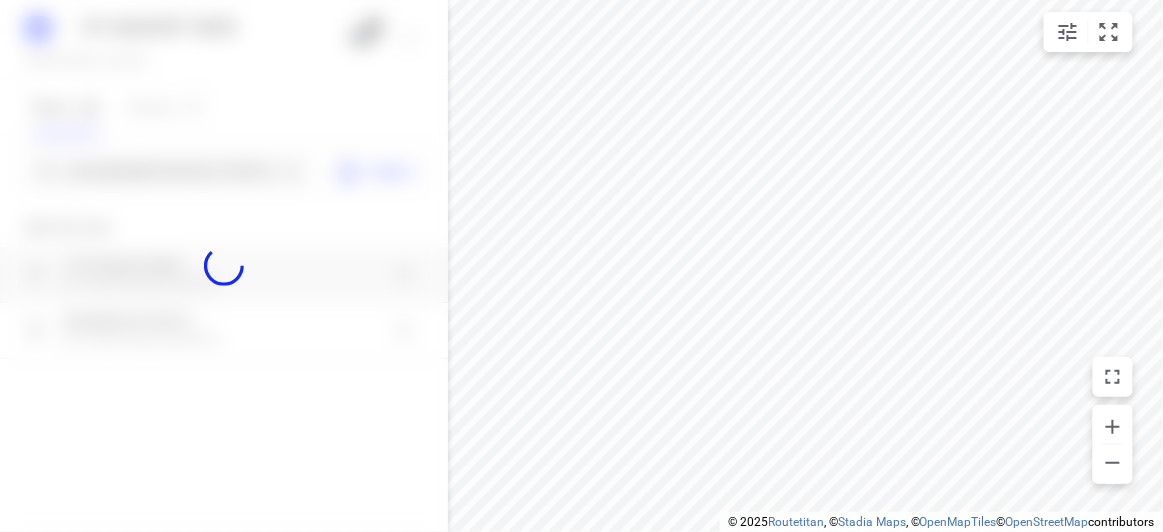 click at bounding box center (224, 266) 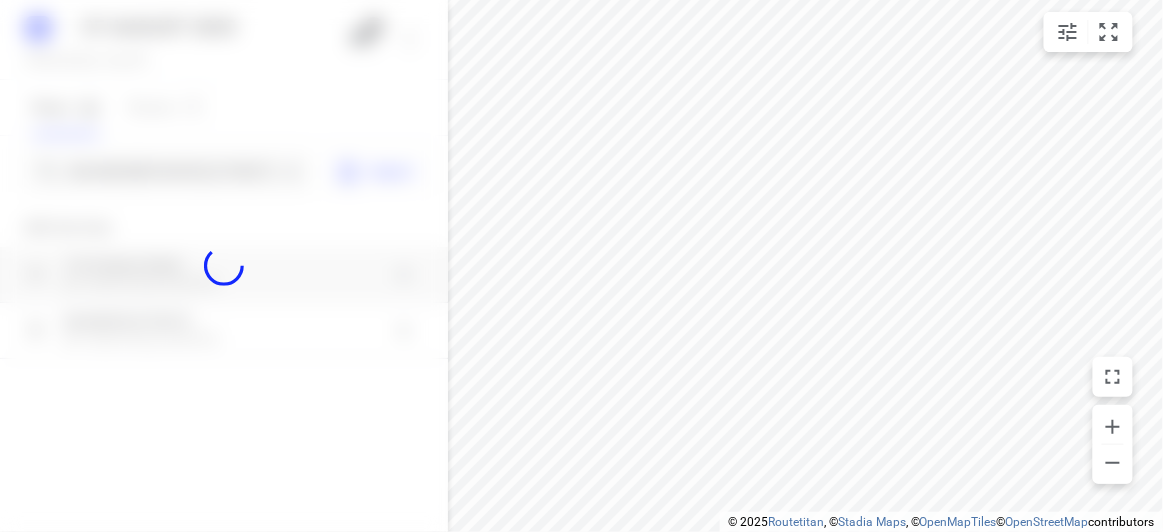 click at bounding box center [224, 266] 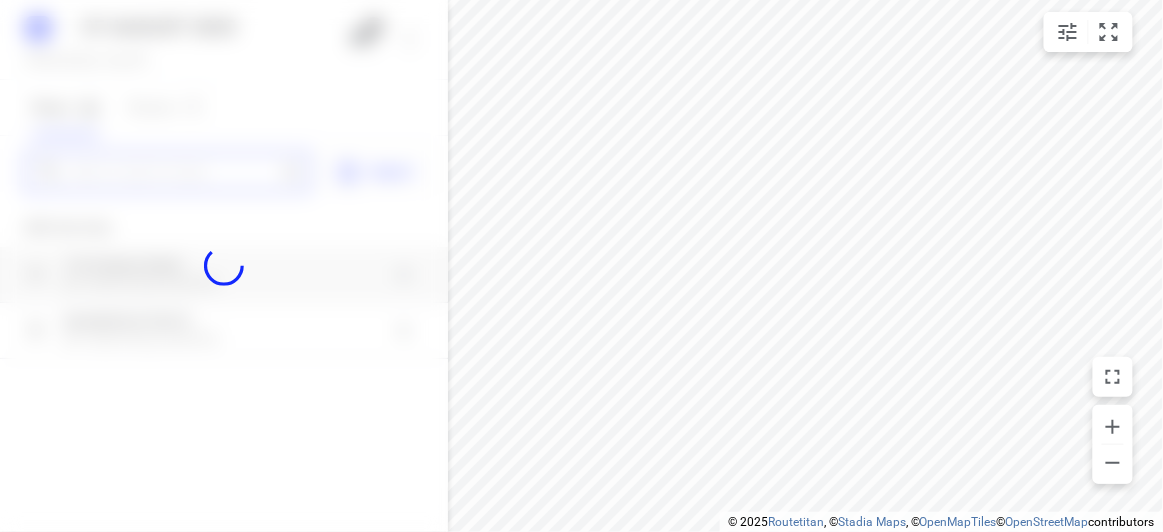 paste on "38 Francesco St Bentleigh East 3165" 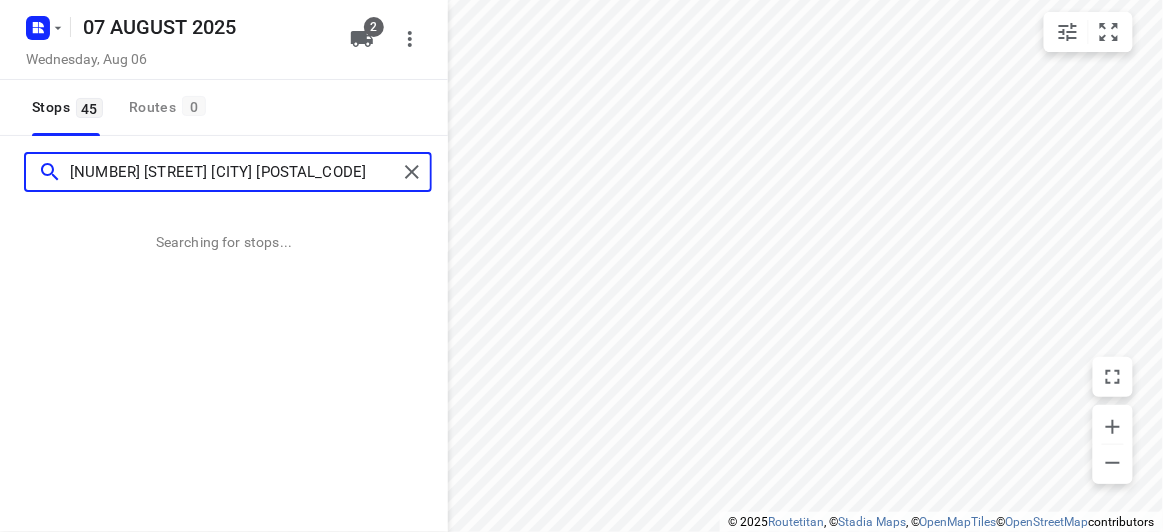 scroll, scrollTop: 0, scrollLeft: 0, axis: both 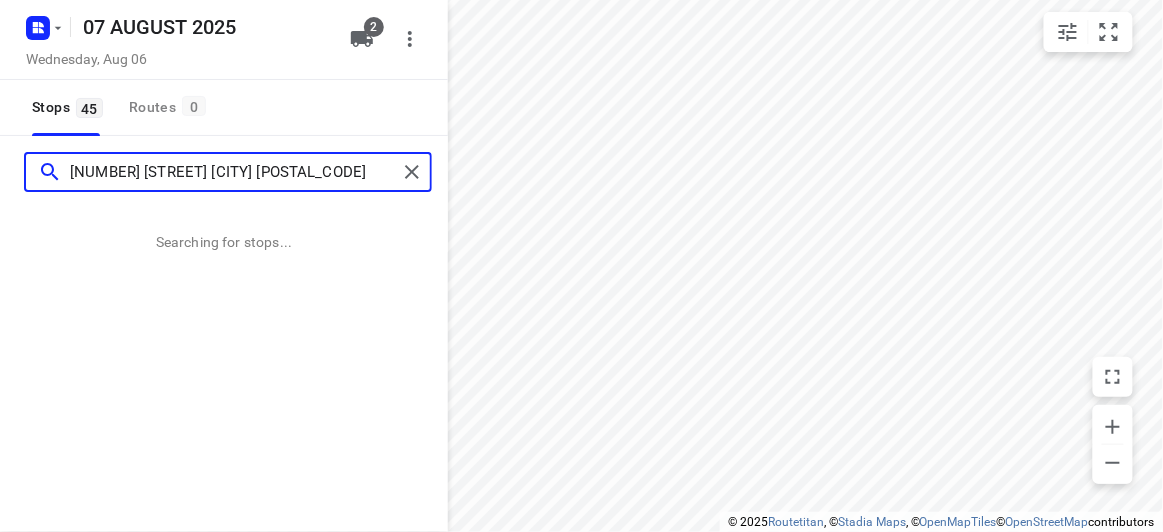 type on "38 Francesco St Bentleigh East 3165" 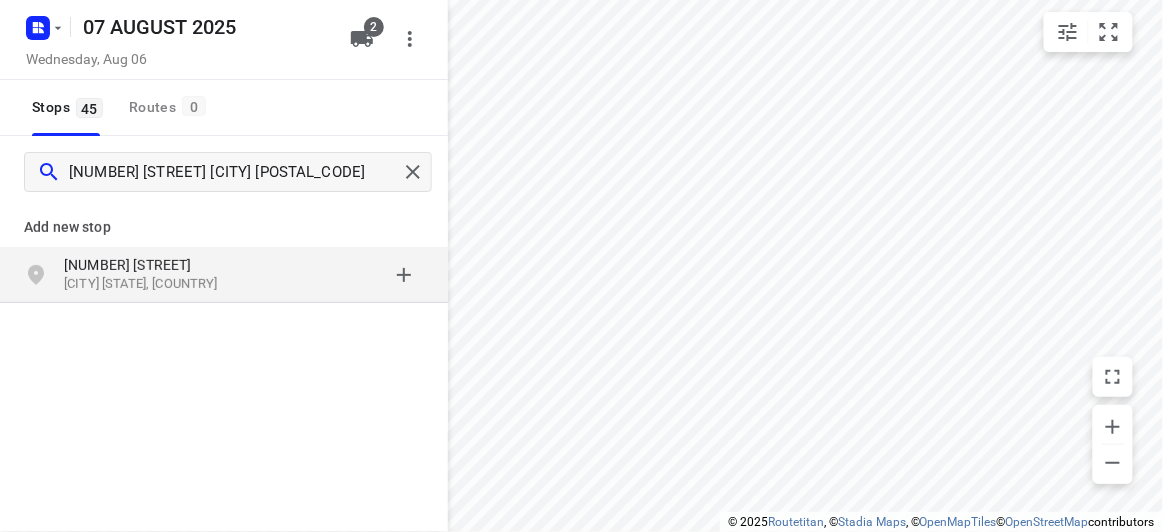 click on "38 Francesco St" at bounding box center (166, 265) 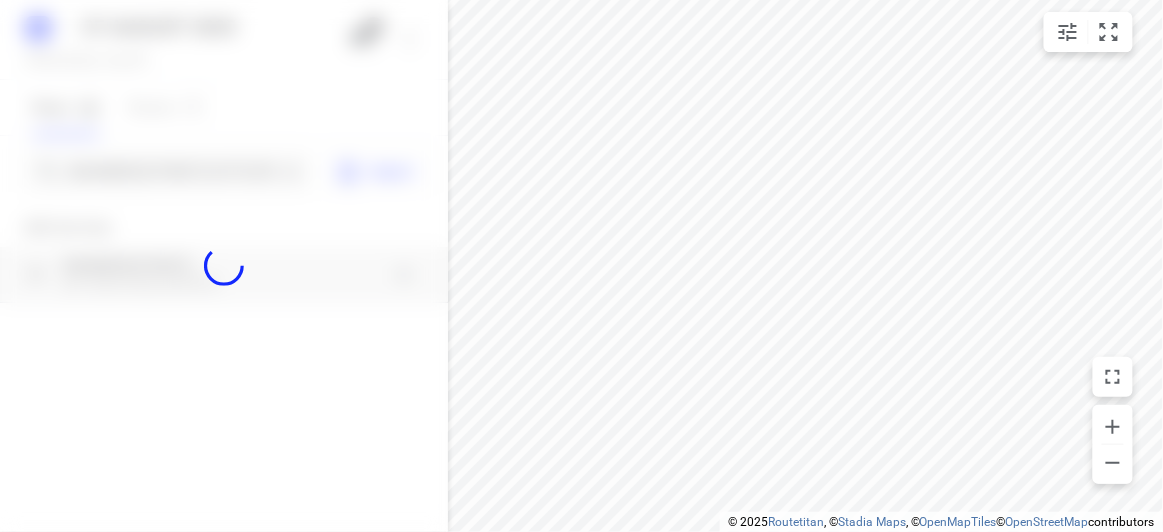 click at bounding box center [224, 266] 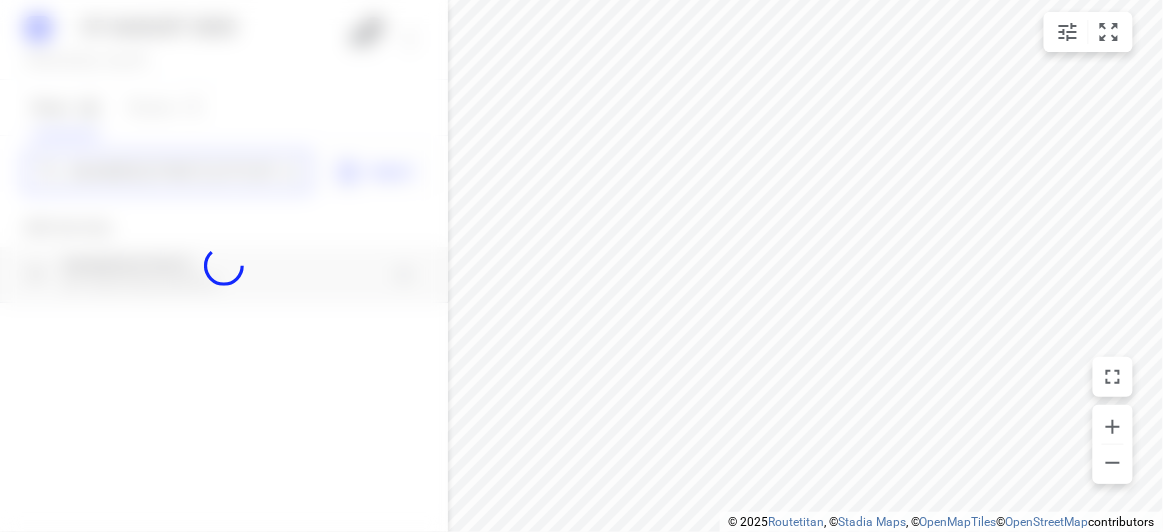 click on "07 AUGUST 2025 Wednesday, Aug 06 2 Stops 45 Routes 0 38 Francesco St Bentleigh East 3165 Import Add new stop 38 Francesco St  Bentleigh East VIC 3165, Australia Routing Settings Optimization preference Shortest distance distance Optimization preference Distance Format KM km Distance Format Default stop duration 5 minutes Default stop duration Default stop load 1 units Default stop load Allow late stops   Maximum amount of time drivers may be late at a stop Allow reloads BETA   Vehicles may return to the depot to load more stops. Fixed departure time   Vehicles must depart at the start of their working hours Cancel Save" at bounding box center (224, 266) 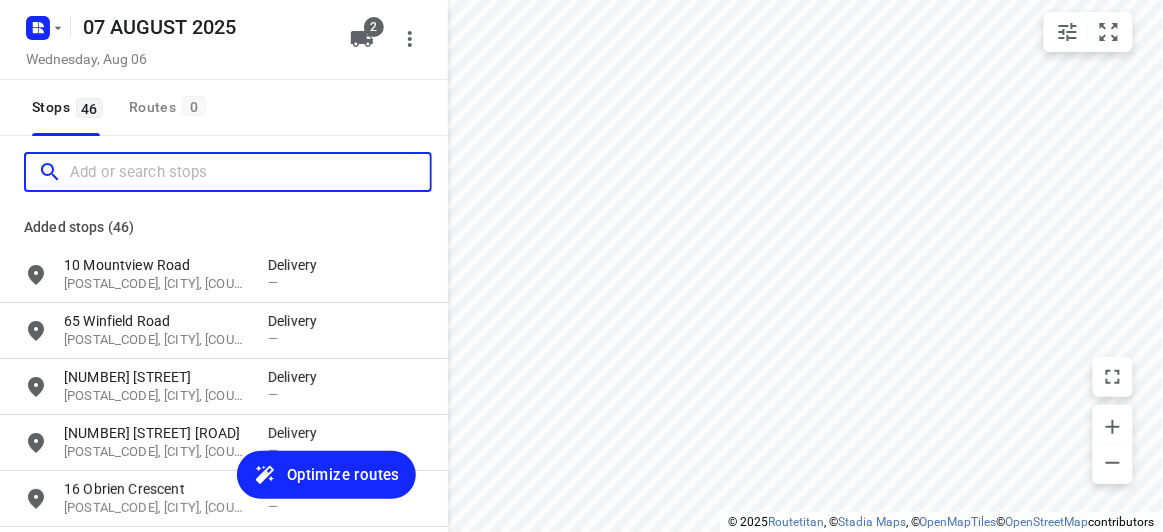 paste on "2A Hilda St, Balwyn VIC 3103" 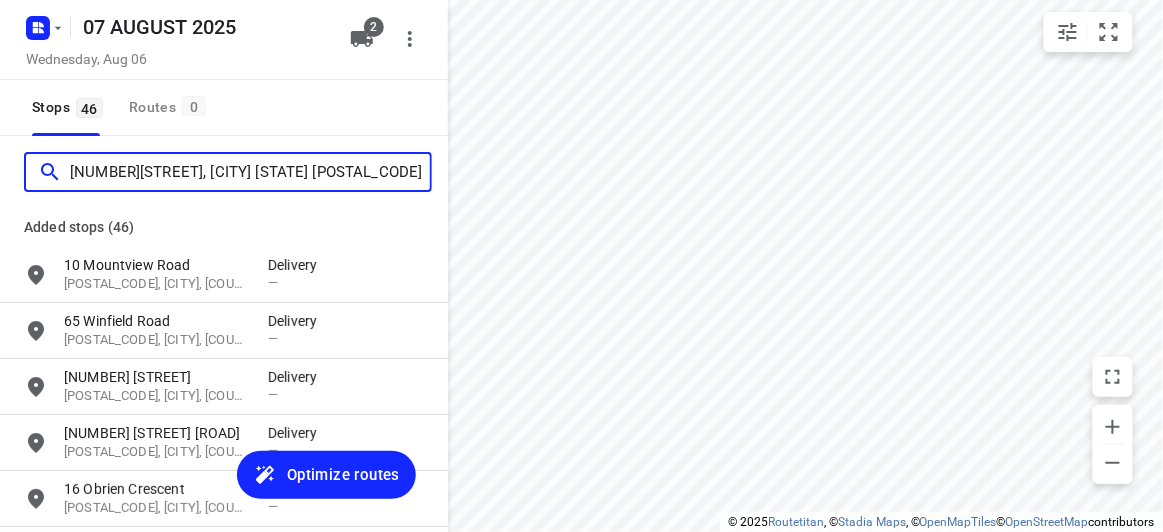 scroll, scrollTop: 0, scrollLeft: 0, axis: both 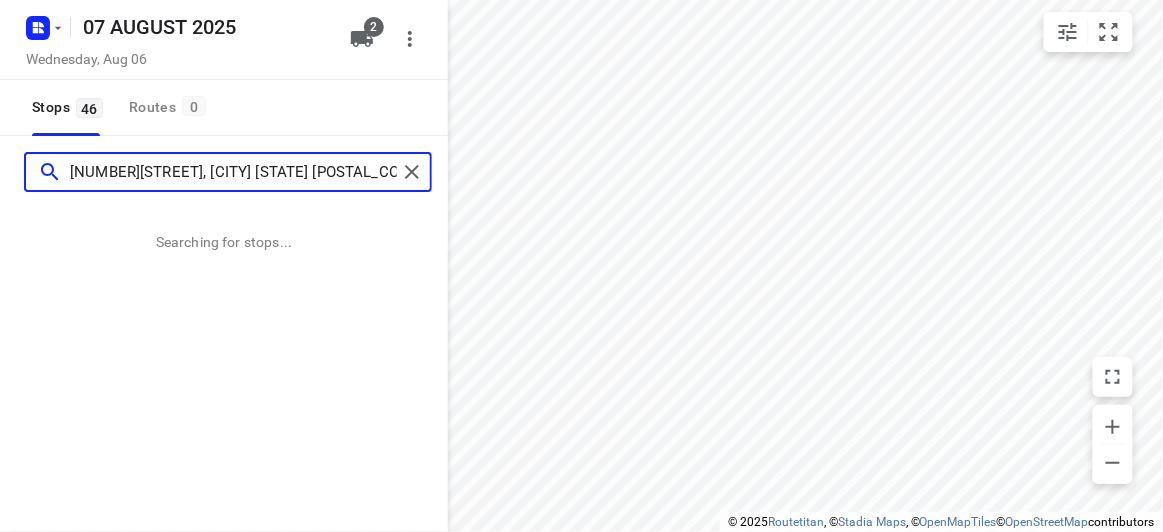 type on "2A Hilda St, Balwyn VIC 3103" 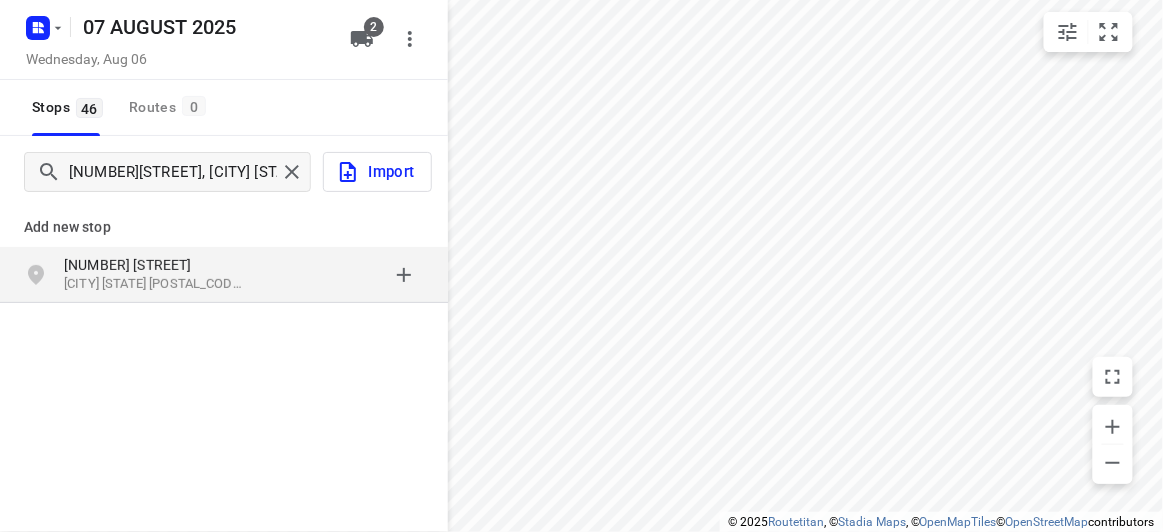 click on "2A Hilda St" at bounding box center [156, 265] 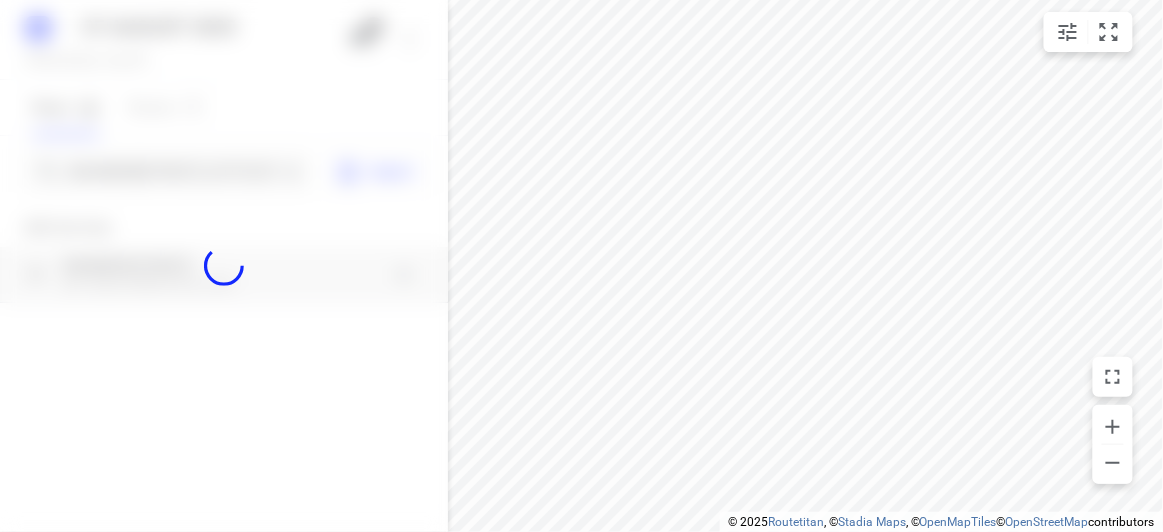 click at bounding box center (224, 266) 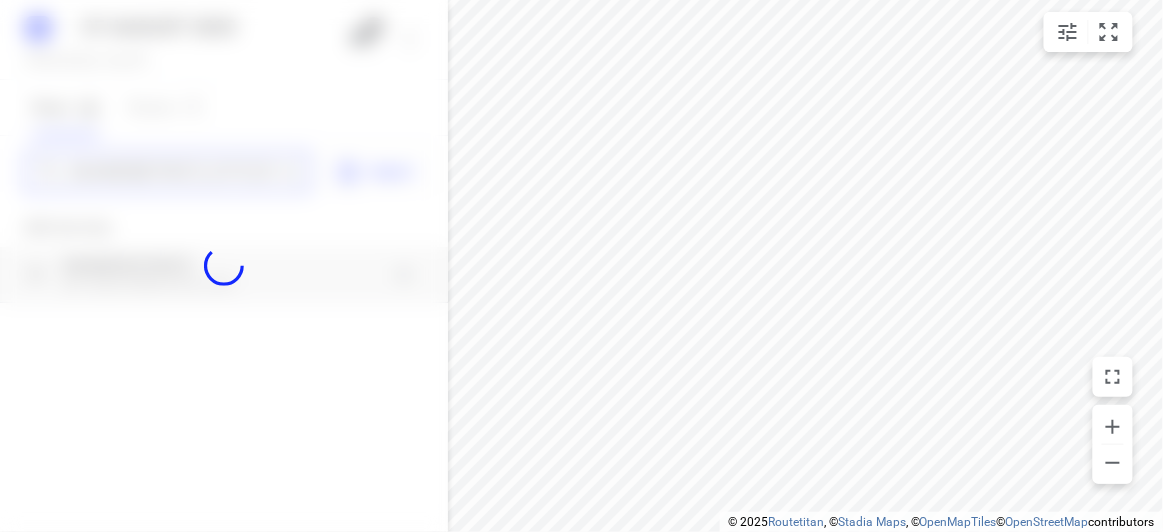 click on "07 AUGUST 2025 Wednesday, Aug 06 2 Stops 46 Routes 0 2A Hilda St, Balwyn VIC 3103 Import Add new stop 2A Hilda St  Balwyn VIC 3103, Australia Routing Settings Optimization preference Shortest distance distance Optimization preference Distance Format KM km Distance Format Default stop duration 5 minutes Default stop duration Default stop load 1 units Default stop load Allow late stops   Maximum amount of time drivers may be late at a stop Allow reloads BETA   Vehicles may return to the depot to load more stops. Fixed departure time   Vehicles must depart at the start of their working hours Cancel Save" at bounding box center (224, 266) 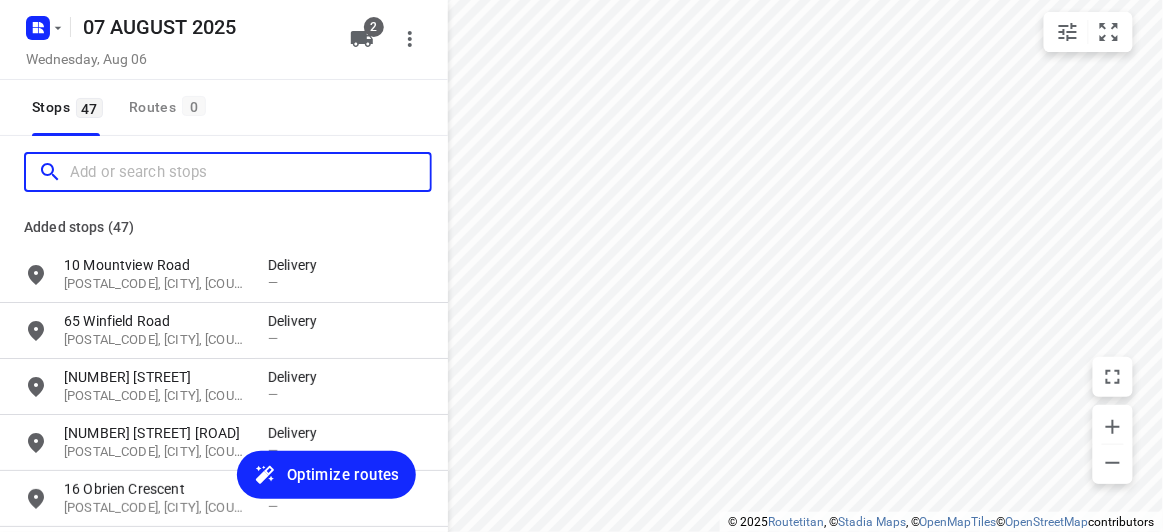 paste on "34 Orchard Crescent Mont Albert North 3129" 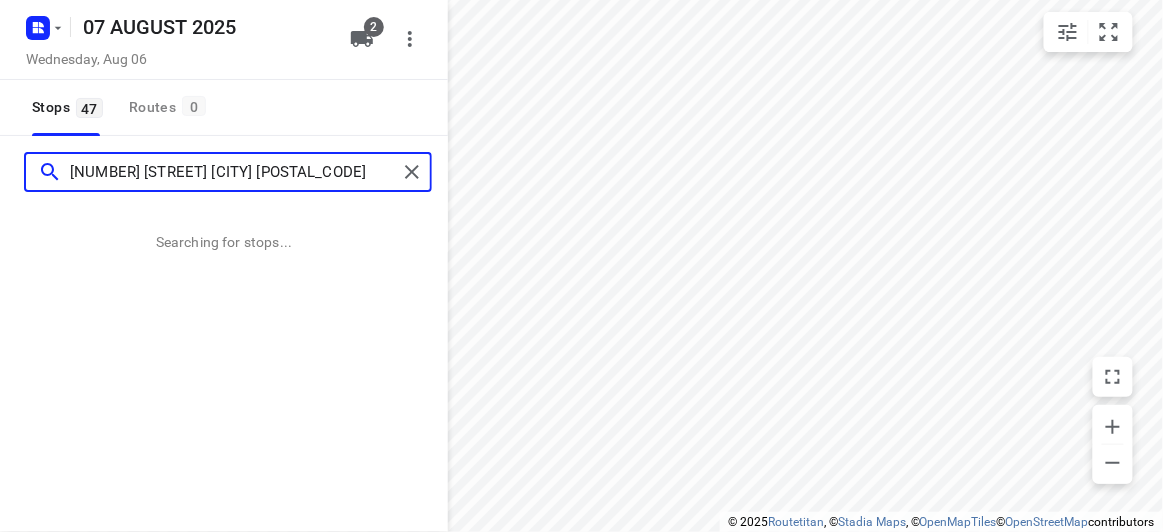type on "34 Orchard Crescent Mont Albert North 3129" 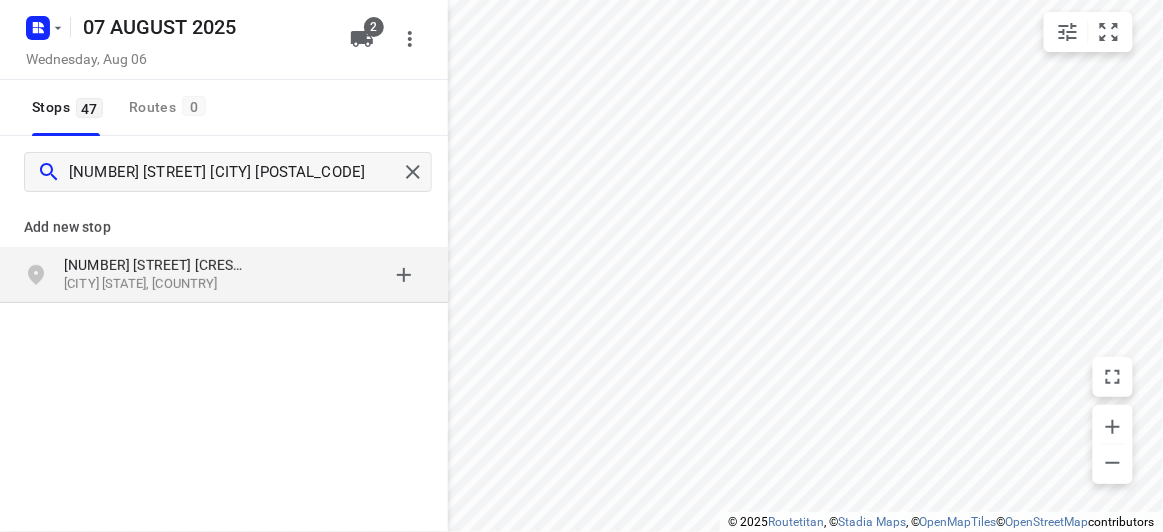 click on "[NUMBER] [STREET]" at bounding box center (156, 265) 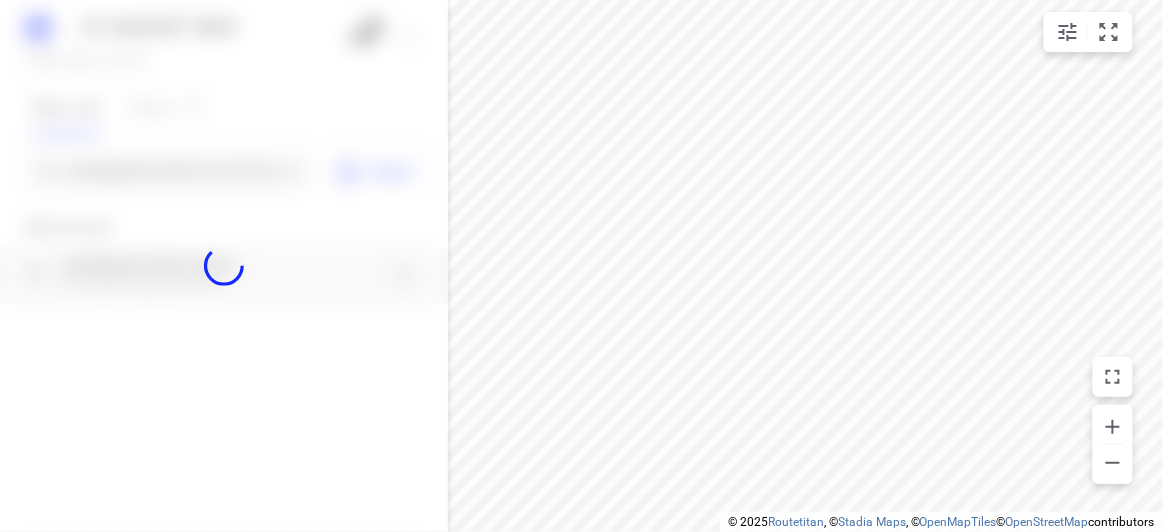 click at bounding box center [224, 266] 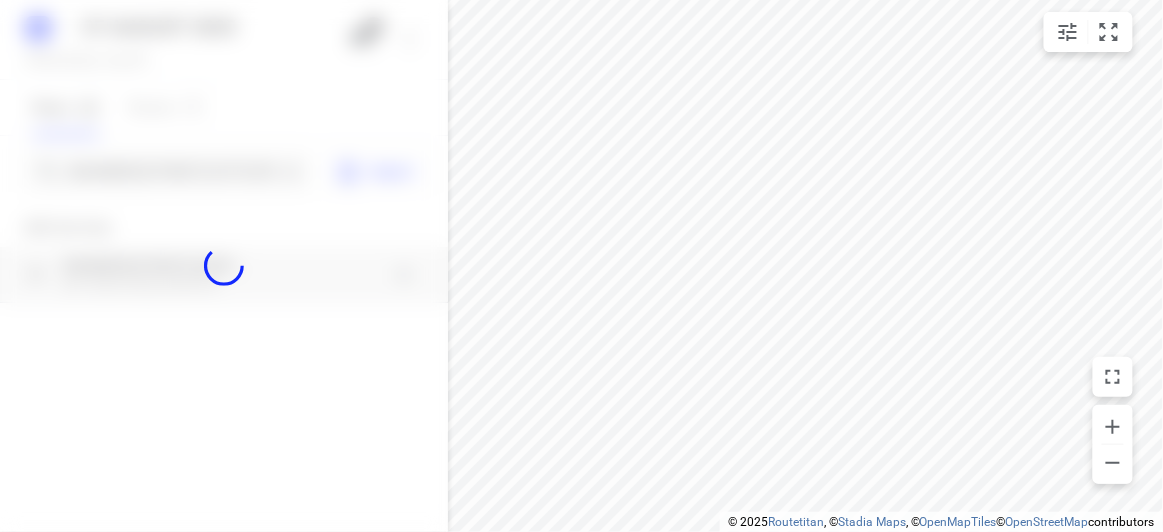 click at bounding box center (224, 266) 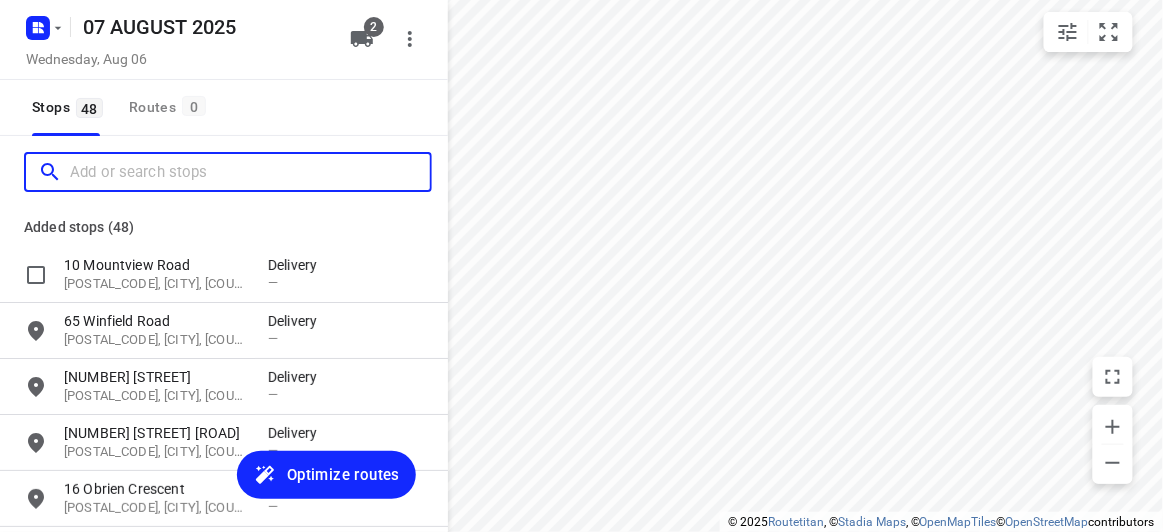 scroll, scrollTop: 0, scrollLeft: 0, axis: both 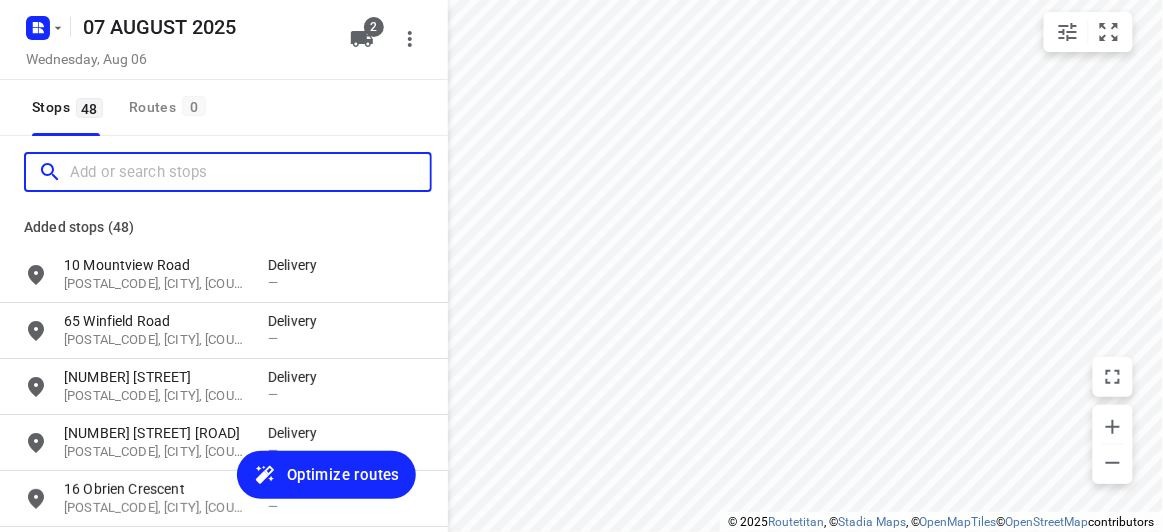 paste on "[NUMBER] [STREET], [CITY]" 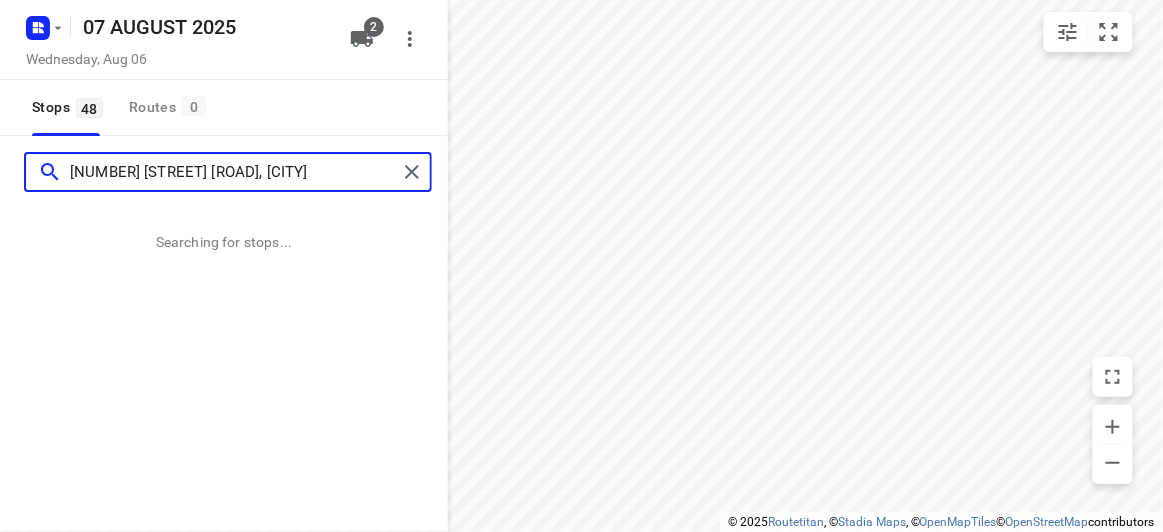 type on "[NUMBER] [STREET], [CITY]" 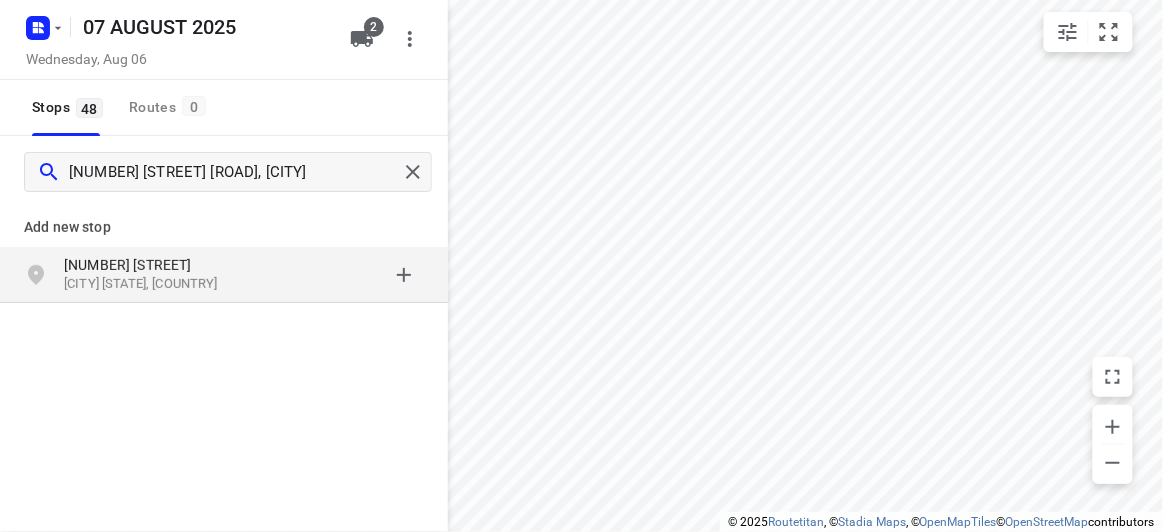 click on "[NUMBER] [STREET]" at bounding box center [156, 265] 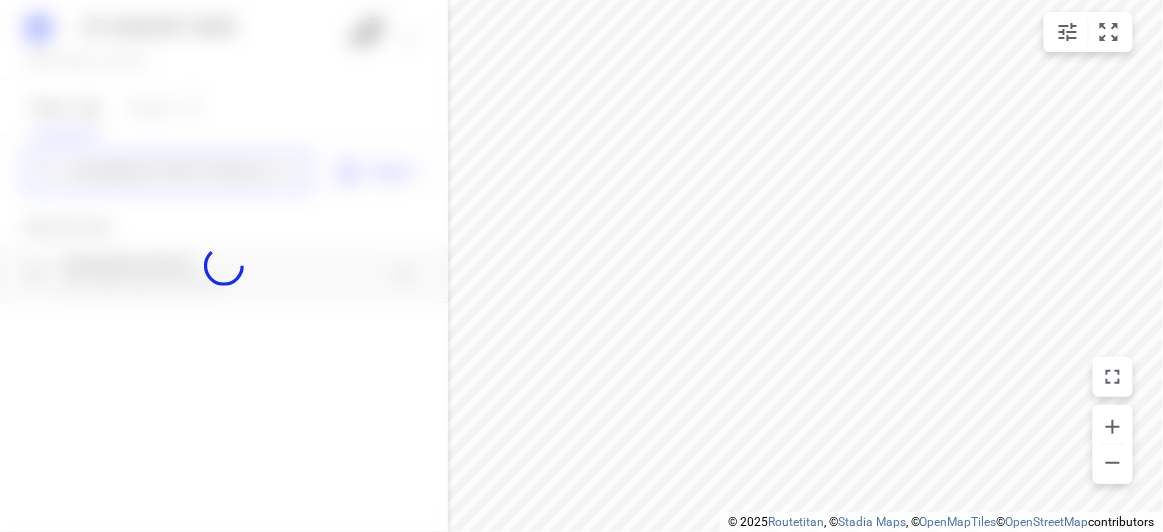 click on "07 AUGUST 2025 Wednesday, Aug 06 2 Stops 48 Routes 0 816 High Street Road, Glen Waverley Import Add new stop 816 High Street Road  Glen Waverley VIC, Australia Routing Settings Optimization preference Shortest distance distance Optimization preference Distance Format KM km Distance Format Default stop duration 5 minutes Default stop duration Default stop load 1 units Default stop load Allow late stops   Maximum amount of time drivers may be late at a stop Allow reloads BETA   Vehicles may return to the depot to load more stops. Fixed departure time   Vehicles must depart at the start of their working hours Cancel Save" at bounding box center [224, 266] 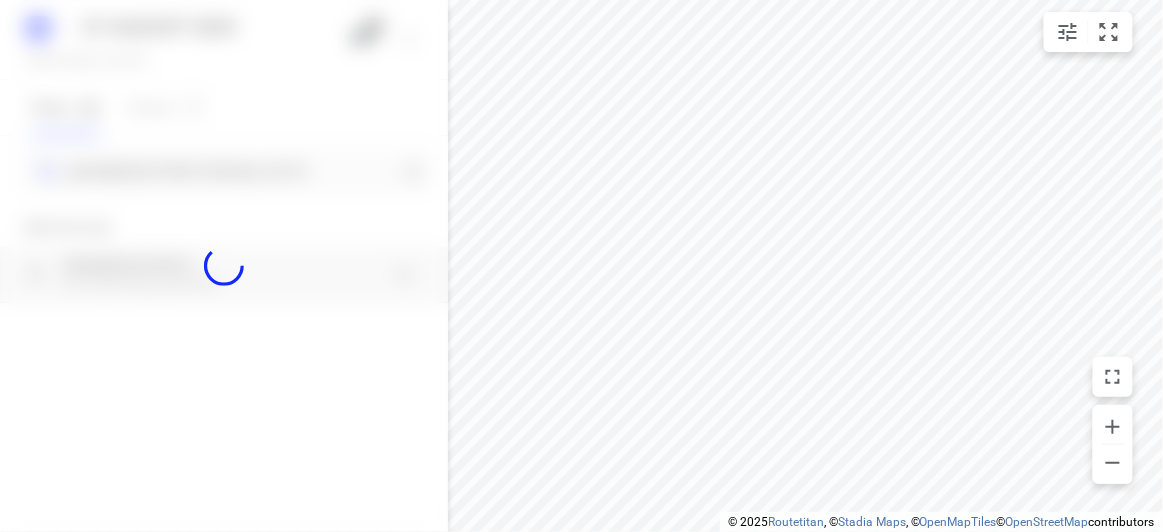 click at bounding box center (224, 266) 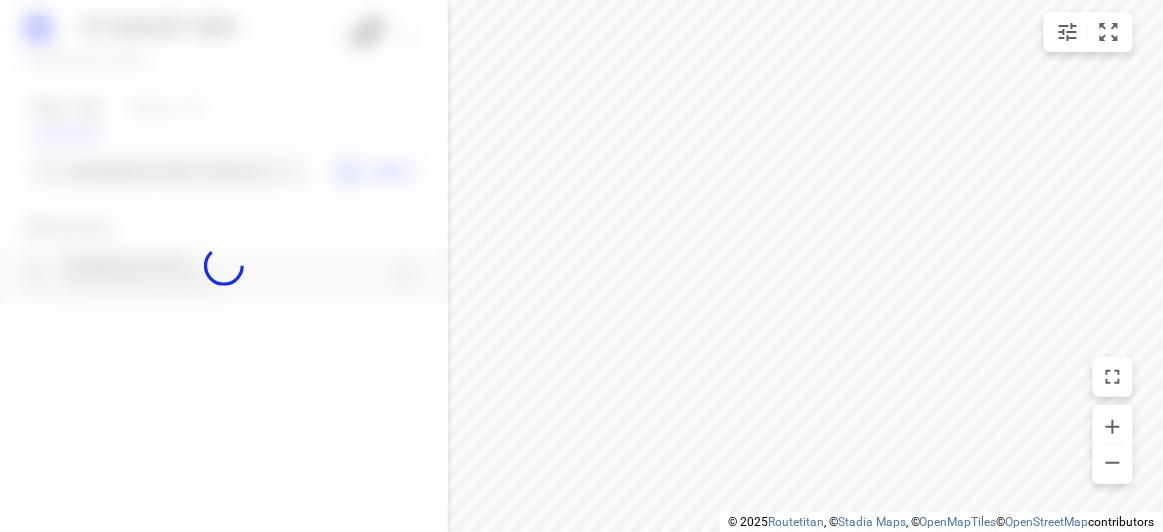 click at bounding box center [224, 266] 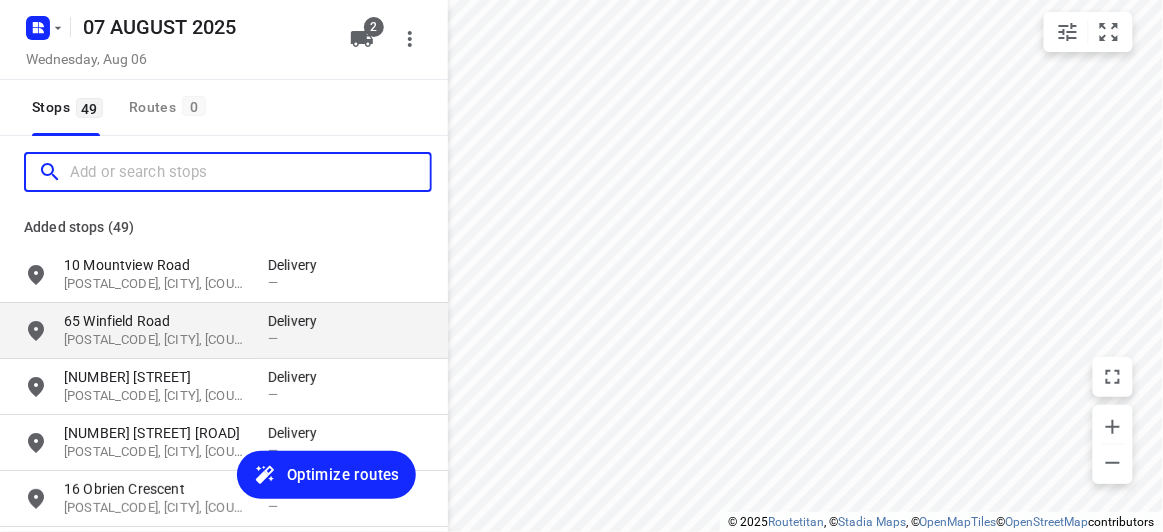 paste on "8, Hedgeley Close, Wantirna South 3152" 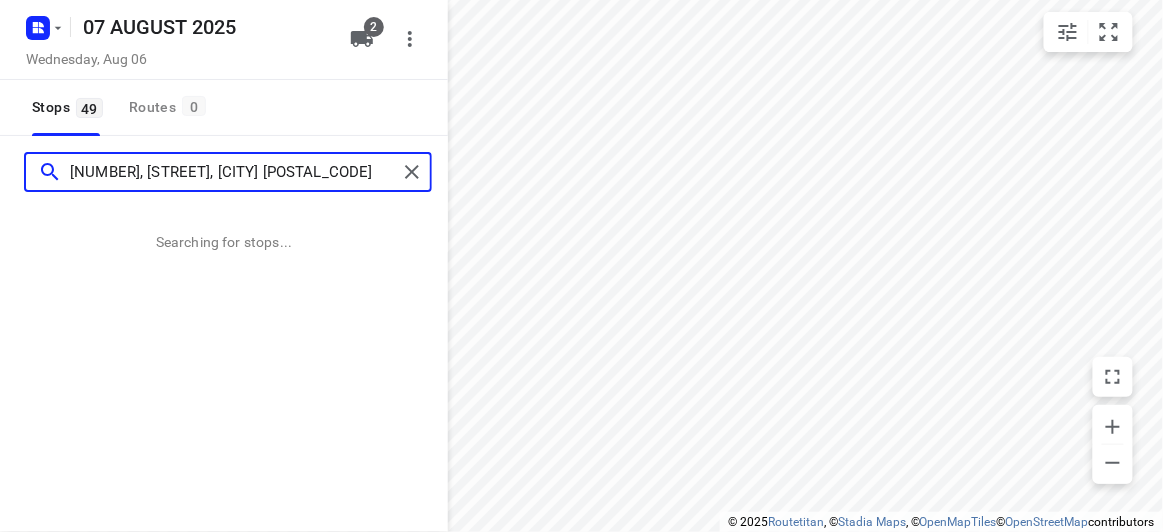 type on "8, Hedgeley Close, Wantirna South 3152" 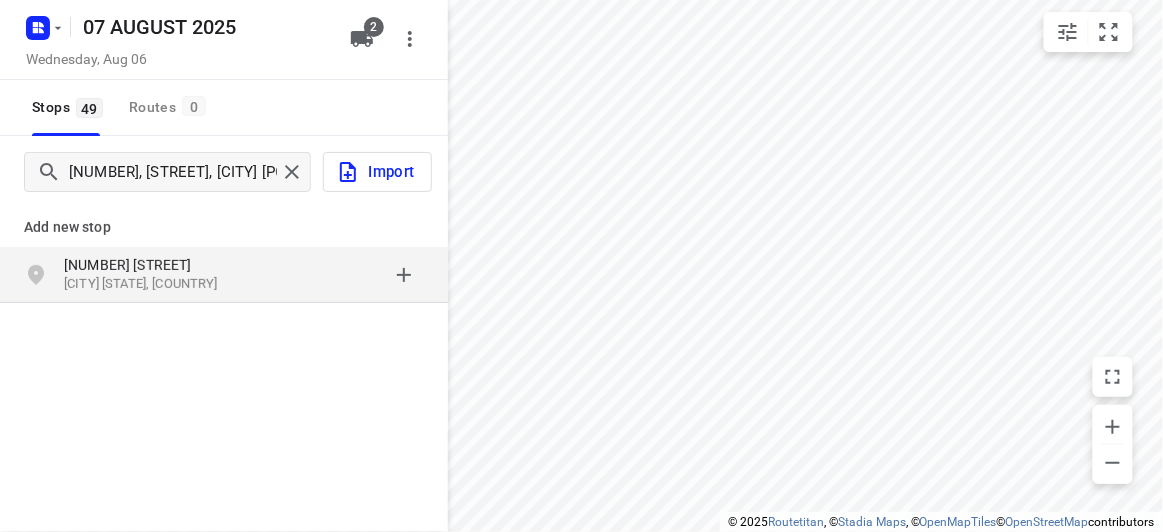 click on "[NUMBER] [STREET]" at bounding box center (156, 265) 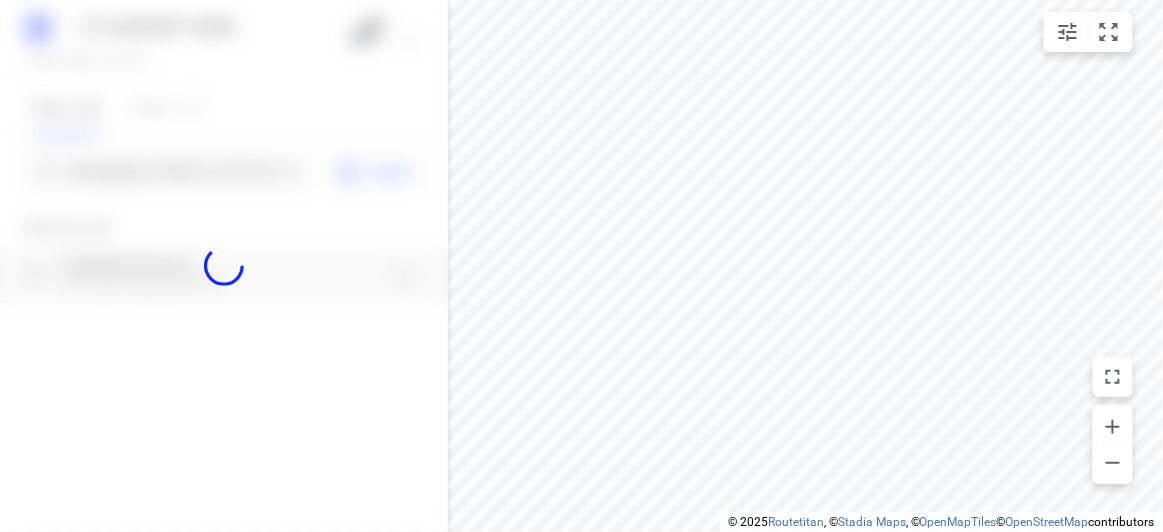 click at bounding box center [224, 266] 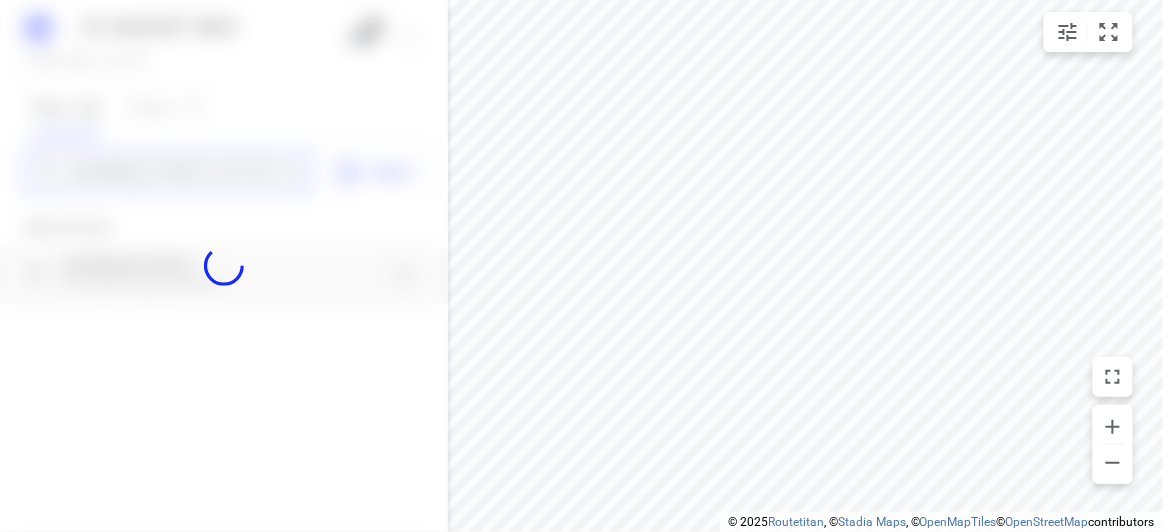 click on "07 AUGUST 2025 Wednesday, Aug 06 2 Stops 49 Routes 0 8, Hedgeley Close, Wantirna South 3152 Import Add new stop 8 Hedgeley Close  Wantirna South VIC 3152, Australia Routing Settings Optimization preference Shortest distance distance Optimization preference Distance Format KM km Distance Format Default stop duration 5 minutes Default stop duration Default stop load 1 units Default stop load Allow late stops   Maximum amount of time drivers may be late at a stop Allow reloads BETA   Vehicles may return to the depot to load more stops. Fixed departure time   Vehicles must depart at the start of their working hours Cancel Save" at bounding box center [224, 266] 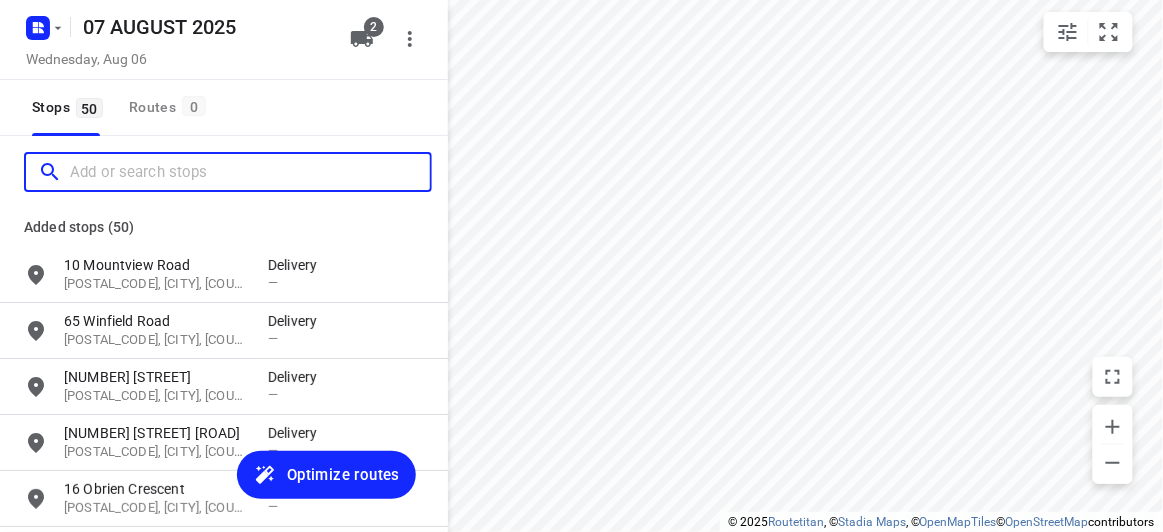 scroll, scrollTop: 0, scrollLeft: 0, axis: both 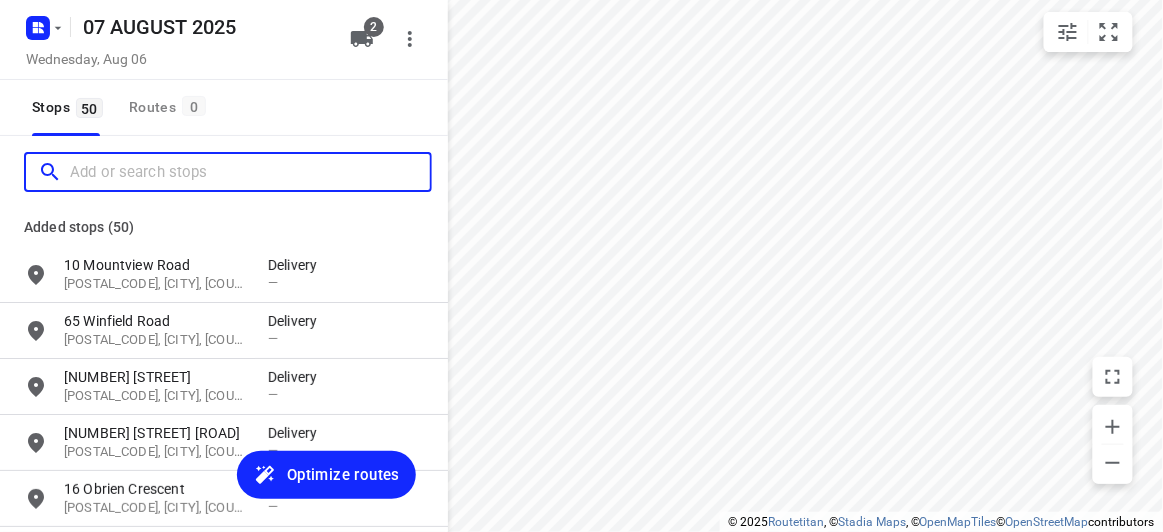 paste on "290 Church Road Templestowe 3106" 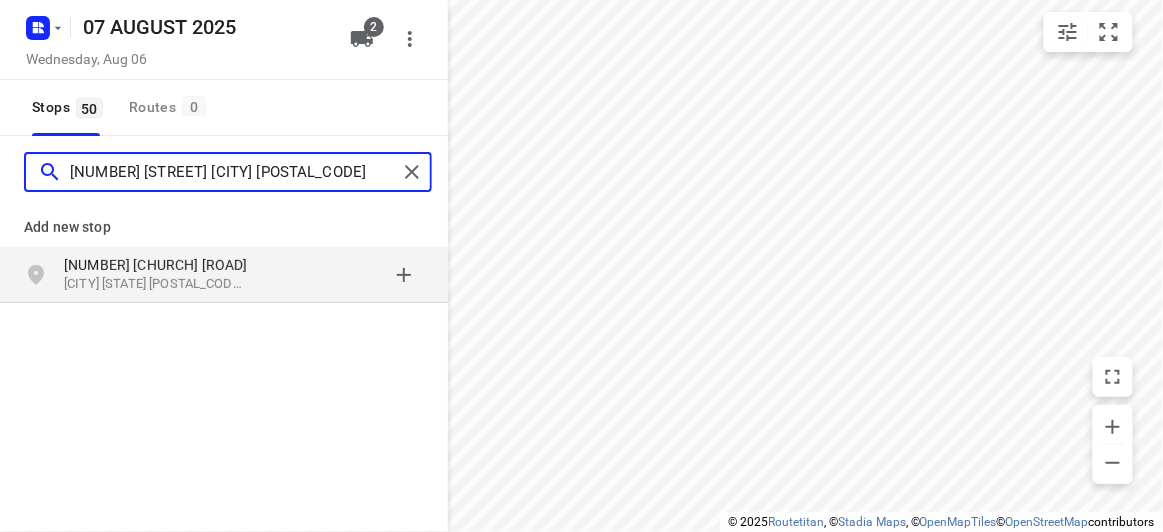 type on "290 Church Road Templestowe 3106" 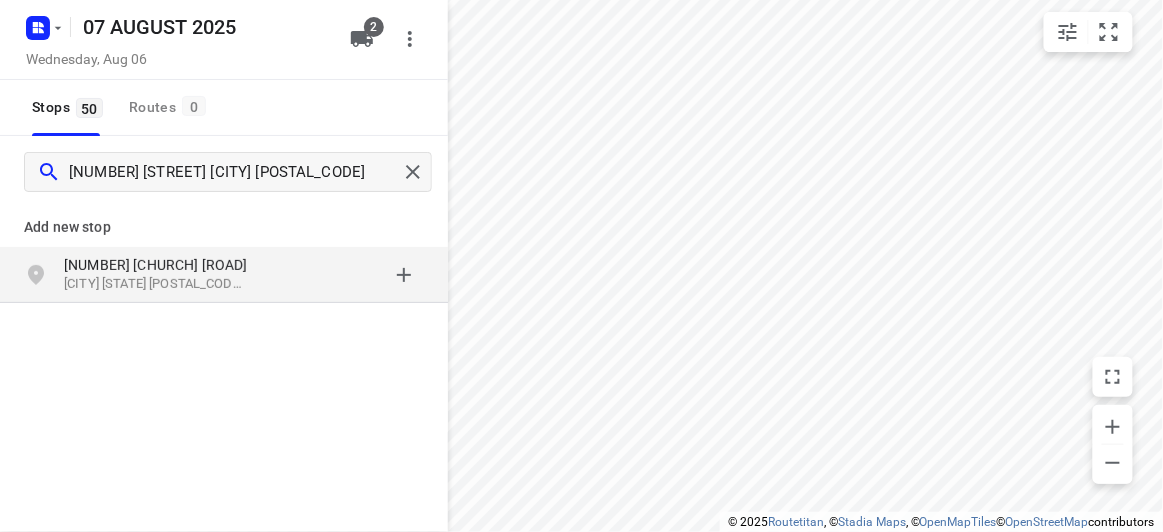 click on "290 Church Road  Templestowe VIC 3106, Australia" at bounding box center [224, 275] 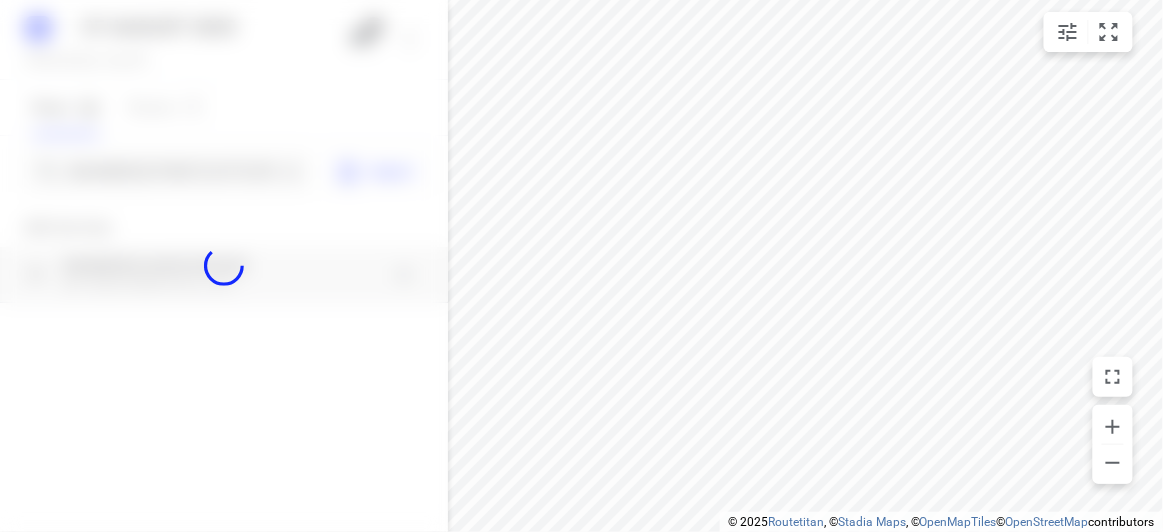 click at bounding box center [224, 266] 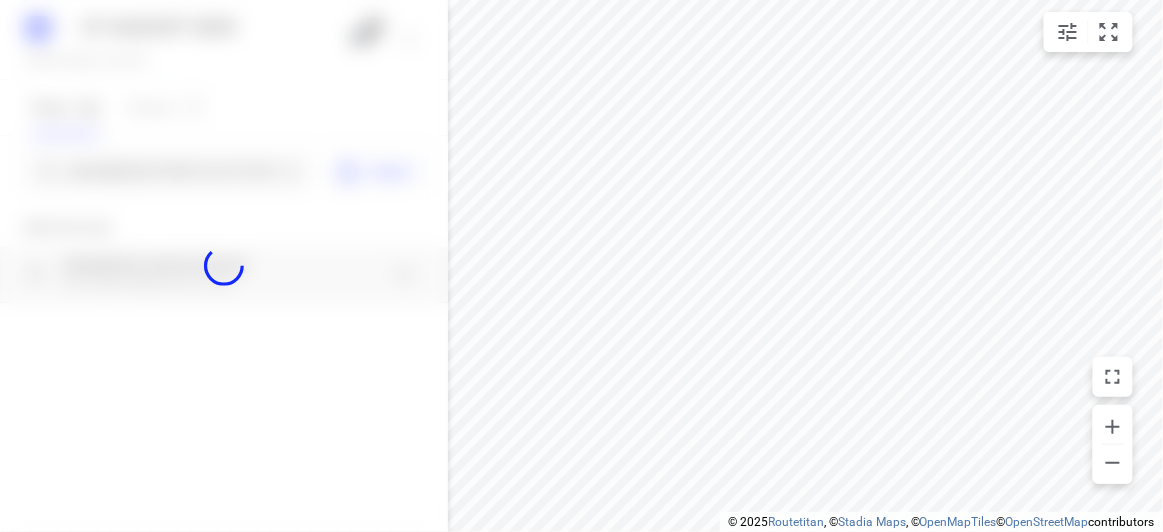 click at bounding box center [224, 266] 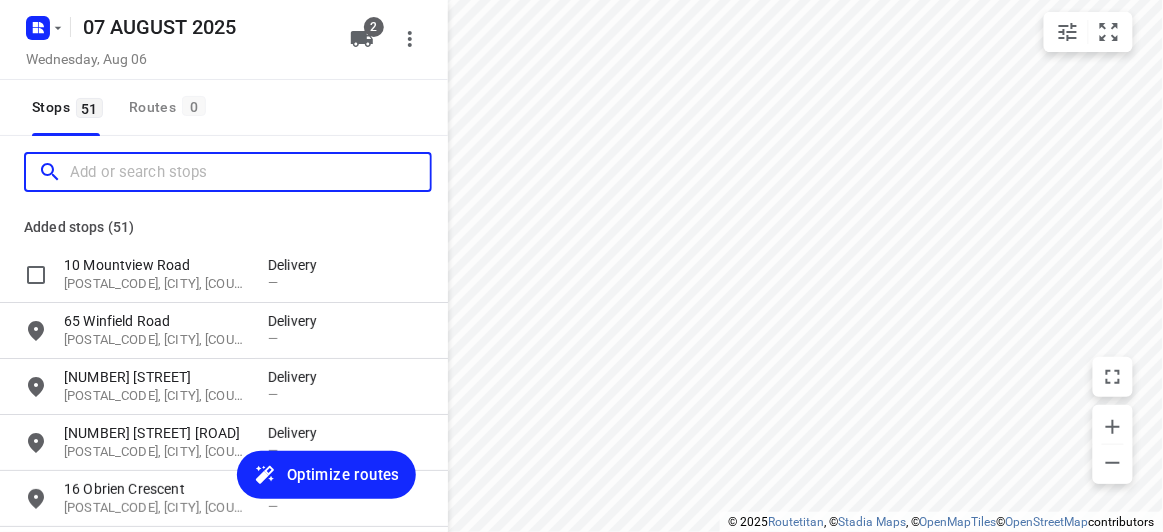 scroll, scrollTop: 0, scrollLeft: 0, axis: both 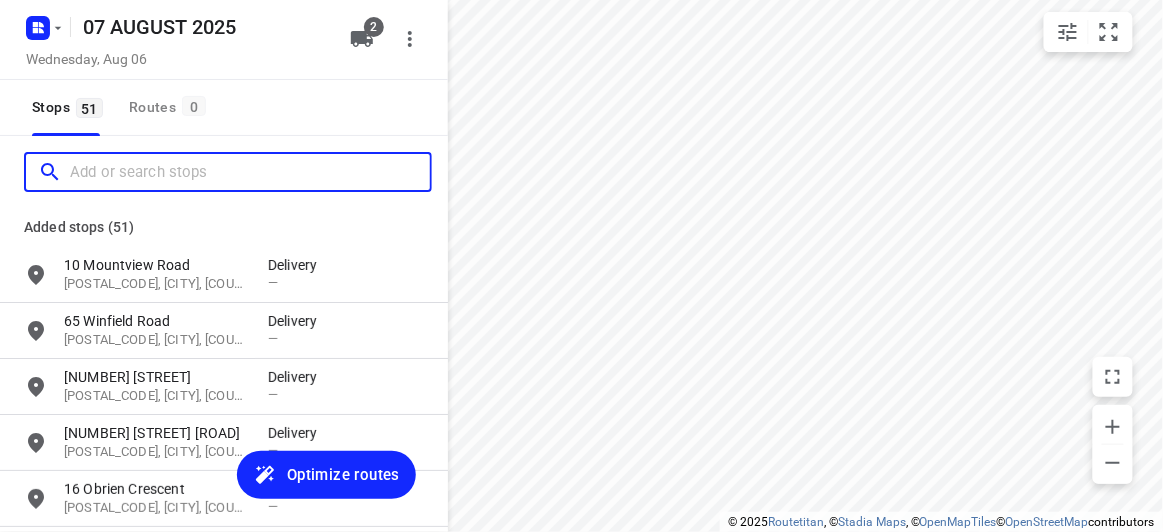 paste on "35 Queens parade Glen Iris 3146" 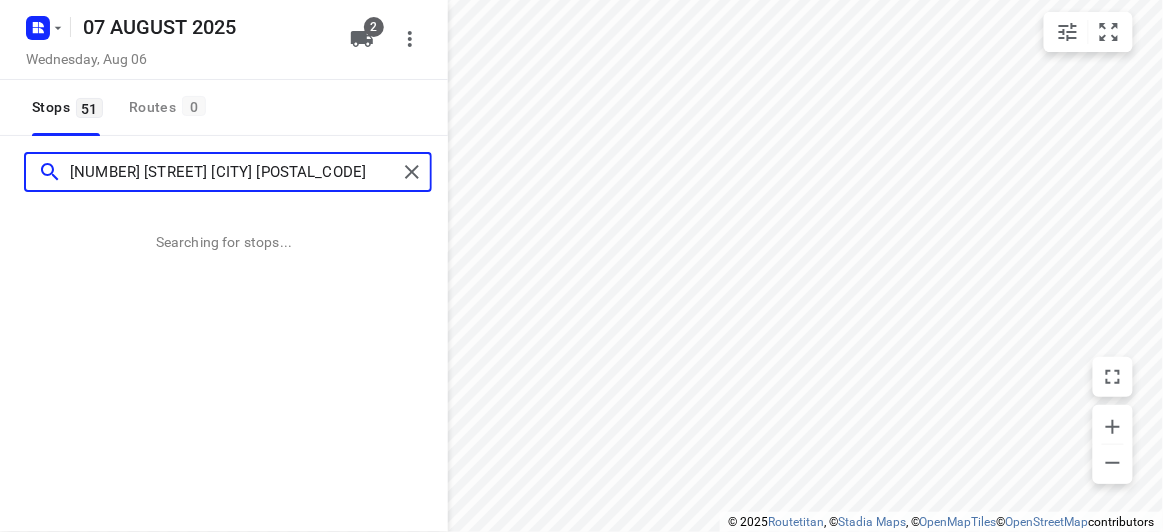 type on "35 Queens parade Glen Iris 3146" 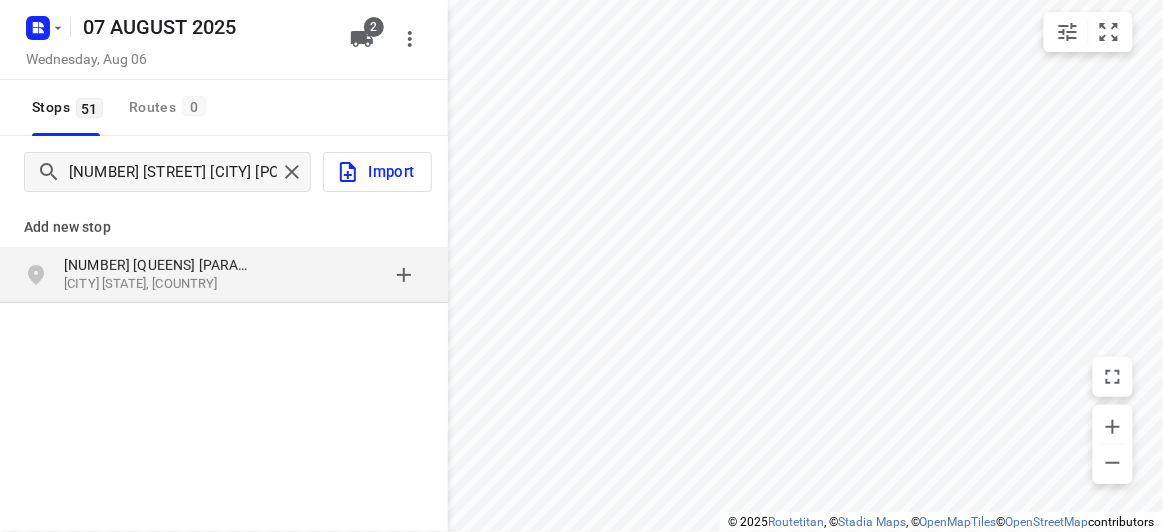 click on "Glen Iris VIC 3146, Australia" at bounding box center [156, 284] 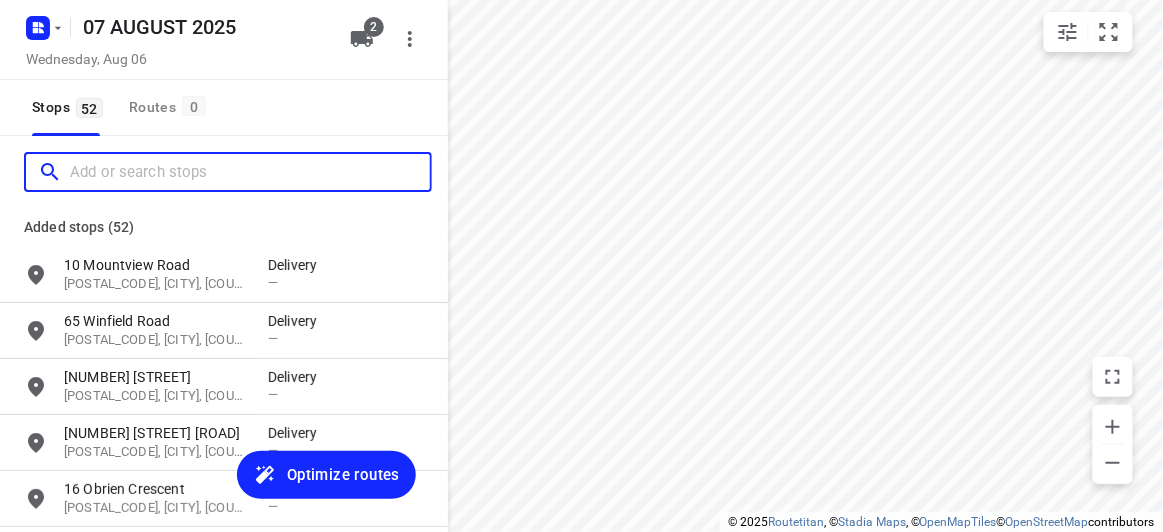 scroll, scrollTop: 0, scrollLeft: 0, axis: both 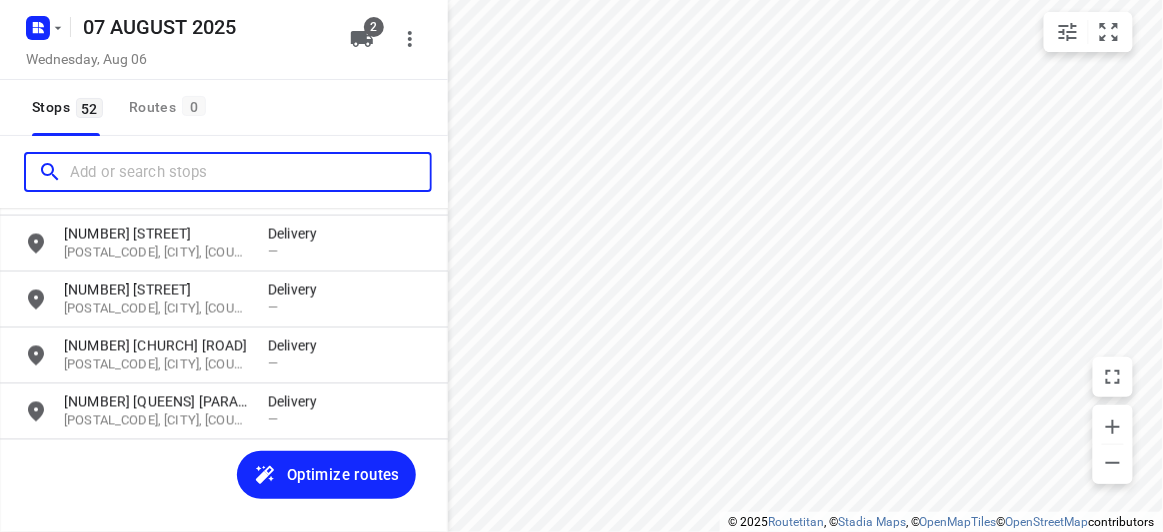 click at bounding box center [250, 172] 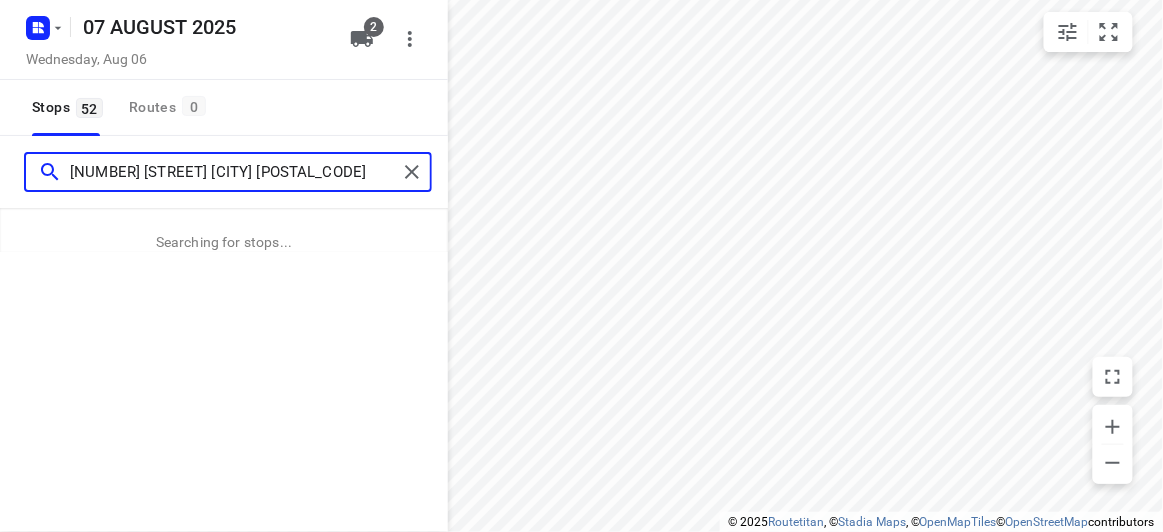 type on "26 Clyde Street Glen Iris 3146" 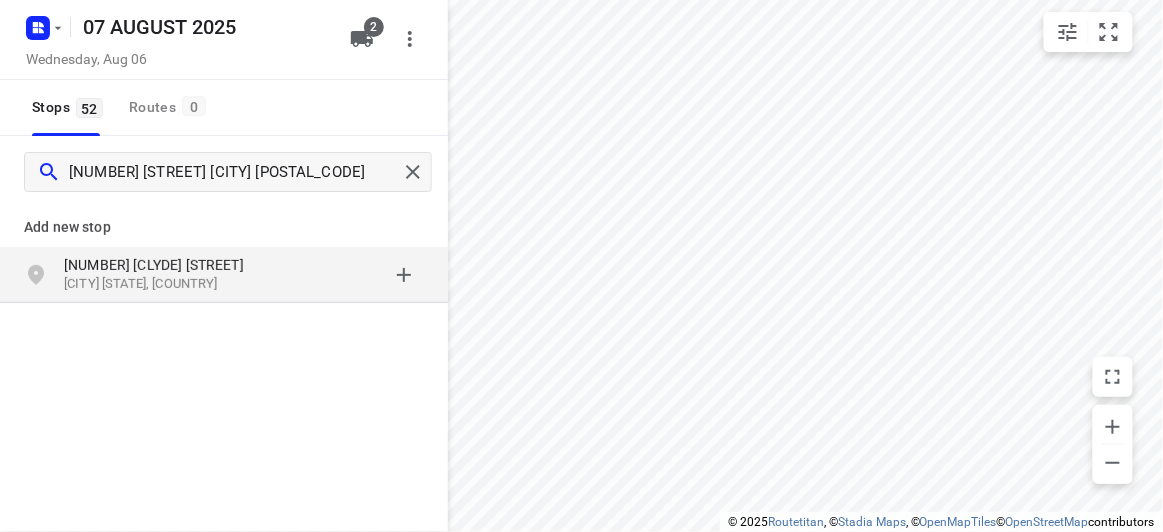 click on "Glen Iris VIC 3146, Australia" at bounding box center (156, 284) 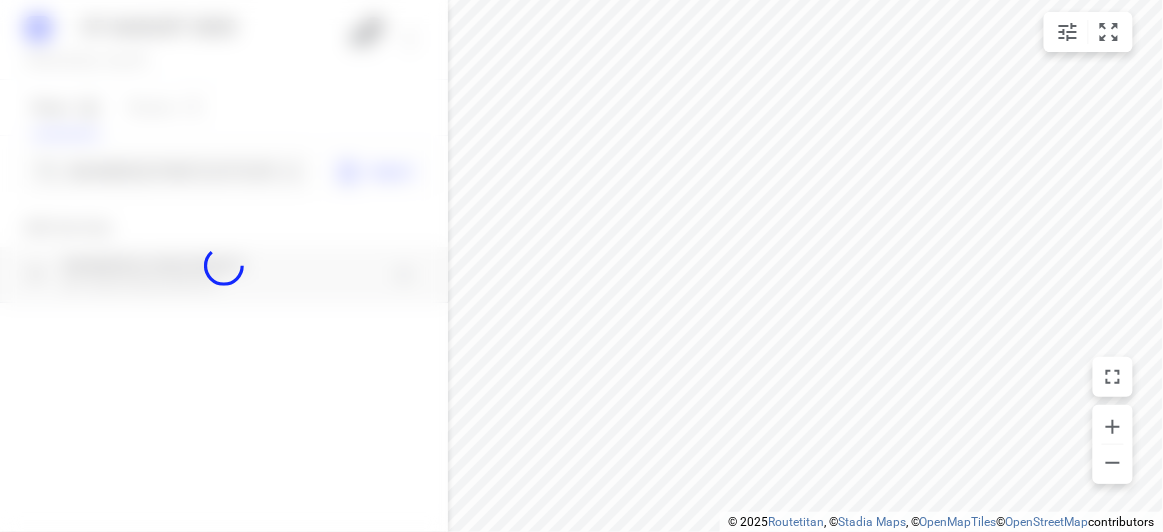 click at bounding box center (224, 266) 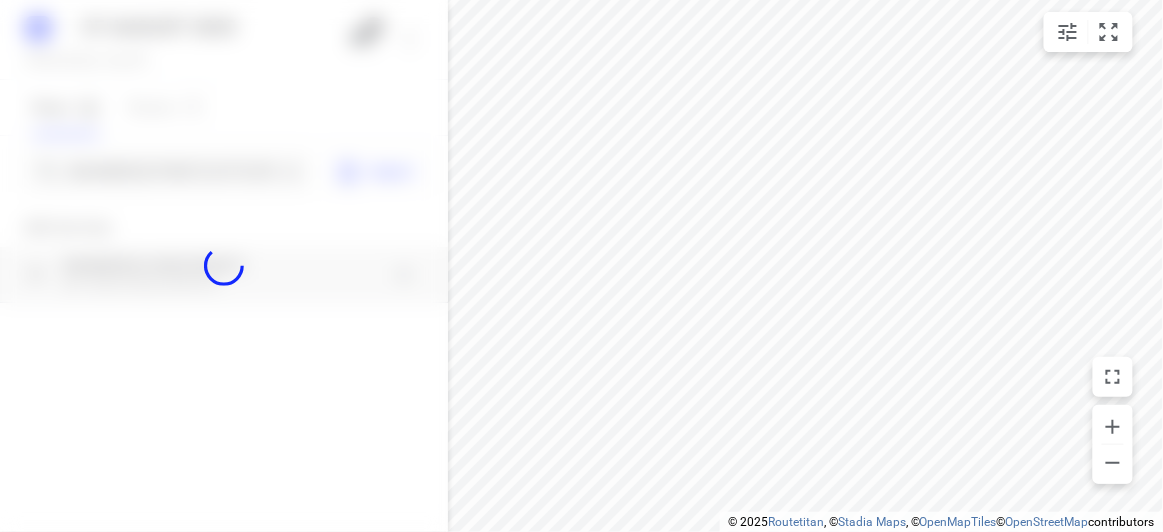 click at bounding box center (224, 266) 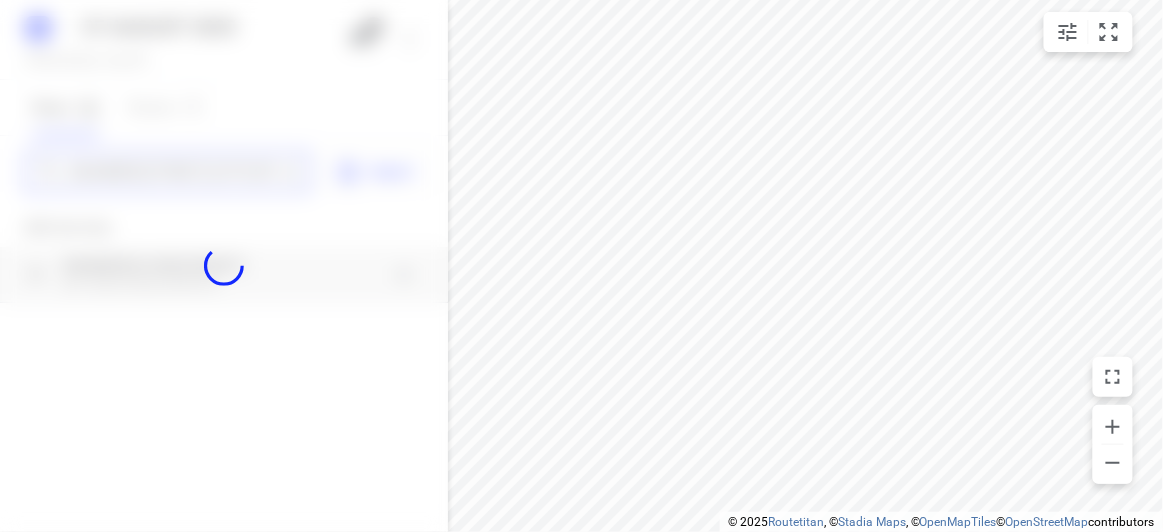 click on "07 AUGUST 2025 Wednesday, Aug 06 2 Stops 52 Routes 0 26 Clyde Street Glen Iris 3146 Import Add new stop 26 Clyde Street  Glen Iris VIC 3146, Australia Routing Settings Optimization preference Shortest distance distance Optimization preference Distance Format KM km Distance Format Default stop duration 5 minutes Default stop duration Default stop load 1 units Default stop load Allow late stops   Maximum amount of time drivers may be late at a stop Allow reloads BETA   Vehicles may return to the depot to load more stops. Fixed departure time   Vehicles must depart at the start of their working hours Cancel Save" at bounding box center [224, 266] 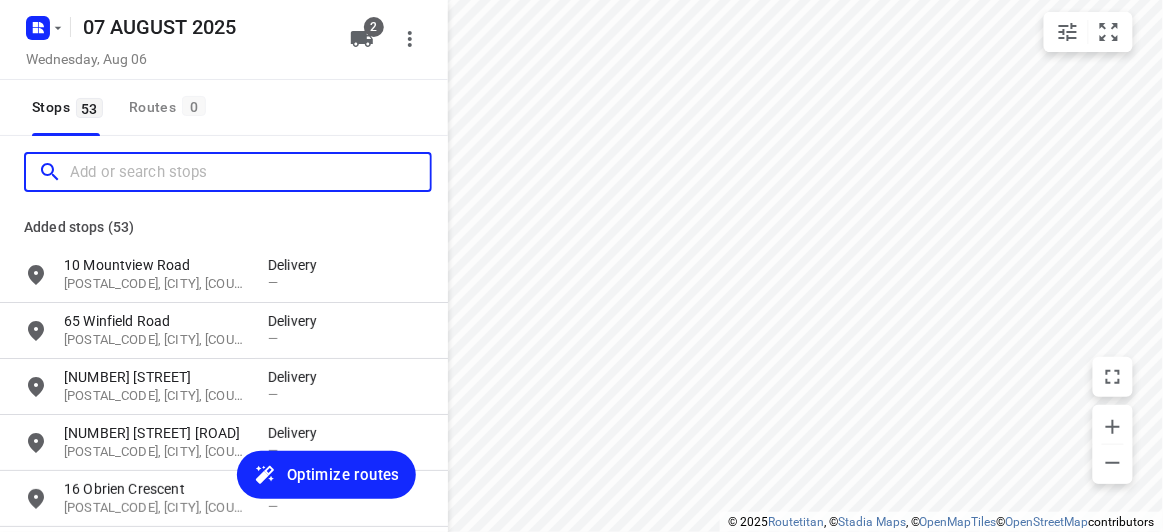 paste on "4 Frank St Doncaster 3108" 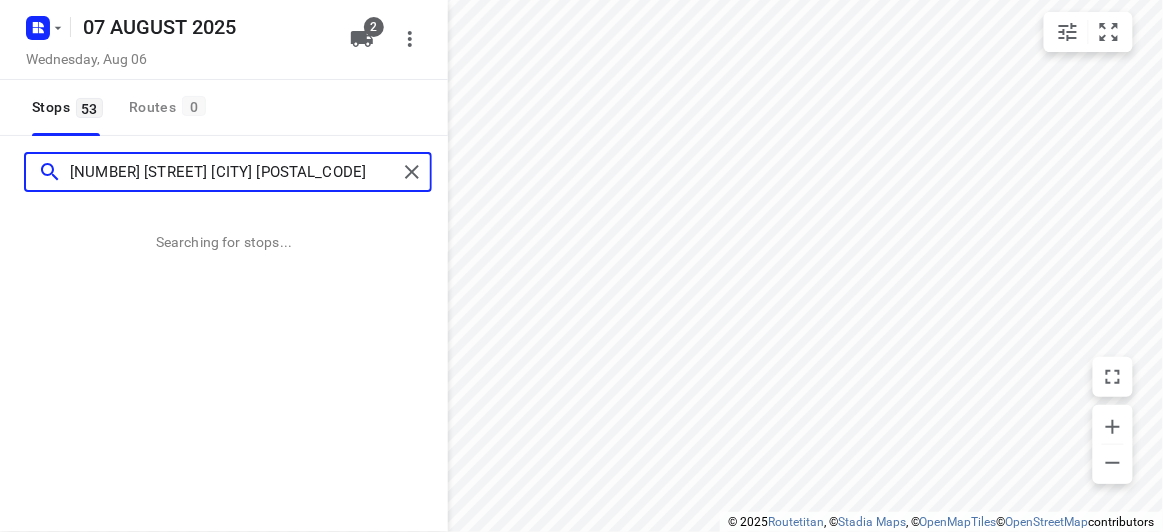 type on "4 Frank St Doncaster 3108" 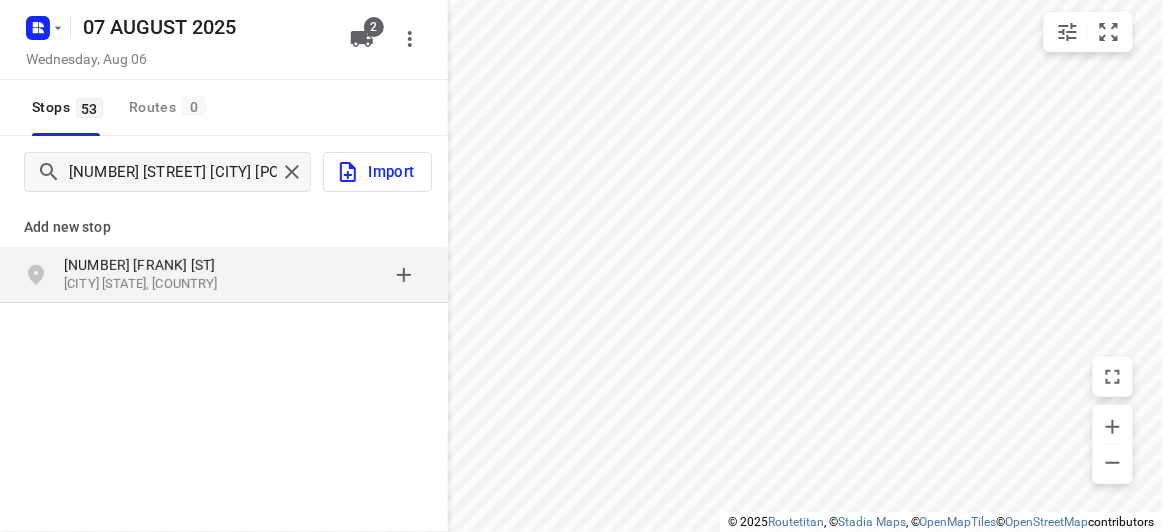 click on "Add new stop 4 Frank St  Doncaster VIC 3108, Australia" at bounding box center [224, 248] 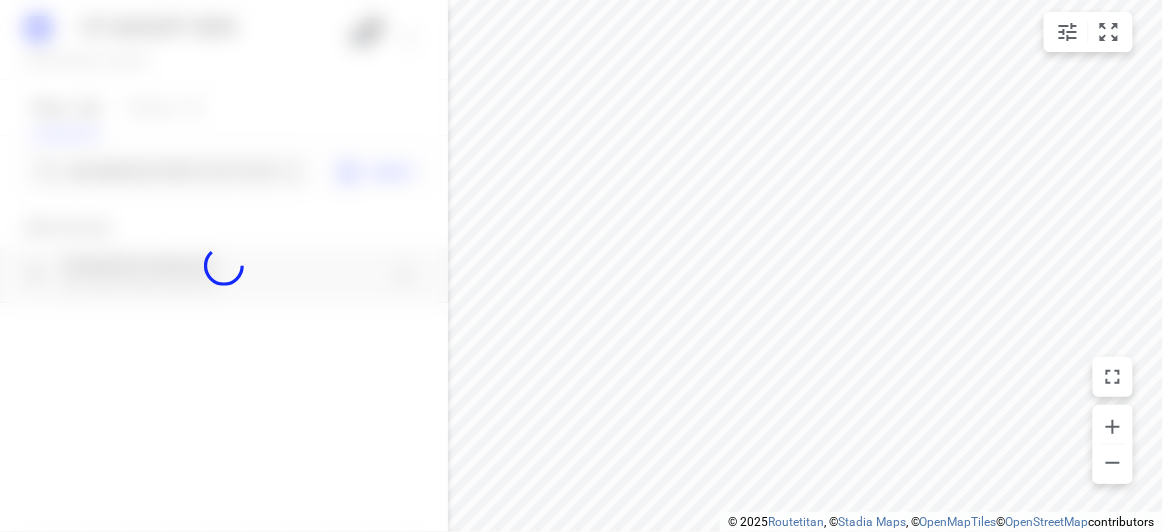click at bounding box center (224, 266) 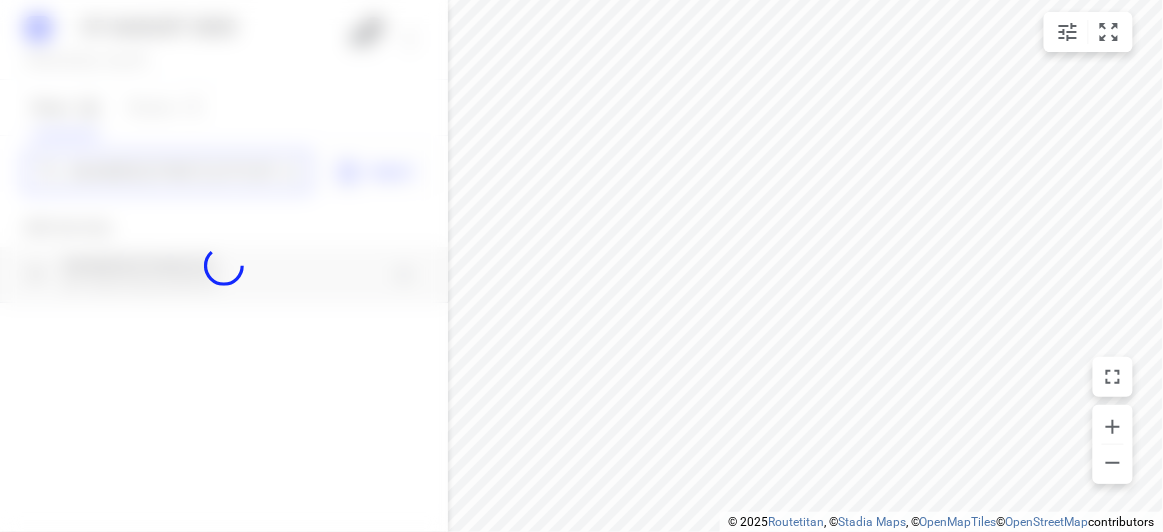 click on "07 AUGUST 2025 Wednesday, Aug 06 2 Stops 53 Routes 0 4 Frank St Doncaster 3108 Import Add new stop 4 Frank St  Doncaster VIC 3108, Australia Routing Settings Optimization preference Shortest distance distance Optimization preference Distance Format KM km Distance Format Default stop duration 5 minutes Default stop duration Default stop load 1 units Default stop load Allow late stops   Maximum amount of time drivers may be late at a stop Allow reloads BETA   Vehicles may return to the depot to load more stops. Fixed departure time   Vehicles must depart at the start of their working hours Cancel Save" at bounding box center (224, 266) 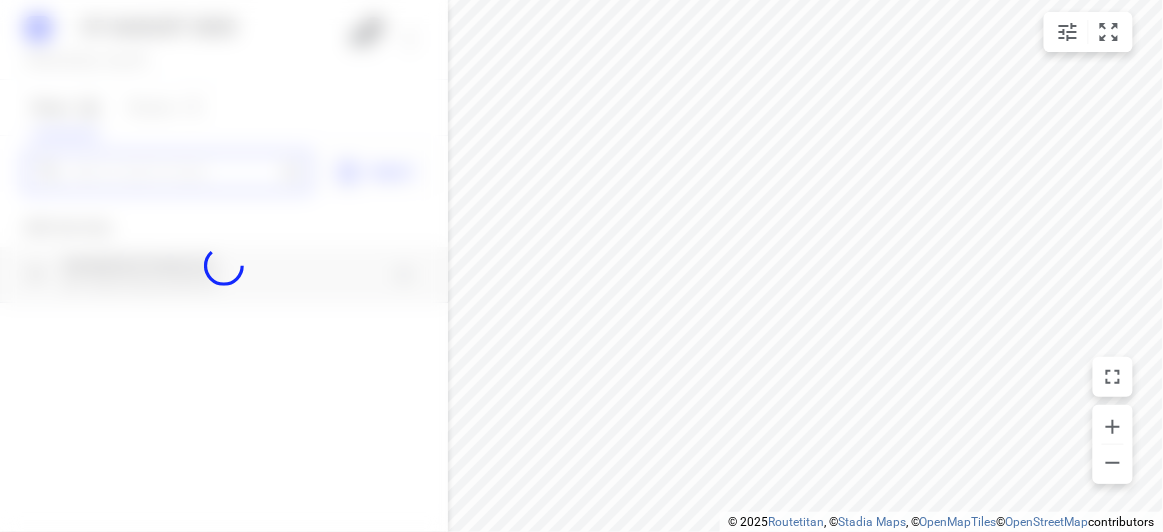 paste on "30 Frater Street Kew East 3102" 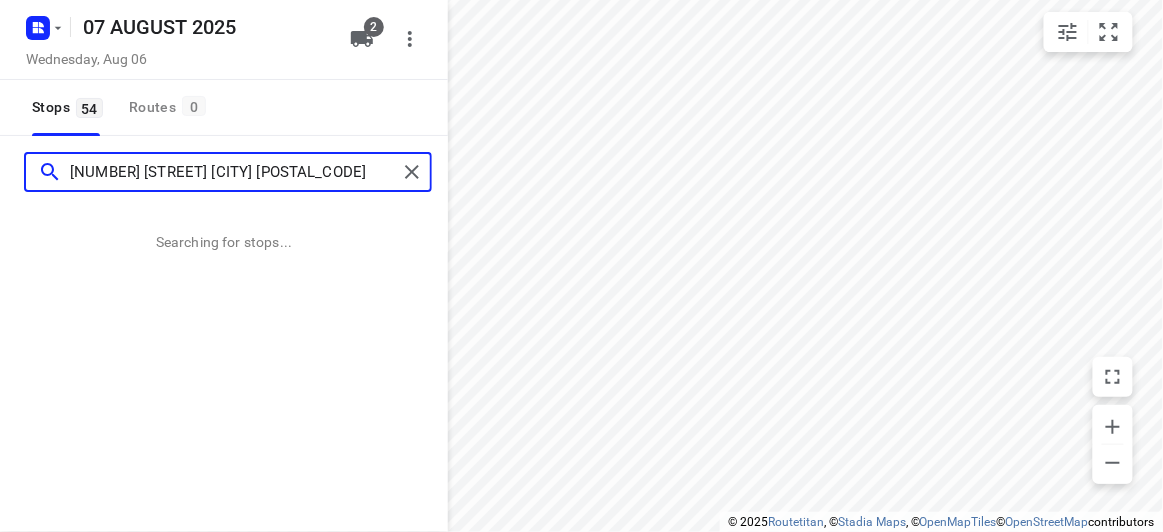 type on "30 Frater Street Kew East 3102" 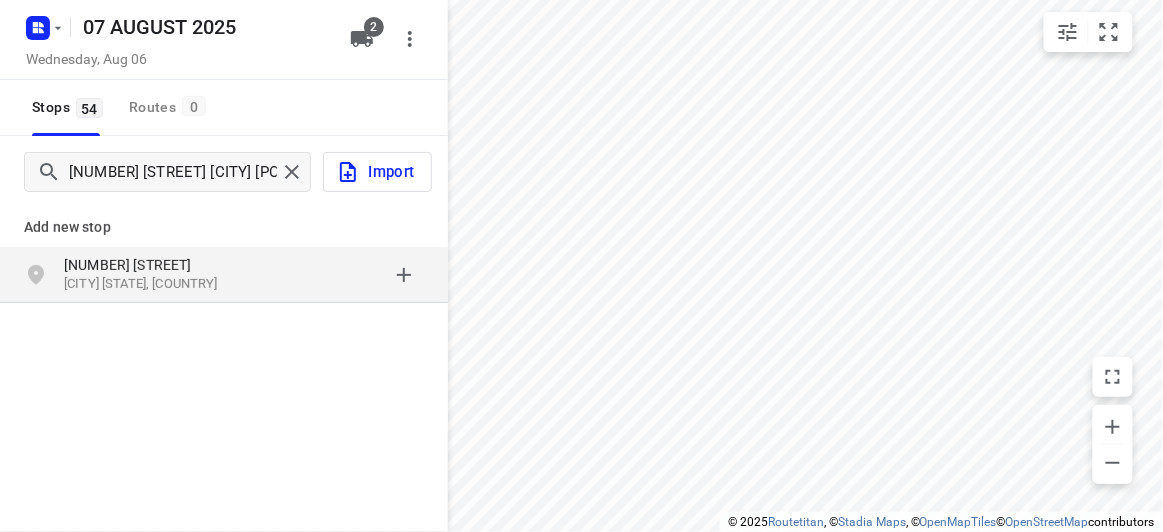 click on "30 Frater Street" at bounding box center (156, 265) 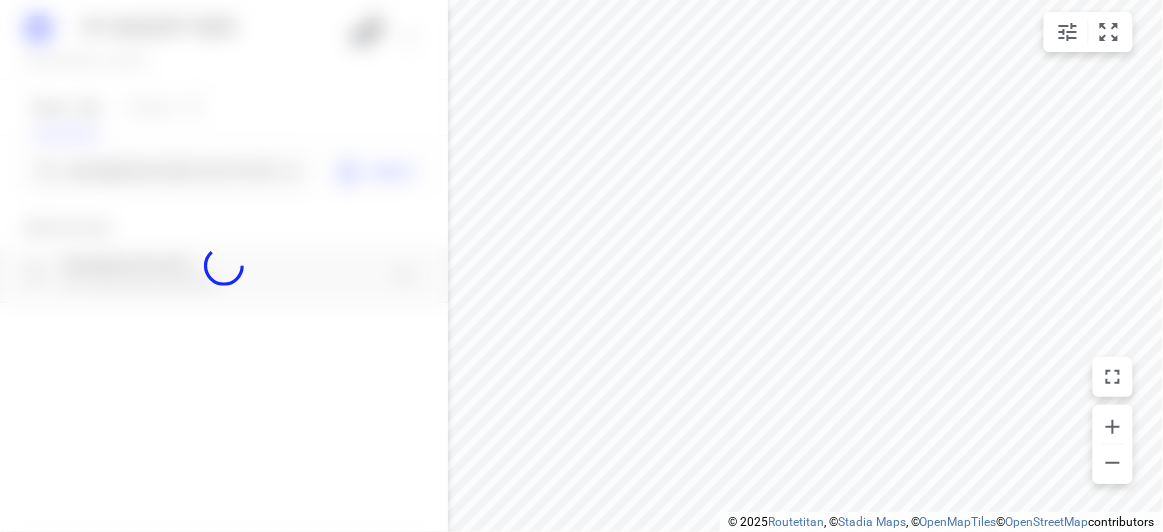 click at bounding box center [224, 266] 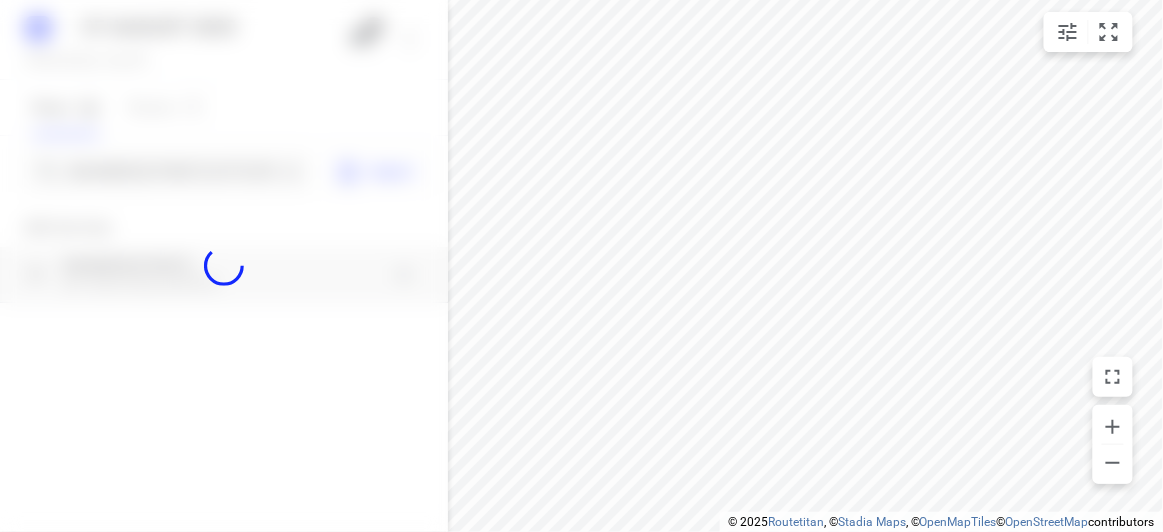 click at bounding box center [224, 266] 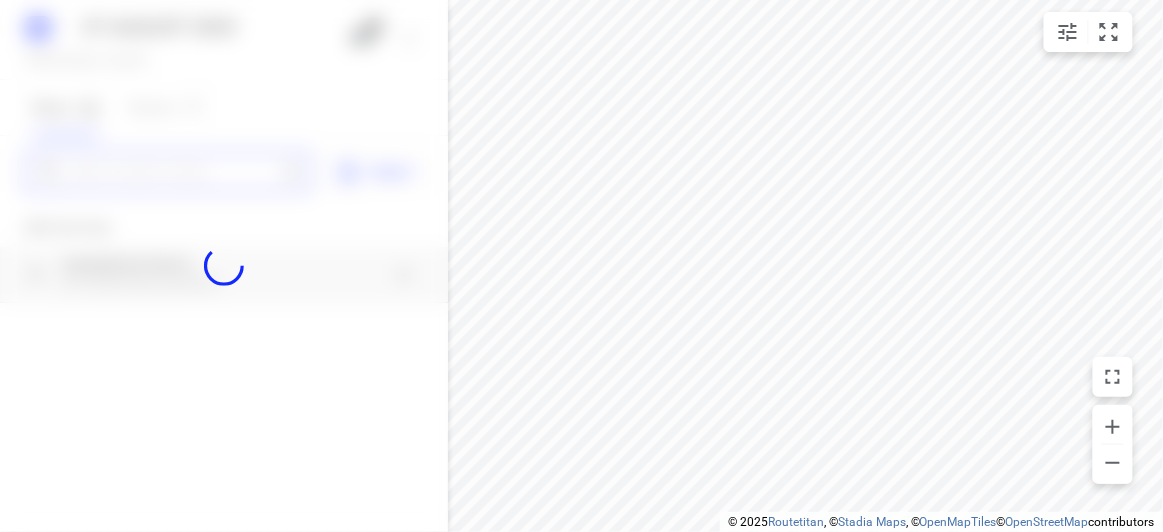 paste on "6 Hansen Cl Burwood 3125" 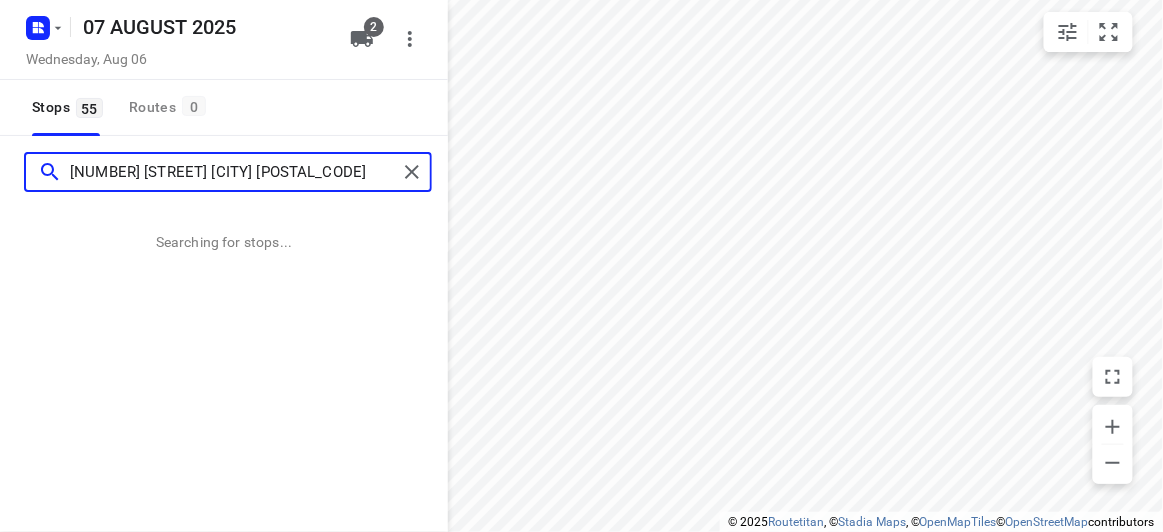scroll, scrollTop: 0, scrollLeft: 0, axis: both 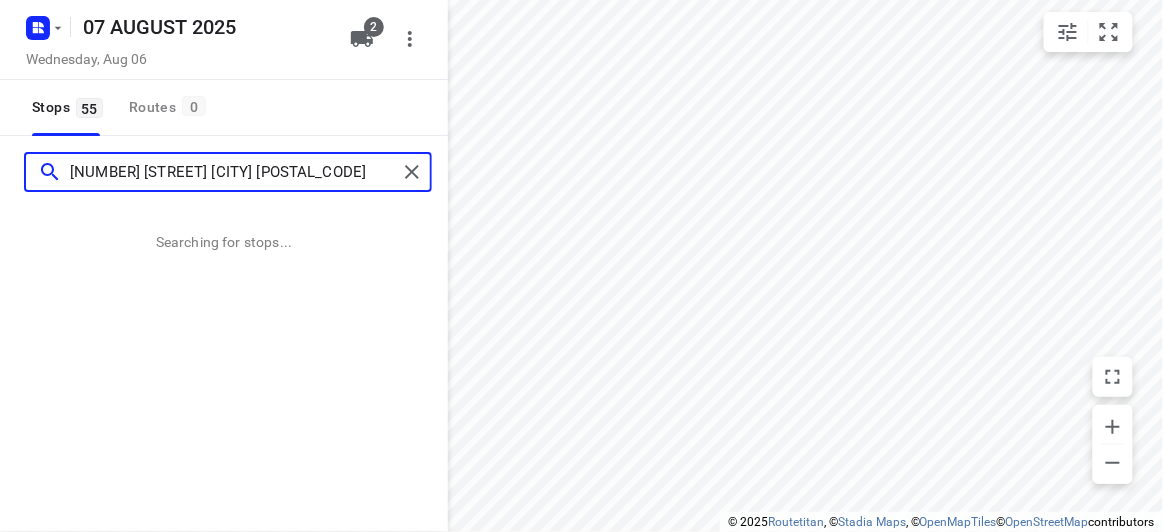 type on "6 Hansen Cl Burwood 3125" 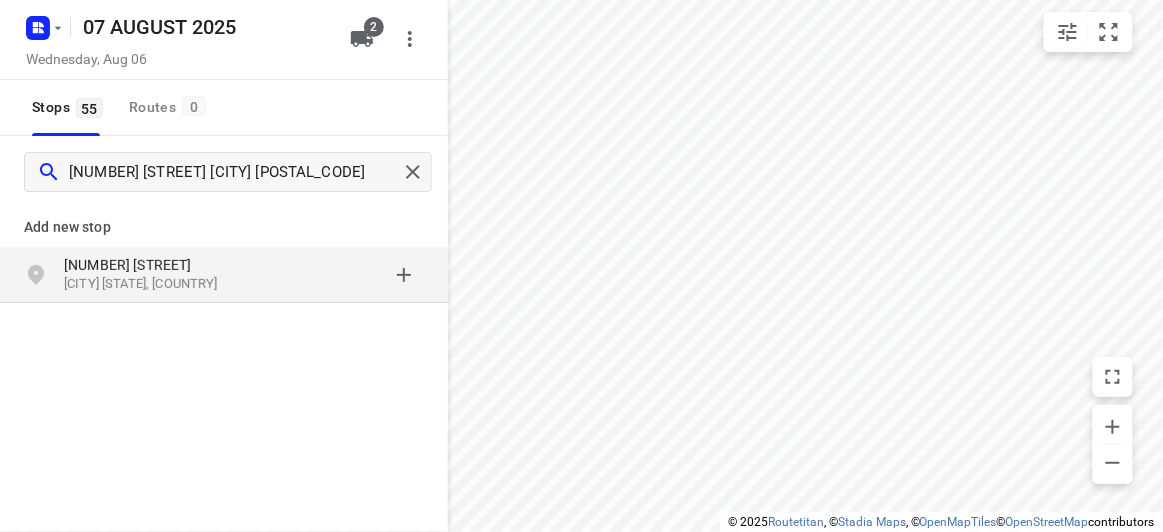 click on "6 Hansen Cl  Burwood VIC 3125, Australia" at bounding box center (224, 275) 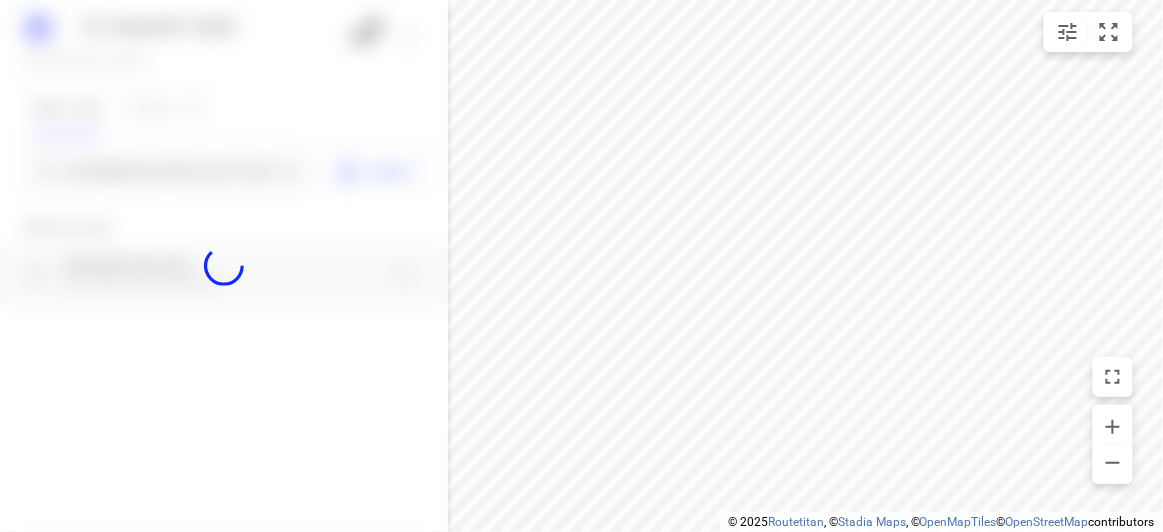 click at bounding box center [224, 266] 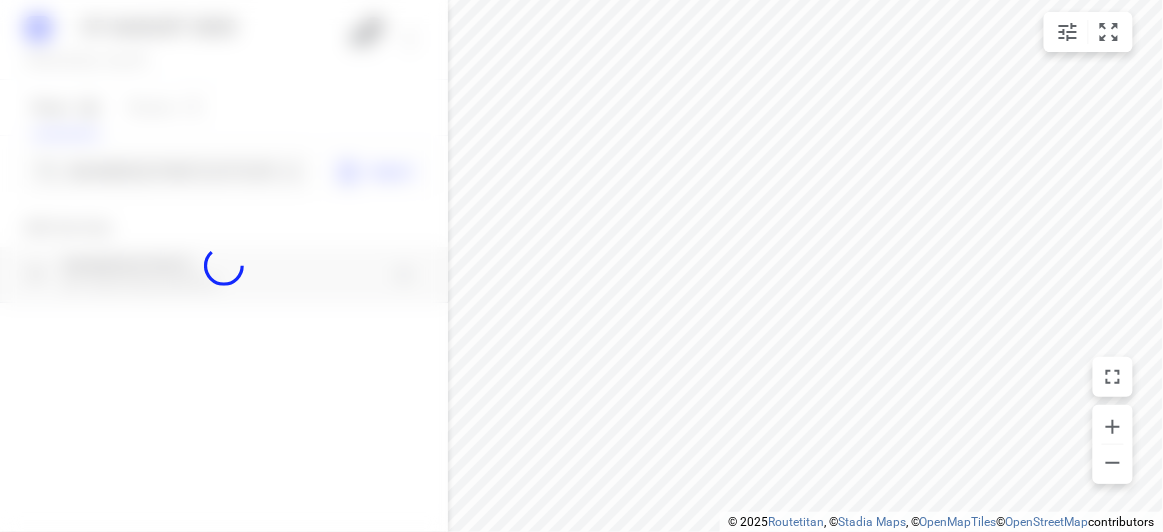 click at bounding box center (224, 266) 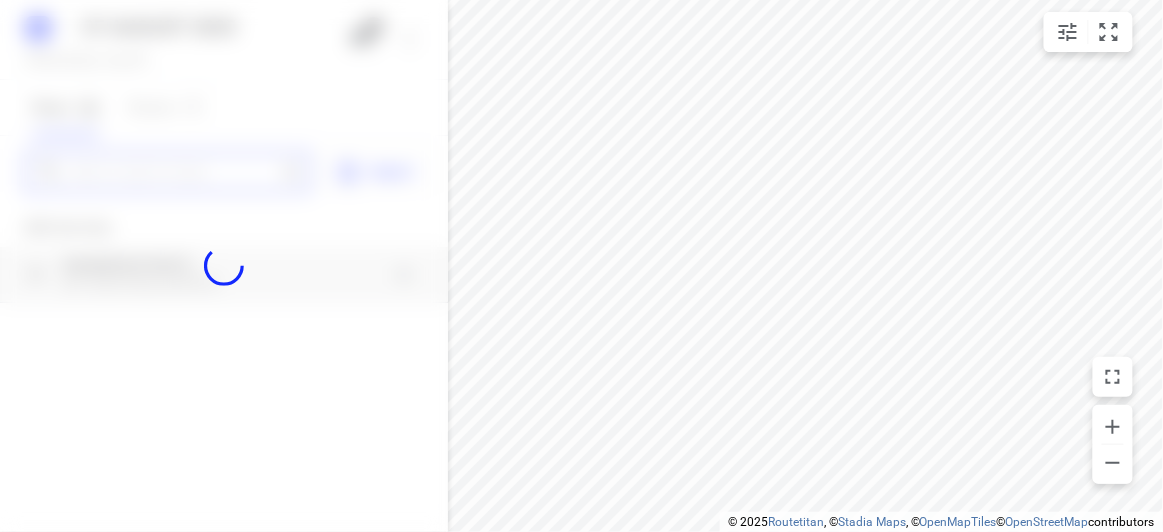 paste on "37 Southampton Drive, Mulgrave VIC 3170" 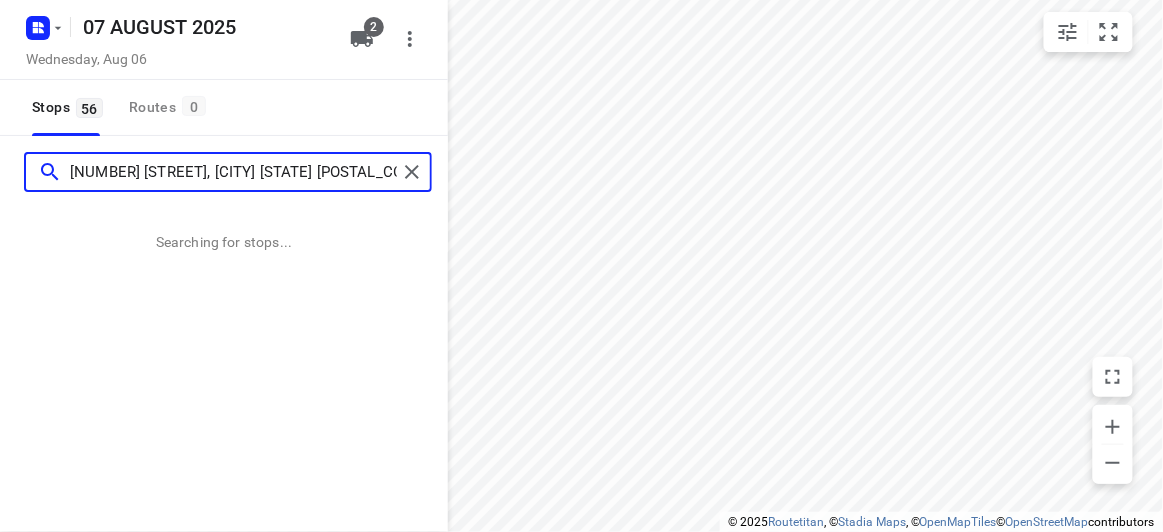 type on "37 Southampton Drive, Mulgrave VIC 3170" 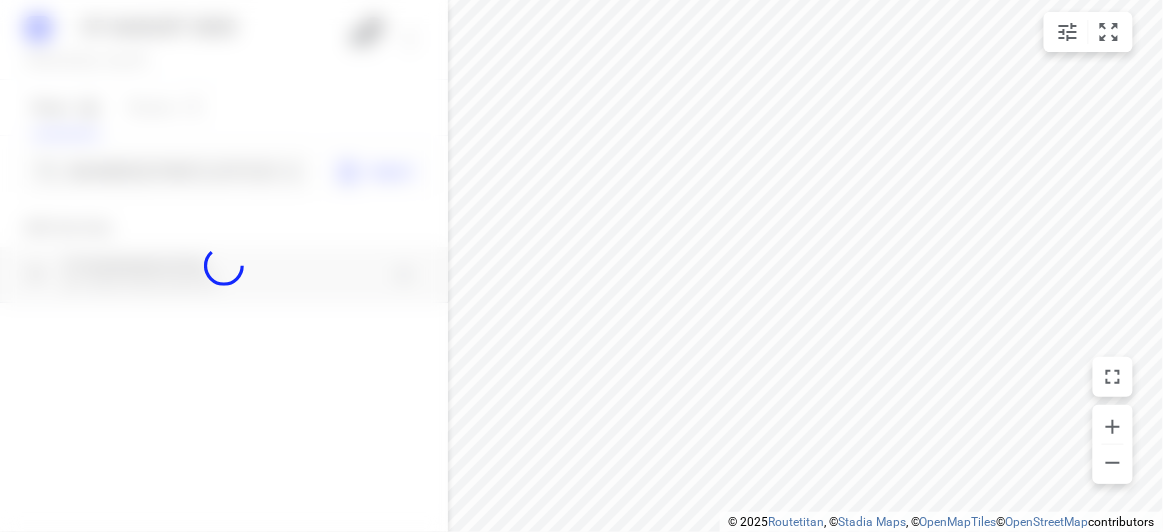 click at bounding box center [224, 266] 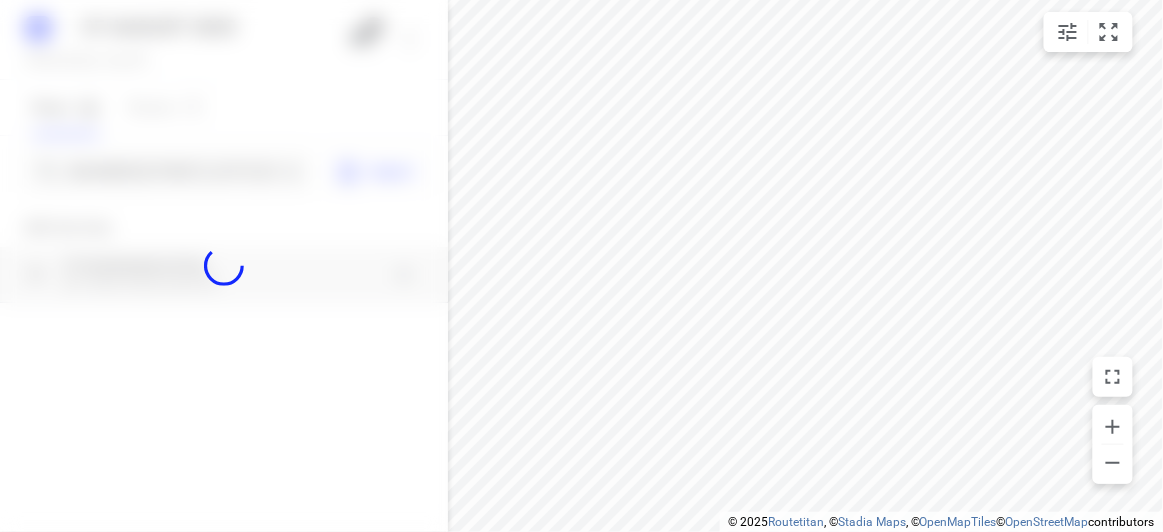 click at bounding box center (224, 266) 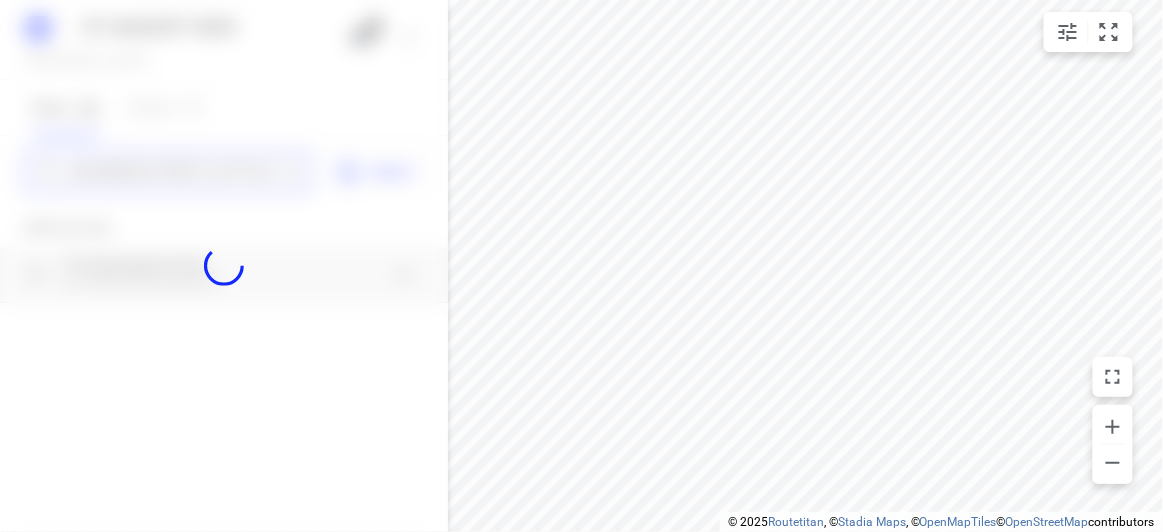 click on "07 AUGUST 2025 Wednesday, Aug 06 2 Stops 56 Routes 0 37 Southampton Drive, Mulgrave VIC 3170 Import Add new stop 37 Southampton Drive  Mulgrave VIC 3170, Australia Routing Settings Optimization preference Shortest distance distance Optimization preference Distance Format KM km Distance Format Default stop duration 5 minutes Default stop duration Default stop load 1 units Default stop load Allow late stops   Maximum amount of time drivers may be late at a stop Allow reloads BETA   Vehicles may return to the depot to load more stops. Fixed departure time   Vehicles must depart at the start of their working hours Cancel Save" at bounding box center [224, 266] 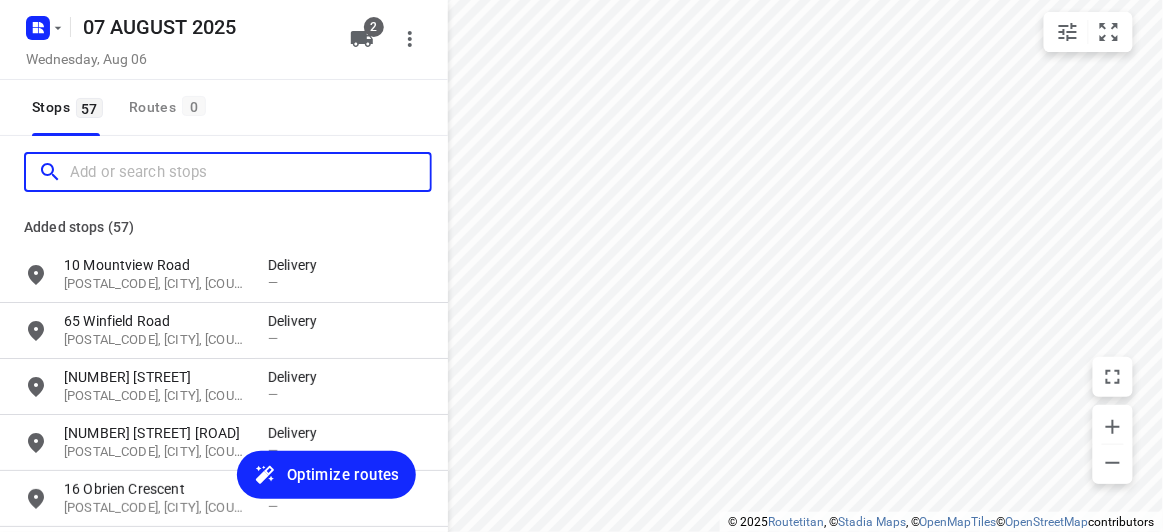 scroll, scrollTop: 0, scrollLeft: 0, axis: both 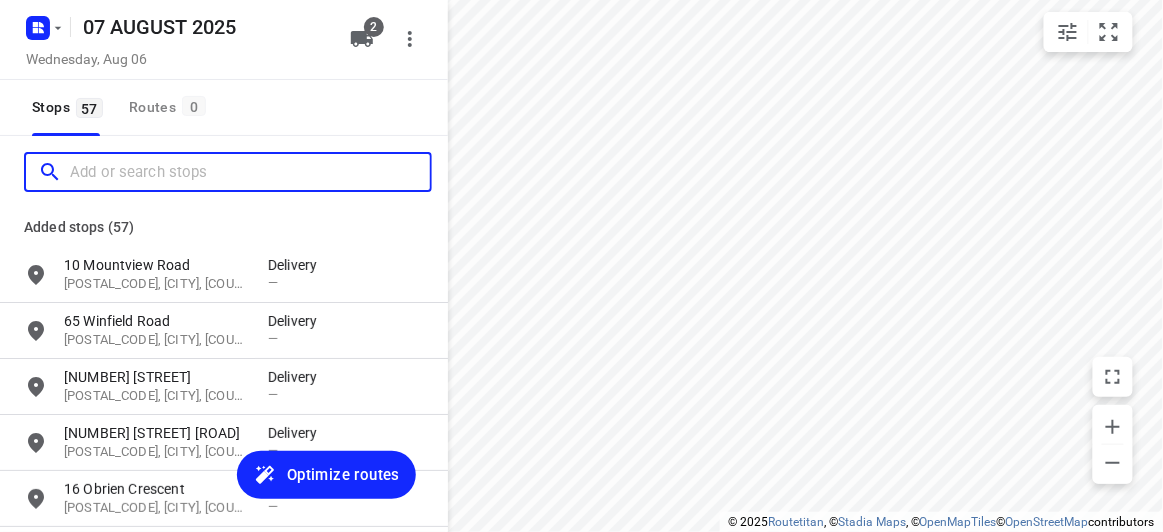 paste on "45 white avenue Kew east 3102" 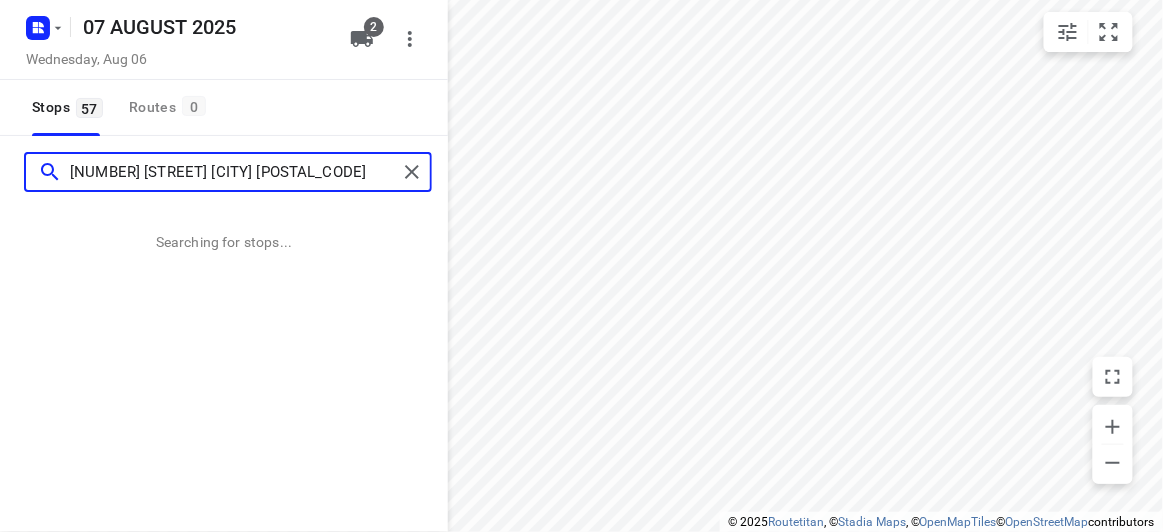 type on "45 white avenue Kew east 3102" 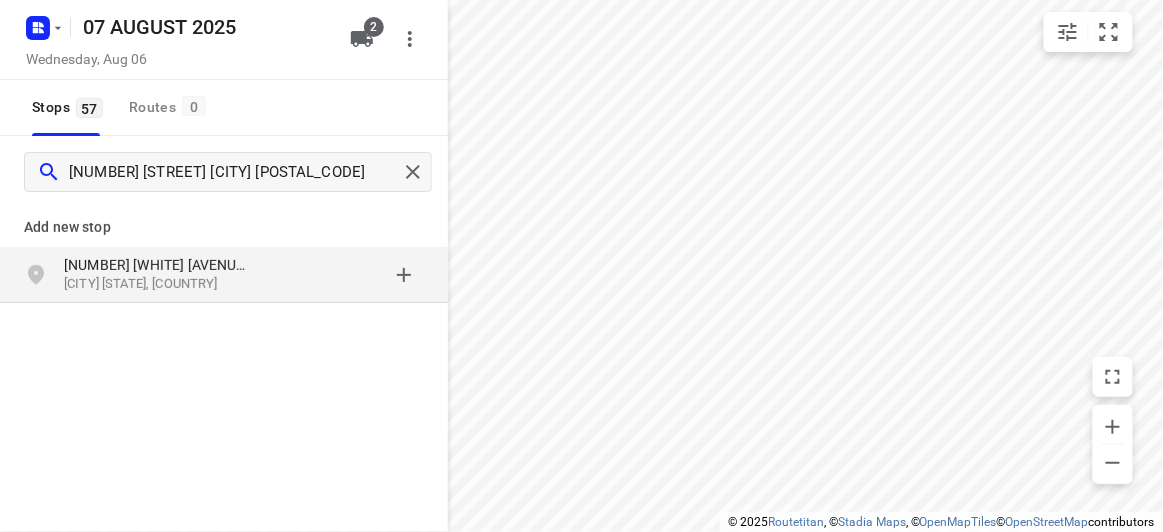 click on "Kew East VIC 3102, Australia" at bounding box center (156, 284) 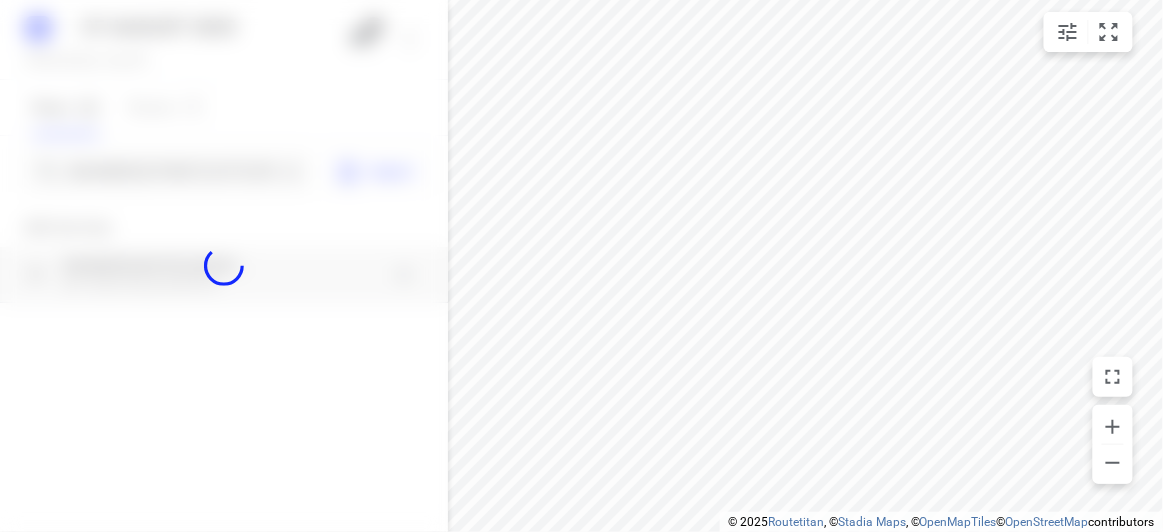 click at bounding box center (224, 266) 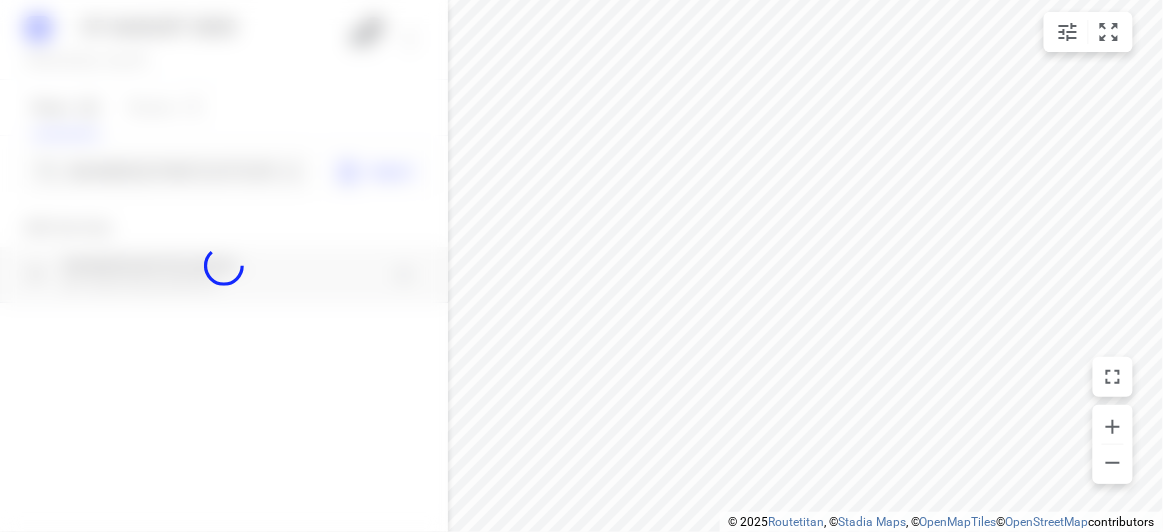 click at bounding box center (224, 266) 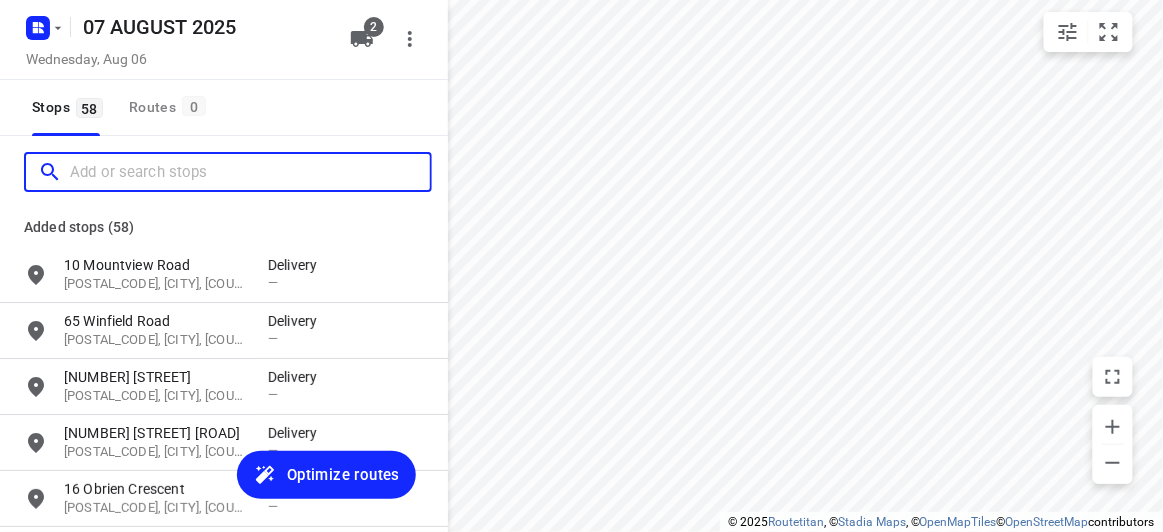 paste on "15 Hertford Crescent Balwyn 3103" 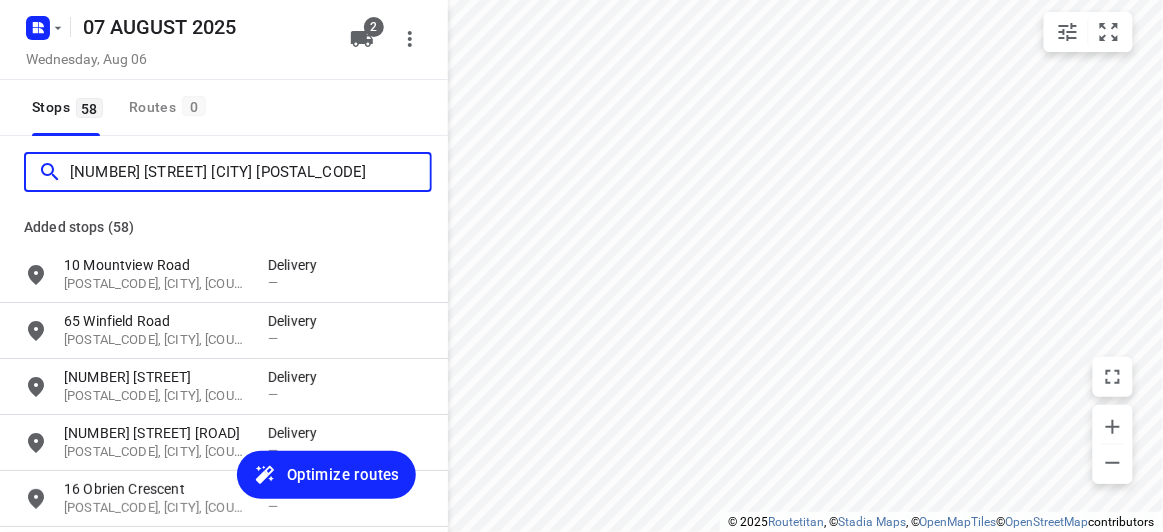 scroll, scrollTop: 0, scrollLeft: 0, axis: both 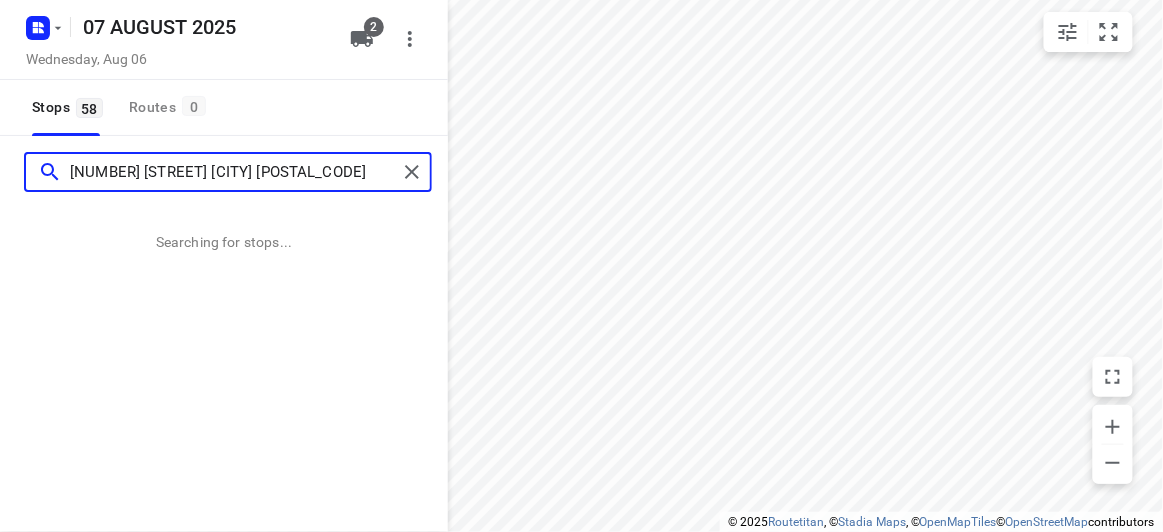 type on "15 Hertford Crescent Balwyn 3103" 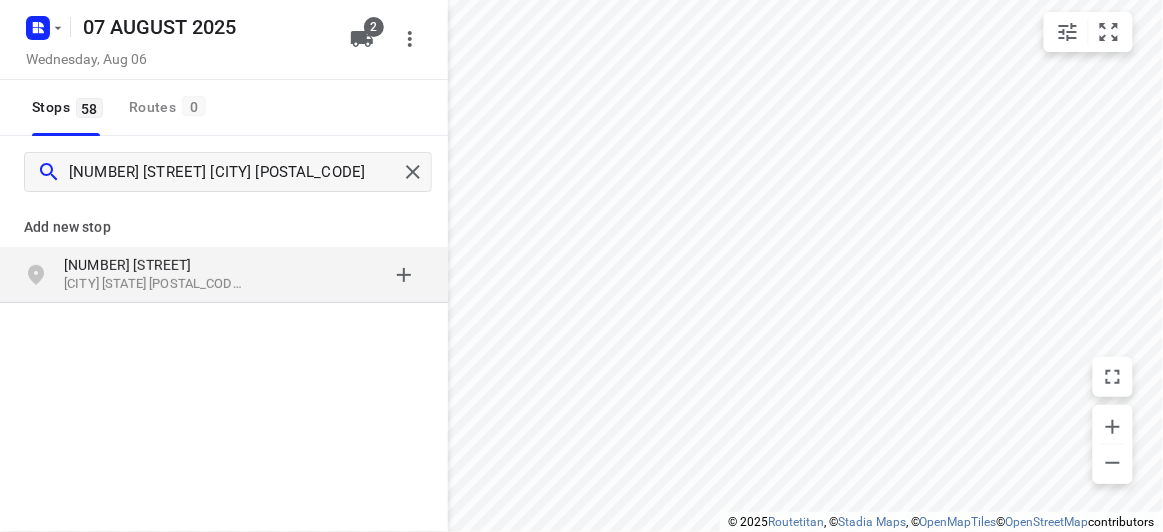 click on "Balwyn VIC 3103, Australia" at bounding box center [156, 284] 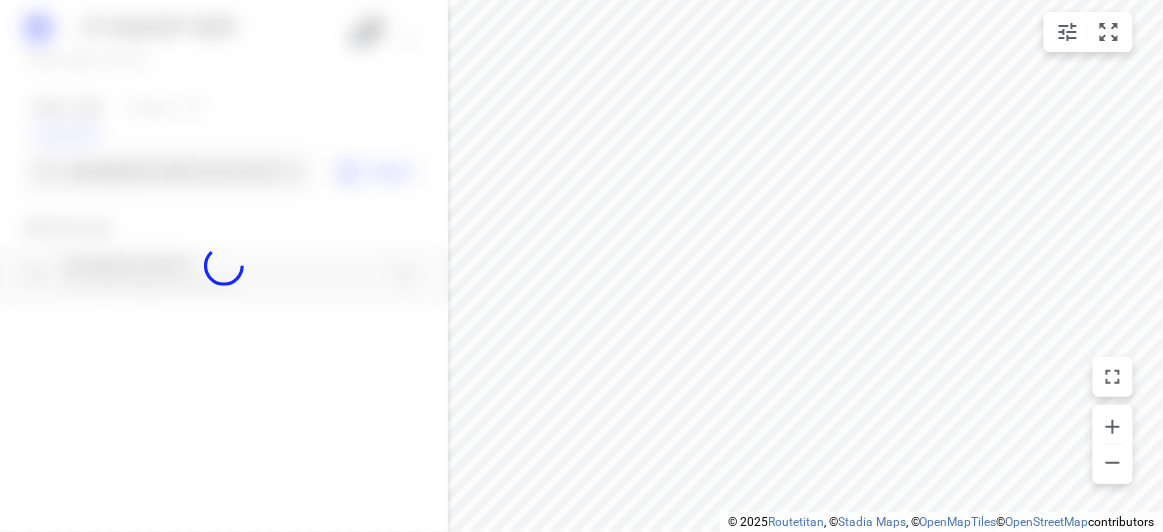 click at bounding box center (224, 266) 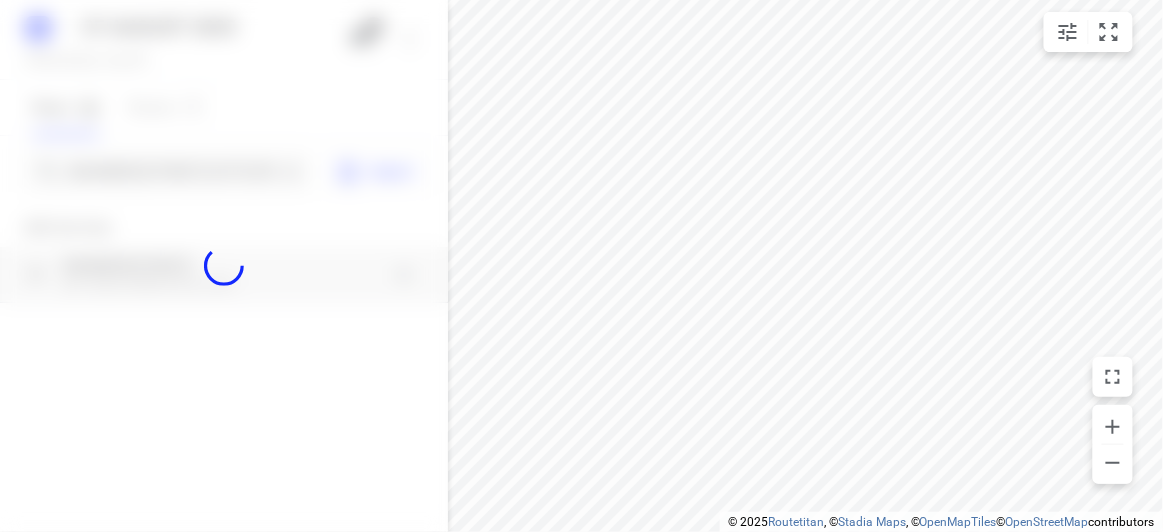 click at bounding box center (224, 266) 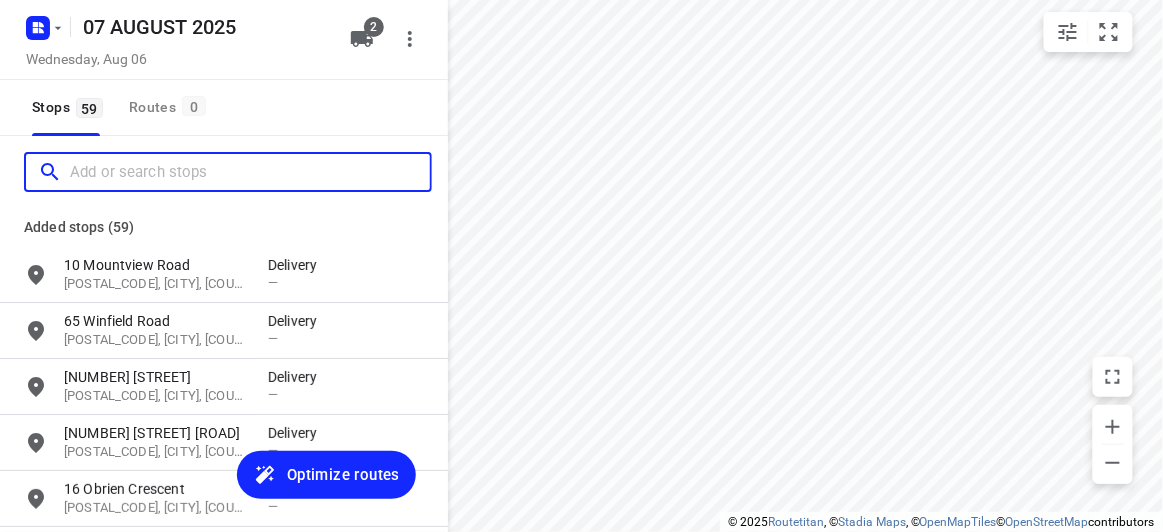 scroll, scrollTop: 0, scrollLeft: 0, axis: both 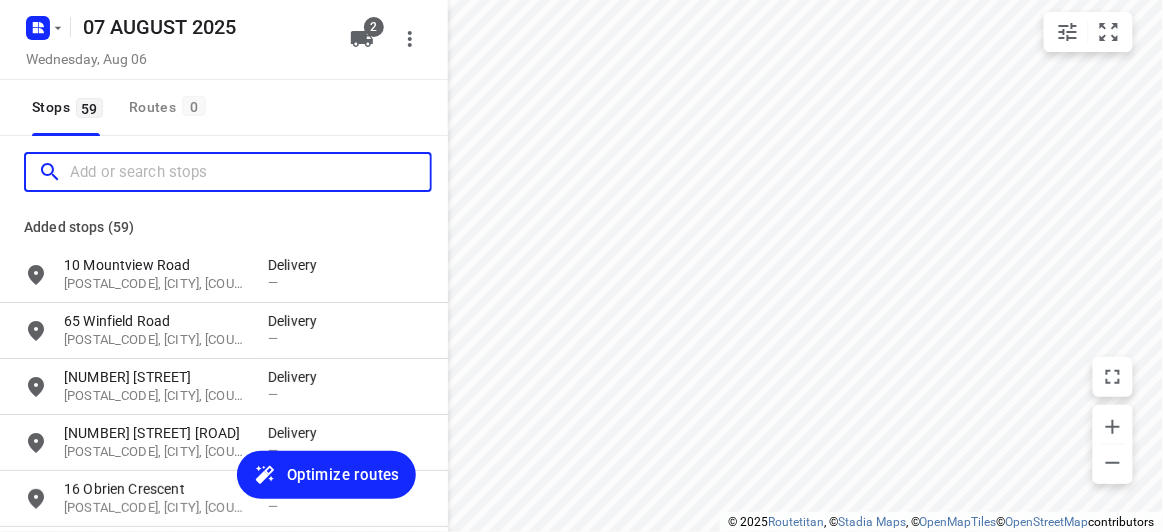 click at bounding box center [250, 172] 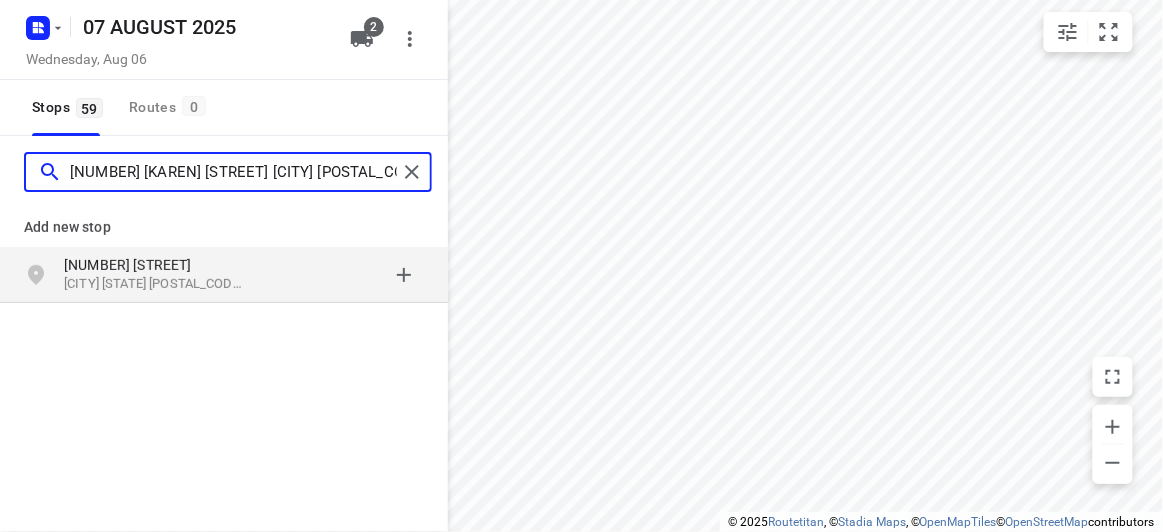 type on "17 Karen Street Box Hill North 3129" 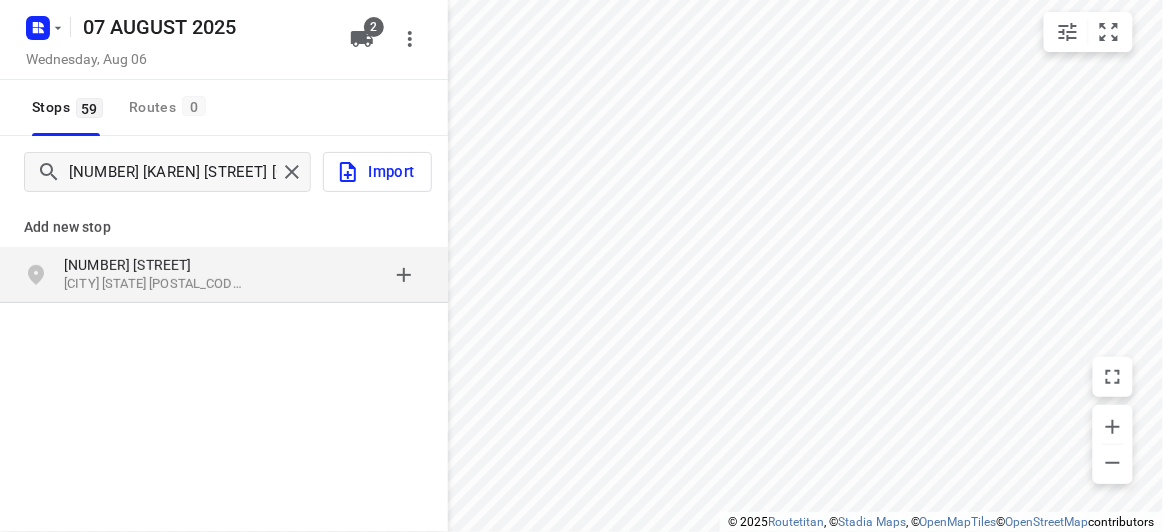 click on "17 Karen Street" at bounding box center [156, 265] 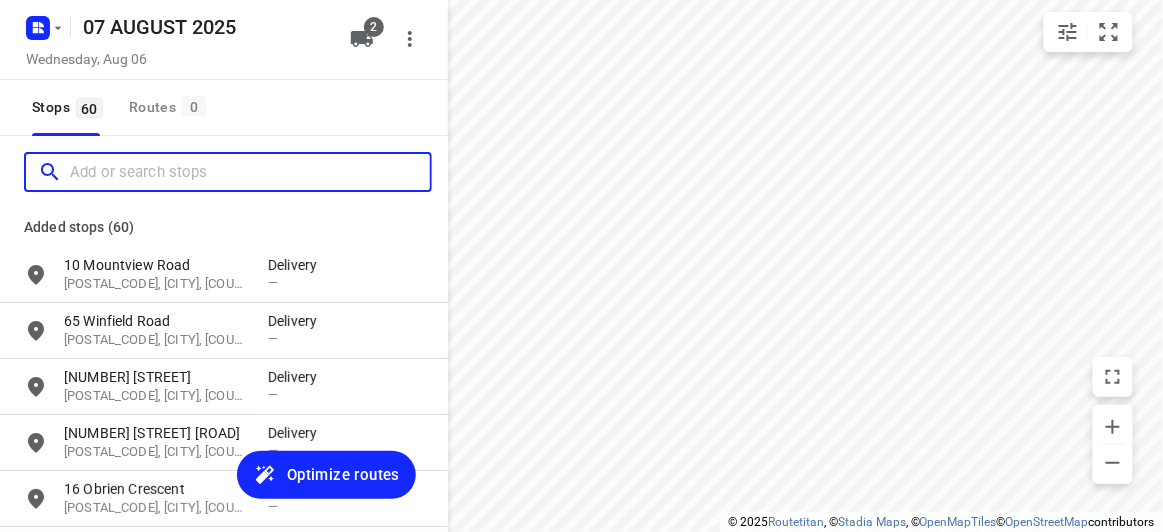 scroll, scrollTop: 0, scrollLeft: 0, axis: both 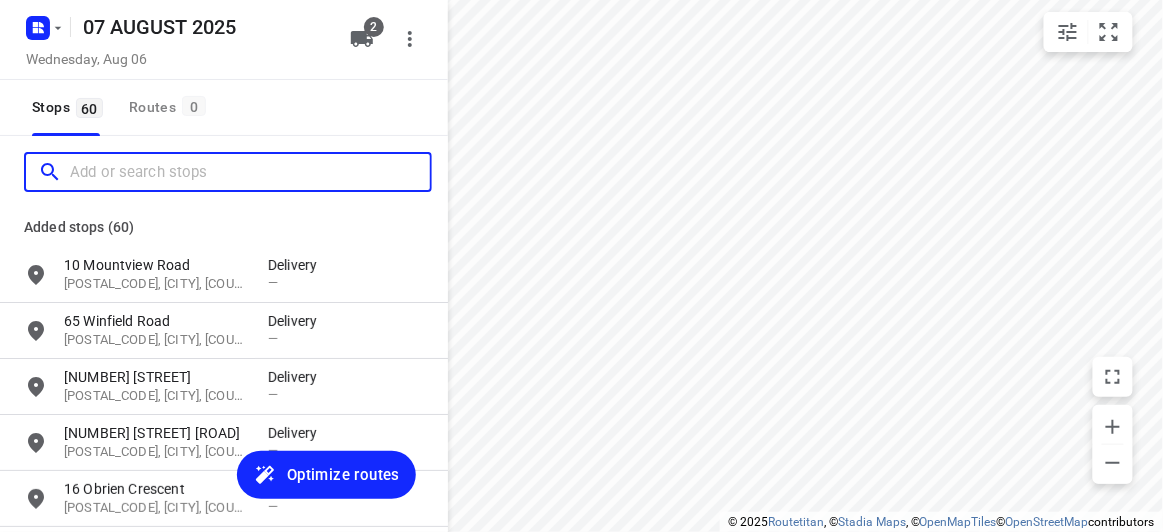 click at bounding box center [250, 172] 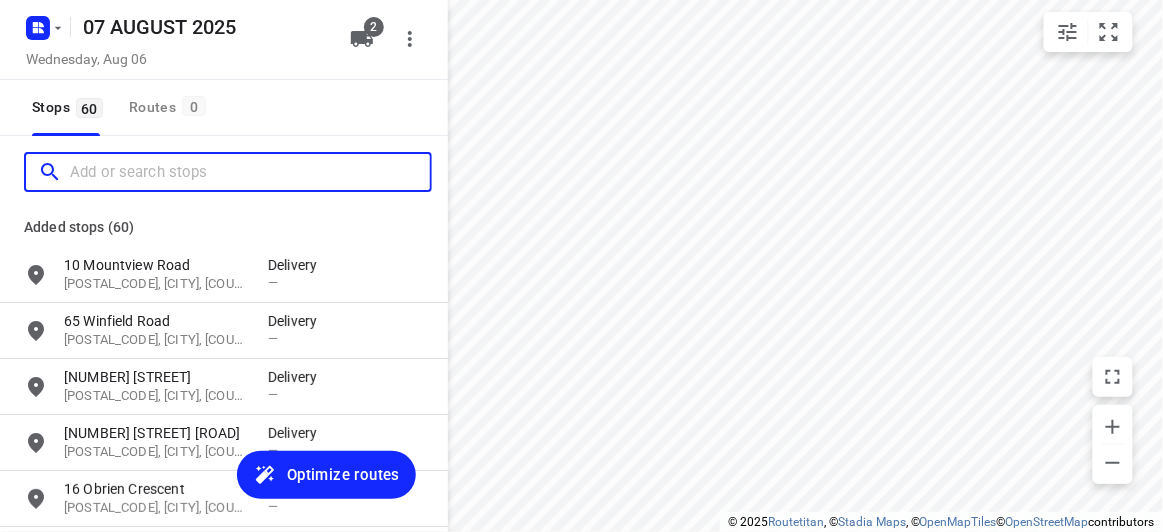 paste on "692 Whitehorse Road Mont Albert 3127" 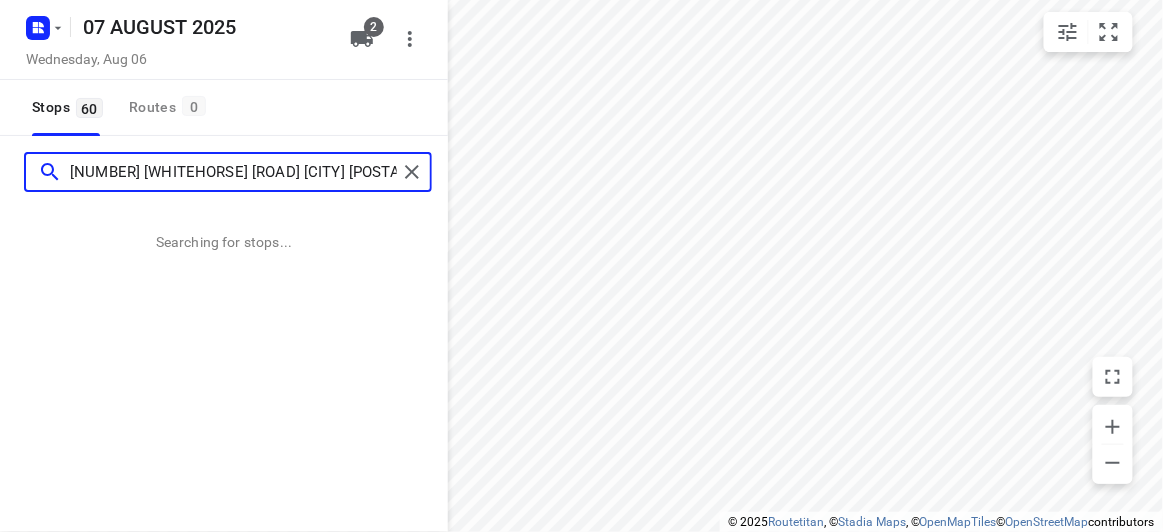 type on "692 Whitehorse Road Mont Albert 3127" 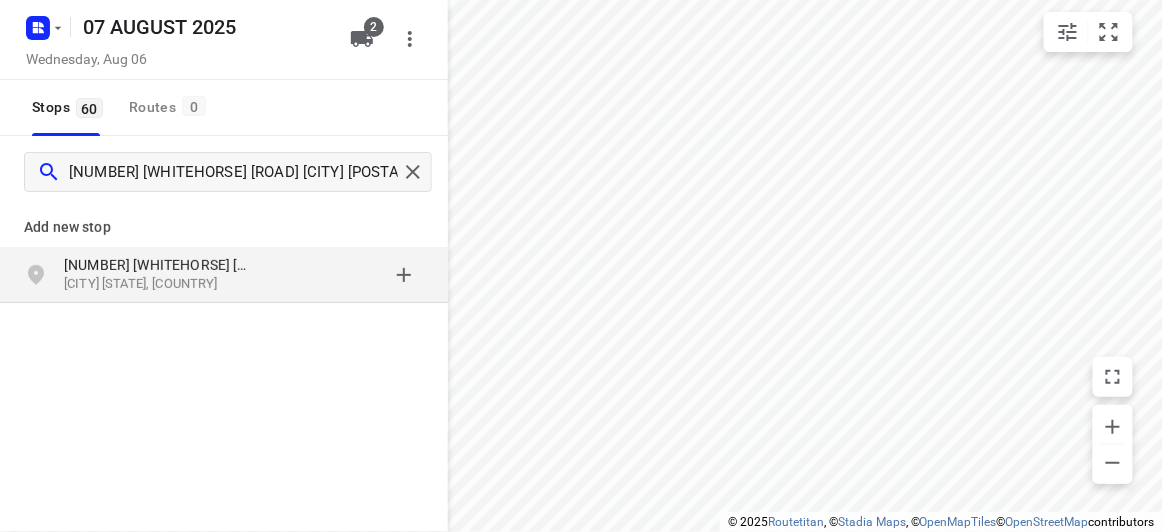 click on "692 Whitehorse Road  Mont Albert VIC 3127, Australia" at bounding box center (224, 275) 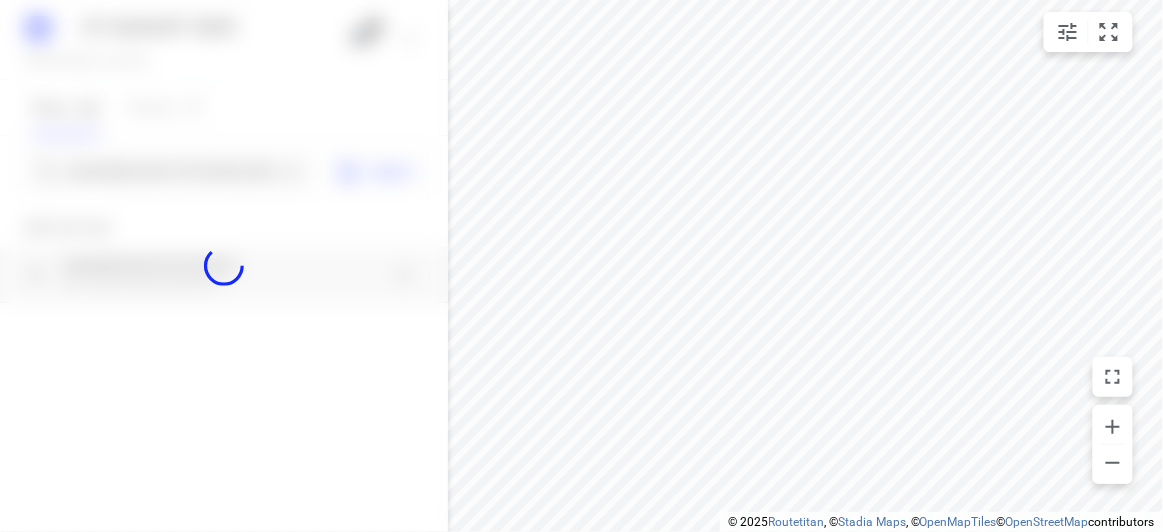 click at bounding box center [224, 266] 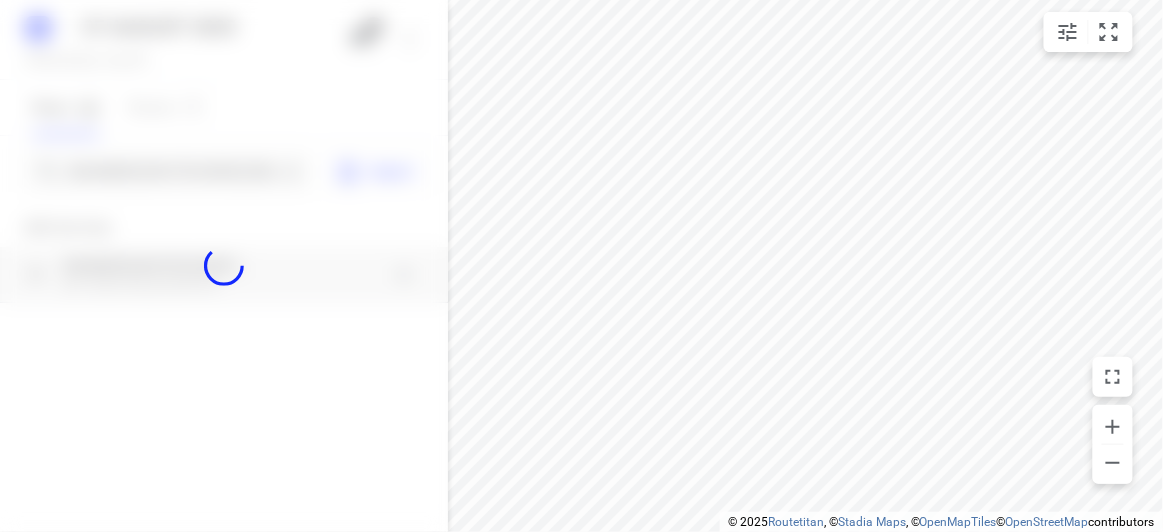 click at bounding box center [224, 266] 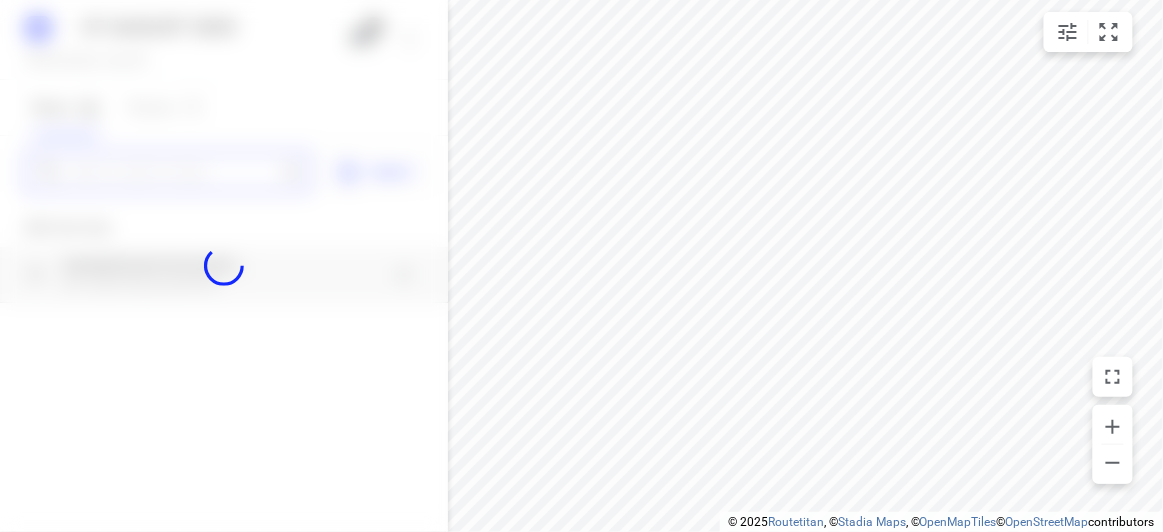 click on "07 AUGUST 2025 Wednesday, Aug 06 2 Stops 60 Routes 0 Import Add new stop 692 Whitehorse Road  Mont Albert VIC 3127, Australia Routing Settings Optimization preference Shortest distance distance Optimization preference Distance Format KM km Distance Format Default stop duration 5 minutes Default stop duration Default stop load 1 units Default stop load Allow late stops   Maximum amount of time drivers may be late at a stop Allow reloads BETA   Vehicles may return to the depot to load more stops. Fixed departure time   Vehicles must depart at the start of their working hours Cancel Save" at bounding box center (224, 266) 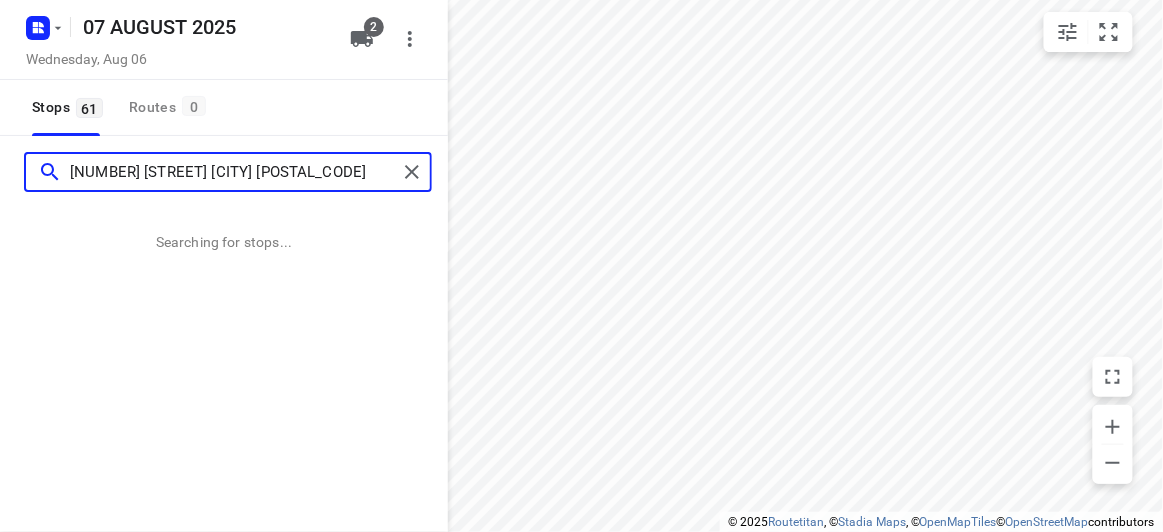scroll, scrollTop: 0, scrollLeft: 0, axis: both 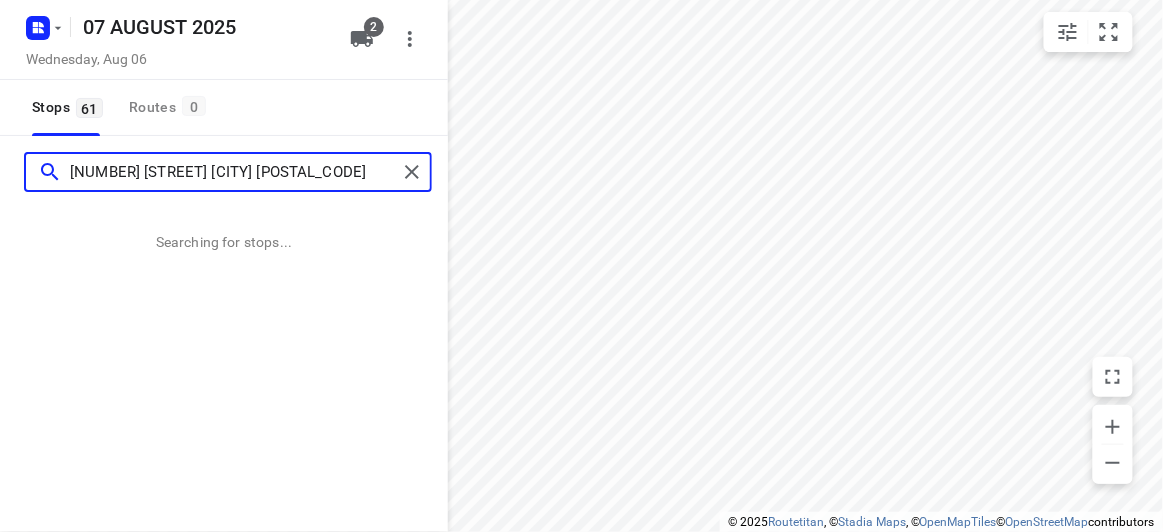 type on "1 Stapley Crescent Chadstone 3148" 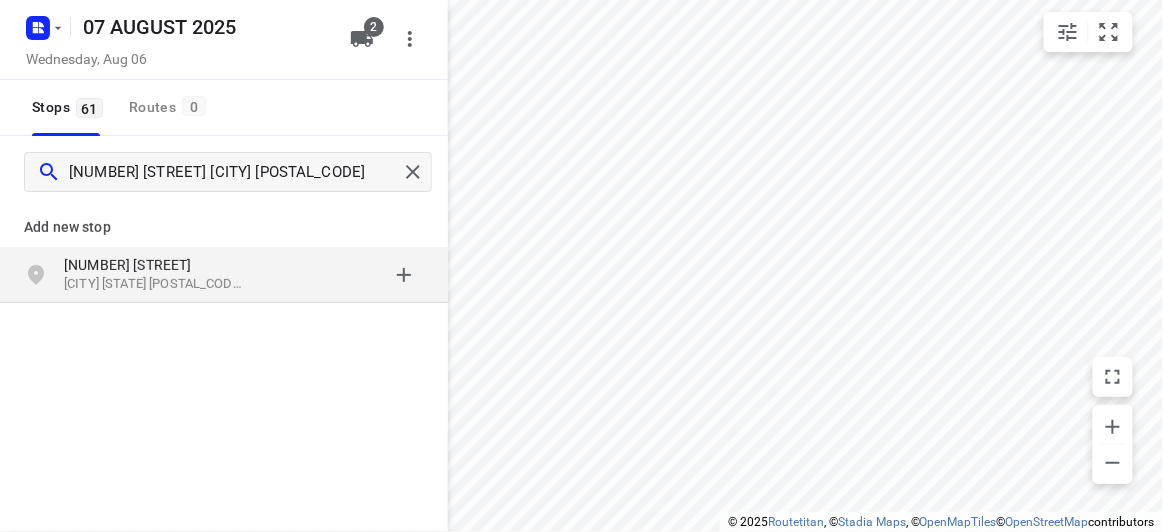 click on "[NUMBER] [STREET]" at bounding box center (156, 265) 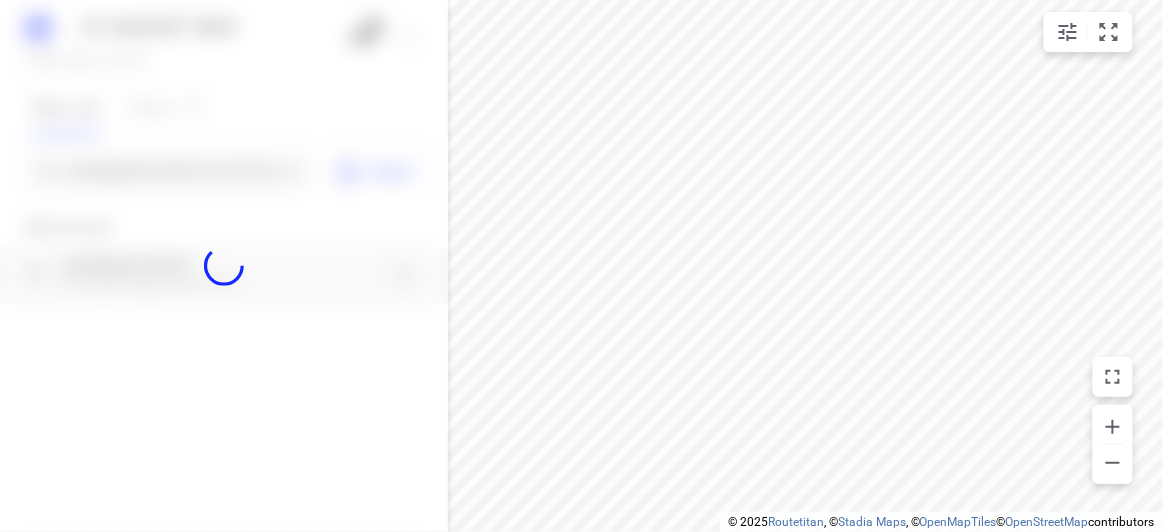 click at bounding box center (224, 266) 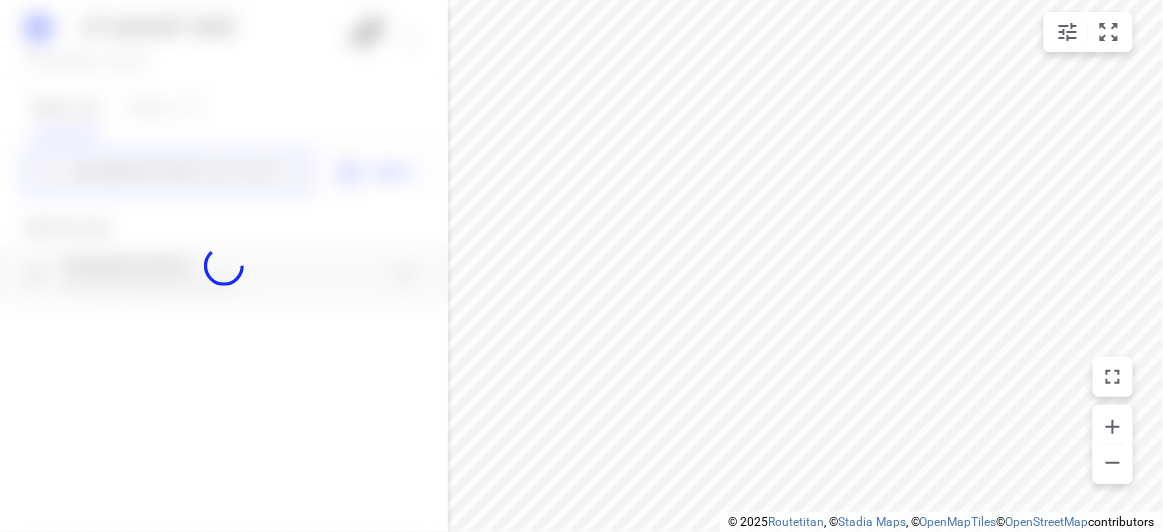 click on "07 AUGUST 2025 Wednesday, Aug 06 2 Stops 61 Routes 0 1 Stapley Crescent Chadstone 3148 Import Add new stop 1 Stapley Crescent  Chadstone VIC 3148, Australia Routing Settings Optimization preference Shortest distance distance Optimization preference Distance Format KM km Distance Format Default stop duration 5 minutes Default stop duration Default stop load 1 units Default stop load Allow late stops   Maximum amount of time drivers may be late at a stop Allow reloads BETA   Vehicles may return to the depot to load more stops. Fixed departure time   Vehicles must depart at the start of their working hours Cancel Save" at bounding box center (224, 266) 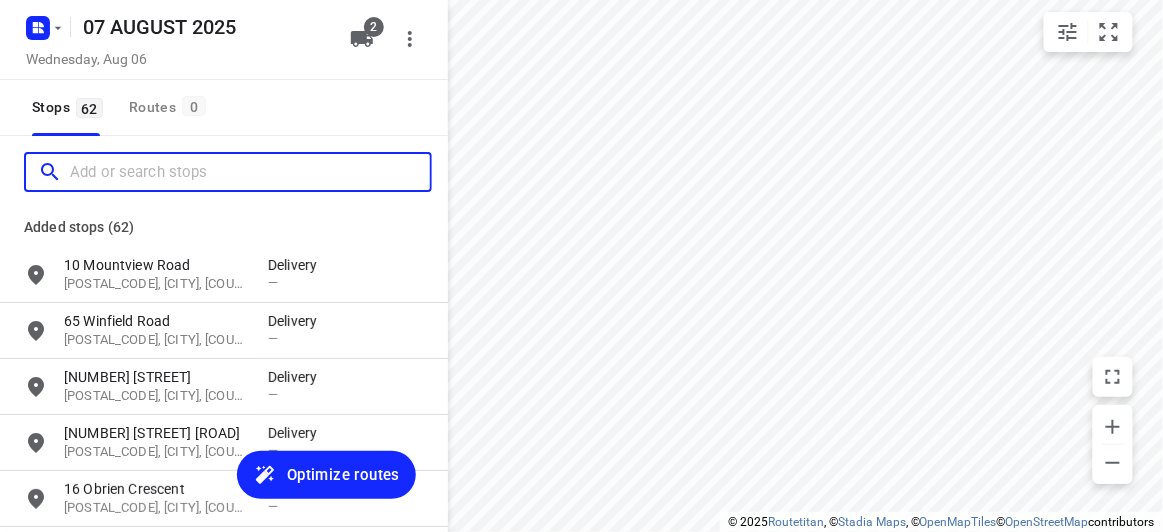 paste on "36 Killarney Rd, Templestowe Lower 3107" 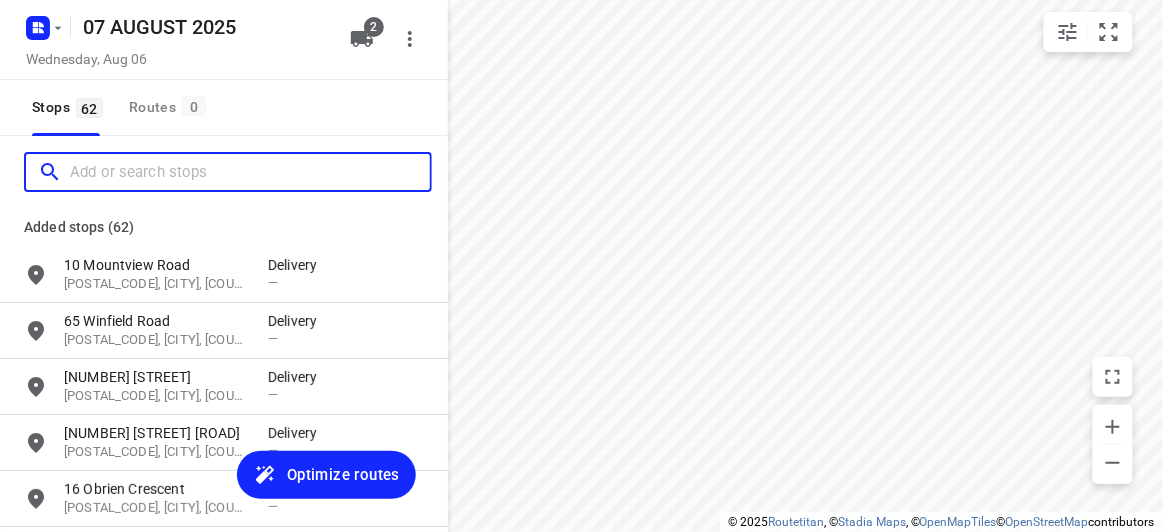 scroll, scrollTop: 0, scrollLeft: 0, axis: both 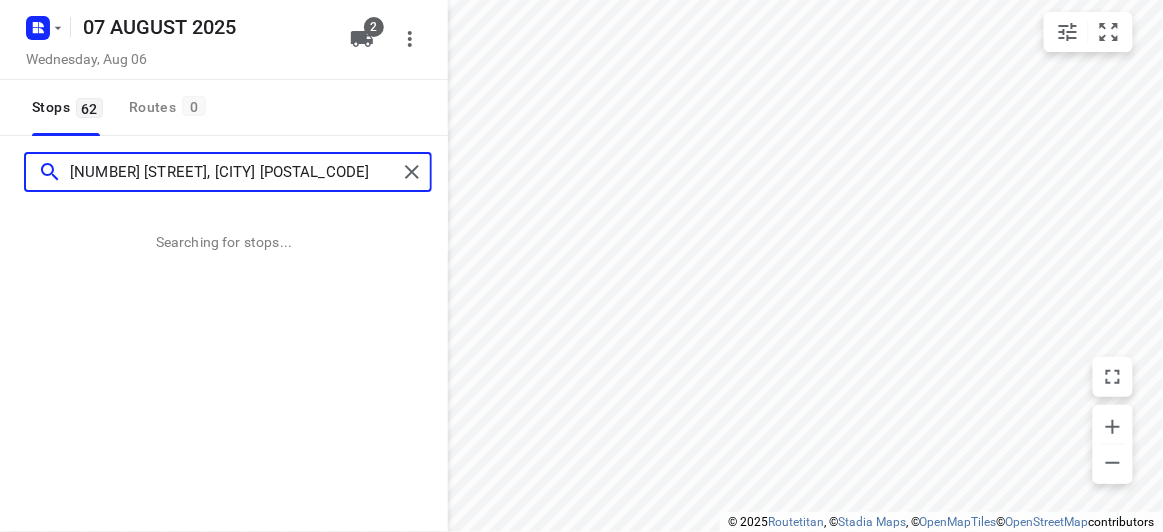 type on "36 Killarney Rd, Templestowe Lower 3107" 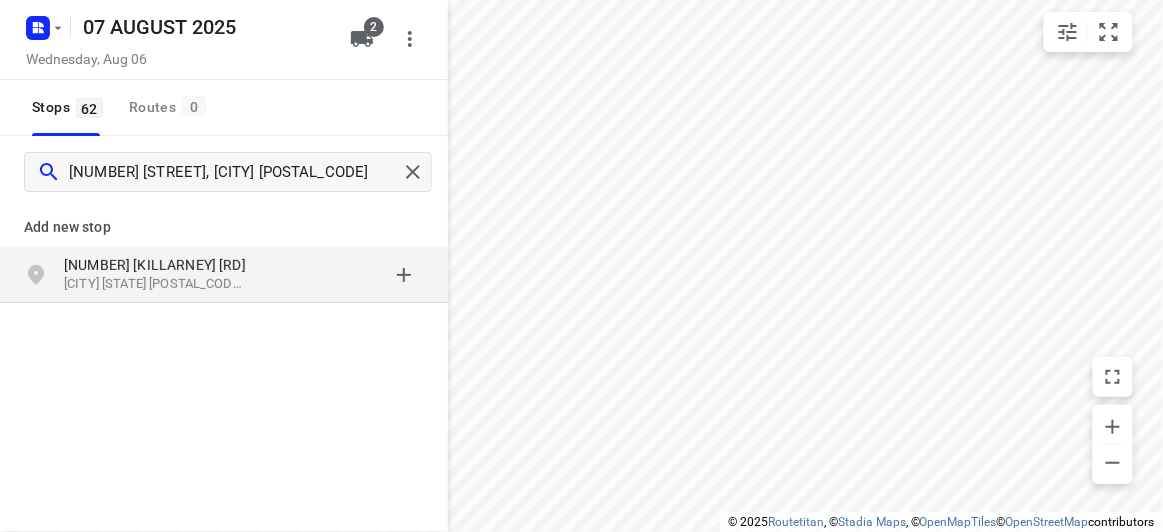 click at bounding box center [346, 275] 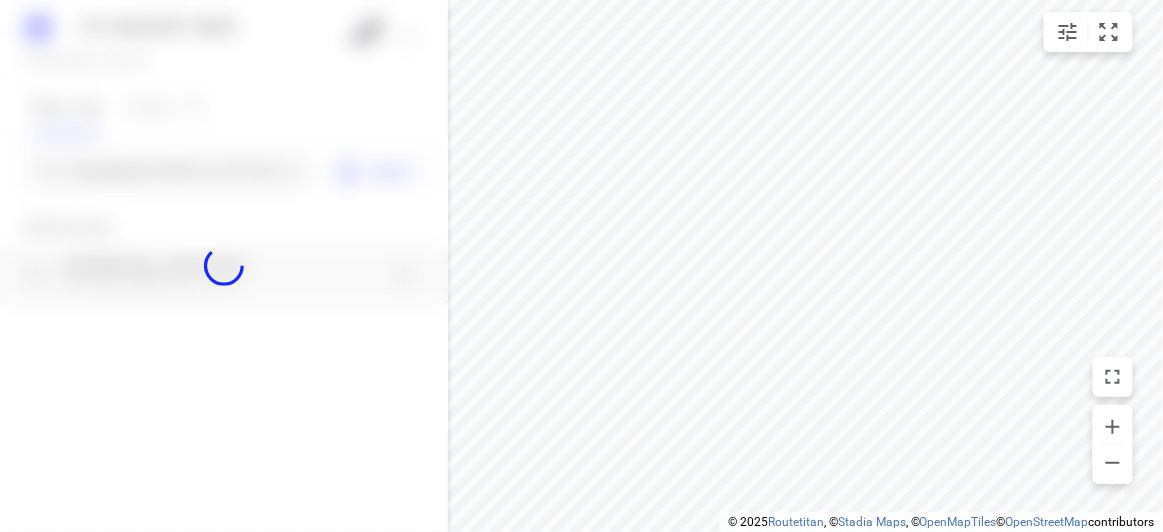 click at bounding box center (224, 266) 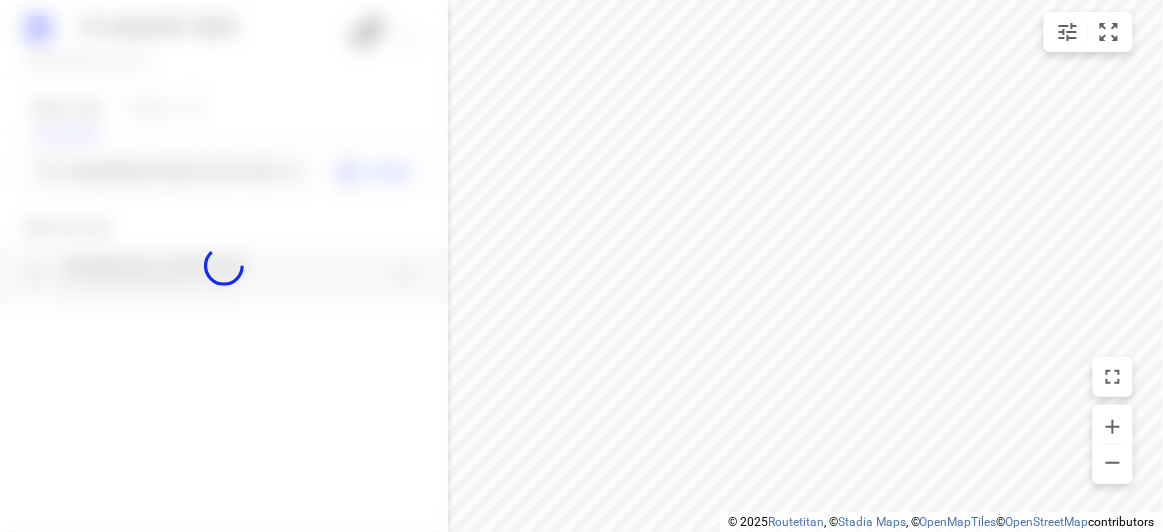click at bounding box center [224, 266] 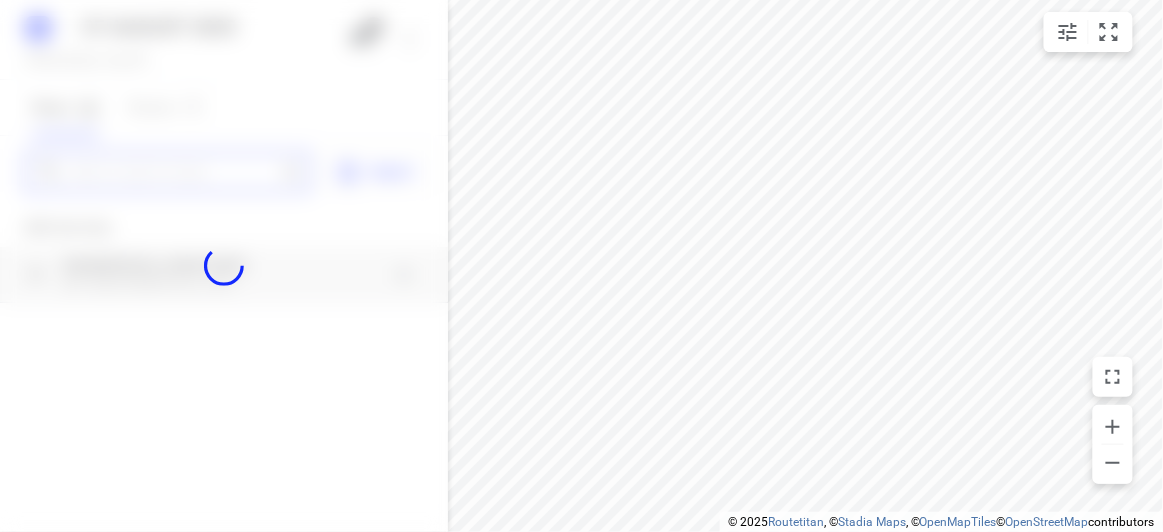 paste on "[NUMBER] [STREET], [CITY]" 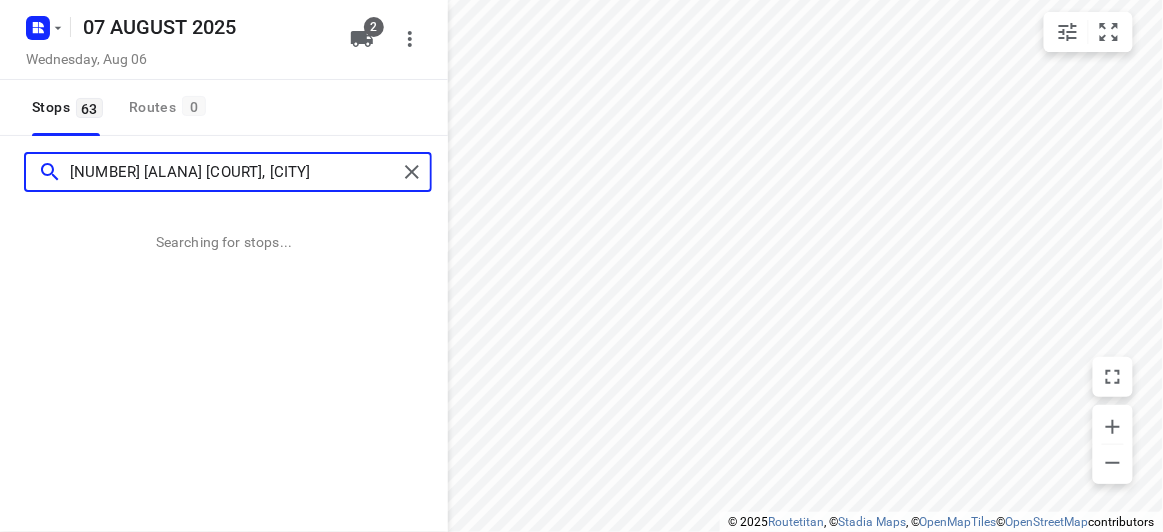 scroll, scrollTop: 0, scrollLeft: 0, axis: both 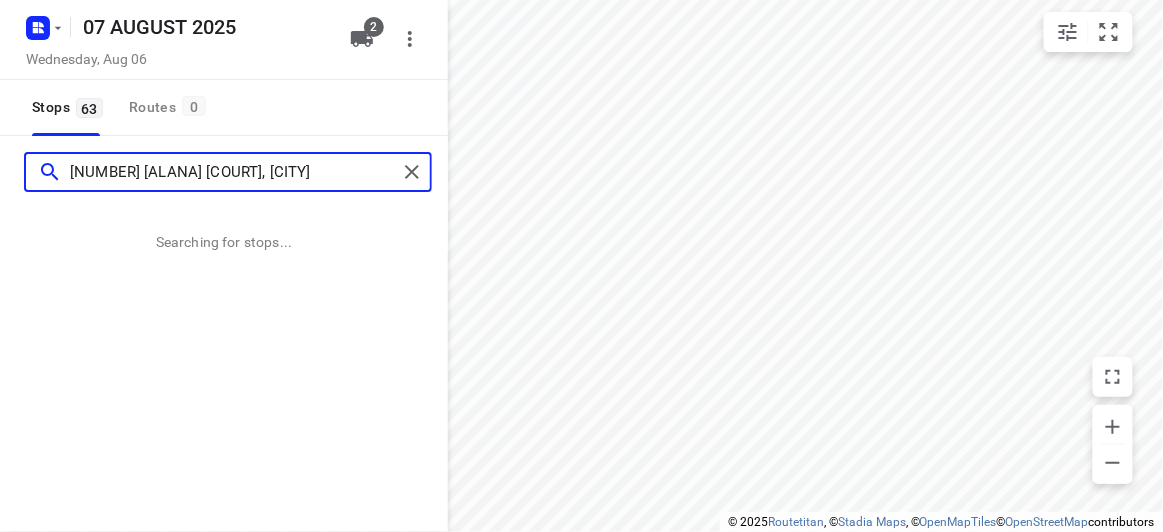type on "[NUMBER] [STREET], [CITY]" 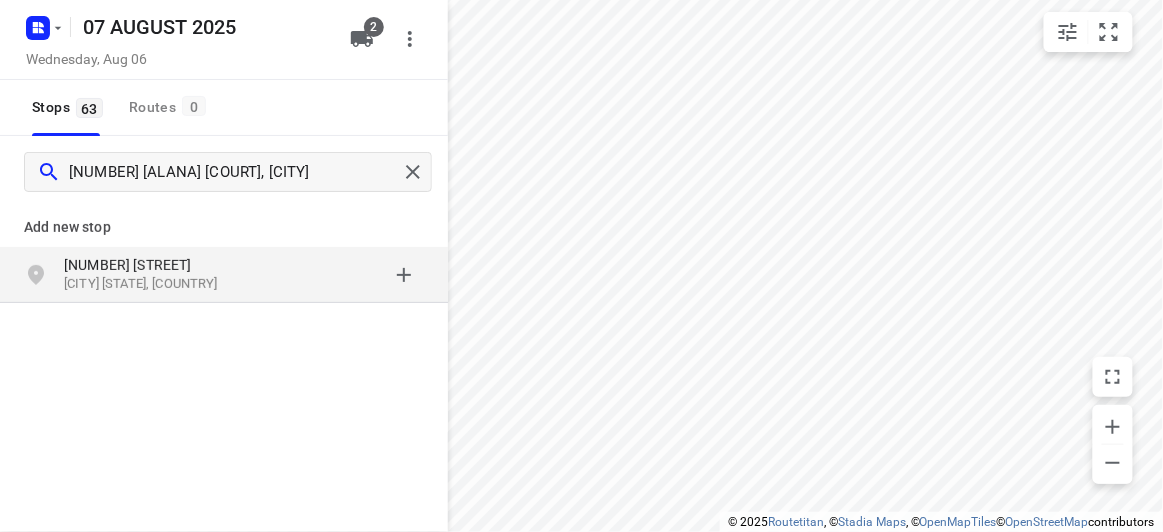 click on "17 Alana Court" at bounding box center [156, 265] 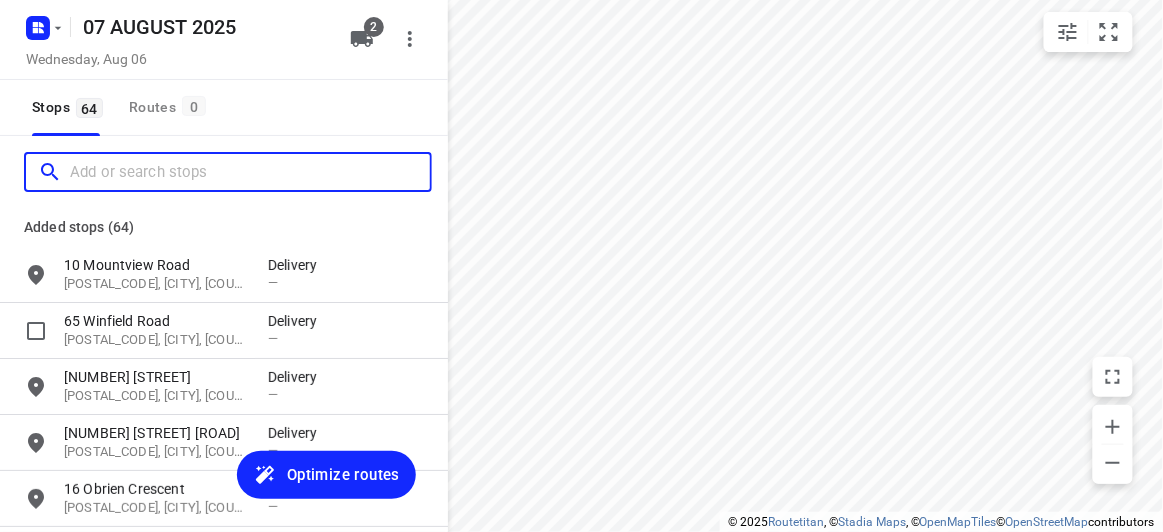 scroll, scrollTop: 0, scrollLeft: 0, axis: both 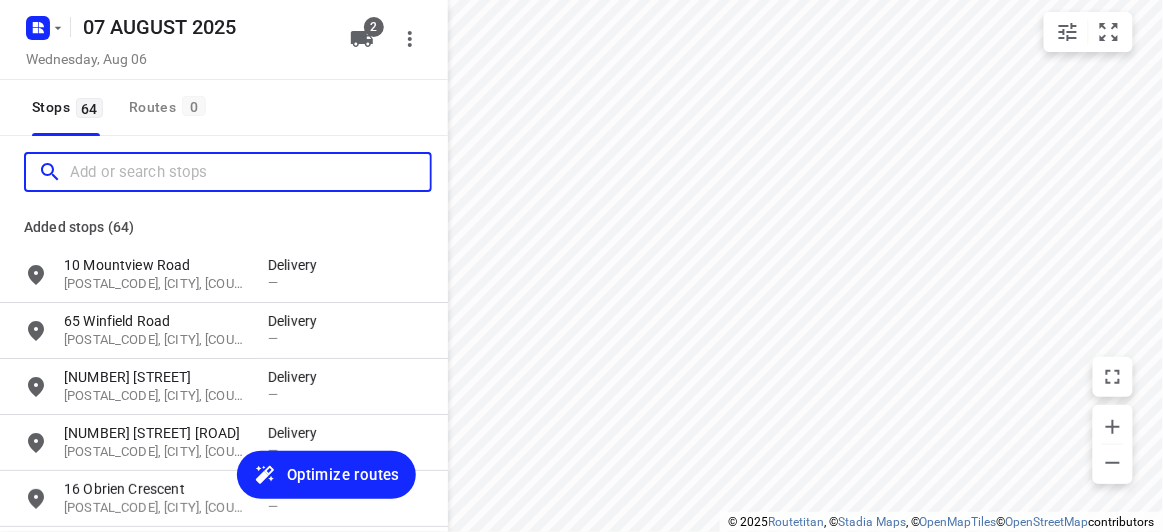 click at bounding box center [250, 172] 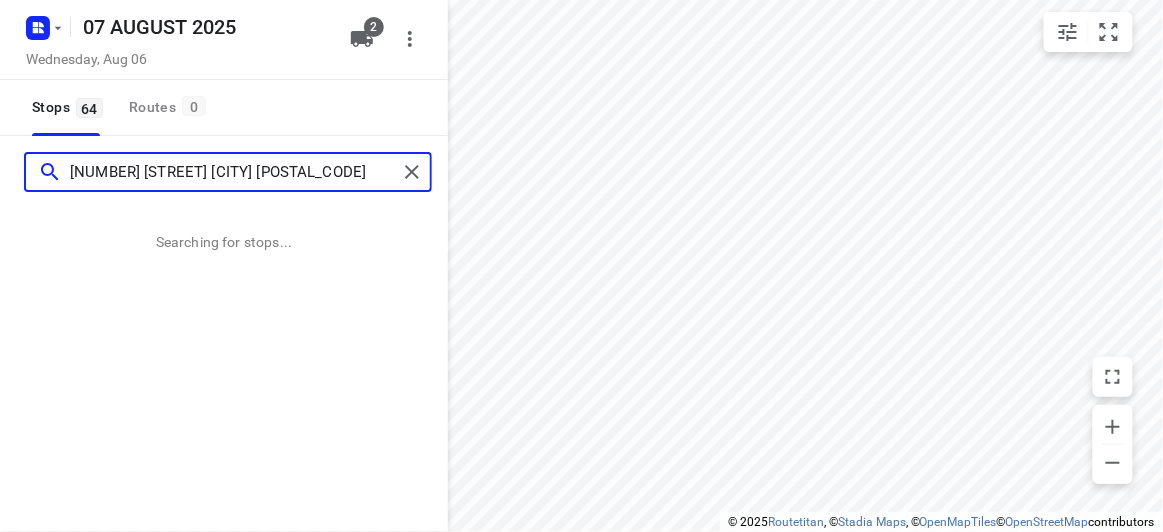 type on "32 Bevis st Mulgrave 3170" 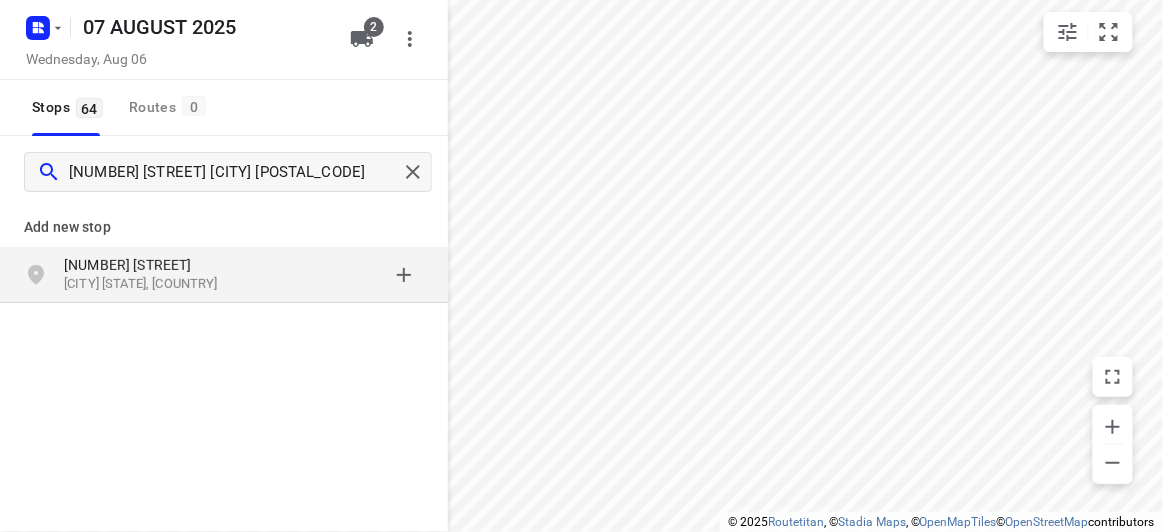 click on "Add new stop" at bounding box center [224, 227] 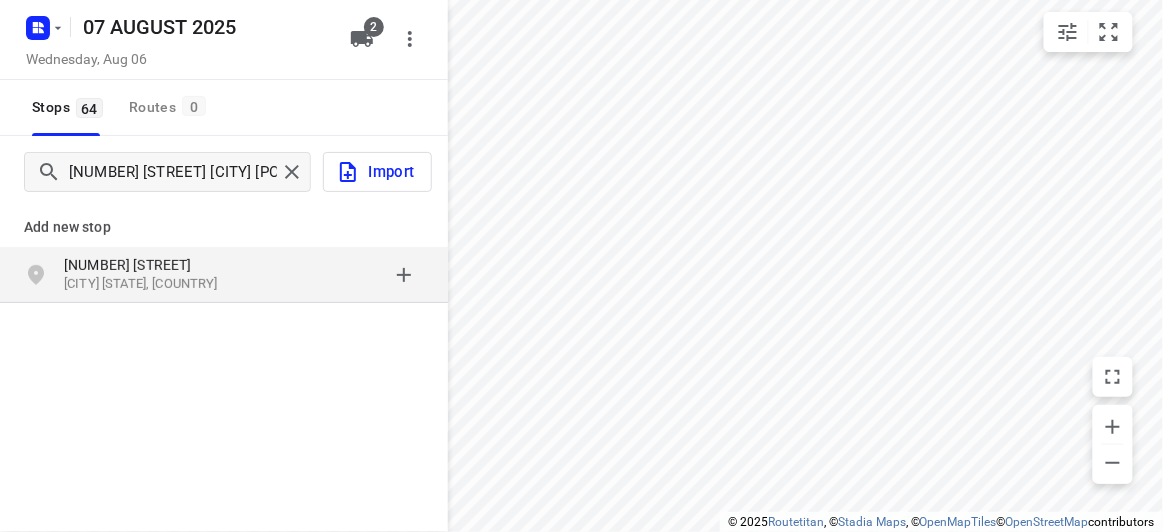 click on "Mulgrave VIC 3170, Australia" at bounding box center [156, 284] 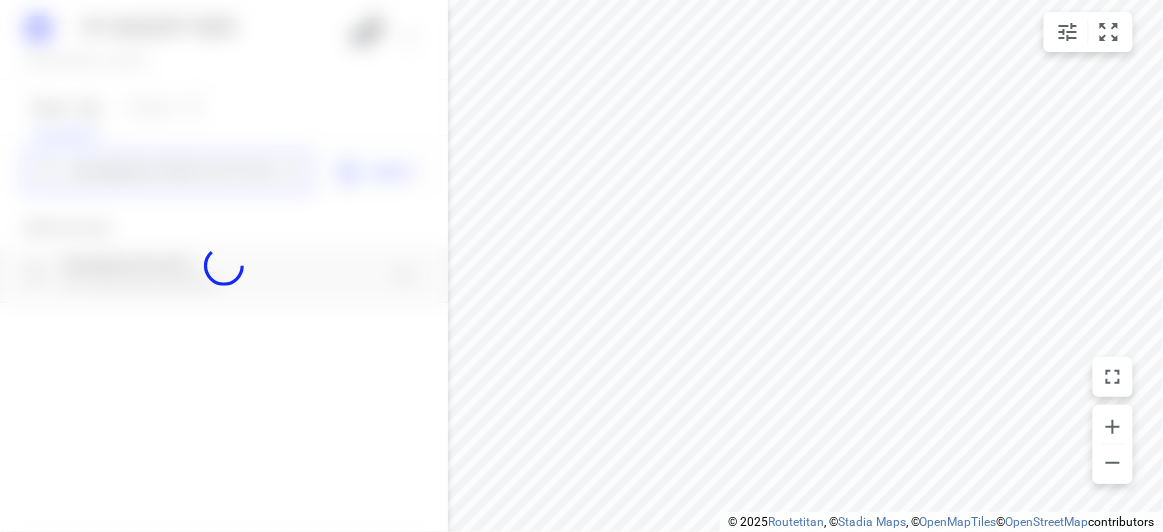 type 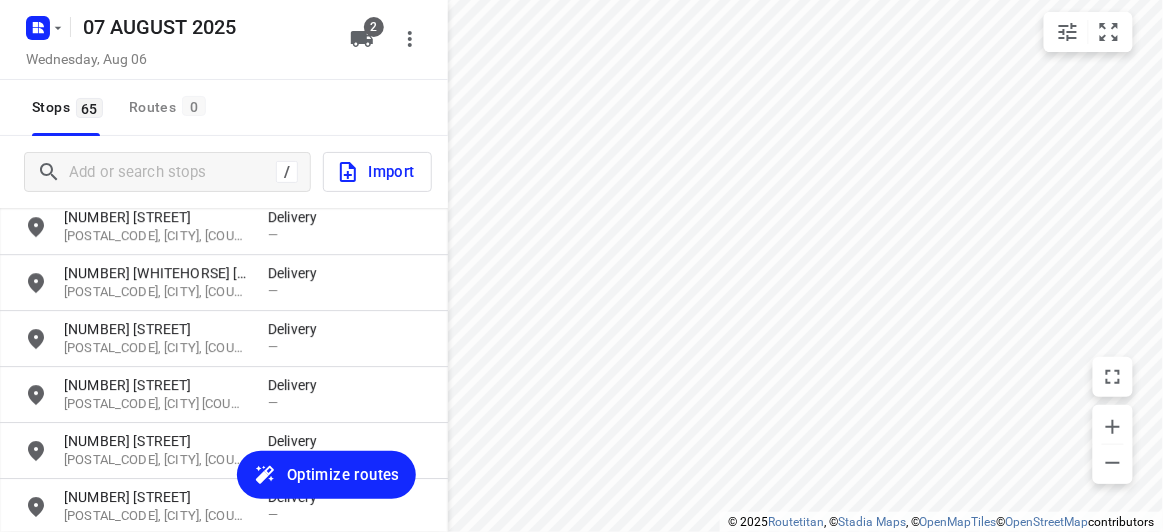 scroll, scrollTop: 3394, scrollLeft: 0, axis: vertical 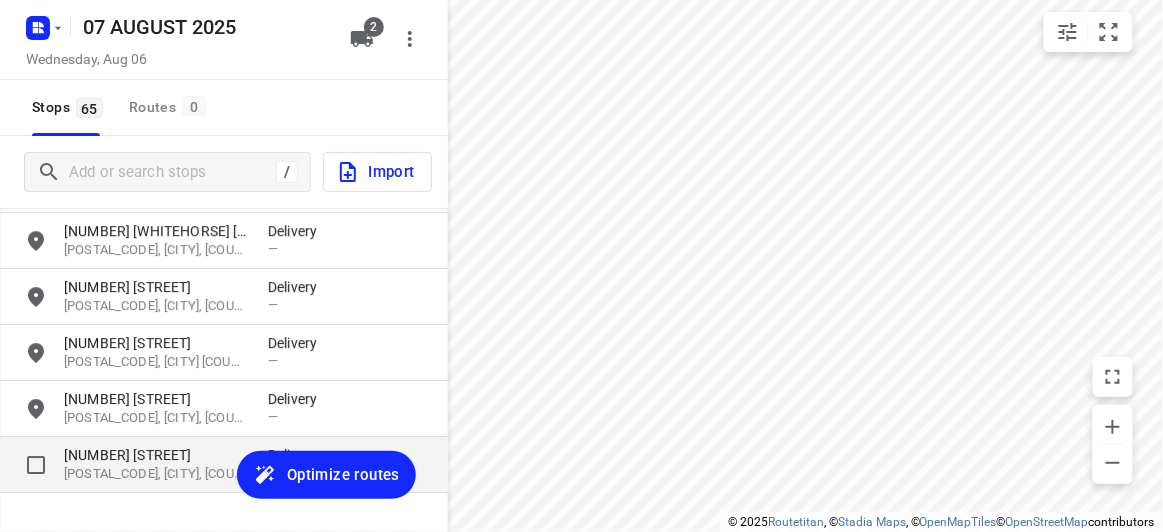 click on "32 Bevis Street" at bounding box center (156, 455) 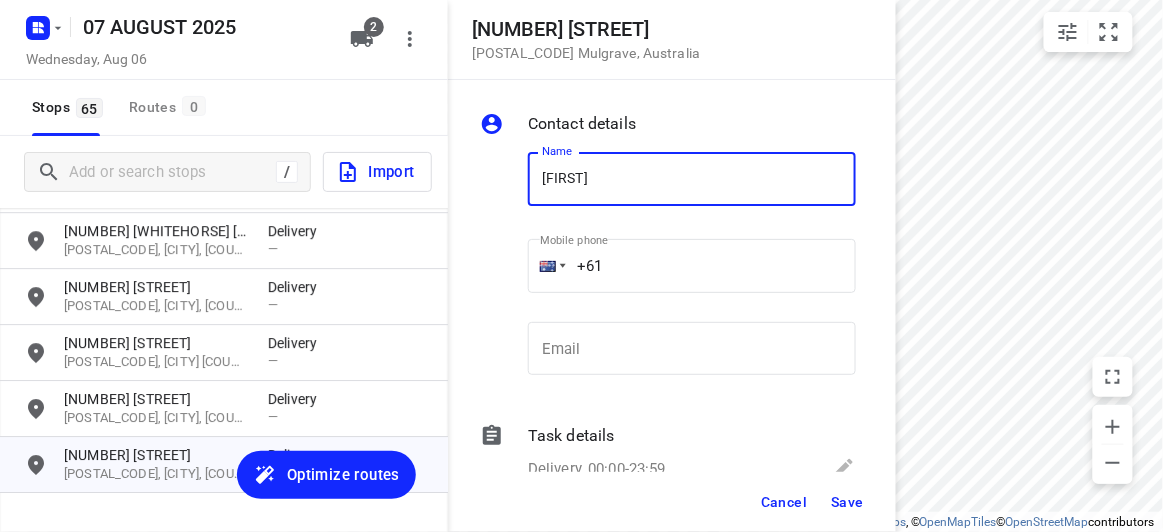 type on "[NAME] [NUMBER]/[NUMBER]" 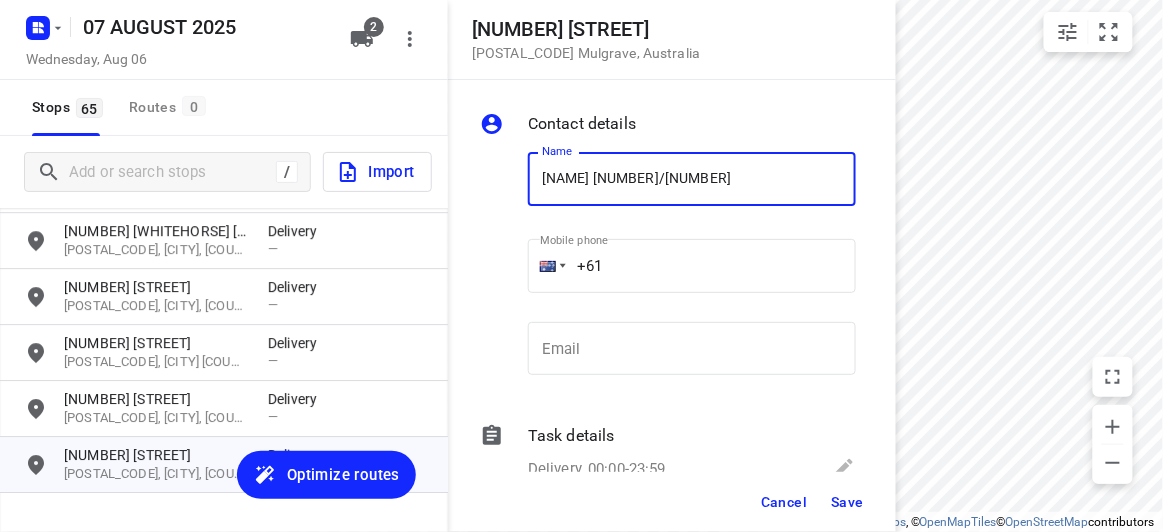 click on "+61" at bounding box center [692, 266] 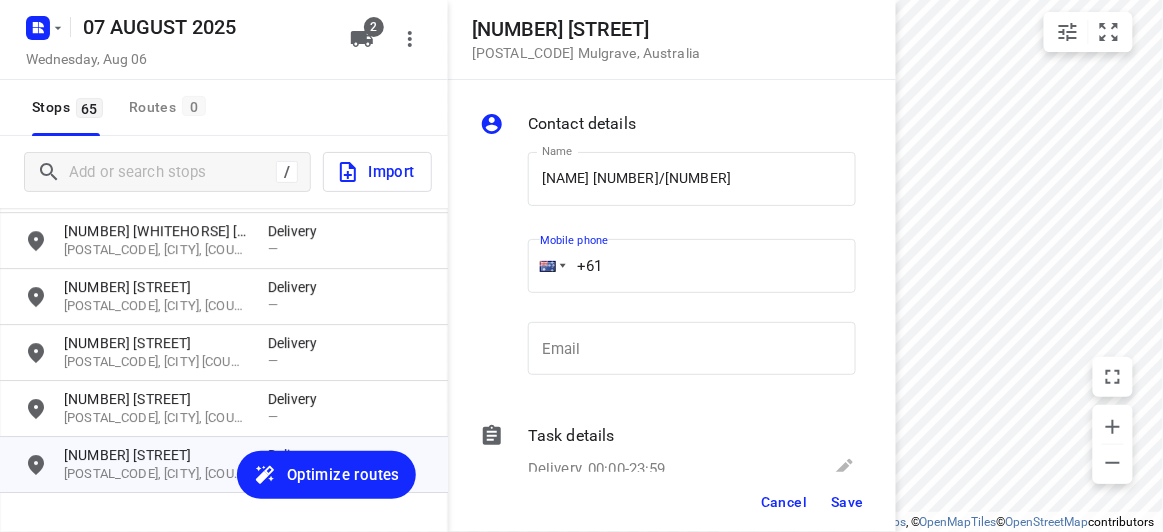 paste on "434405244" 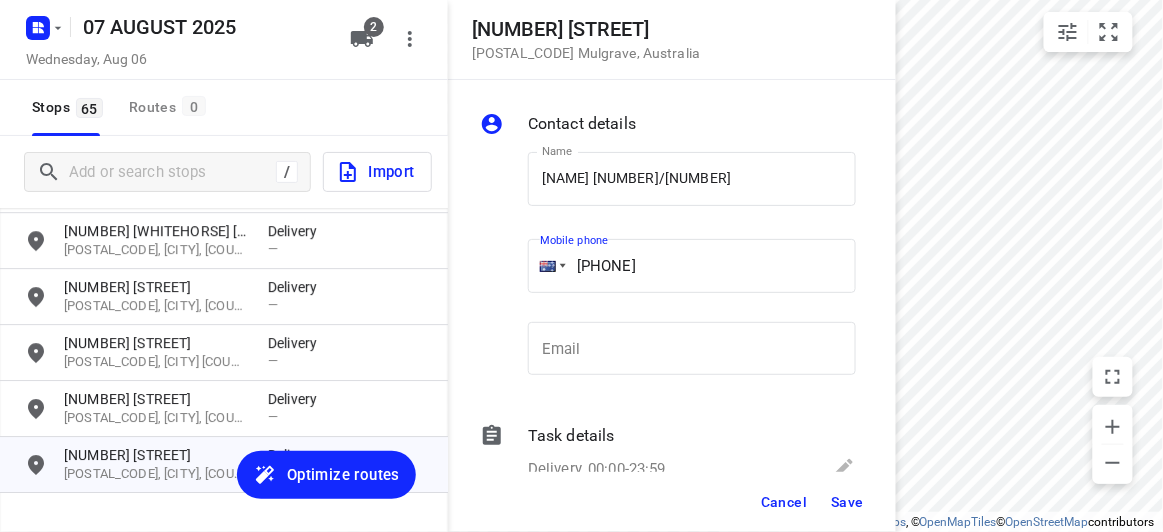 type on "+61 434405244" 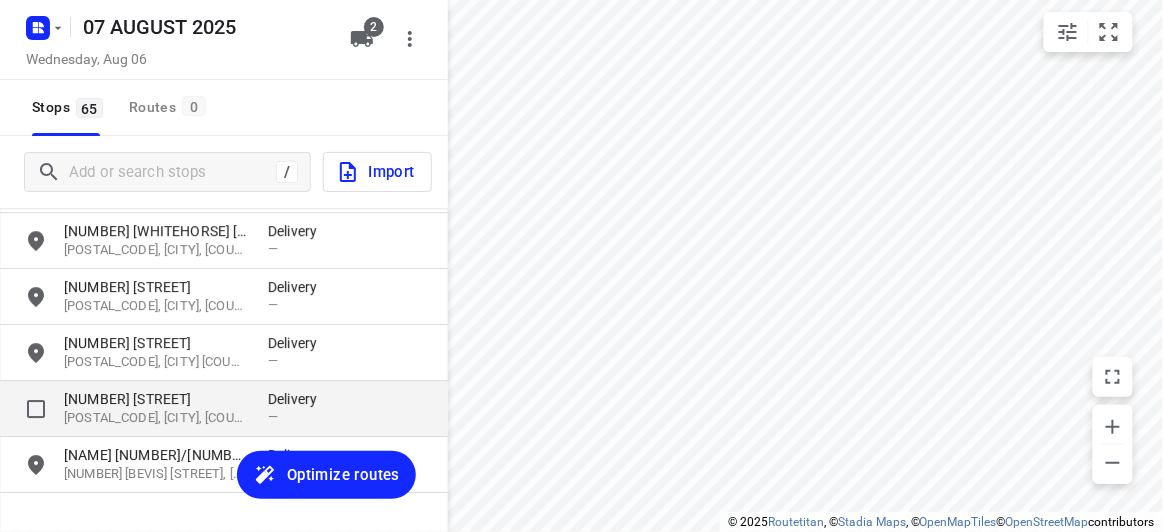 click on "17 Alana Court 3152, Wantirna South, AU Delivery —" at bounding box center [224, 409] 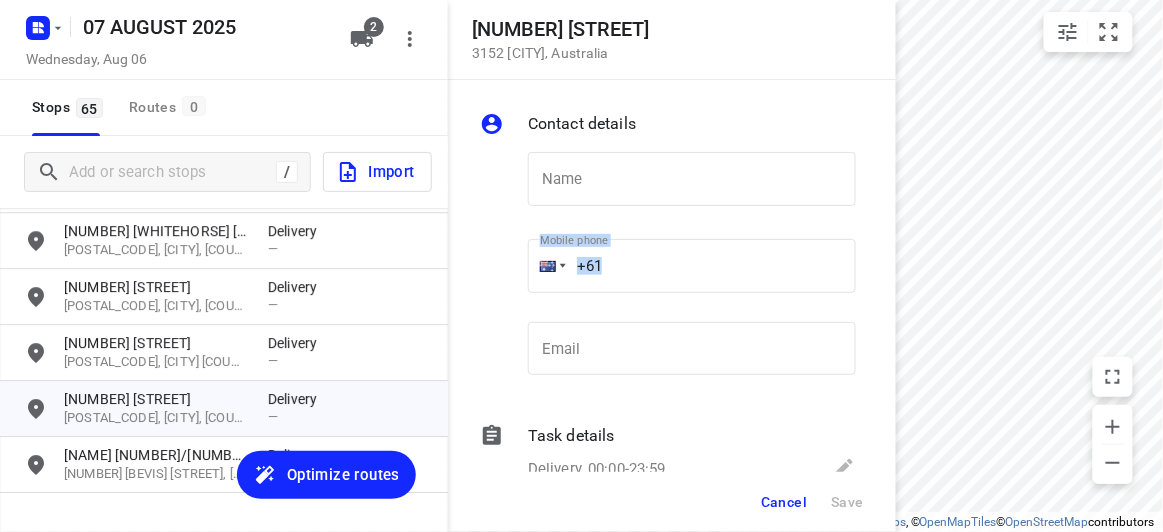 drag, startPoint x: 650, startPoint y: 233, endPoint x: 569, endPoint y: 253, distance: 83.43261 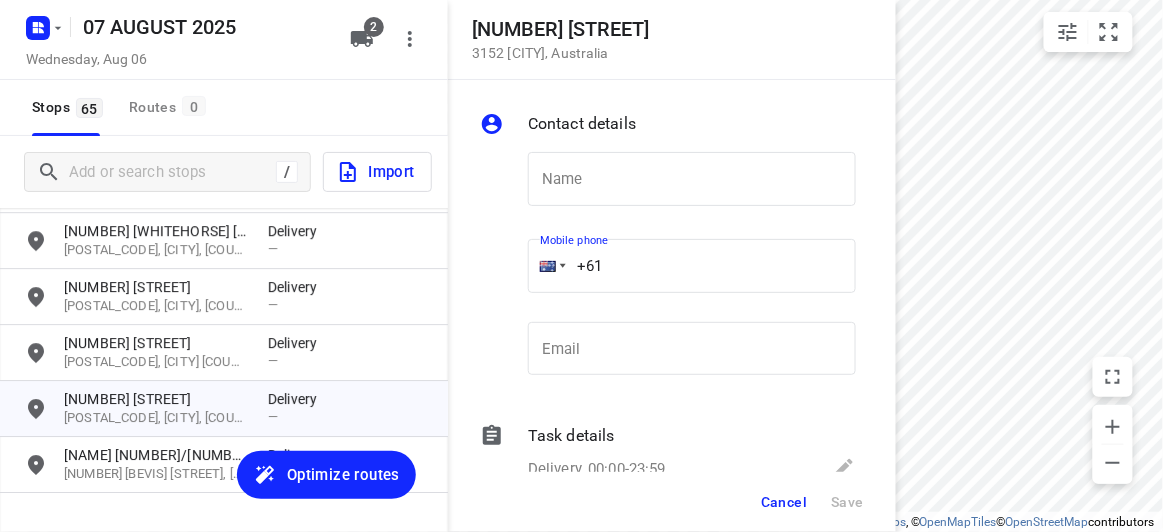 drag, startPoint x: 619, startPoint y: 260, endPoint x: 542, endPoint y: 259, distance: 77.00649 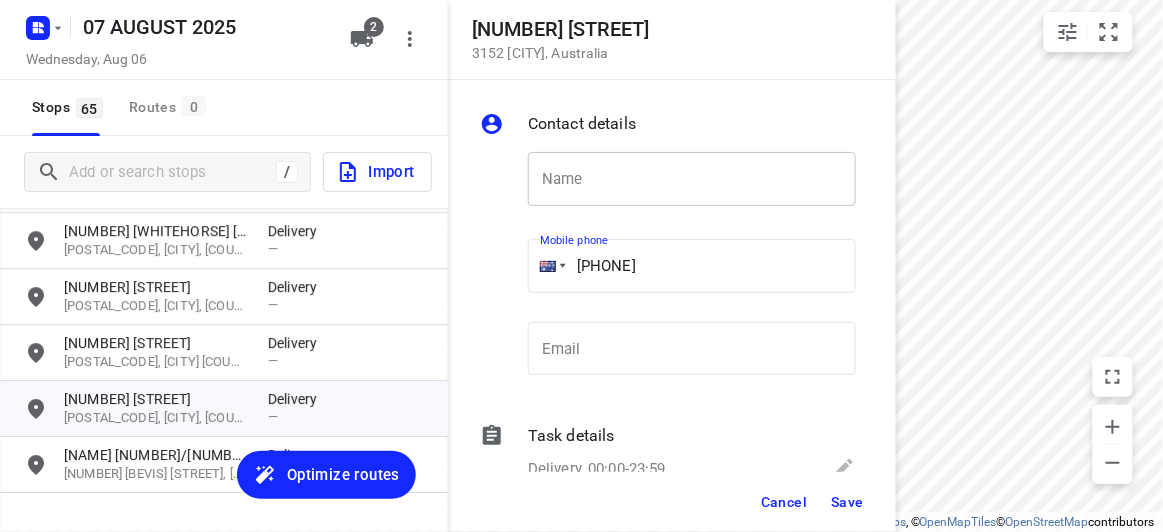 type on "+61 412987997" 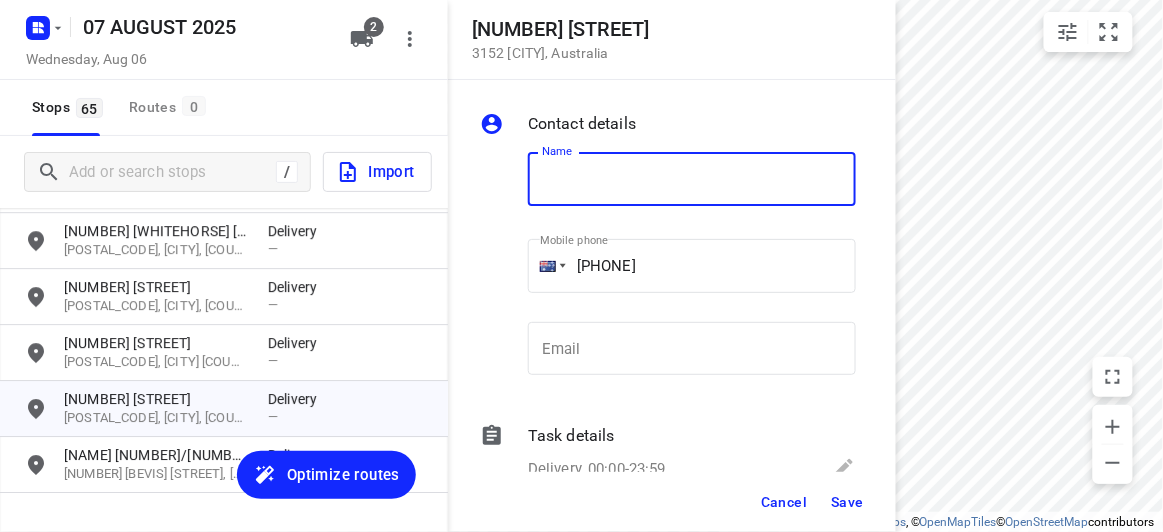 drag, startPoint x: 626, startPoint y: 163, endPoint x: 628, endPoint y: 201, distance: 38.052597 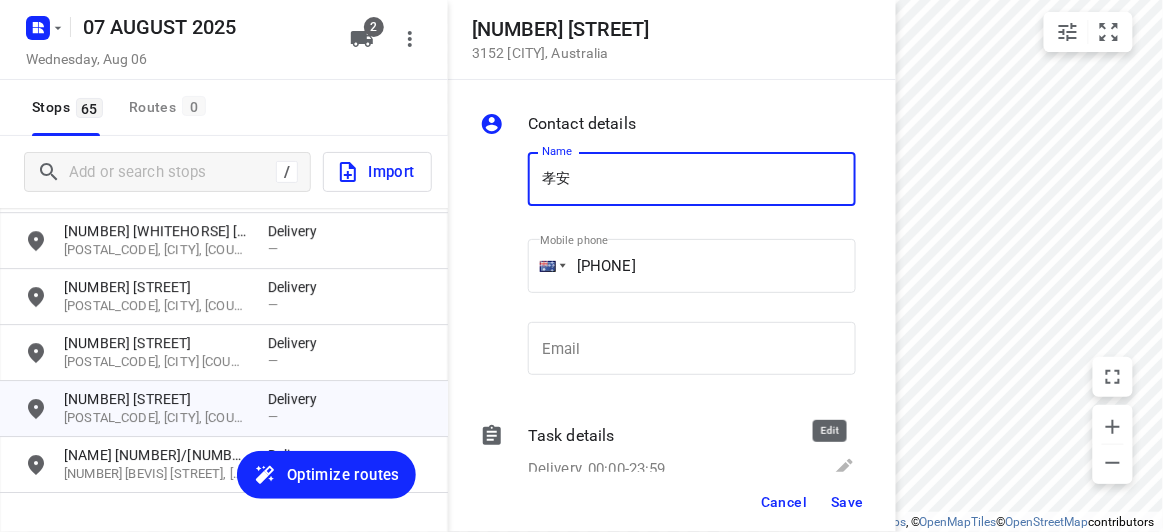 type on "[LAST]" 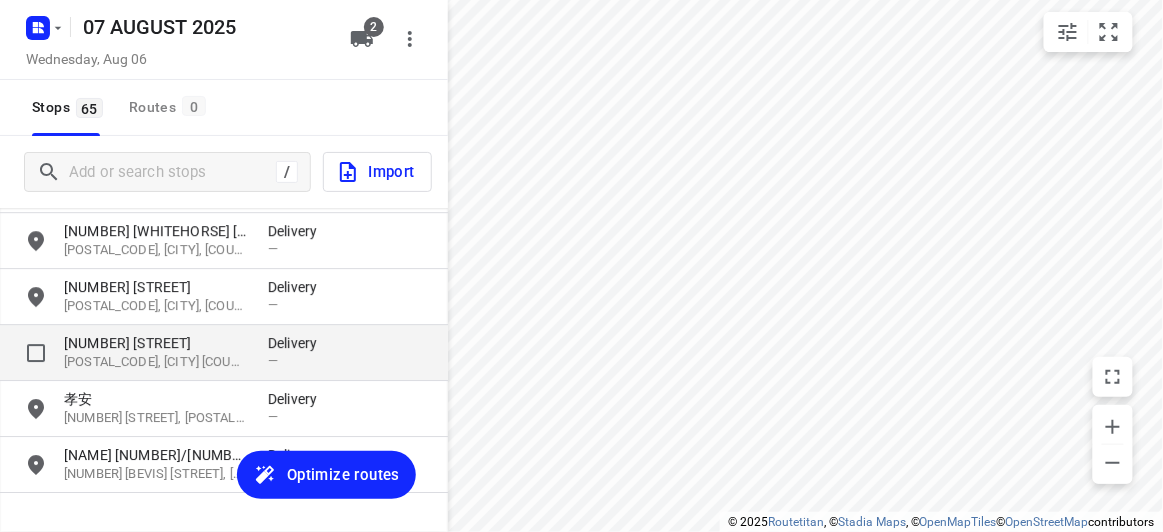 click on "36 Killarney Road" at bounding box center [156, 343] 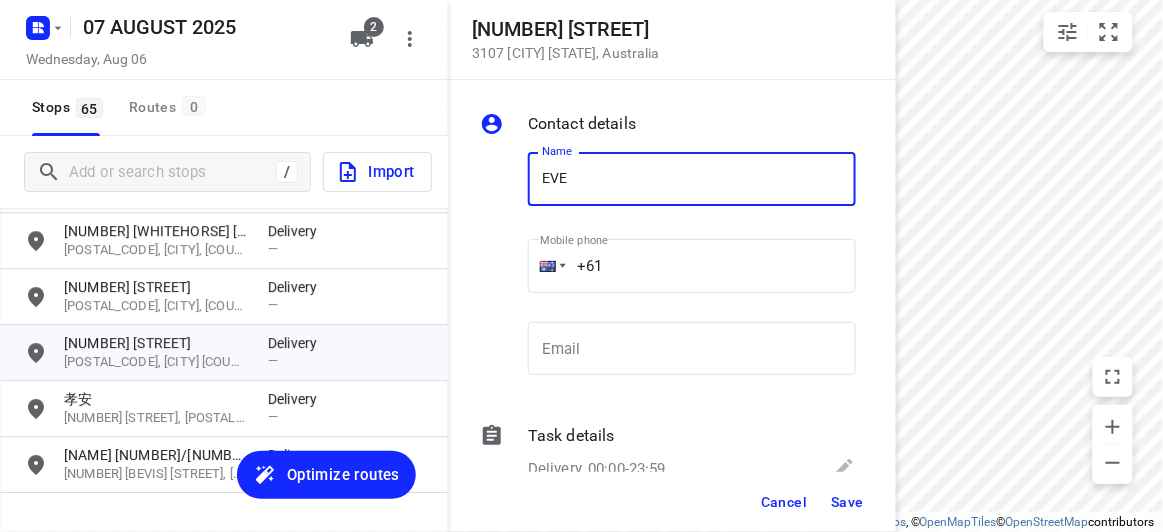 type on "[FIRST] [LAST]" 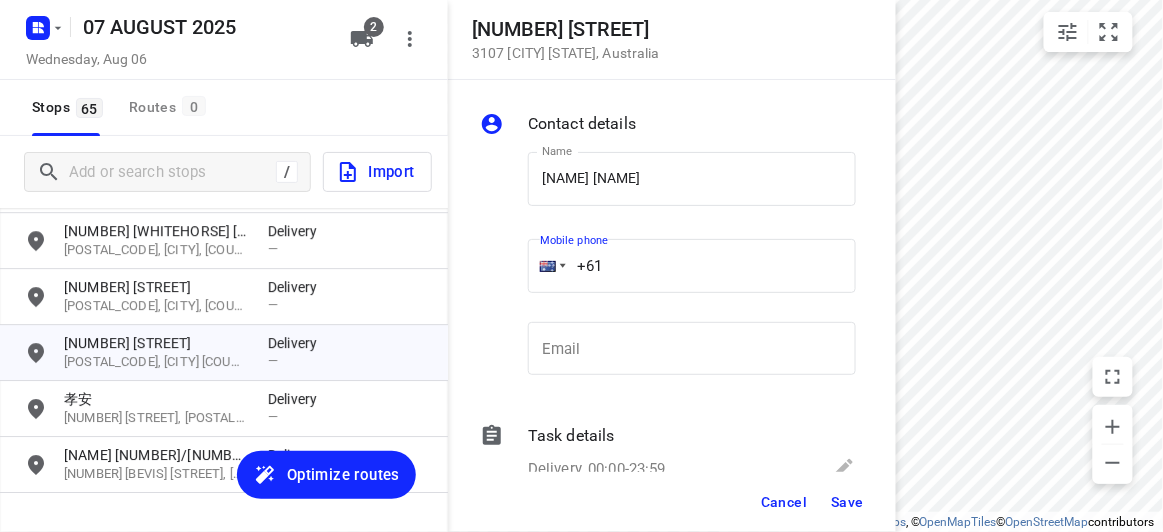 click on "+61" at bounding box center [692, 266] 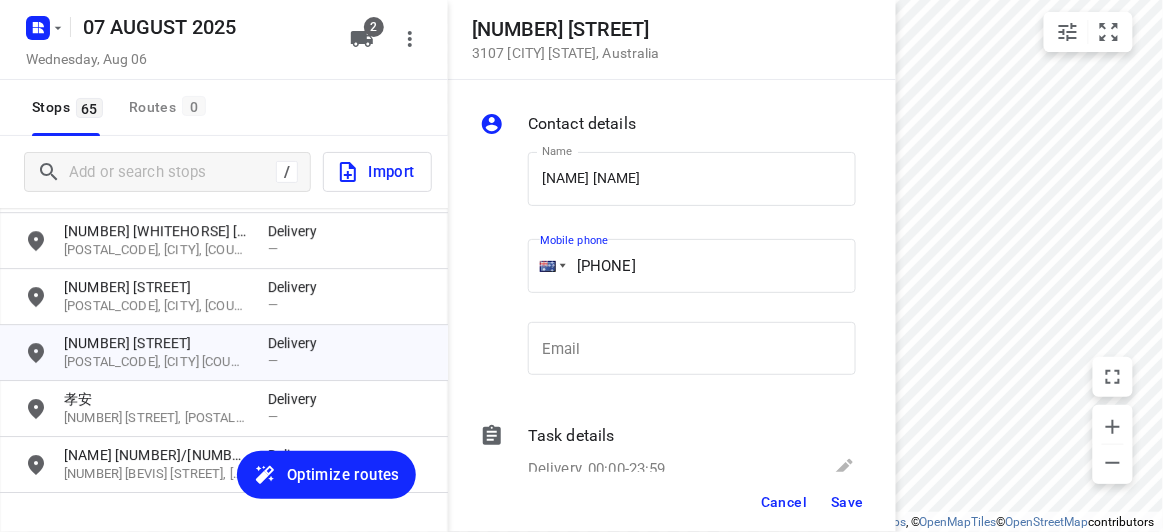 type on "+61 468330585" 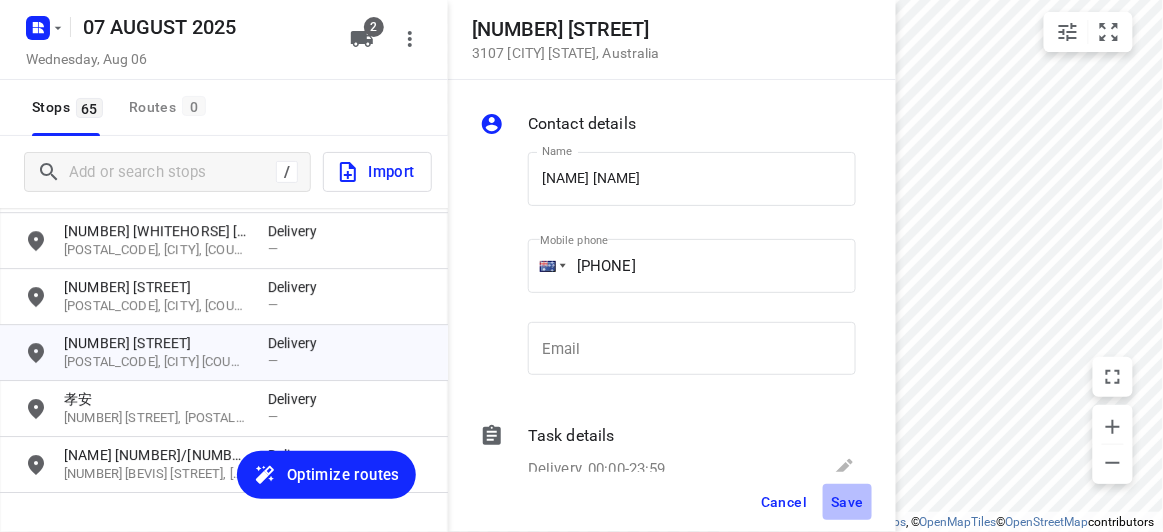 click on "Save" at bounding box center (847, 502) 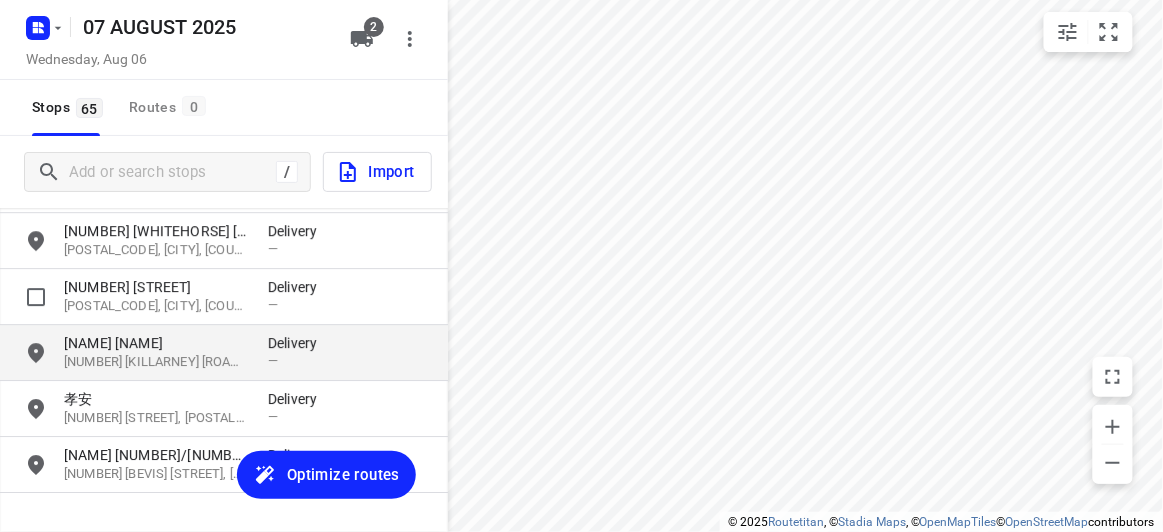 click on "[FIRST] [LAST]" at bounding box center (156, 343) 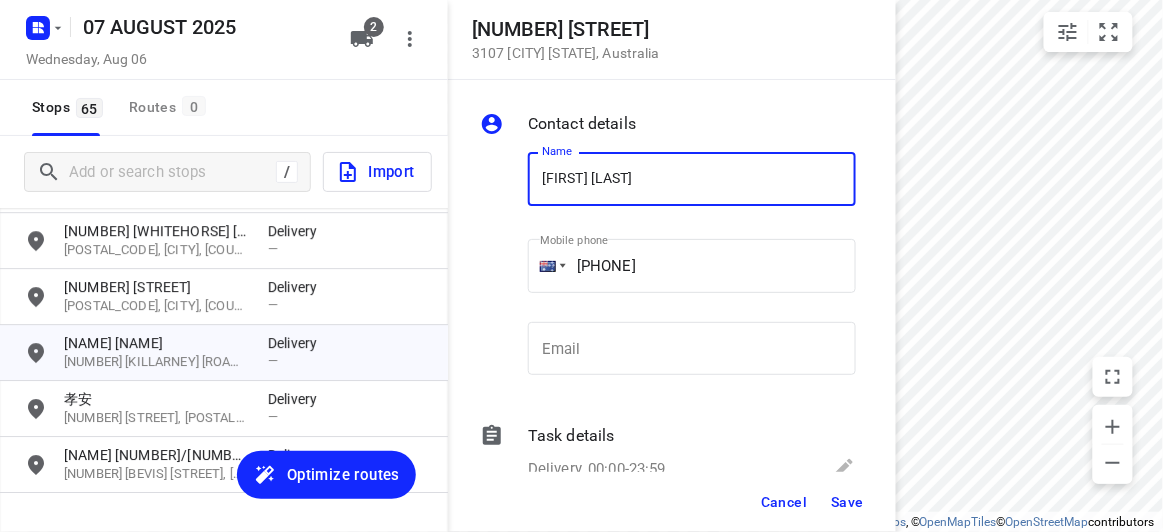 click on "EVE YOUNGSAM" at bounding box center (692, 179) 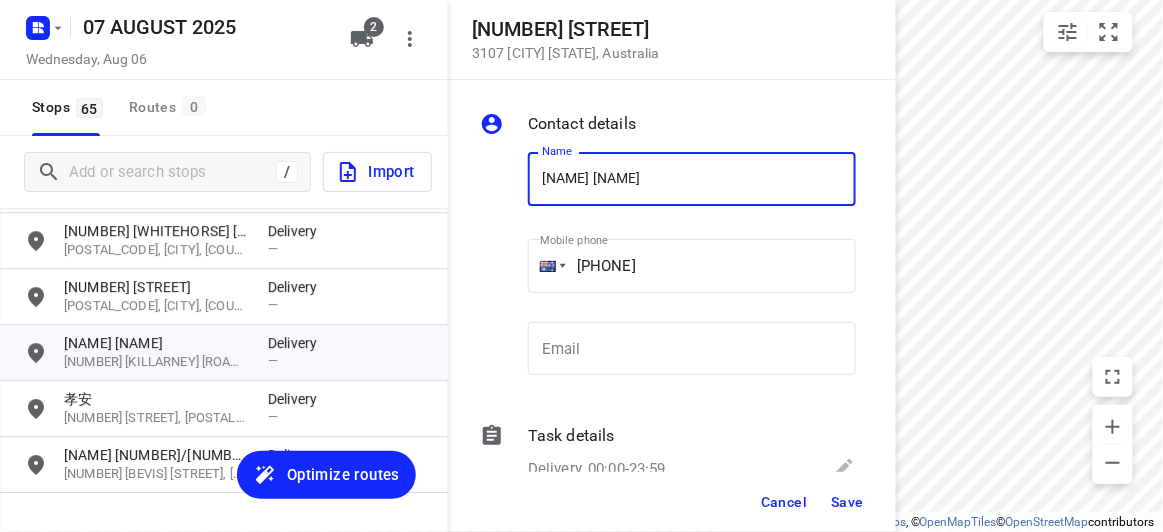 click on "Save" at bounding box center (847, 502) 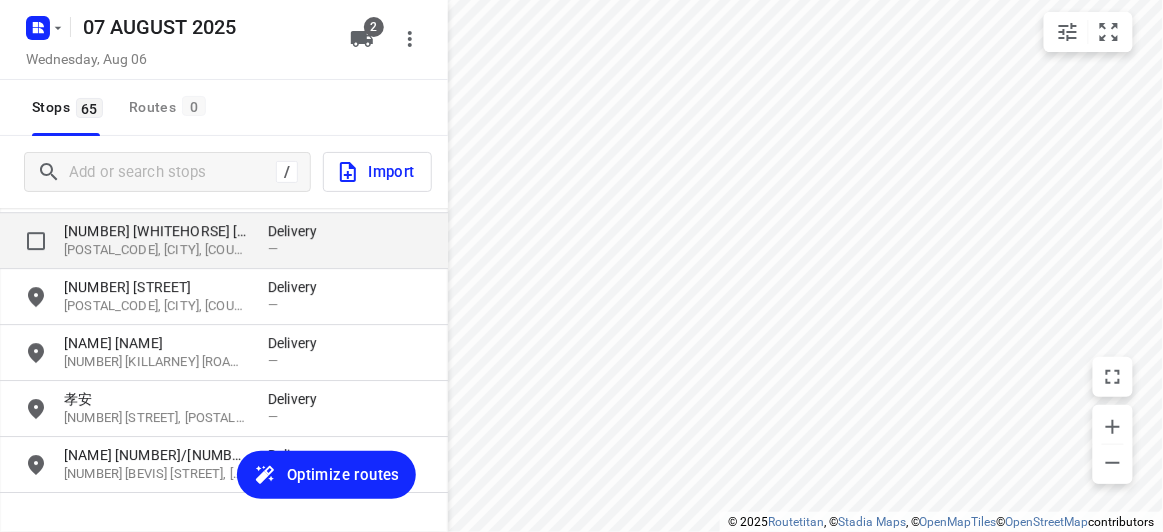 click on "692 Whitehorse Road 3127, Mont Albert, AU Delivery —" at bounding box center (224, 241) 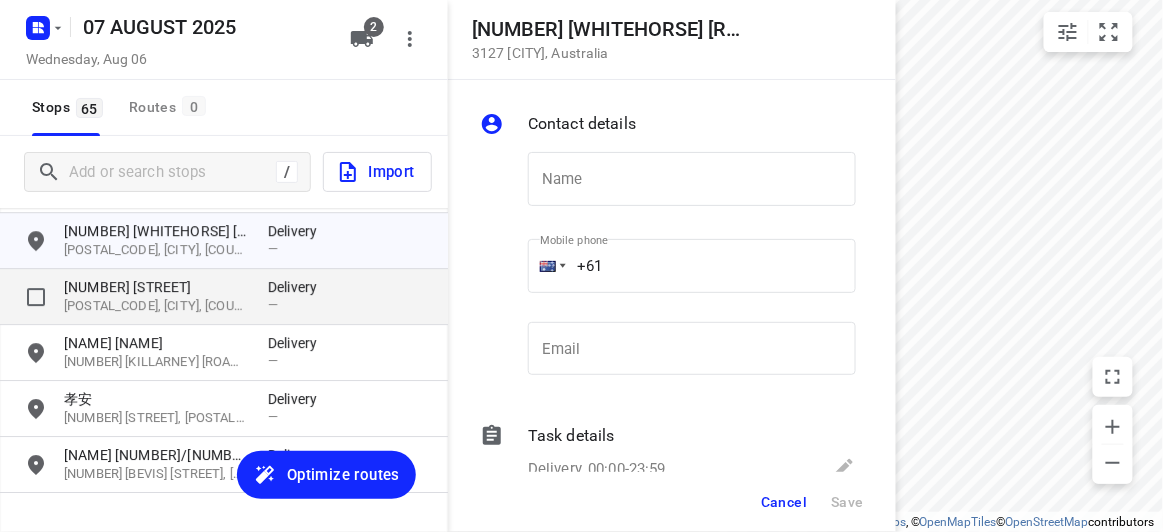 click on "[NUMBER] [STREET]" at bounding box center [156, 287] 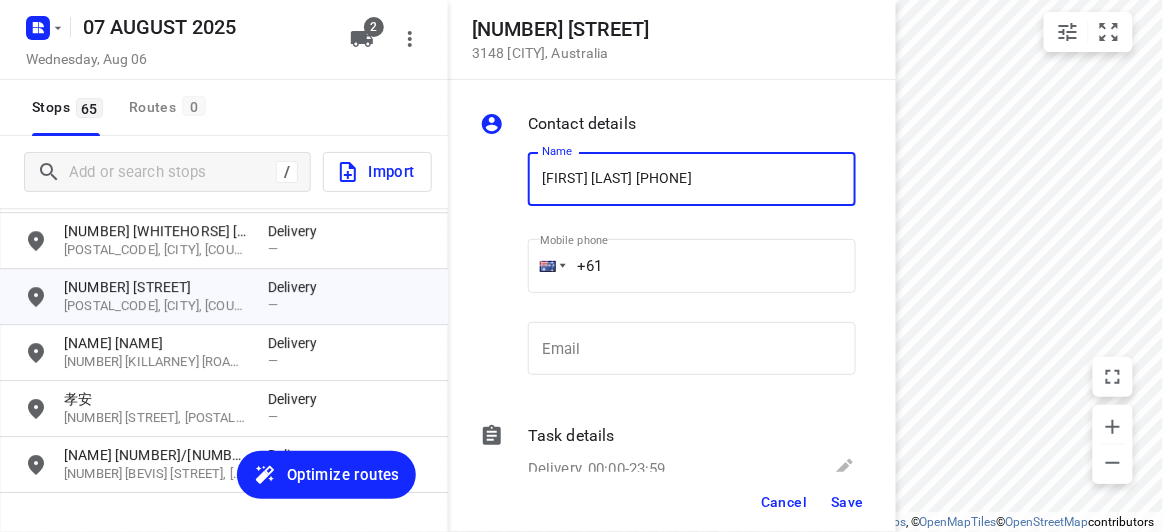 type on "SAMANTHA CHEW 2/1+61411959750" 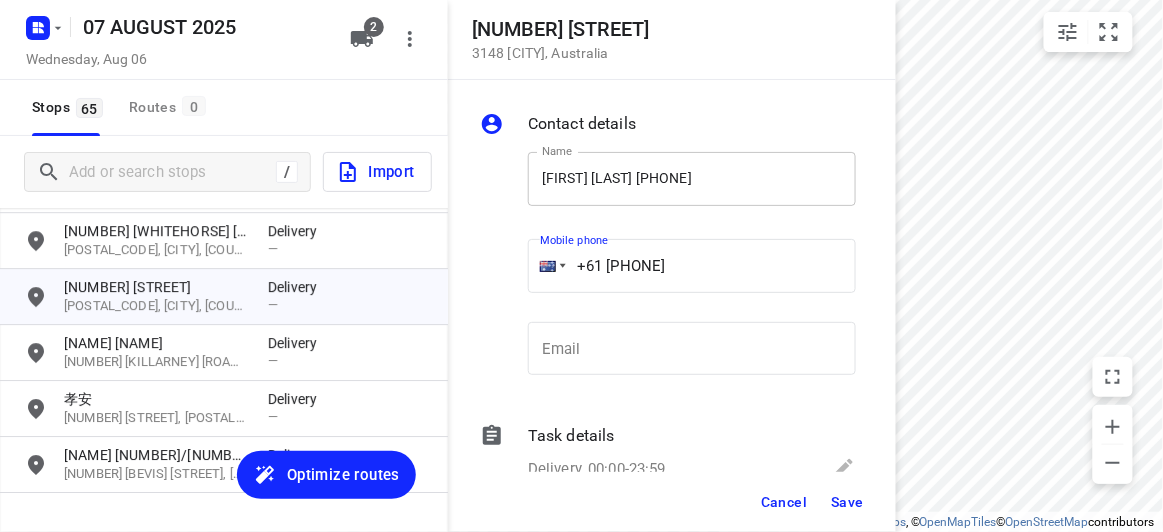 type on "[PHONE]" 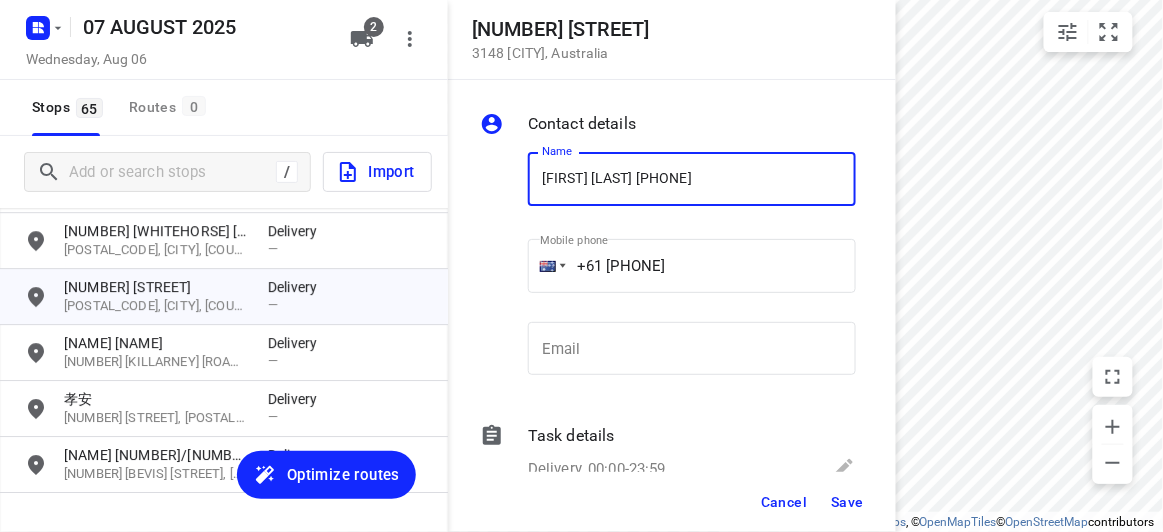 drag, startPoint x: 808, startPoint y: 188, endPoint x: 683, endPoint y: 188, distance: 125 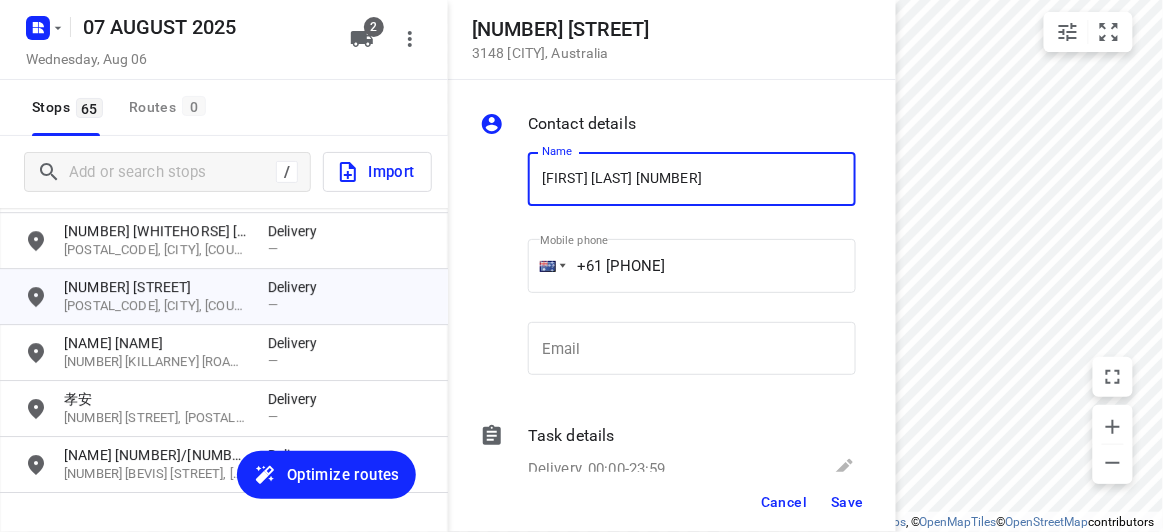 type on "[NAME] [NAME] [NUMBER]/[NUMBER]" 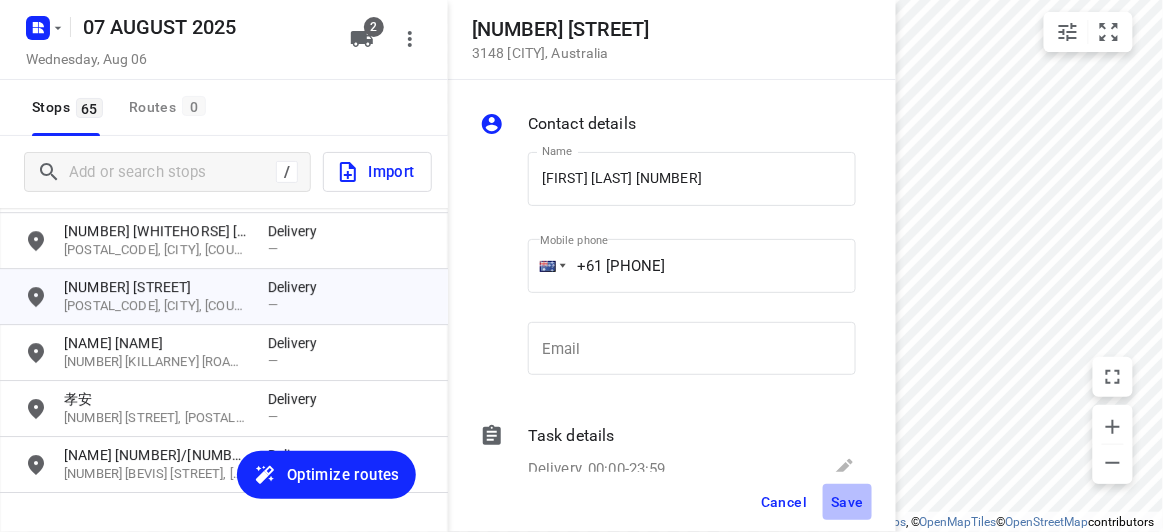 click on "Save" at bounding box center [847, 502] 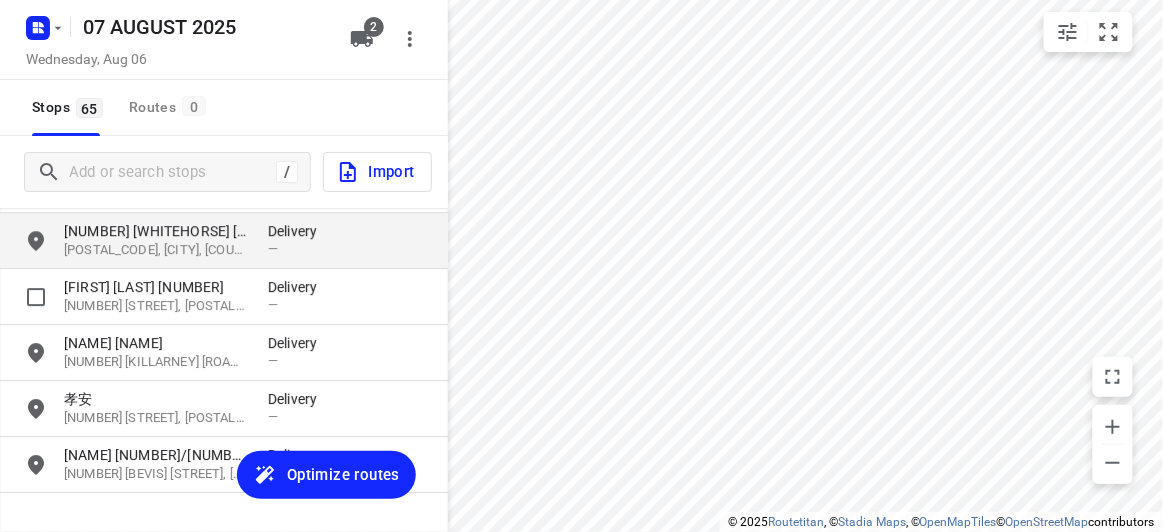 click on "3127, Mont Albert, AU" at bounding box center [156, 250] 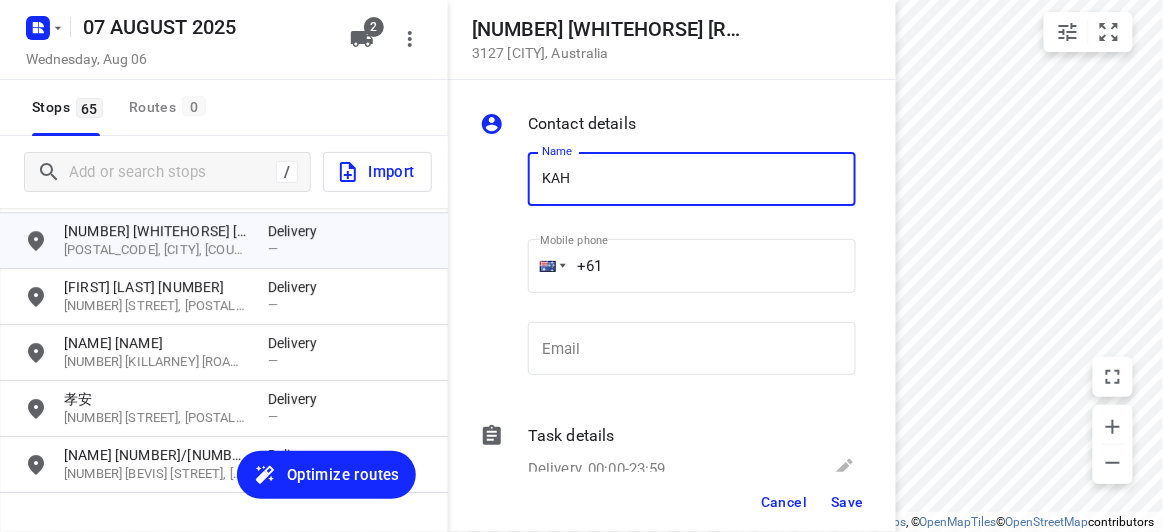 type on "[NAME] [NUMBER]/[NUMBER]" 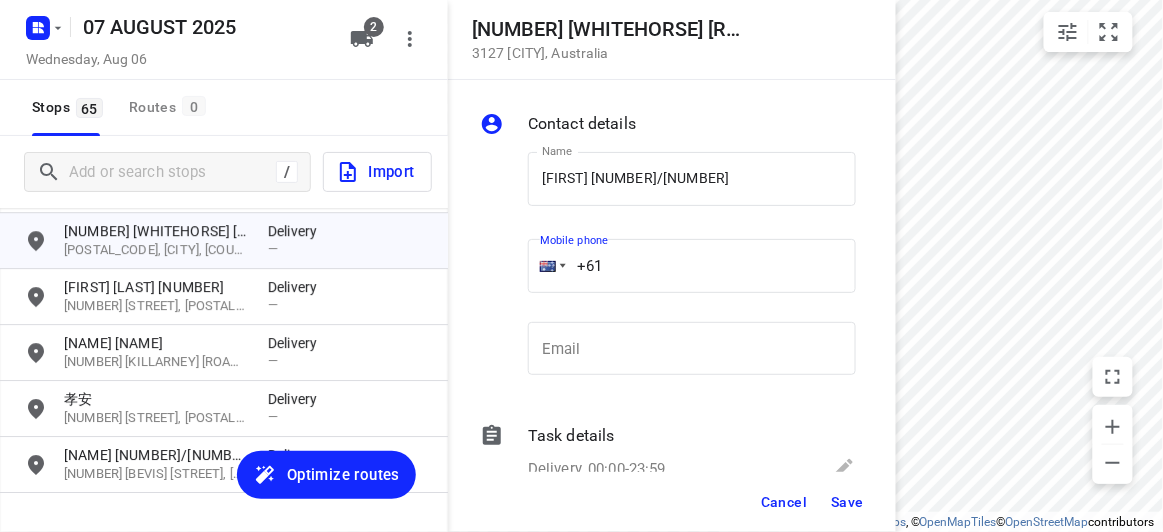 drag, startPoint x: 638, startPoint y: 273, endPoint x: 539, endPoint y: 276, distance: 99.04544 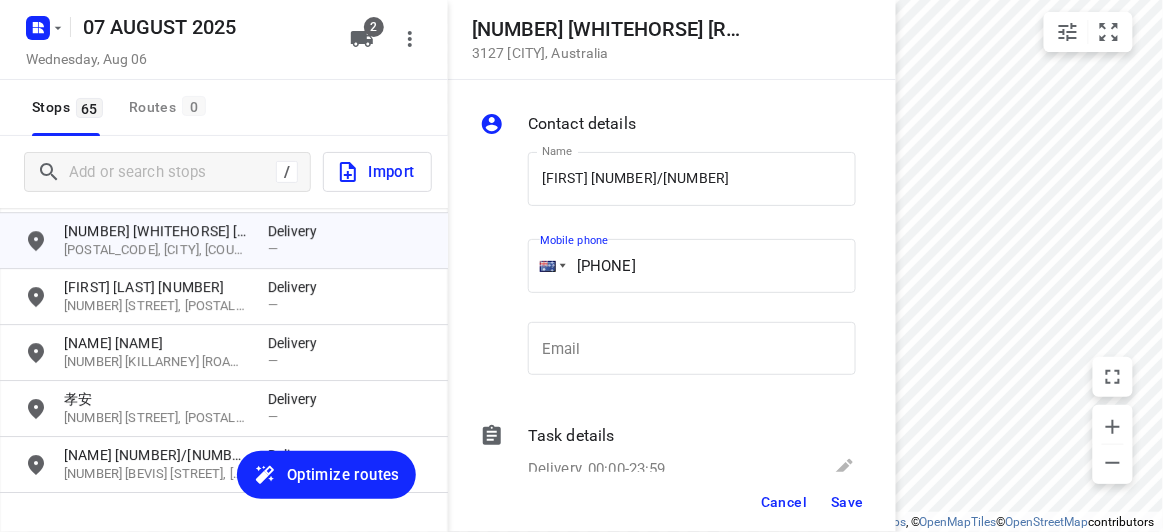 type on "+61 430886680" 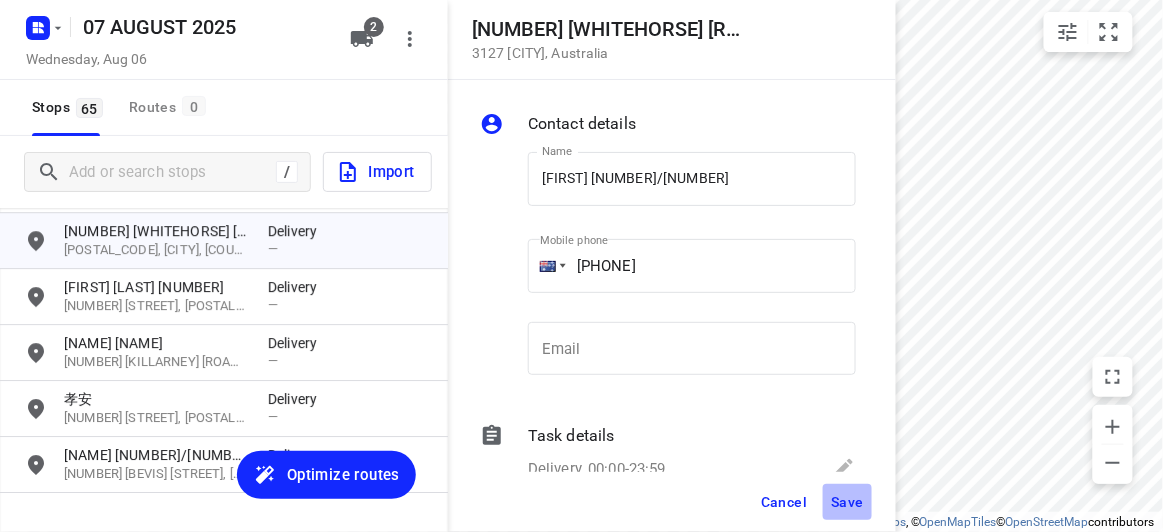 click on "Save" at bounding box center (847, 502) 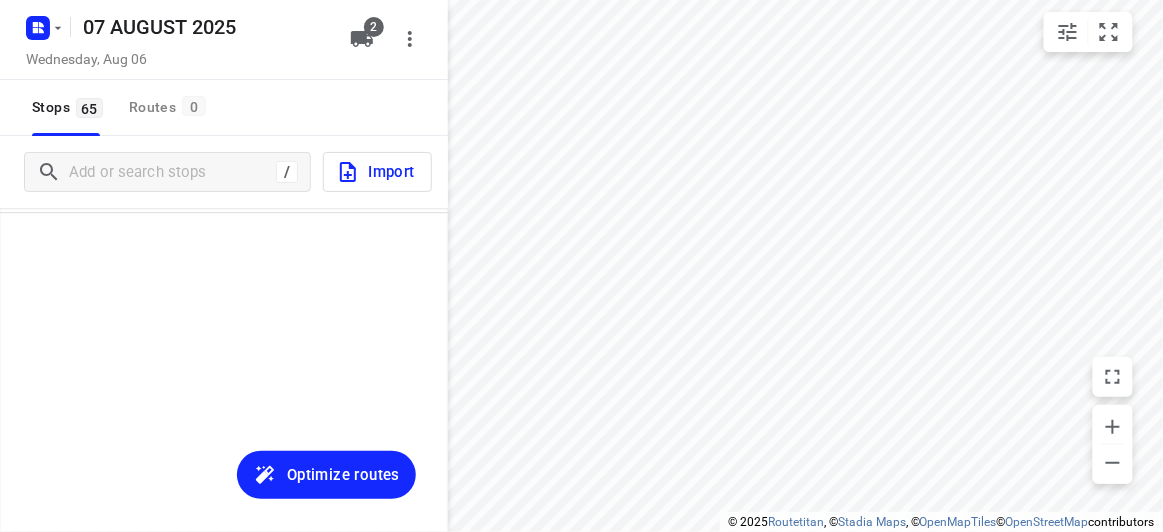 scroll, scrollTop: 2939, scrollLeft: 0, axis: vertical 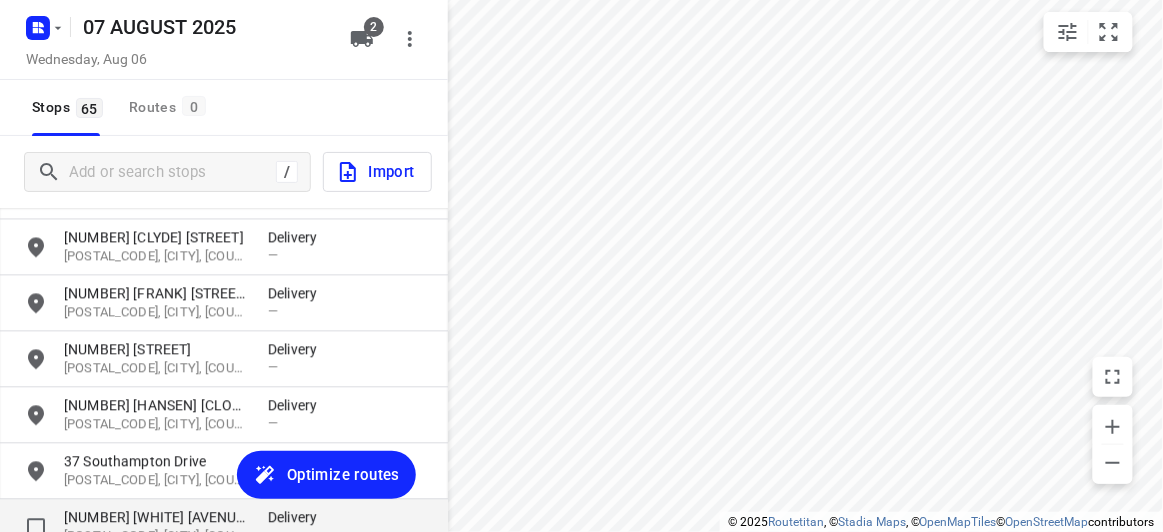 click on "45 White Avenue 3102, Kew East, AU Delivery —" at bounding box center [224, 528] 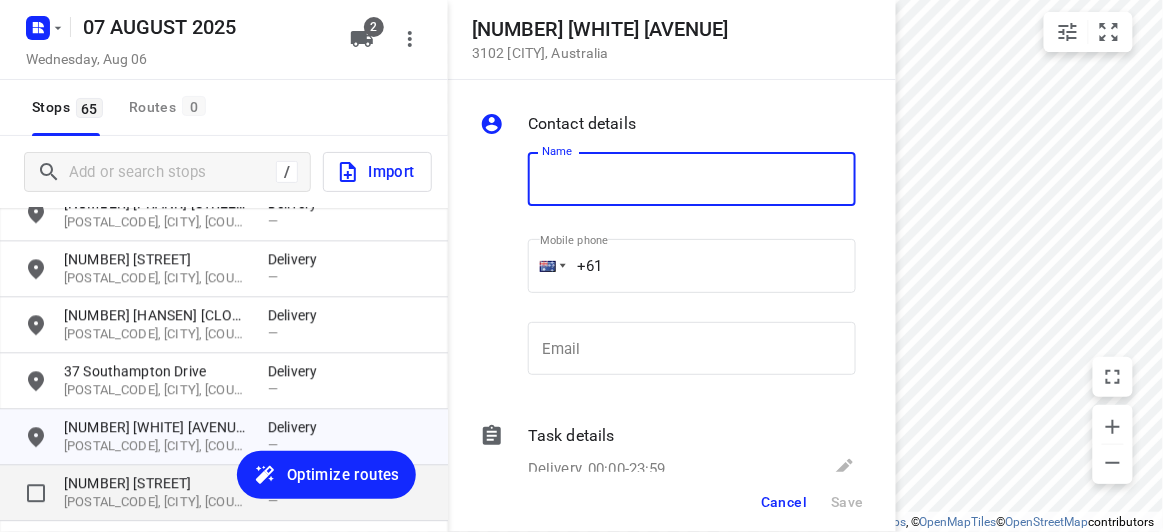 click on "15 Hertford Crescent" at bounding box center [156, 483] 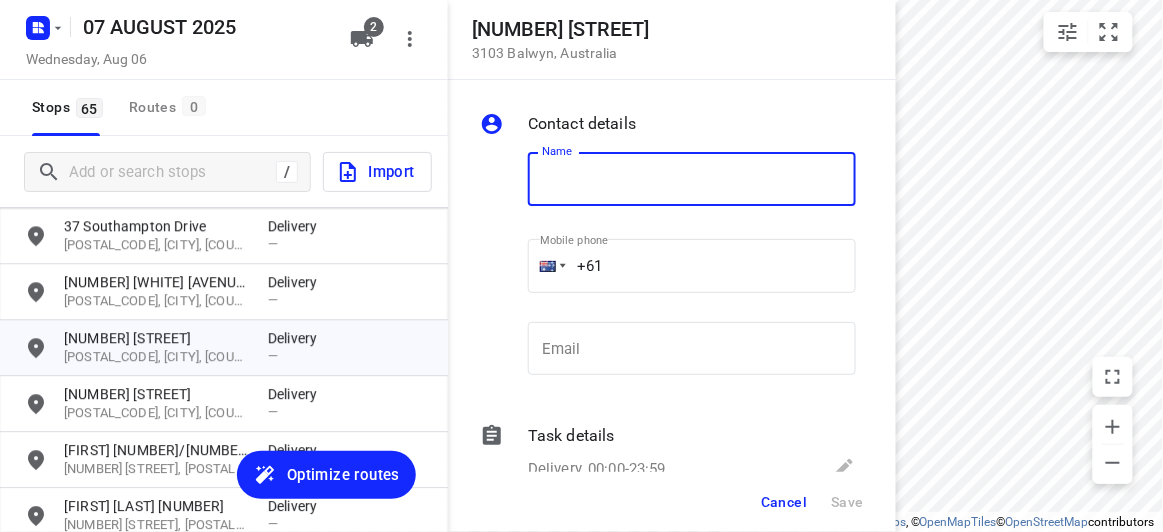 scroll, scrollTop: 3212, scrollLeft: 0, axis: vertical 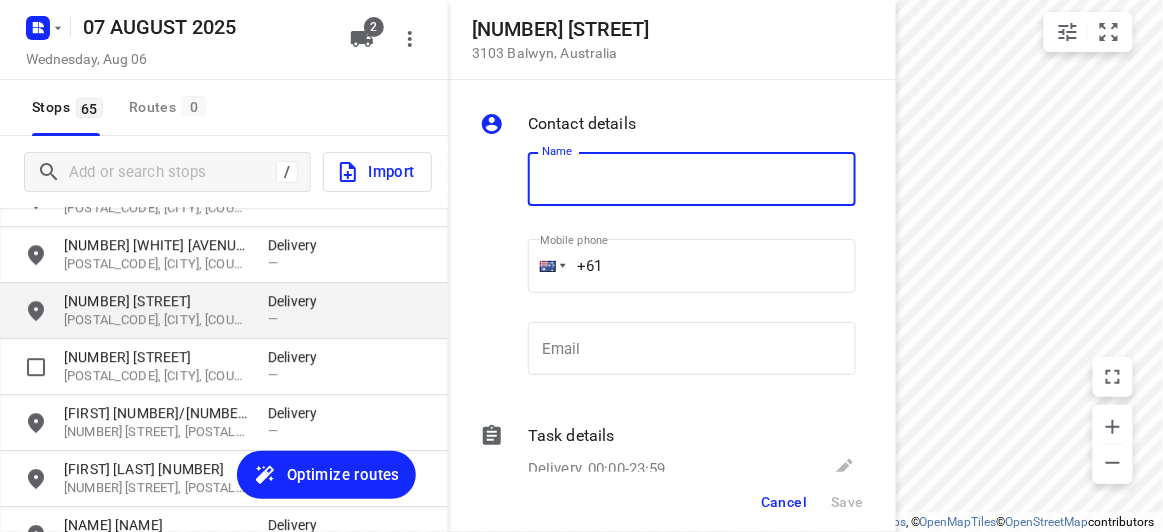 click on "15 Hertford Crescent 3103, Balwyn, AU Delivery —" at bounding box center [224, 311] 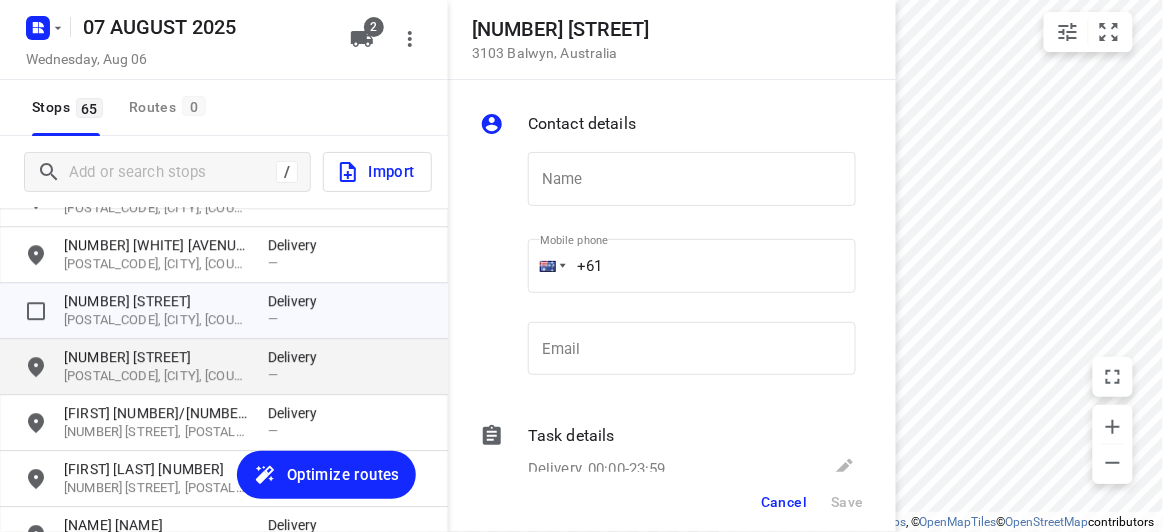 click on "17 Karen Street" at bounding box center [156, 357] 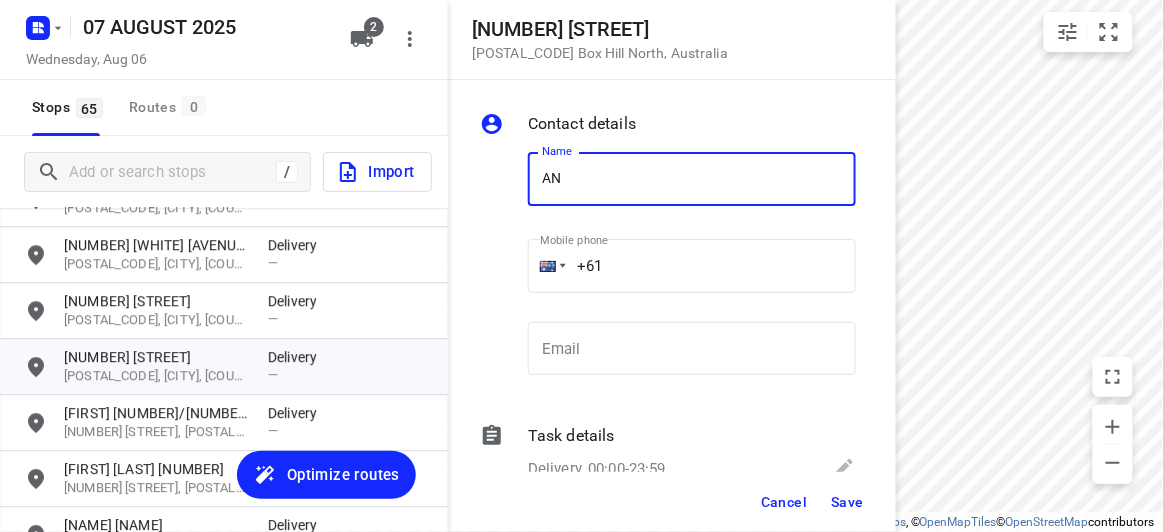 type on "[LAST] [LAST]" 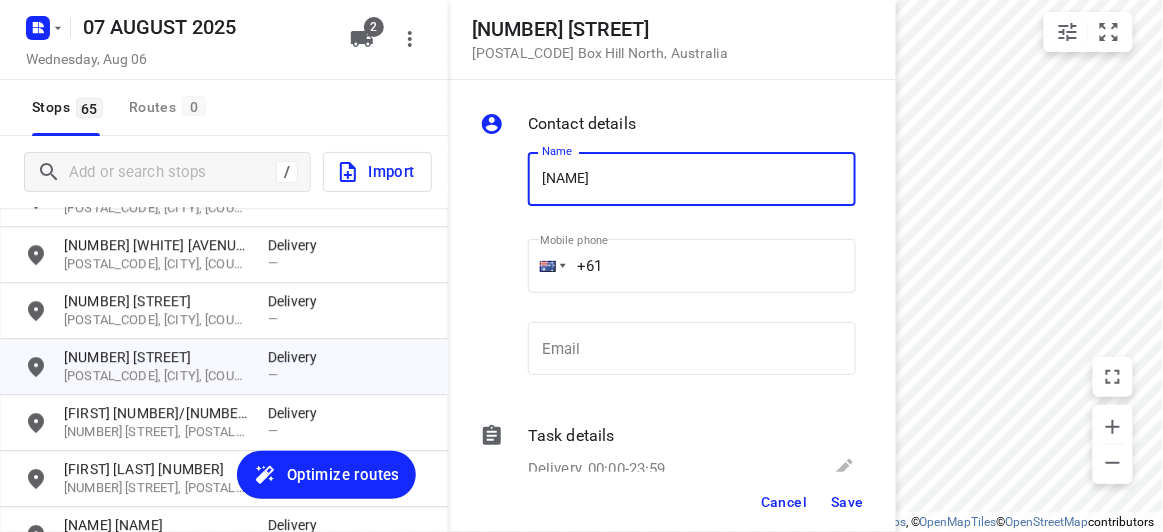 drag, startPoint x: 587, startPoint y: 263, endPoint x: 512, endPoint y: 257, distance: 75.23962 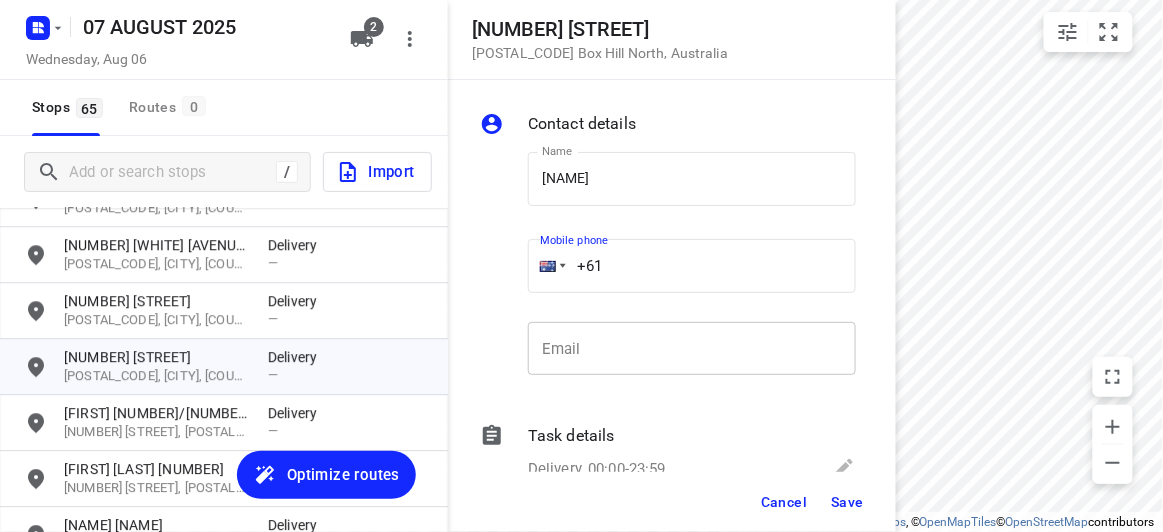 paste on "433016221" 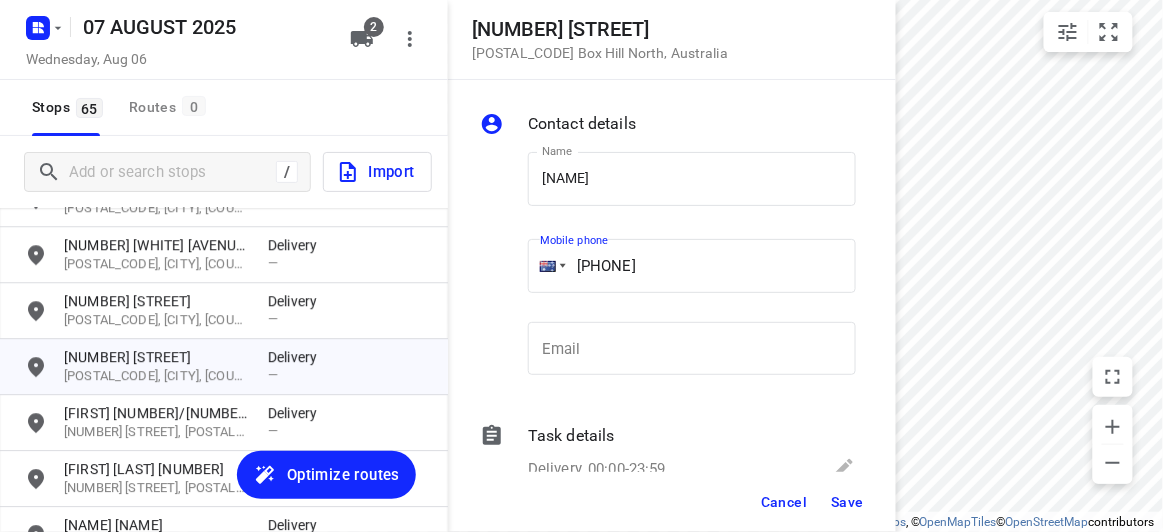 type on "+61 433016221" 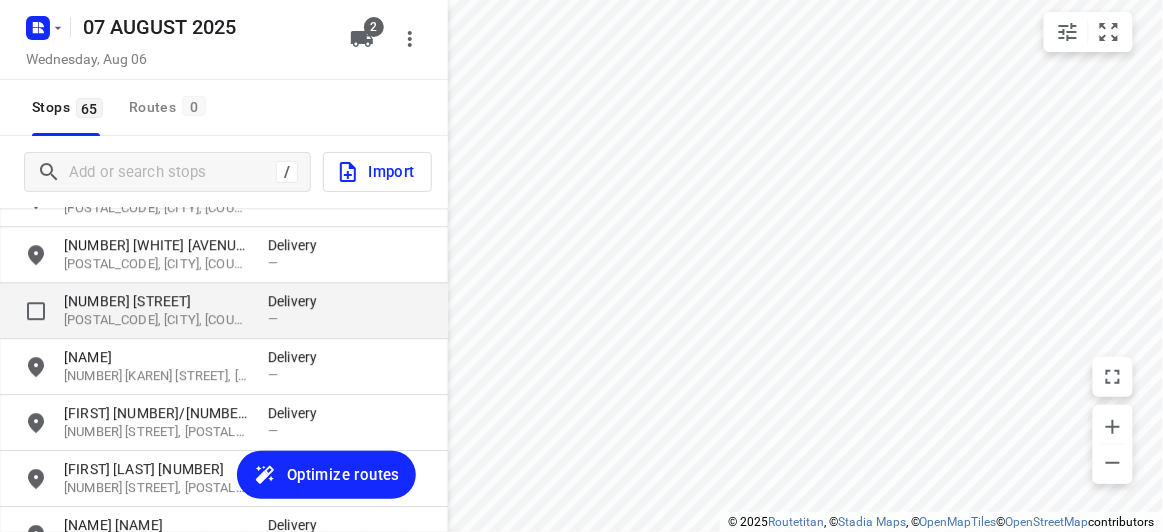 click on "15 Hertford Crescent" at bounding box center [156, 301] 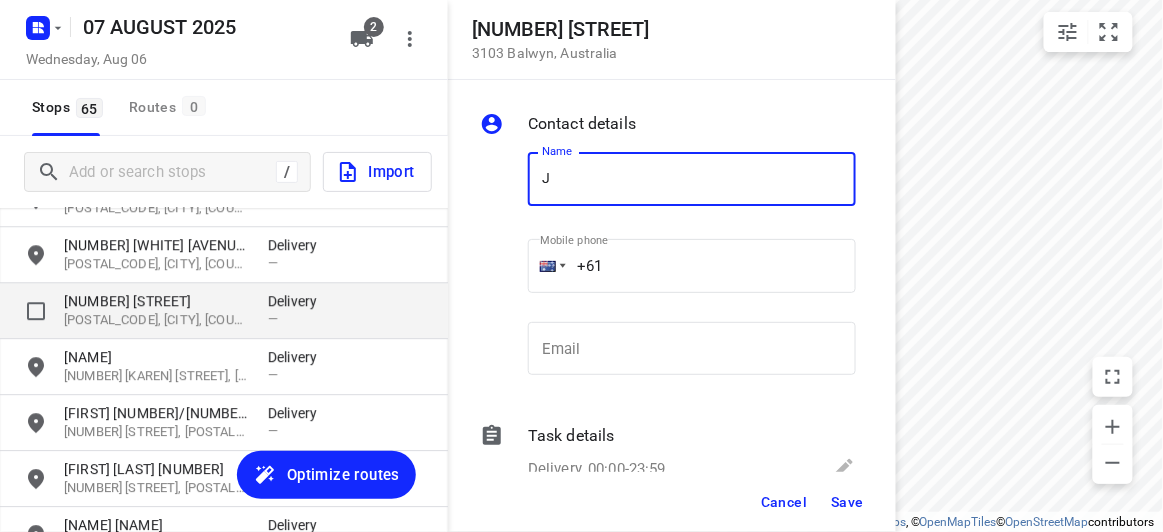 type on "J" 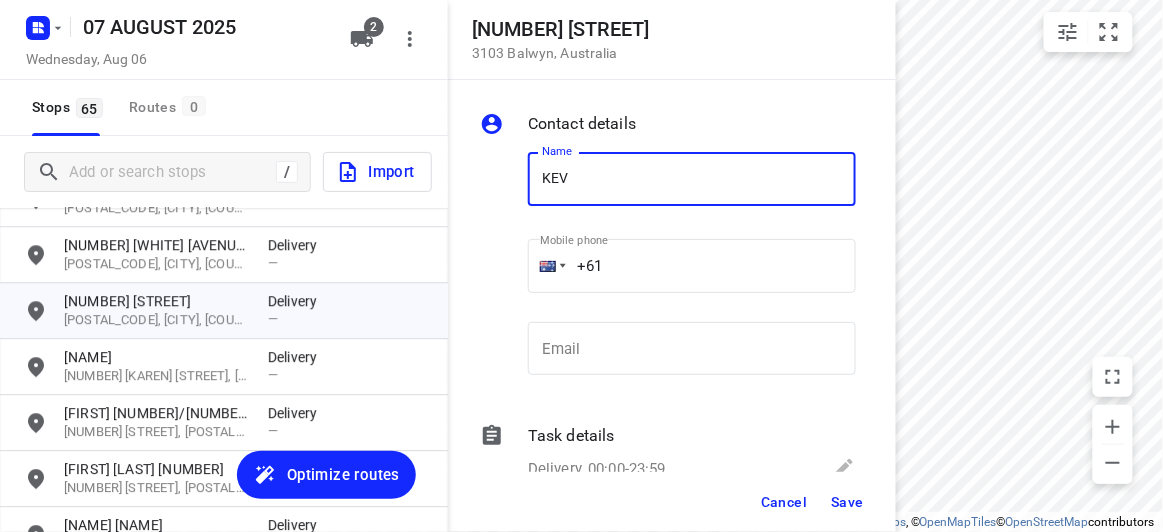 type on "[FIRST] [LAST]" 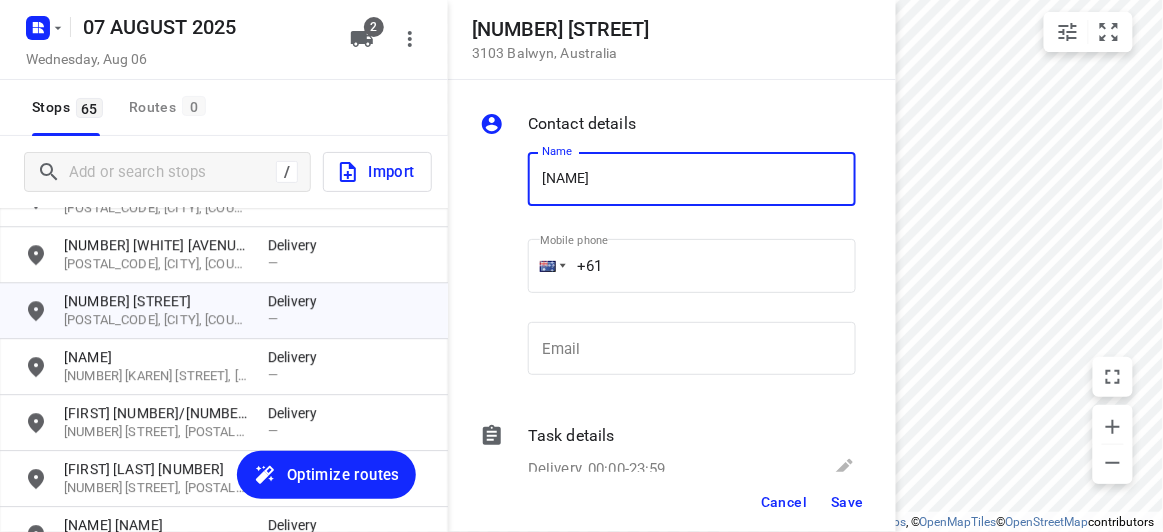 click on "+61" at bounding box center [692, 266] 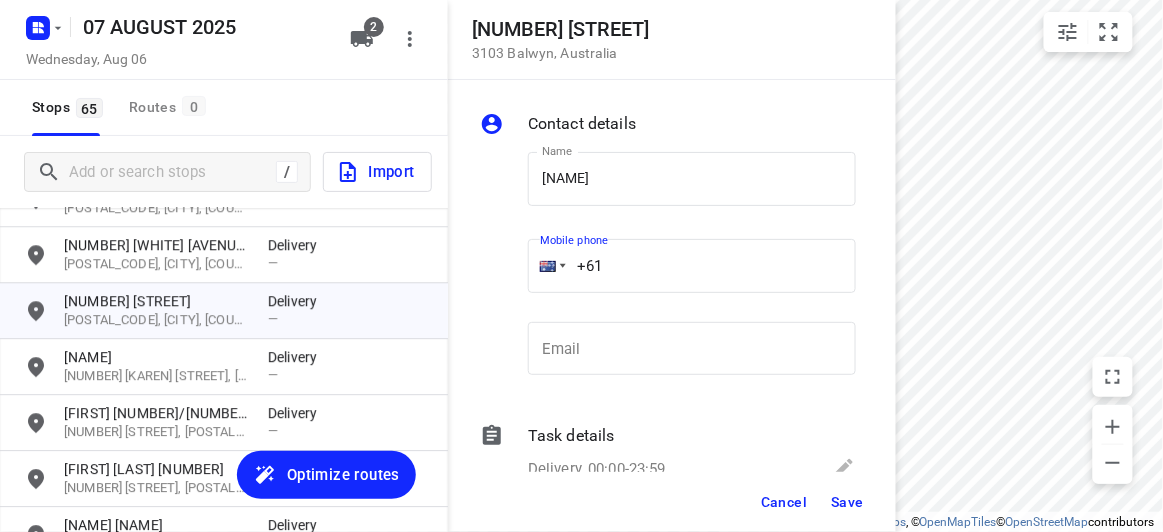 paste on "419889928" 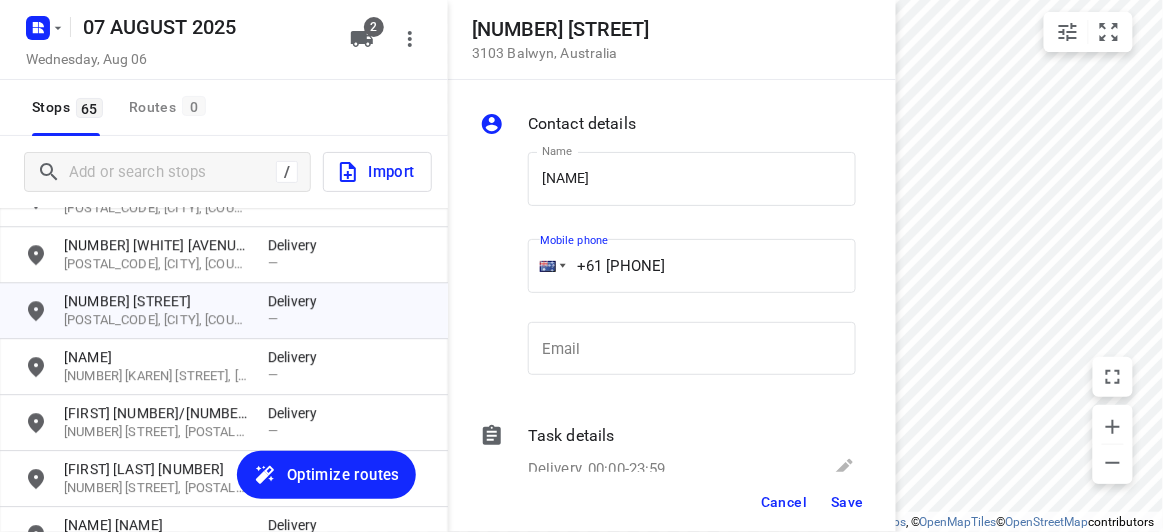 type on "+61 419889928" 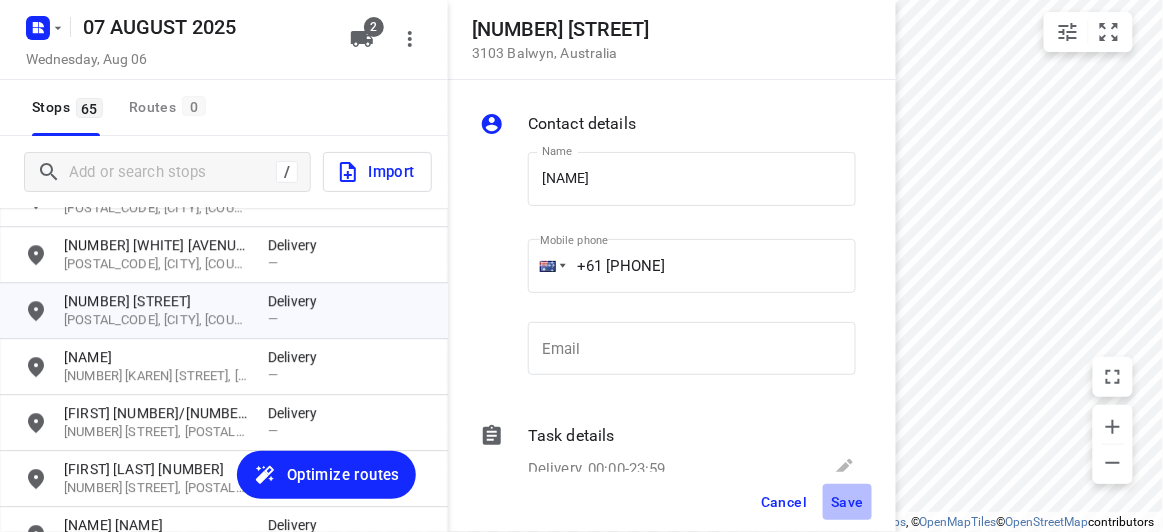 click on "Save" at bounding box center [847, 502] 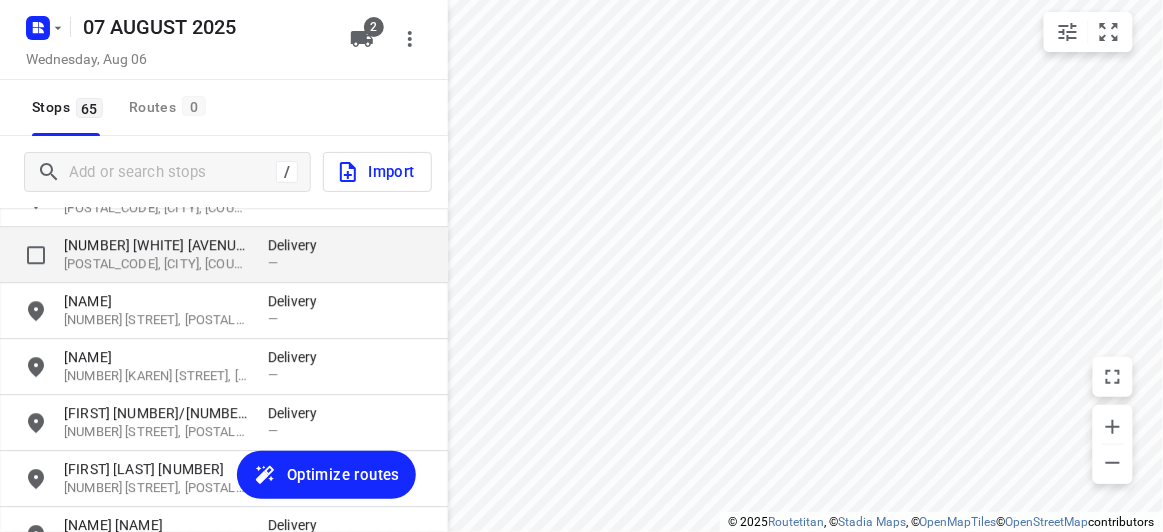 click on "3102, Kew East, AU" at bounding box center (156, 264) 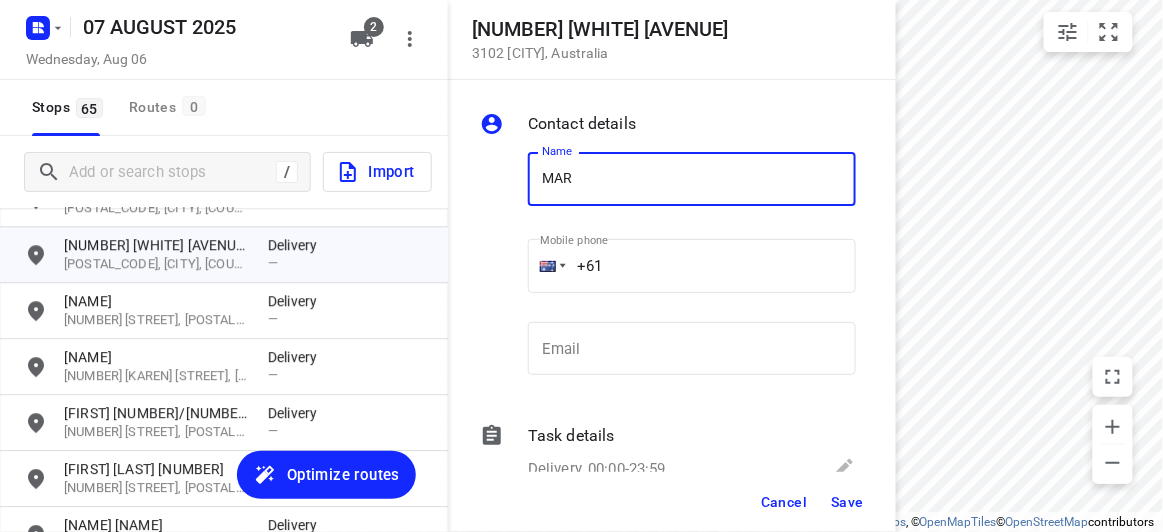 type on "[FIRST]" 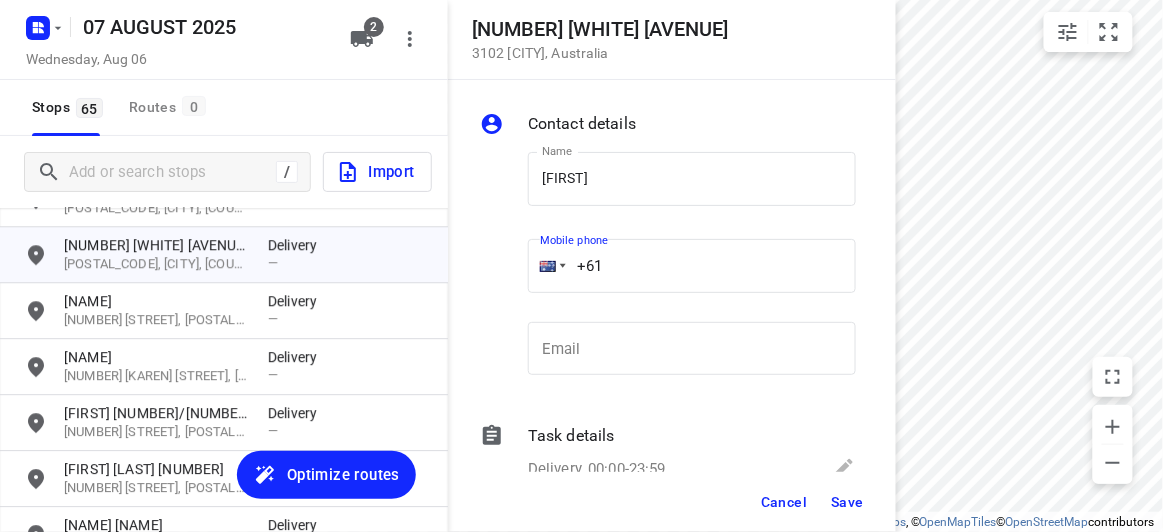 drag, startPoint x: 539, startPoint y: 284, endPoint x: 503, endPoint y: 285, distance: 36.013885 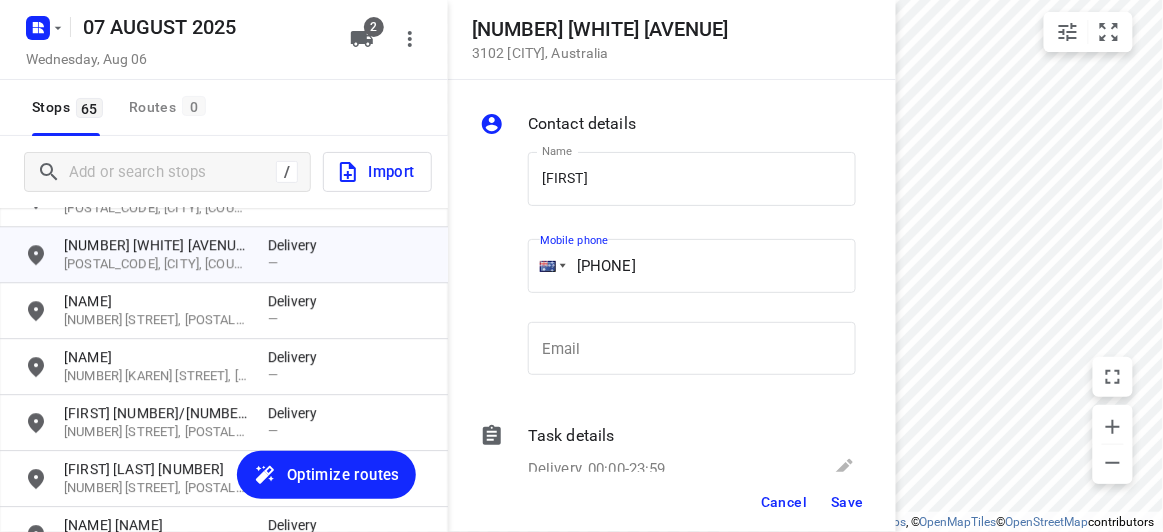 type on "+61 433325450" 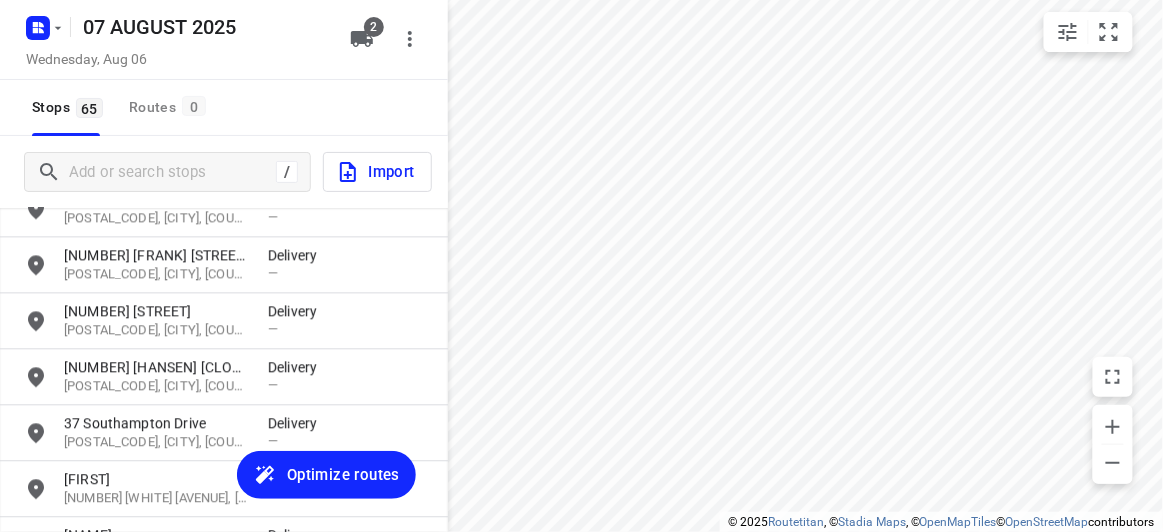 scroll, scrollTop: 2939, scrollLeft: 0, axis: vertical 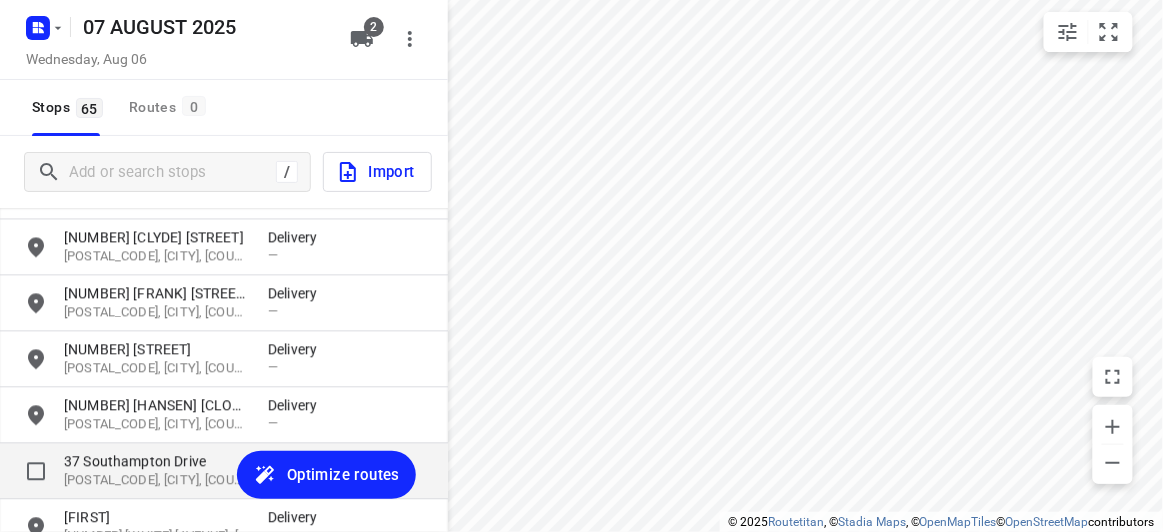 click on "37 Southampton Drive" at bounding box center [156, 462] 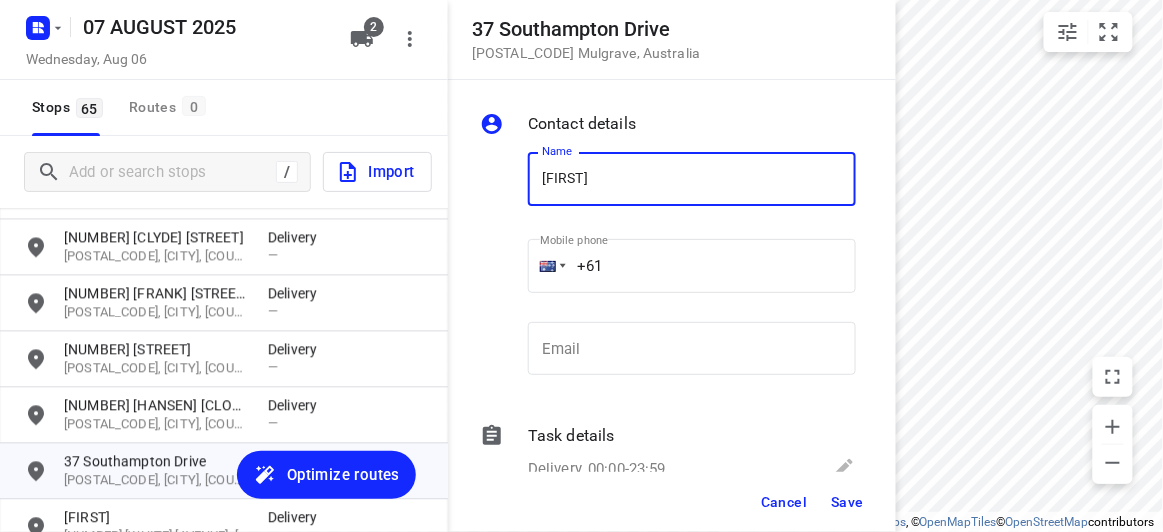 type on "[NAME]" 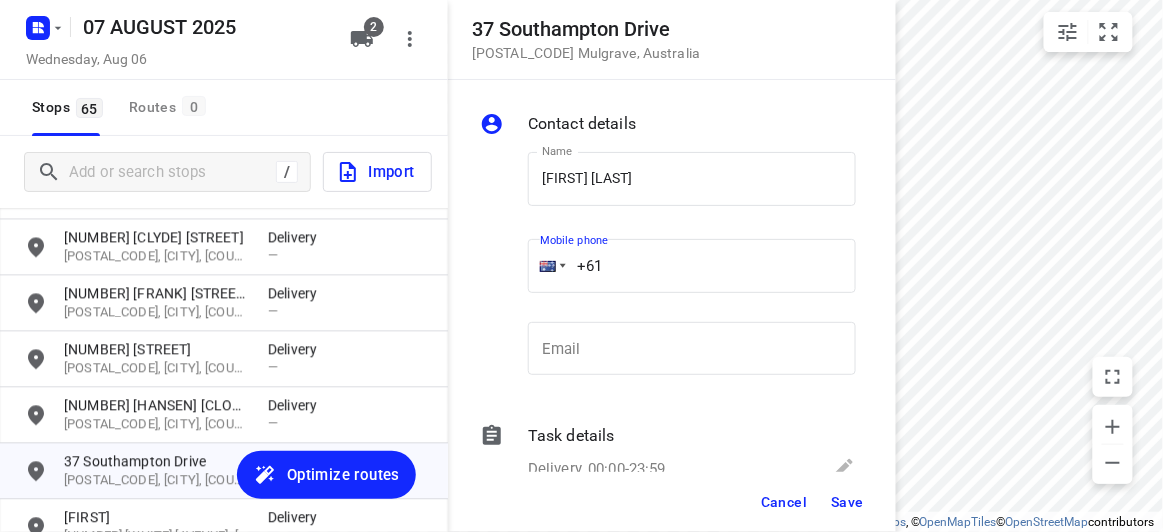 drag, startPoint x: 655, startPoint y: 256, endPoint x: 478, endPoint y: 263, distance: 177.13837 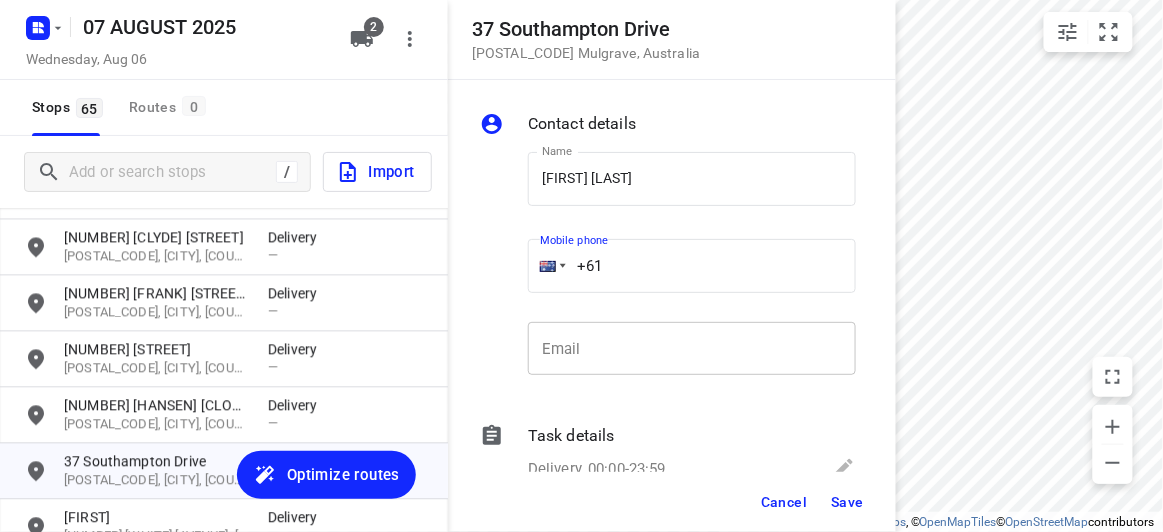 paste on "433325450" 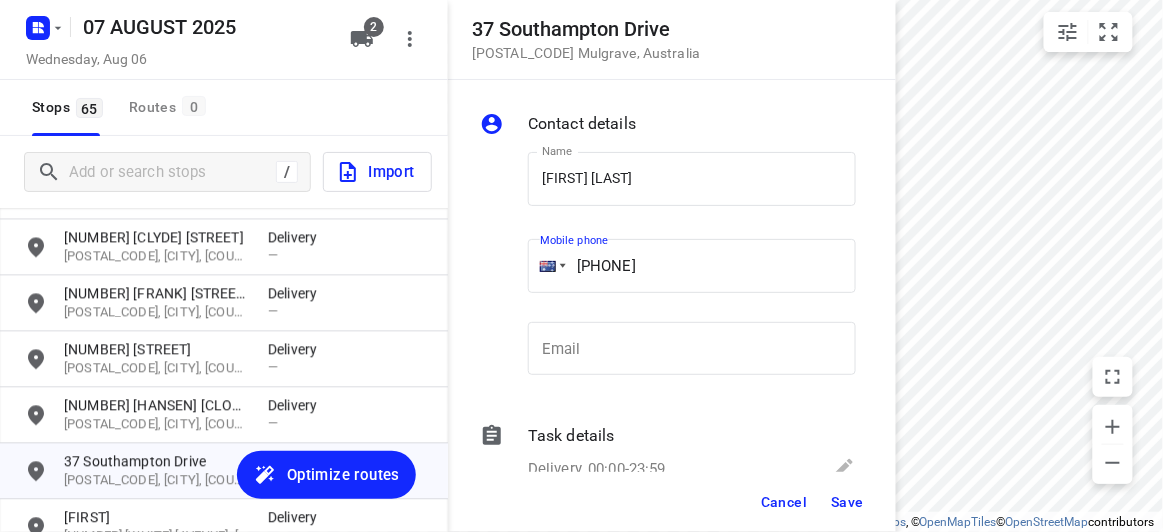 type on "+61 433325450" 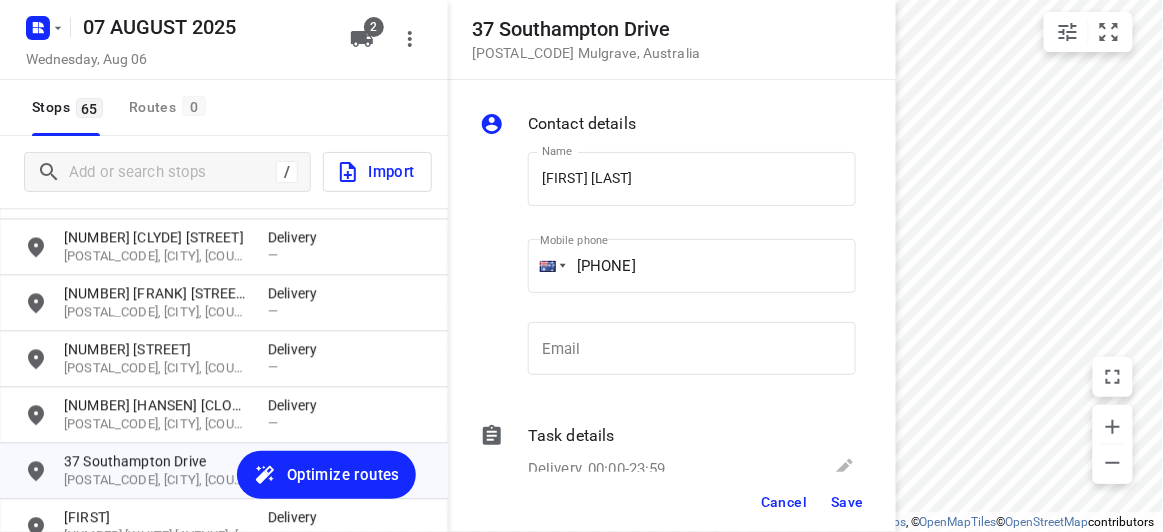 click on "Cancel Save" at bounding box center [672, 502] 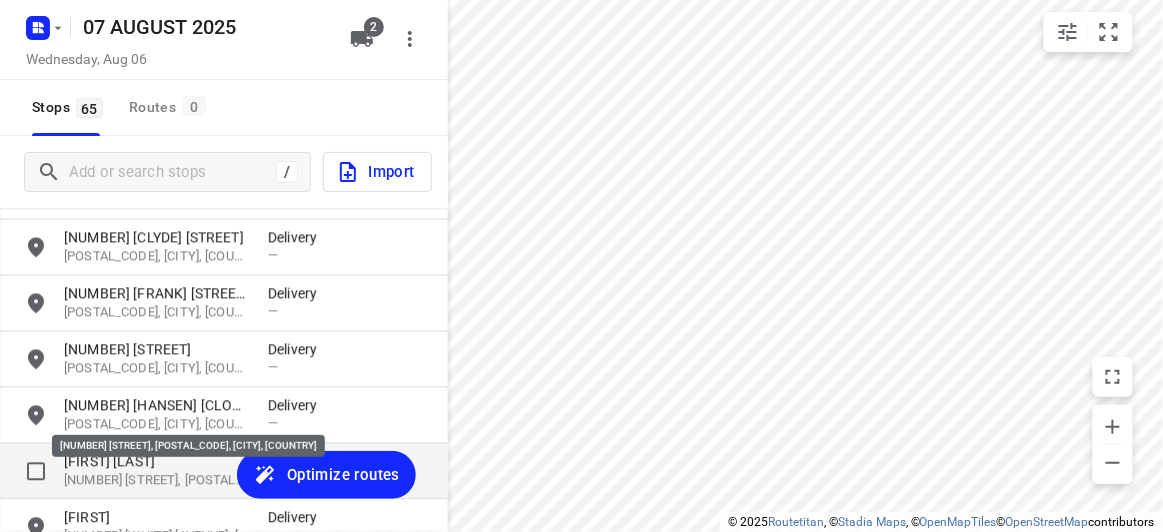 drag, startPoint x: 138, startPoint y: 479, endPoint x: 190, endPoint y: 449, distance: 60.033325 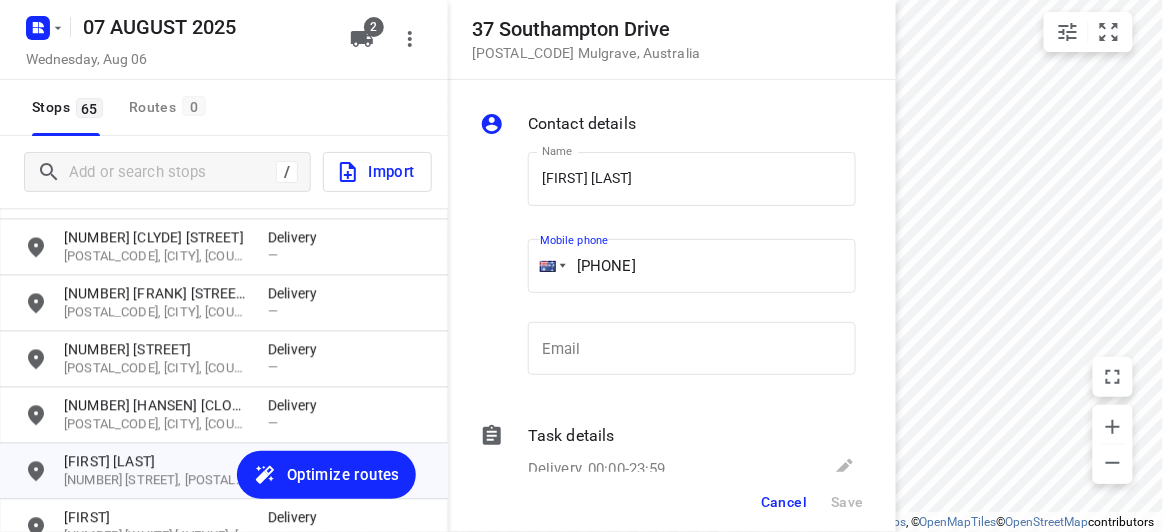 drag, startPoint x: 689, startPoint y: 271, endPoint x: 606, endPoint y: 277, distance: 83.21658 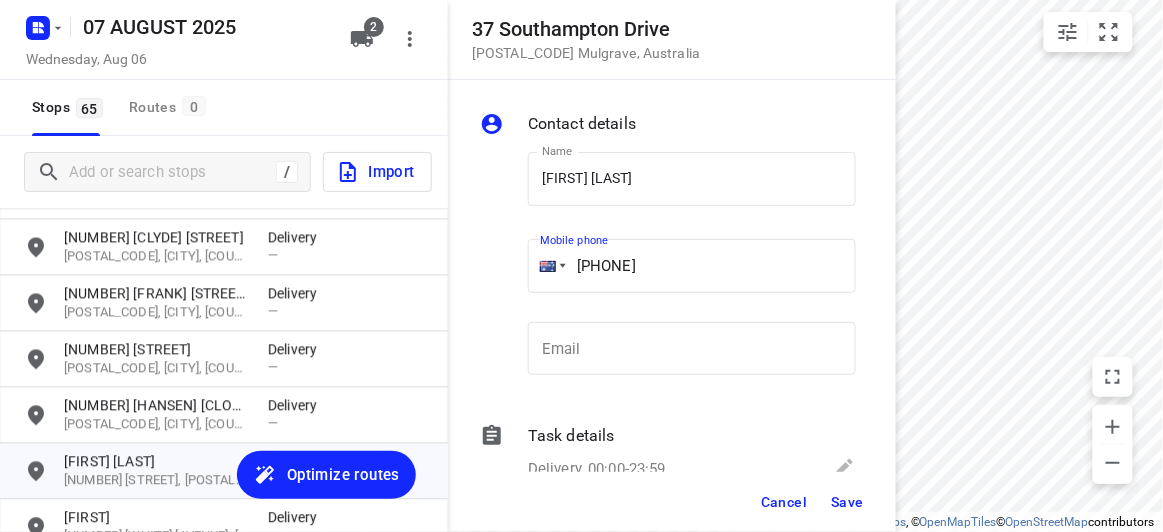 type on "+61 422264797" 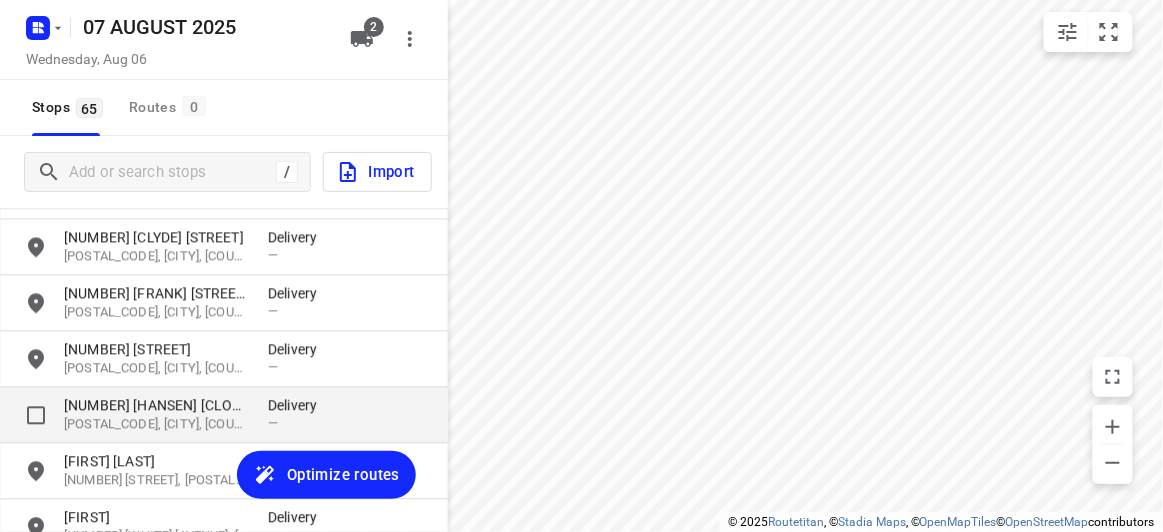 click on "[NUMBER] [STREET]" at bounding box center [156, 406] 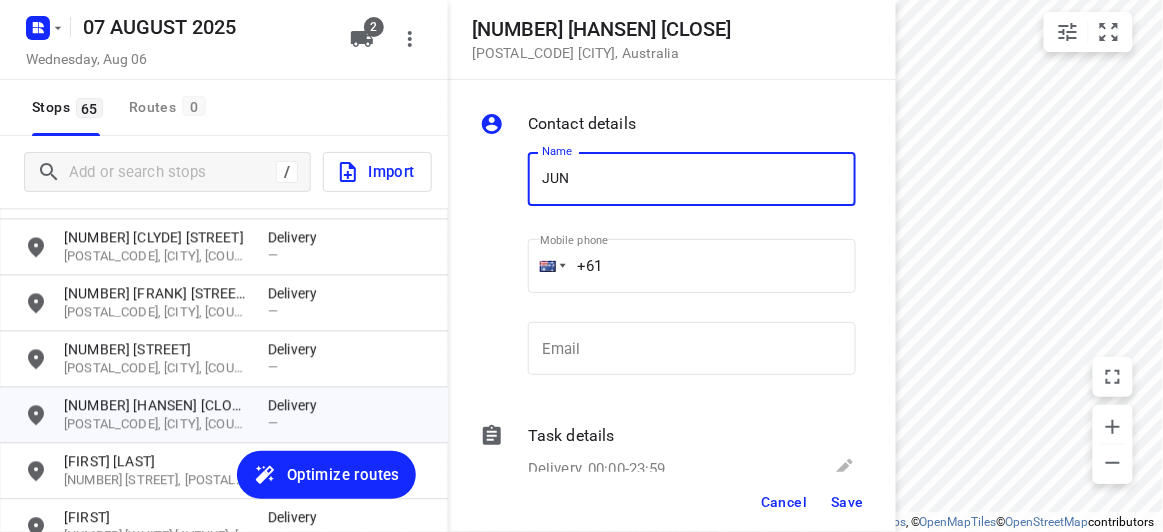 type on "[FIRST] [LAST]" 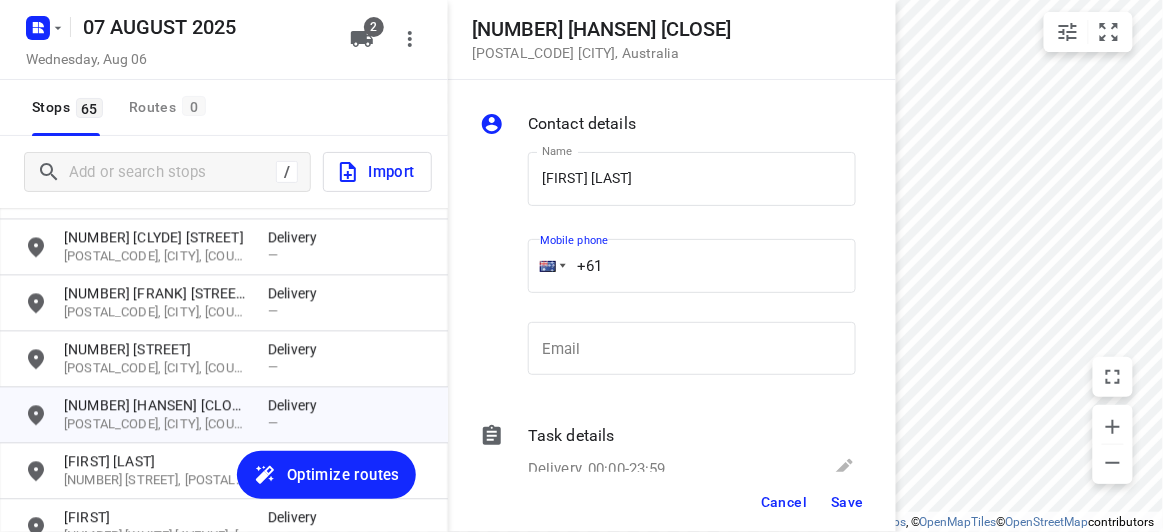 drag, startPoint x: 618, startPoint y: 268, endPoint x: 540, endPoint y: 271, distance: 78.05767 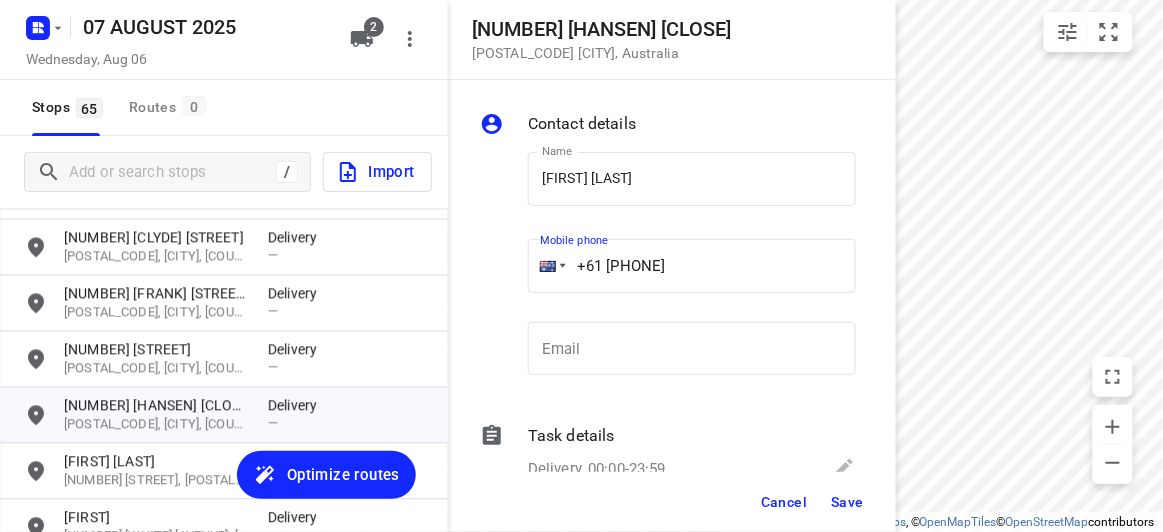 type on "[PHONE]" 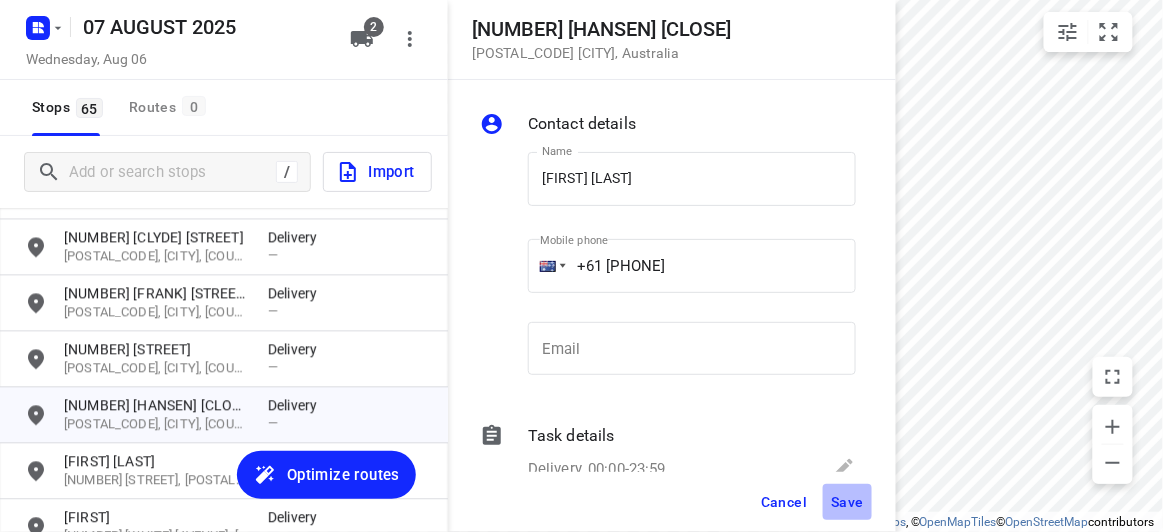 click on "Save" at bounding box center (847, 502) 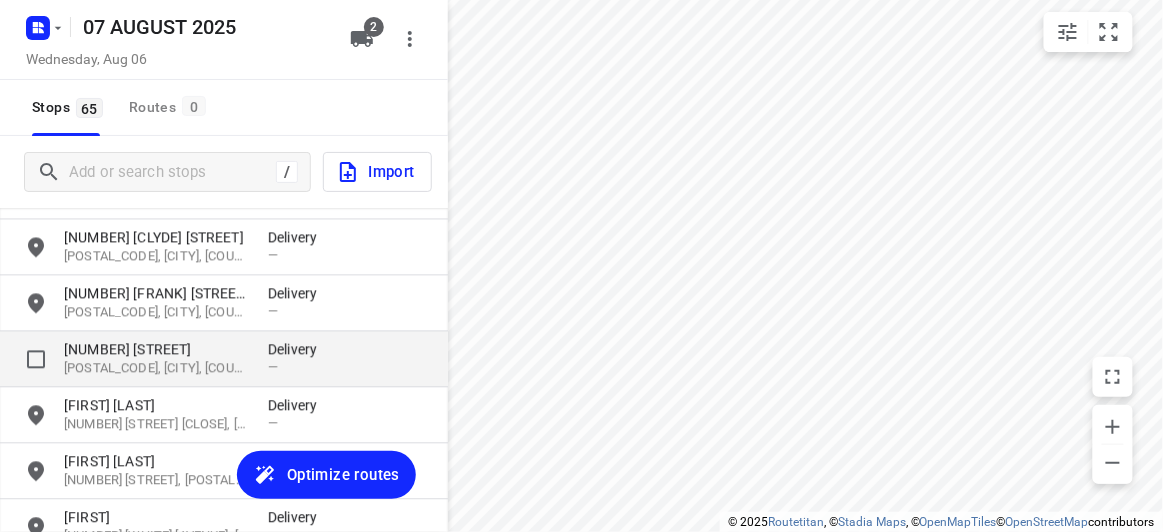 click on "30 Frater Street" at bounding box center (156, 350) 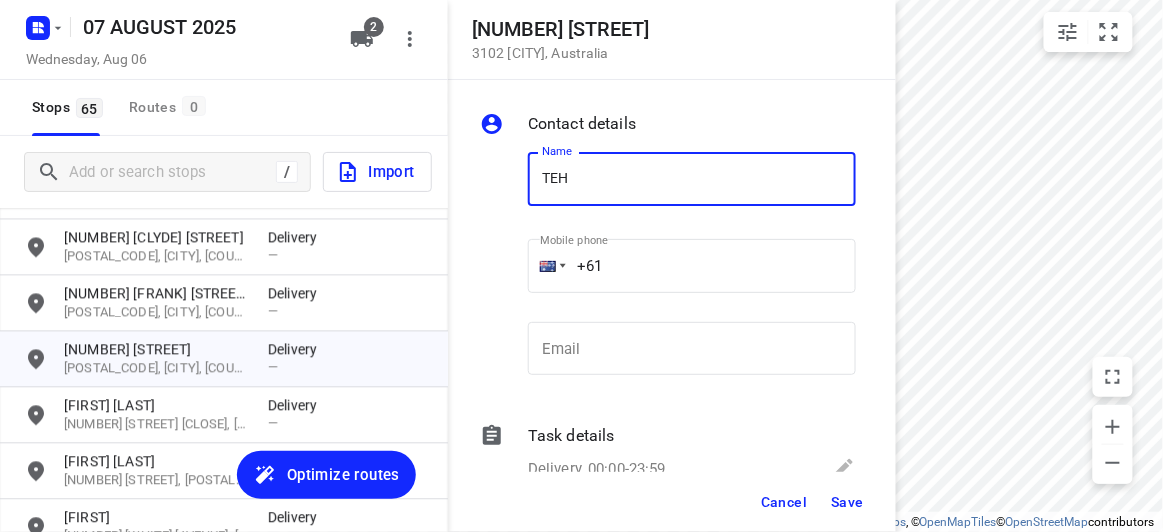type on "[FIRST] [LAST]" 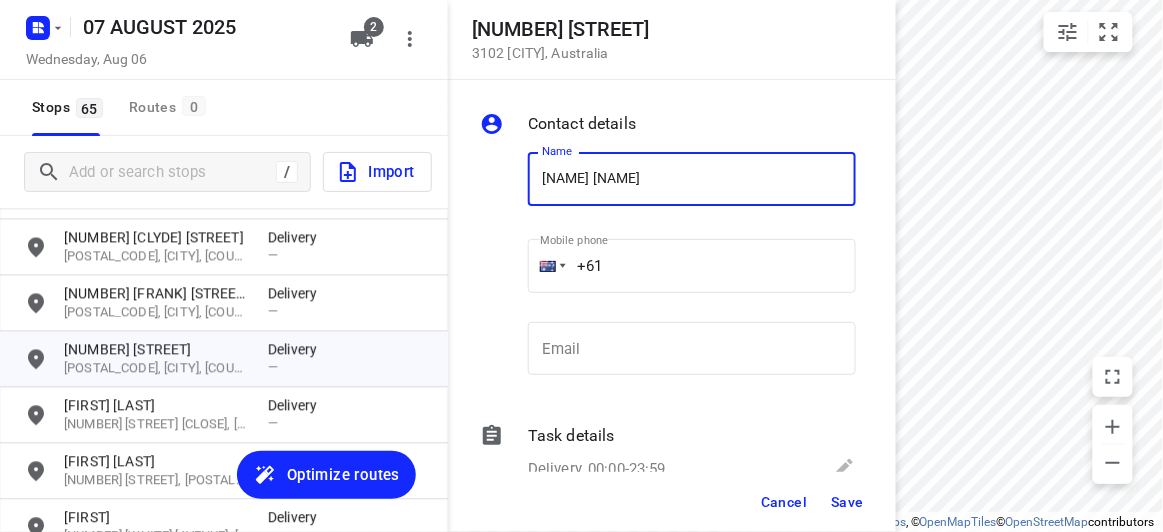 drag, startPoint x: 590, startPoint y: 274, endPoint x: 482, endPoint y: 274, distance: 108 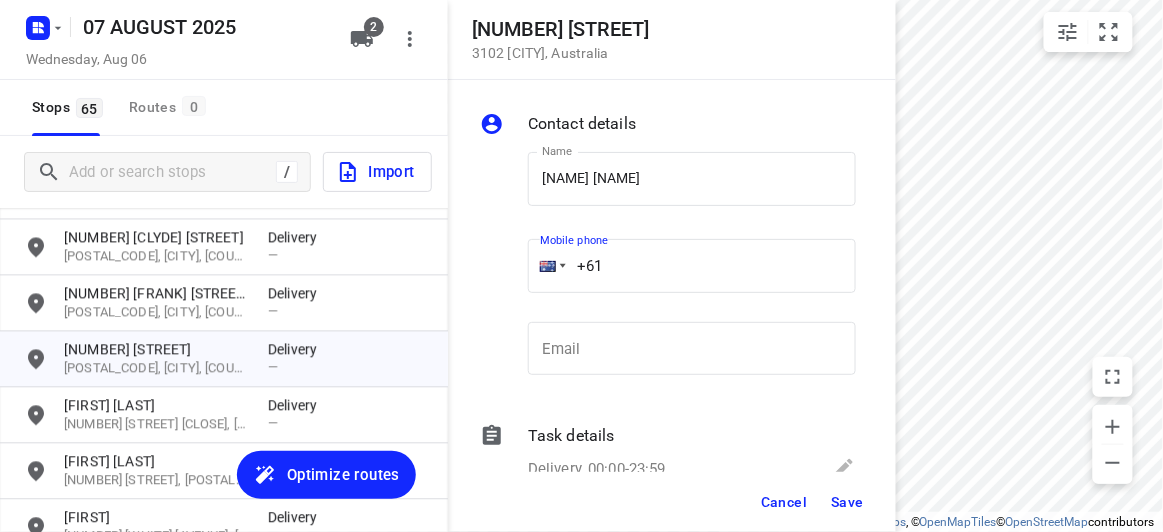paste on "432689963" 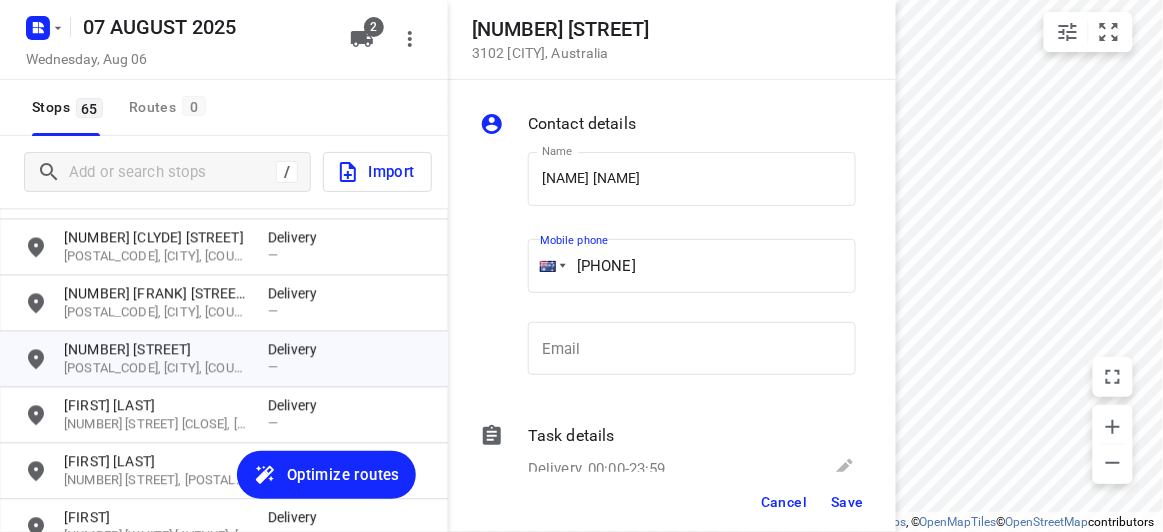 type on "+61 432689963" 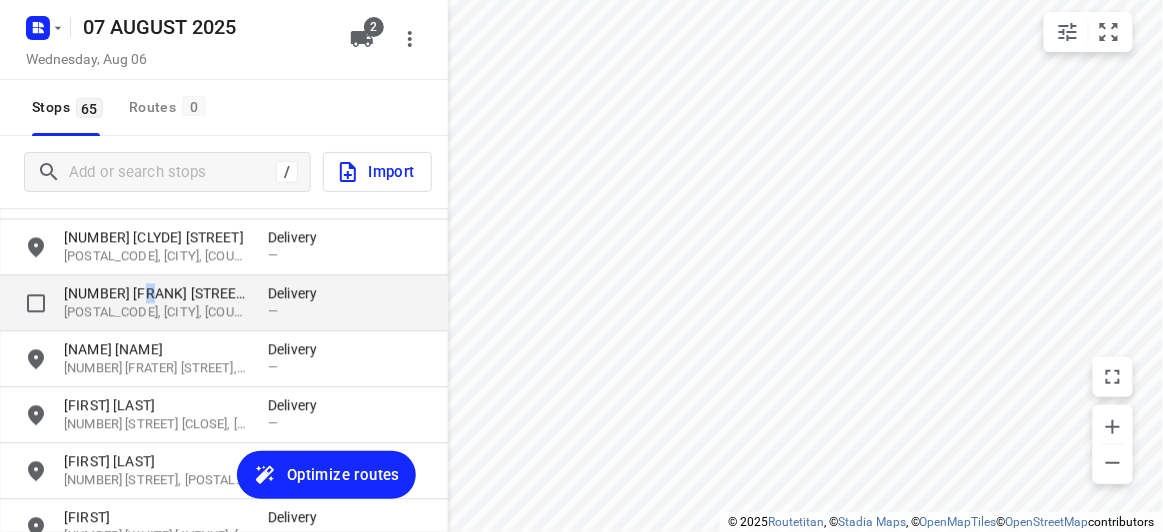 click on "4 Frank Street" at bounding box center (156, 294) 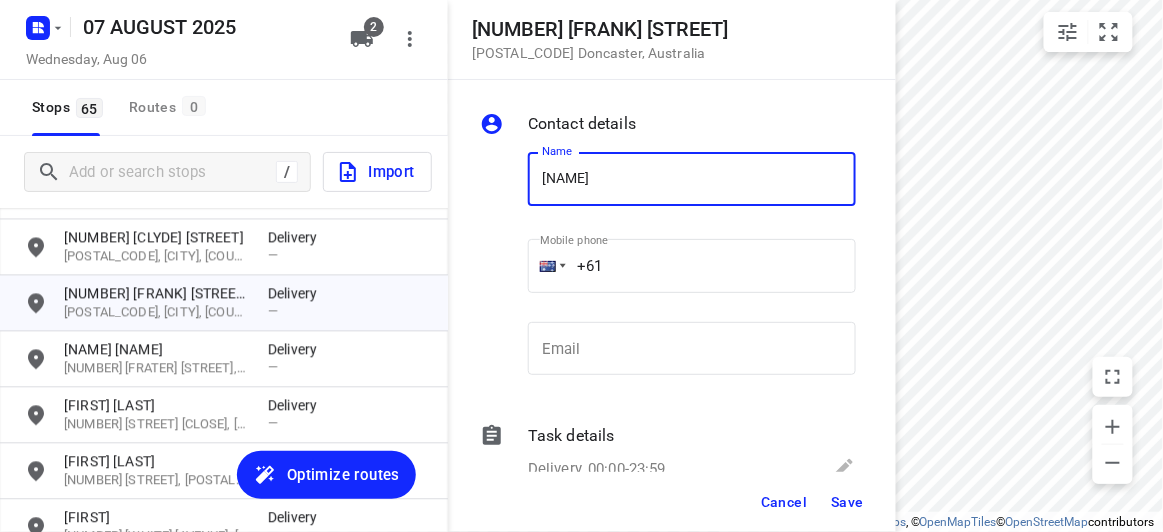 type on "[NAME] [NUMBER]/[NUMBER]" 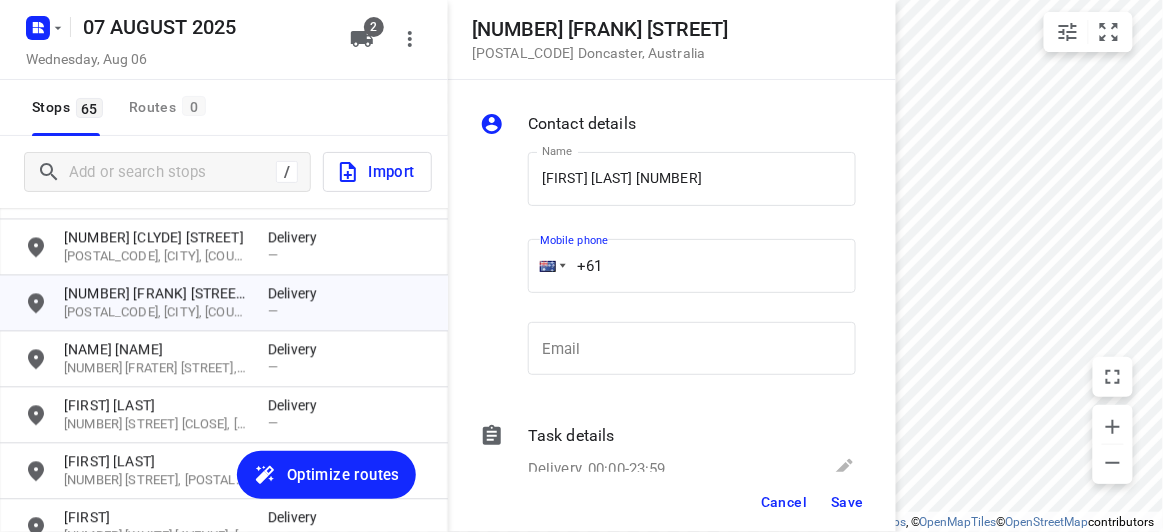 drag, startPoint x: 629, startPoint y: 271, endPoint x: 486, endPoint y: 275, distance: 143.05594 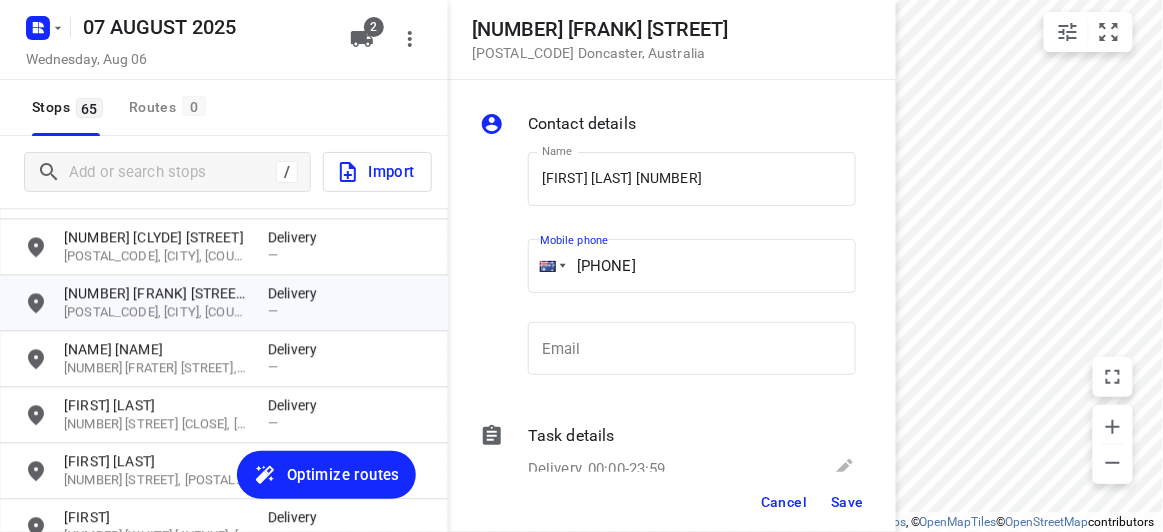 type on "+61 425166000" 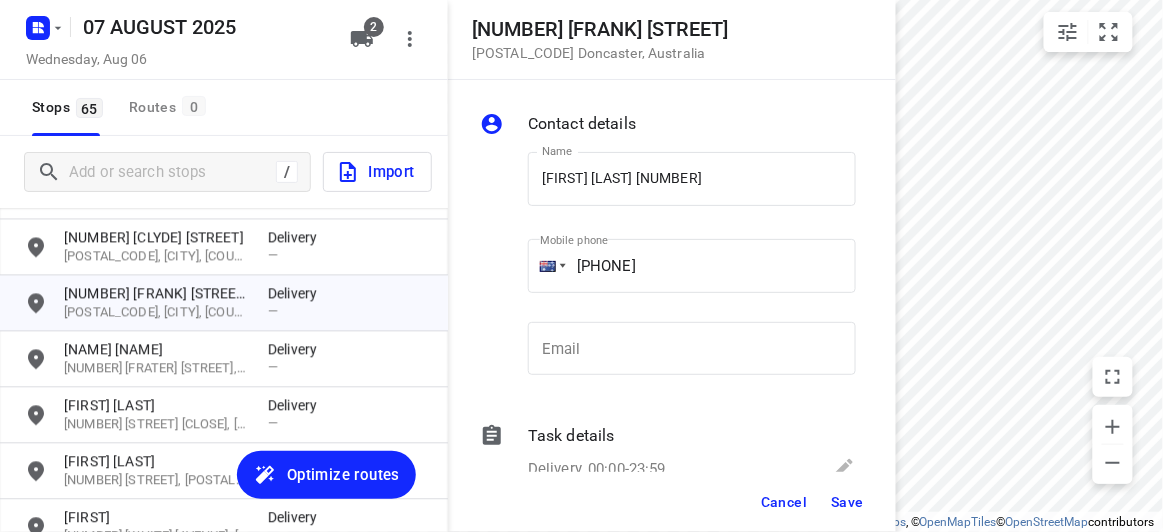 click on "Save" at bounding box center [847, 502] 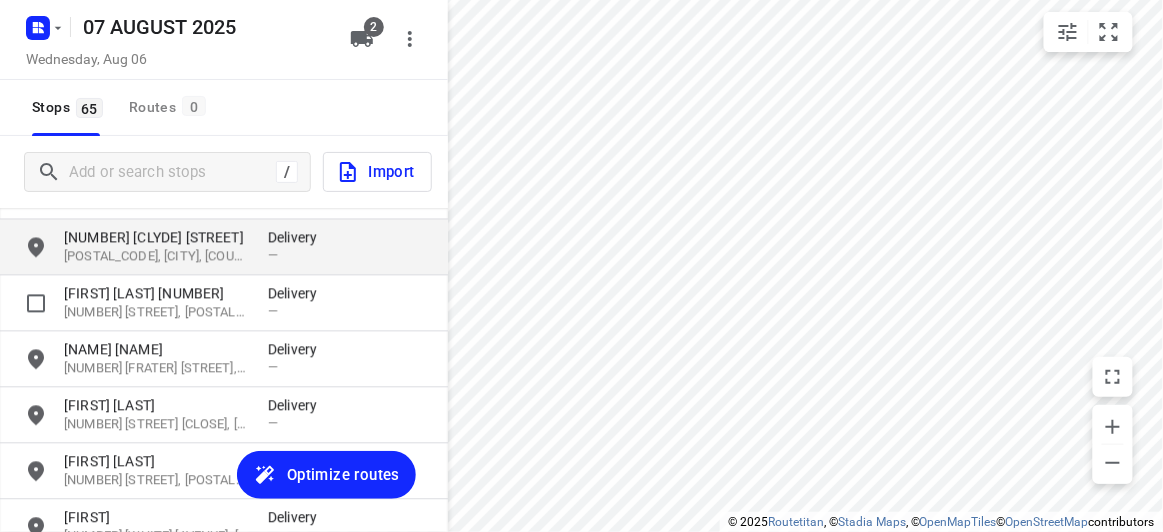 click on "[POSTAL_CODE], [CITY], [COUNTRY]" at bounding box center (156, 257) 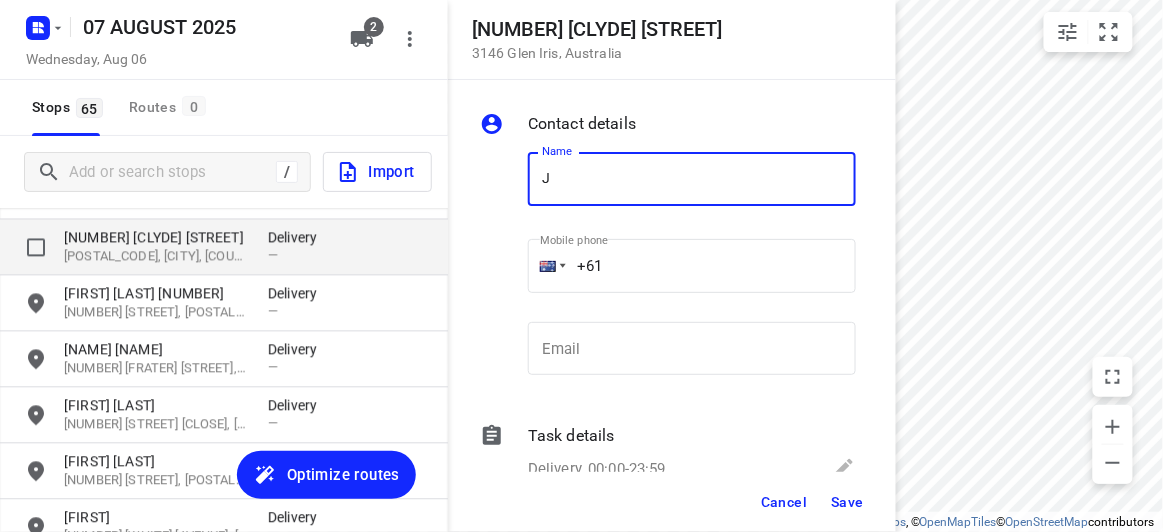 type on "JO" 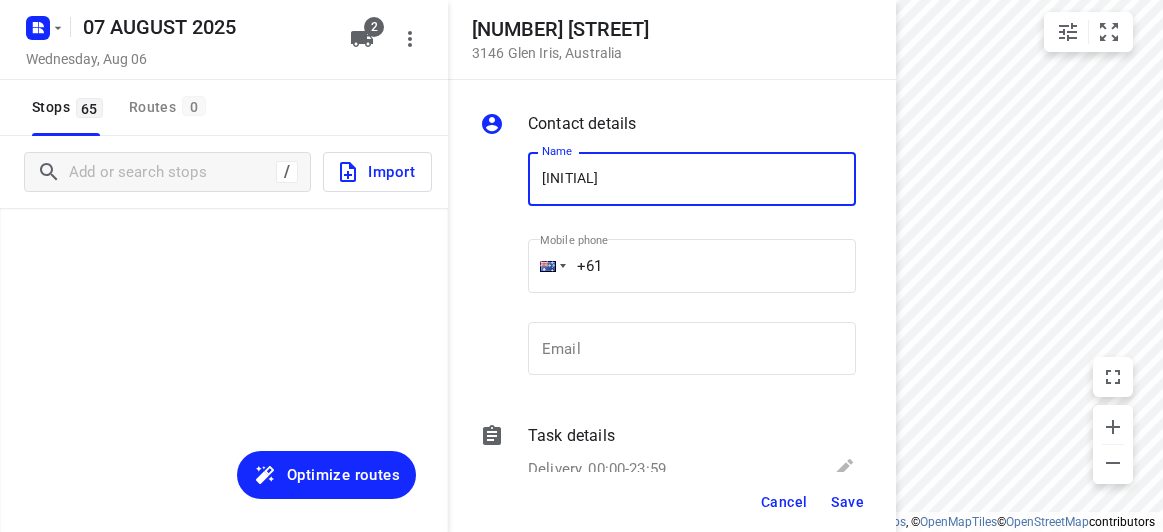 scroll, scrollTop: 0, scrollLeft: 0, axis: both 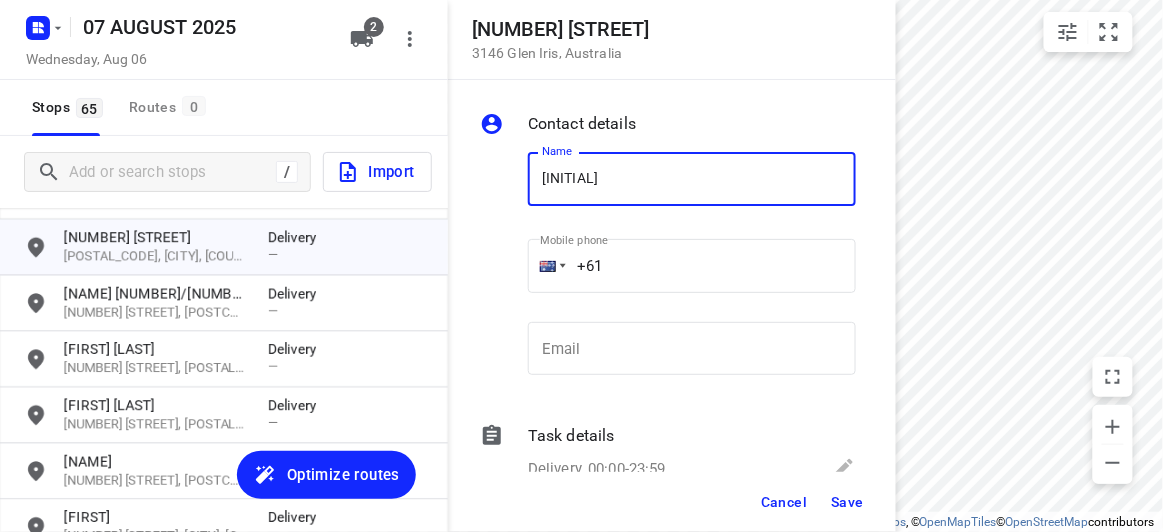 type on "[FIRST]" 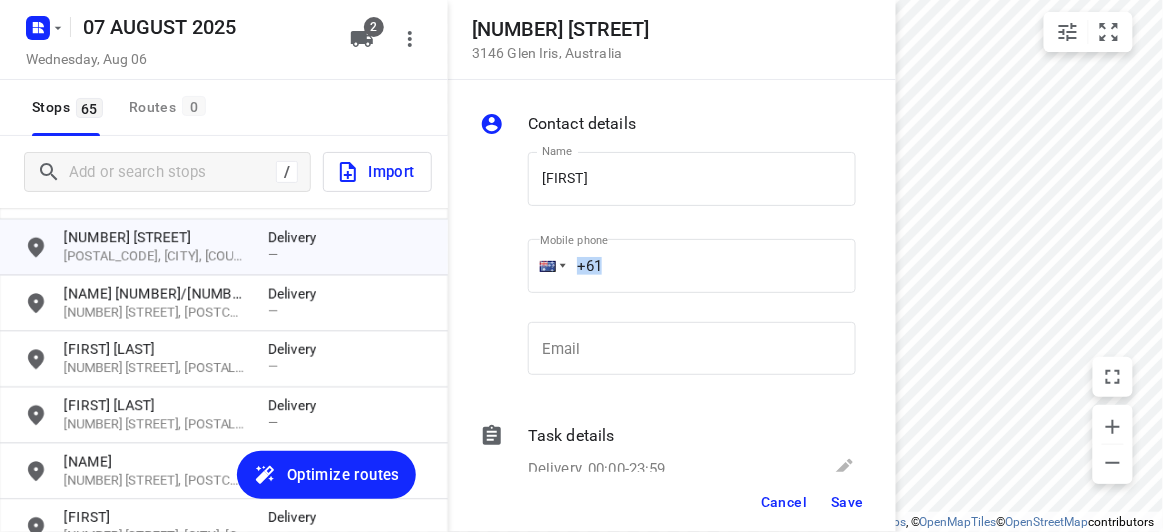 drag, startPoint x: 579, startPoint y: 246, endPoint x: 529, endPoint y: 248, distance: 50.039986 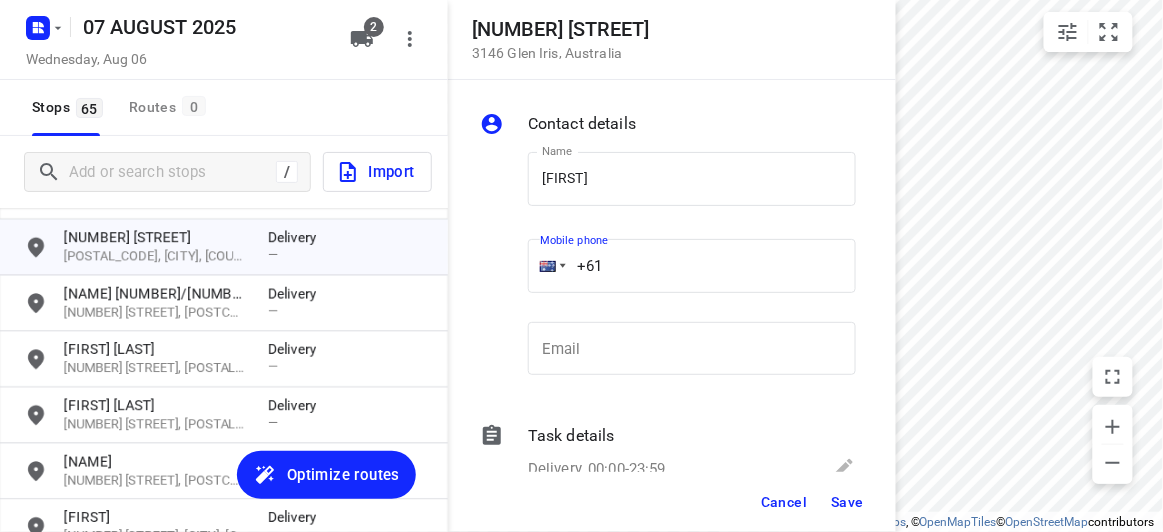 click on "+61" at bounding box center (692, 266) 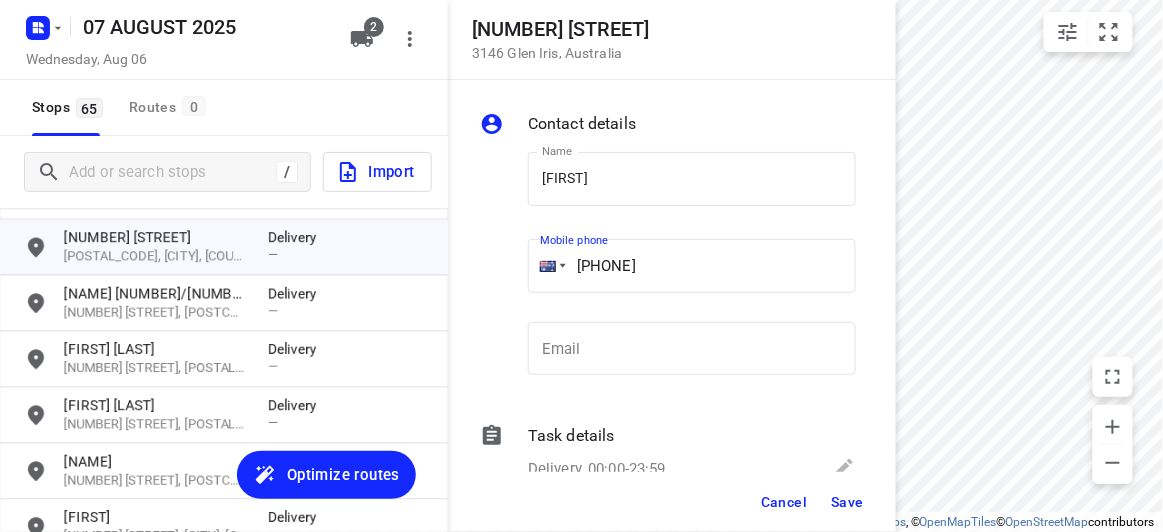 type on "[PHONE]" 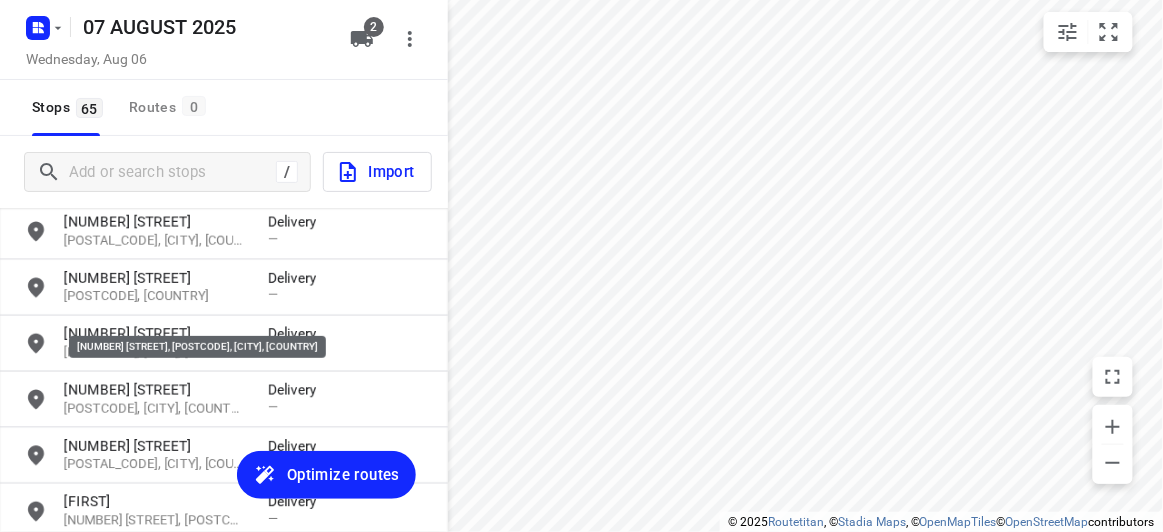 scroll, scrollTop: 2667, scrollLeft: 0, axis: vertical 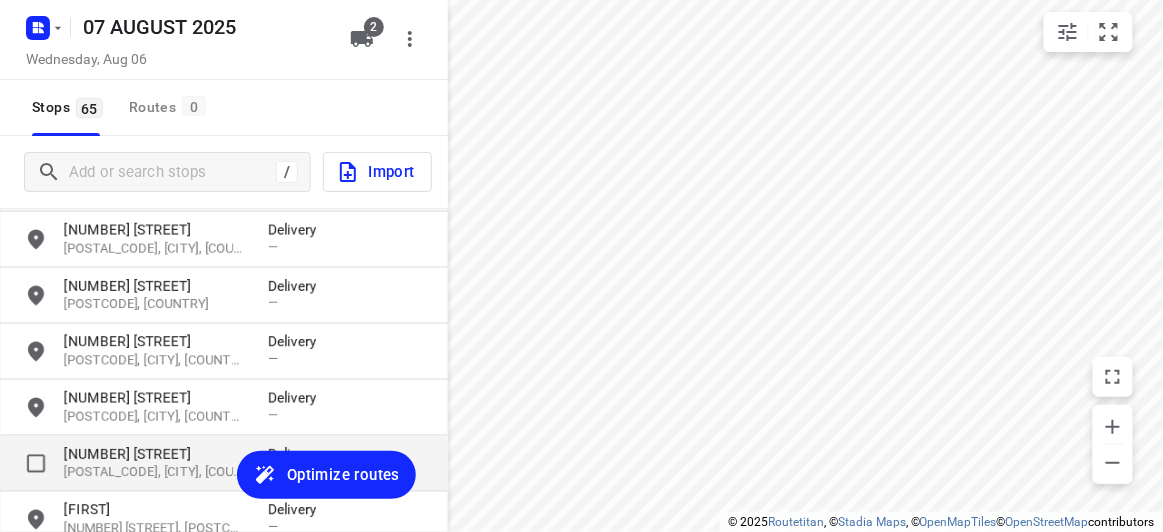 click on "[POSTAL_CODE], [CITY], [COUNTRY]" at bounding box center (156, 473) 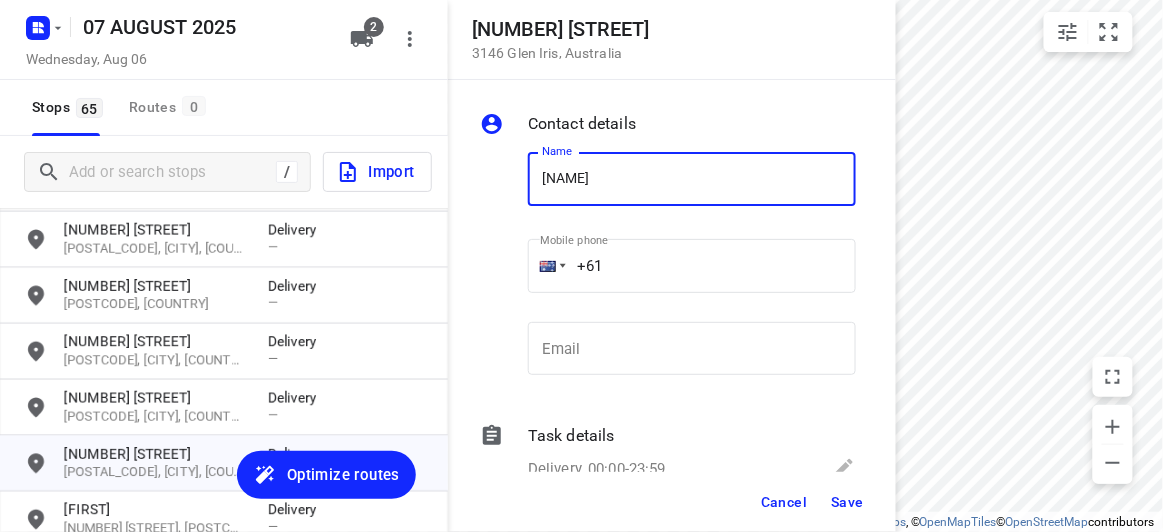 type on "[FIRST] [LAST] 2/35" 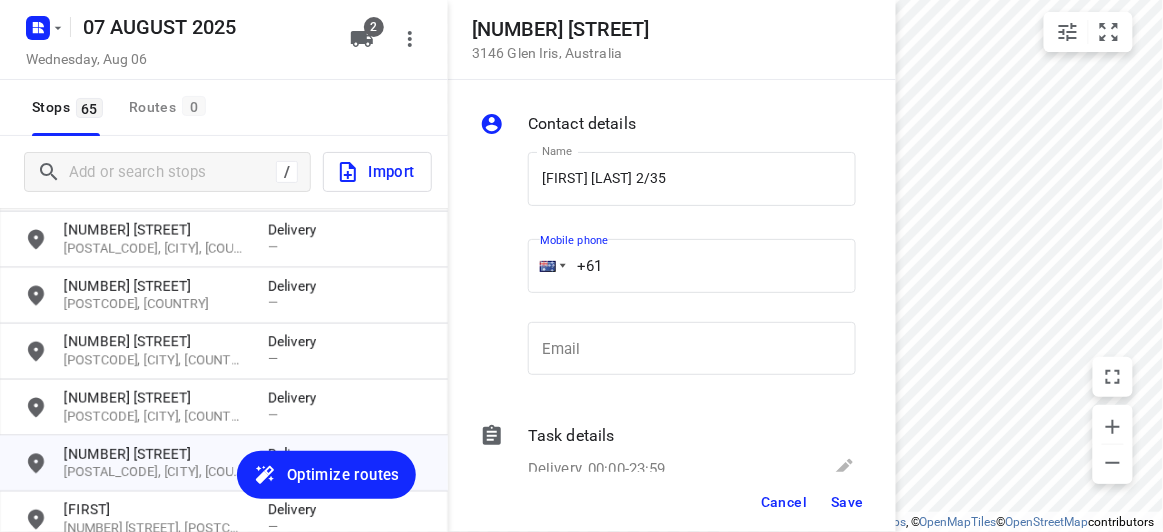 click on "+61" at bounding box center (692, 266) 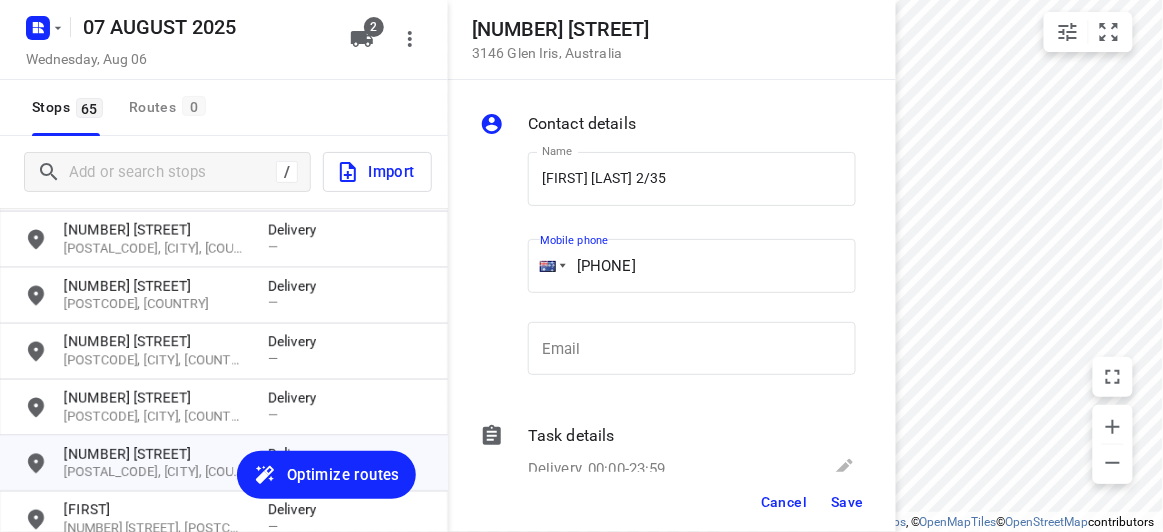 click on "[PHONE]" at bounding box center (692, 266) 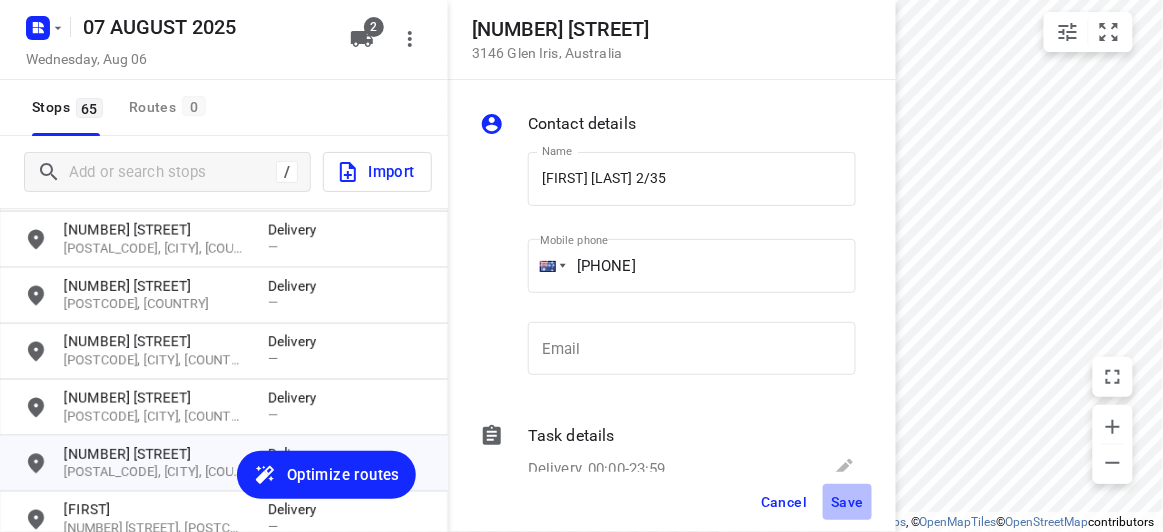 click on "Save" at bounding box center (847, 502) 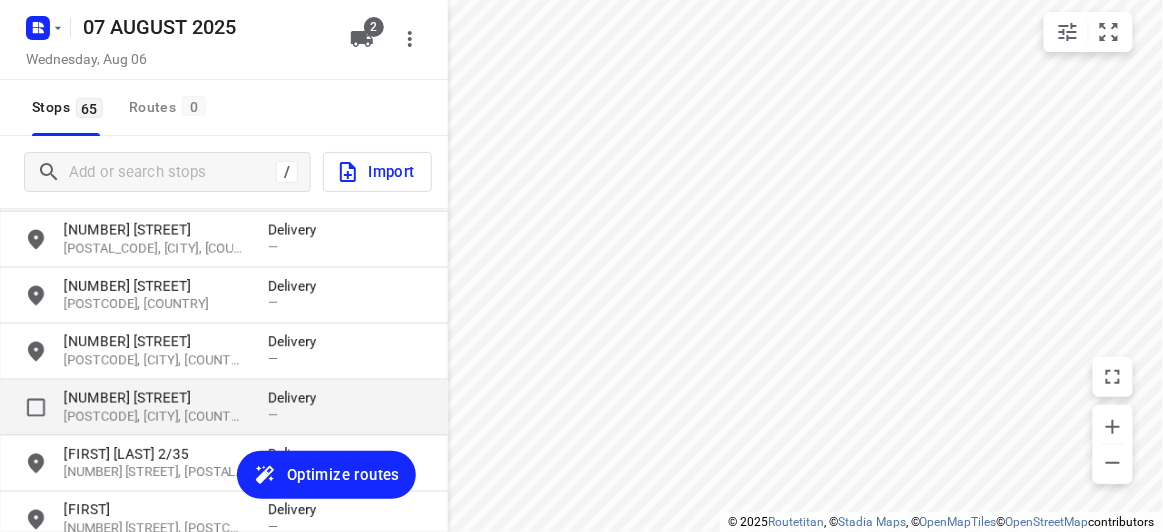 click on "[POSTCODE], [CITY], [COUNTRY]" at bounding box center (156, 417) 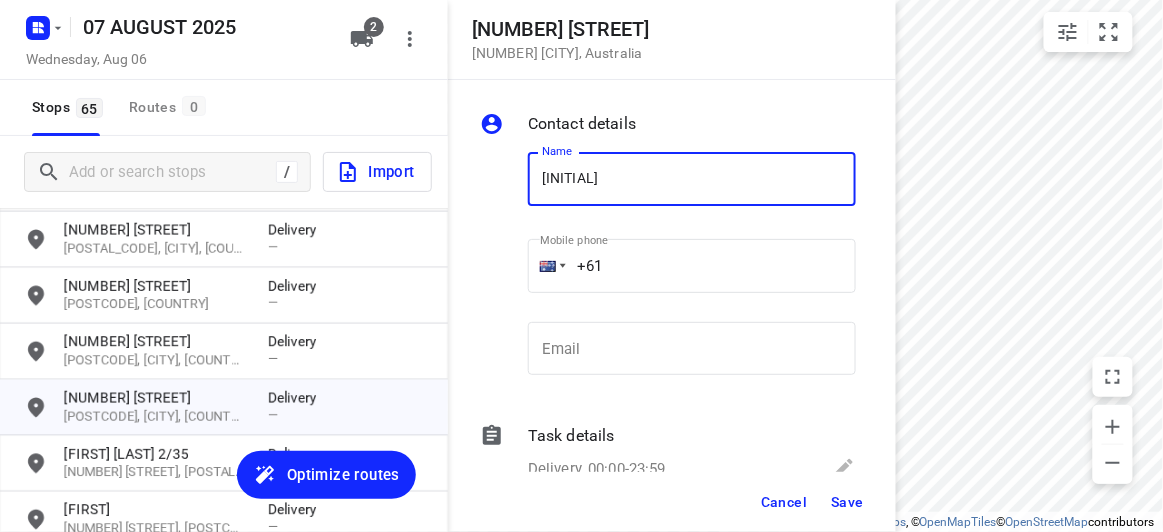 type on "[FIRST] [LAST]" 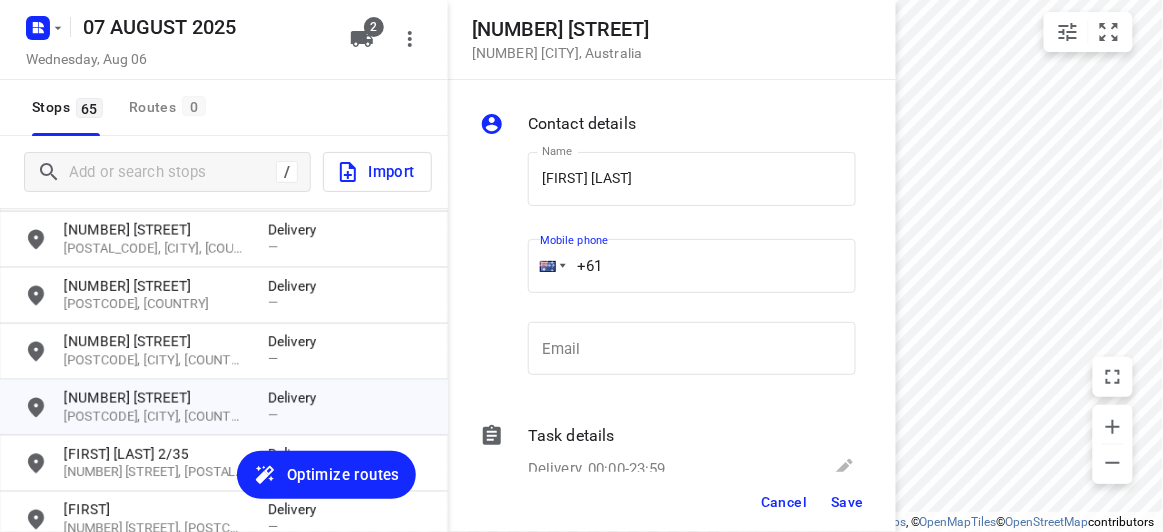 click on "+61" at bounding box center (692, 266) 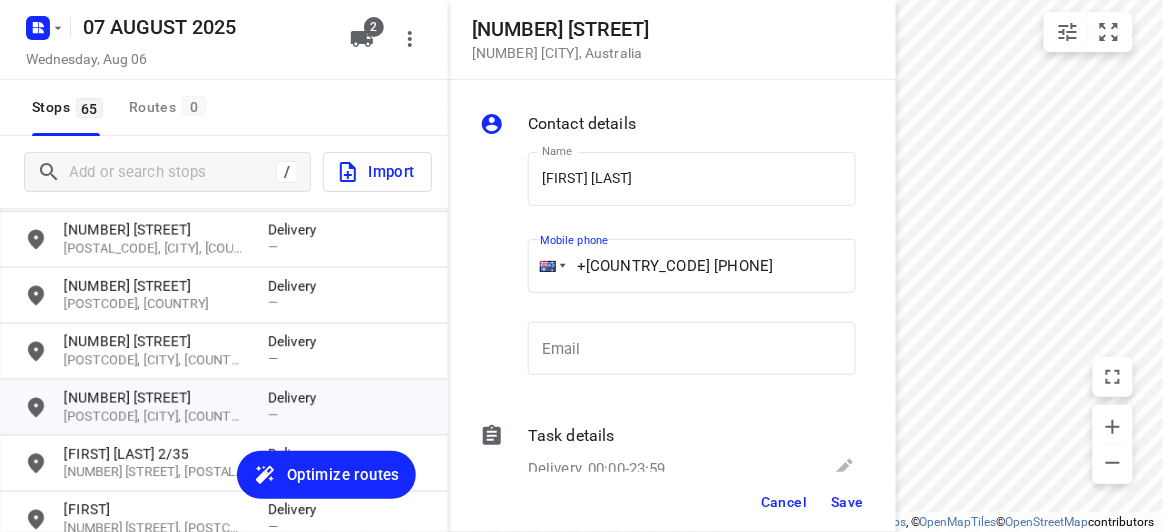 type on "+[COUNTRY_CODE] [PHONE]" 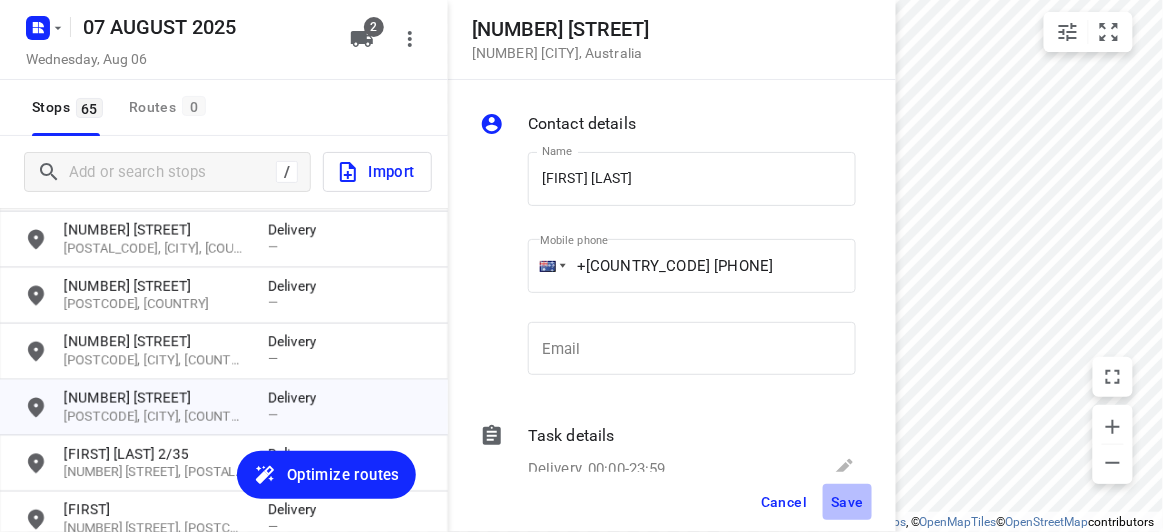 click on "Save" at bounding box center (847, 502) 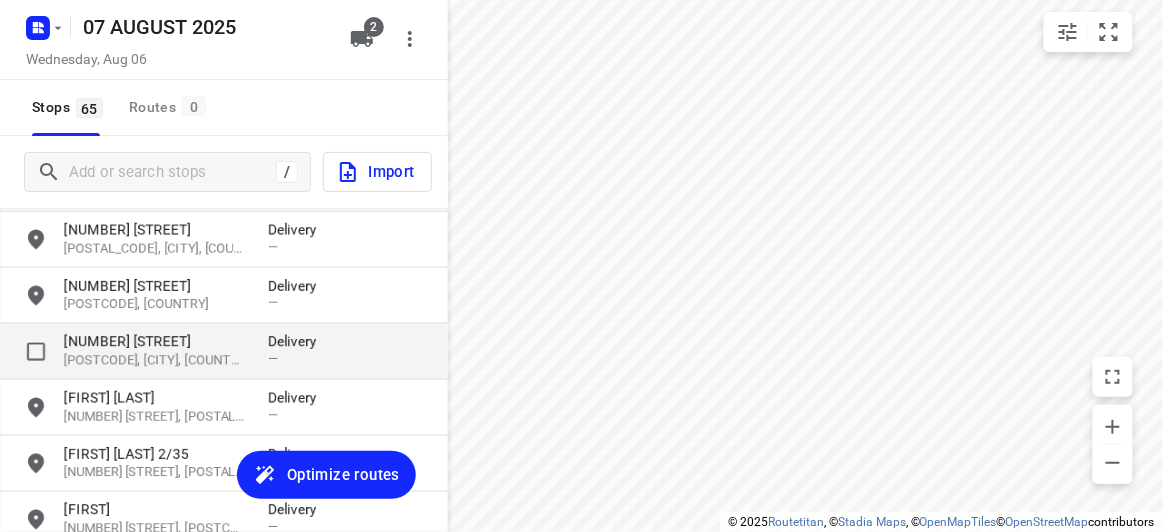 click on "[POSTCODE], [CITY], [COUNTRY]" at bounding box center [156, 361] 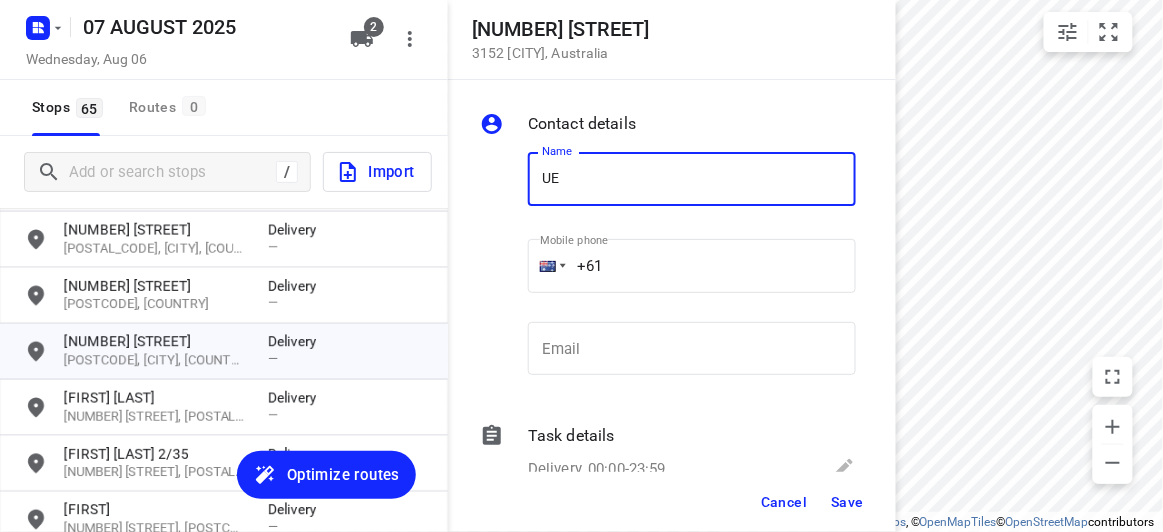 click on "UE" at bounding box center (692, 179) 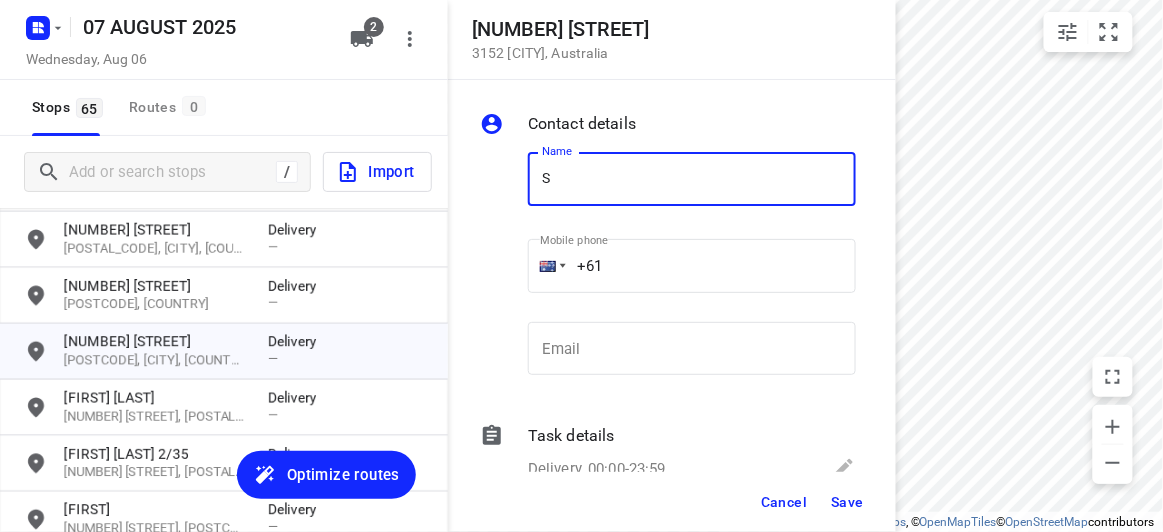 click on "S" at bounding box center [692, 179] 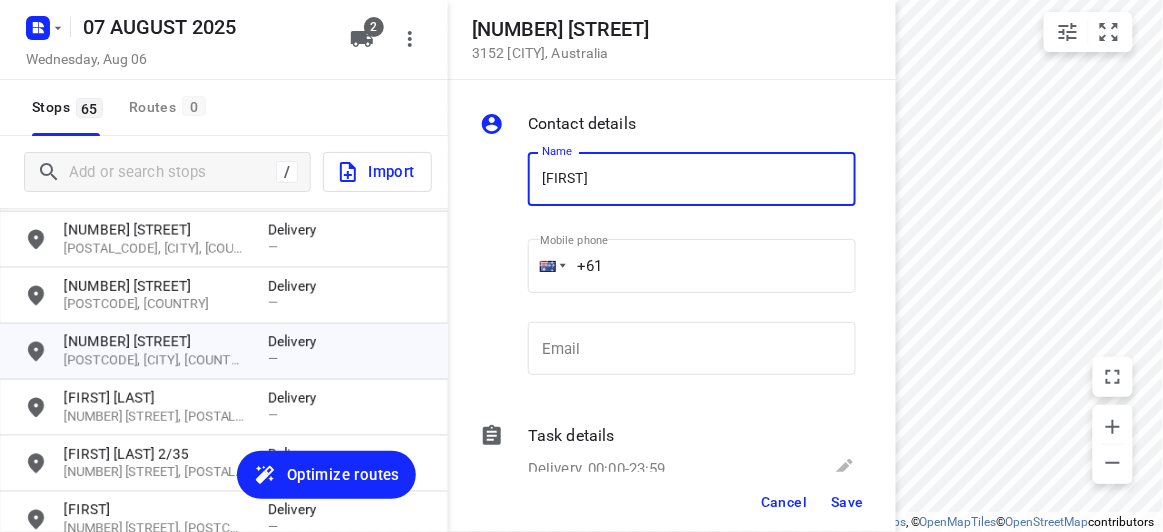 type on "[FIRST] [LAST]" 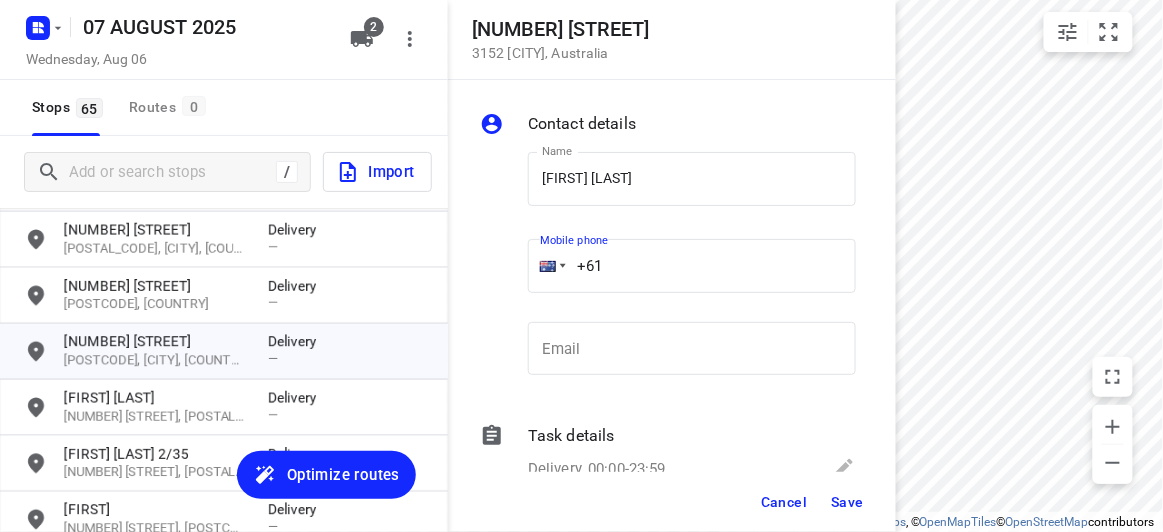 click on "+61" at bounding box center [692, 266] 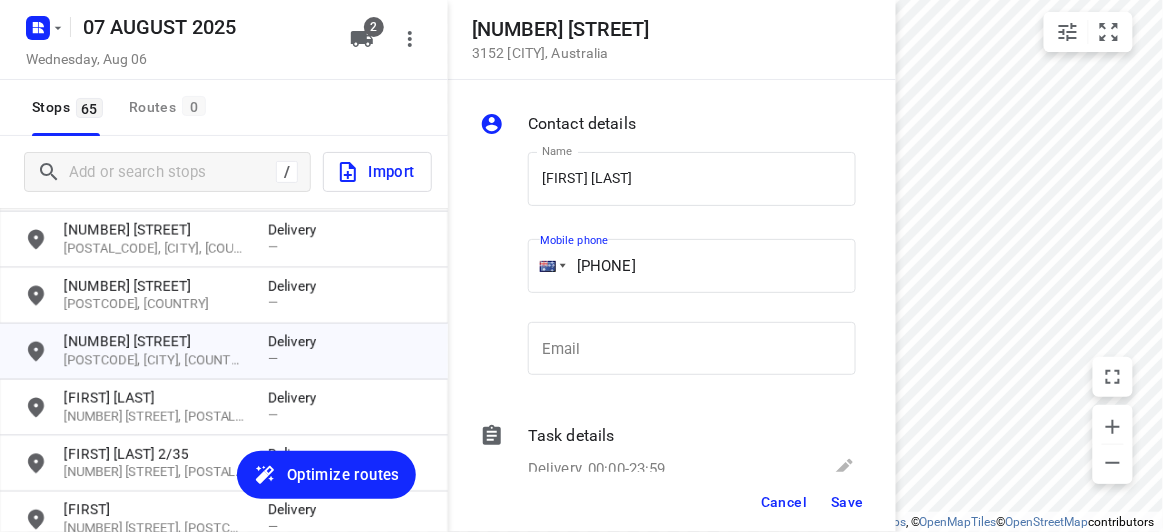 type on "[PHONE]" 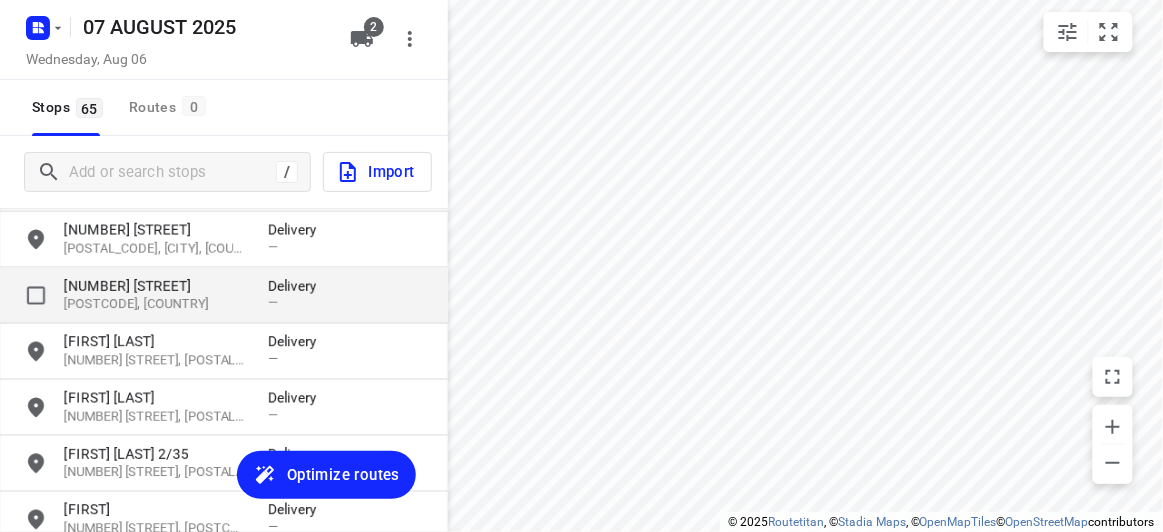click on "[POSTCODE], [COUNTRY]" at bounding box center (156, 305) 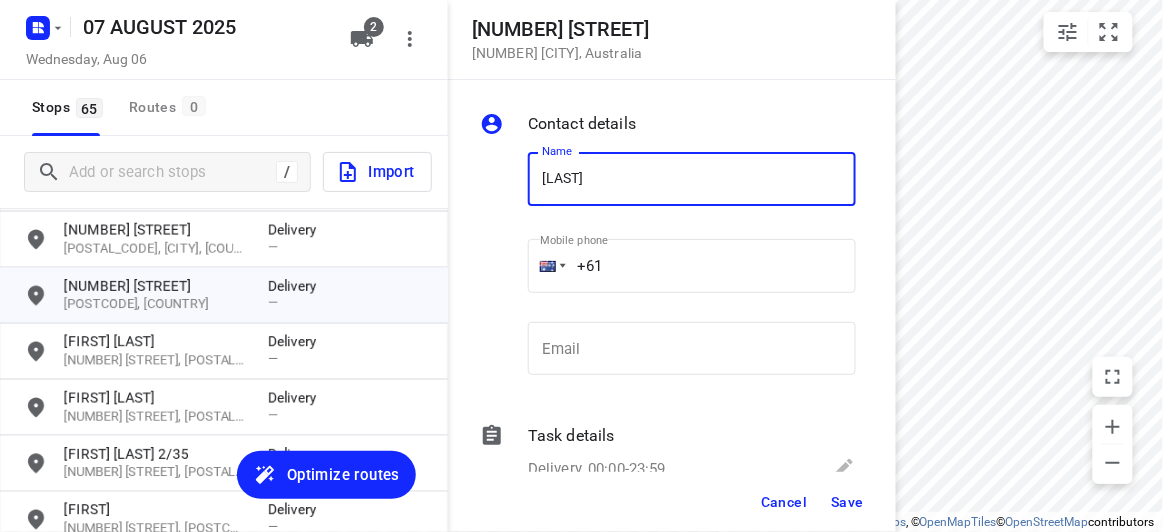 type on "[FIRST] [LAST] [NUMBER]" 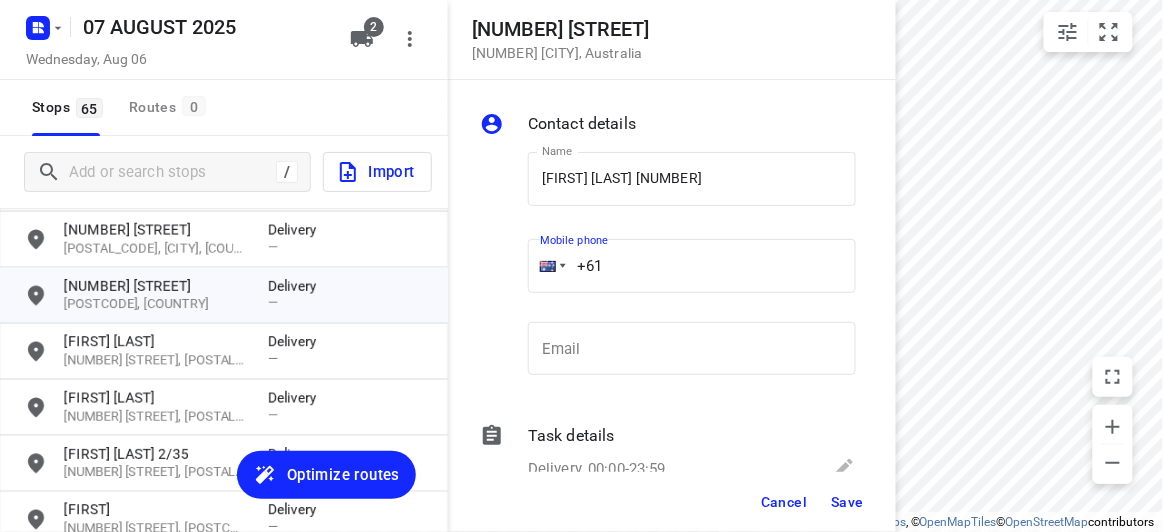 click on "+61" at bounding box center [692, 266] 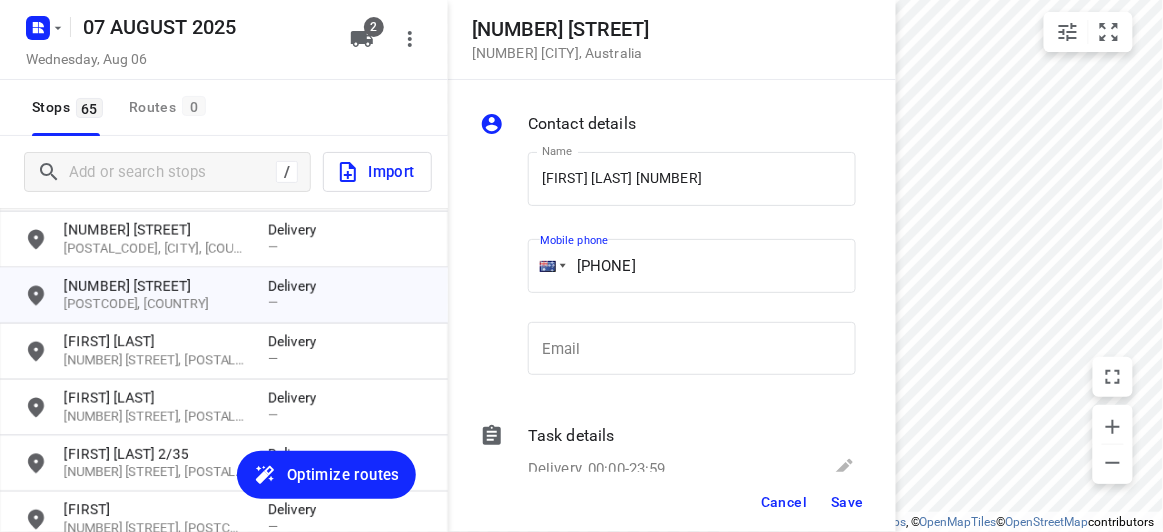 type on "[PHONE]" 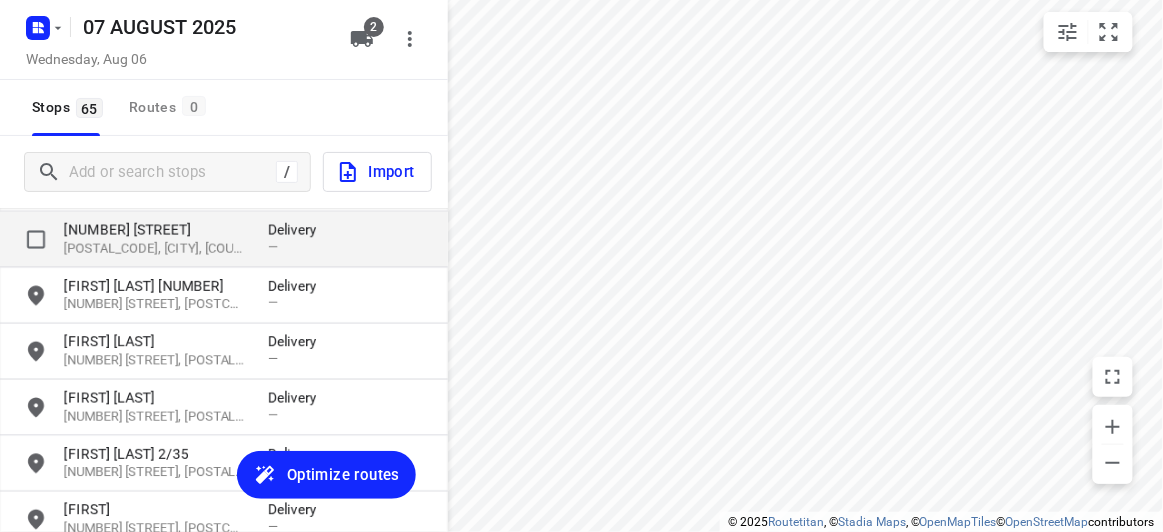 click on "[NUMBER] [STREET]" at bounding box center (156, 230) 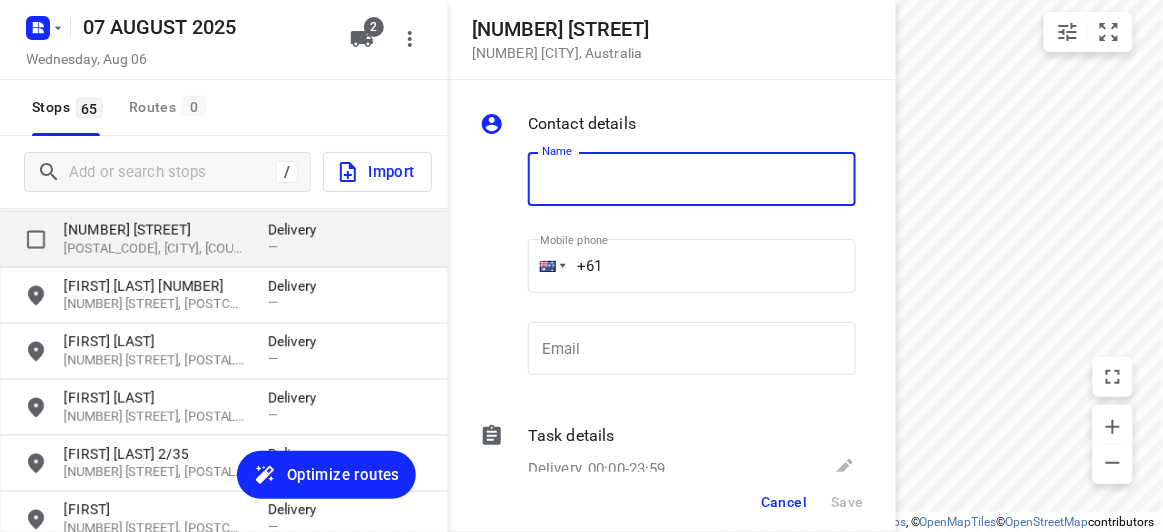 type on "L" 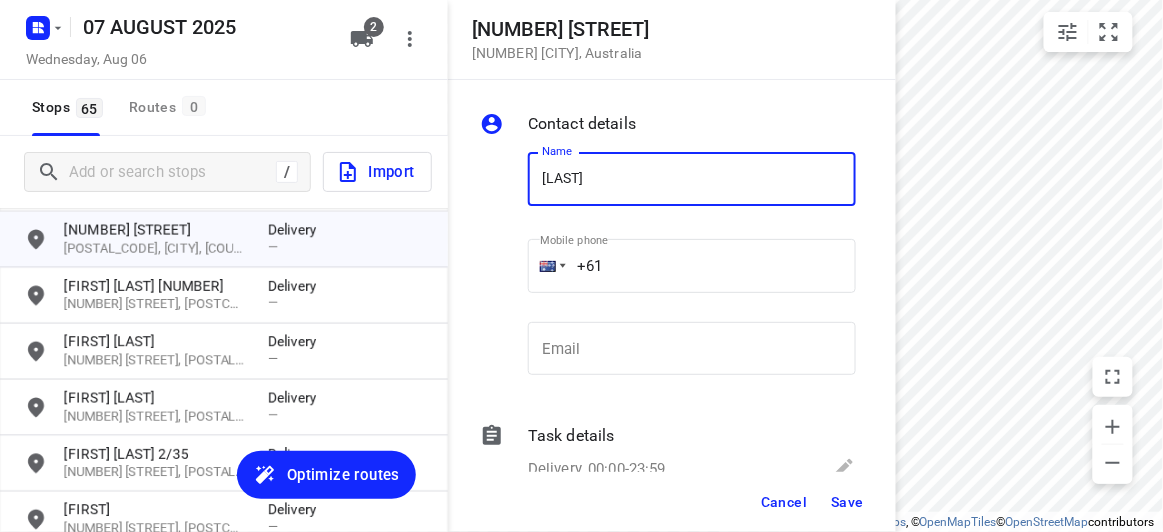 type on "[LAST]" 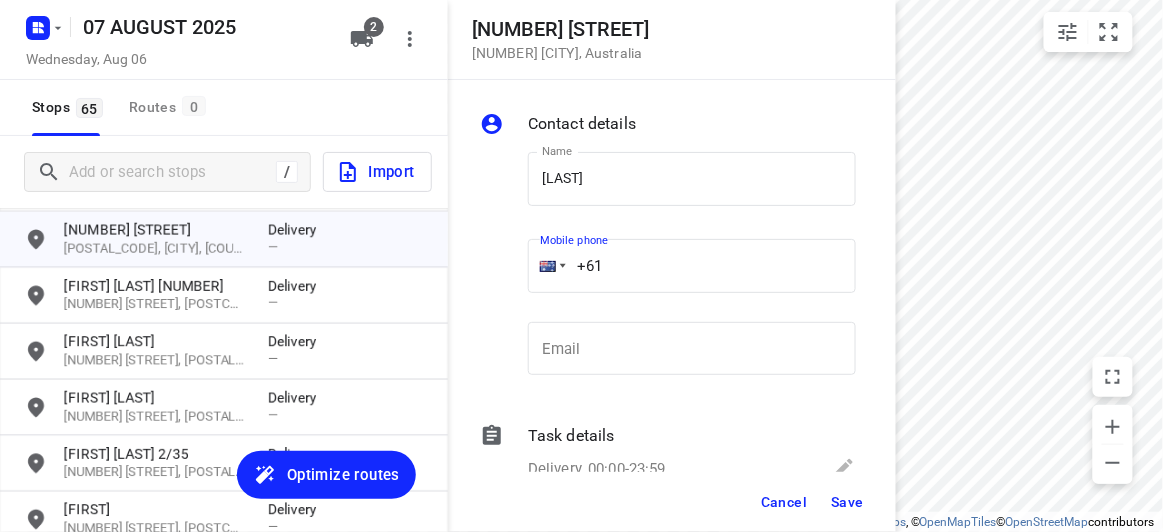 drag, startPoint x: 594, startPoint y: 251, endPoint x: 651, endPoint y: 266, distance: 58.940647 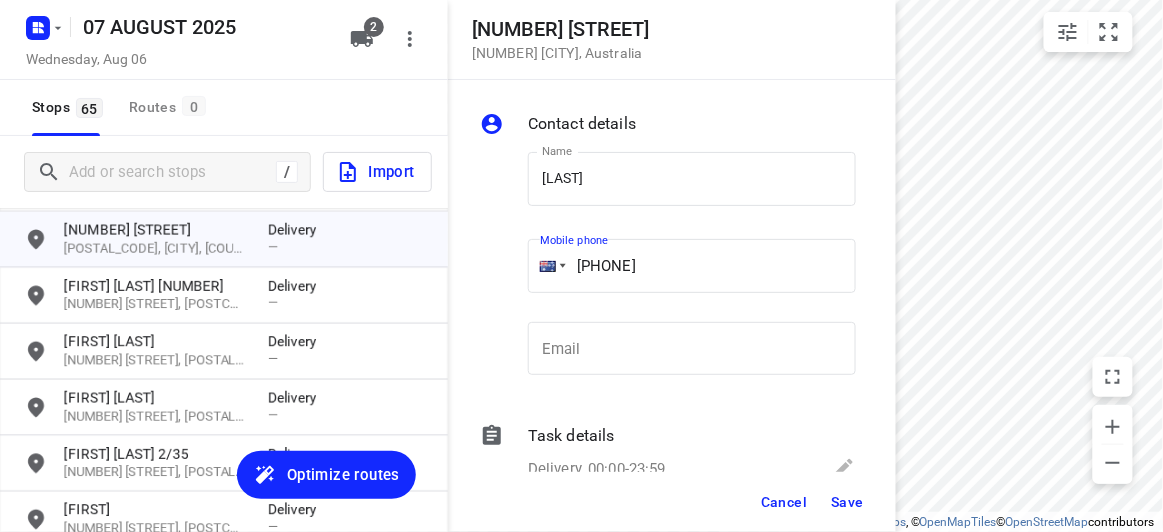 type on "[PHONE]" 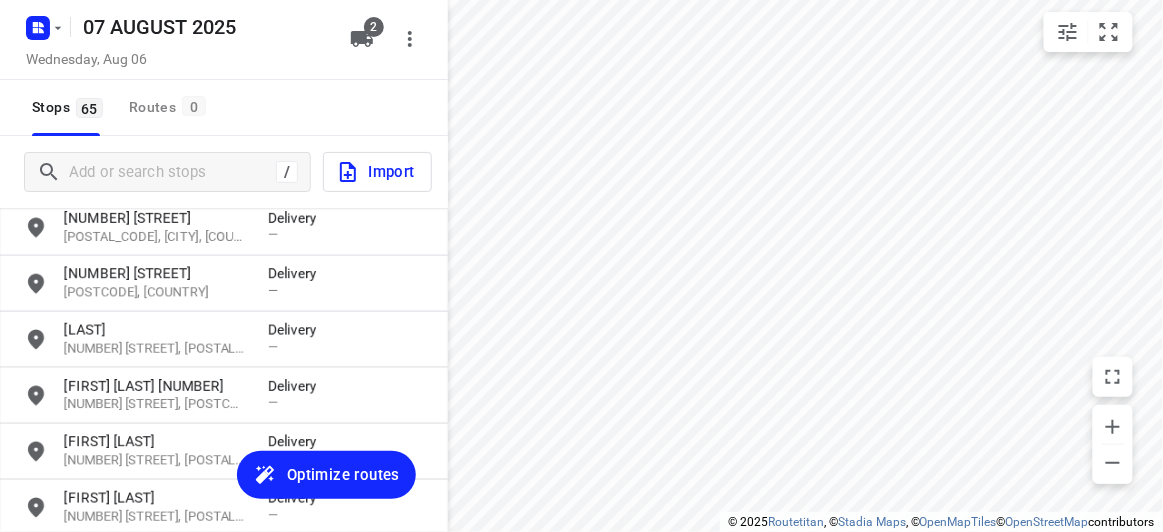 scroll, scrollTop: 2485, scrollLeft: 0, axis: vertical 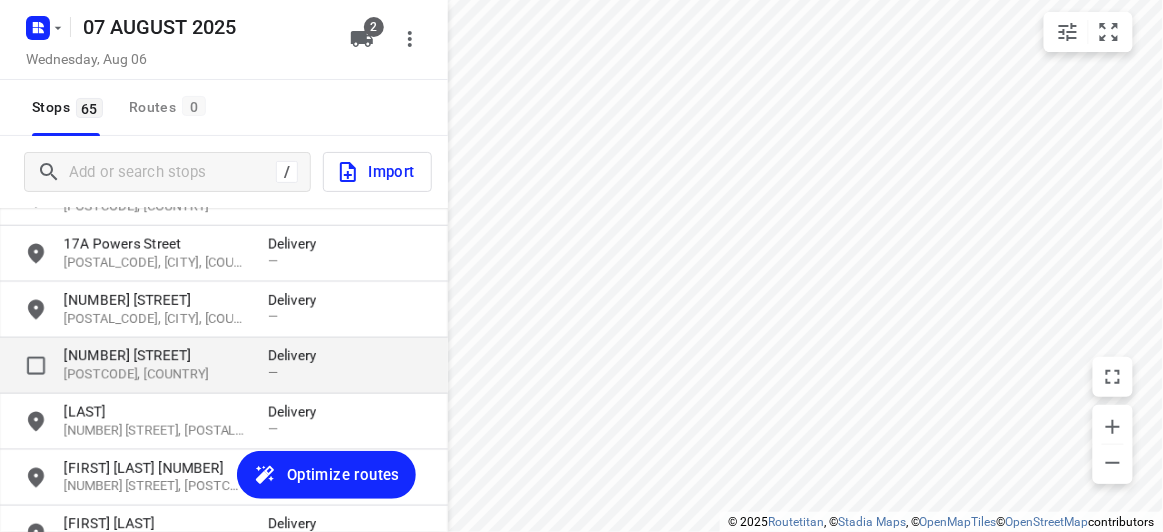 click on "[NUMBER] [STREET]" at bounding box center (156, 356) 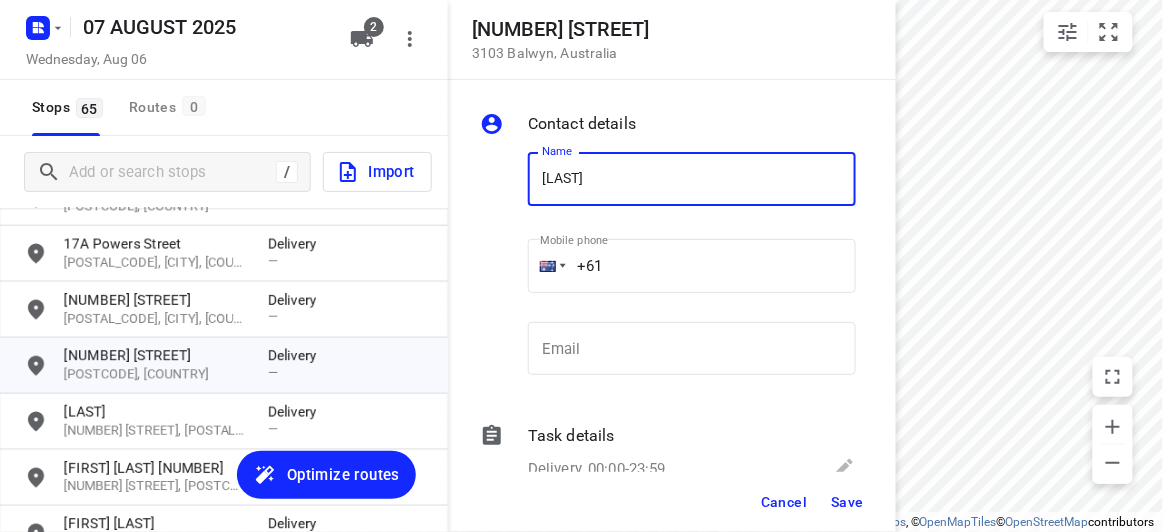 type on "[FIRST] [LAST]" 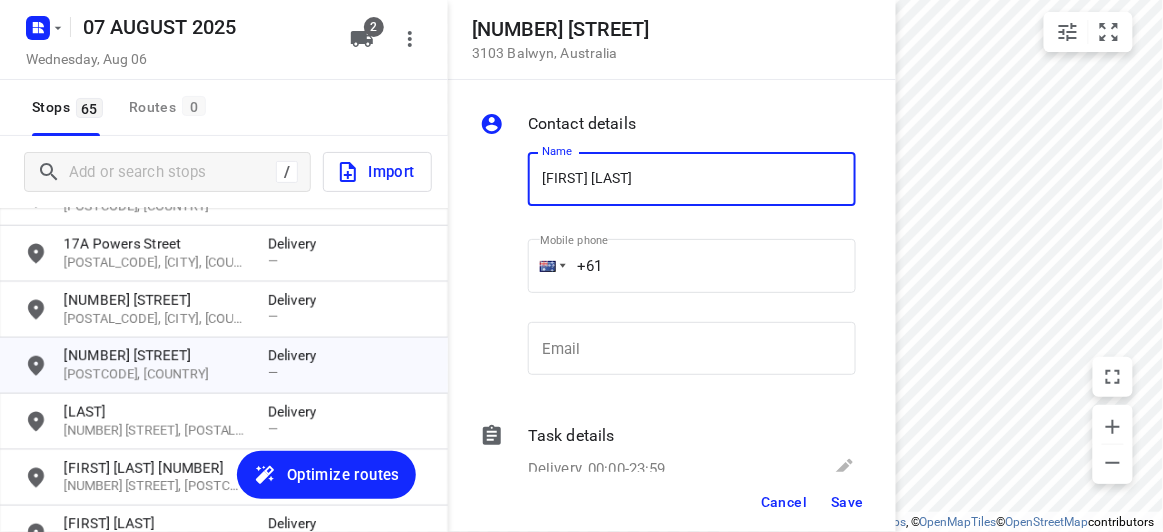 click on "+61" at bounding box center [692, 266] 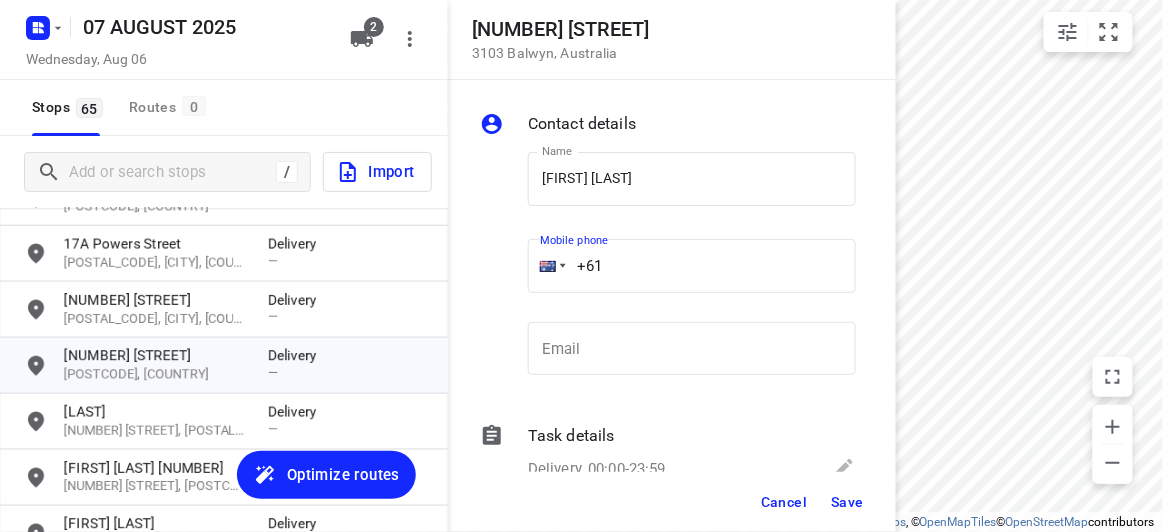 click on "+61" at bounding box center [692, 266] 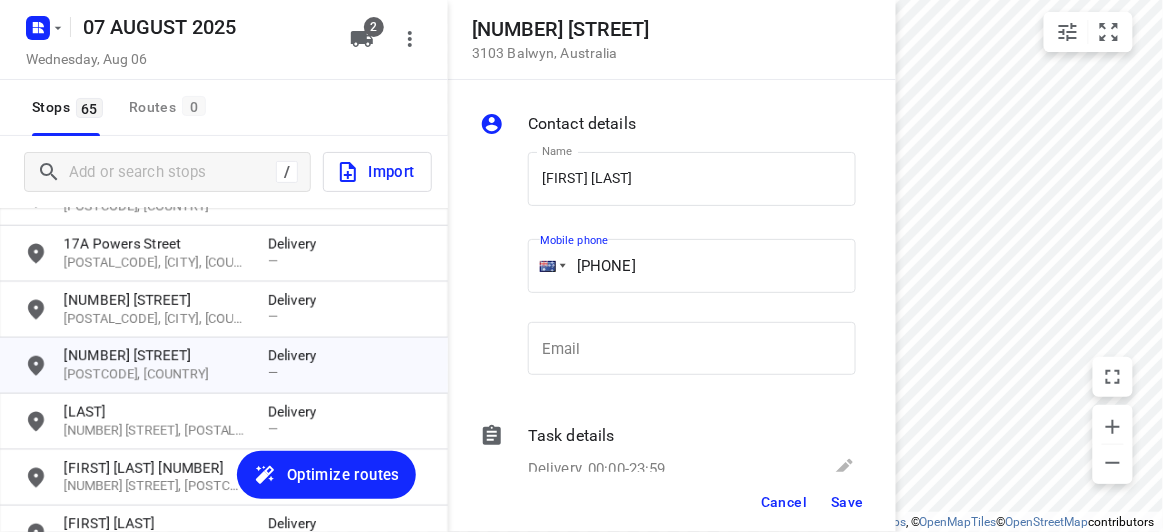 paste on "[NUMBER]" 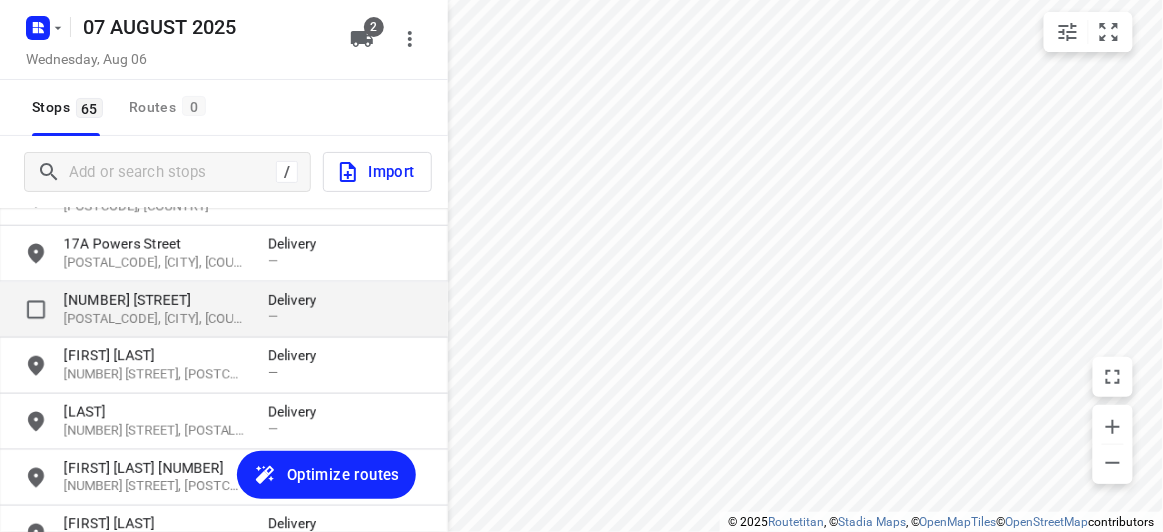 click on "[NUMBER] [STREET]" at bounding box center (156, 300) 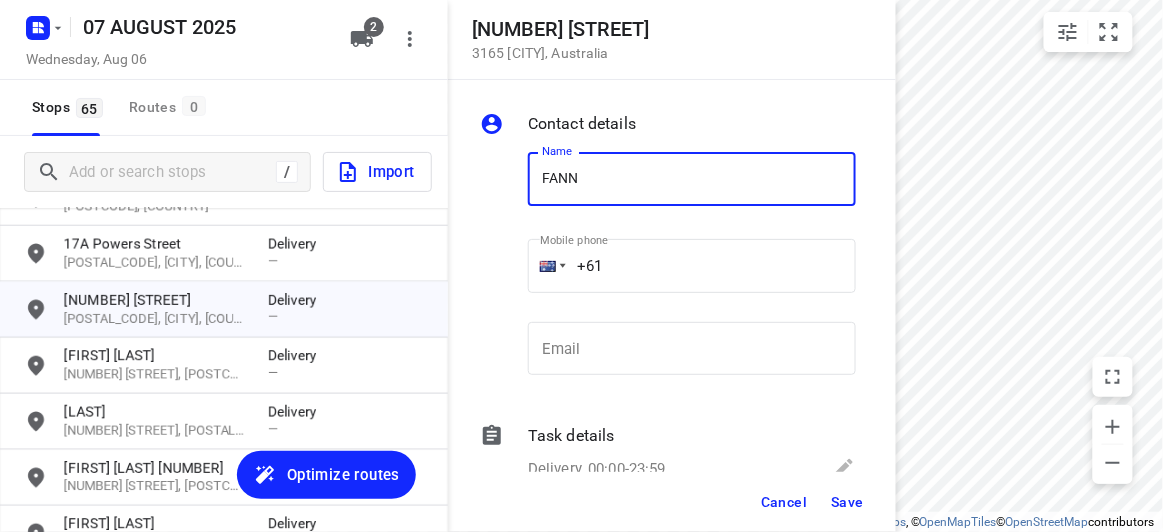 type on "[LAST]" 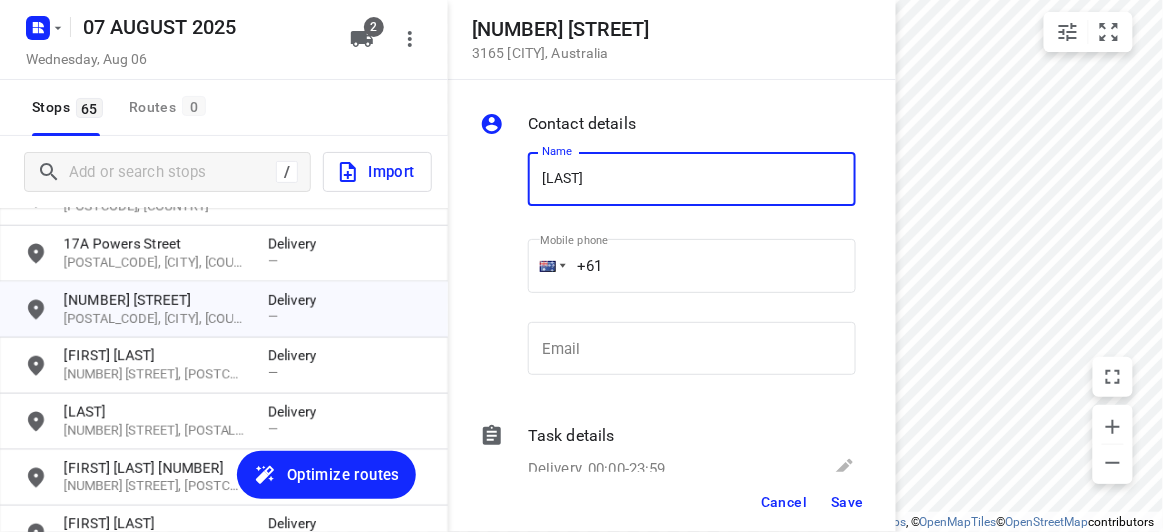 click on "+61" at bounding box center [692, 266] 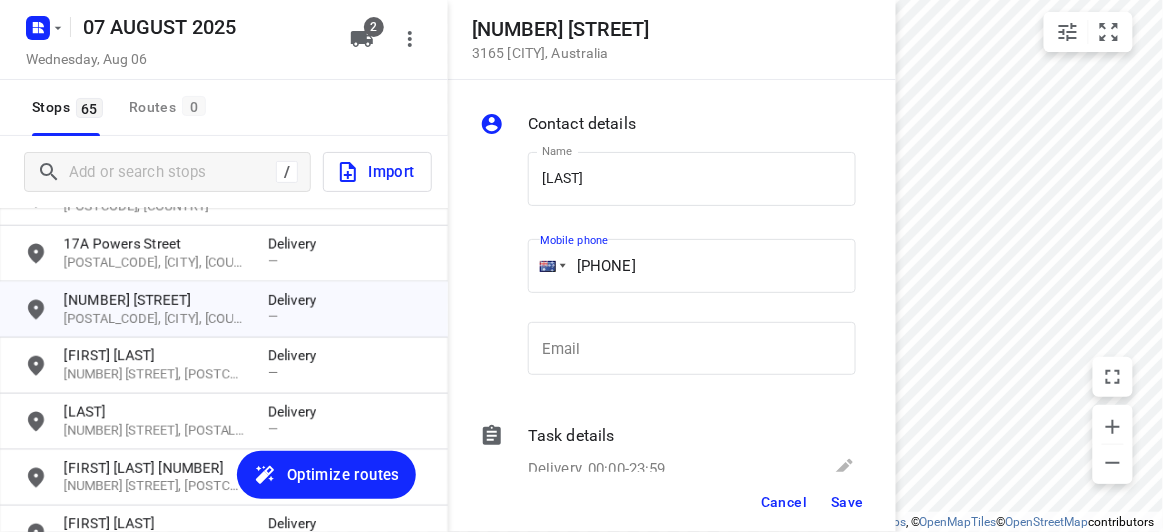 type on "[PHONE]" 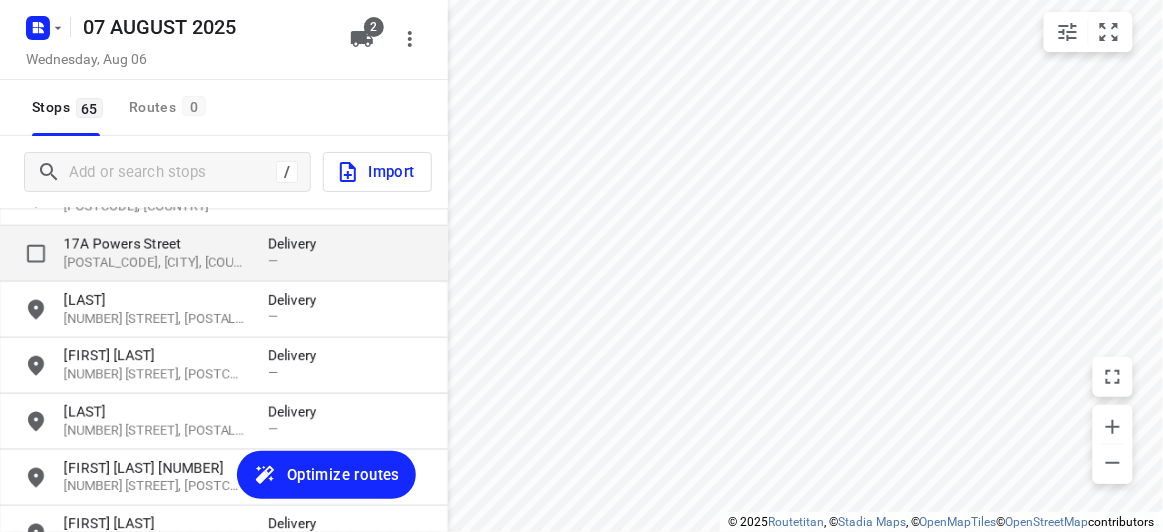 click on "[POSTAL_CODE], [CITY], [COUNTRY]" at bounding box center (156, 263) 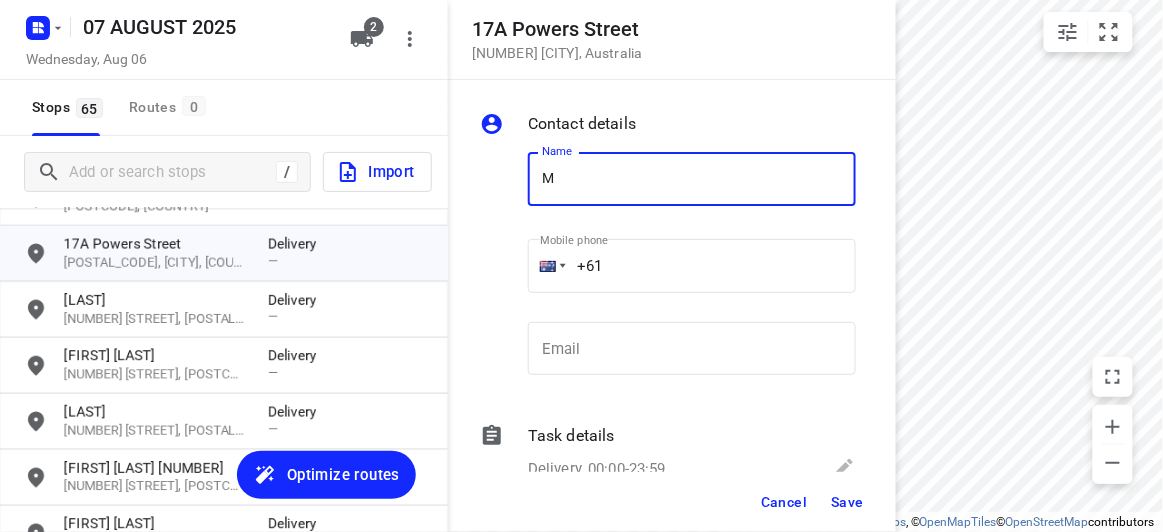 click on "M" at bounding box center [692, 179] 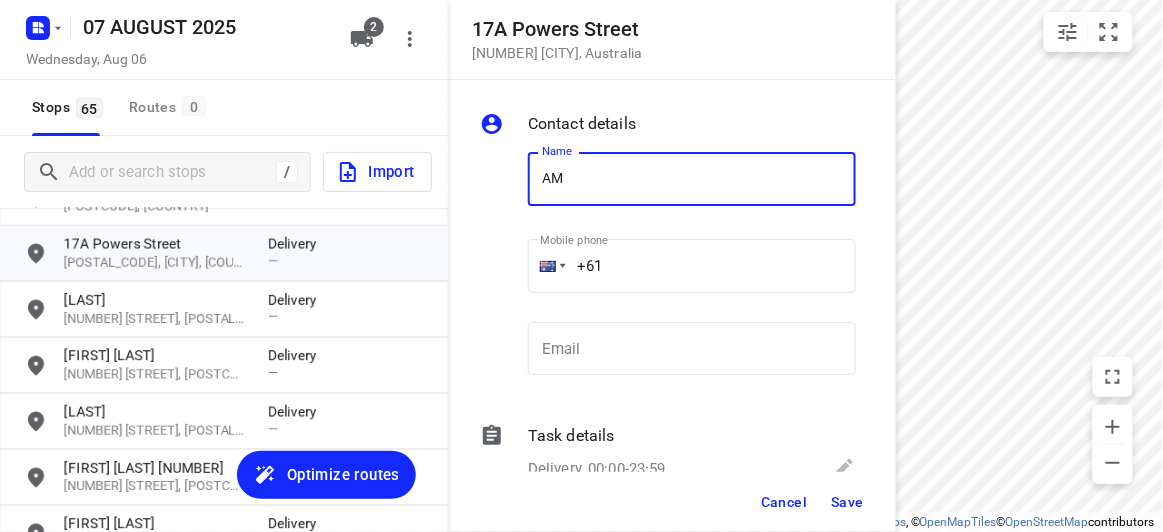 click on "AM" at bounding box center (692, 179) 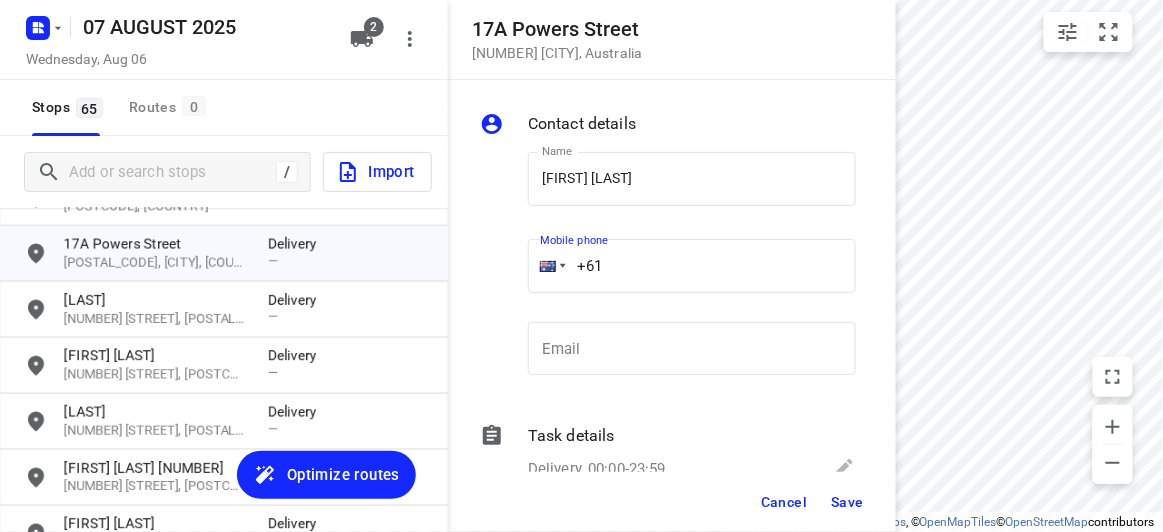 drag, startPoint x: 596, startPoint y: 268, endPoint x: 483, endPoint y: 271, distance: 113.03982 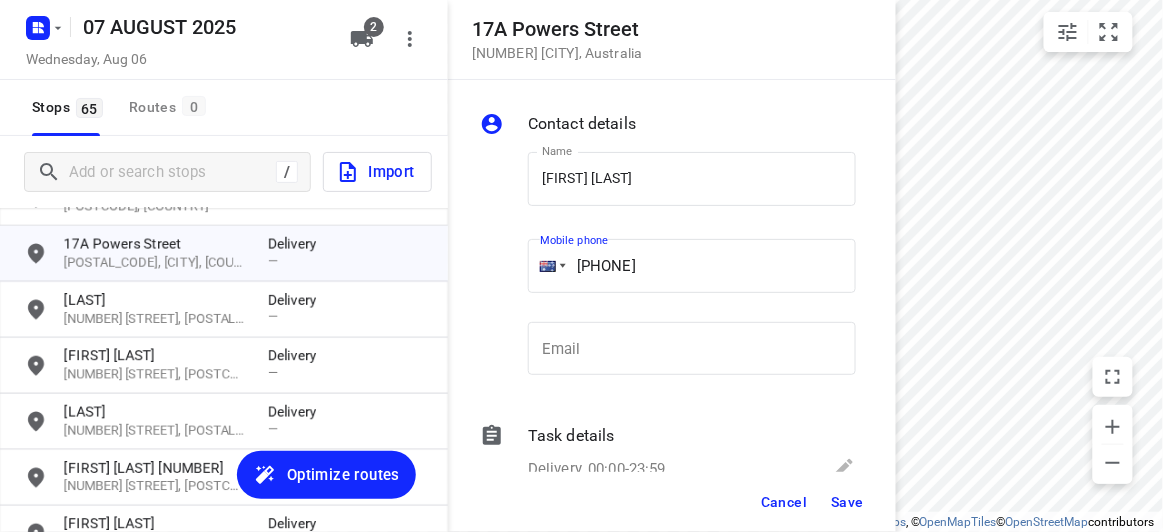 type on "[PHONE]" 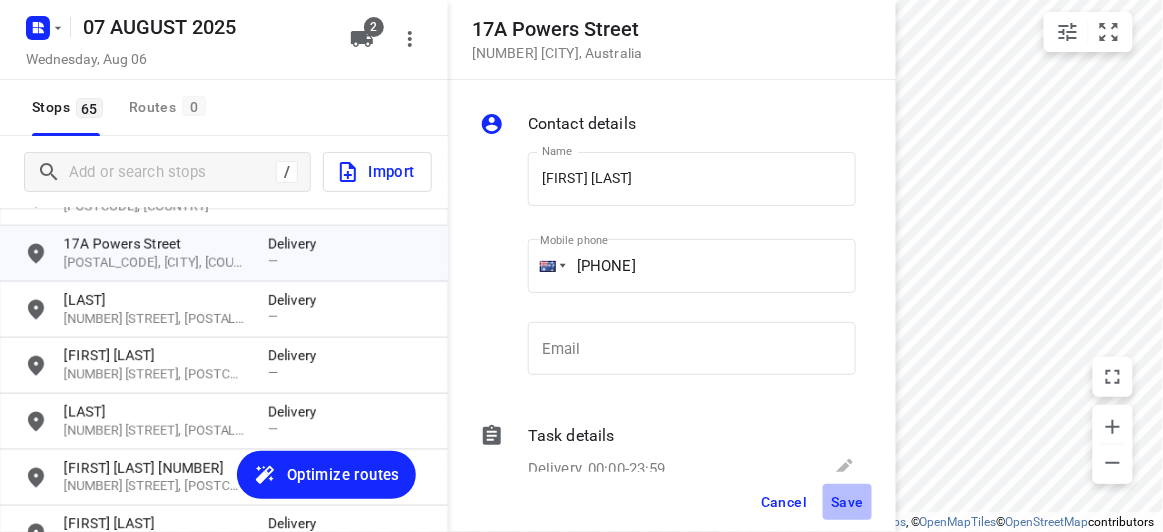 click on "Save" at bounding box center (847, 502) 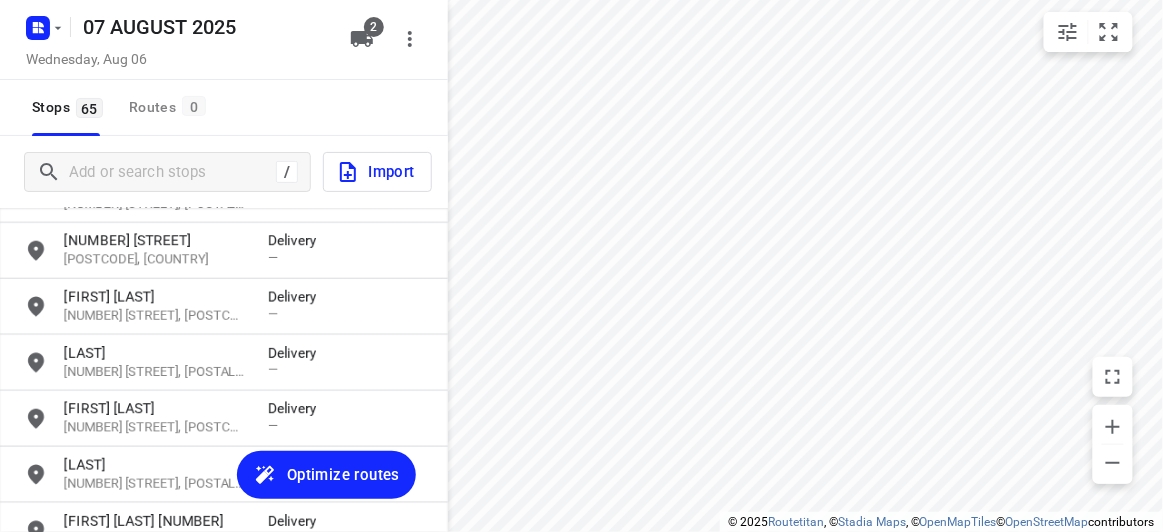 scroll, scrollTop: 2394, scrollLeft: 0, axis: vertical 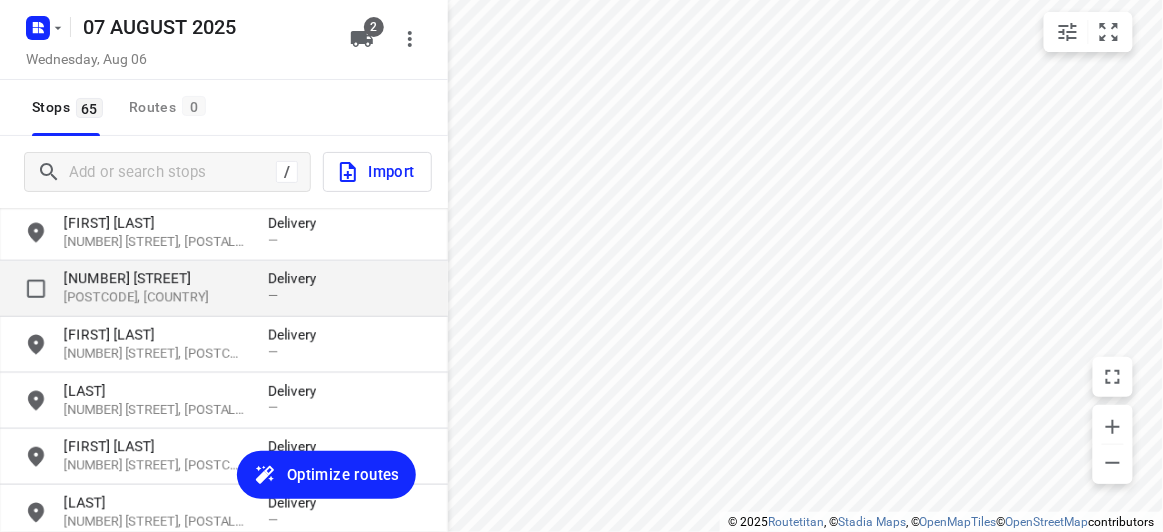 click on "[POSTCODE], [COUNTRY]" at bounding box center (156, 298) 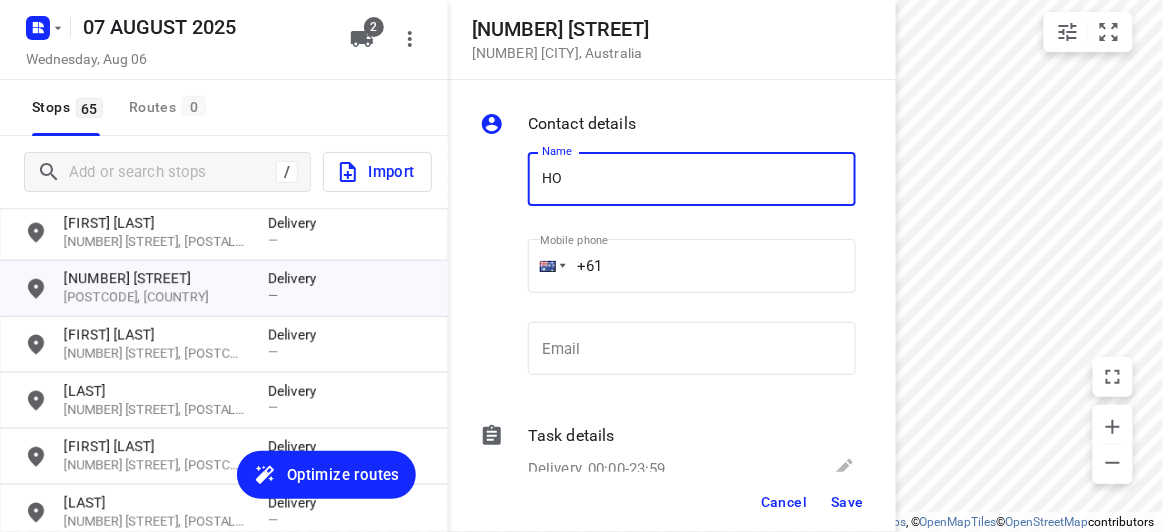 type on "[NAME]" 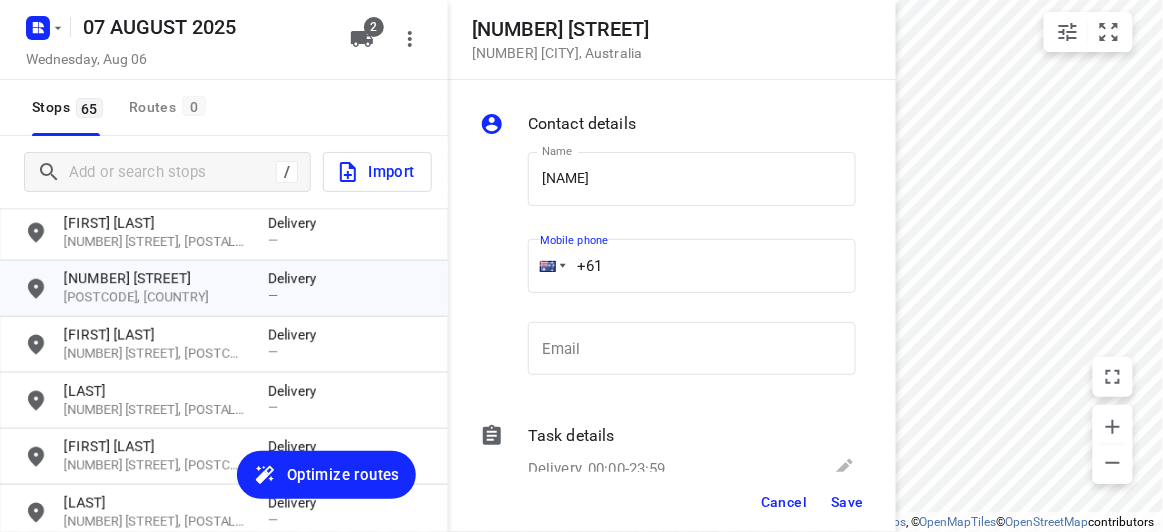 click on "+61" at bounding box center [692, 266] 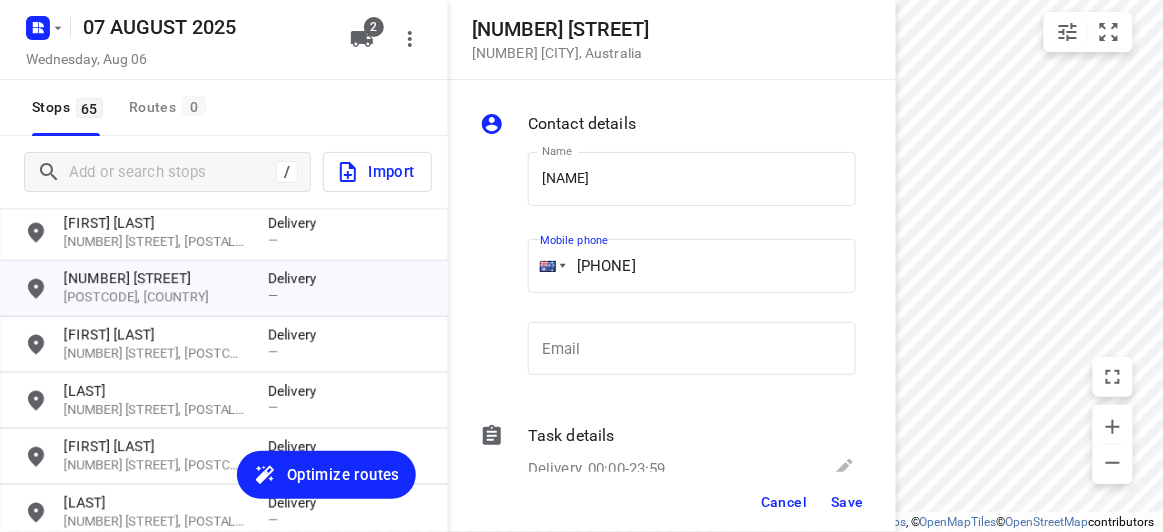 type on "[PHONE]" 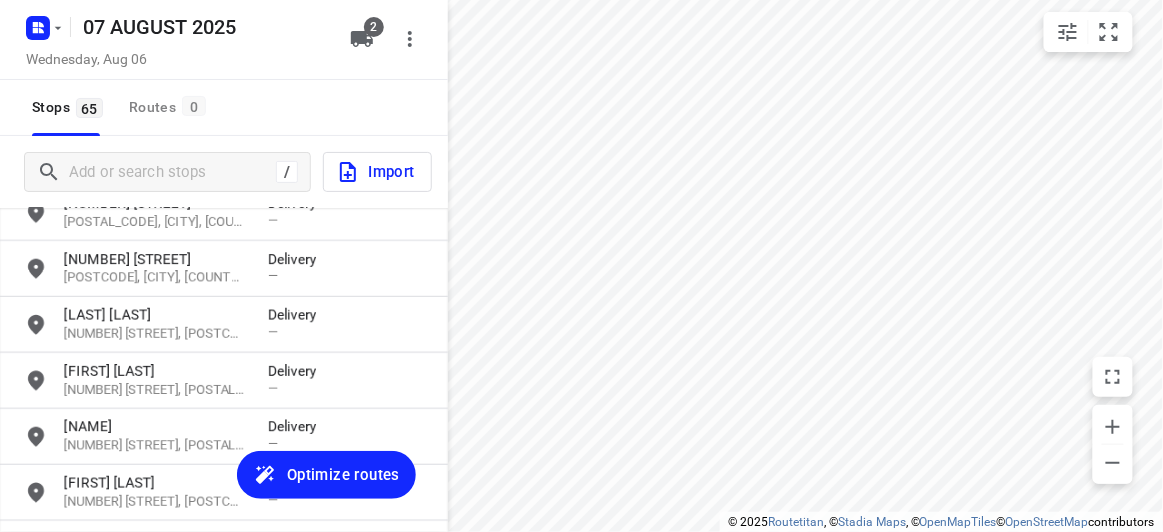 scroll, scrollTop: 2212, scrollLeft: 0, axis: vertical 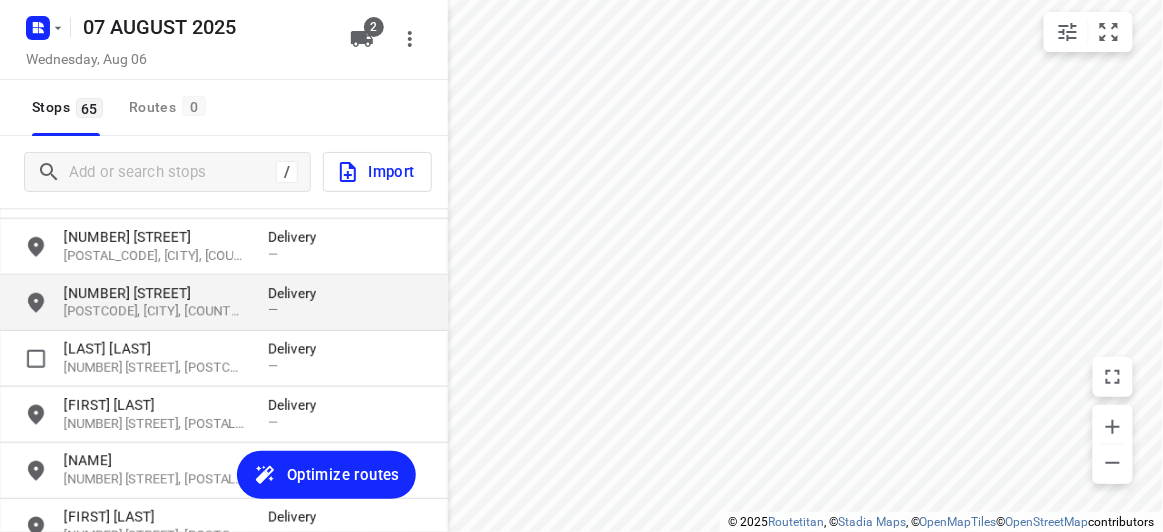 click on "[NUMBER] [STREET]" at bounding box center [156, 293] 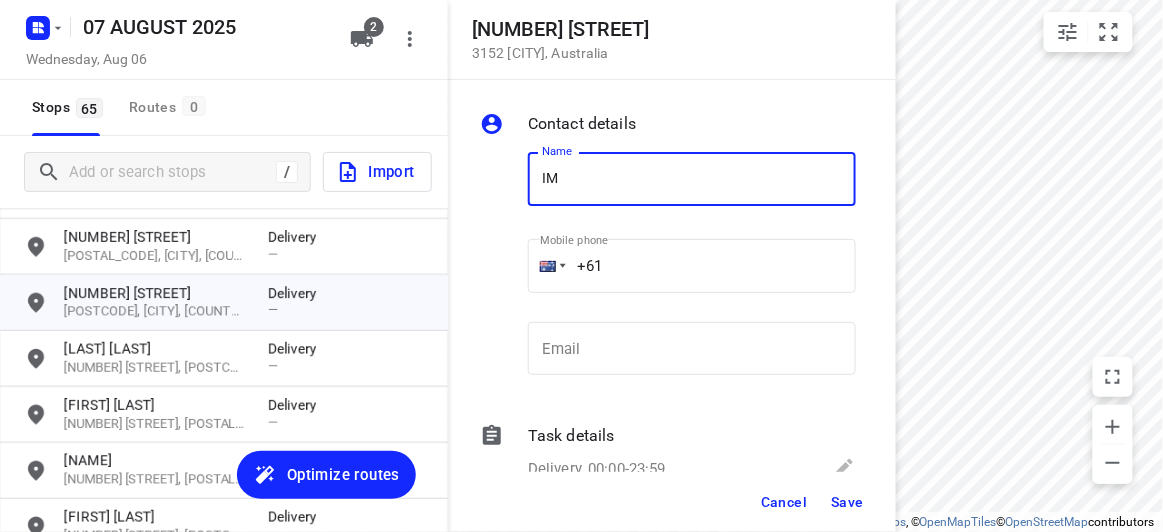 type on "[FIRST] [LAST]" 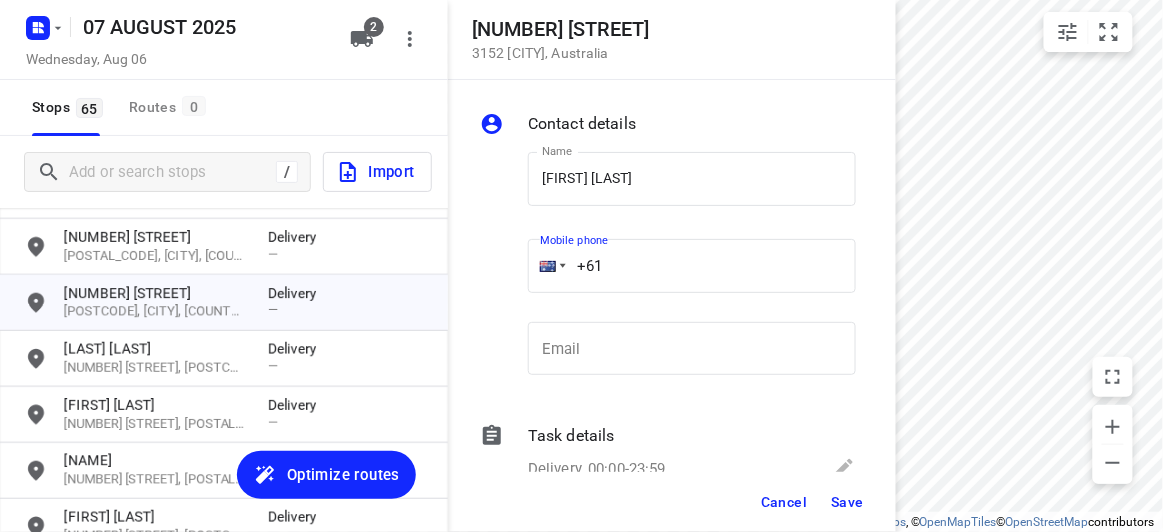 click on "+61" at bounding box center [692, 266] 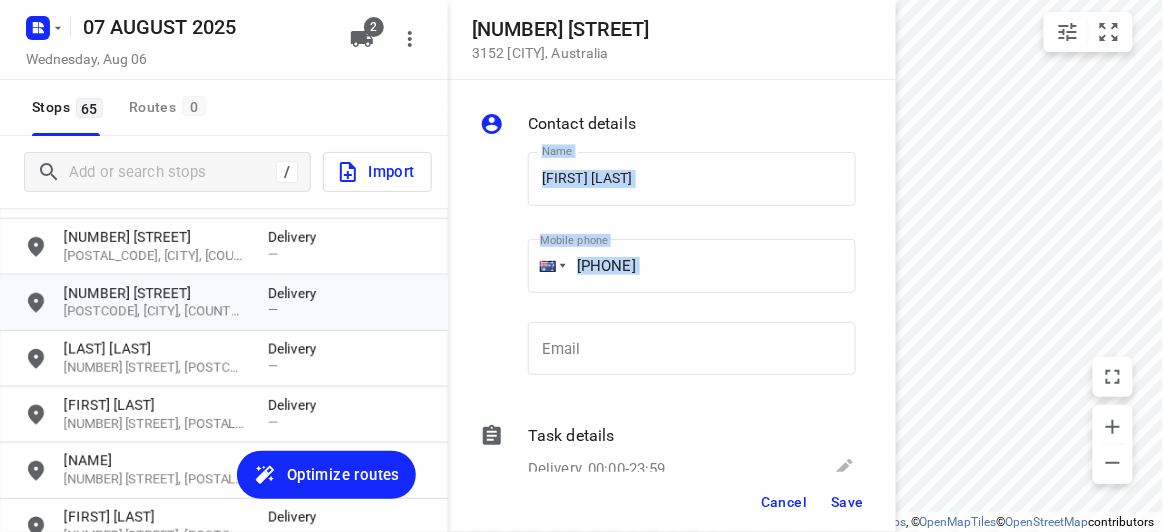 drag, startPoint x: 724, startPoint y: 298, endPoint x: 467, endPoint y: 294, distance: 257.03113 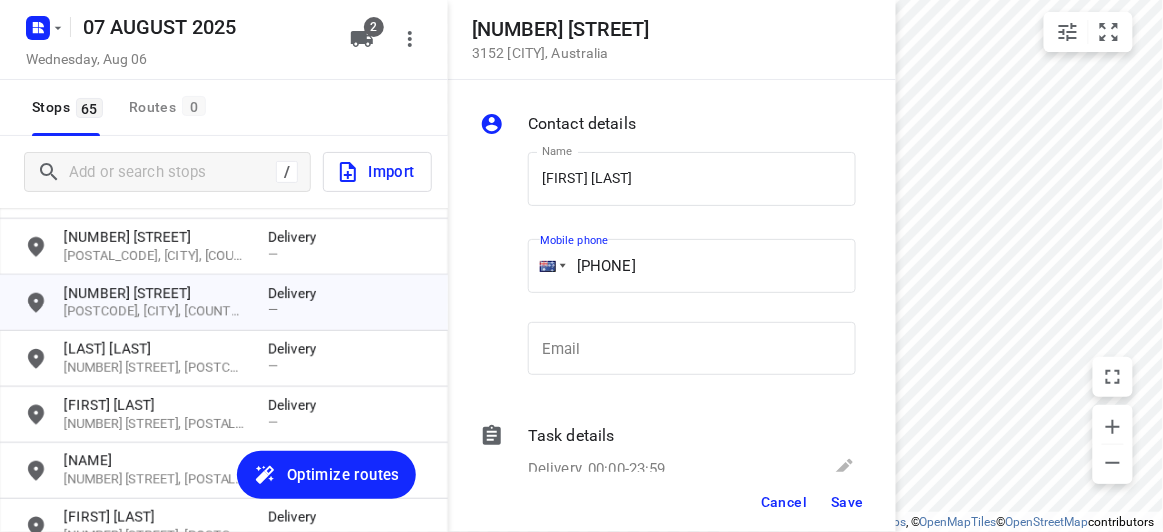 click on "[PHONE]" at bounding box center [692, 266] 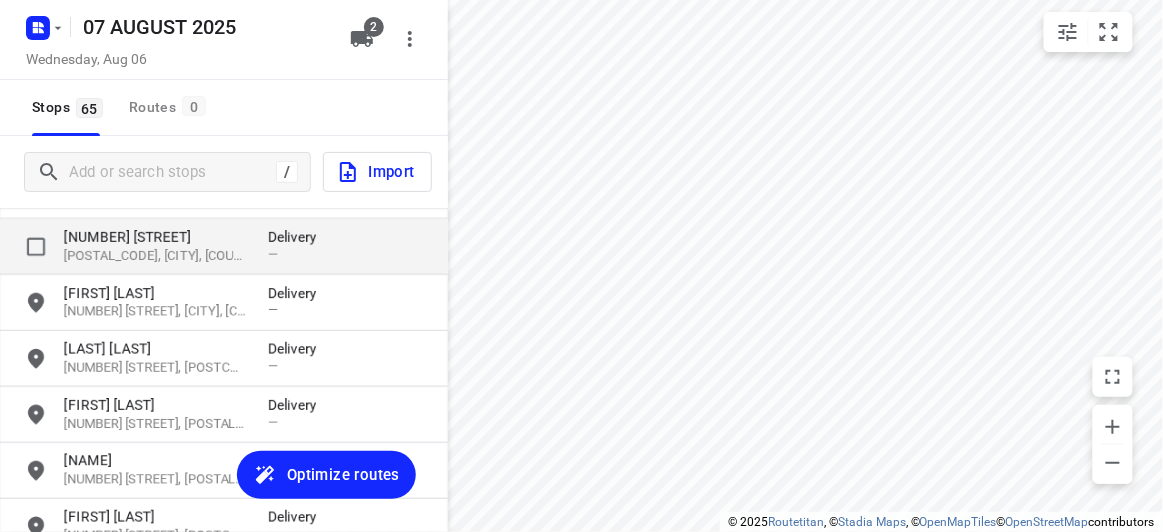 click on "[POSTAL_CODE], [CITY], [COUNTRY]" at bounding box center (156, 256) 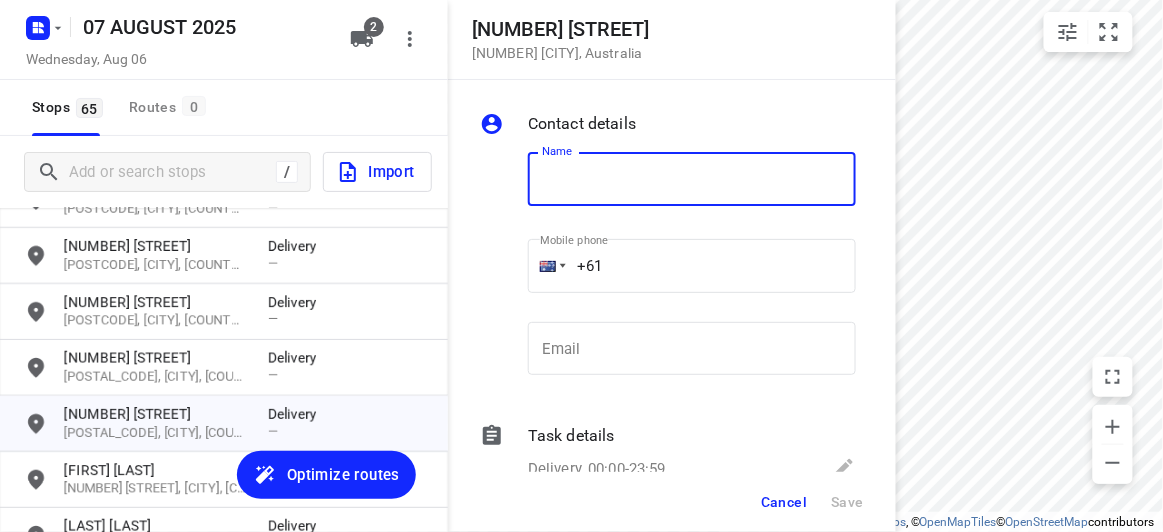 scroll, scrollTop: 2030, scrollLeft: 0, axis: vertical 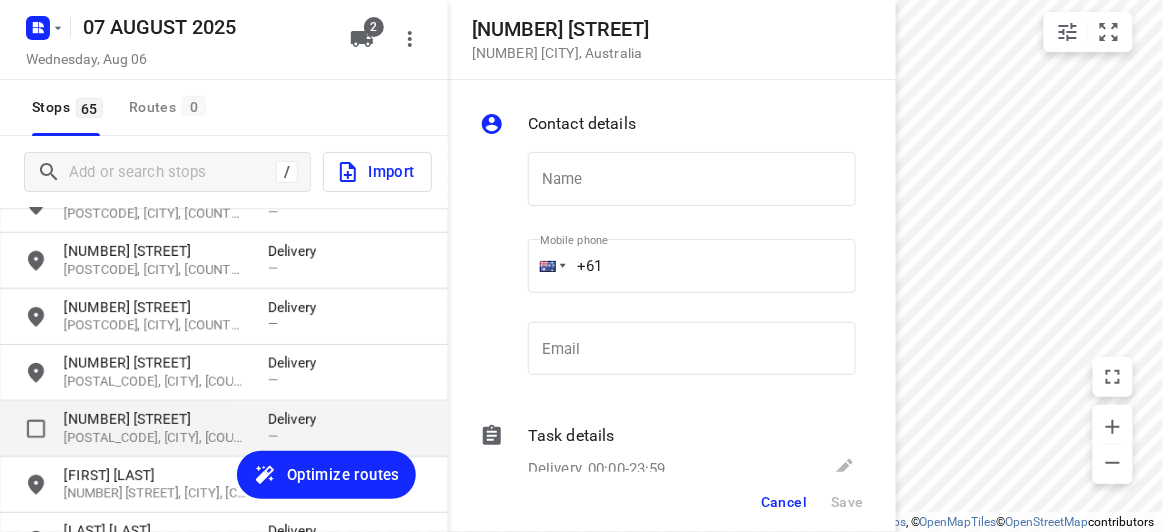 click on "[NUMBER] [STREET]" at bounding box center (156, 419) 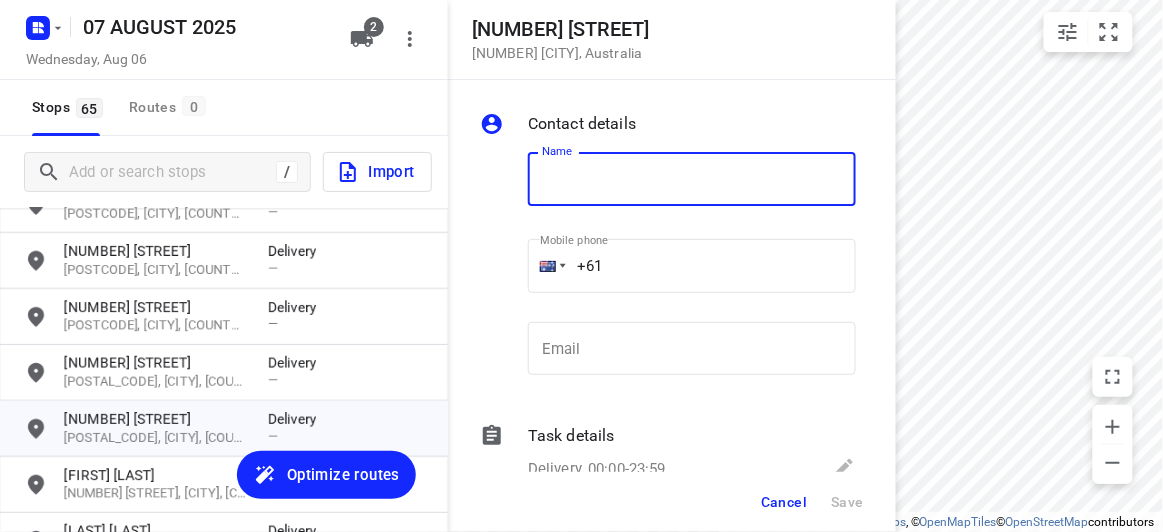 click at bounding box center (692, 179) 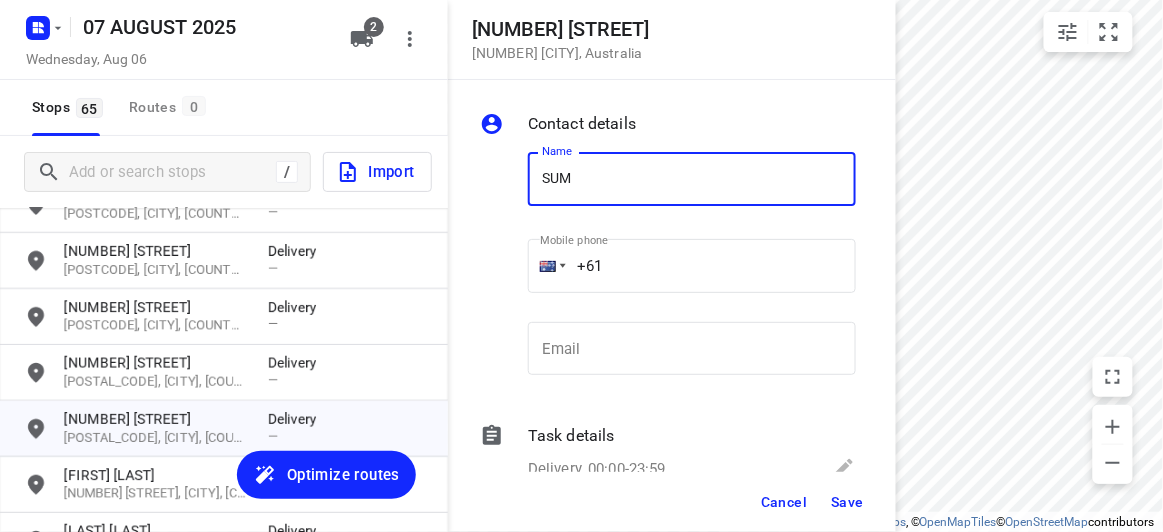 type on "[NAME]" 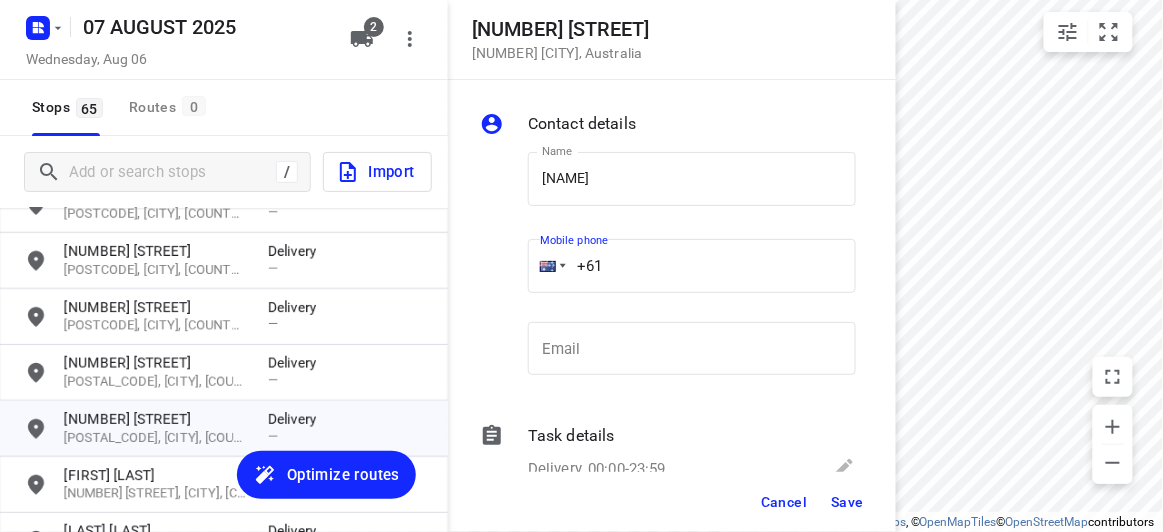 click on "+61" at bounding box center [692, 266] 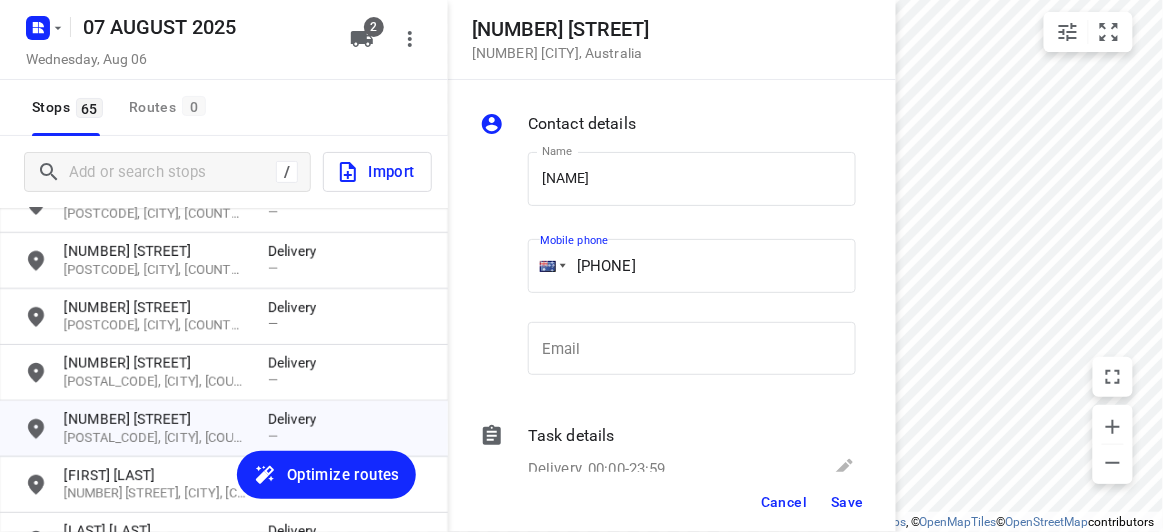 type on "[PHONE]" 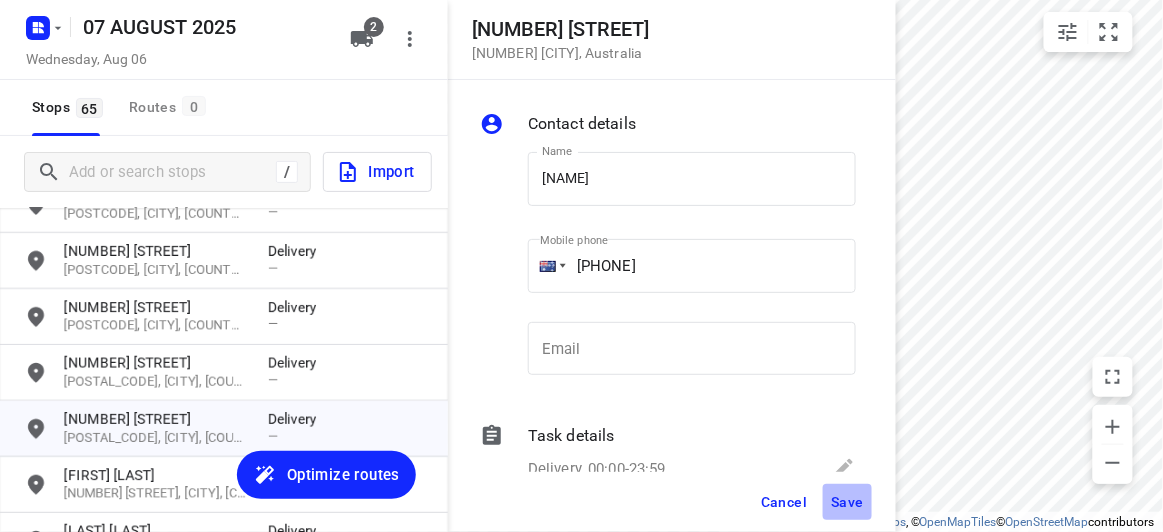 click on "Save" at bounding box center (847, 502) 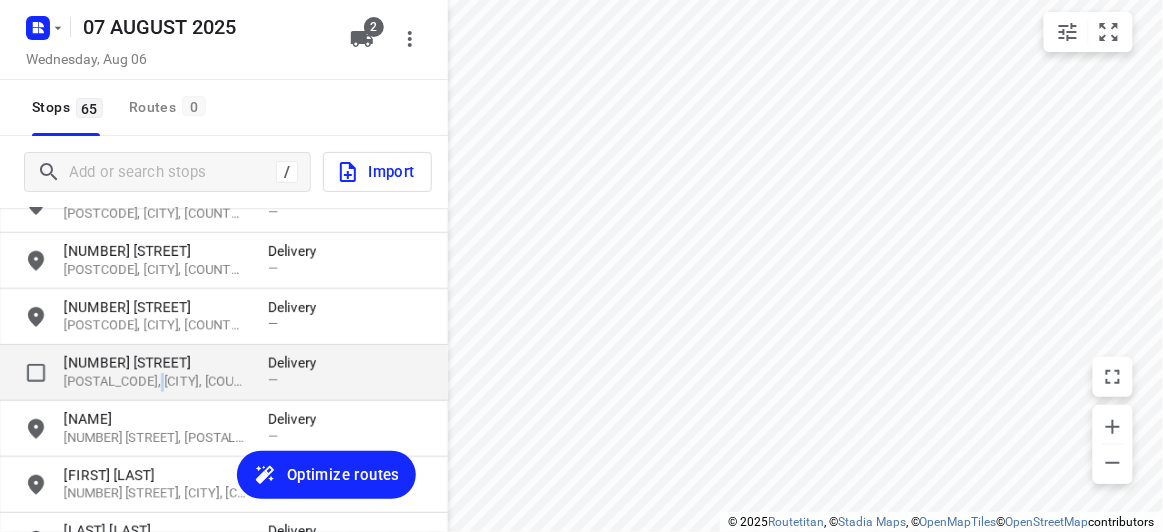 click on "[POSTAL_CODE], [CITY], [COUNTRY]" at bounding box center [156, 382] 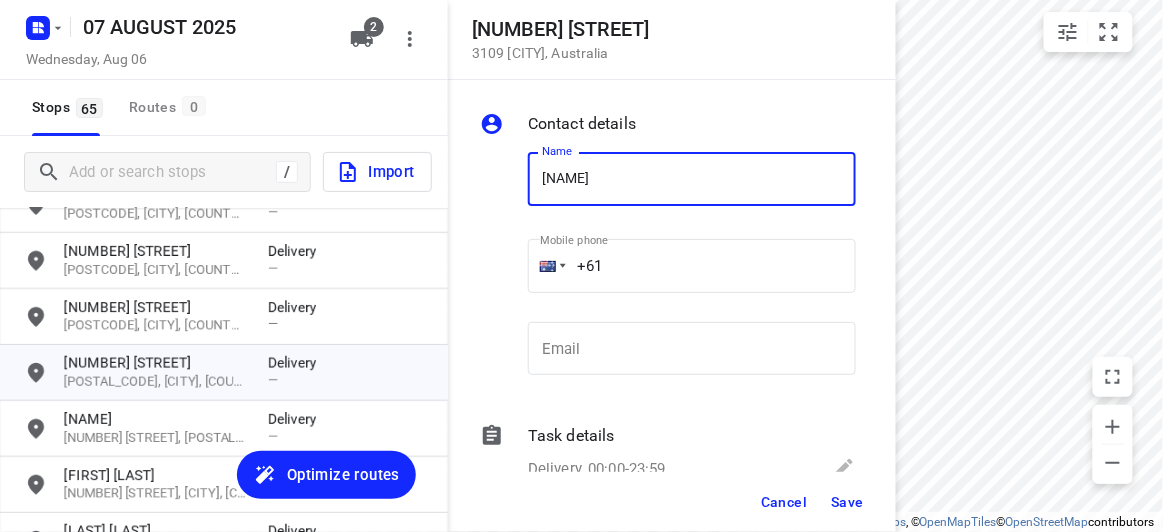 type on "[NAME]" 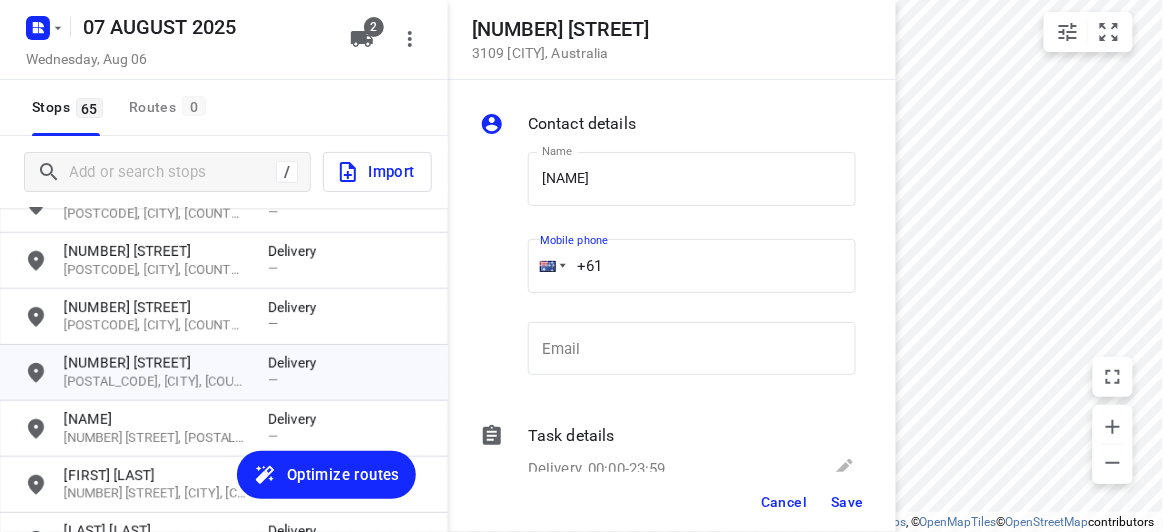 click on "+61" at bounding box center (692, 266) 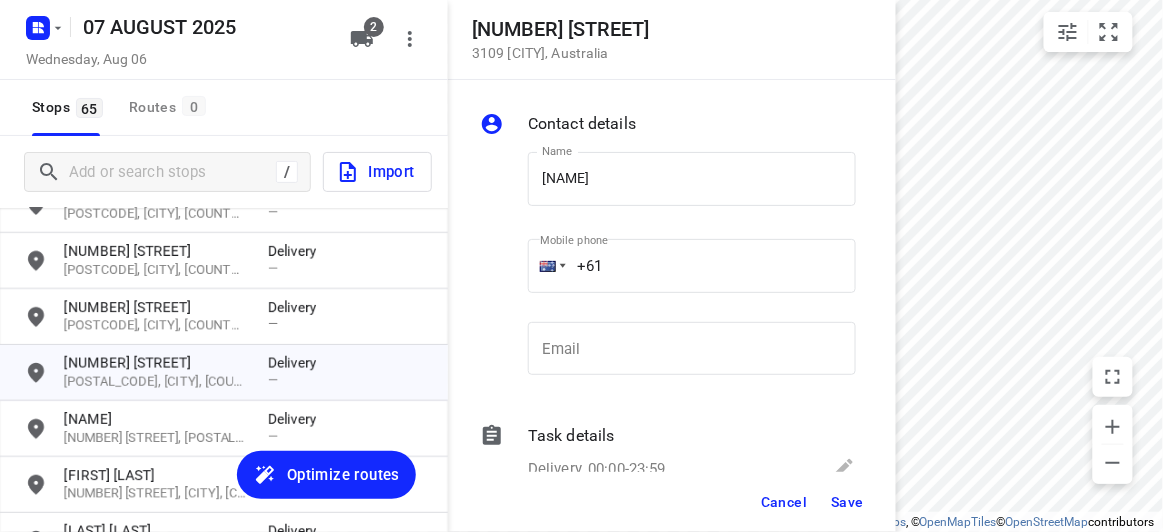 click on "Name [LAST] Name" at bounding box center [692, 187] 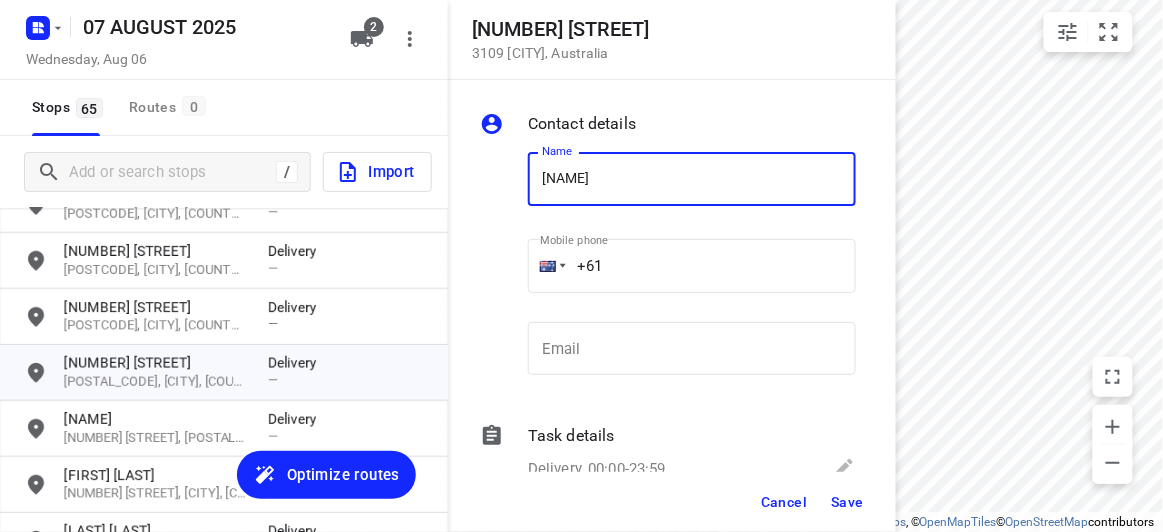 click on "[NAME]" at bounding box center (692, 179) 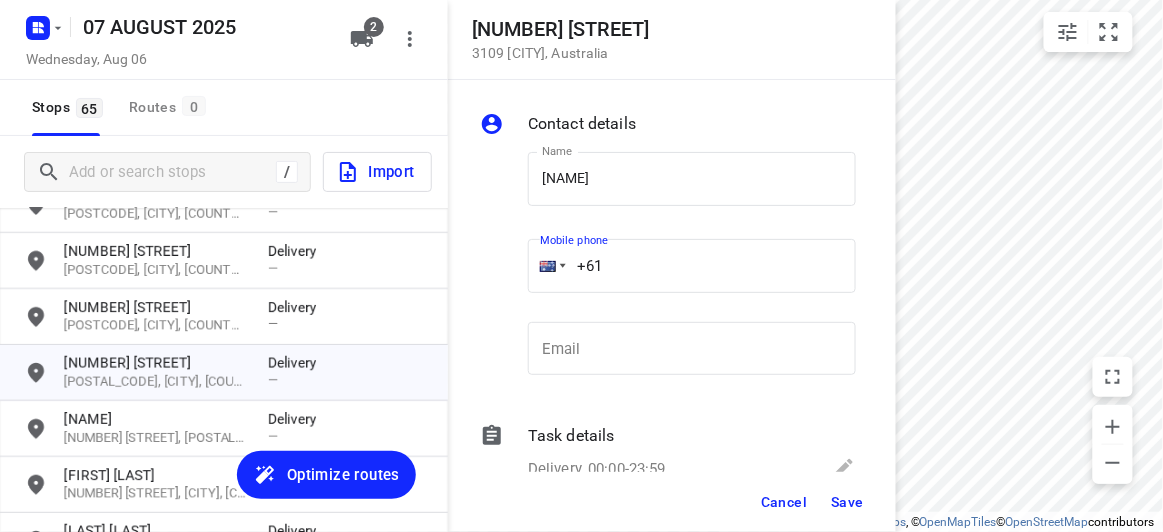 drag, startPoint x: 553, startPoint y: 267, endPoint x: 518, endPoint y: 270, distance: 35.128338 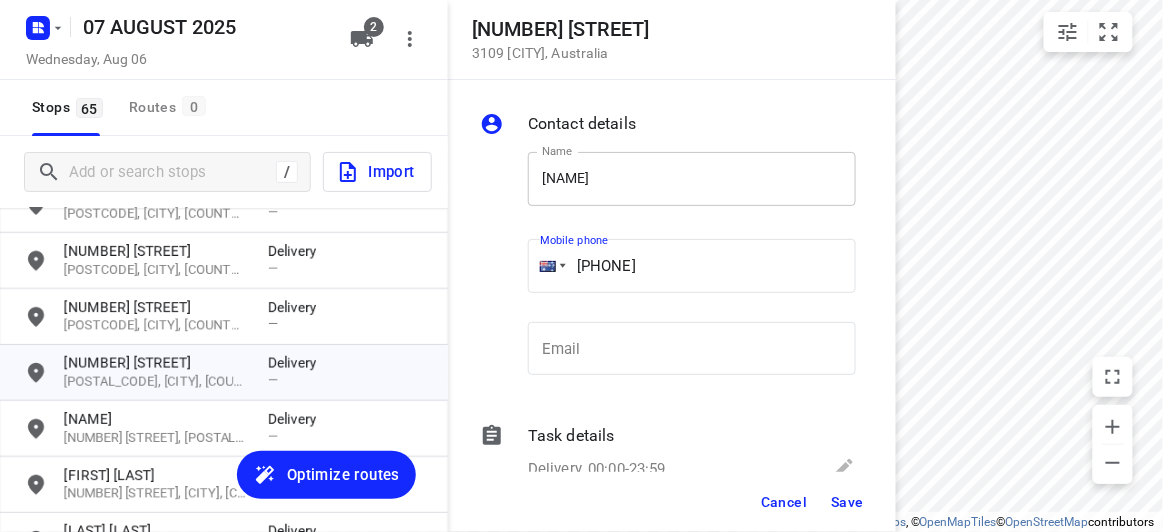 type on "[PHONE]" 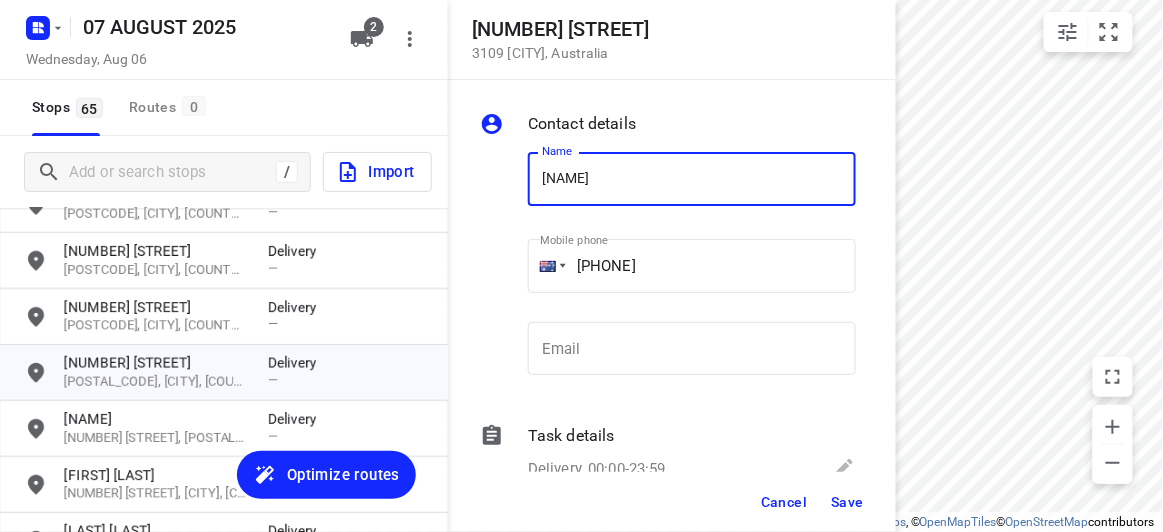 type on "[FIRST] [LAST]" 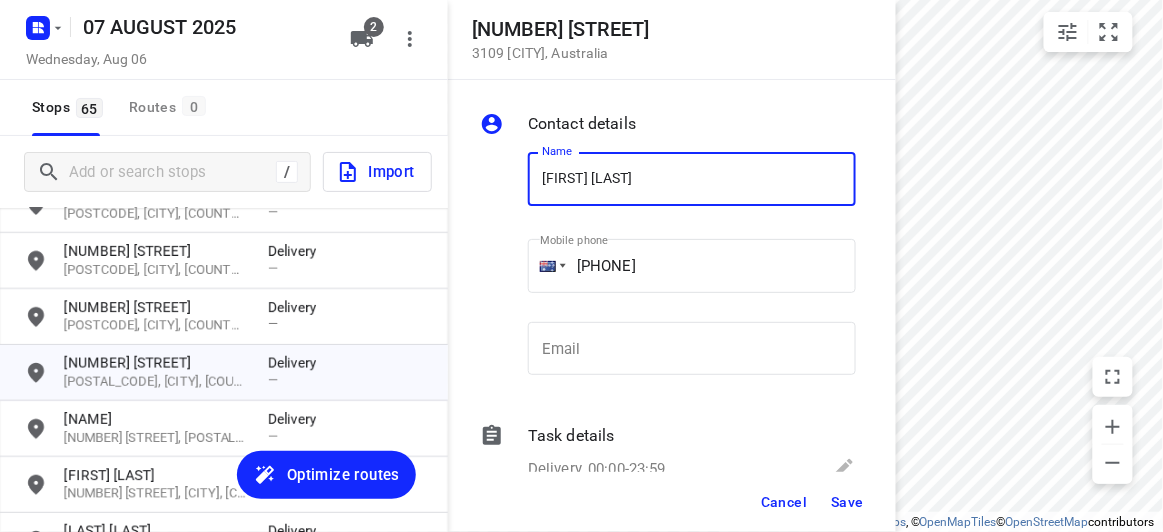 click on "Save" at bounding box center (847, 502) 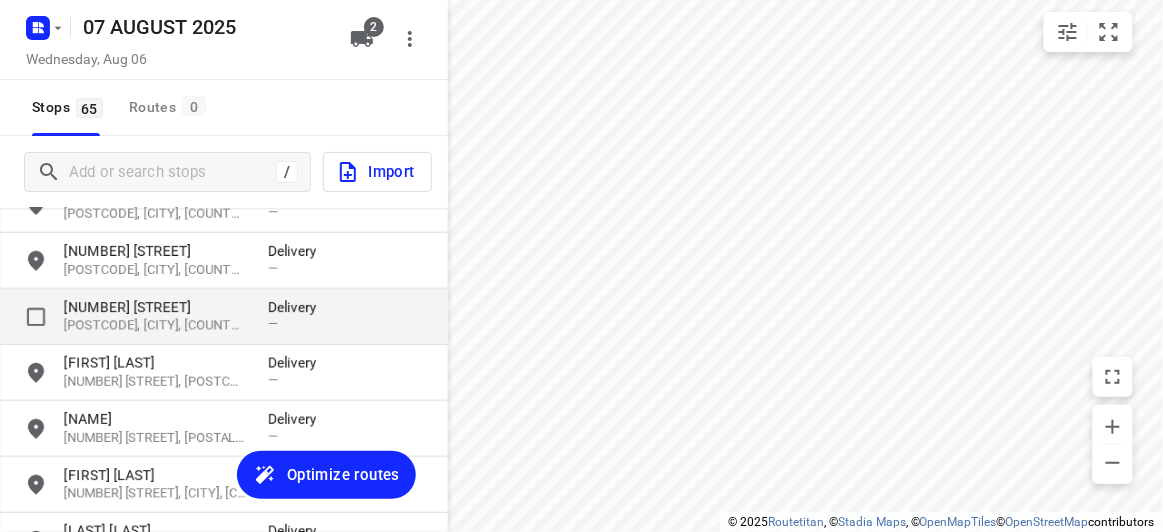 click on "[POSTCODE], [CITY], [COUNTRY]" at bounding box center [156, 326] 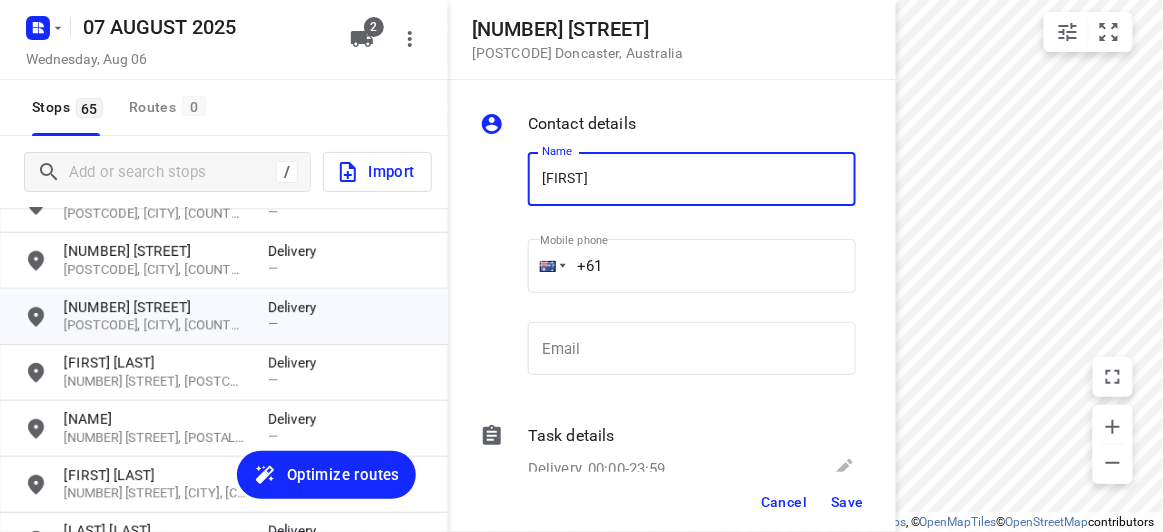 type on "[NAME]" 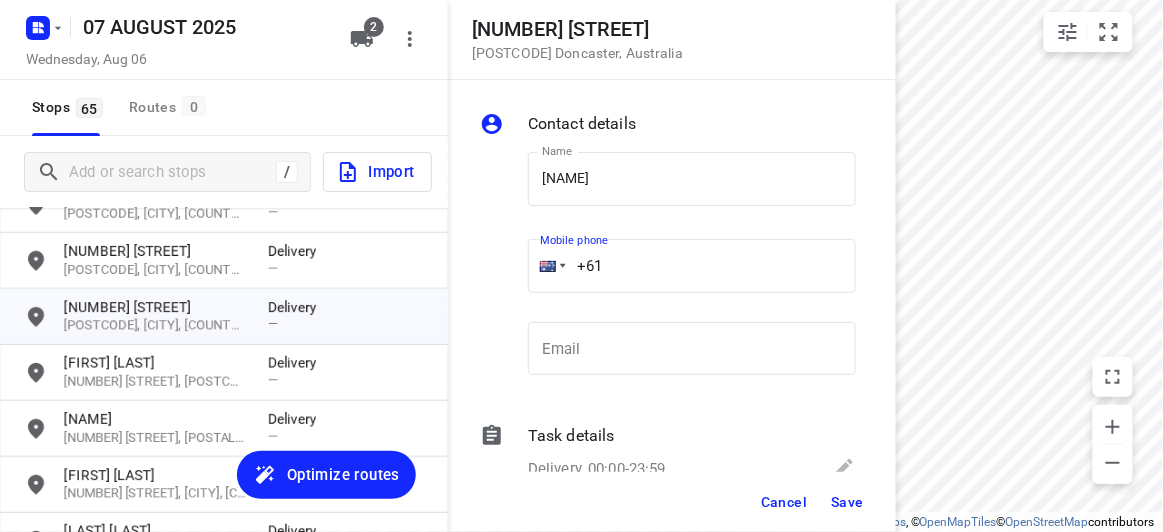 click on "+61" at bounding box center [692, 266] 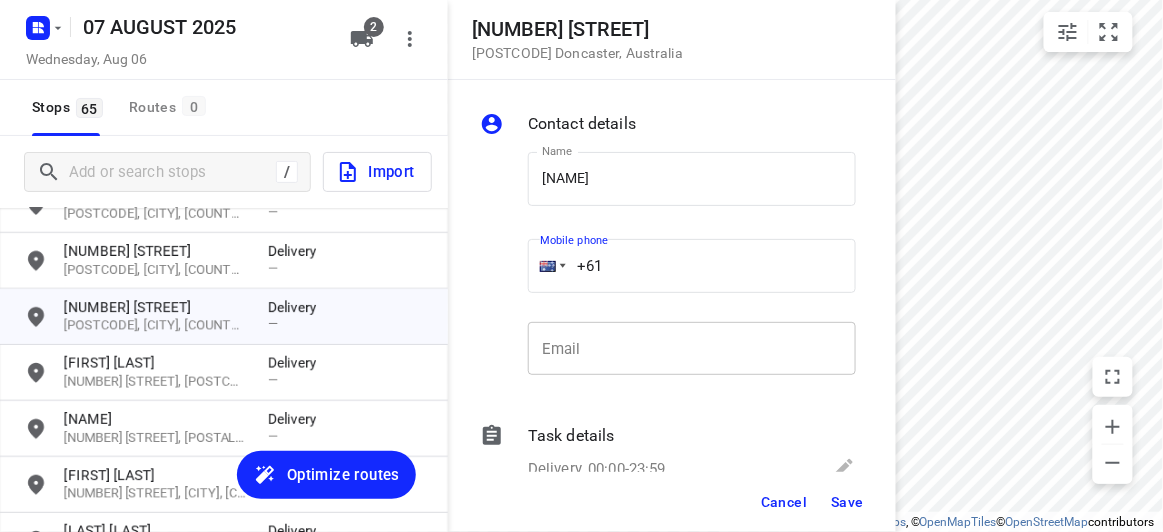 paste on "[PHONE]" 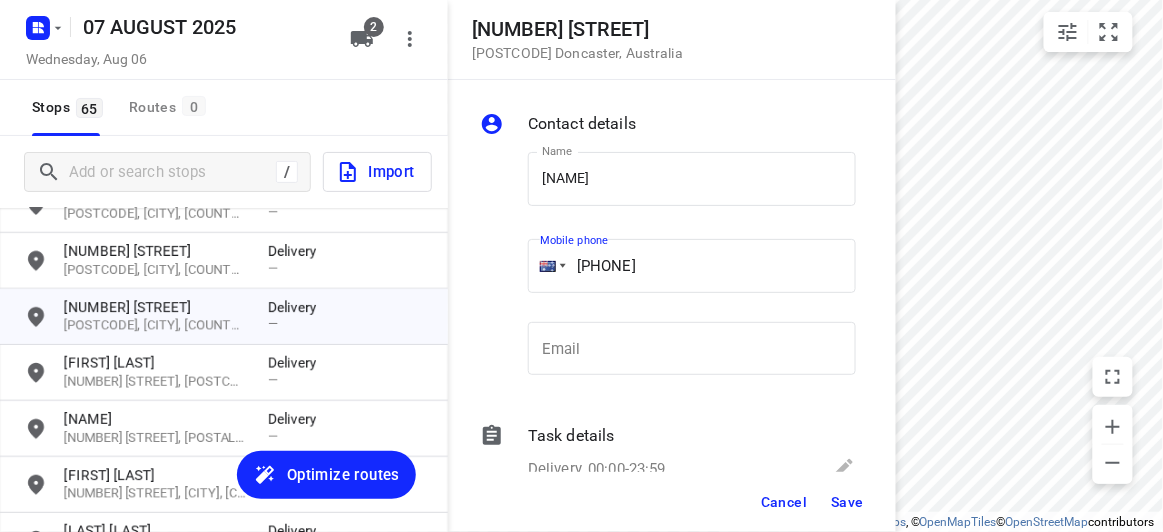 drag, startPoint x: 725, startPoint y: 273, endPoint x: 516, endPoint y: 297, distance: 210.37347 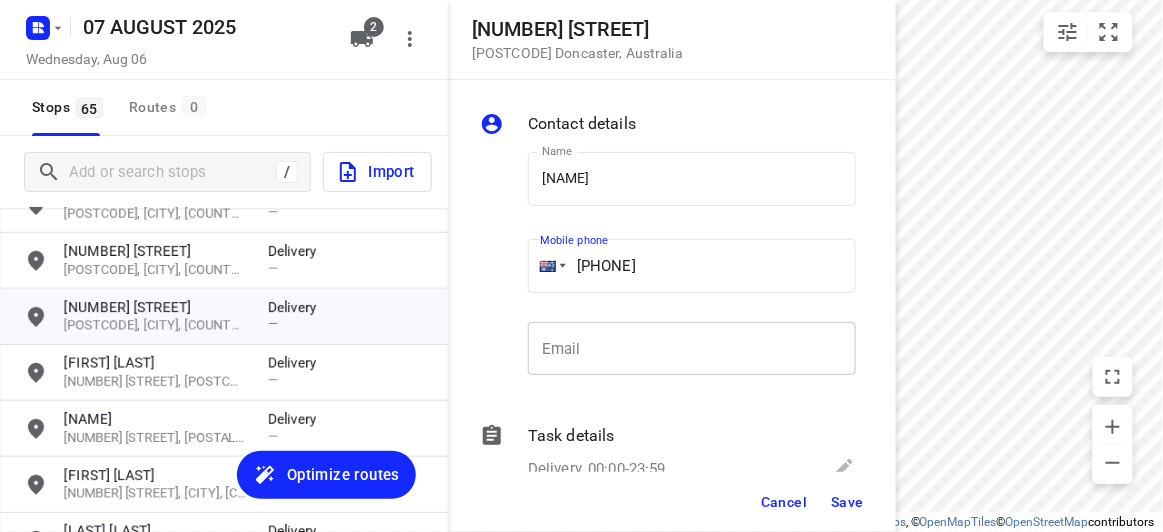 paste 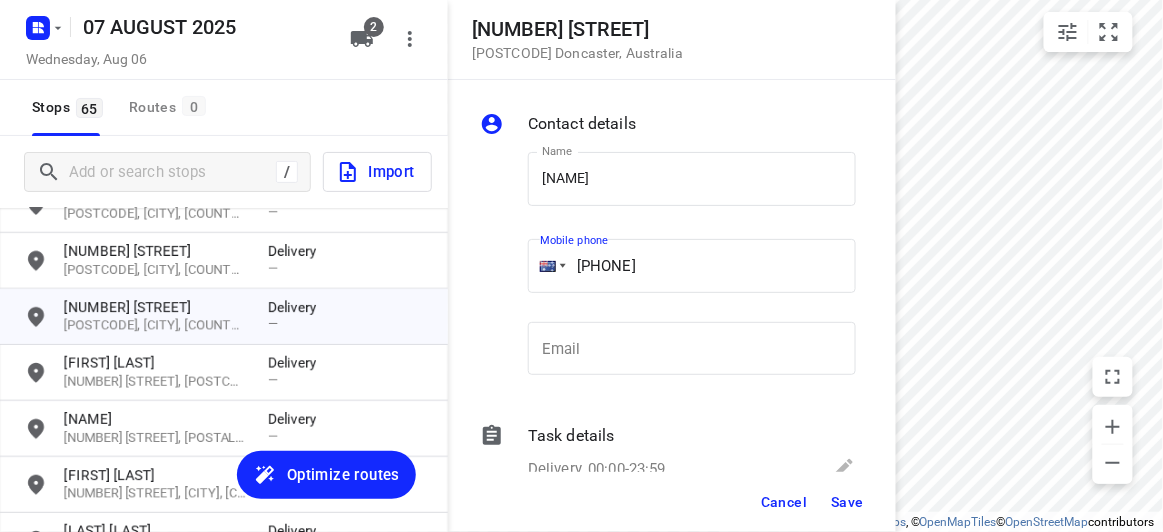 type on "[PHONE]" 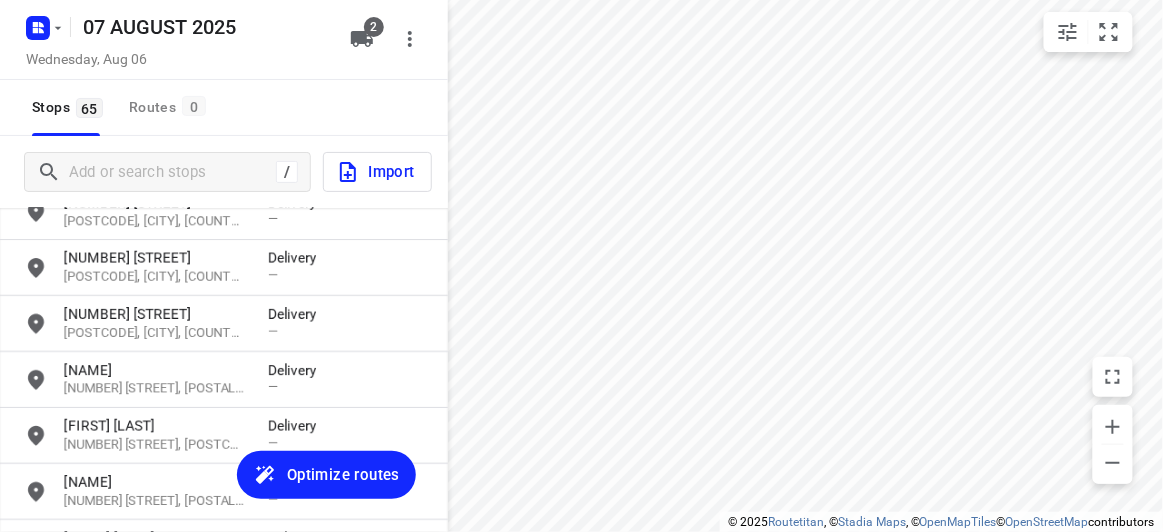scroll, scrollTop: 1939, scrollLeft: 0, axis: vertical 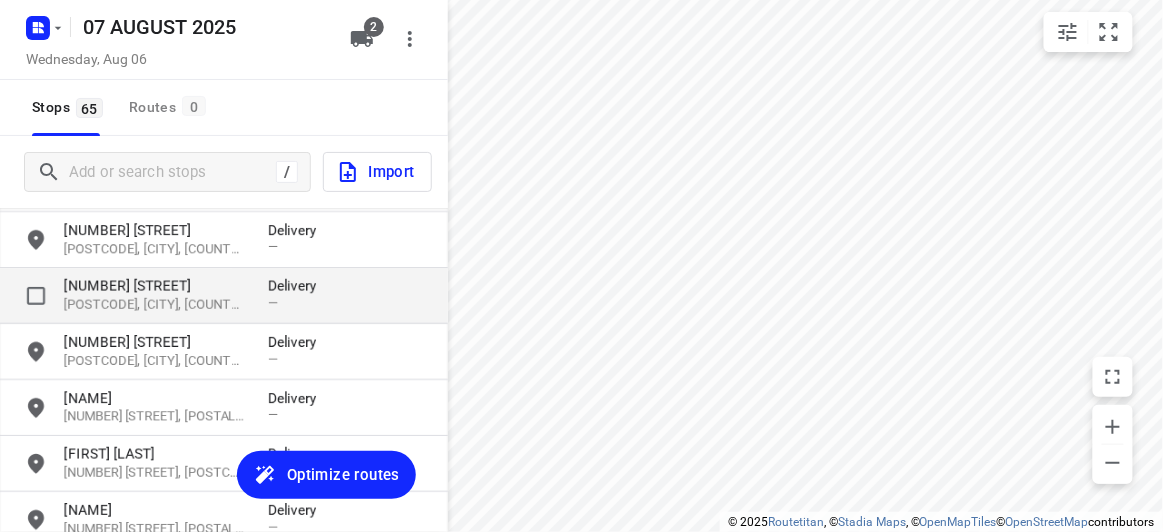 click on "[NUMBER] [STREET], [POSTCODE], [COUNTRY] Delivery —" at bounding box center (224, 296) 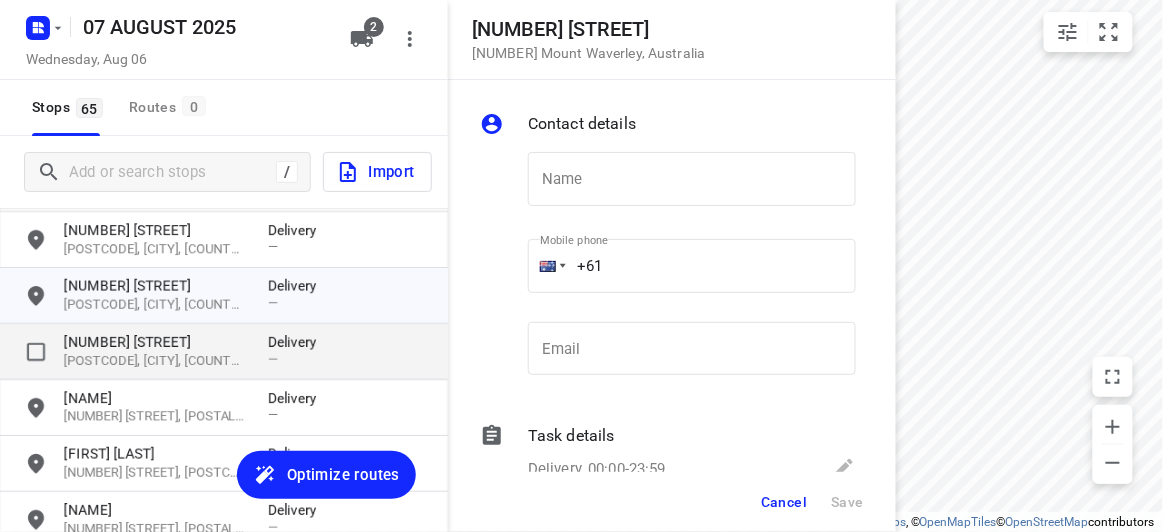 click on "[NUMBER] [STREET]" at bounding box center (156, 342) 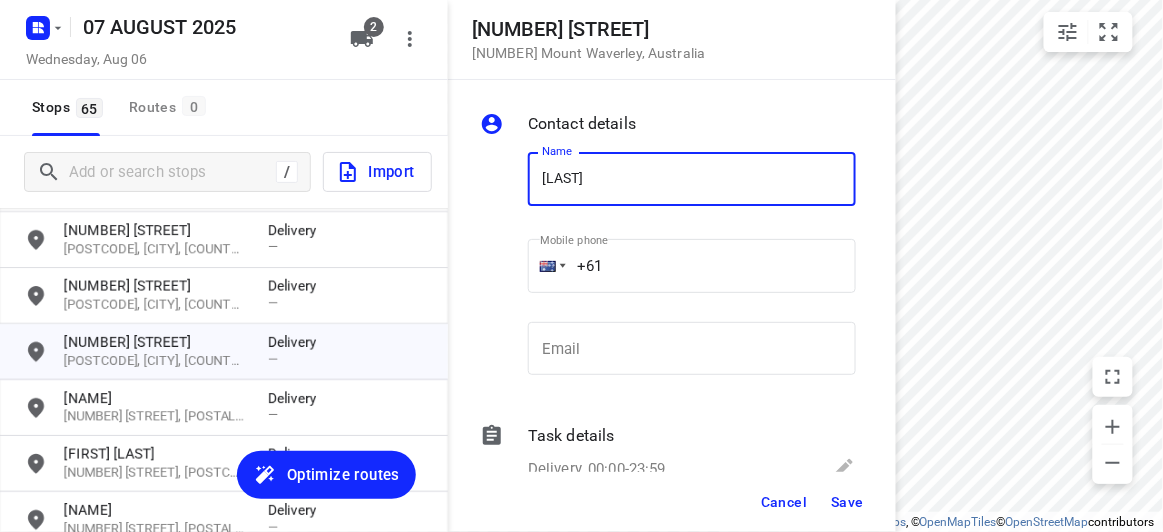 type on "[LAST] [LAST] [NUMBER]/[NUMBER]" 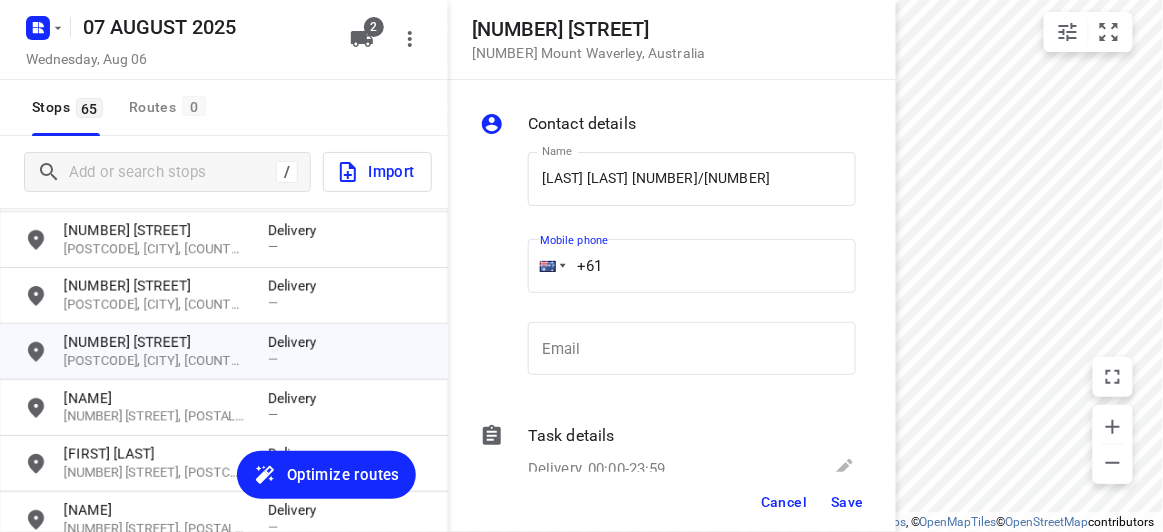 drag, startPoint x: 506, startPoint y: 268, endPoint x: 523, endPoint y: 308, distance: 43.462627 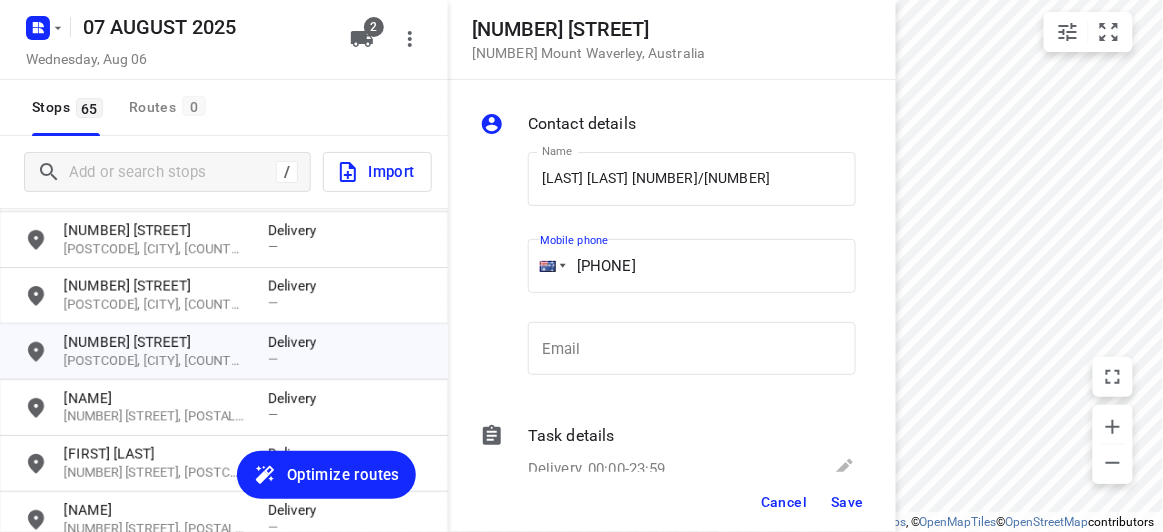type on "[PHONE]" 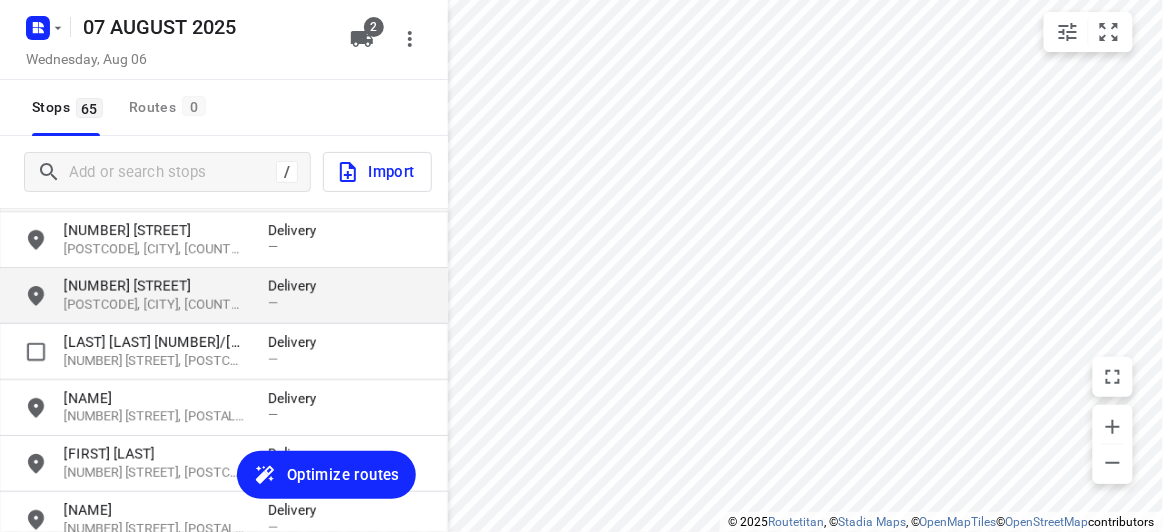 click on "[NUMBER] [STREET]" at bounding box center (156, 286) 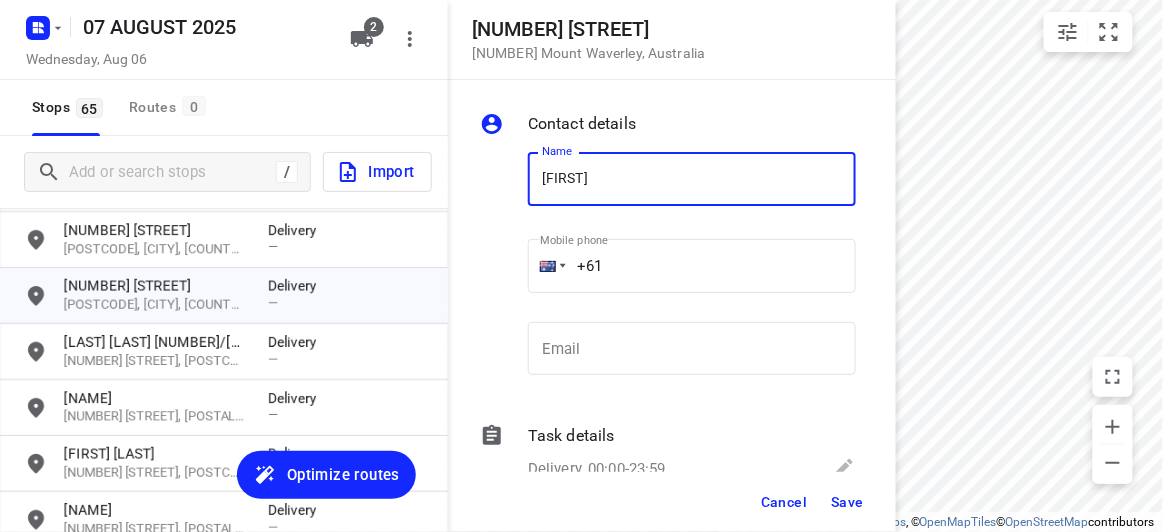 type on "[FIRST]" 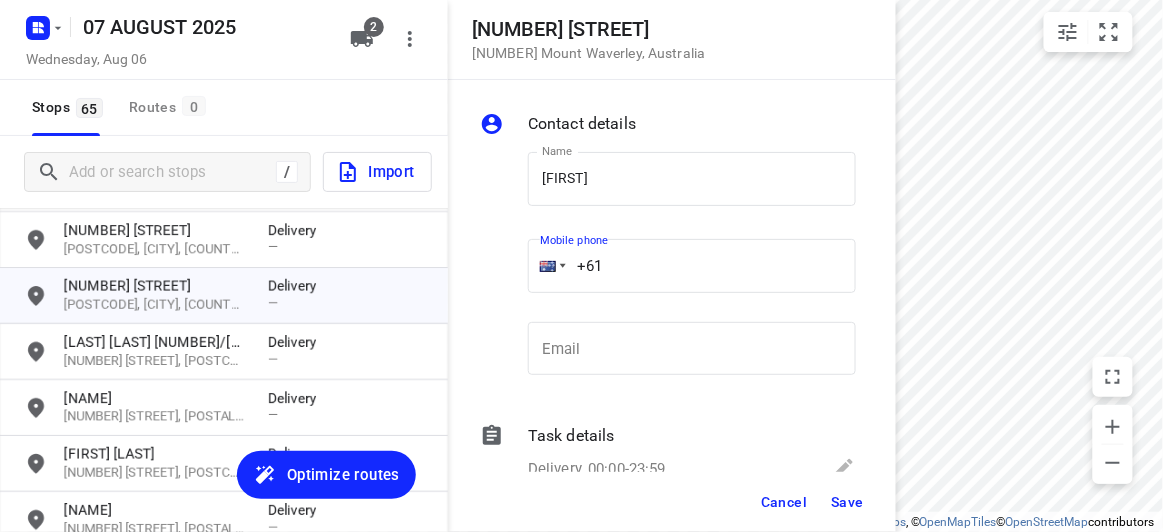 paste on "[PHONE]" 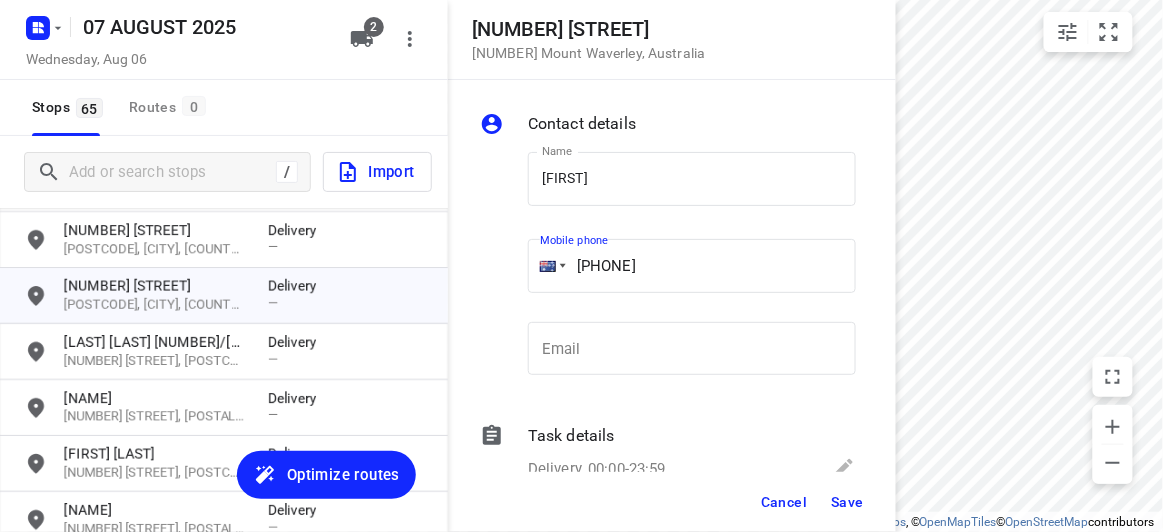drag, startPoint x: 697, startPoint y: 252, endPoint x: 519, endPoint y: 286, distance: 181.2181 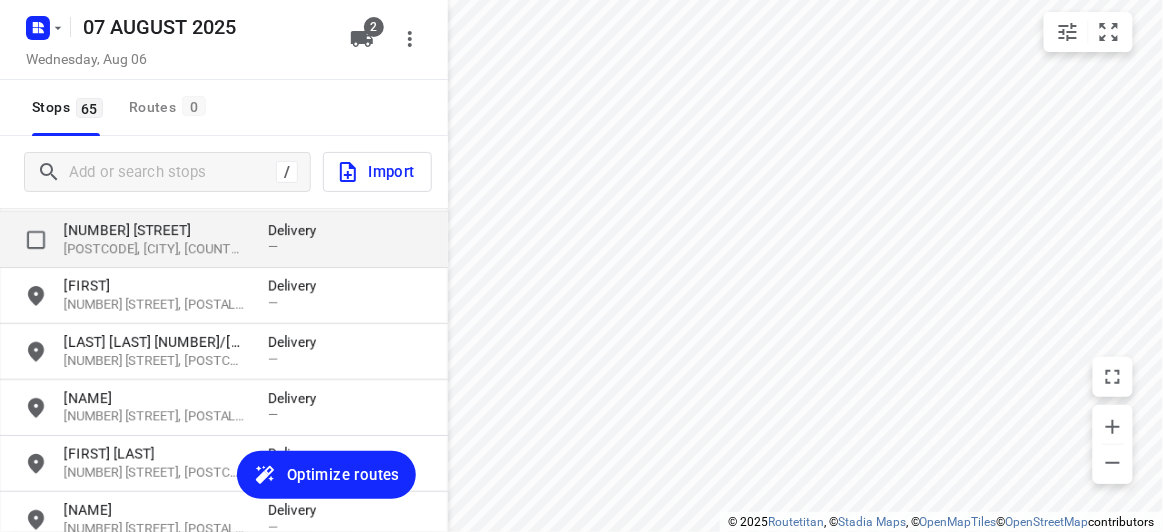 click on "[POSTCODE], [CITY], [COUNTRY]" at bounding box center (156, 249) 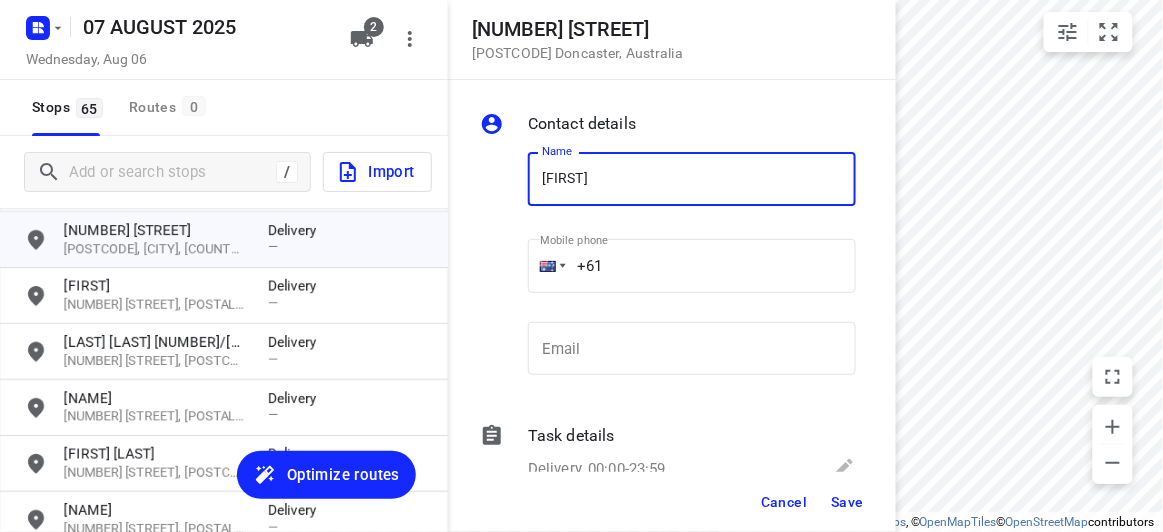 type on "[FIRST] [LAST]" 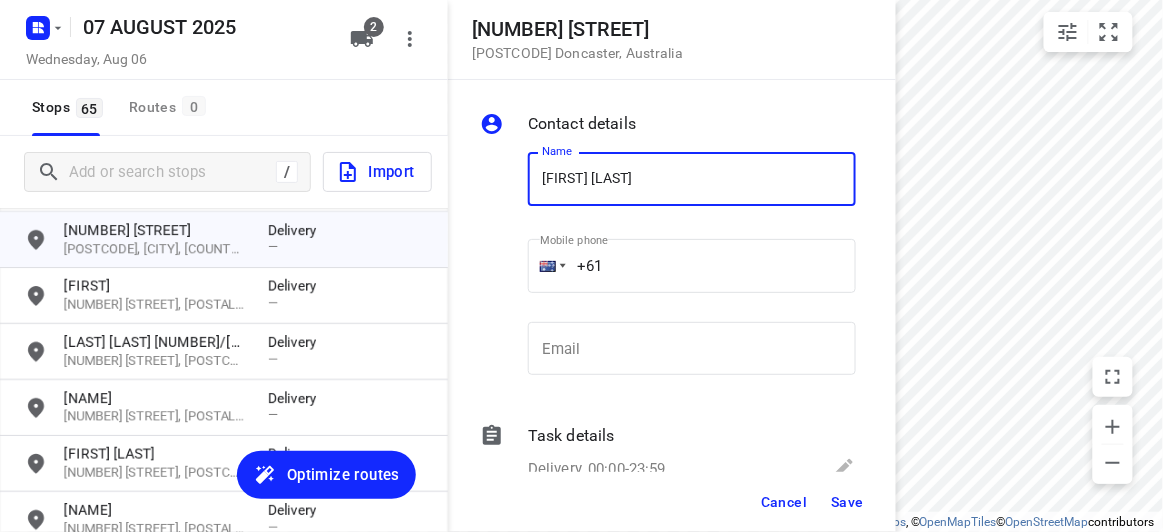 drag, startPoint x: 588, startPoint y: 269, endPoint x: 530, endPoint y: 274, distance: 58.21512 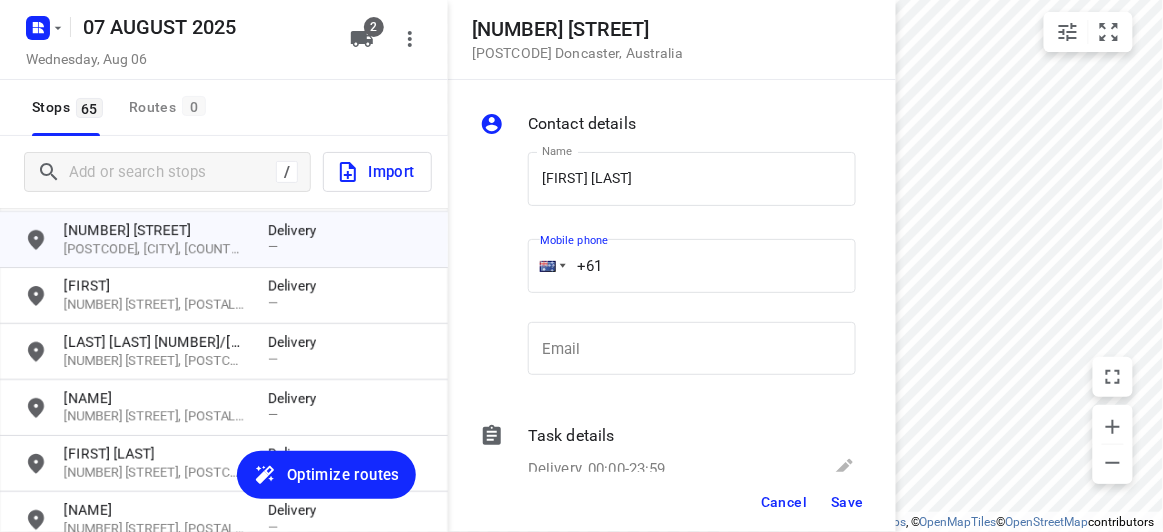 paste on "[NUMBER]" 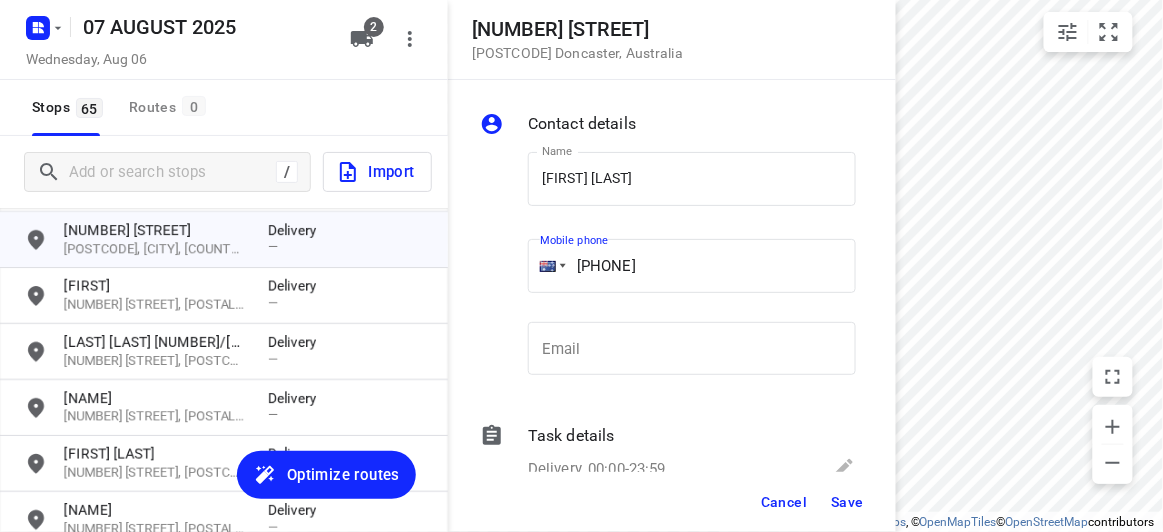 type on "[PHONE]" 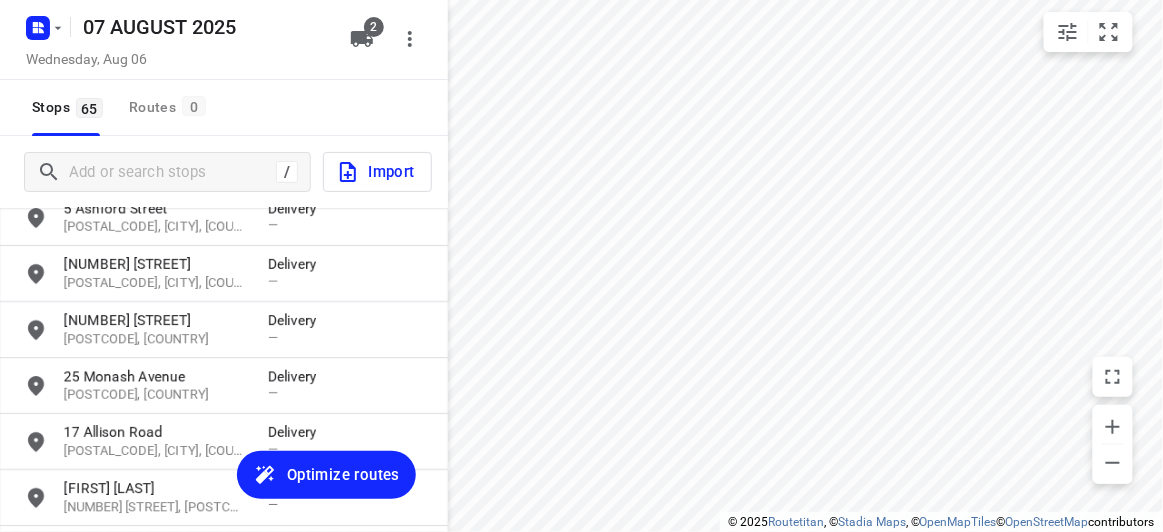 scroll, scrollTop: 1667, scrollLeft: 0, axis: vertical 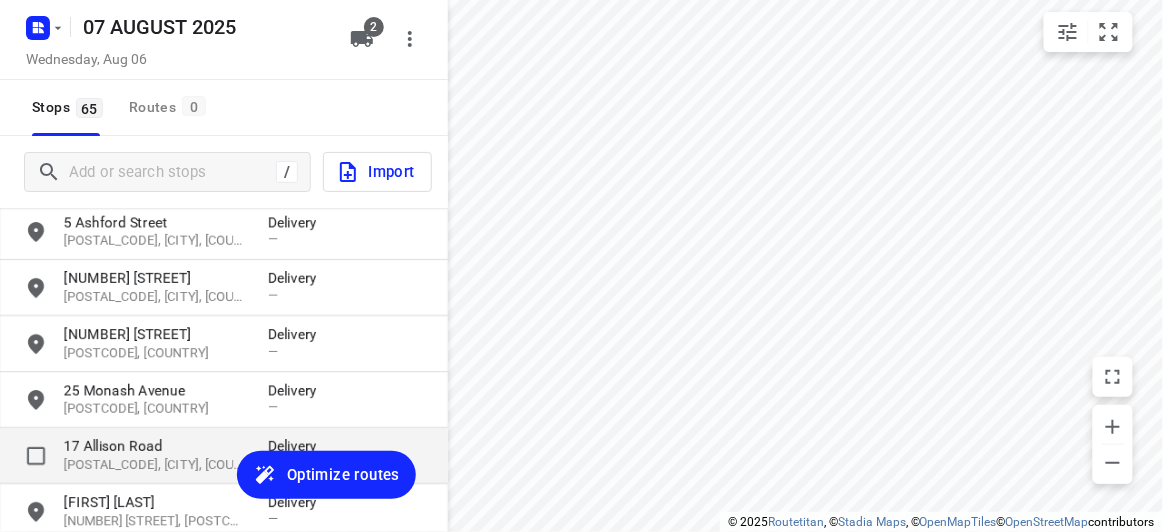 click on "17 Allison Road" at bounding box center (156, 446) 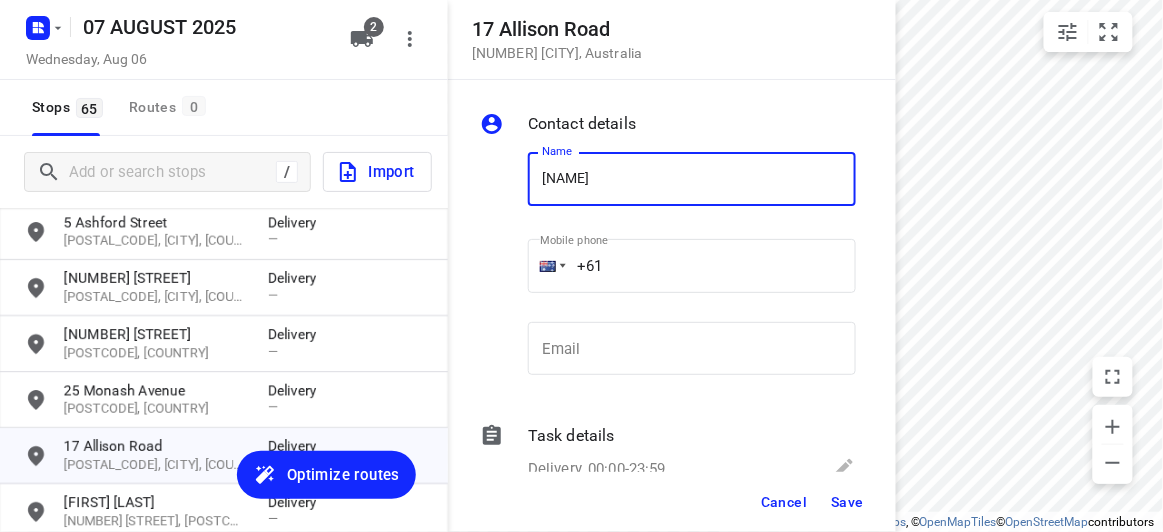 type on "[LAST] [LAST]" 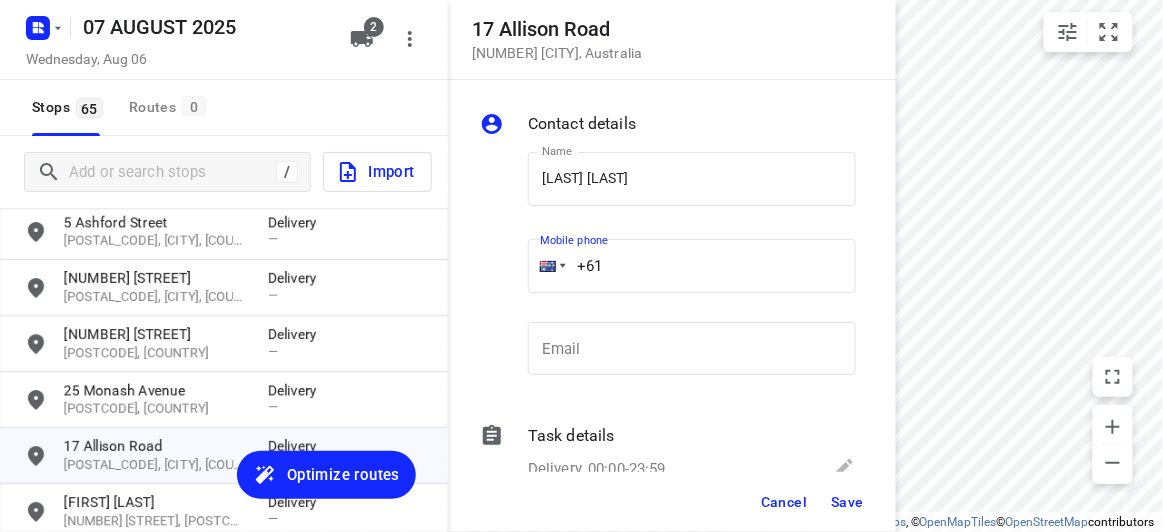 drag, startPoint x: 626, startPoint y: 267, endPoint x: 551, endPoint y: 269, distance: 75.026665 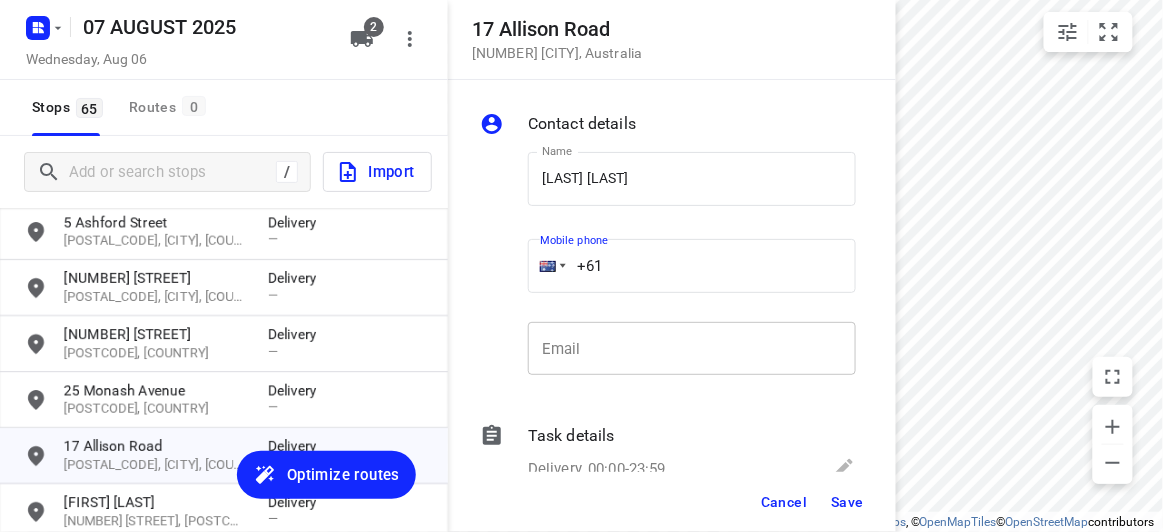 paste on "406261785" 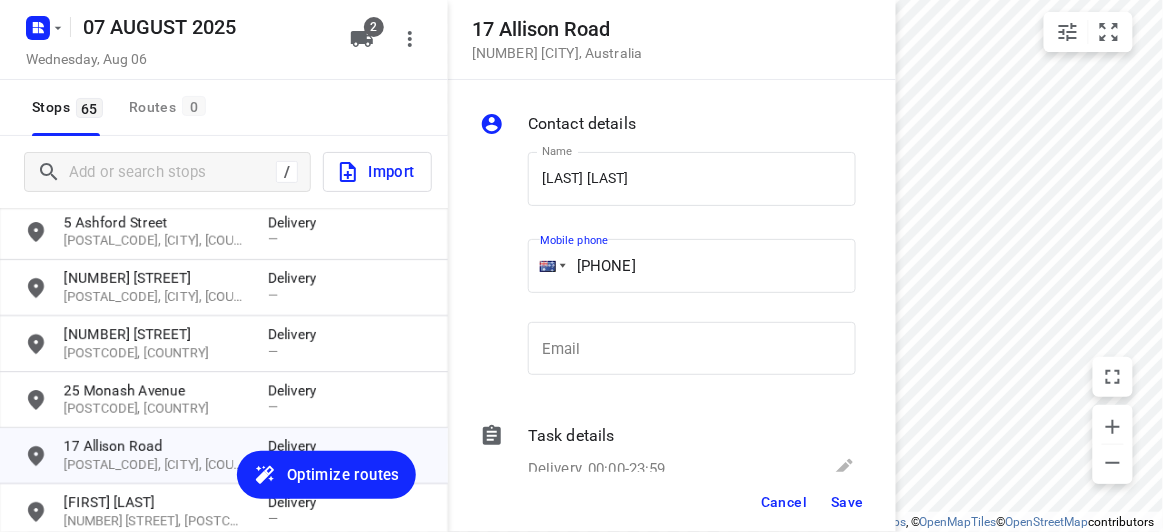 type on "[PHONE]" 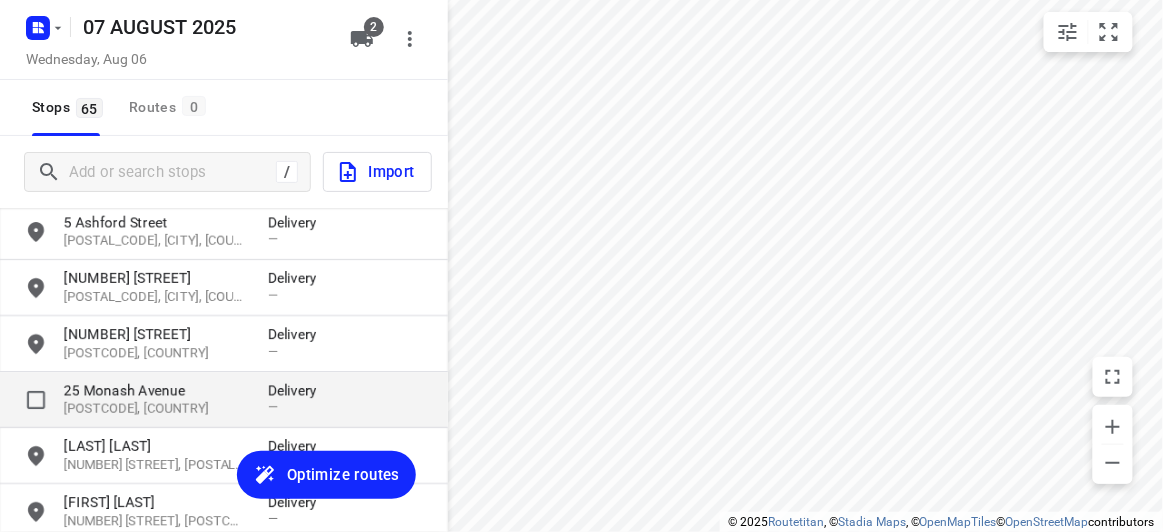 click on "25 Monash Avenue" at bounding box center [156, 390] 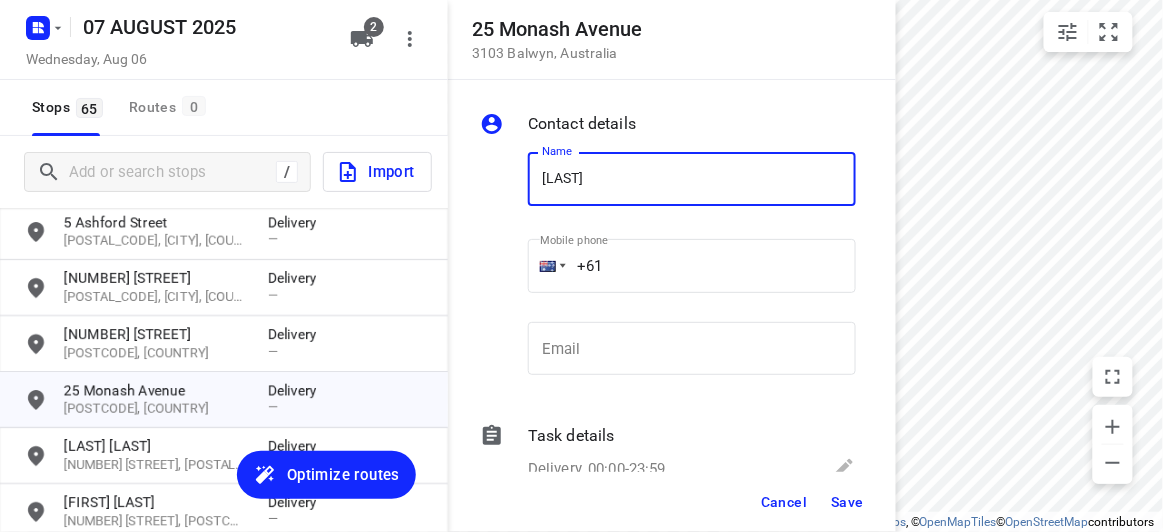 type on "JOBENA" 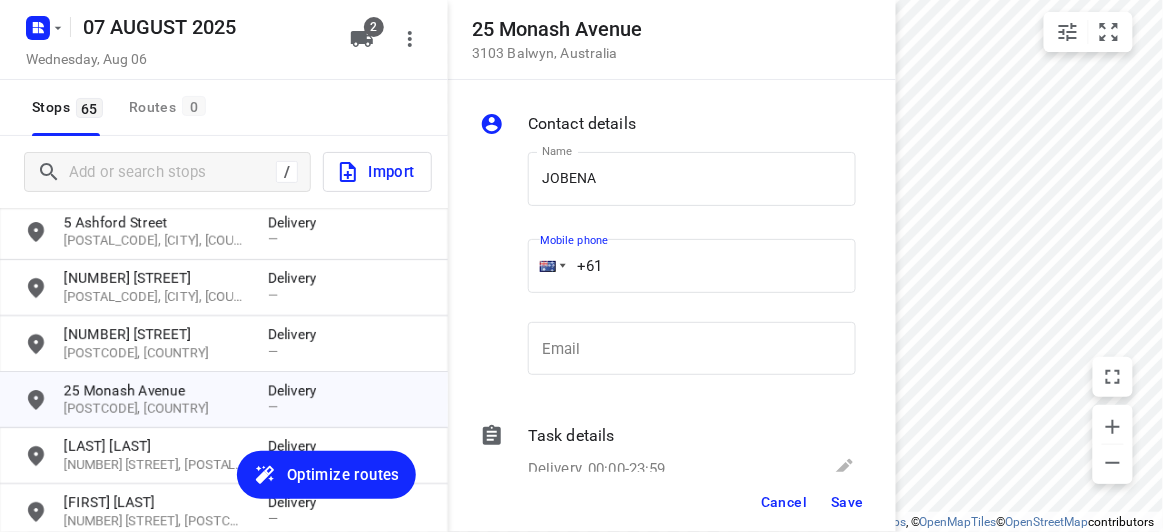 drag, startPoint x: 514, startPoint y: 269, endPoint x: 499, endPoint y: 275, distance: 16.155495 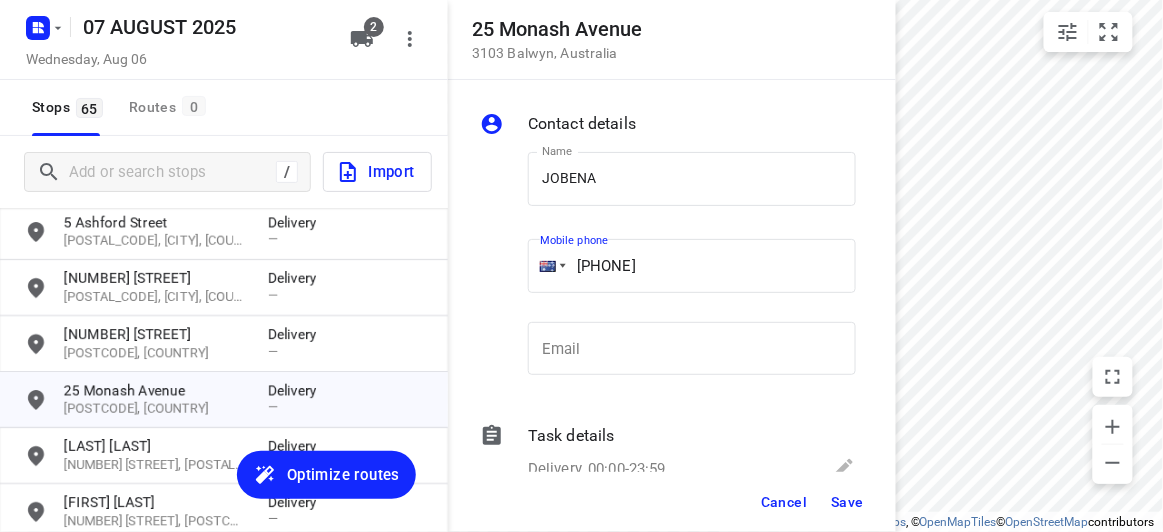 type on "[PHONE]" 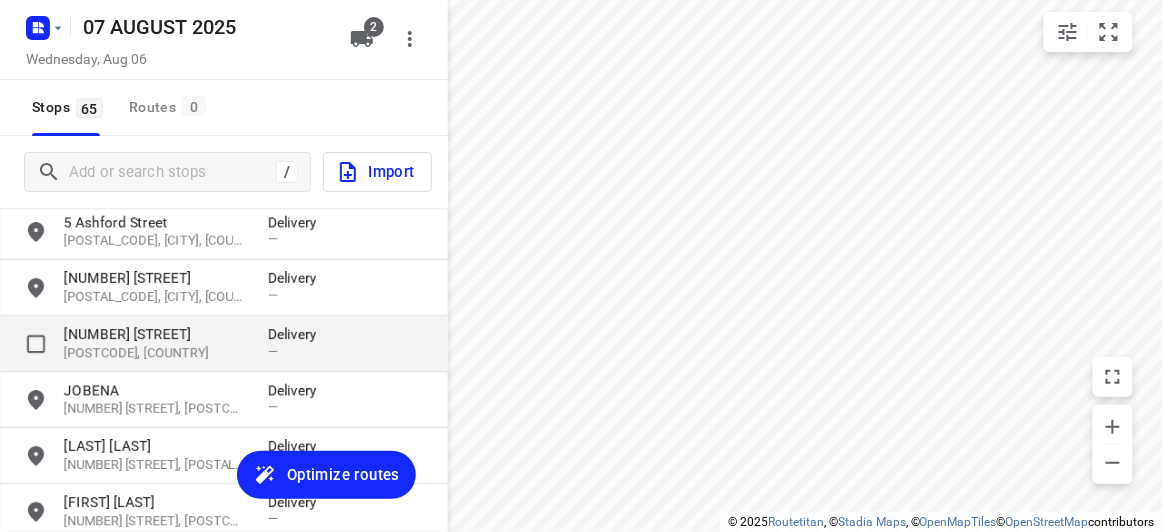click on "[NUMBER] [STREET]" at bounding box center [156, 334] 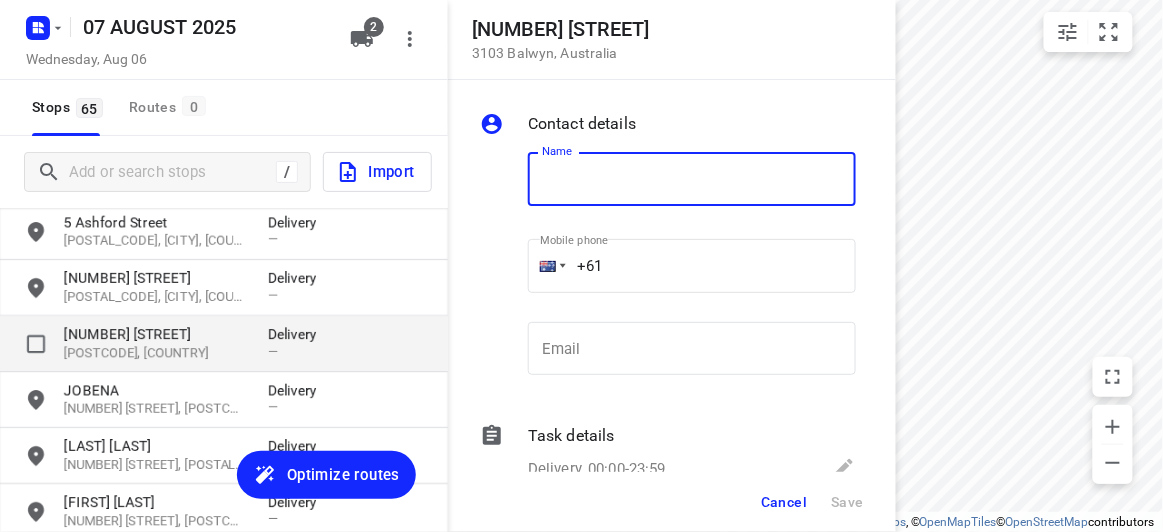 type on "K" 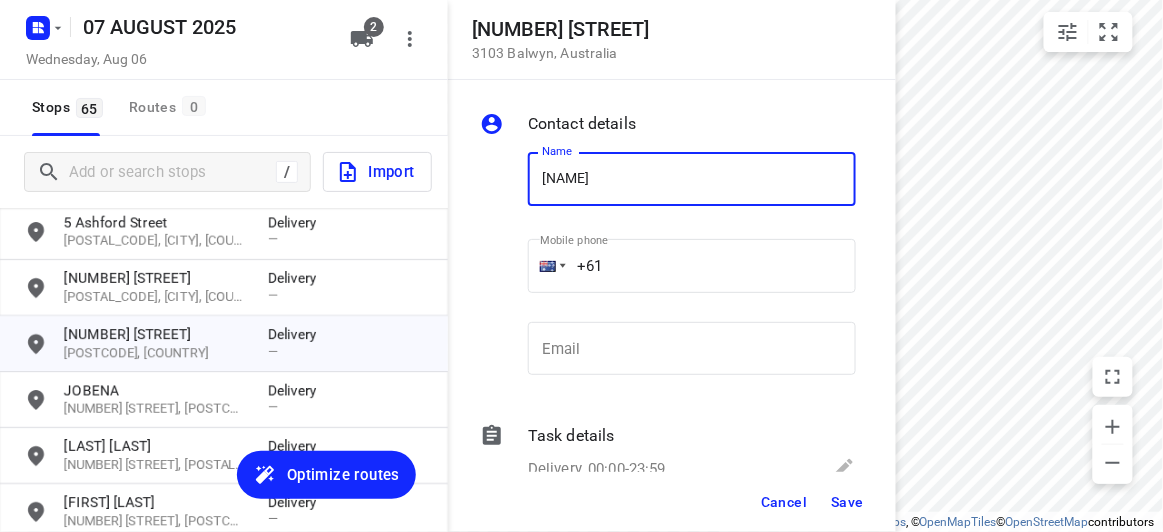 type on "[NAME]" 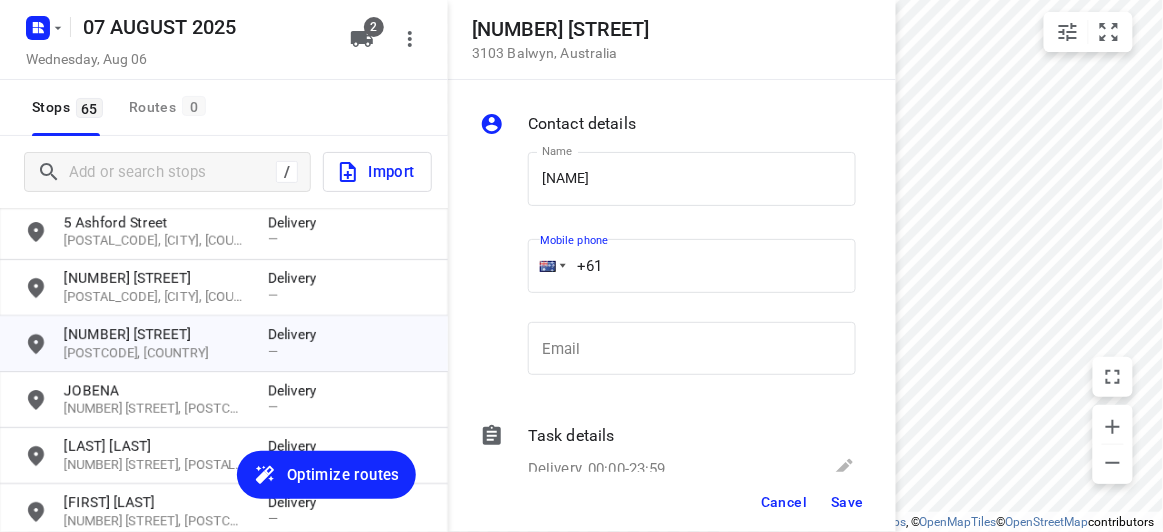 paste on "[PHONE]" 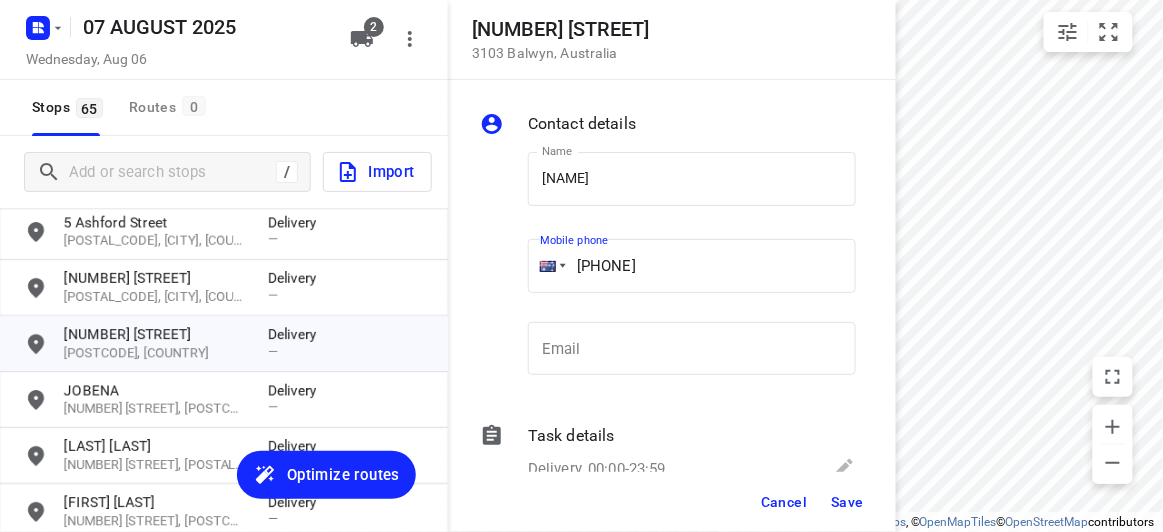click on "[PHONE]" at bounding box center [692, 266] 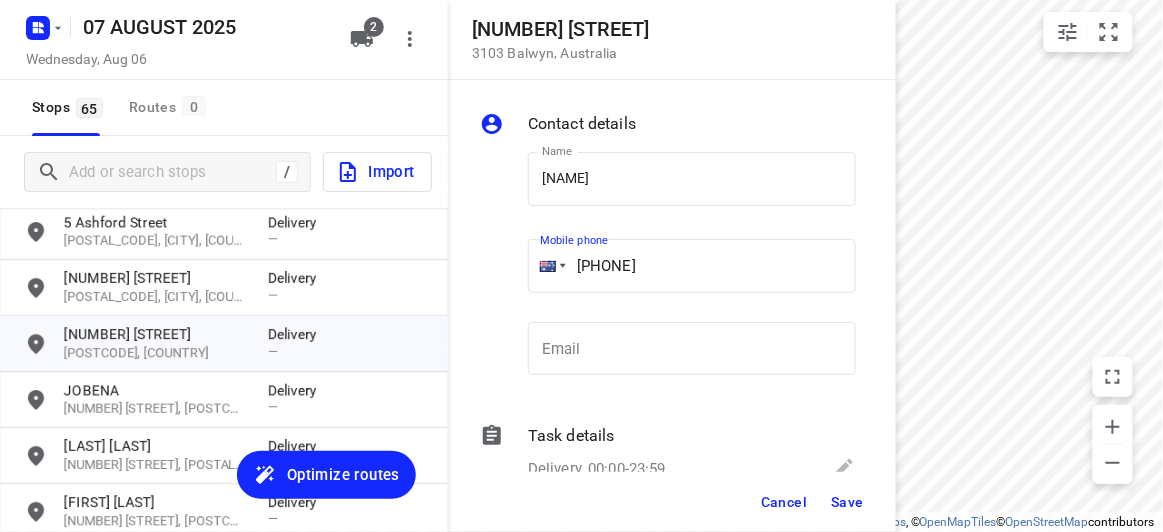 type on "[PHONE]" 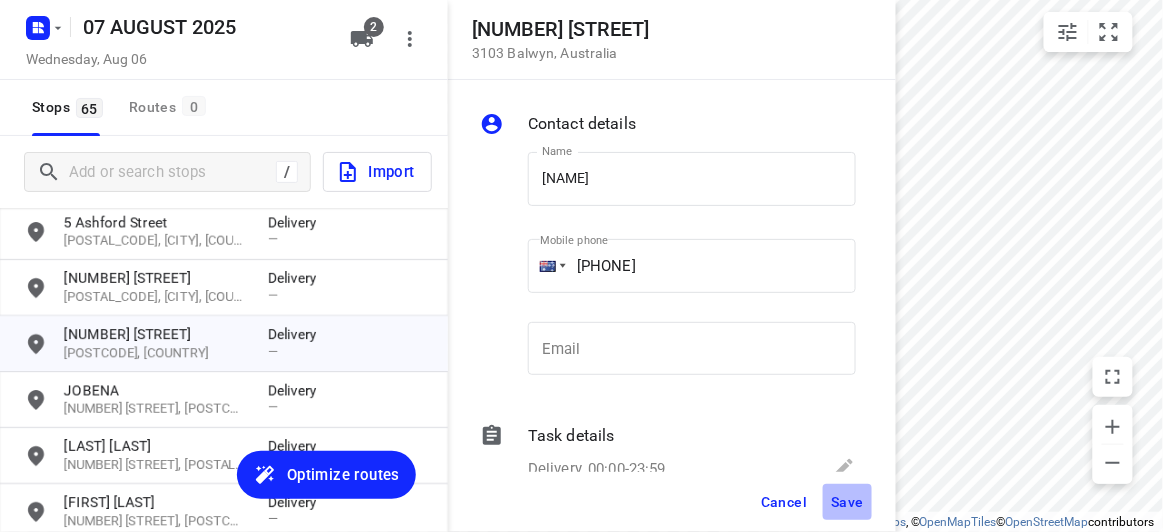 click on "Save" at bounding box center (847, 502) 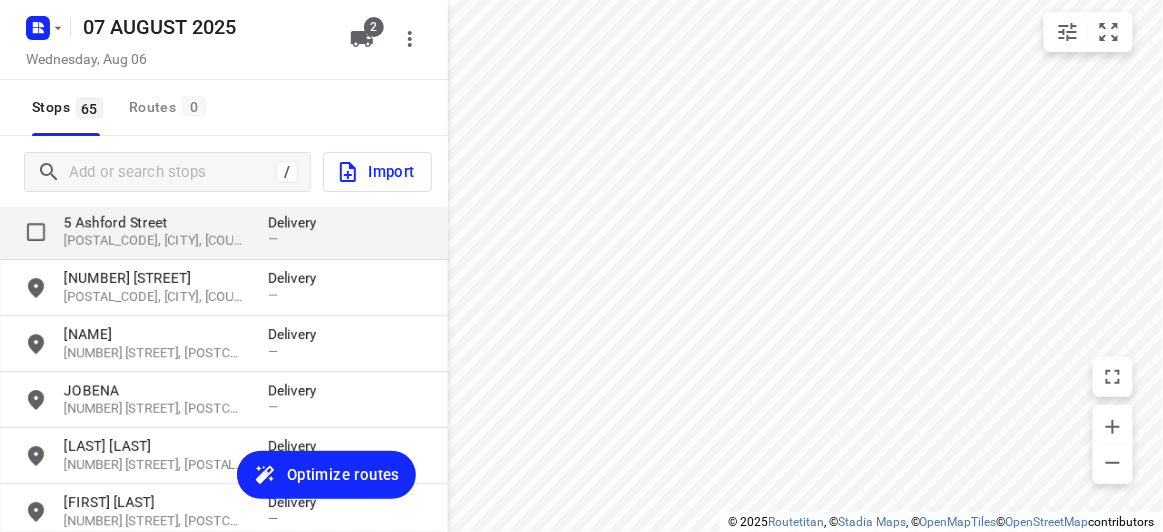 click on "[NUMBER] [STREET], [POSTCODE], [CITY], [COUNTRY] Delivery —" at bounding box center [224, 232] 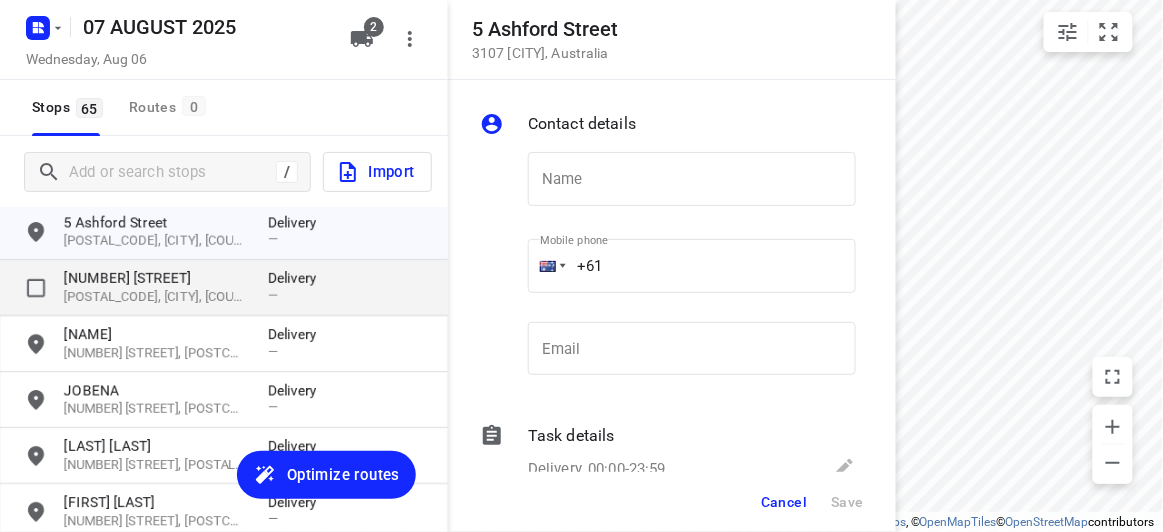 click on "[NUMBER] [STREET]" at bounding box center [156, 278] 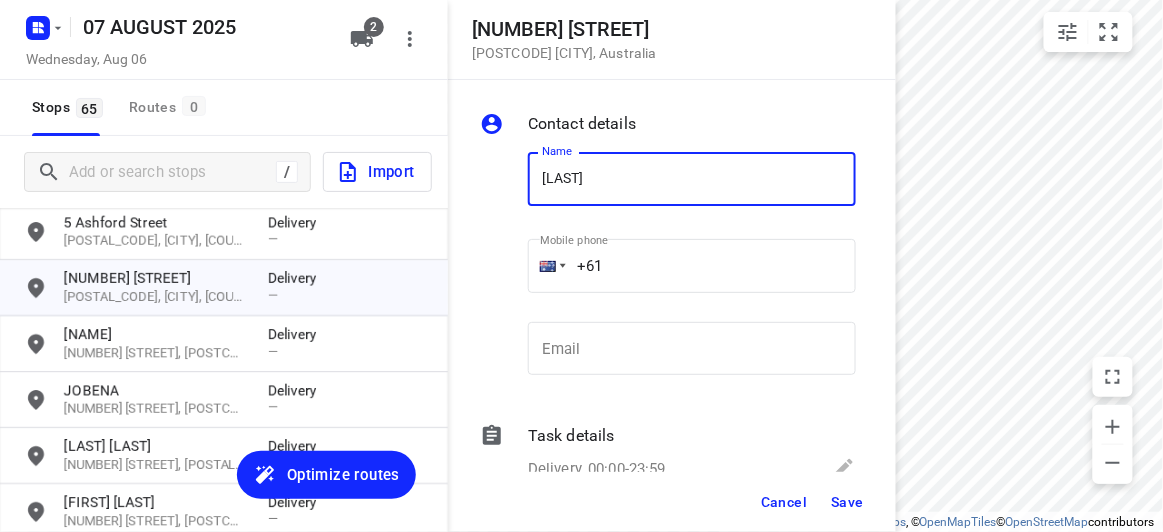 type on "[LAST]" 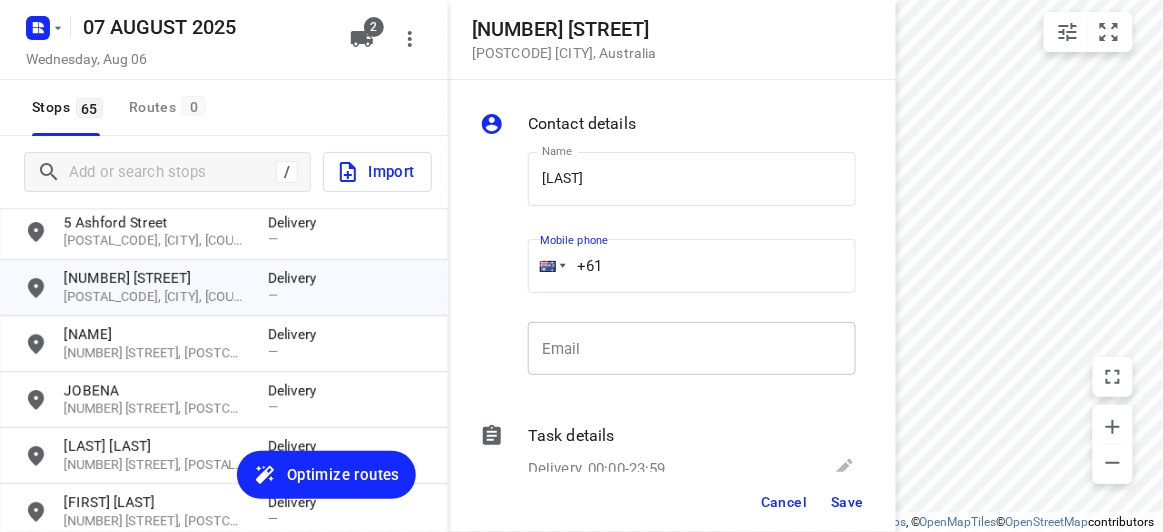 paste on "411744476" 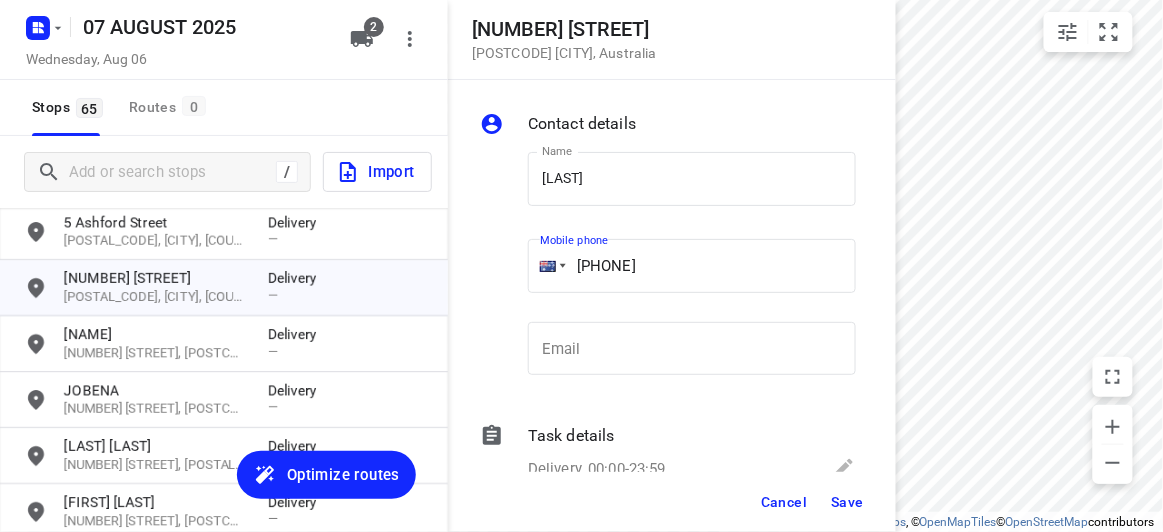 type on "[PHONE]" 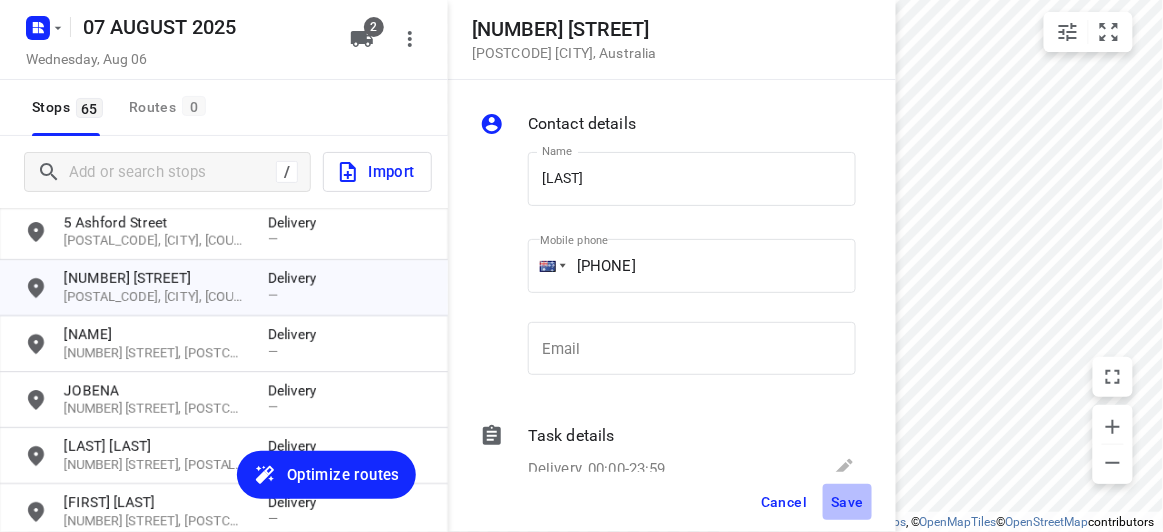 click on "Save" at bounding box center (847, 502) 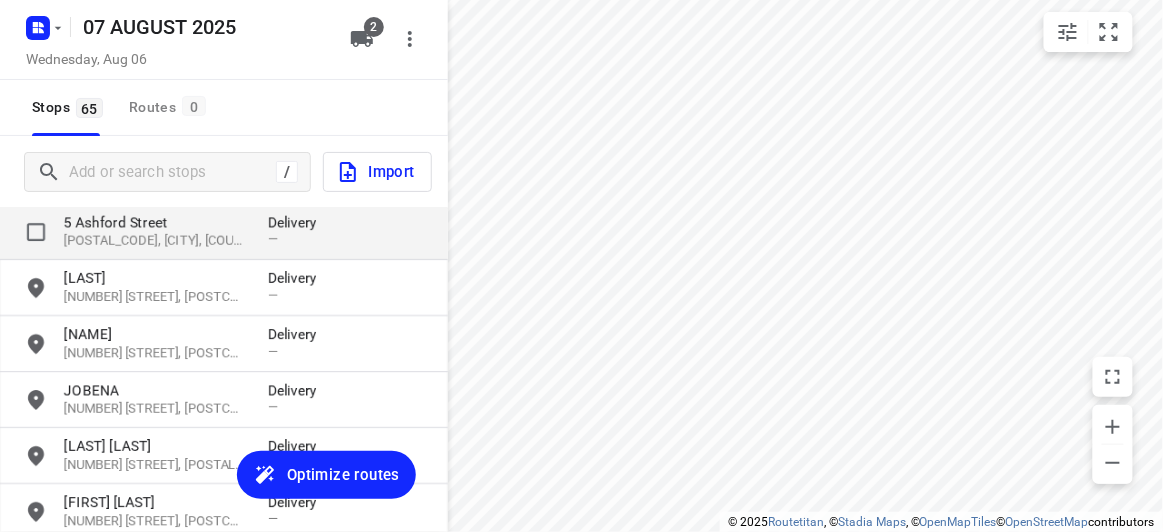 click on "5 Ashford Street" at bounding box center (156, 222) 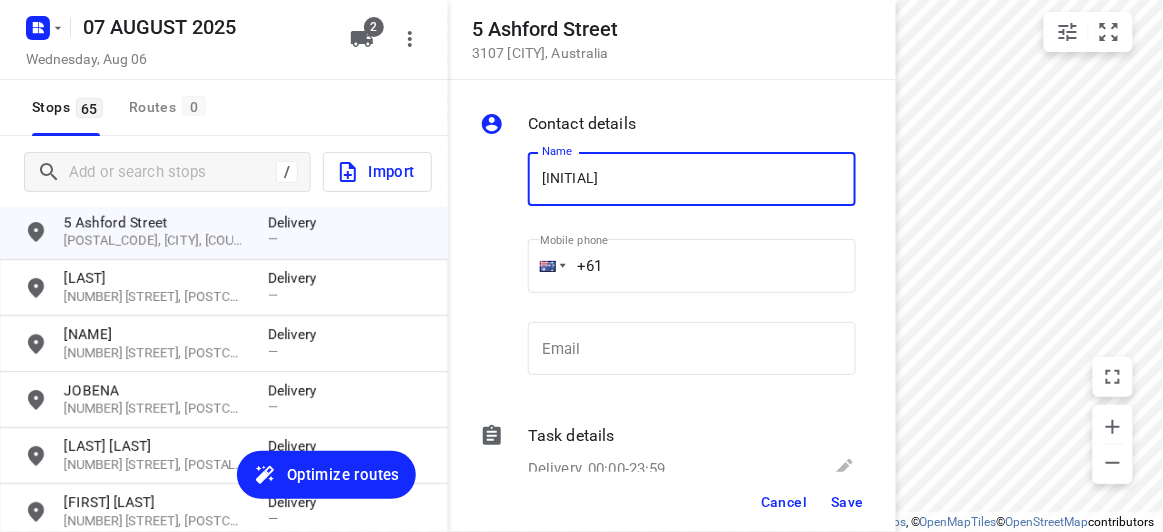 type on "[FIRST] 2/5" 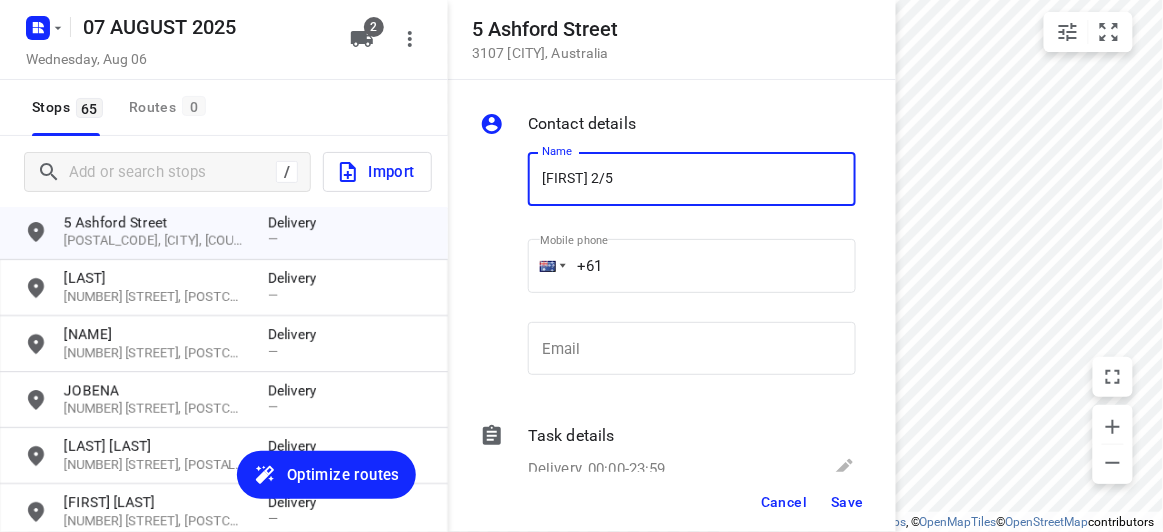 click on "+61" at bounding box center (692, 266) 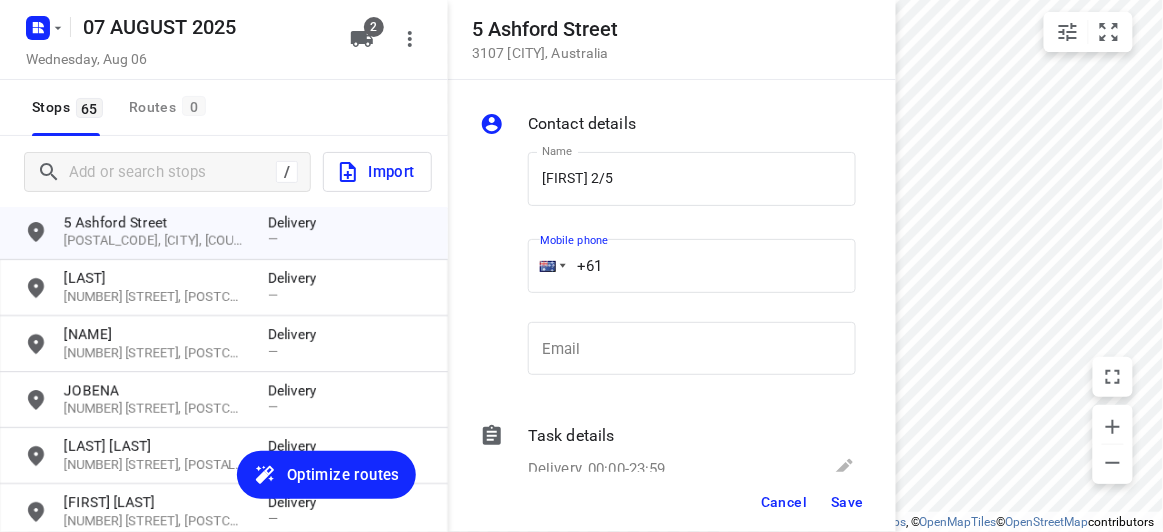 paste on "[NUMBER]" 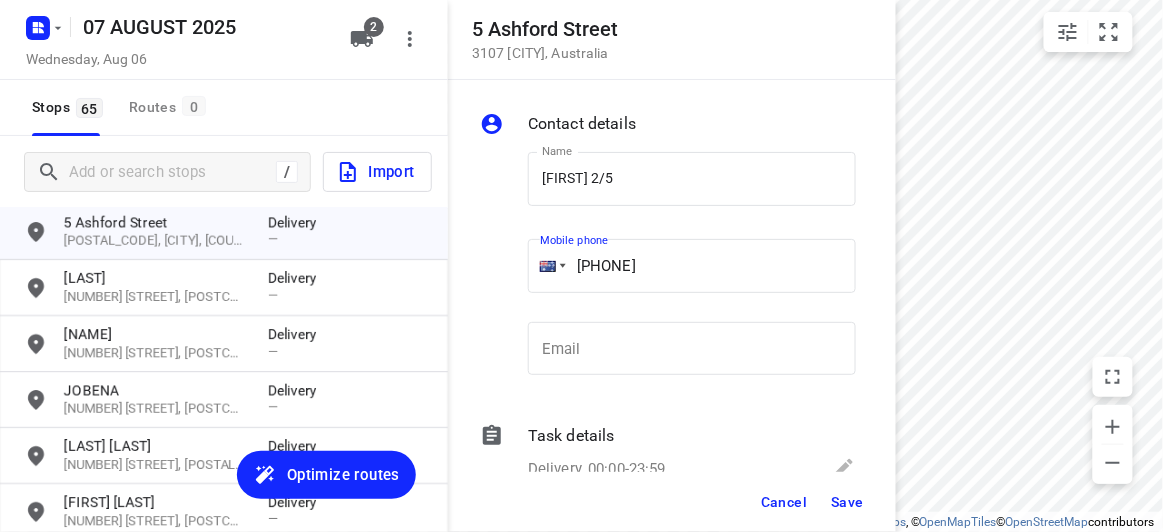 type on "[PHONE]" 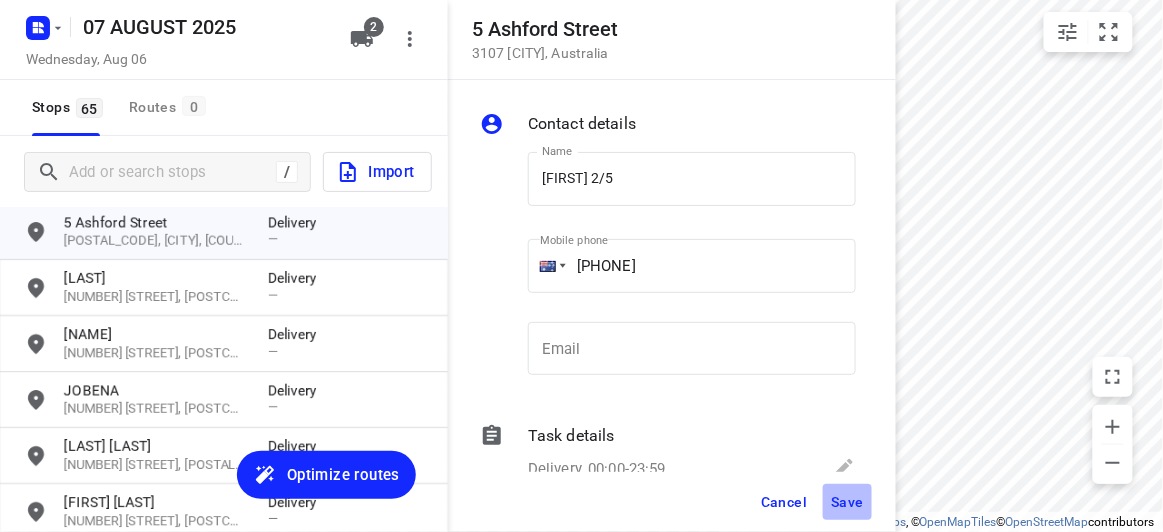 click on "Save" at bounding box center [847, 502] 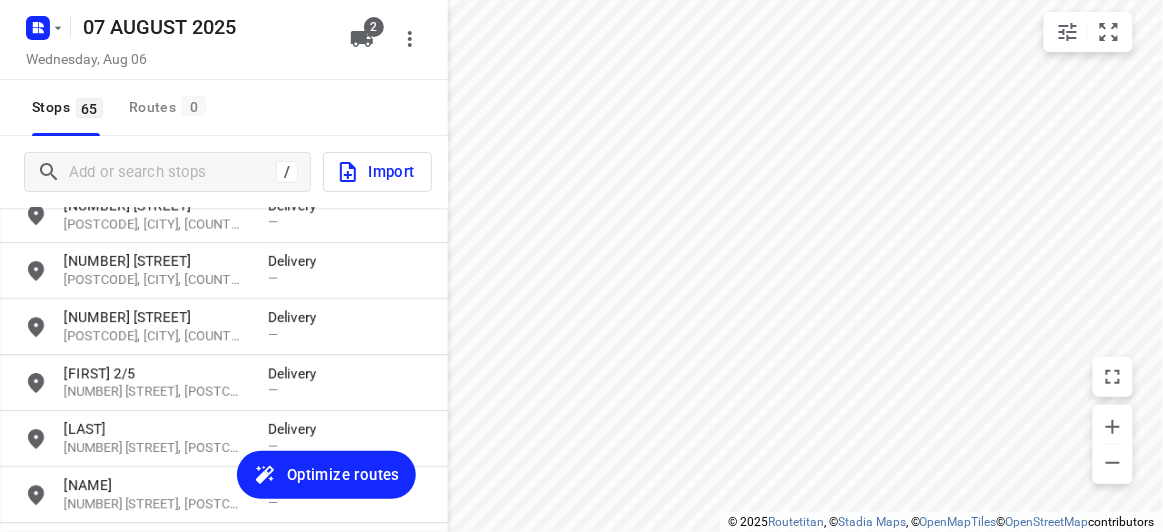 scroll, scrollTop: 1394, scrollLeft: 0, axis: vertical 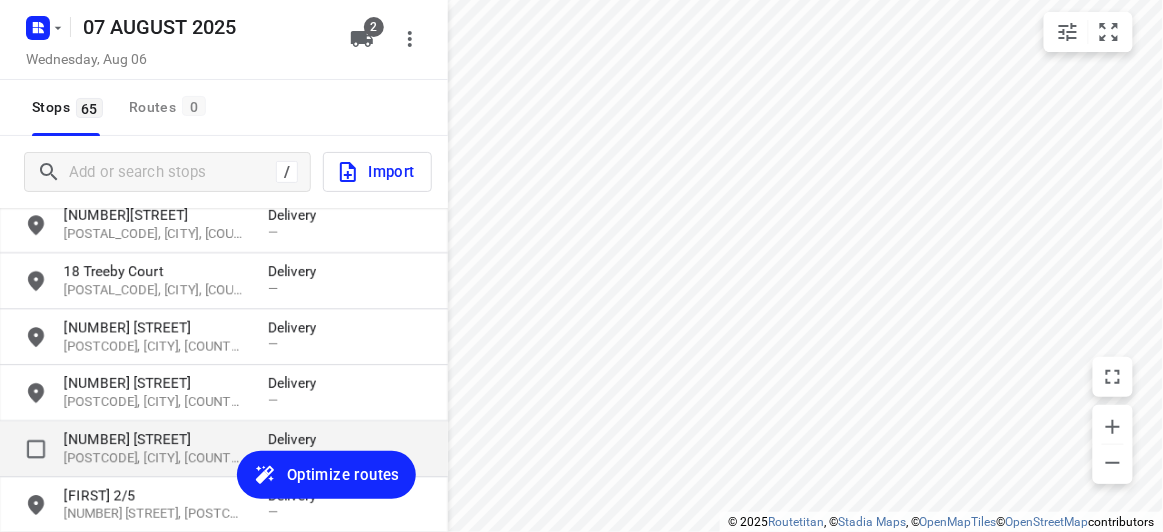 click on "[POSTCODE], [CITY], [COUNTRY]" at bounding box center (156, 458) 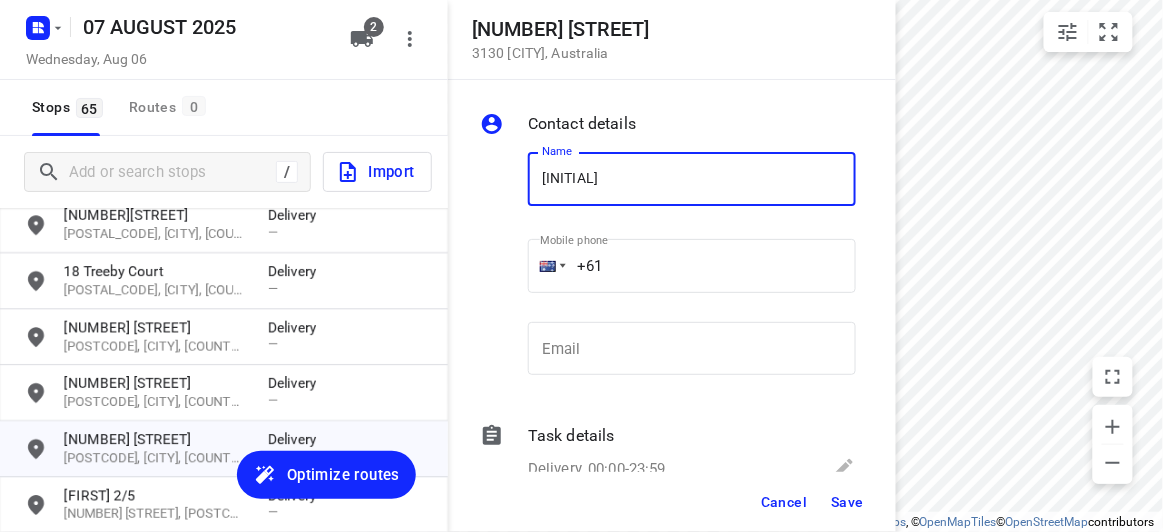 type on "[FIRST]" 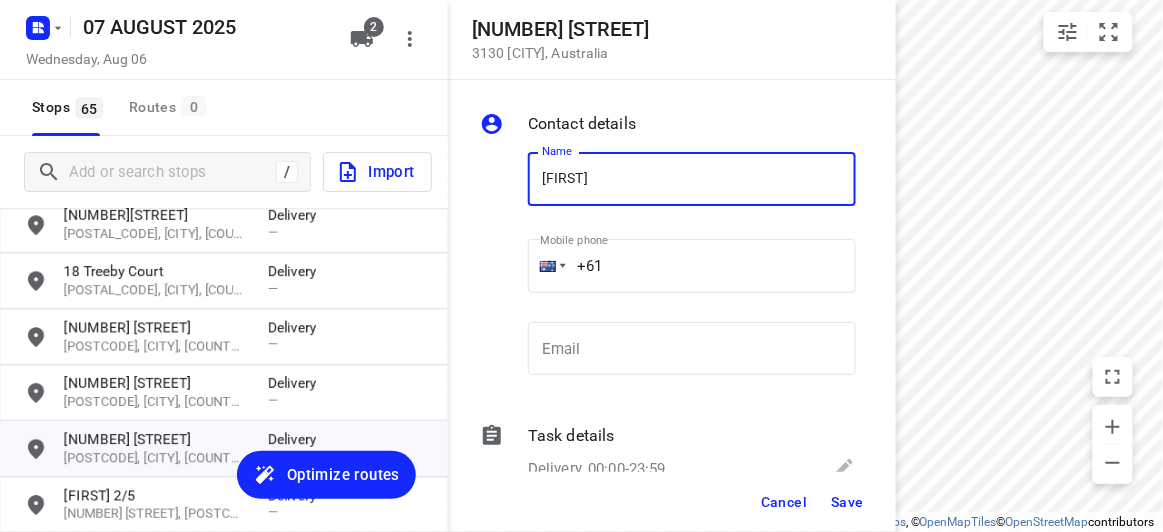 click on "+61" at bounding box center (692, 266) 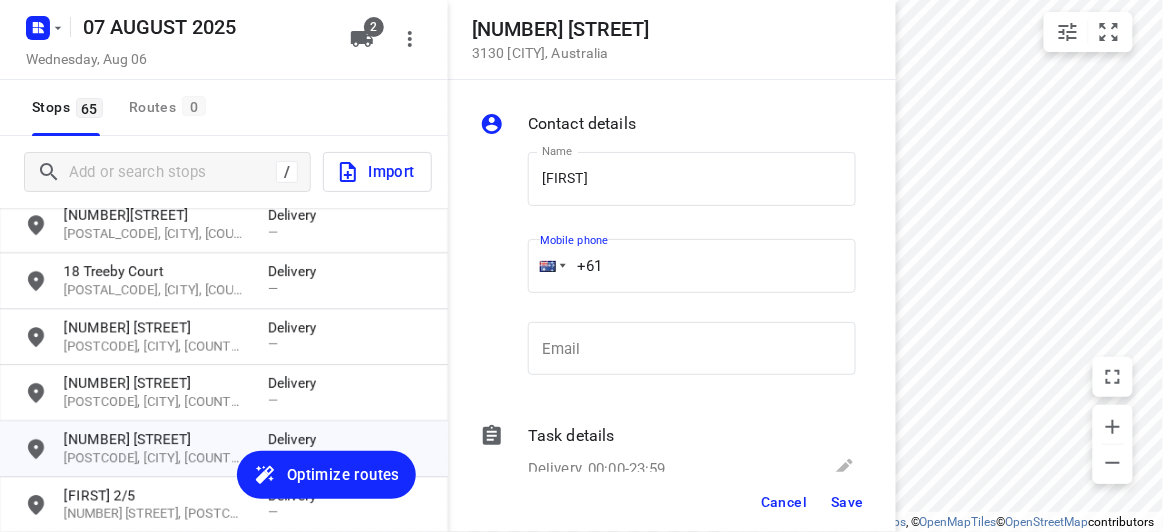 paste on "[NUMBER]" 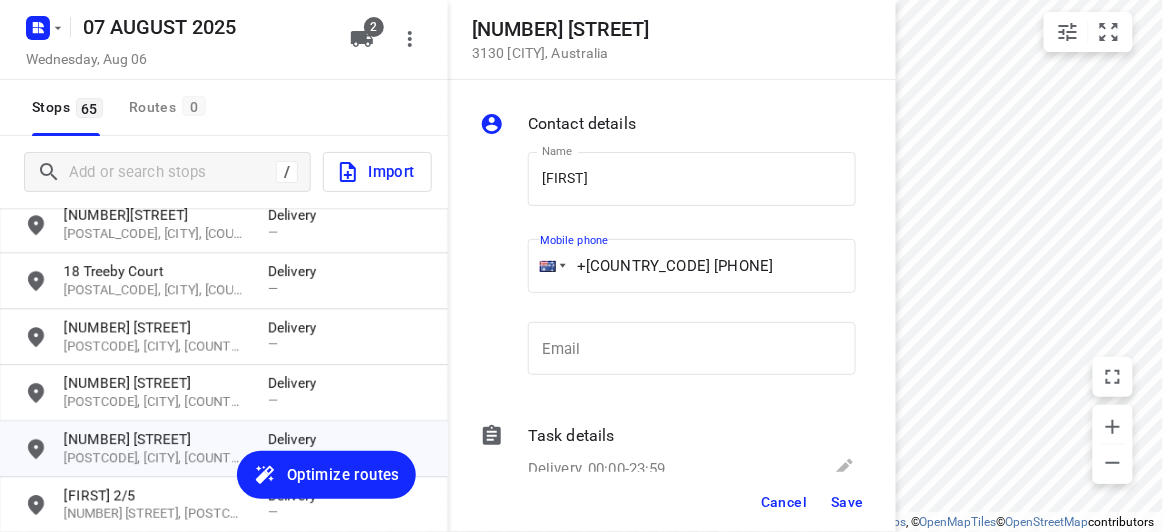 type on "+[COUNTRY_CODE] [PHONE]" 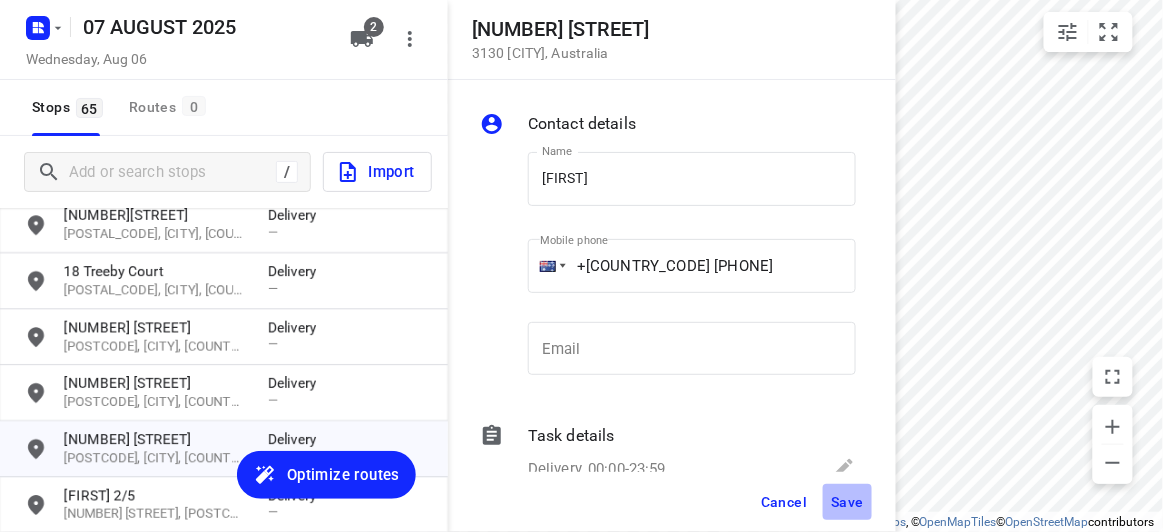 click on "Save" at bounding box center (847, 502) 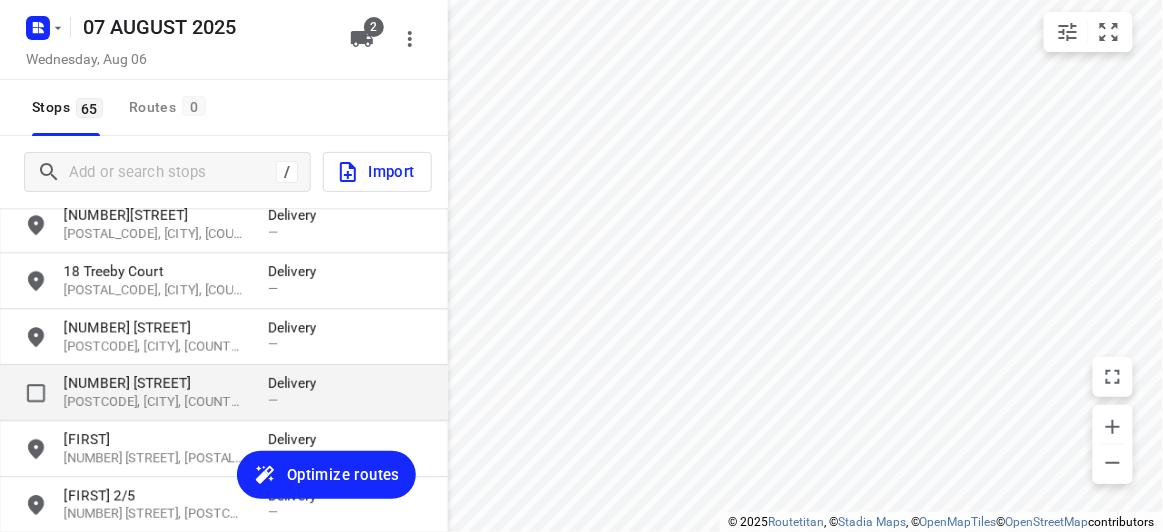 click on "[NUMBER] [STREET]" at bounding box center (156, 383) 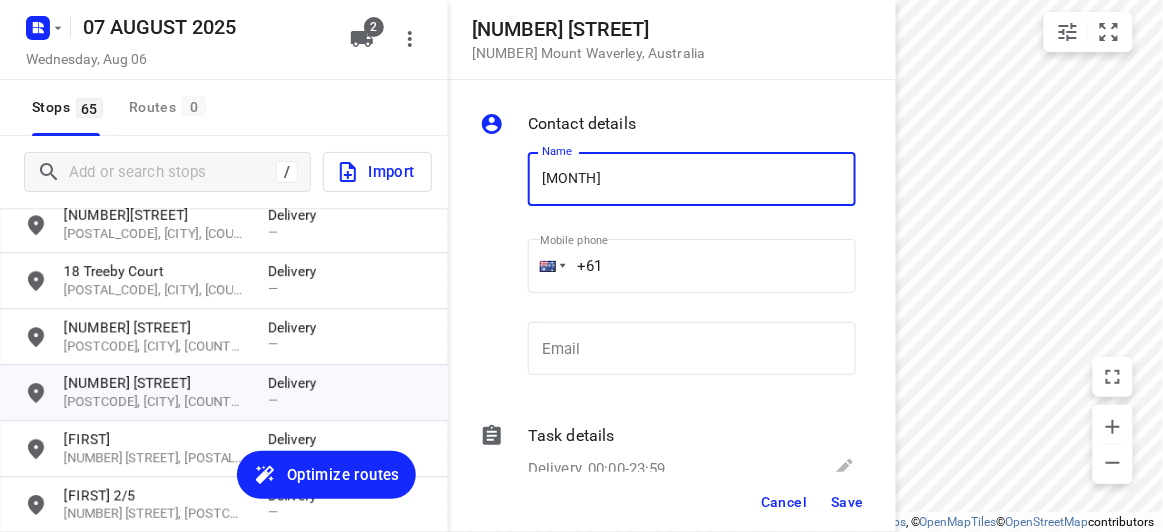 type on "[LAST] [LAST] [NUMBER]/[NUMBER]" 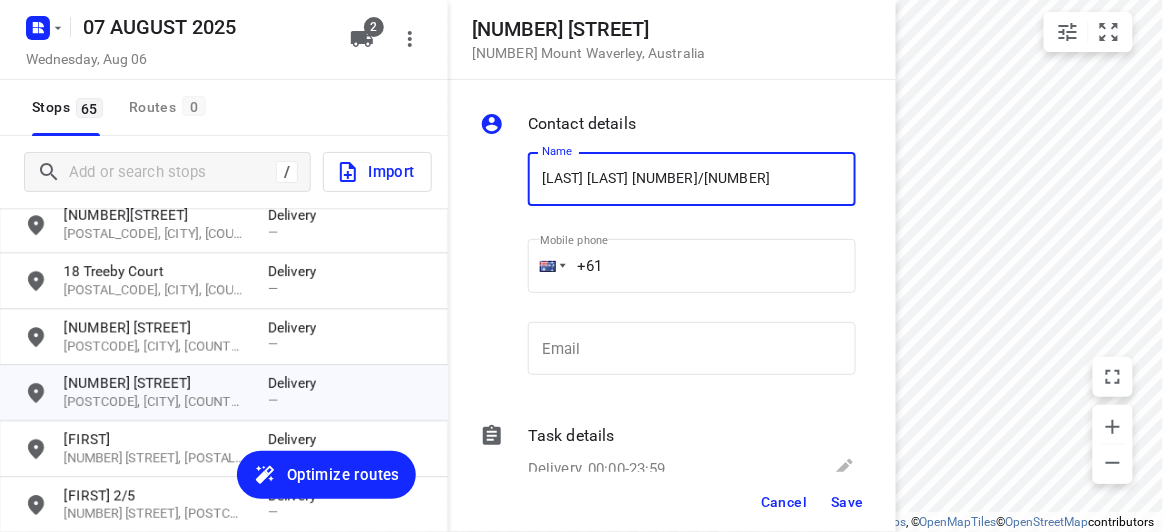 click on "+61" at bounding box center (692, 266) 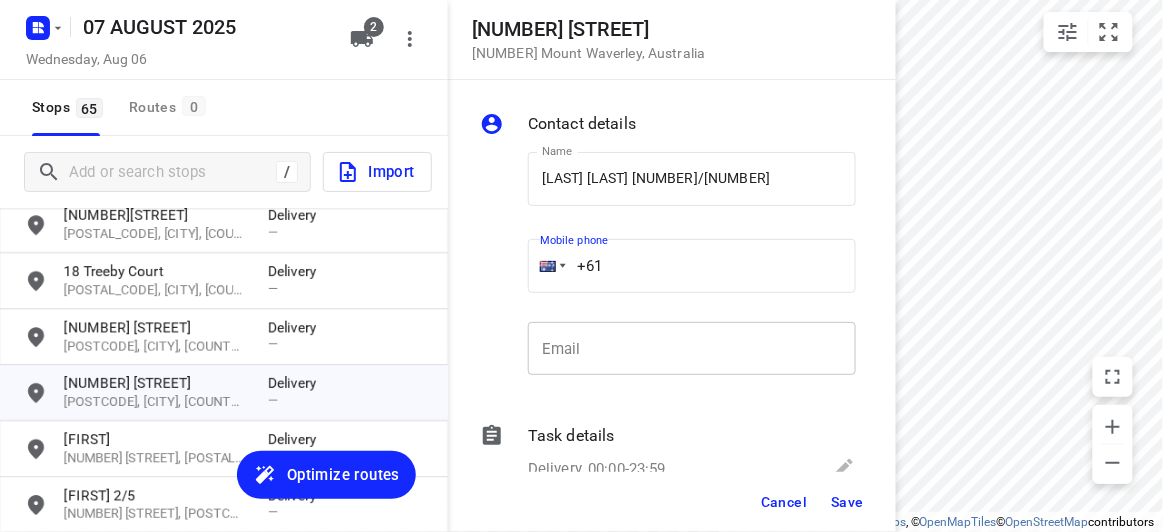 paste on "[PHONE]" 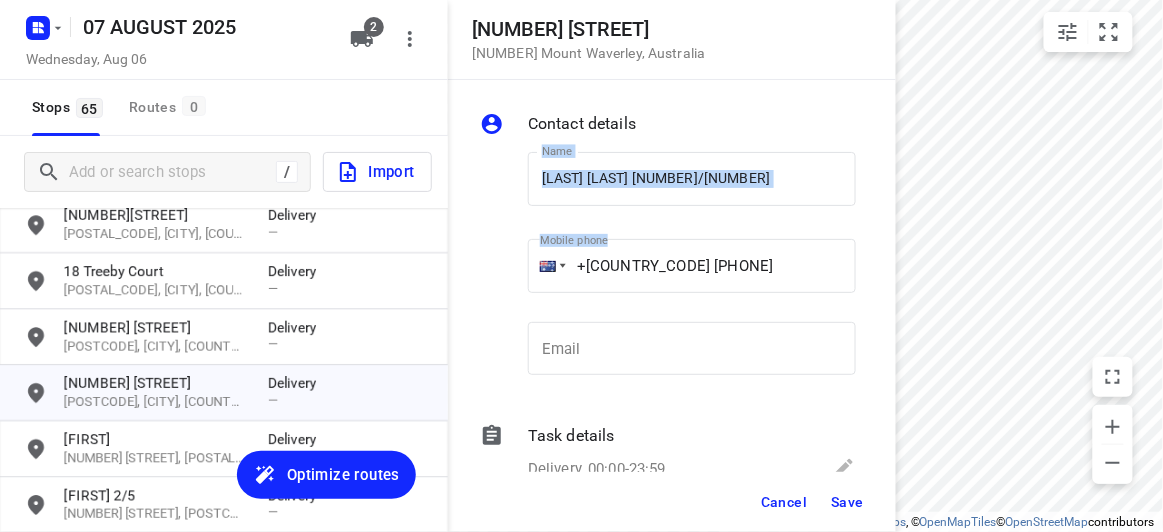drag, startPoint x: 711, startPoint y: 238, endPoint x: 460, endPoint y: 257, distance: 251.7181 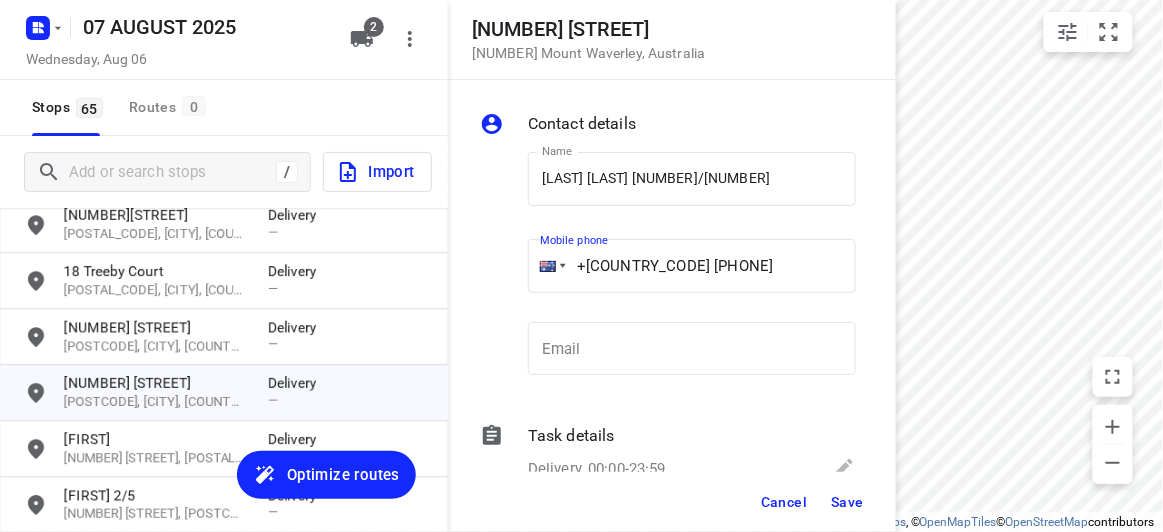 drag, startPoint x: 658, startPoint y: 277, endPoint x: 452, endPoint y: 282, distance: 206.06067 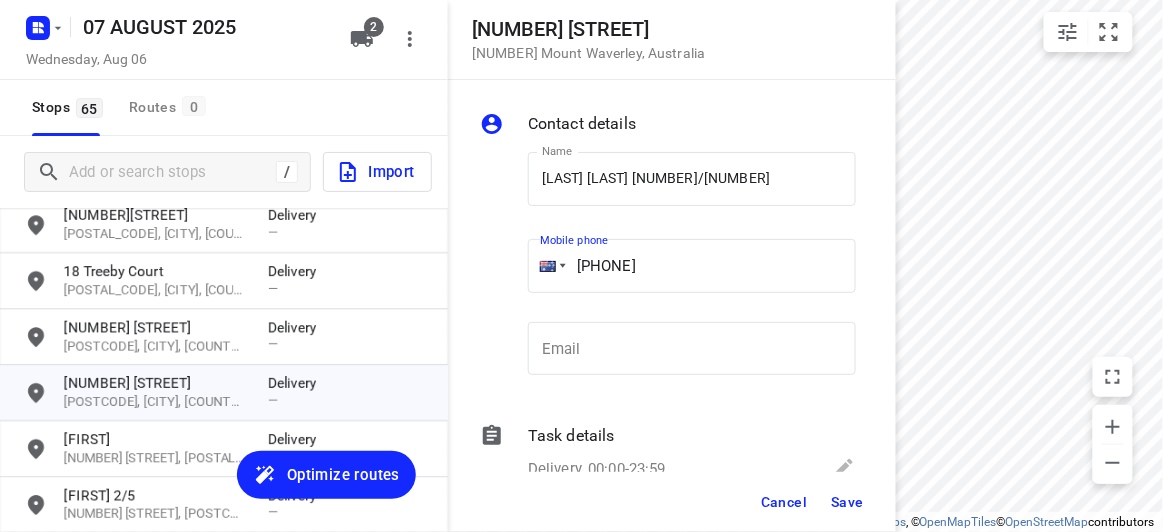 type on "[PHONE]" 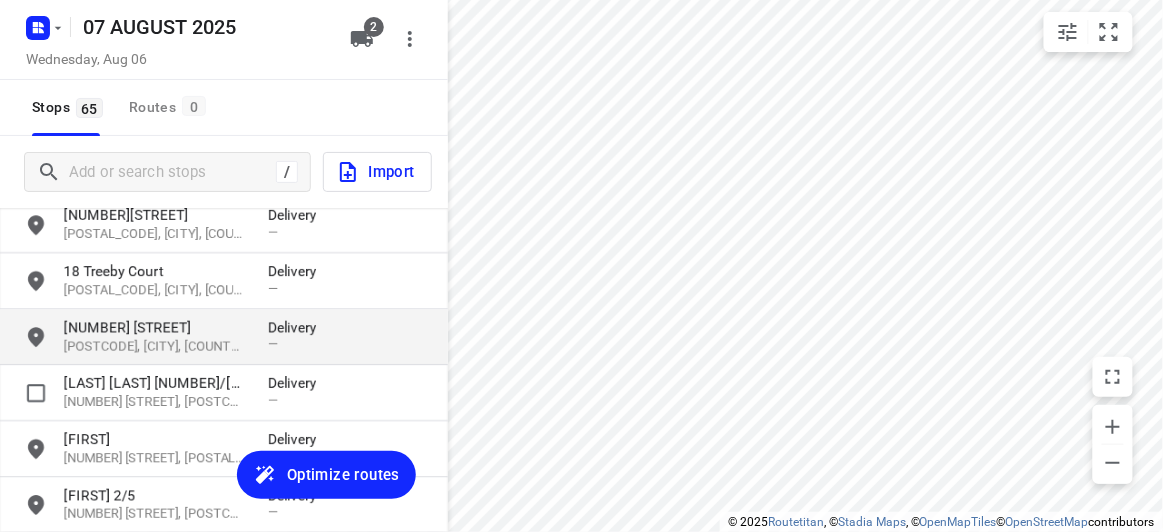 click on "[NUMBER] [STREET]" at bounding box center [156, 327] 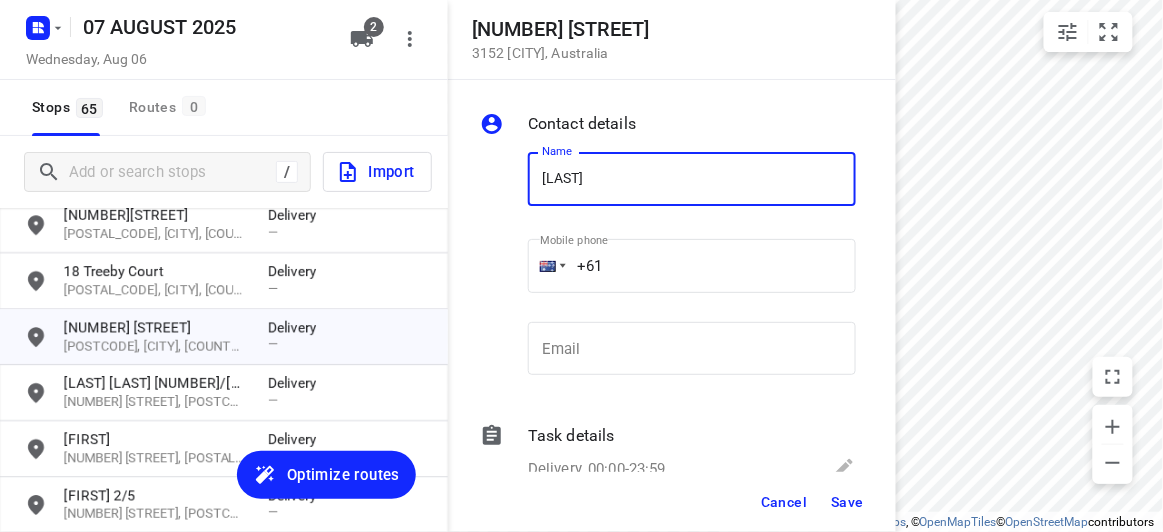 click on "Name [INITIALS] Name" at bounding box center [692, 183] 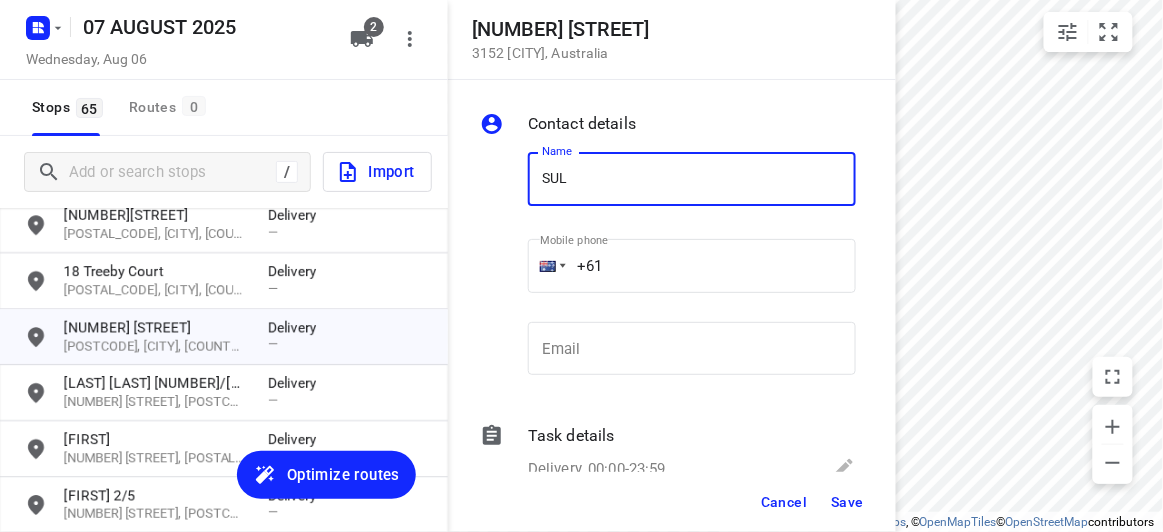 click on "SUL" at bounding box center [692, 179] 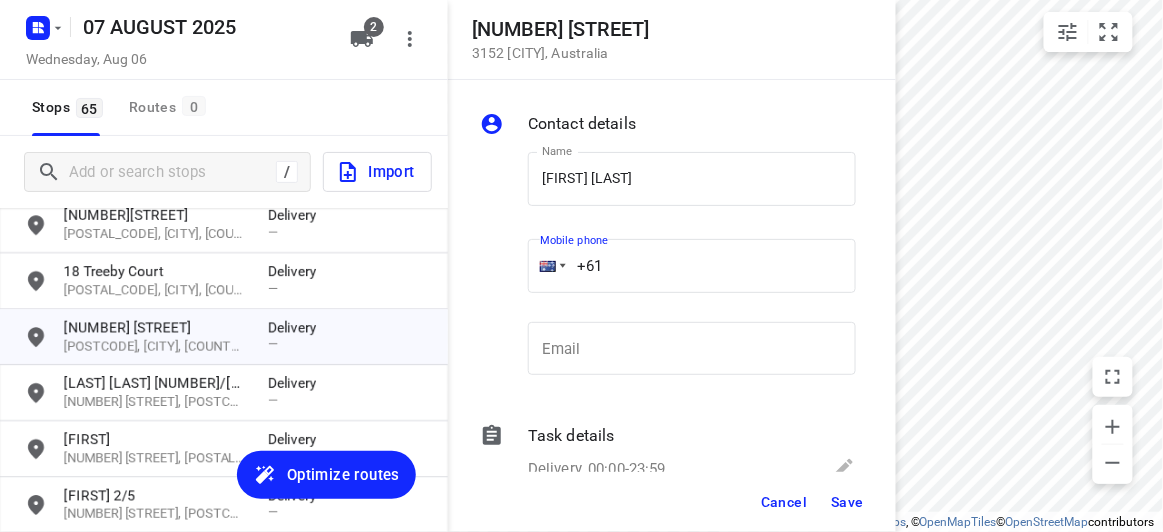 click on "+61" at bounding box center [692, 266] 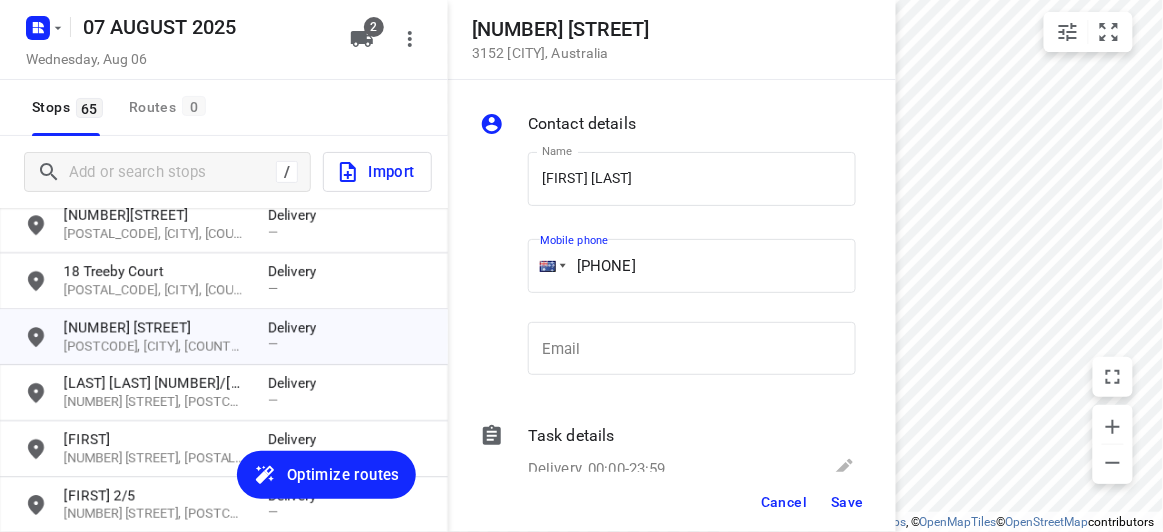 type on "[PHONE]" 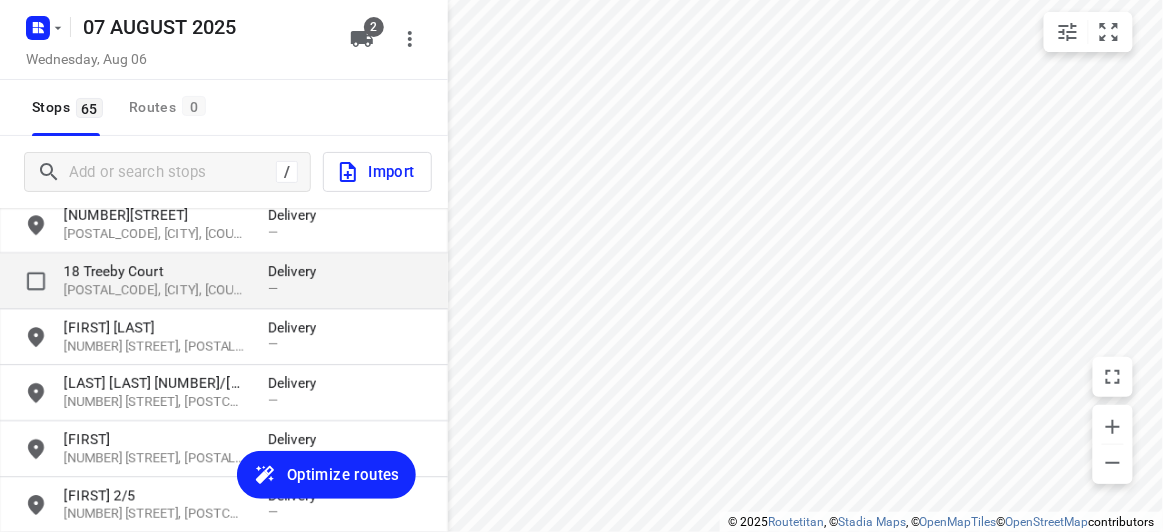 click on "18 Treeby Court" at bounding box center (156, 271) 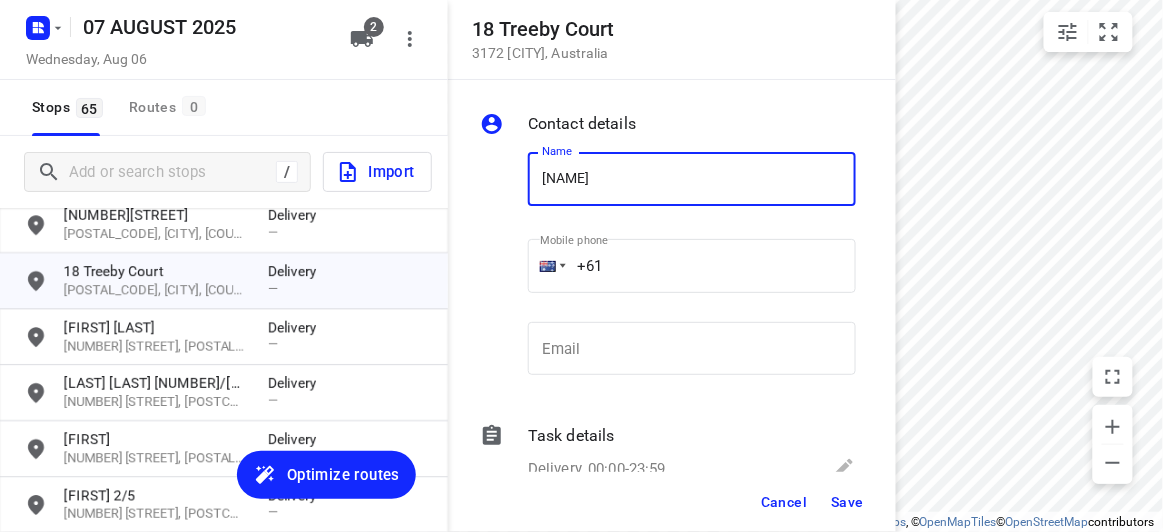 type on "[FIRST] [LAST]" 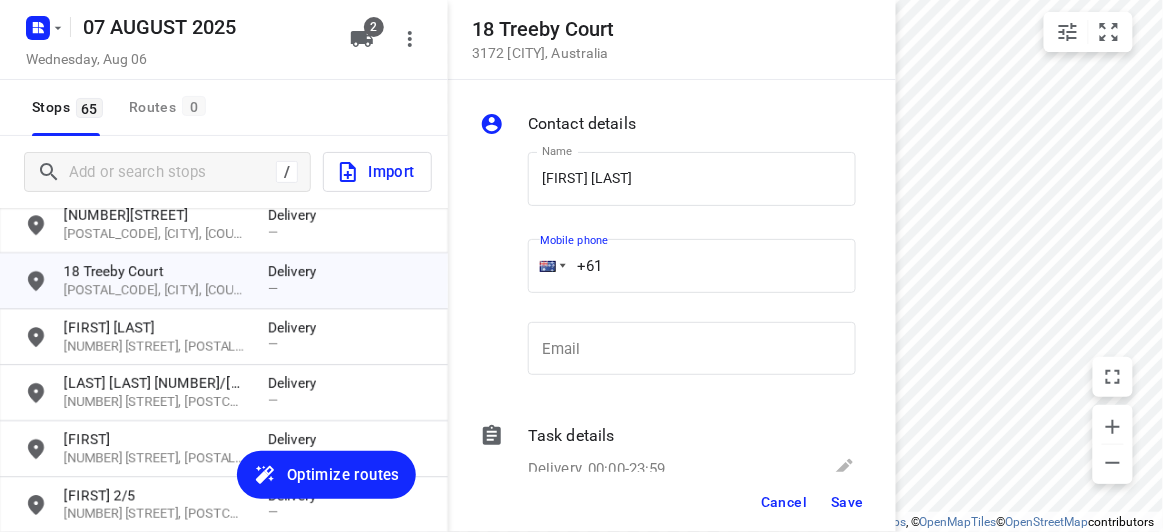 click on "+61" at bounding box center [692, 266] 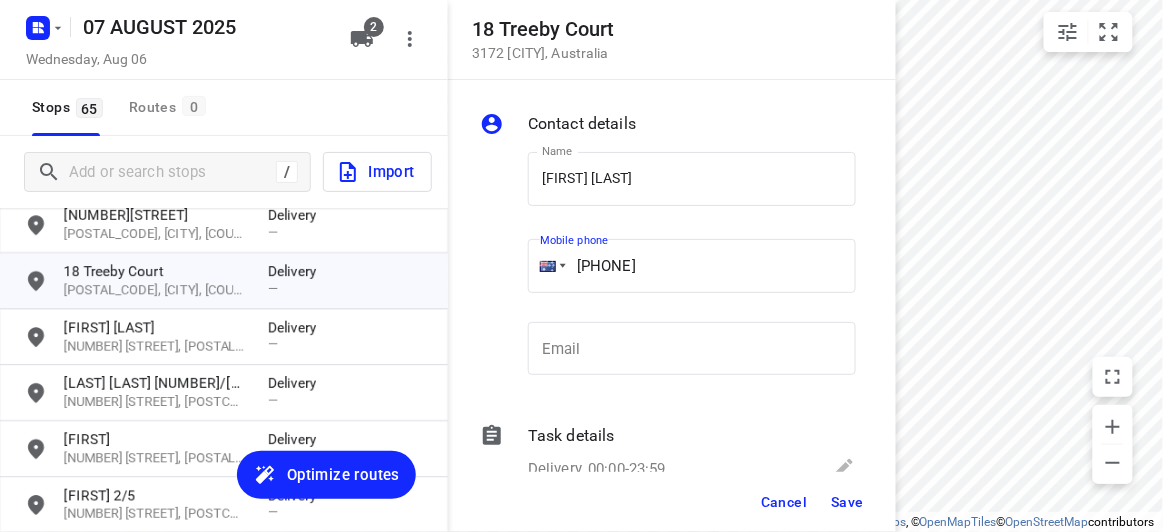 type on "[PHONE]" 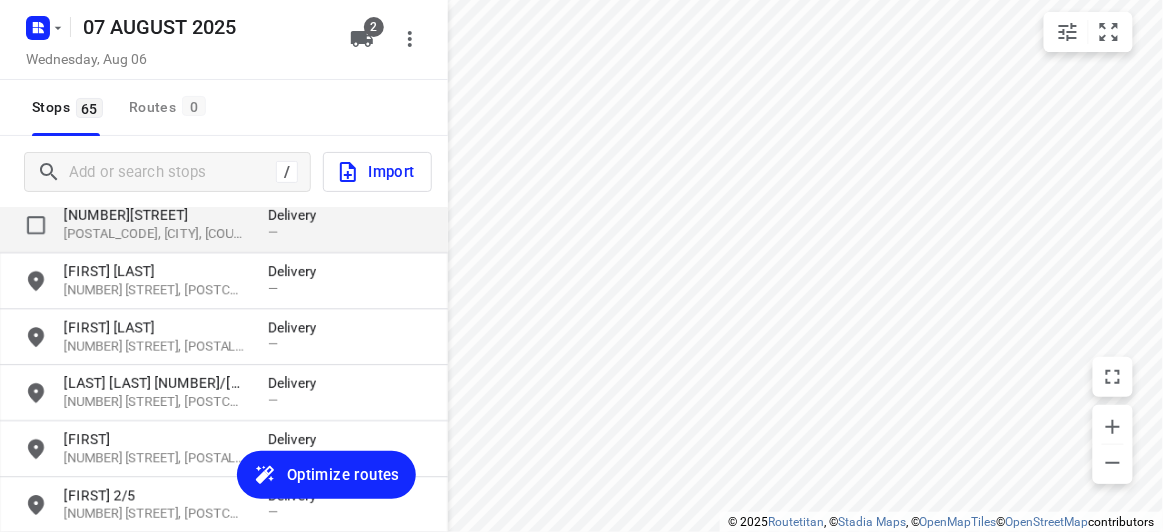 click on "[POSTAL_CODE], [CITY], [COUNTRY]" at bounding box center (156, 234) 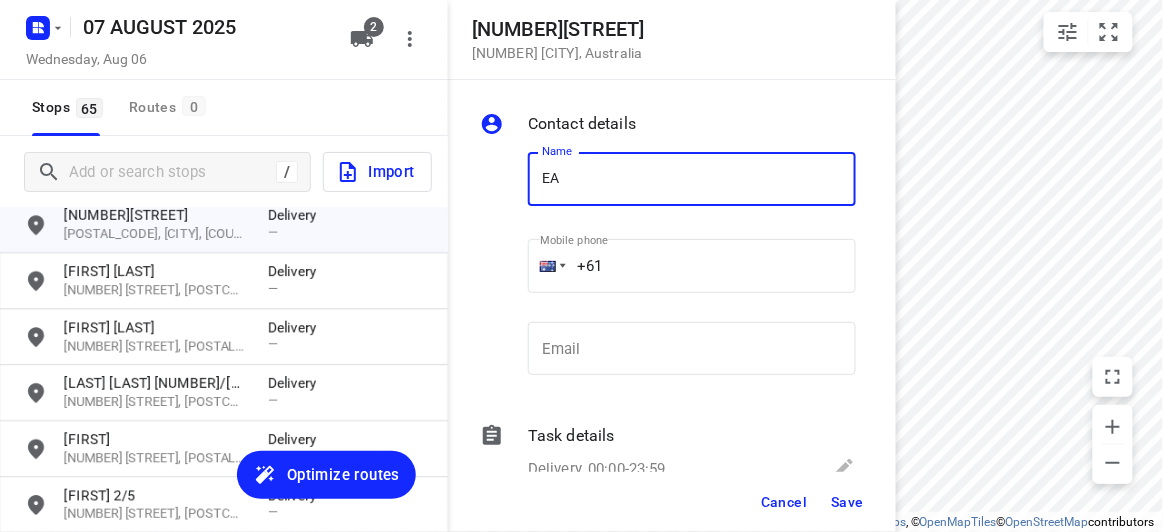 click on "EA" at bounding box center [692, 179] 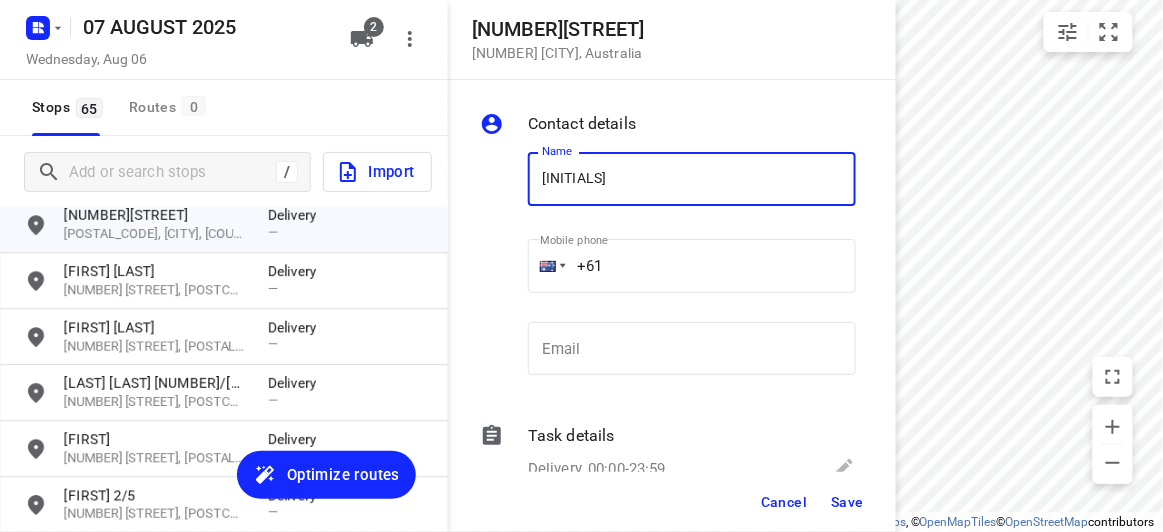 click on "[INITIALS]" at bounding box center (692, 179) 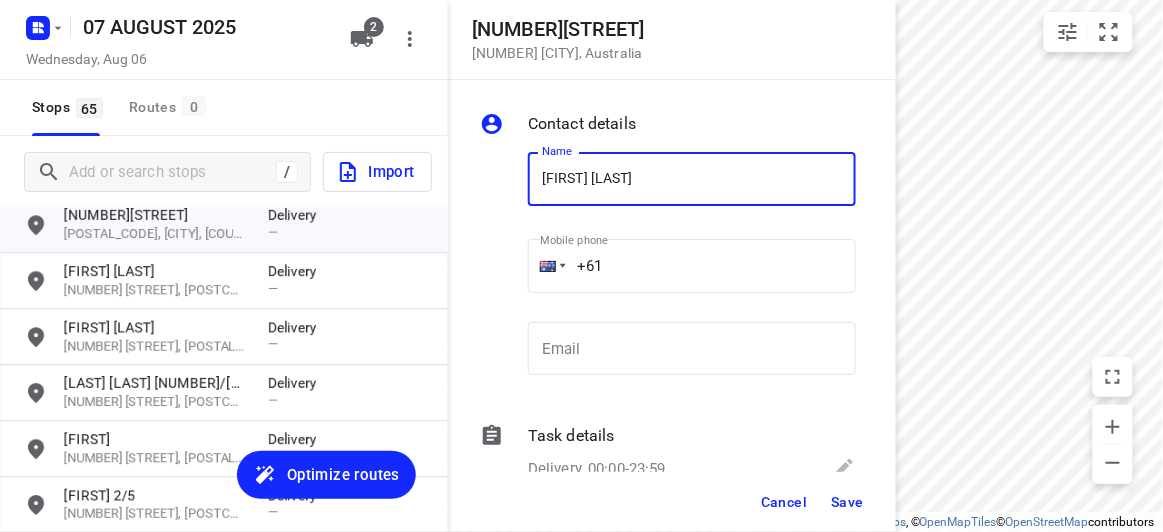 click on "+61" at bounding box center (692, 266) 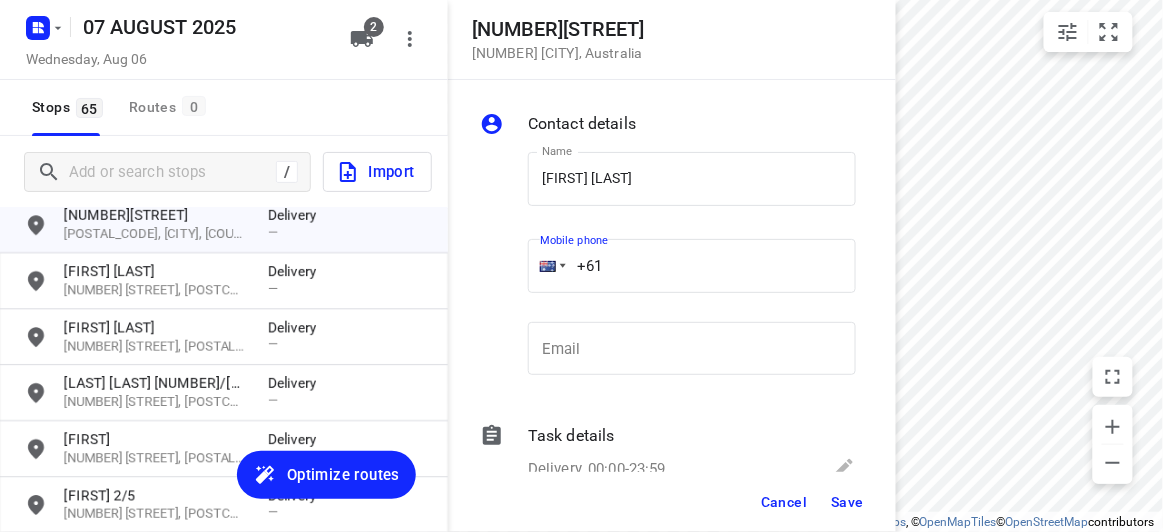click on "Name [LAST] [LAST] Name Mobile phone [PHONE] Email Email Task details Delivery, [TIME]-[TIME] Type Delivery delivery Type Deliver between [TIME] Deliver between — And [TIME] And Duration Min. Duration Load Units Load More details Delivery note x Delivery note 0/2500 Tags [TAG] [TAG] Requirements If nothing is ticked, the driver will not be obligated collect any proof of delivery Signature Age verification Photo Priority Cancel Save [DATE] [DAY], [DATE] [STOPS] Stops [ROUTES] Routes 0 / Import [NUMBER] [STREET] [POSTAL_CODE], [CITY], [COUNTRY] Delivery — [NUMBER] [STREET] [POSTAL_CODE], [CITY], [COUNTRY] Delivery — [NUMBER] [STREET] [POSTAL_CODE], [CITY], [COUNTRY] Delivery — [NUMBER] [STREET] [POSTAL_CODE], [CITY], [COUNTRY] Delivery — [NUMBER] [STREET] [POSTAL_CODE], [CITY], [COUNTRY] Delivery — [NUMBER] [STREET] [POSTAL_CODE], [CITY], [COUNTRY] Delivery — [NUMBER] [STREET] [POSTAL_CODE], [CITY], [COUNTRY] Delivery — [NUMBER] [STREET] [POSTAL_CODE], [CITY], [COUNTRY] Delivery — [NUMBER] [STREET] [POSTAL_CODE], [CITY], [COUNTRY] Delivery —" at bounding box center (224, 266) 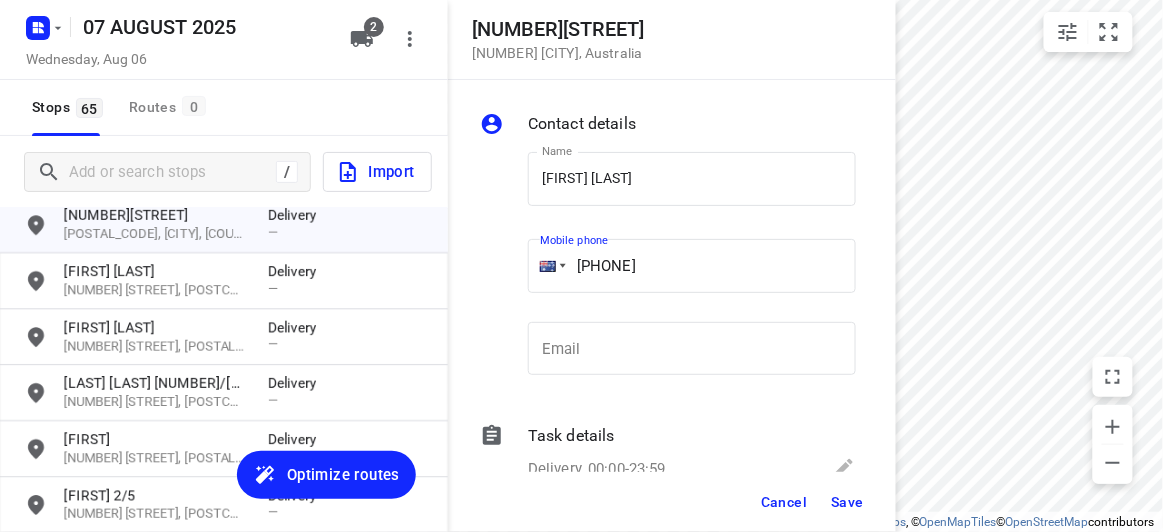 type on "[PHONE]" 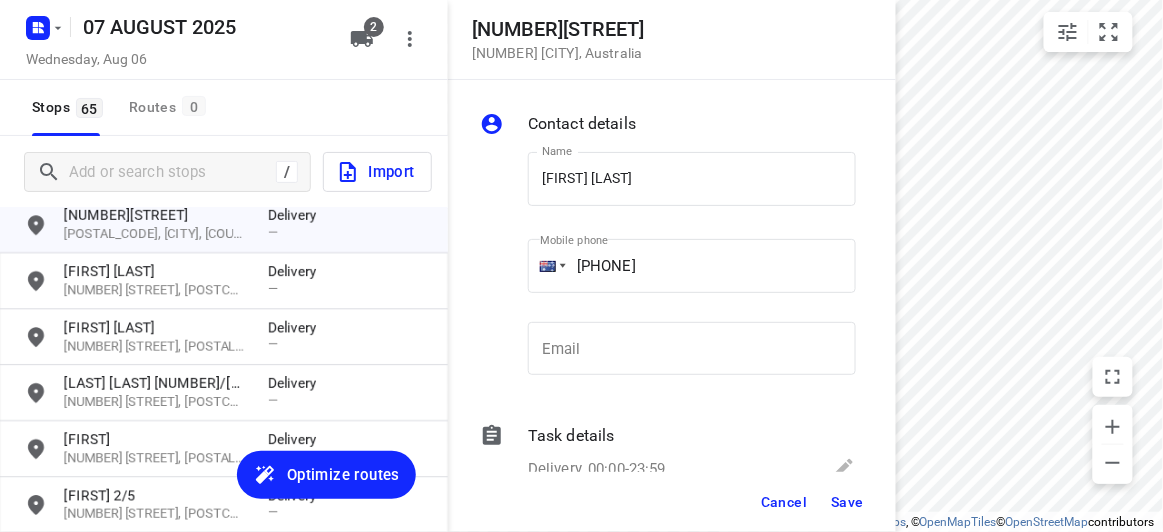 click on "Cancel Save" at bounding box center (672, 502) 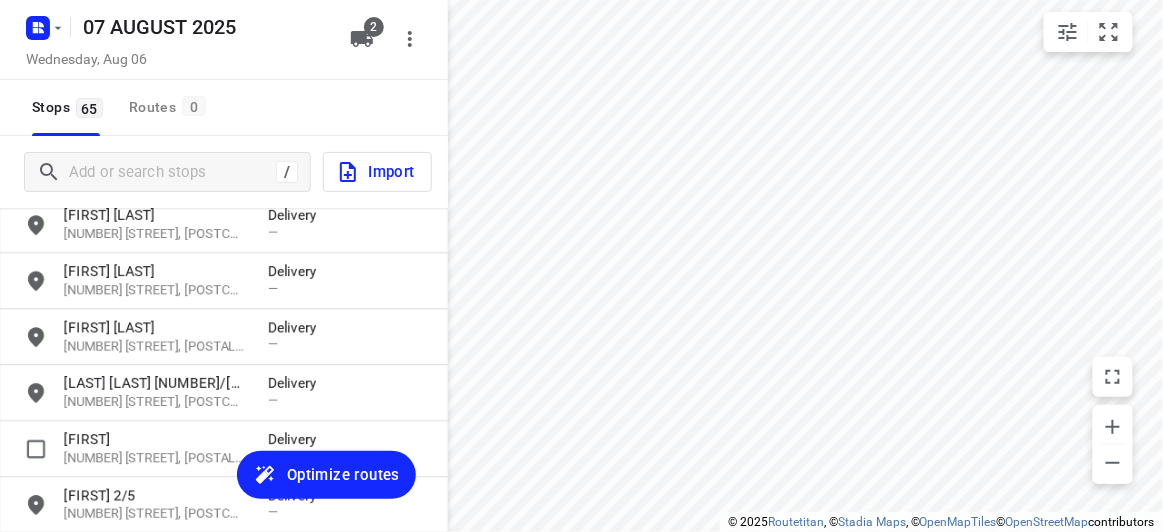 scroll, scrollTop: 1212, scrollLeft: 0, axis: vertical 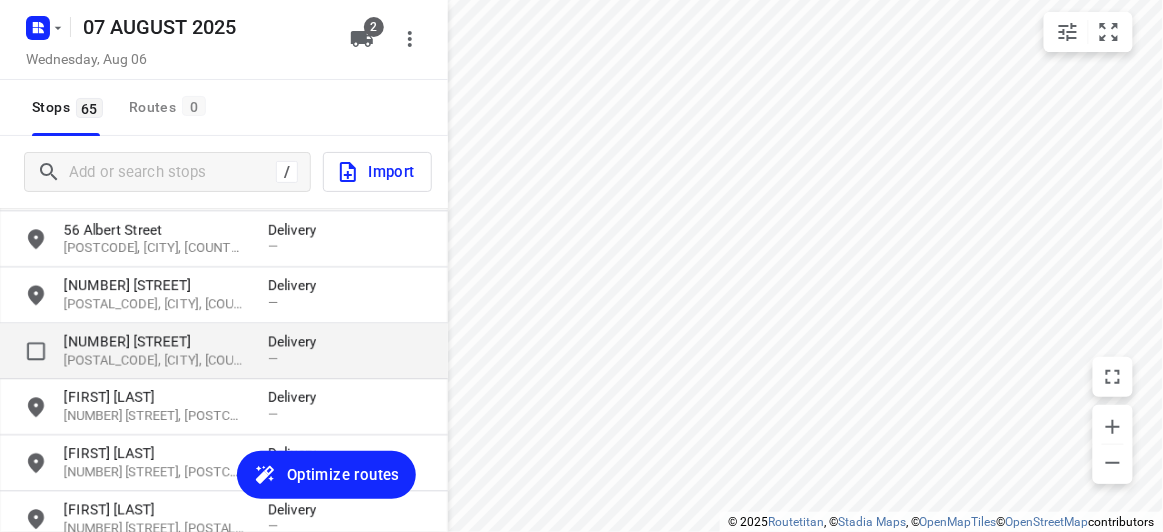 click on "[NUMBER] [STREET]" at bounding box center [156, 341] 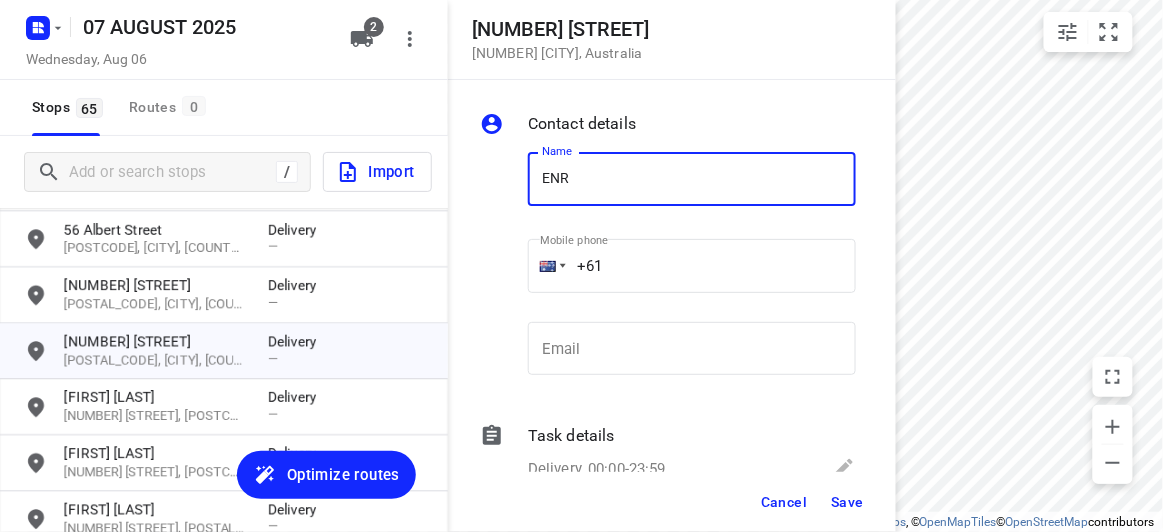 type on "[FIRST] [LAST]" 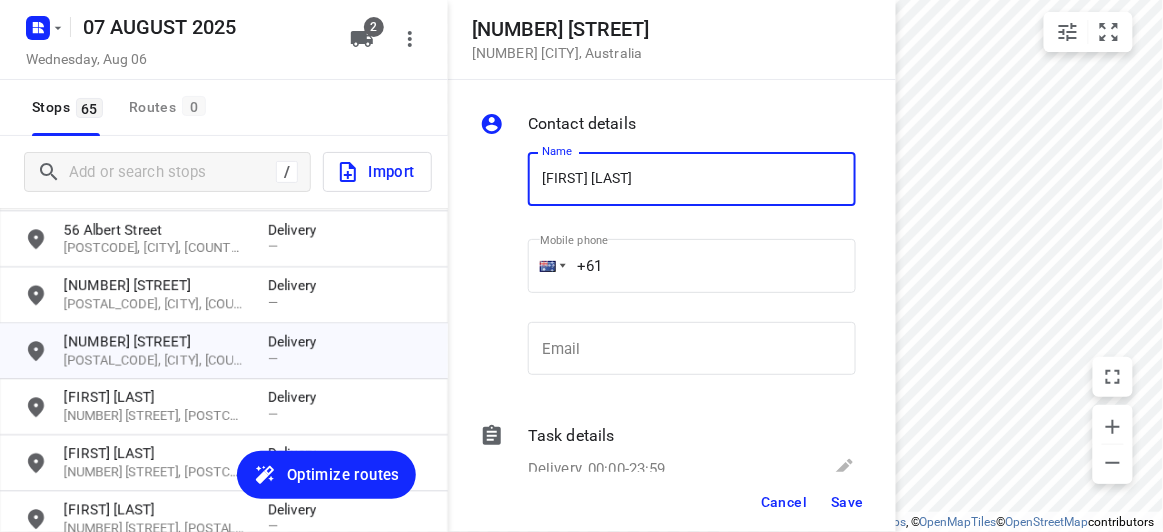 click on "+61" at bounding box center (692, 266) 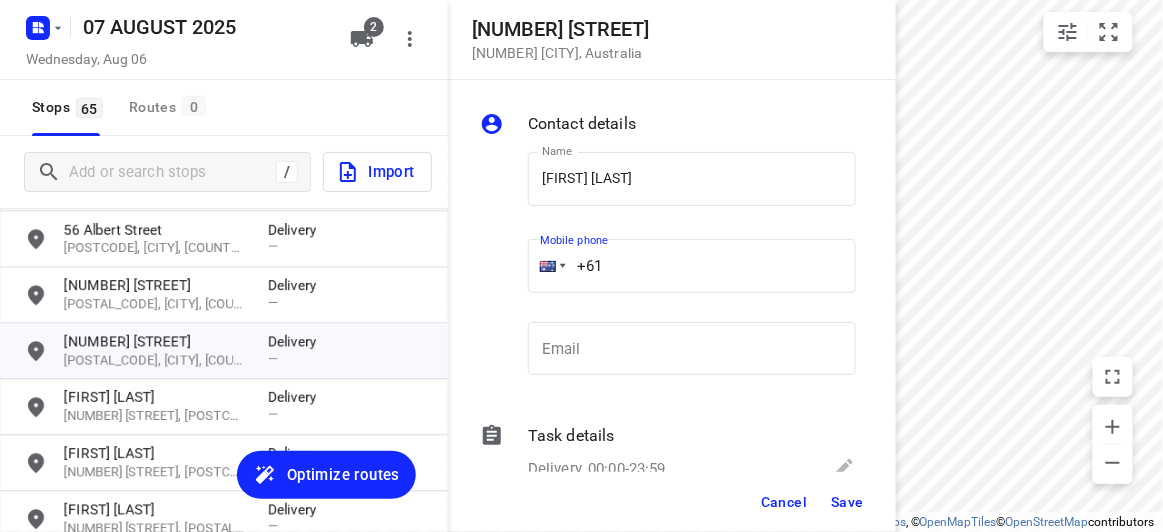 drag, startPoint x: 460, startPoint y: 249, endPoint x: 459, endPoint y: 266, distance: 17.029387 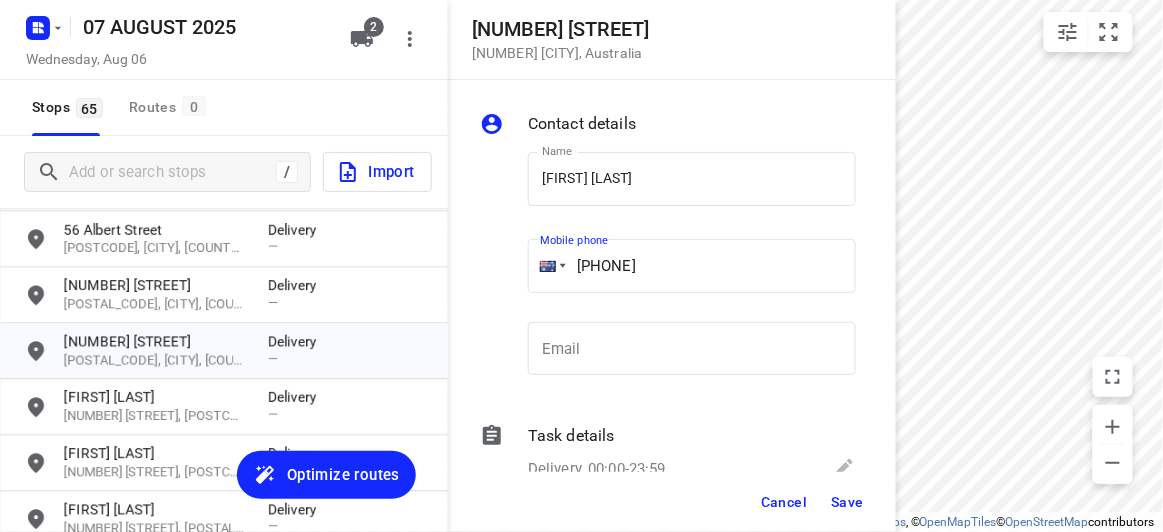 type on "[PHONE]" 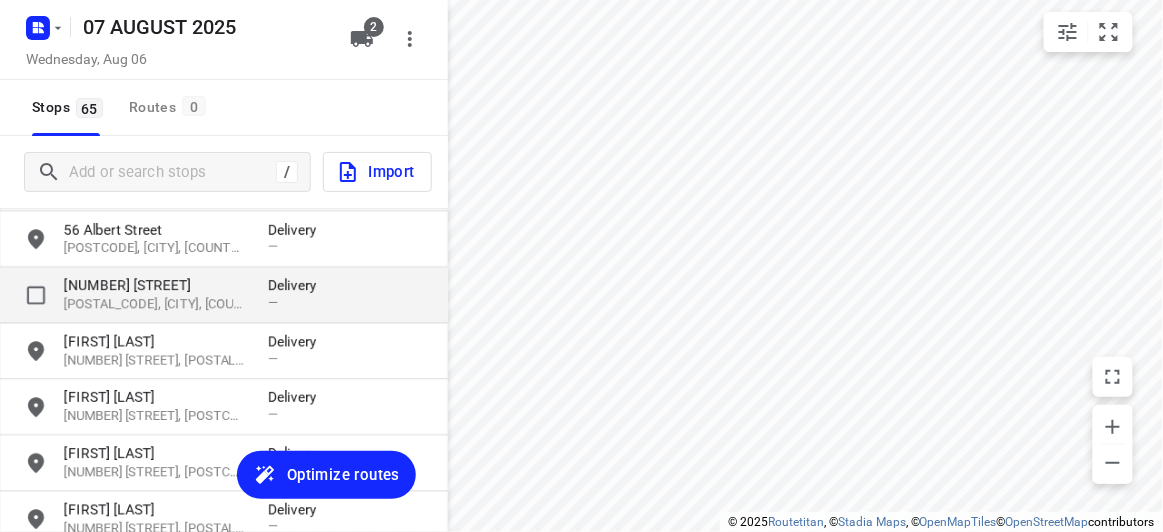 click on "[POSTAL_CODE], [CITY], [COUNTRY]" at bounding box center (156, 304) 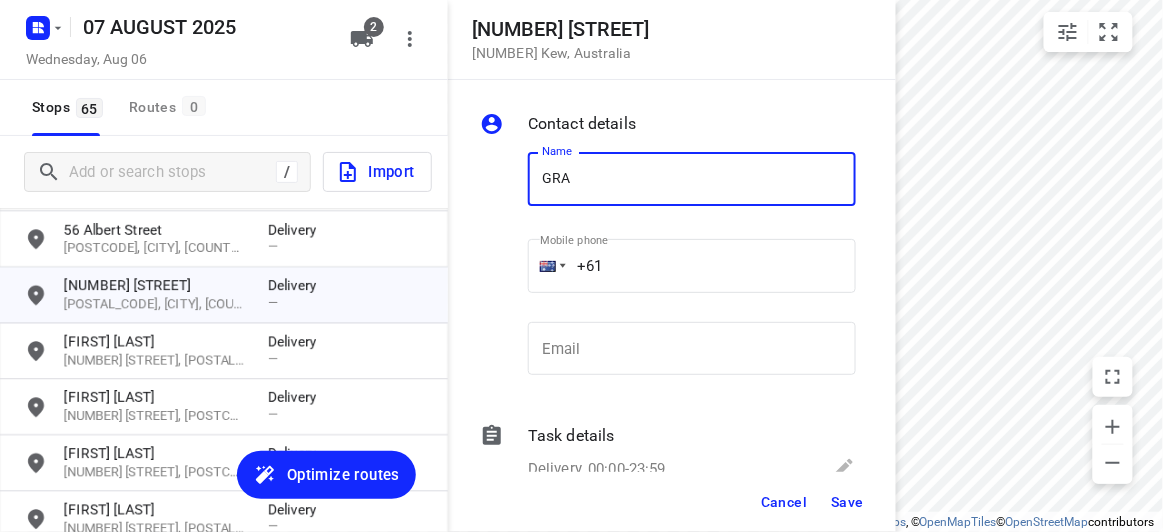 type on "[FIRST] [LAST] [NUMBER]/[NUMBER]" 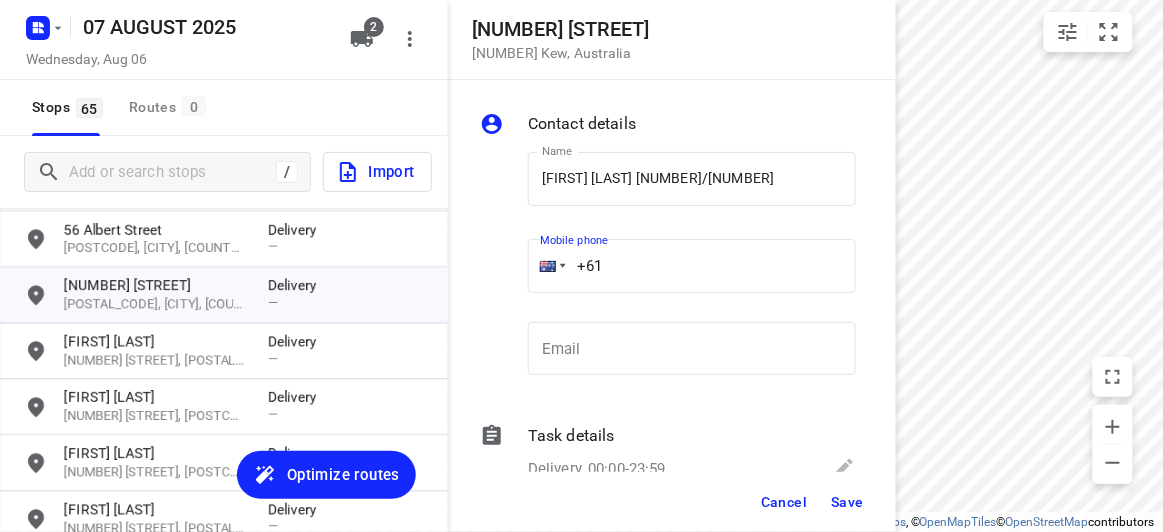 click on "+61" at bounding box center (692, 266) 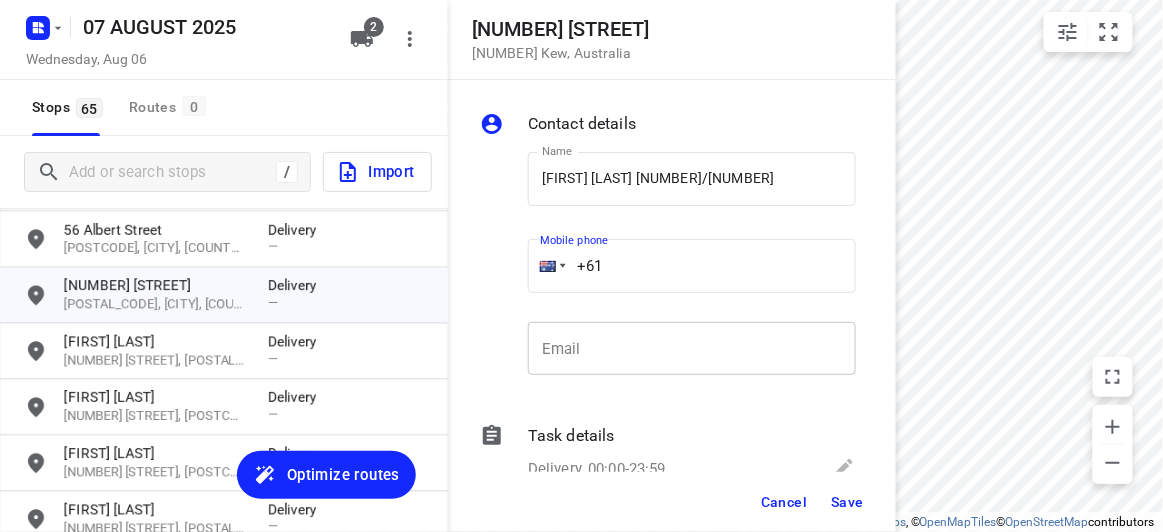 paste on "[NUMBER]" 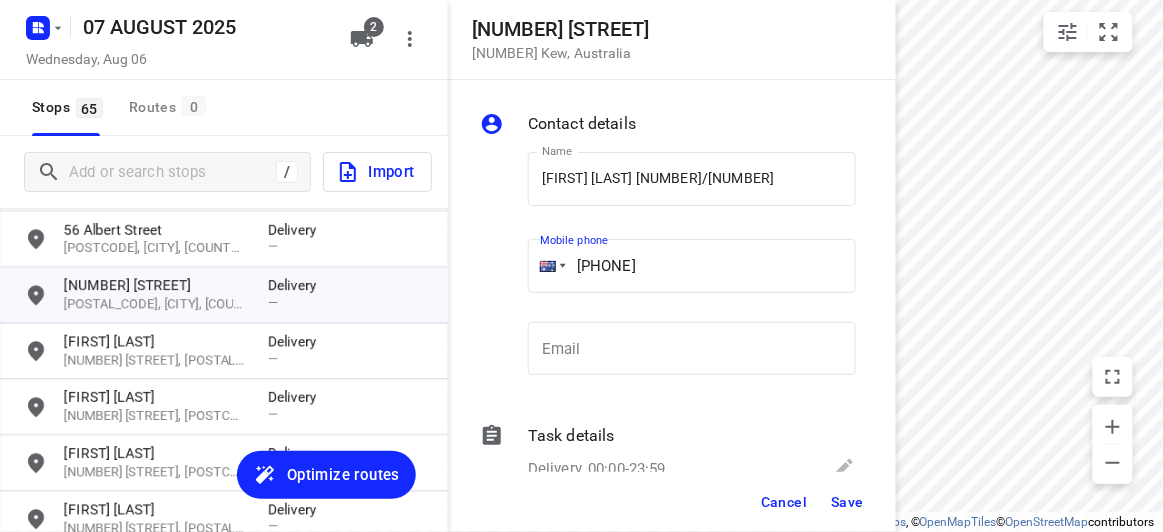 type on "[PHONE]" 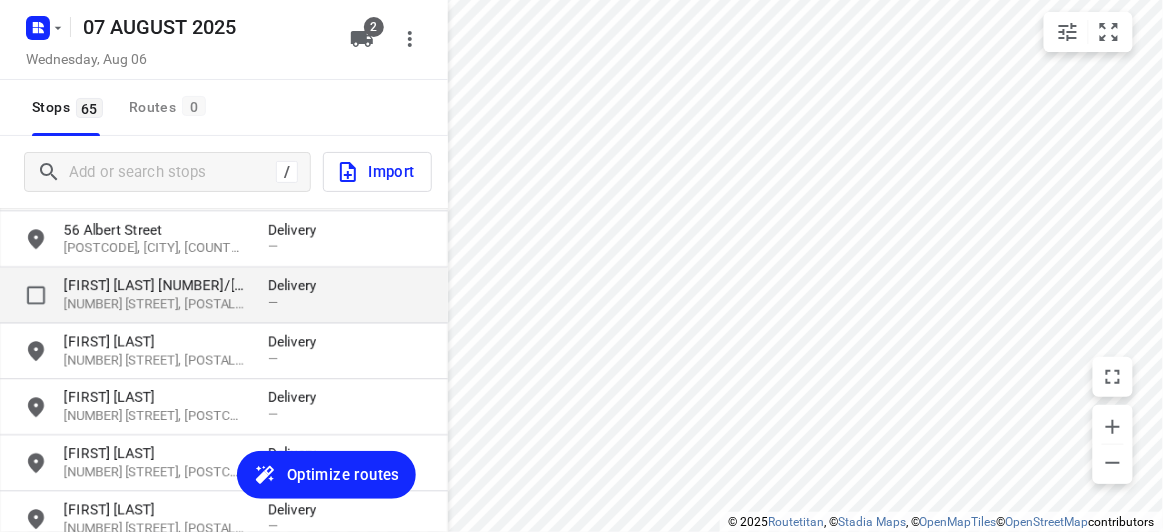 click on "[FIRST] [LAST] [NUMBER]/[NUMBER]" at bounding box center [156, 285] 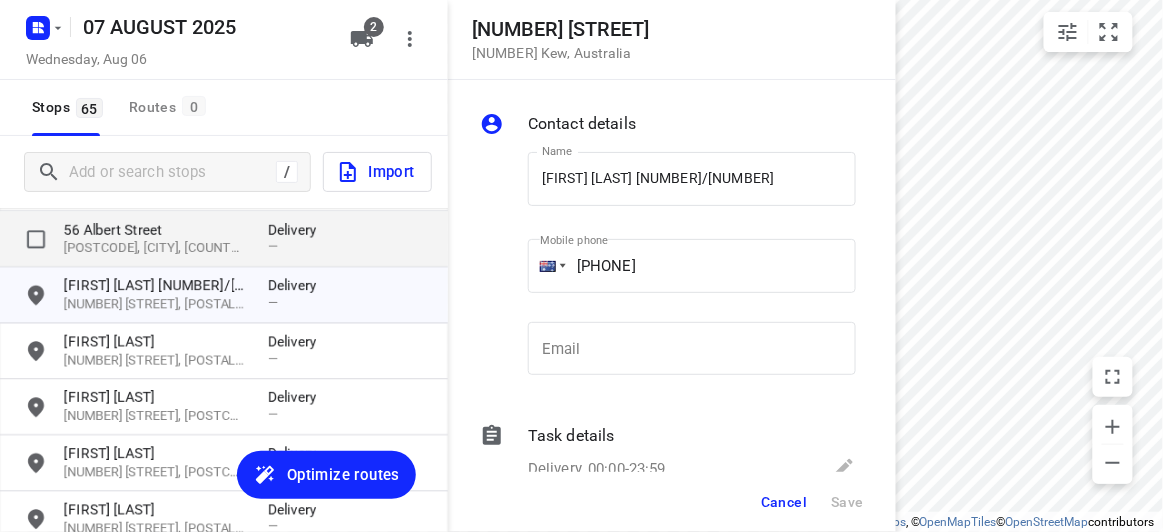 click on "[NUMBER] [STREET], [POSTAL_CODE], [CITY], [COUNTRY]" at bounding box center (166, 238) 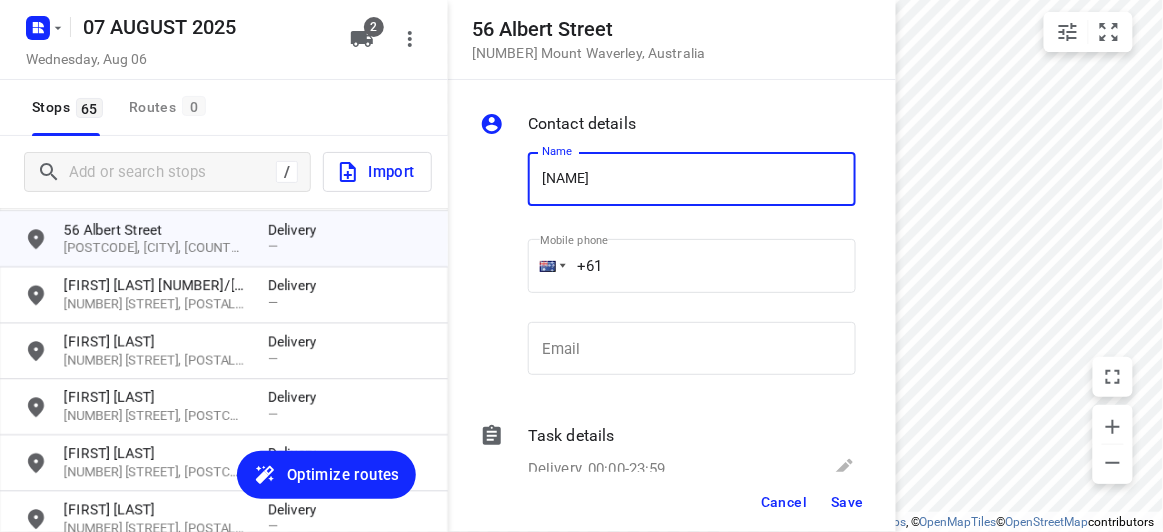 type on "[NAME] [NUMBER]/[NUMBER]" 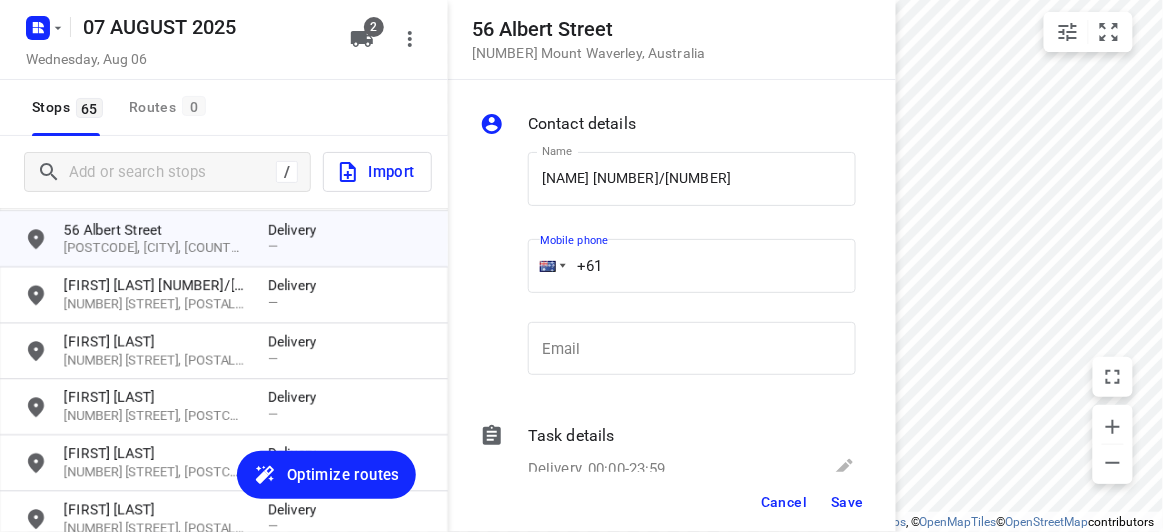 drag, startPoint x: 601, startPoint y: 277, endPoint x: 516, endPoint y: 276, distance: 85.00588 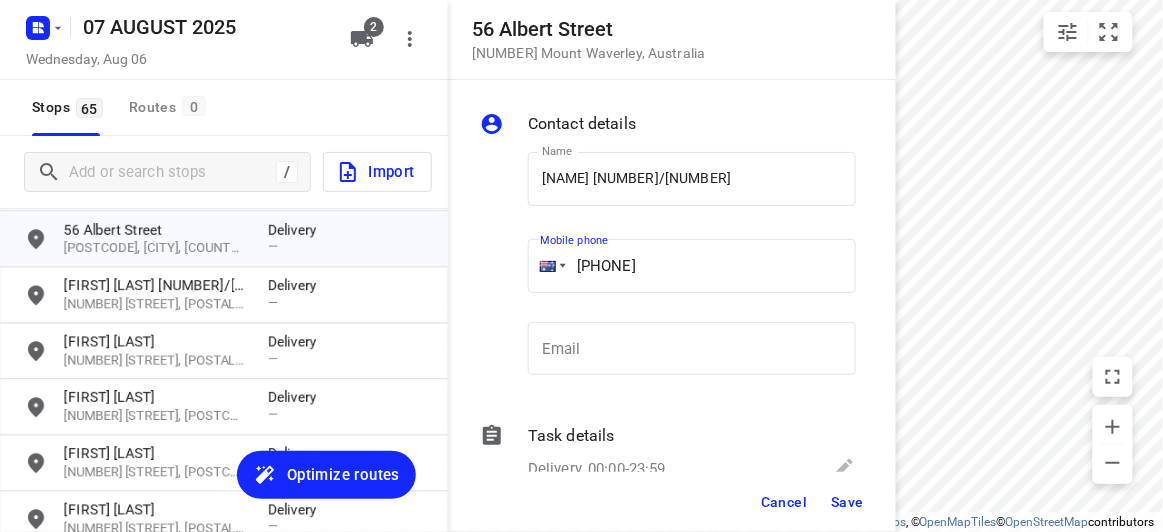 type on "[PHONE]" 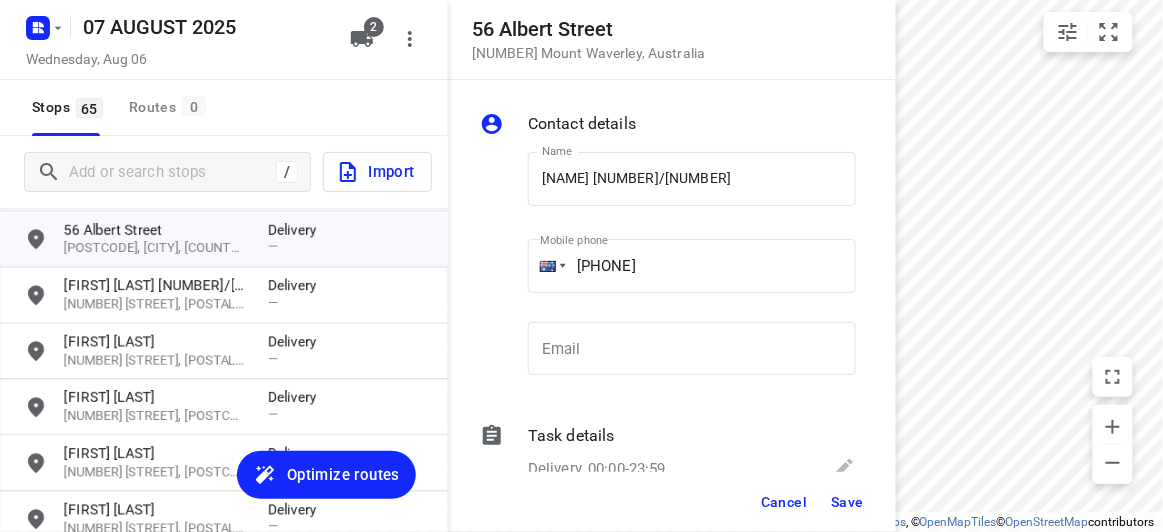 click on "Save" at bounding box center [847, 502] 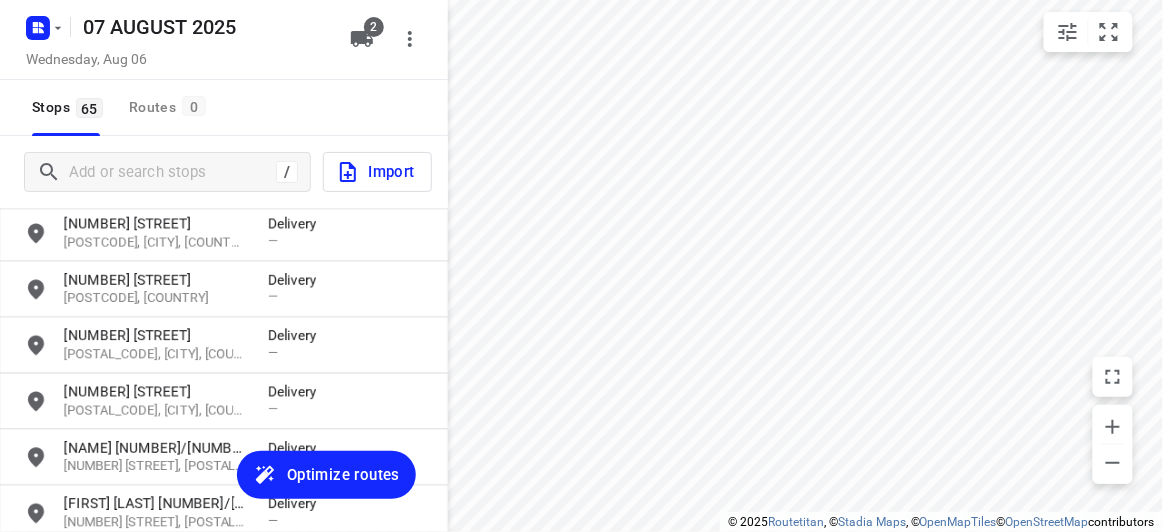 scroll, scrollTop: 1030, scrollLeft: 0, axis: vertical 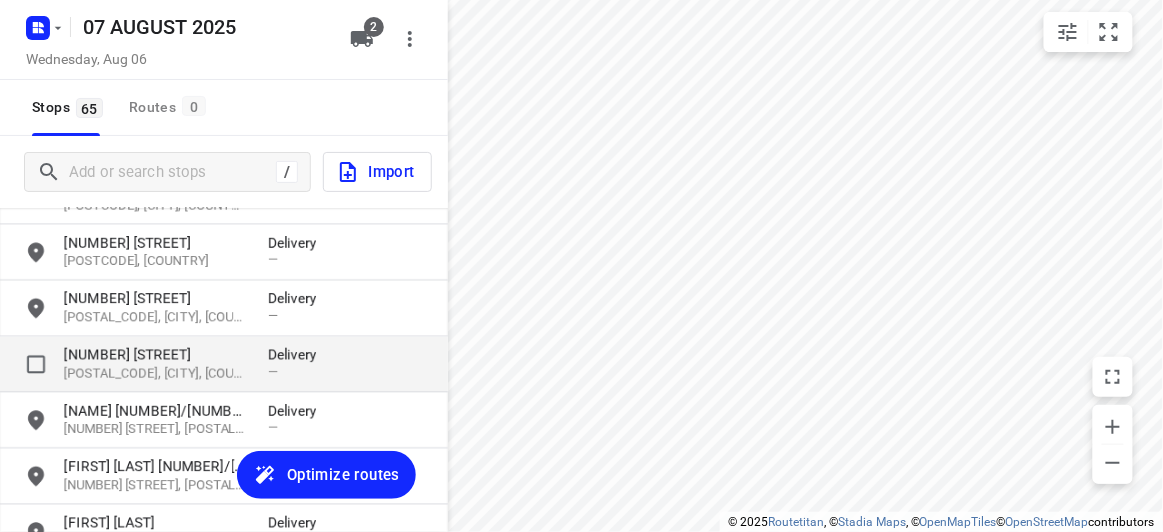 click on "[POSTAL_CODE], [CITY], [COUNTRY]" at bounding box center (156, 374) 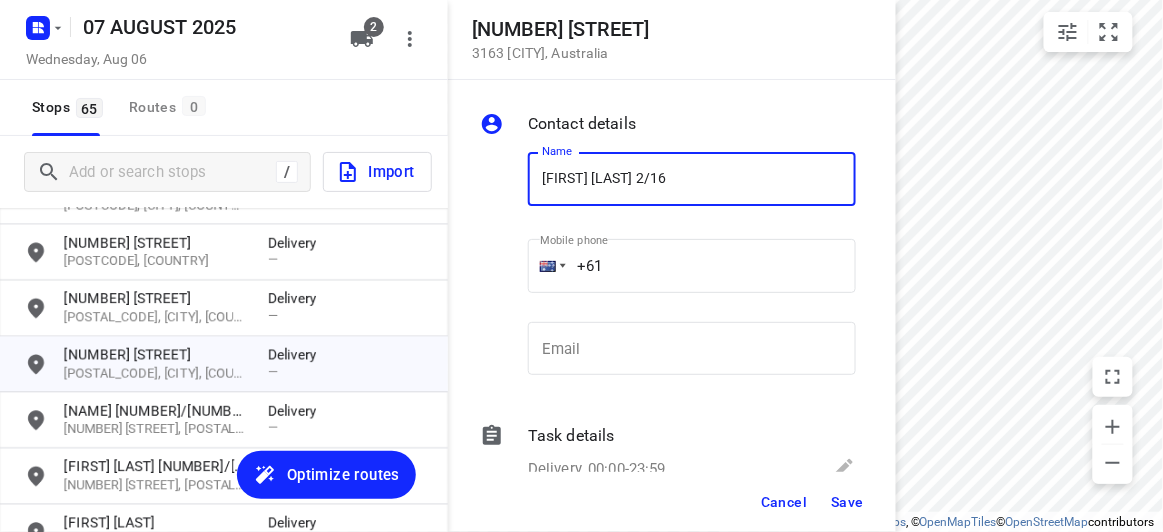 paste on "[PHONE]" 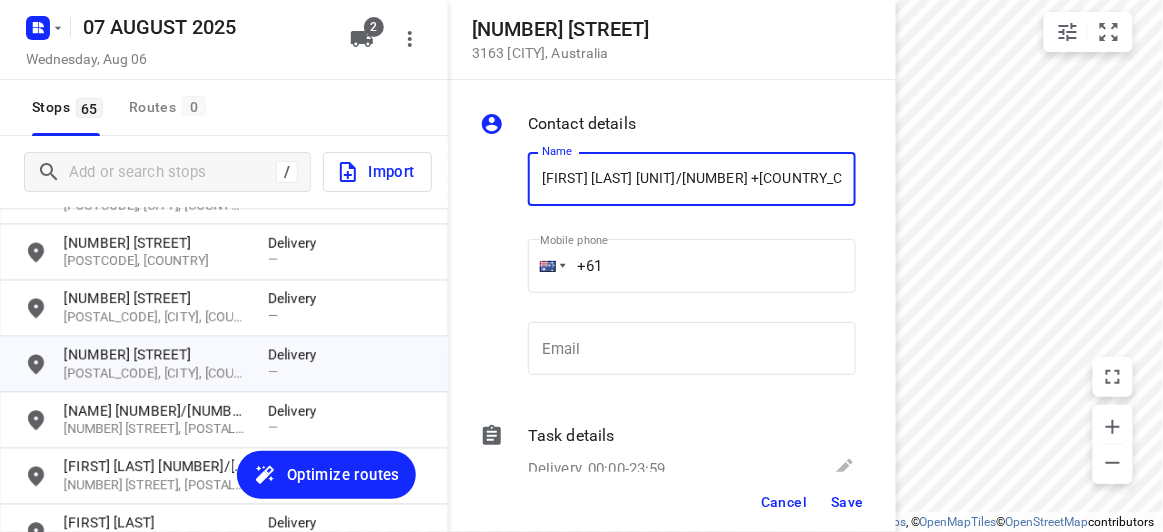 type on "[FIRST] [LAST] [UNIT]/[NUMBER] +[COUNTRY_CODE][PHONE]" 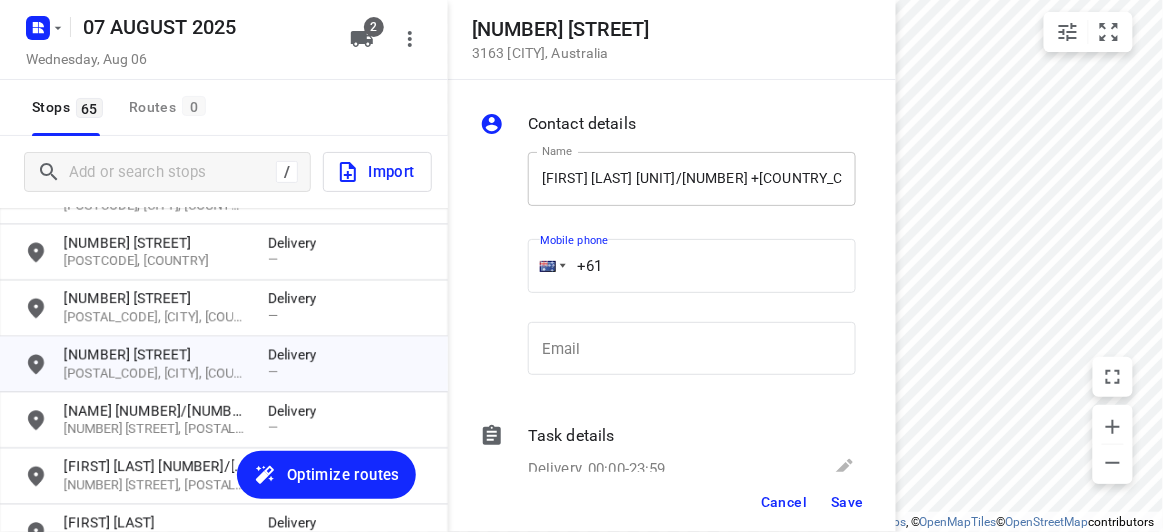 drag, startPoint x: 625, startPoint y: 253, endPoint x: 723, endPoint y: 193, distance: 114.90866 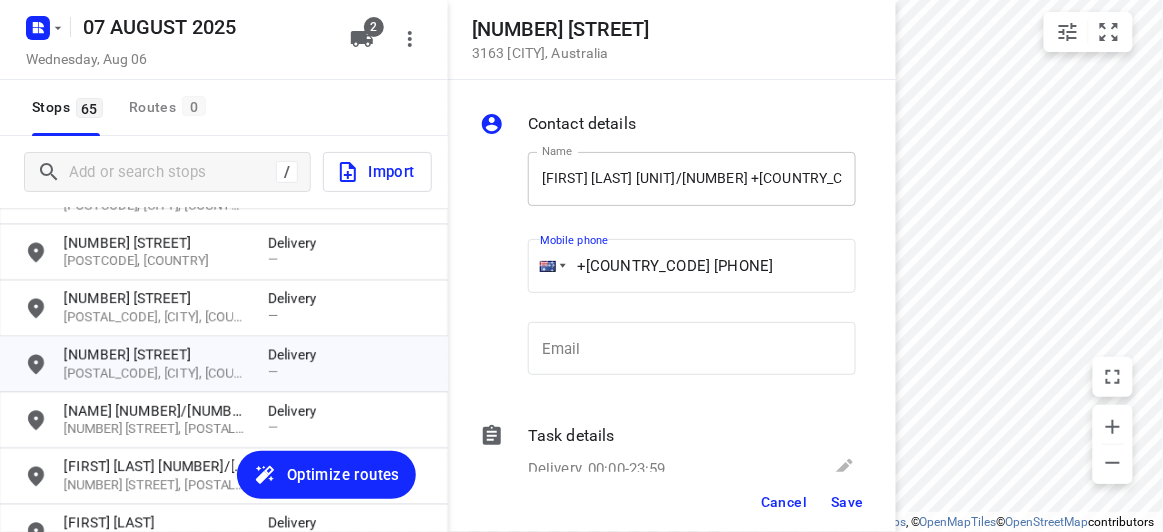 type on "+[COUNTRY_CODE] [PHONE]" 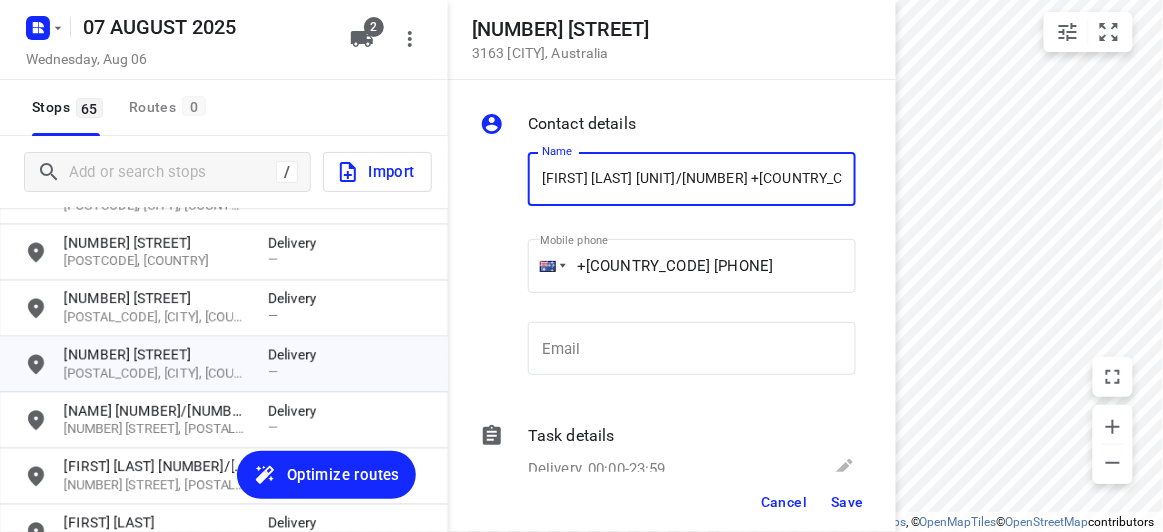 click on "[FIRST] [LAST] [UNIT]/[NUMBER] +[COUNTRY_CODE][PHONE]" at bounding box center (692, 179) 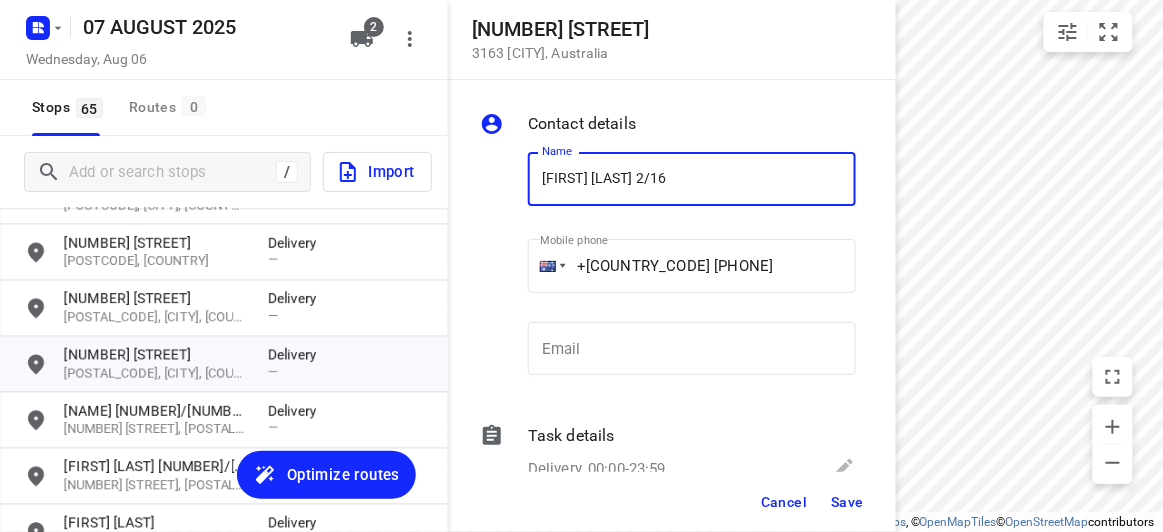 type on "[FIRST] [LAST] 2/16" 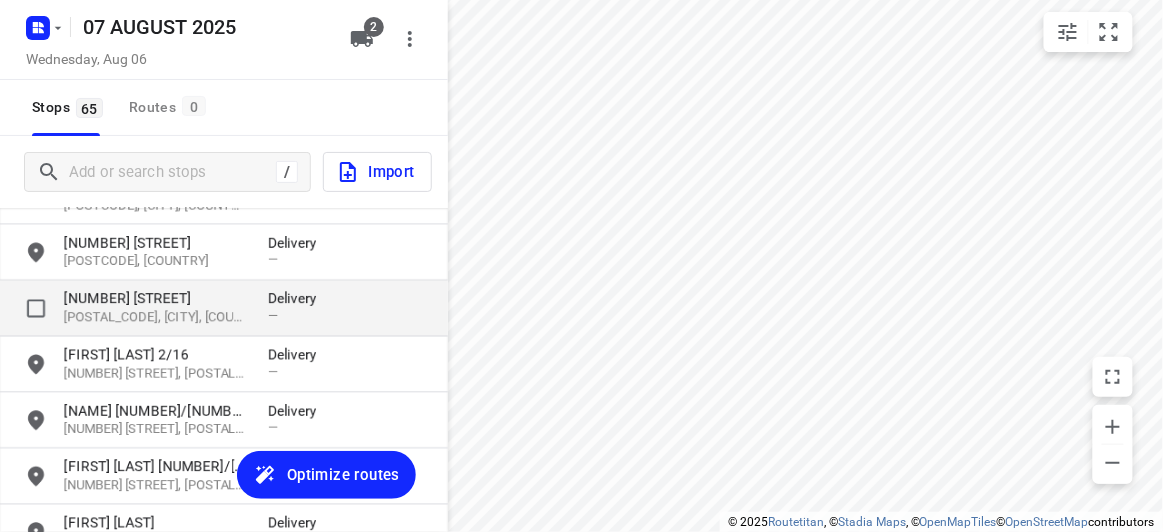click on "[NUMBER] [STREET]" at bounding box center [156, 299] 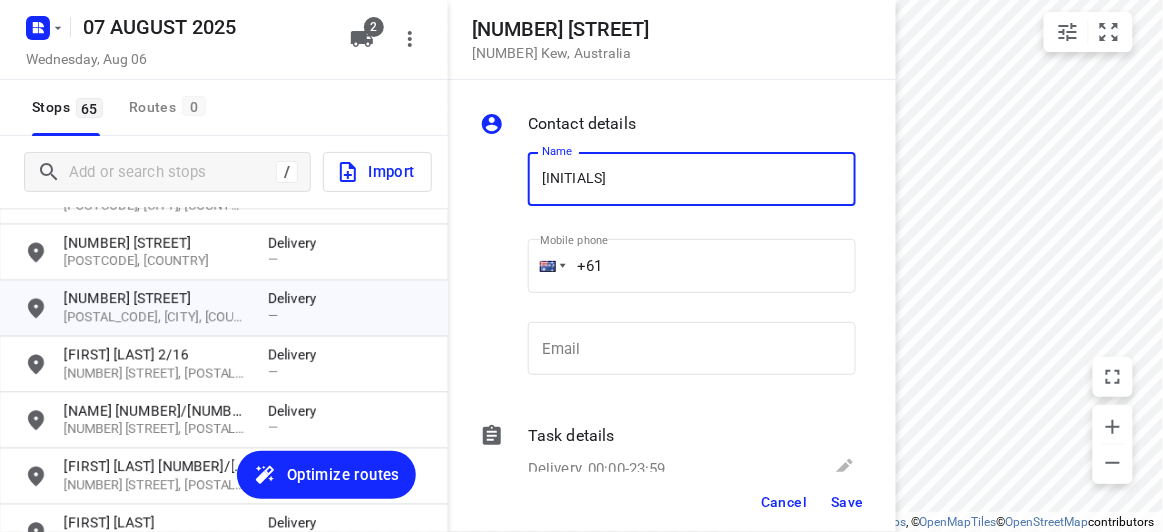 type on "[LAST]" 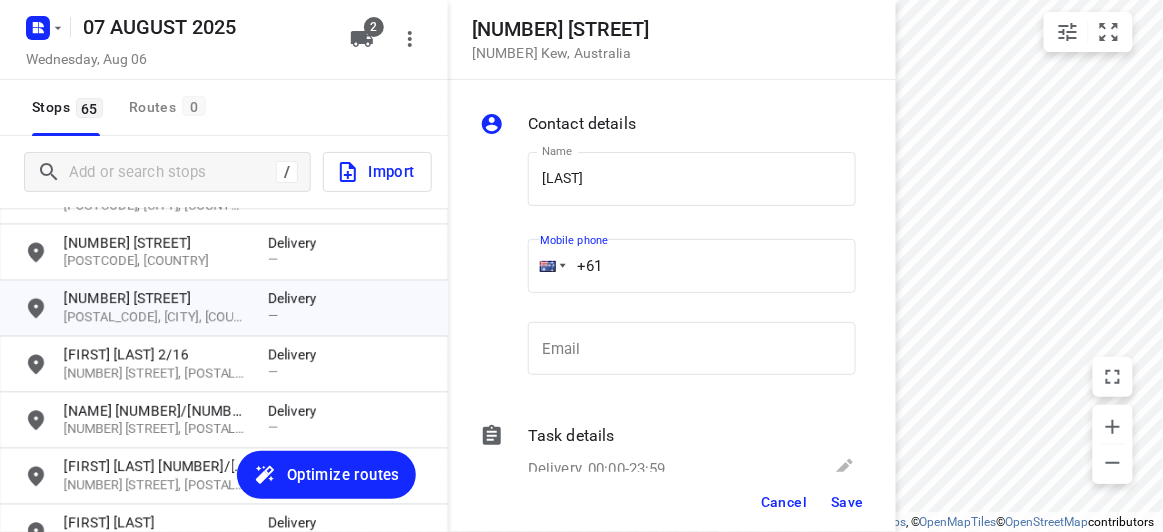 drag, startPoint x: 579, startPoint y: 270, endPoint x: 569, endPoint y: 303, distance: 34.48188 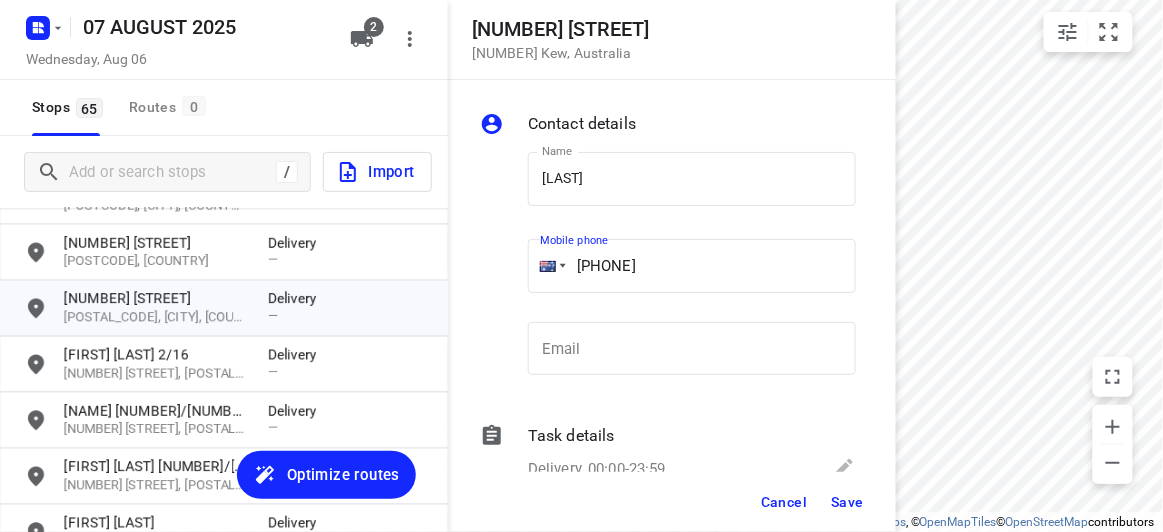 type on "[PHONE]" 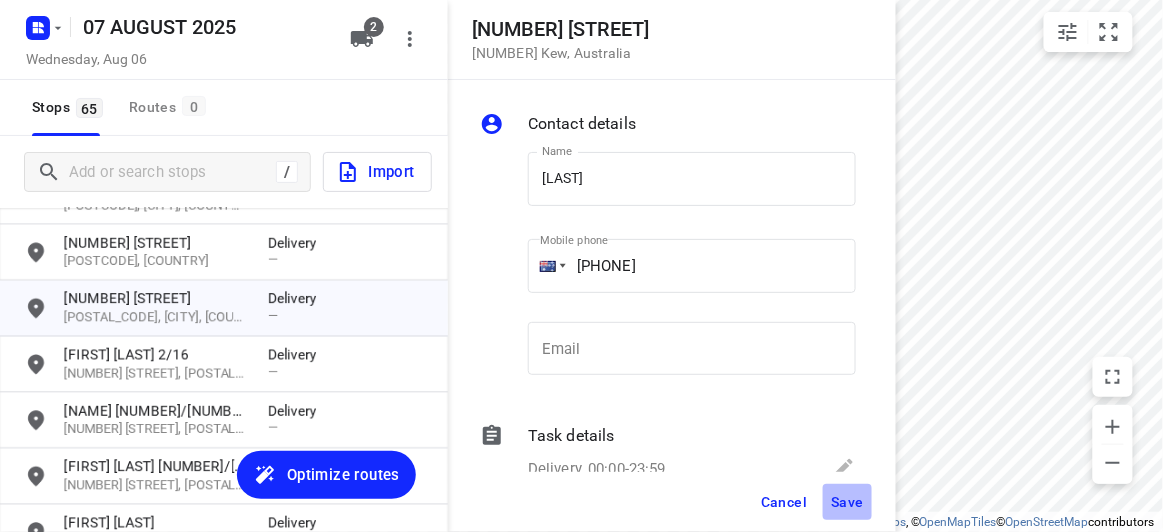click on "Save" at bounding box center (847, 502) 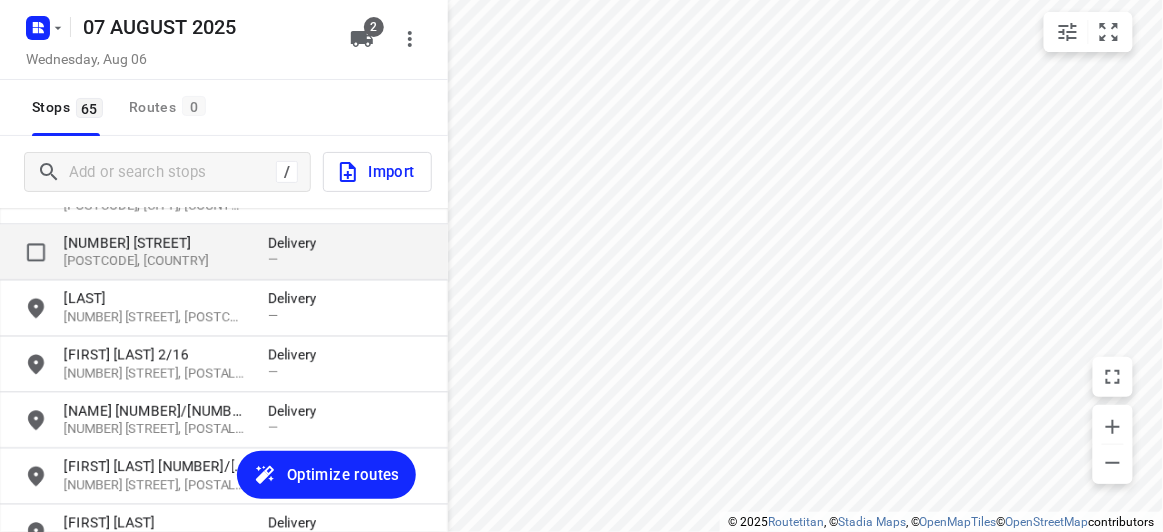 click on "[POSTCODE], [COUNTRY]" at bounding box center (156, 262) 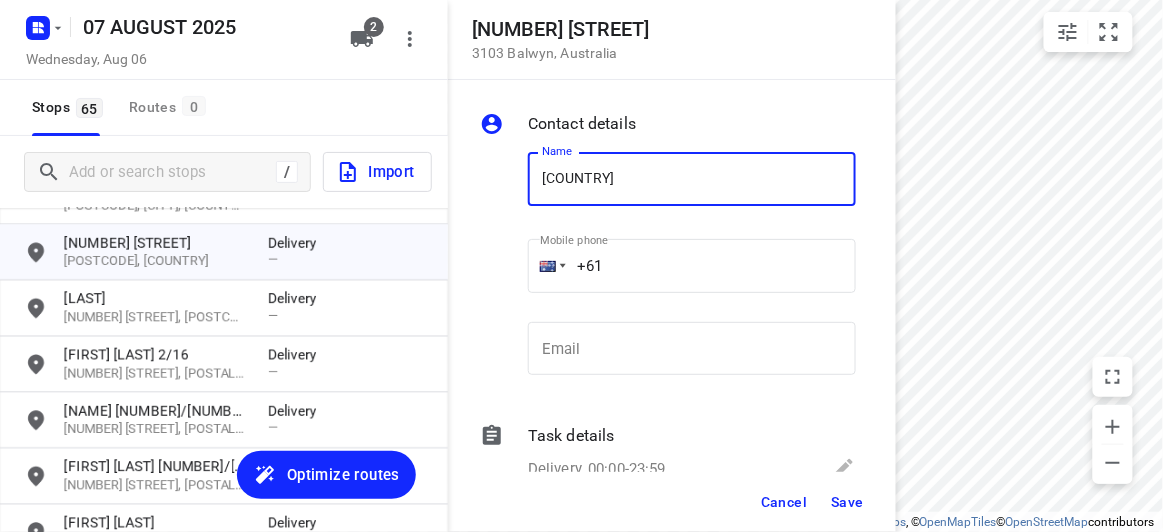 click at bounding box center (500, 268) 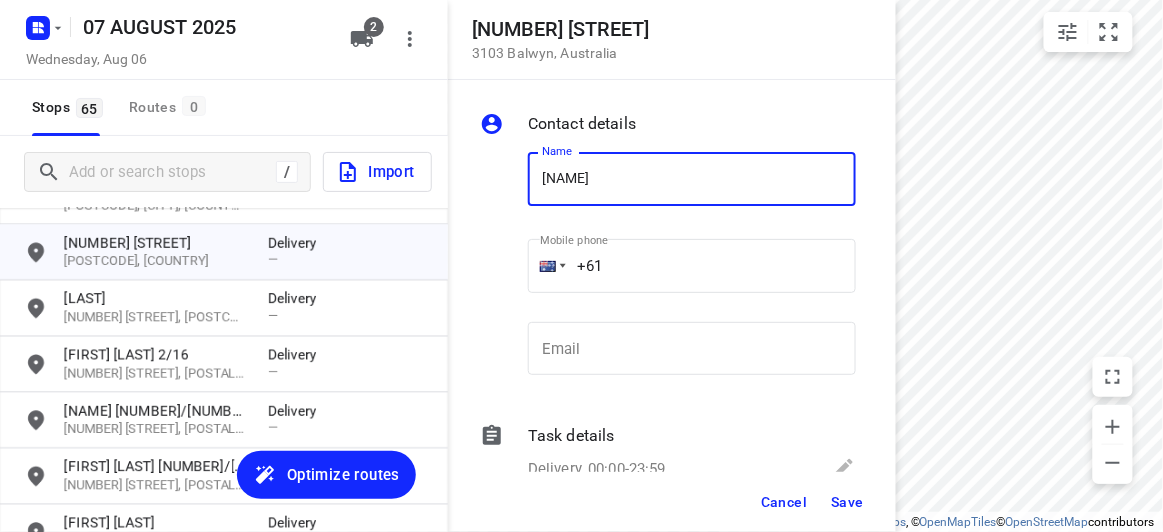 drag, startPoint x: 596, startPoint y: 183, endPoint x: 623, endPoint y: 198, distance: 30.88689 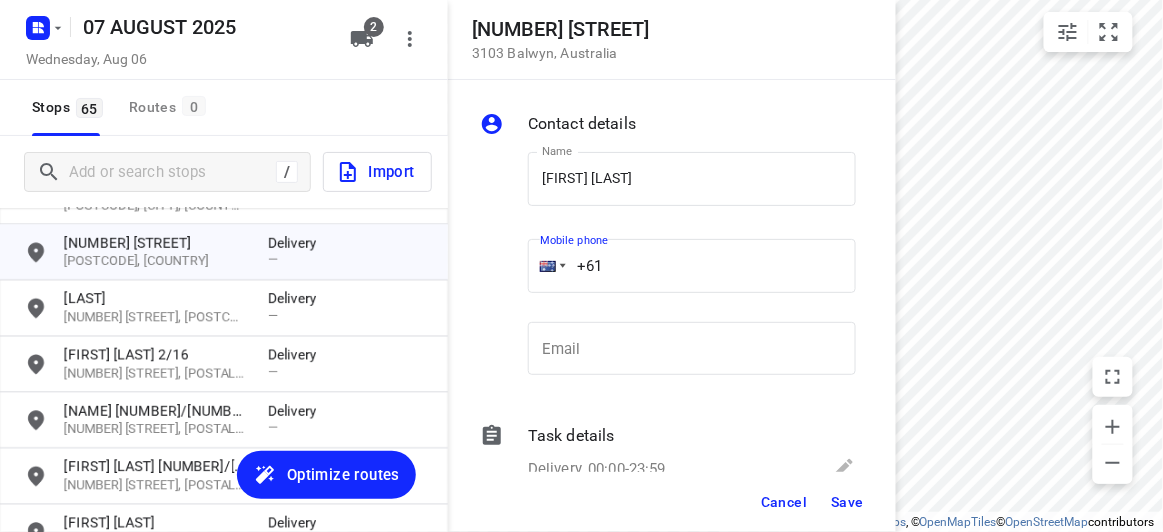 drag, startPoint x: 549, startPoint y: 273, endPoint x: 496, endPoint y: 266, distance: 53.460266 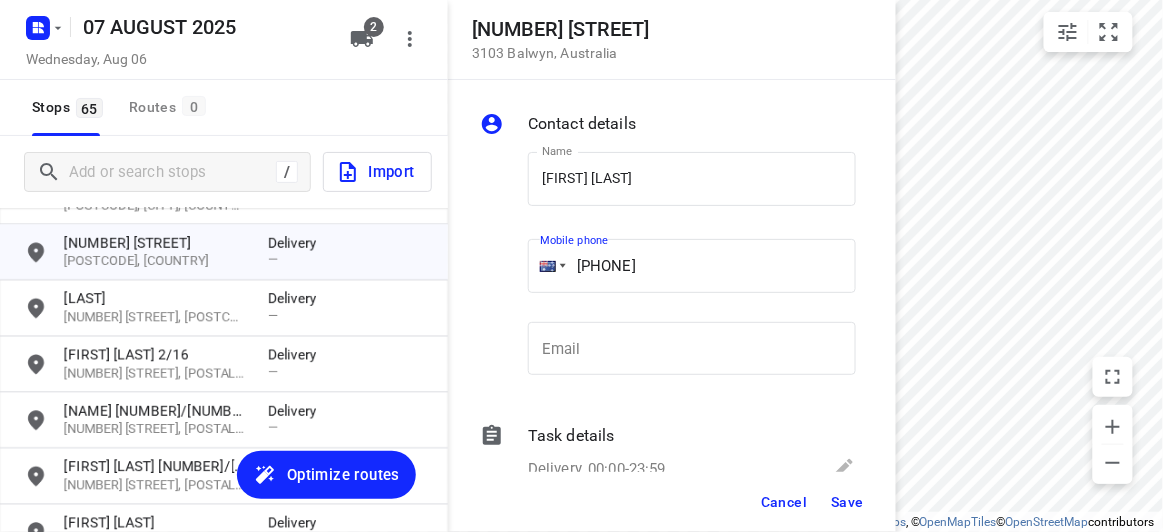 type on "[PHONE]" 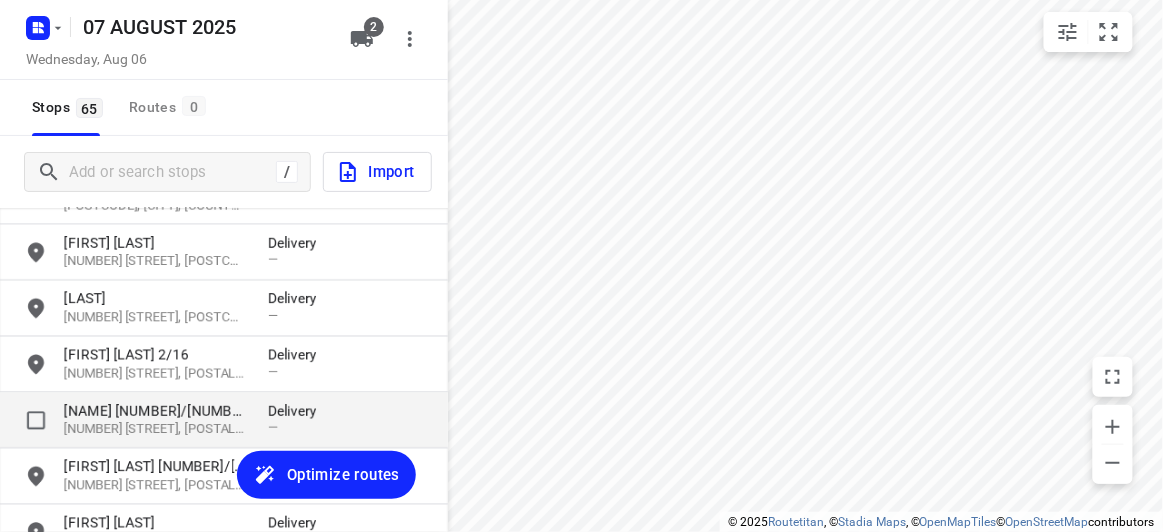 scroll, scrollTop: 849, scrollLeft: 0, axis: vertical 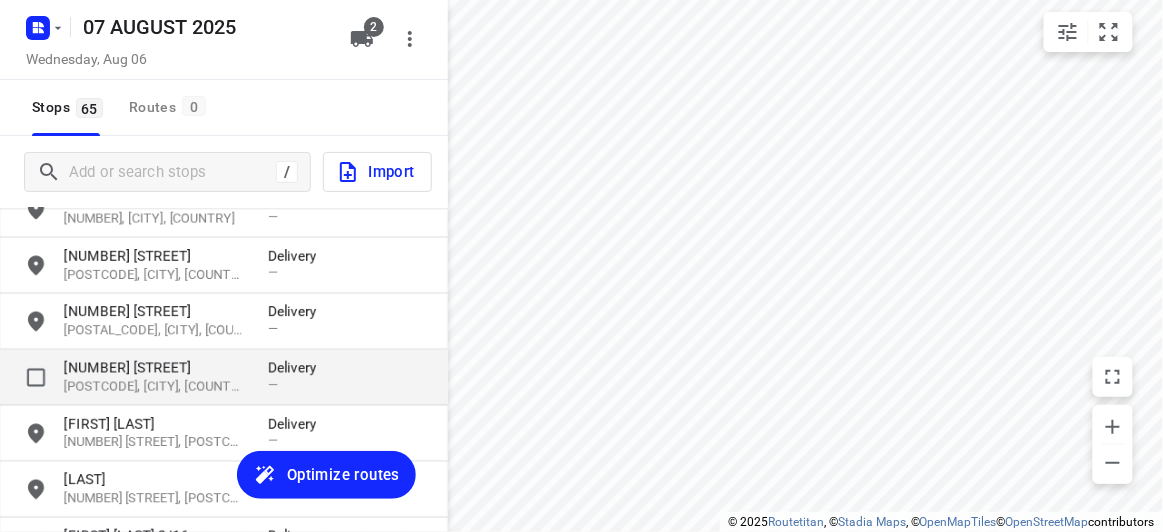 click on "[POSTCODE], [CITY], [COUNTRY]" at bounding box center [156, 387] 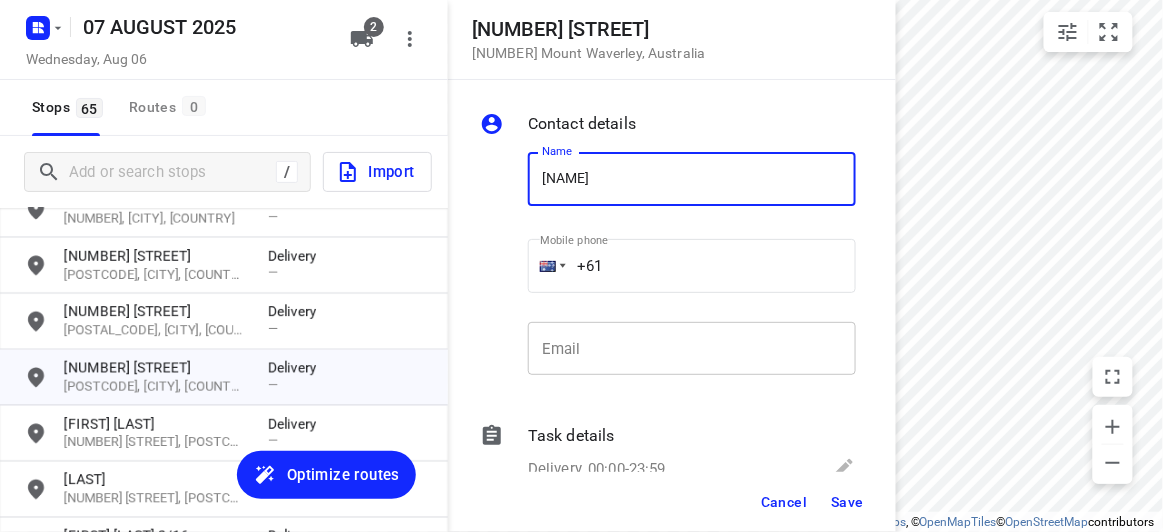 paste on "[PHONE]" 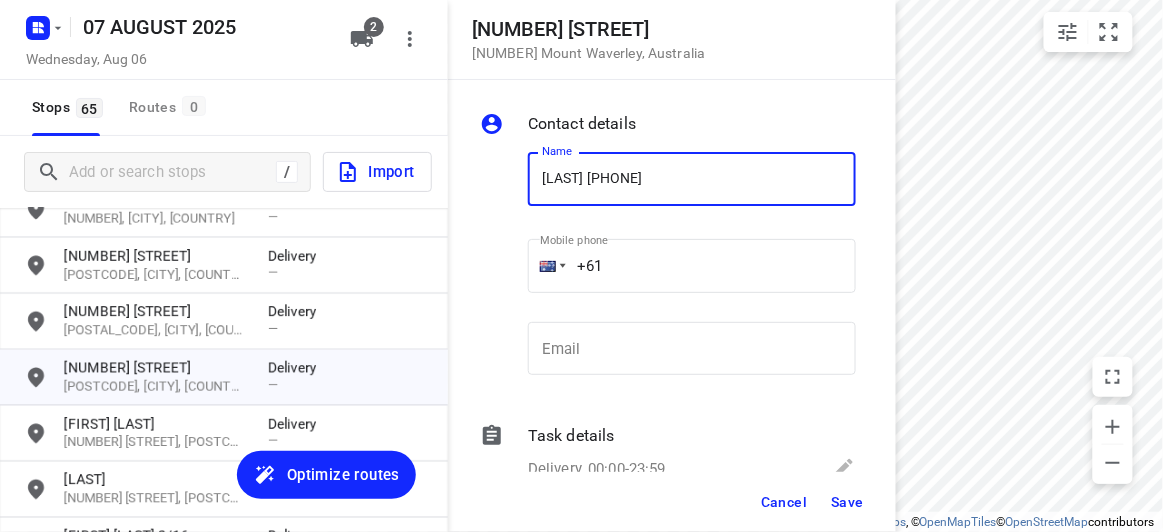 type on "[LAST] [PHONE]" 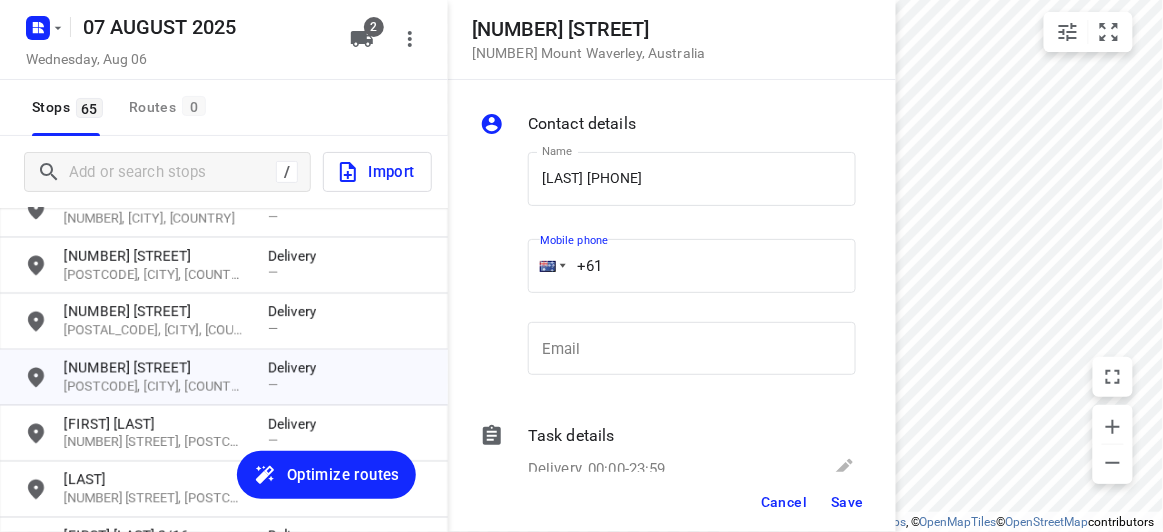 drag, startPoint x: 618, startPoint y: 274, endPoint x: 601, endPoint y: 248, distance: 31.06445 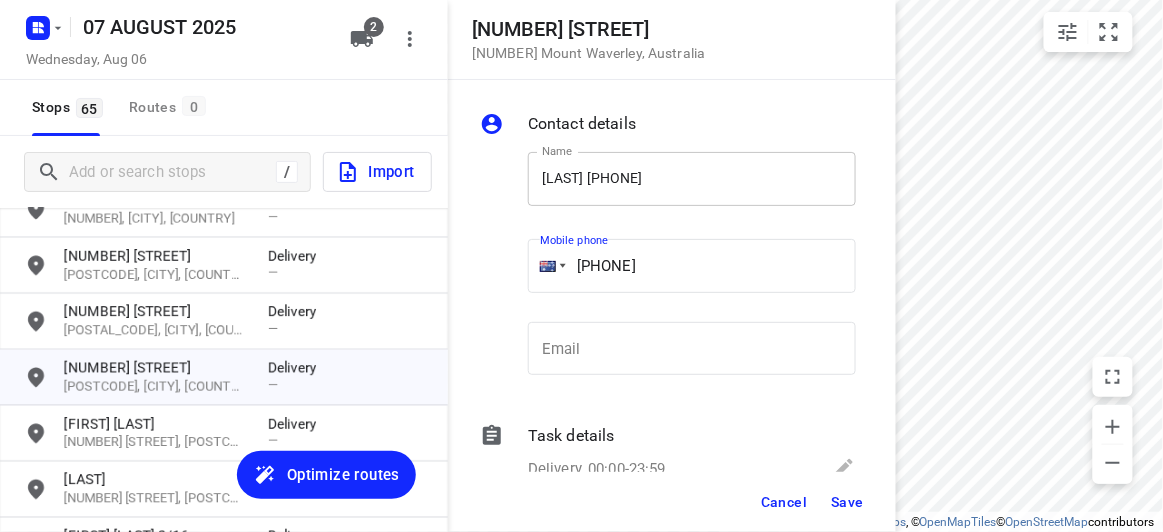 type on "[PHONE]" 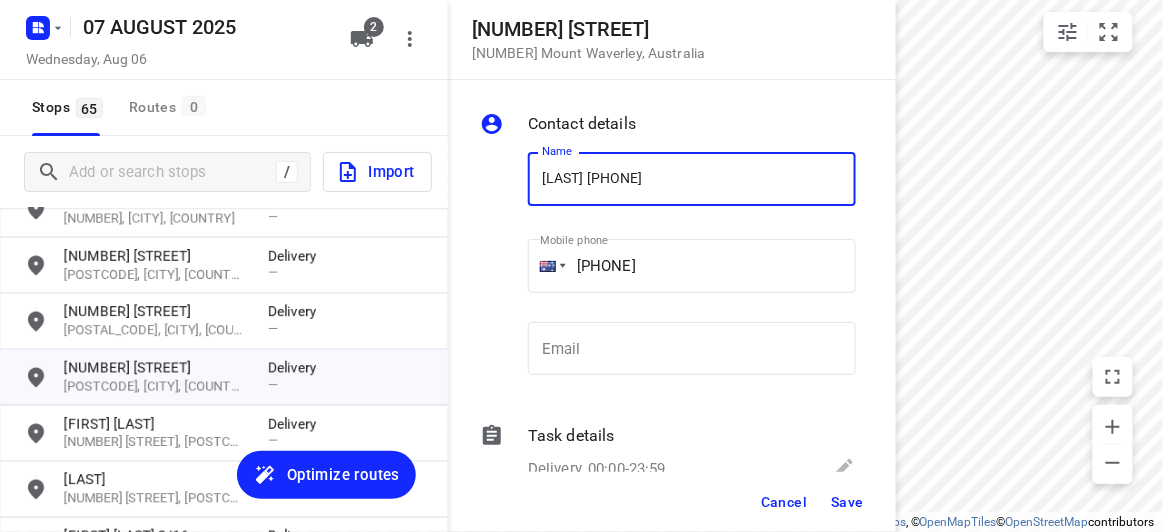 drag, startPoint x: 707, startPoint y: 183, endPoint x: 604, endPoint y: 182, distance: 103.00485 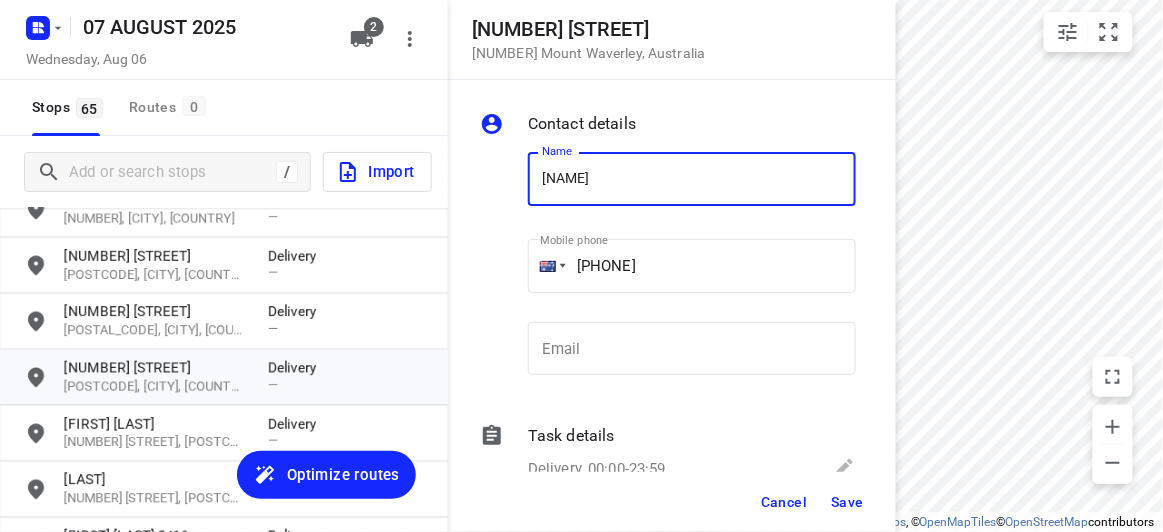 type on "[NAME]" 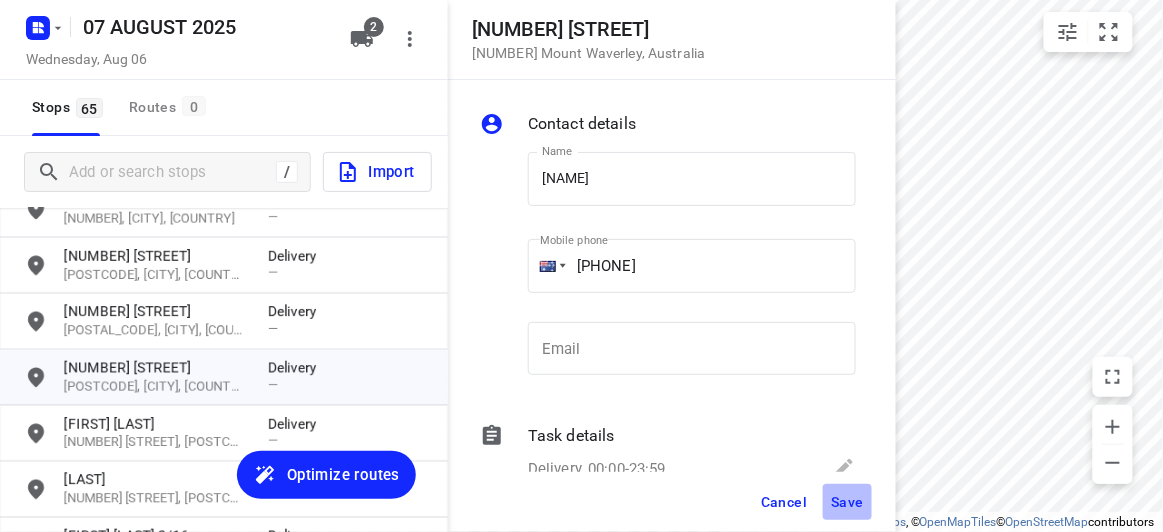 click on "Save" at bounding box center (847, 502) 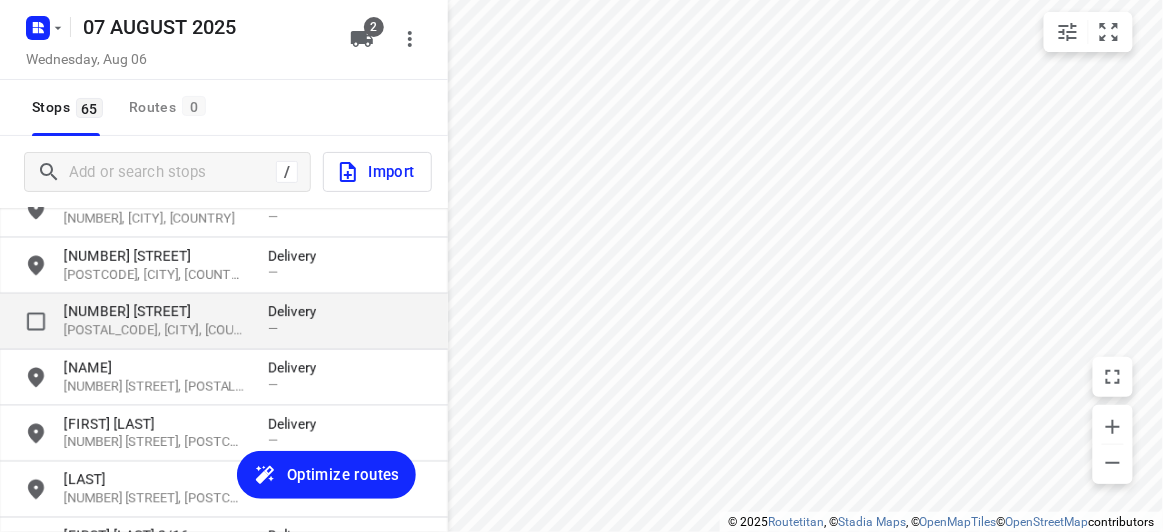 click on "[NUMBER] [STREET], [POSTAL_CODE], [CITY], [COUNTRY] Delivery —" at bounding box center (224, 322) 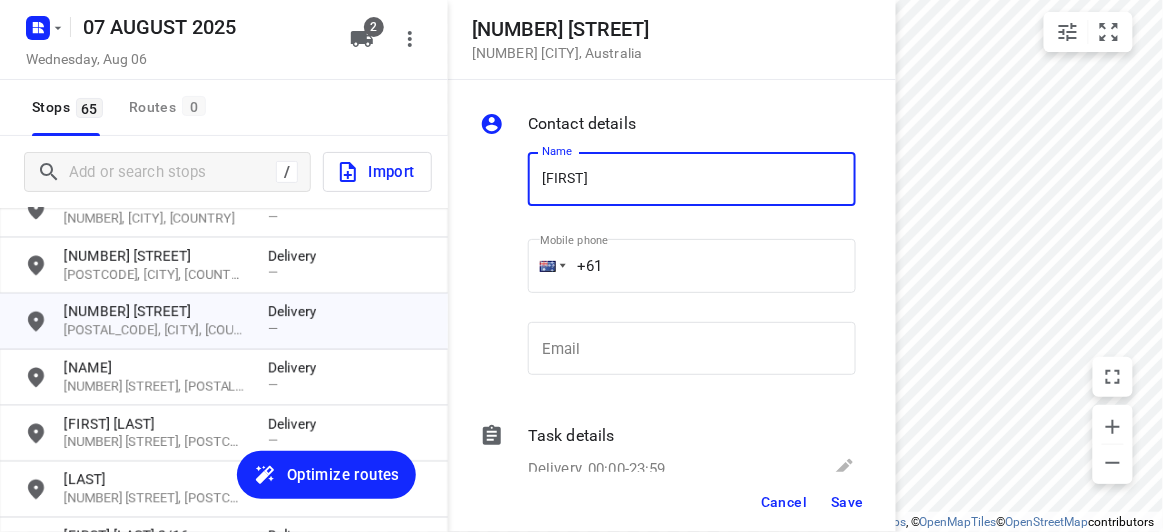 click on "[FIRST]" at bounding box center [692, 179] 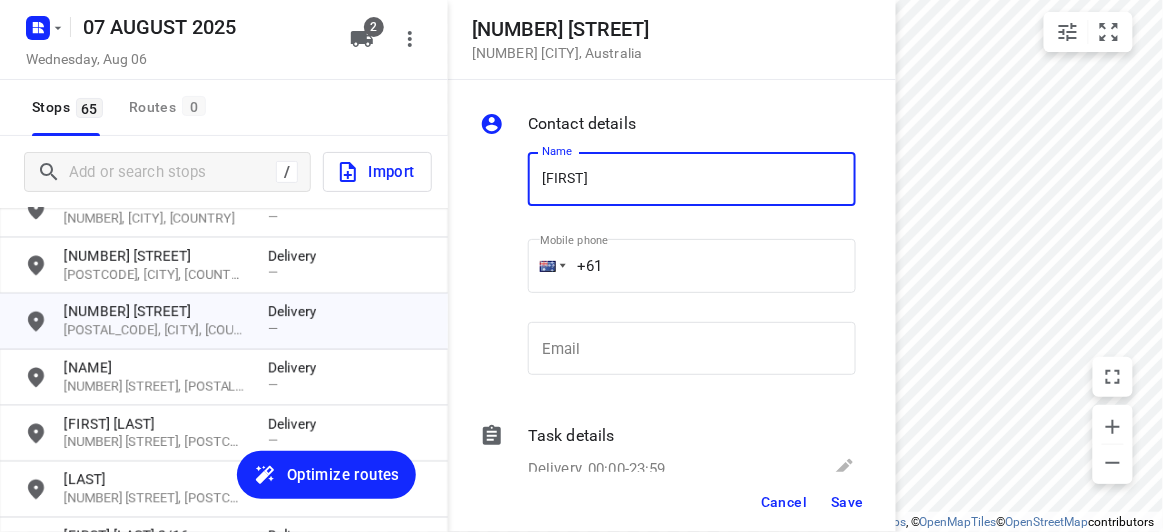 type on "[FIRST]" 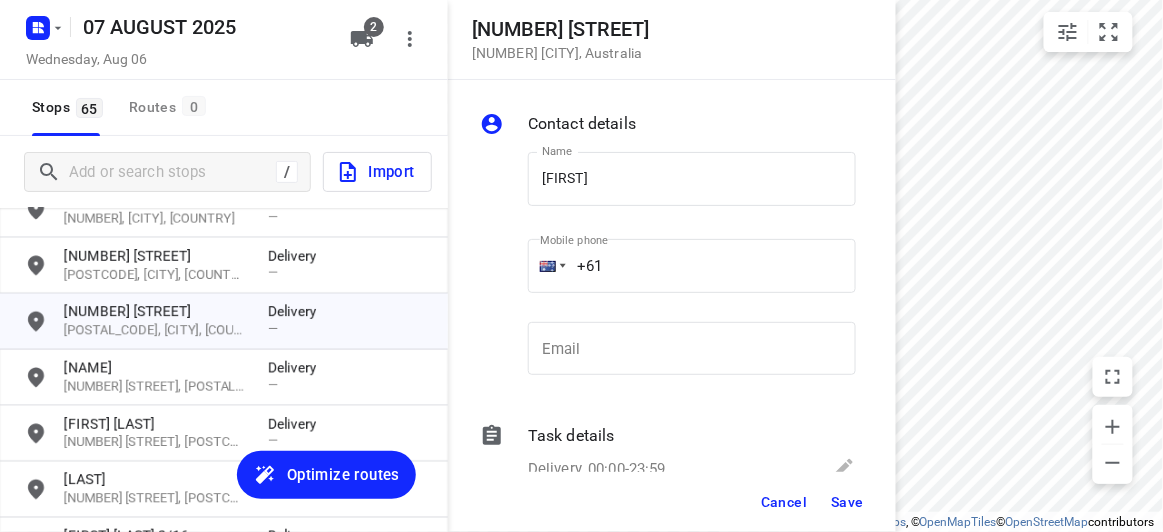 click on "Mobile phone [PHONE]" at bounding box center (692, 272) 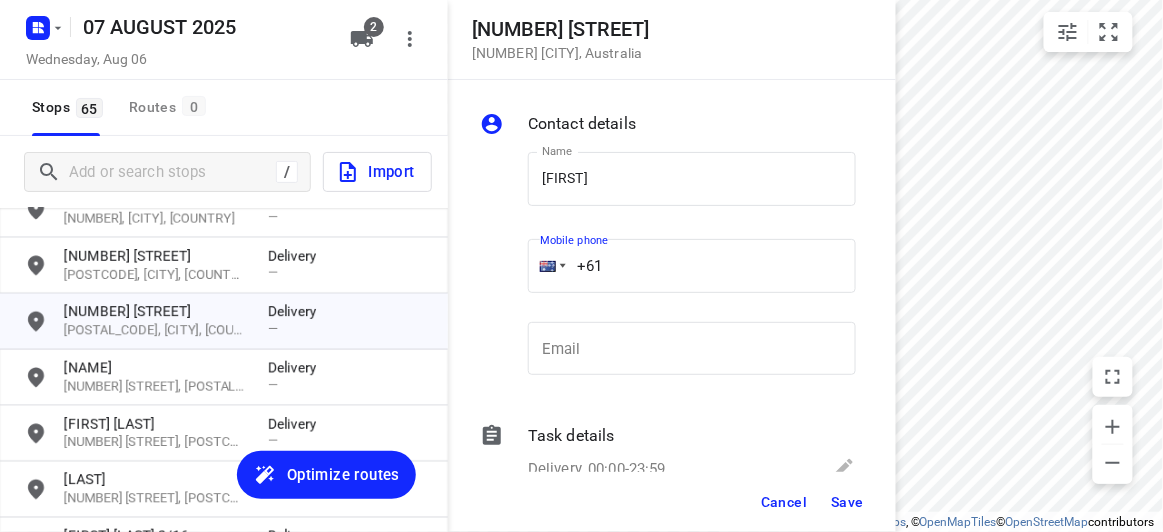 drag, startPoint x: 623, startPoint y: 266, endPoint x: 541, endPoint y: 269, distance: 82.05486 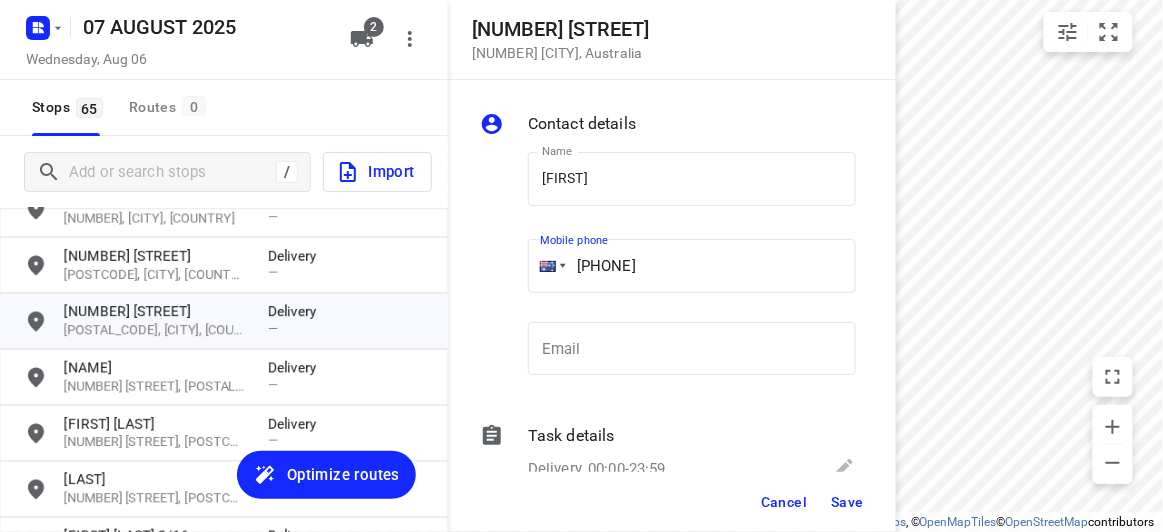 type on "[PHONE]" 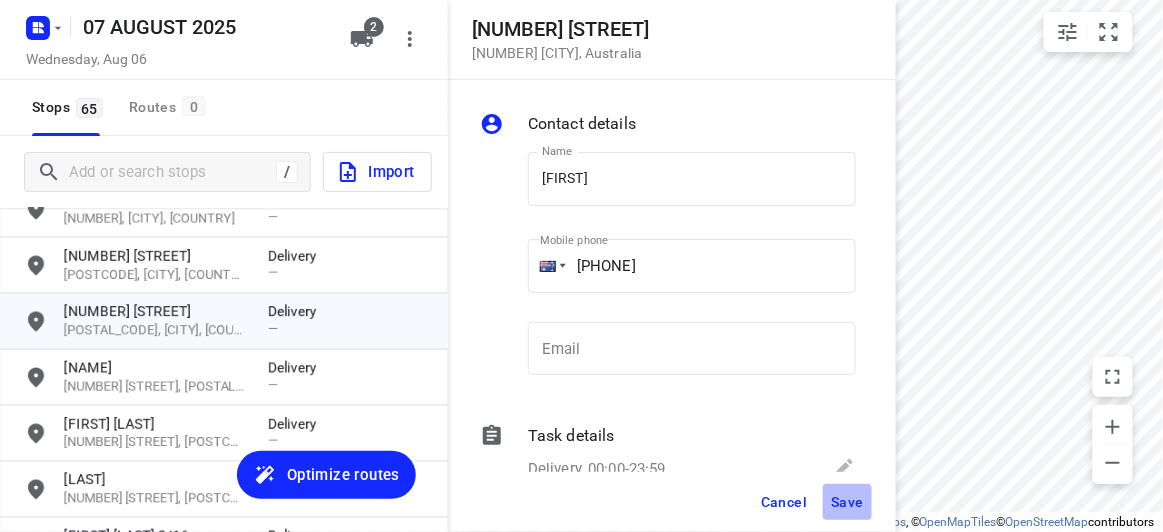click on "Save" at bounding box center (847, 502) 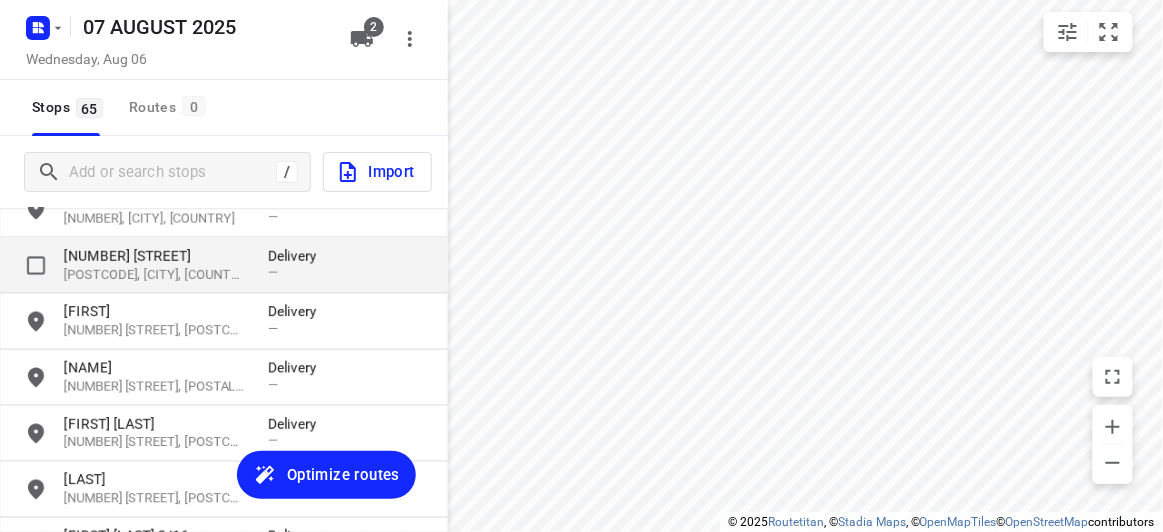 click on "[POSTCODE], [CITY], [COUNTRY]" at bounding box center [156, 275] 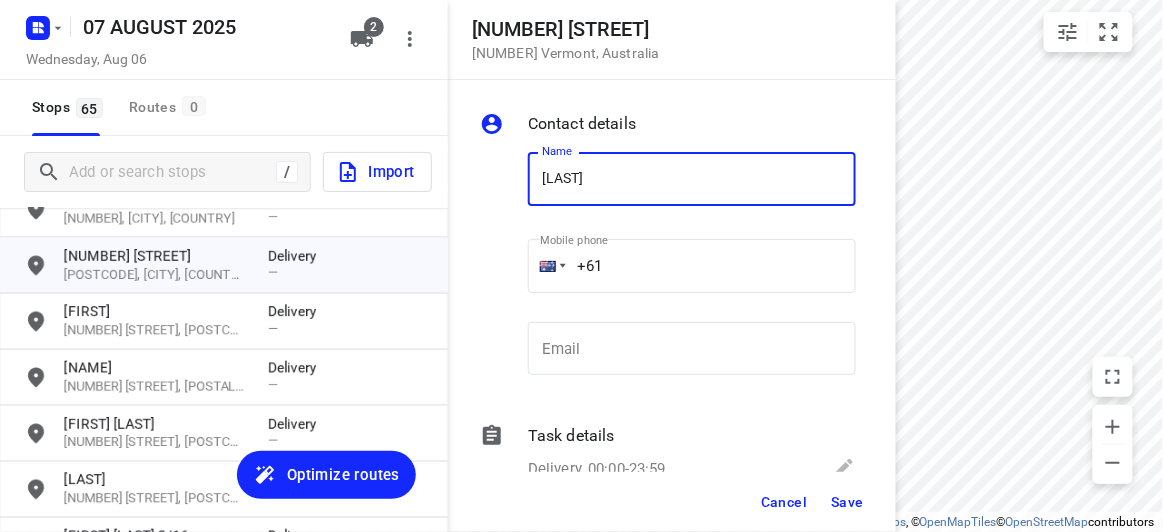 click on "[LAST]" at bounding box center (692, 179) 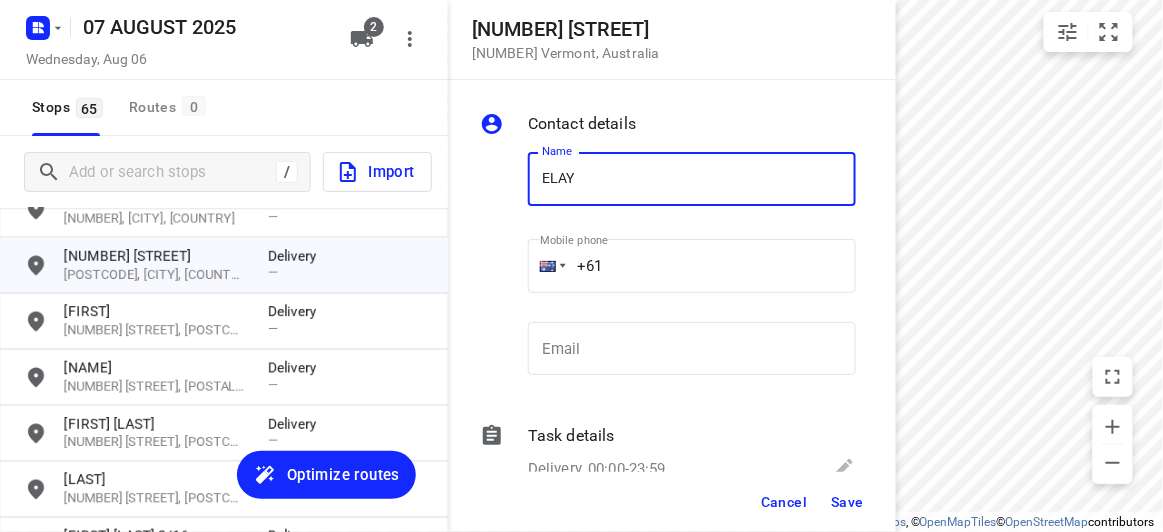click on "ELAY" at bounding box center [692, 179] 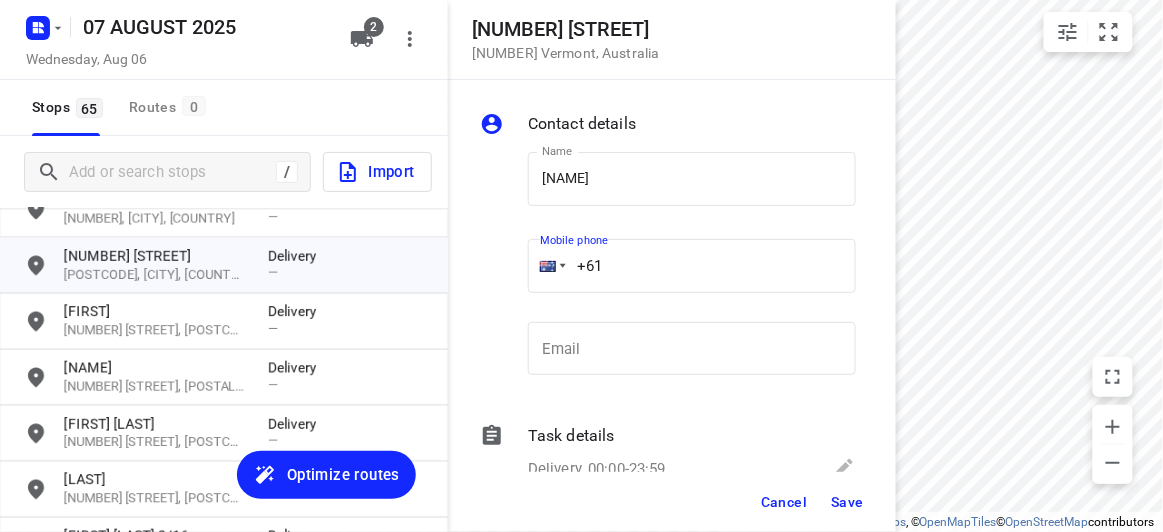 click on "Name [LAST] [LAST] Name Mobile phone [PHONE] Email Email Task details Delivery, [TIME]-[TIME] Type Delivery delivery Type Deliver between [TIME] Deliver between — And [TIME] And Duration Min. Duration Load Units Load More details Delivery note x Delivery note 0/2500 Tags [TAG] [TAG] Requirements If nothing is ticked, the driver will not be obligated collect any proof of delivery Signature Age verification Photo Priority Cancel Save [DATE] [DAY], [DATE] [STOPS] Stops [ROUTES] Routes 0 / Import [NUMBER] [STREET] [POSTAL_CODE], [CITY], [COUNTRY] Delivery — [NUMBER] [STREET] [POSTAL_CODE], [CITY], [COUNTRY] Delivery — [NUMBER] [STREET] [POSTAL_CODE], [CITY], [COUNTRY] Delivery — [NUMBER] [STREET] [POSTAL_CODE], [CITY], [COUNTRY] Delivery — [NUMBER] [STREET] [POSTAL_CODE], [CITY], [COUNTRY] Delivery — [NUMBER] [STREET] [POSTAL_CODE], [CITY], [COUNTRY] Delivery — [NUMBER] [STREET] [POSTAL_CODE], [CITY], [COUNTRY] Delivery — [NUMBER] [STREET] [POSTAL_CODE], [CITY], [COUNTRY] Delivery — [NUMBER] [STREET] [POSTAL_CODE], [CITY], [COUNTRY] Delivery — [NUMBER] [STREET] [POSTAL_CODE], [CITY], [COUNTRY] Delivery —" at bounding box center [224, 266] 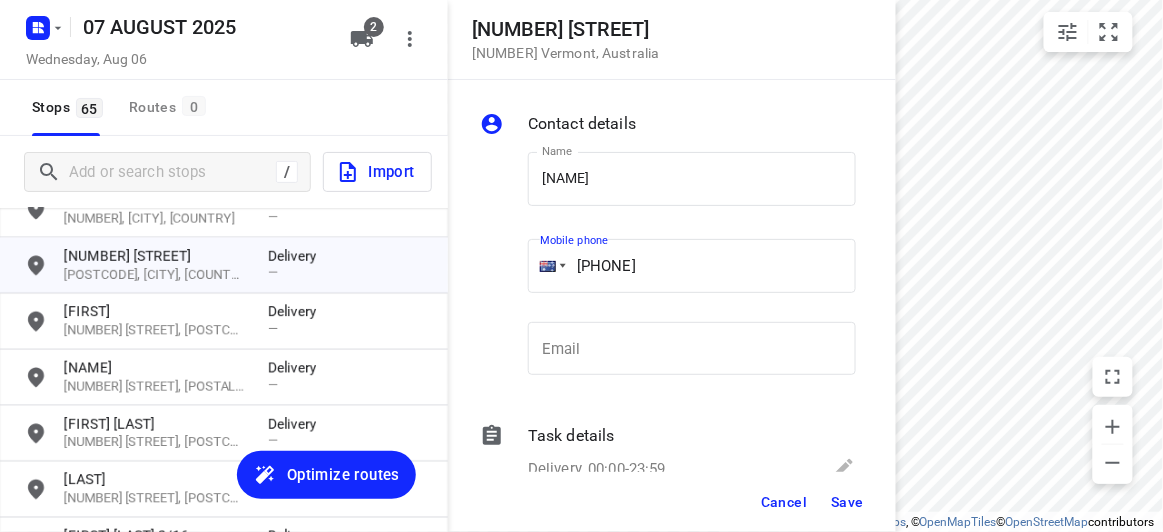 type on "[PHONE]" 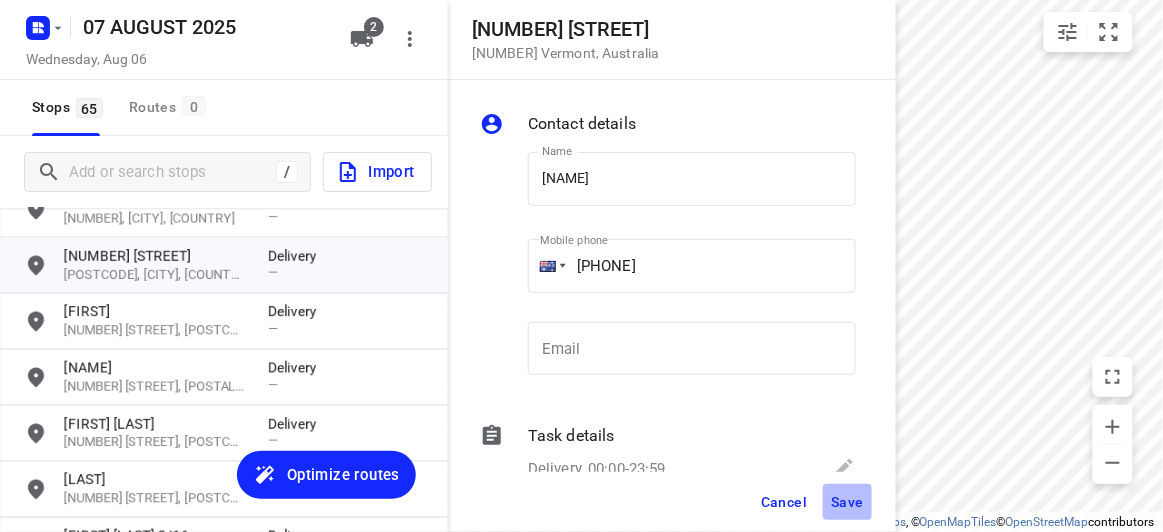 click on "Save" at bounding box center [847, 502] 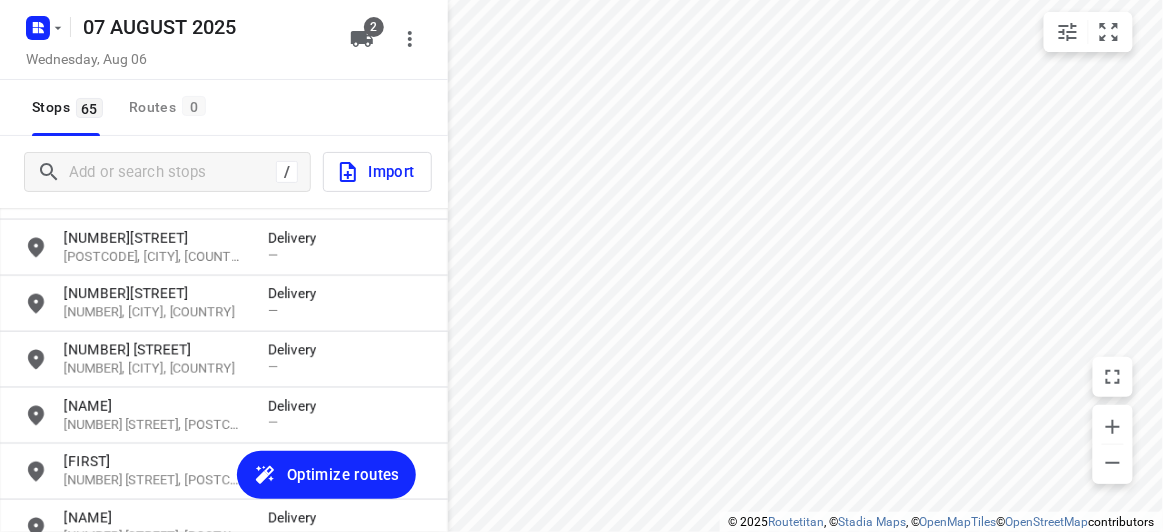 scroll, scrollTop: 667, scrollLeft: 0, axis: vertical 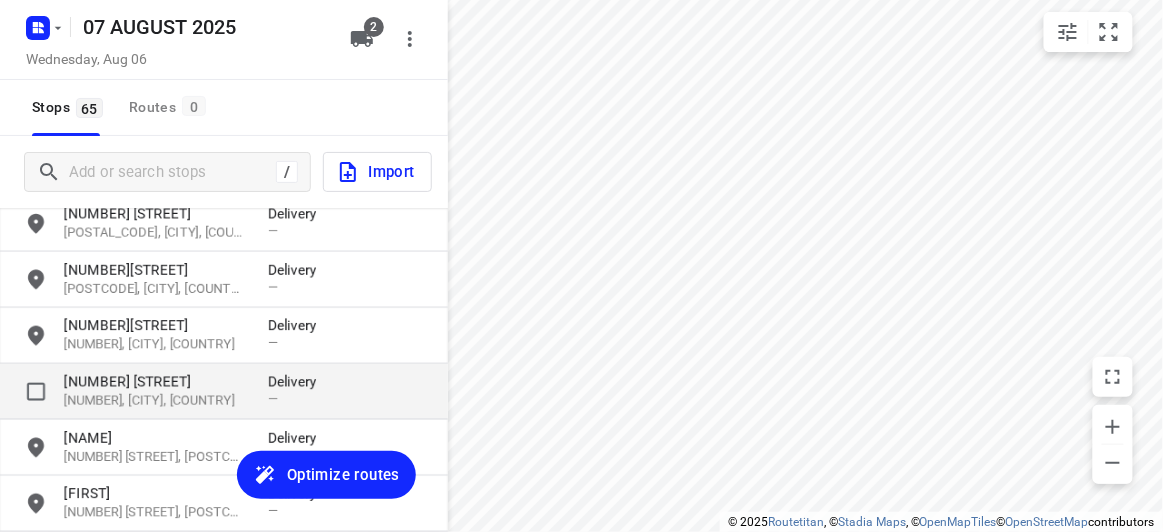 click on "[NUMBER] [STREET]" at bounding box center [156, 382] 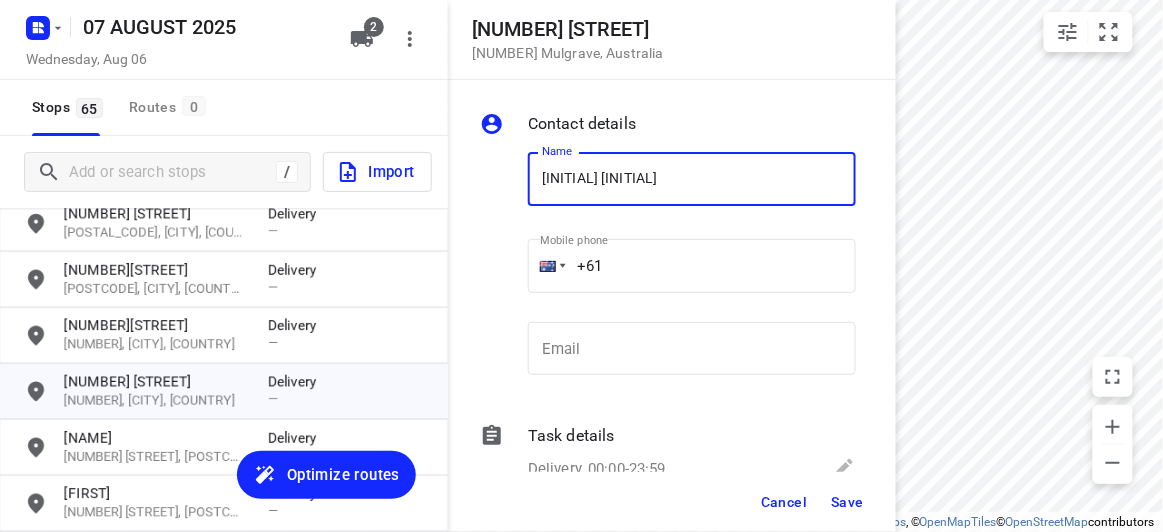 type on "[NAME]" 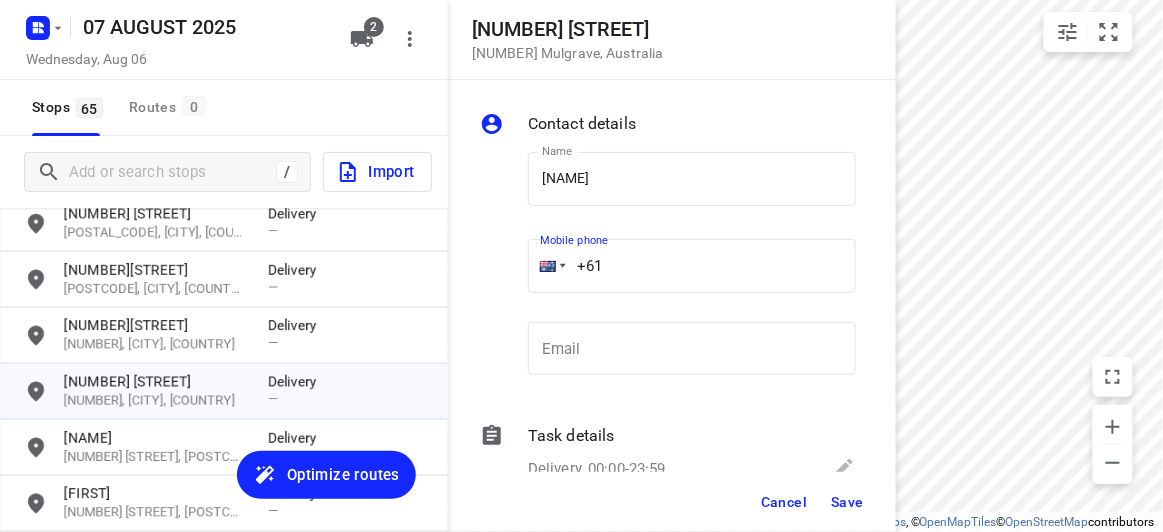 drag, startPoint x: 521, startPoint y: 270, endPoint x: 481, endPoint y: 282, distance: 41.761227 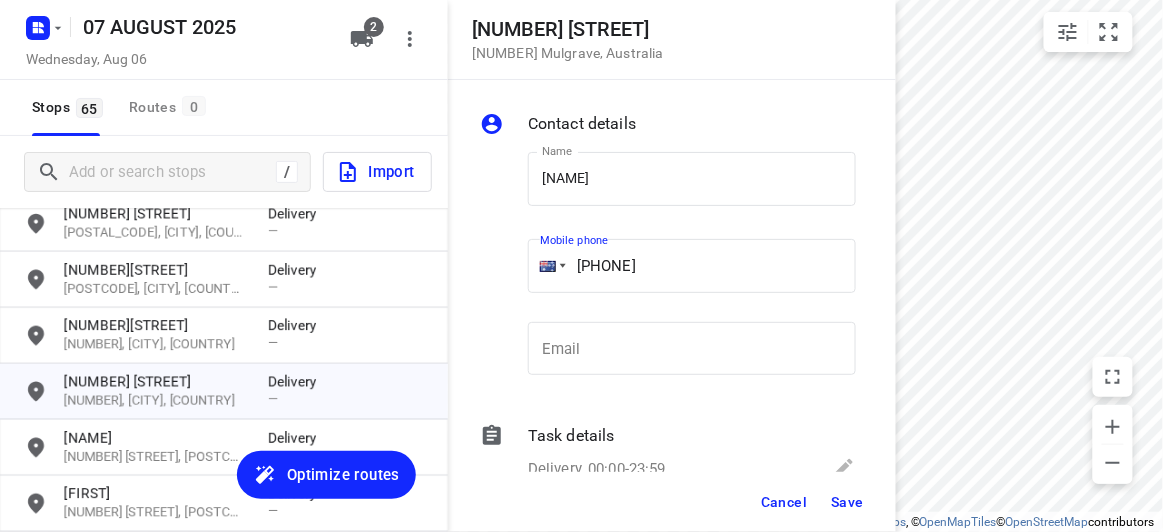 type on "[PHONE]" 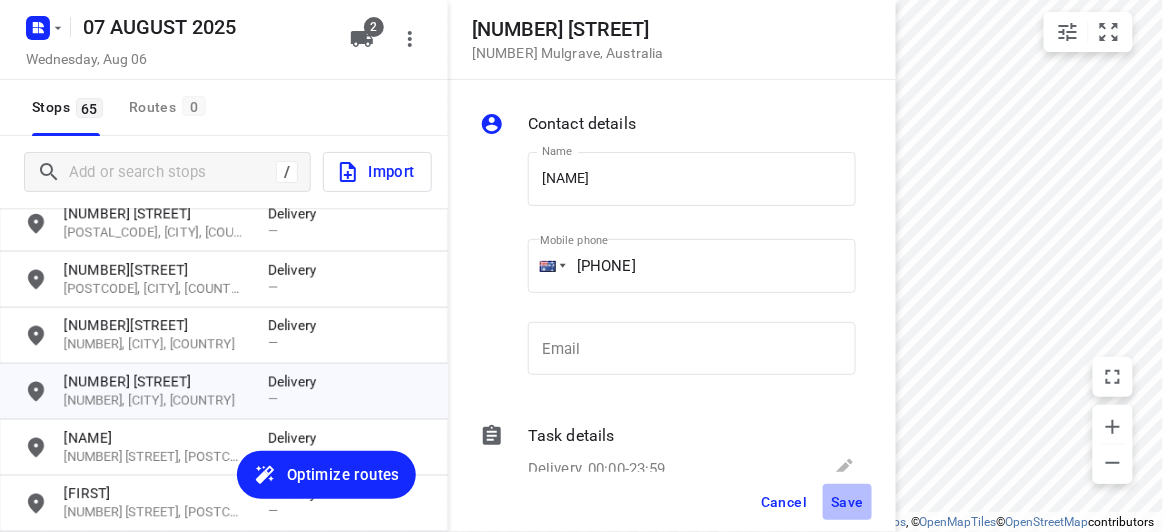 click on "Save" at bounding box center (847, 502) 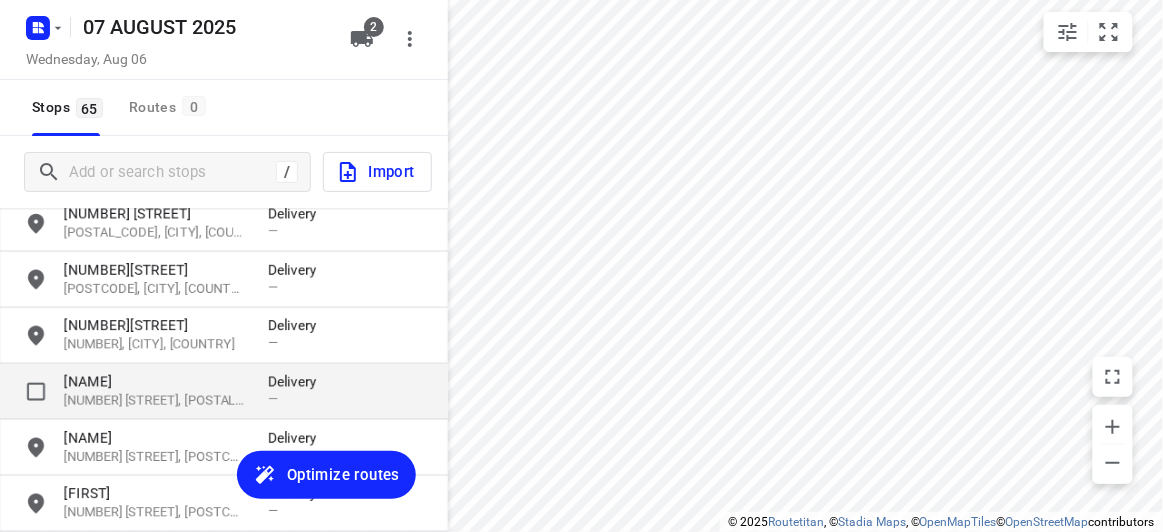 scroll, scrollTop: 485, scrollLeft: 0, axis: vertical 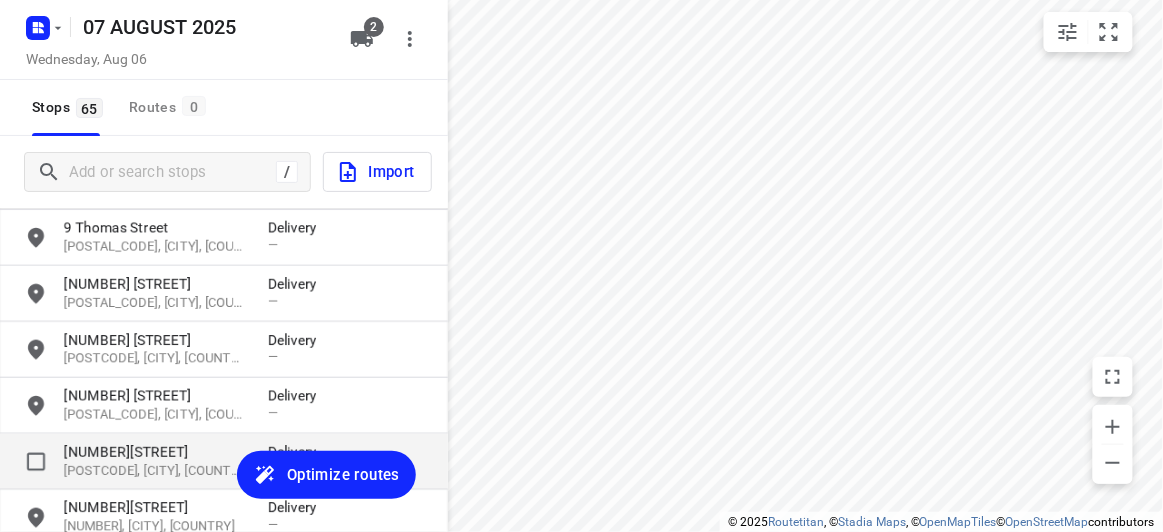 click on "[NUMBER] [STREET], [POSTAL_CODE], [CITY], [COUNTRY] Delivery —" at bounding box center [224, 462] 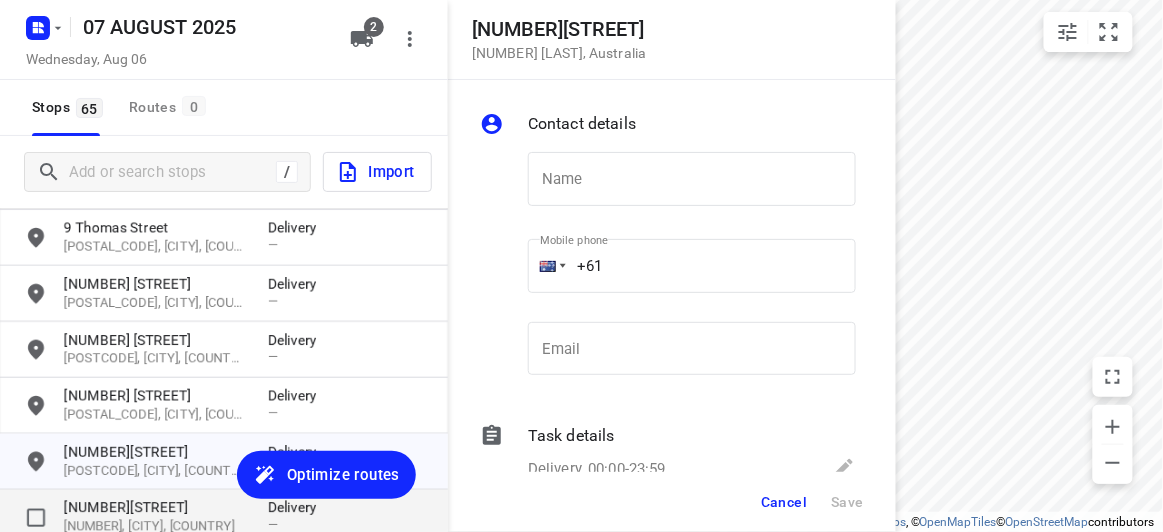 click on "[NUMBER][STREET]" at bounding box center (156, 508) 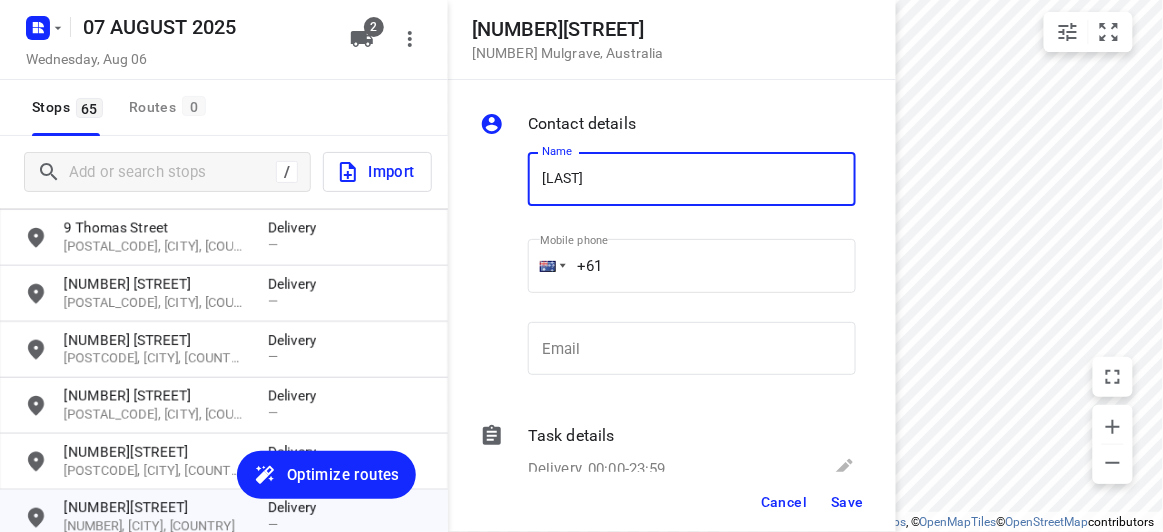 type on "[FIRST] [LAST]" 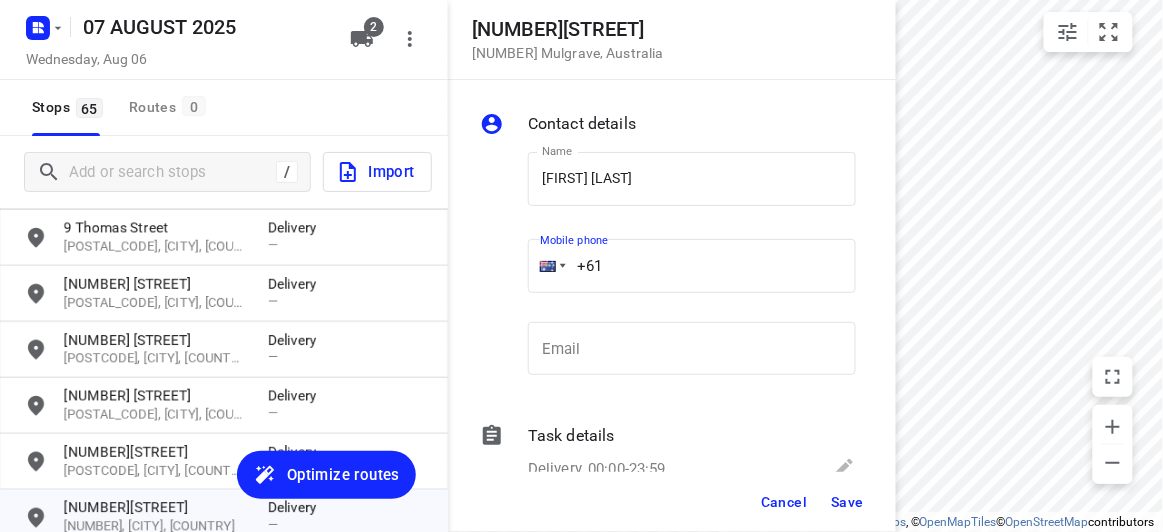 click on "+61" at bounding box center (692, 266) 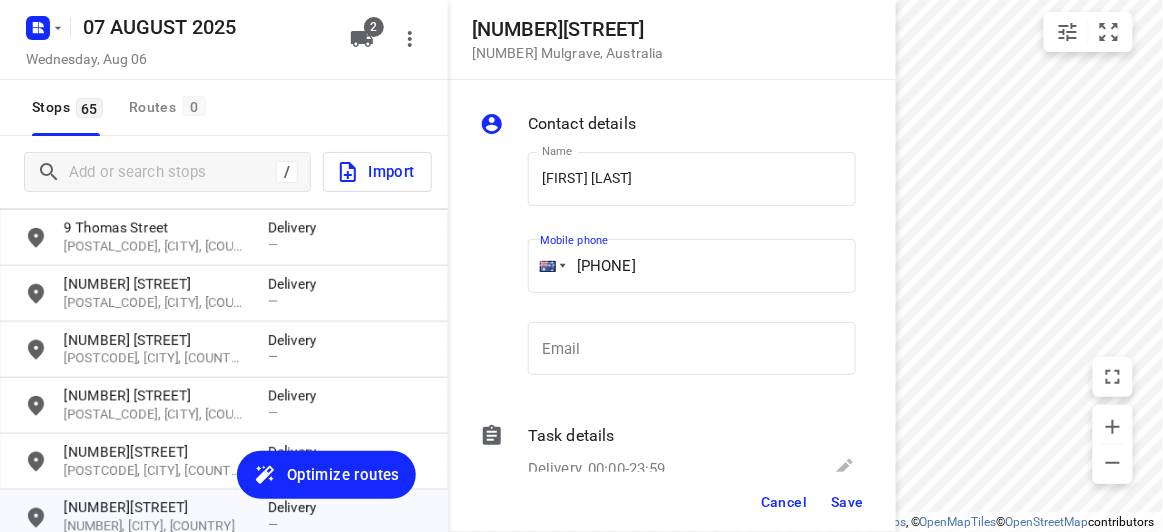 type on "[PHONE]" 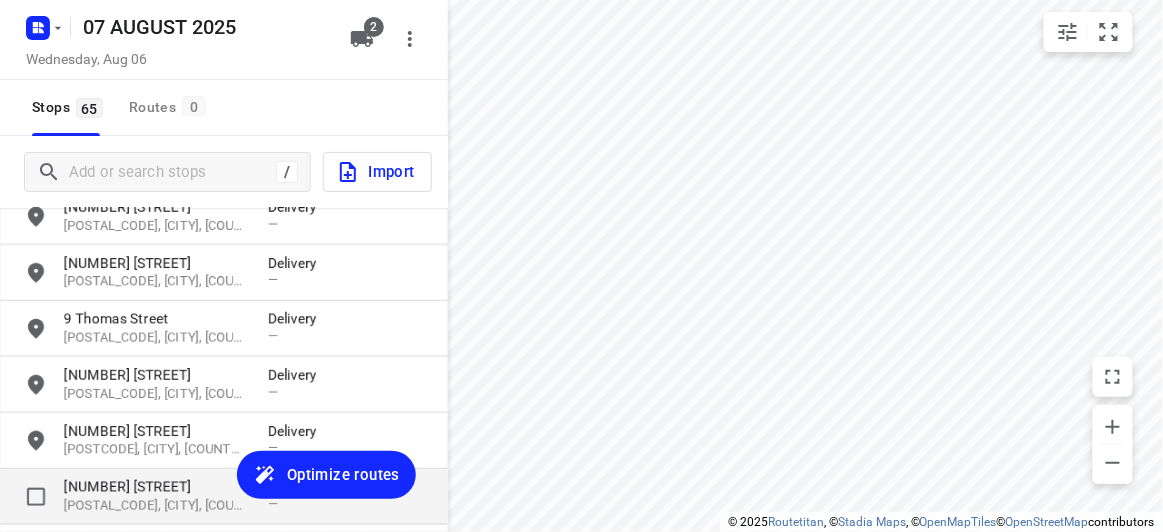 click on "[NUMBER] [STREET]" at bounding box center [156, 487] 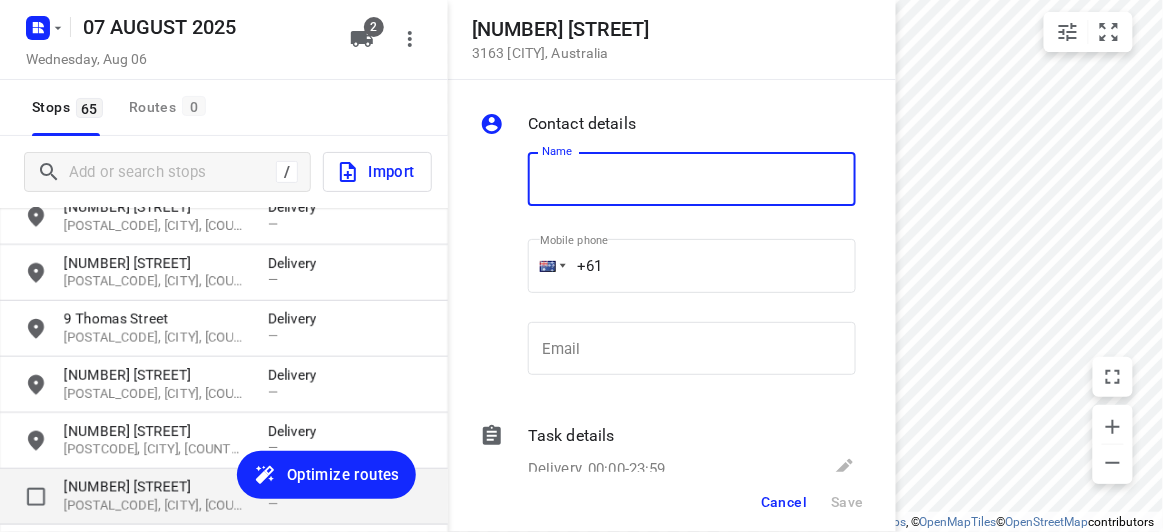 scroll, scrollTop: 485, scrollLeft: 0, axis: vertical 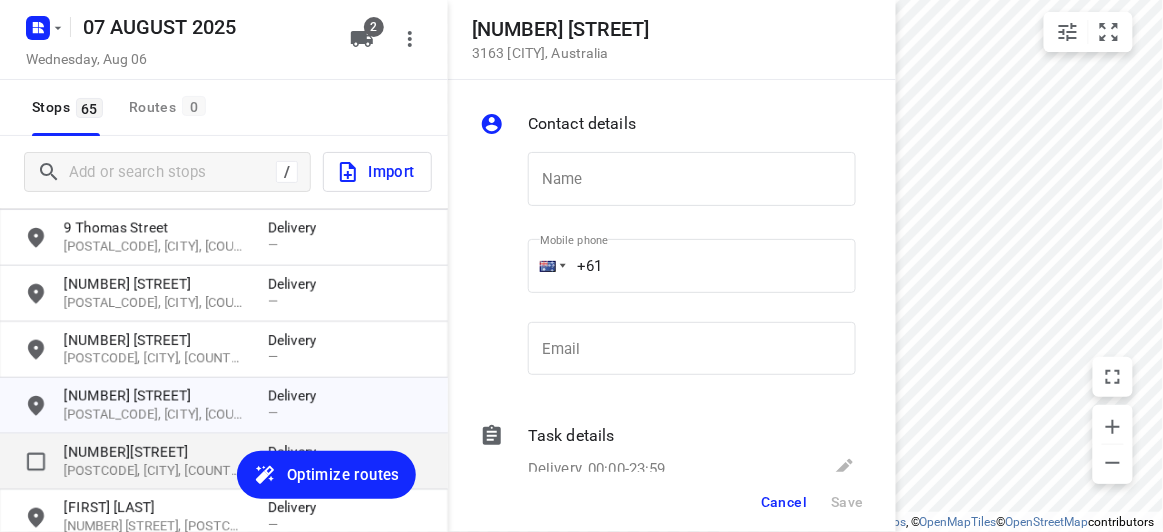 click on "[NUMBER] [STREET], [POSTAL_CODE], [CITY], [COUNTRY] Delivery —" at bounding box center (224, 462) 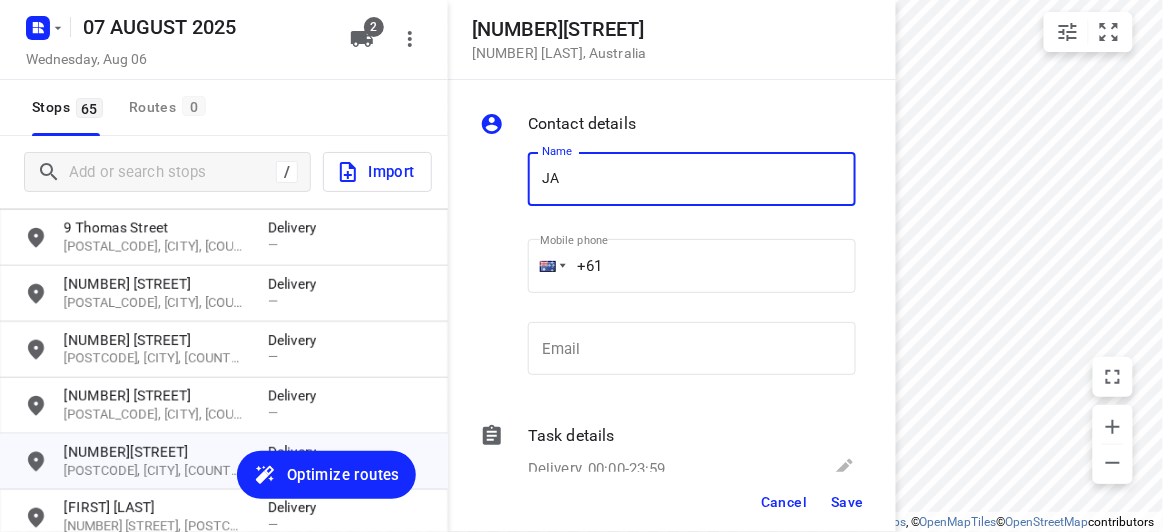 type on "[FIRST] [LAST]" 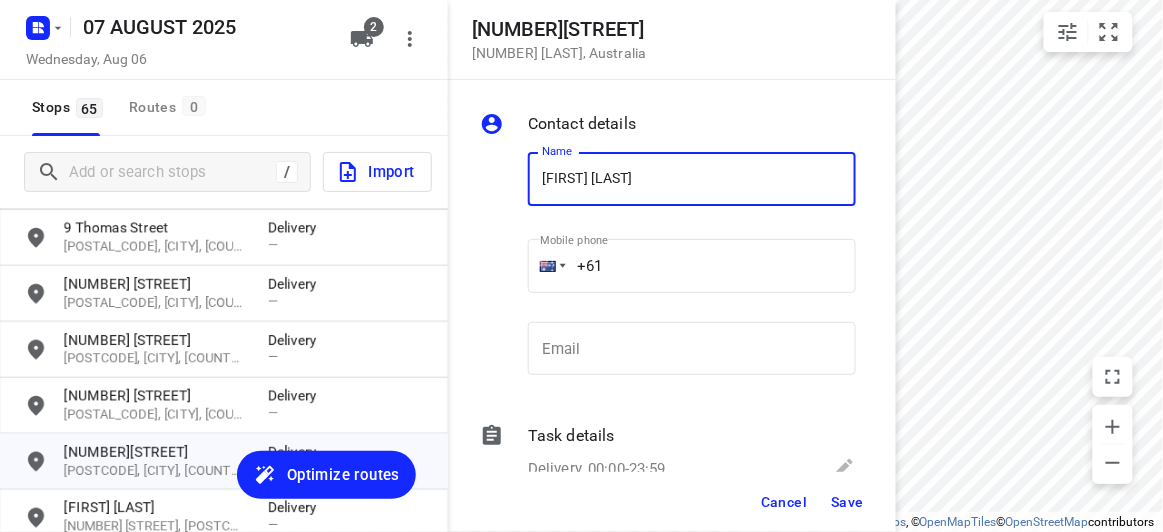 click on "+61" at bounding box center (692, 266) 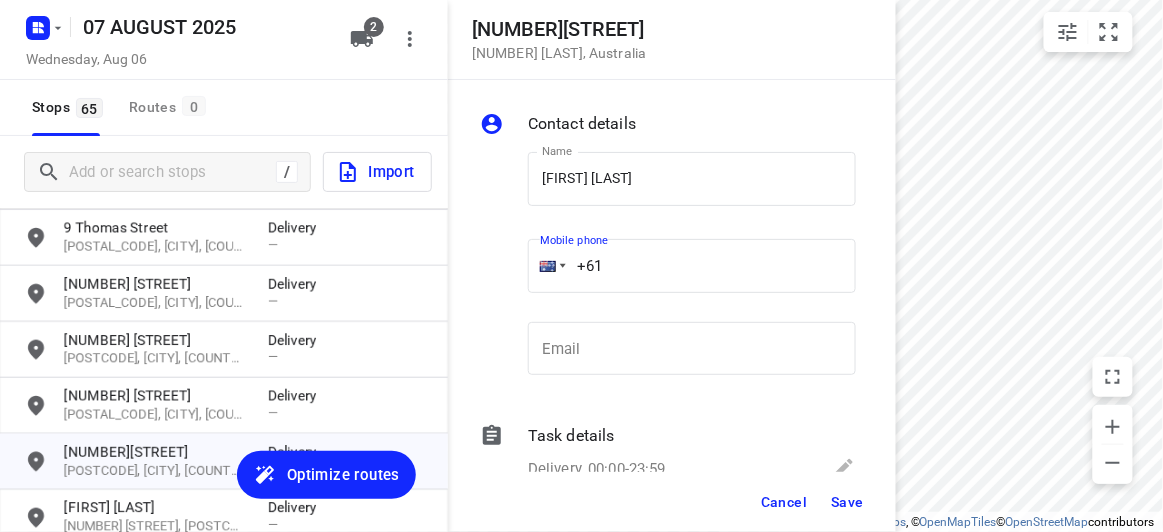 paste on "[NUMBER]" 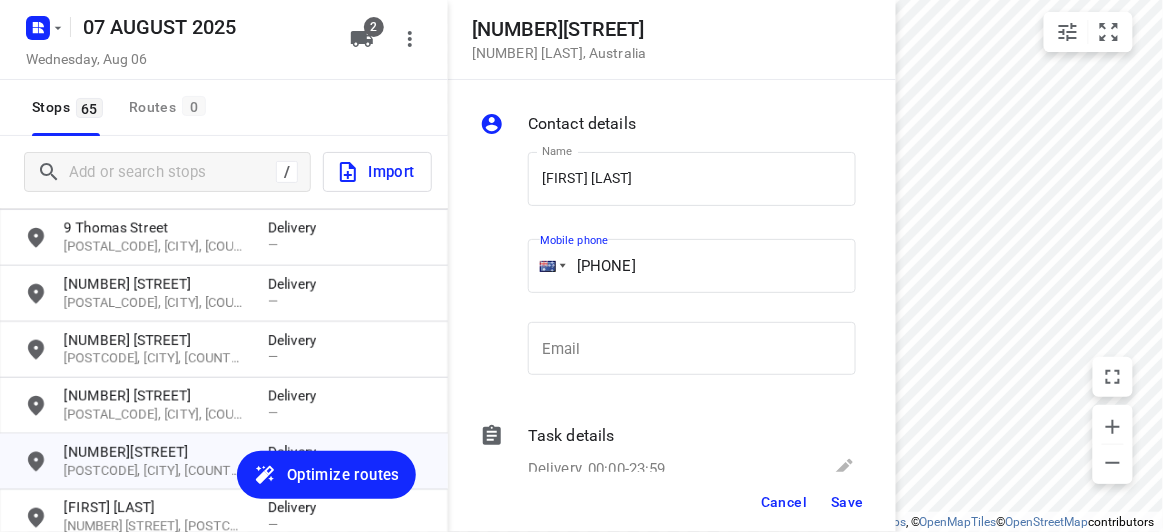 type on "[PHONE]" 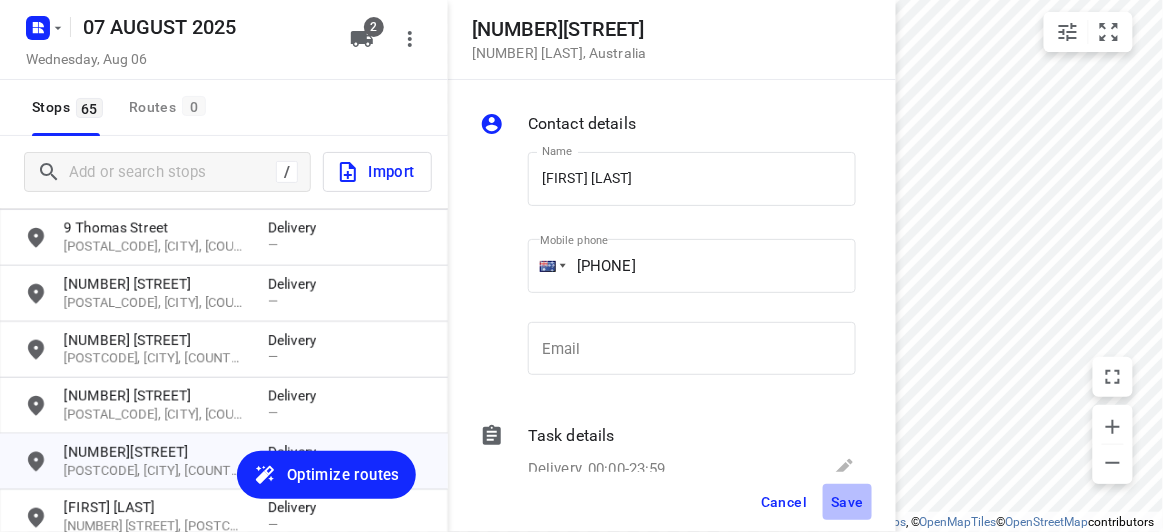 click on "Save" at bounding box center [847, 502] 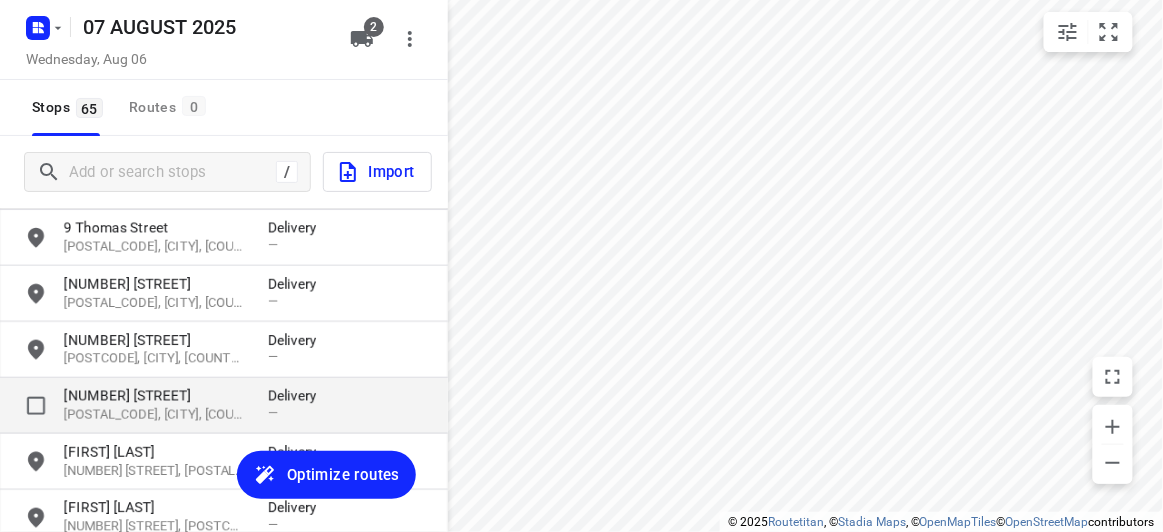 click on "[POSTAL_CODE], [CITY], [COUNTRY]" at bounding box center (156, 415) 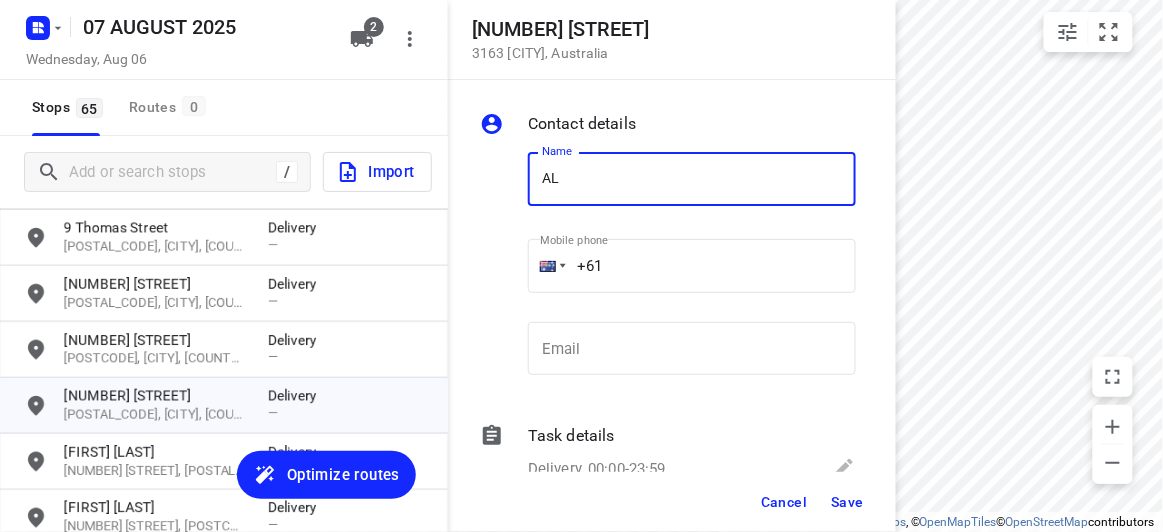 type on "[FIRST] [LAST]" 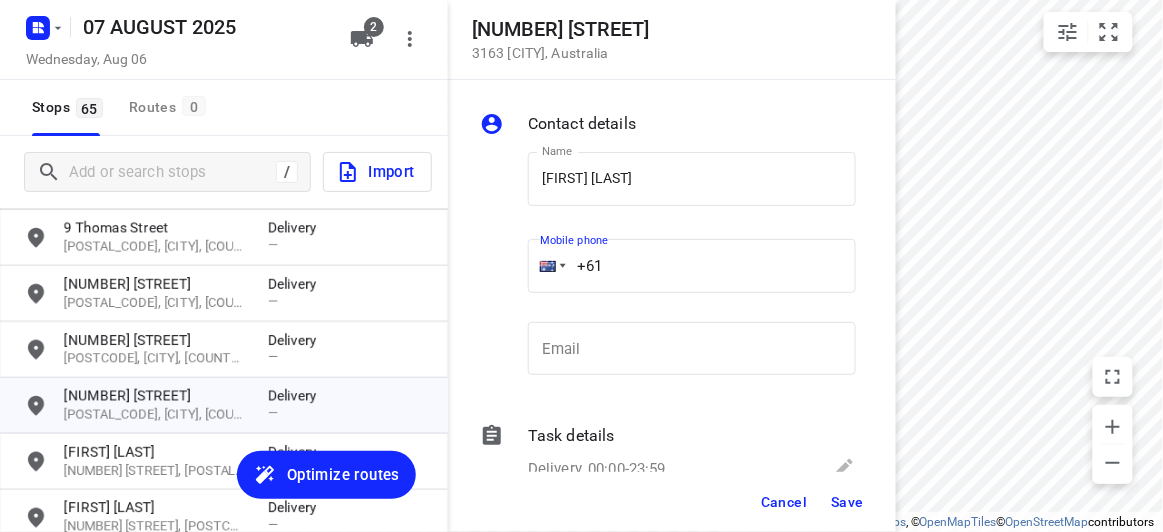 click on "+61" at bounding box center (692, 266) 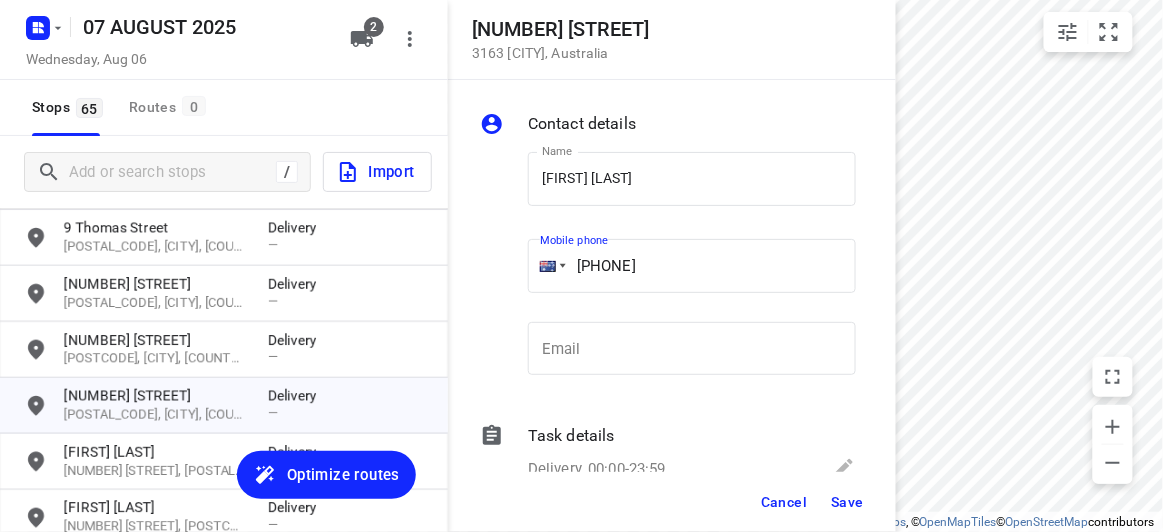 paste on "[NUMBER]" 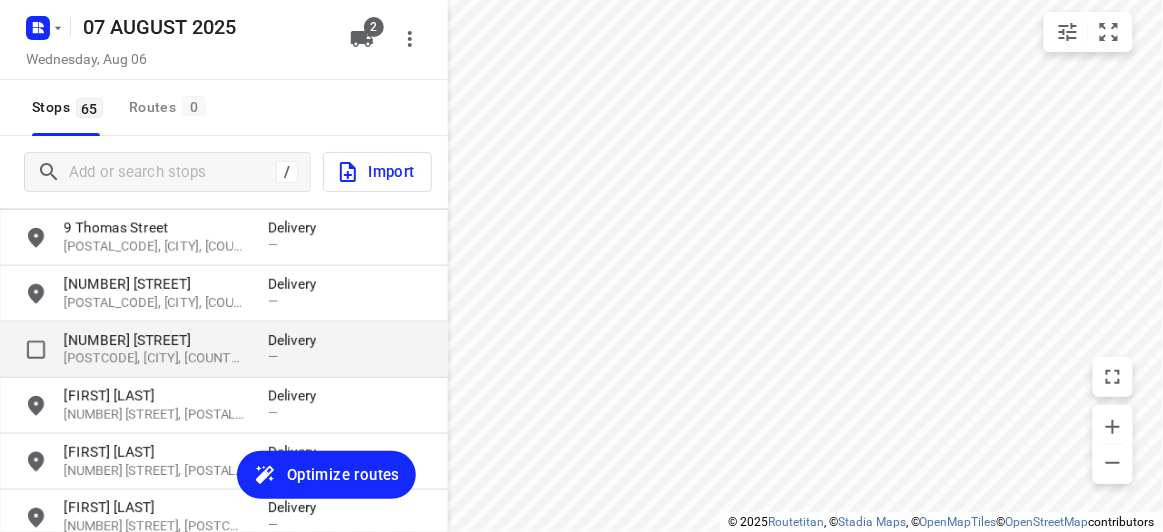 click on "[NUMBER] [STREET]" at bounding box center [156, 340] 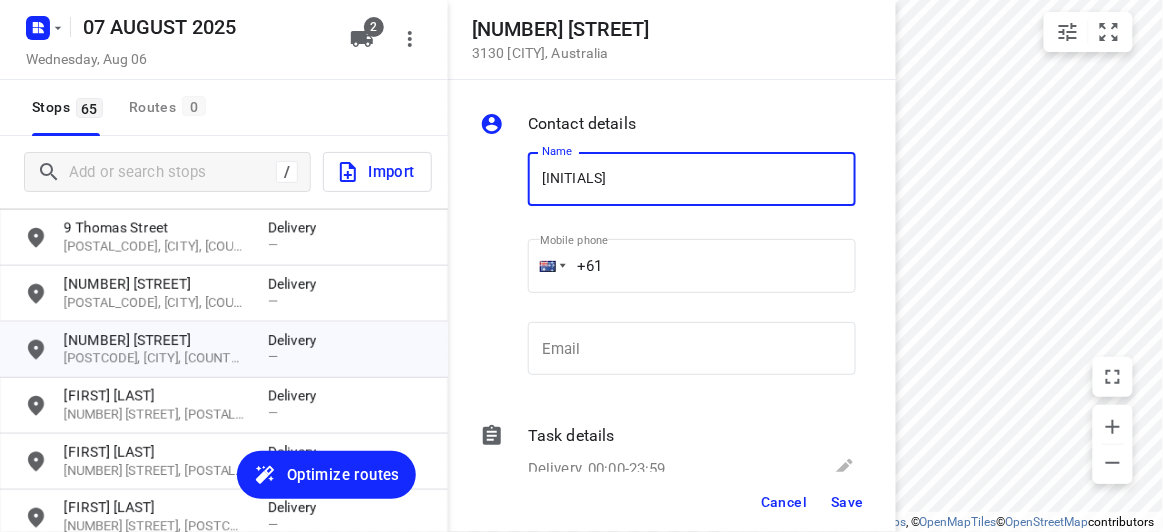 type on "[LAST] [LAST] [NUMBER]/[NUMBER]" 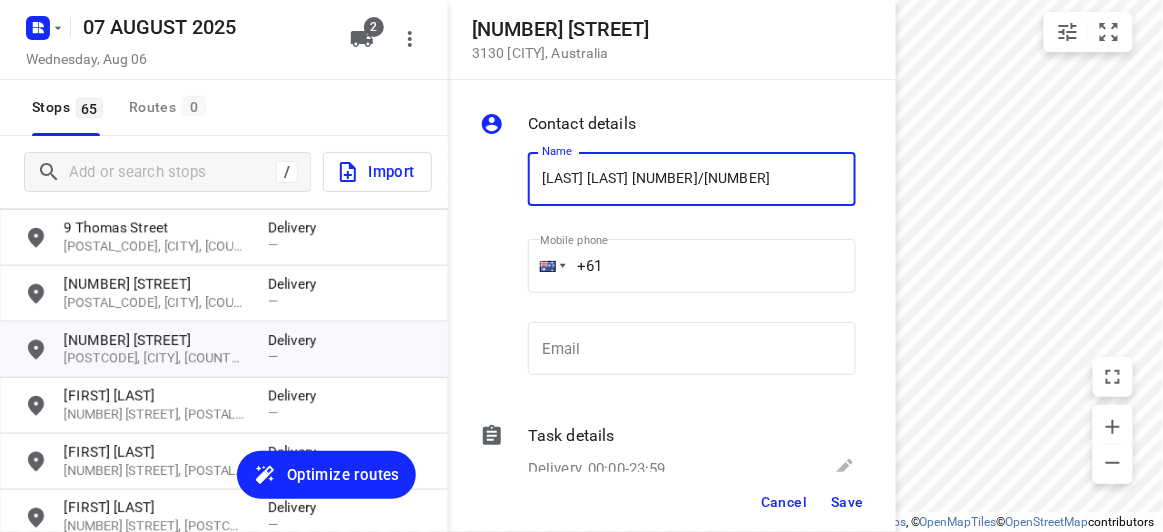 drag, startPoint x: 612, startPoint y: 230, endPoint x: 617, endPoint y: 262, distance: 32.38827 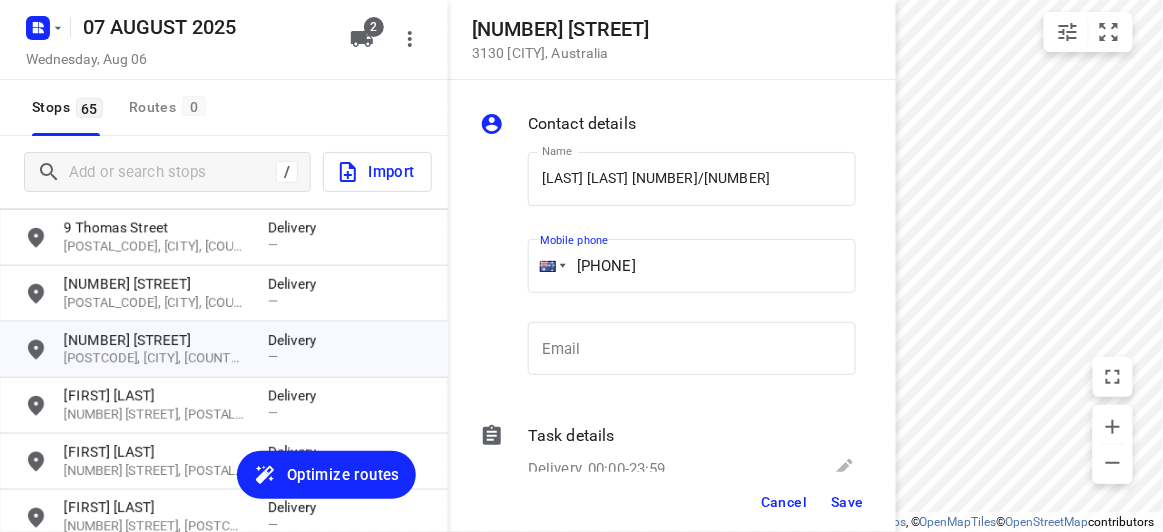 type on "[PHONE]" 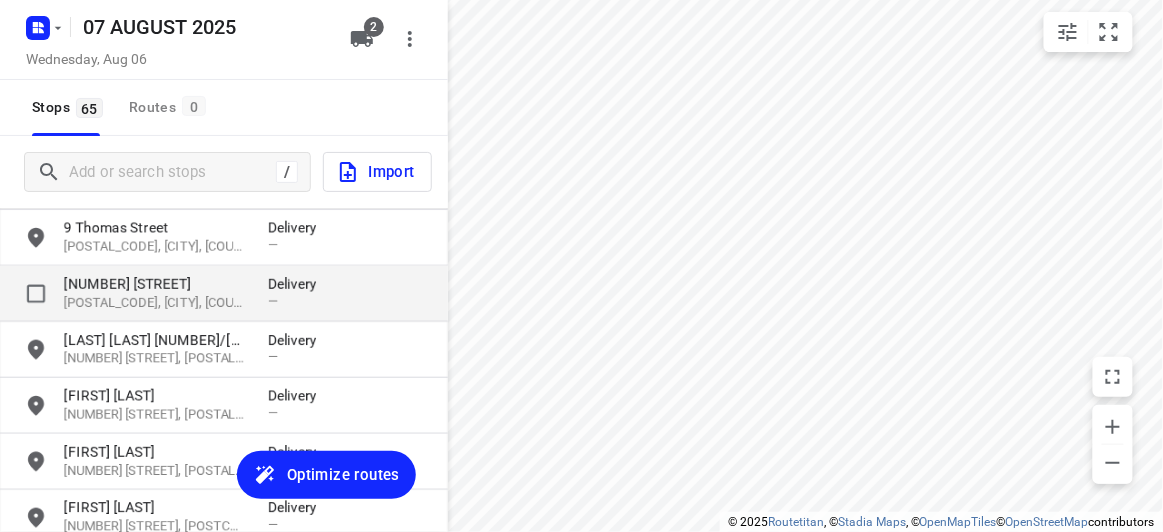 click on "[NUMBER] [STREET]" at bounding box center (156, 284) 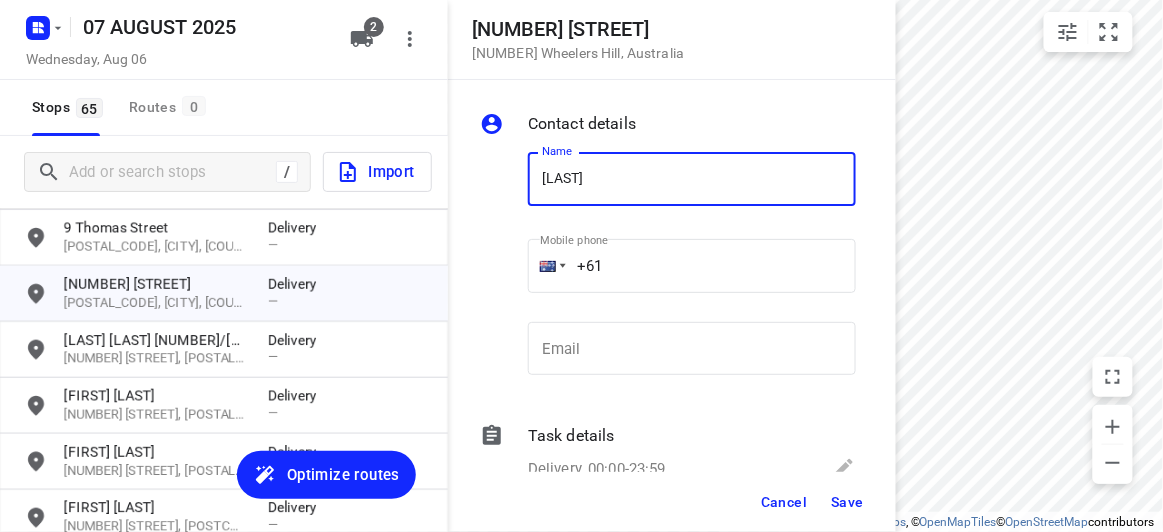 type on "[NAME] [NUMBER]/[NUMBER]" 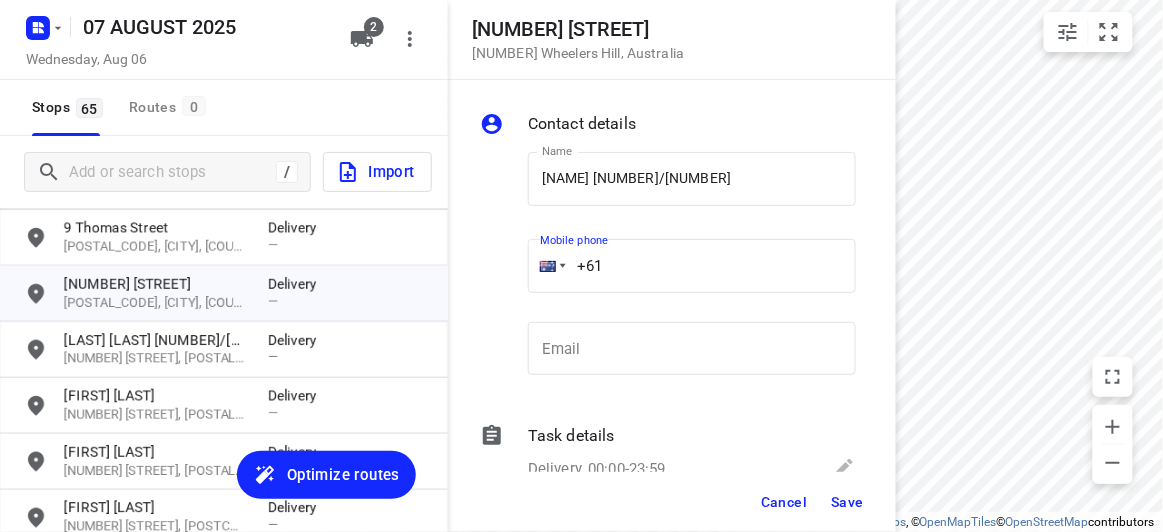 click on "+61" at bounding box center [692, 266] 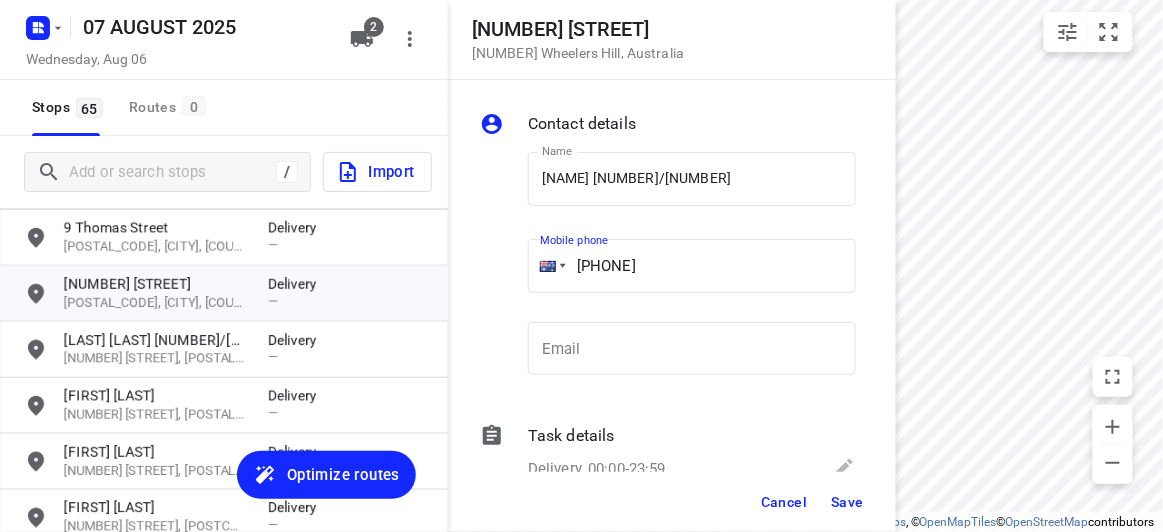type on "[PHONE]" 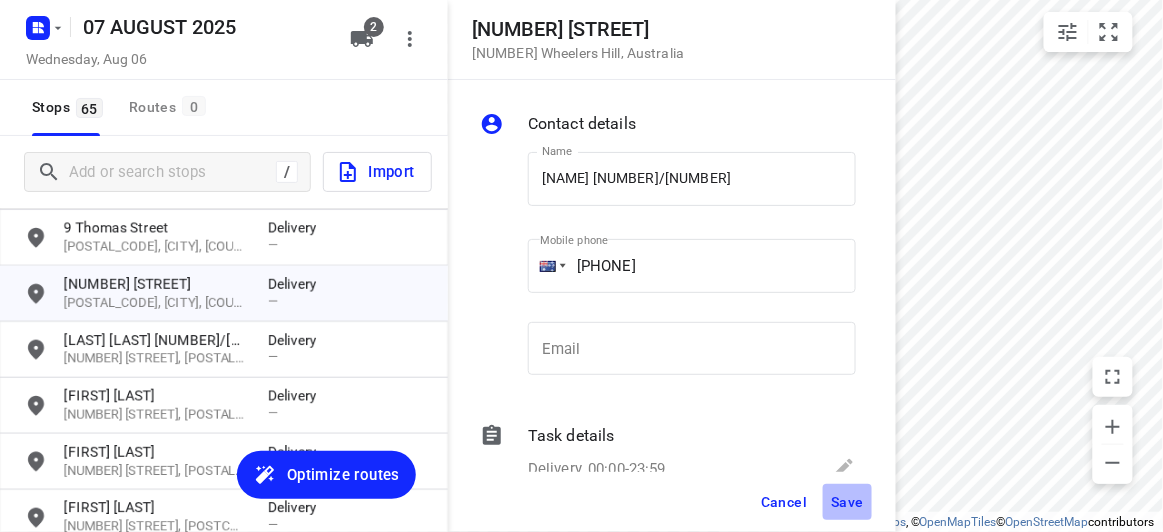 click on "Save" at bounding box center [847, 502] 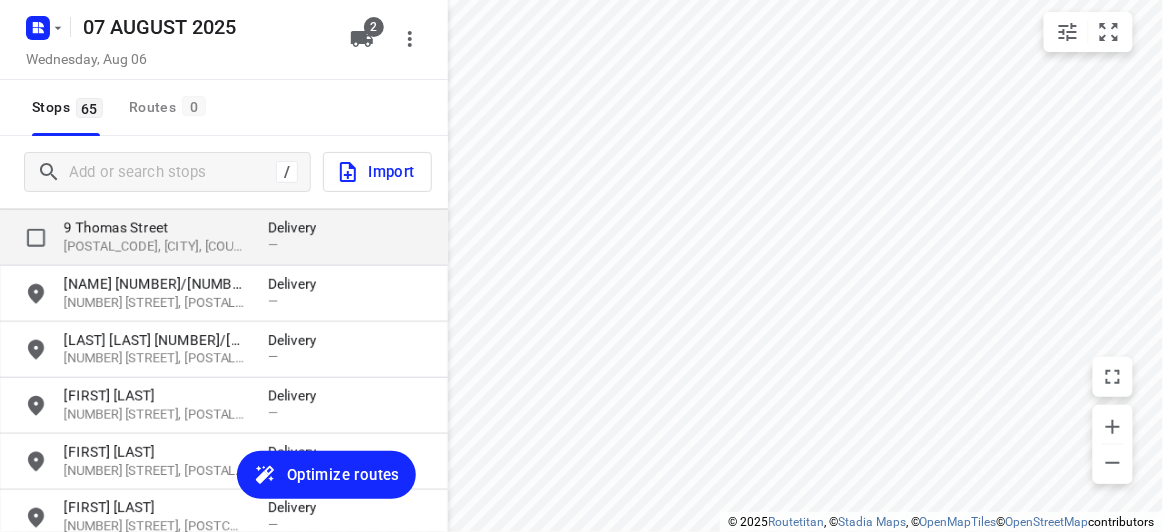 click on "[POSTAL_CODE], [CITY], [COUNTRY]" at bounding box center [156, 247] 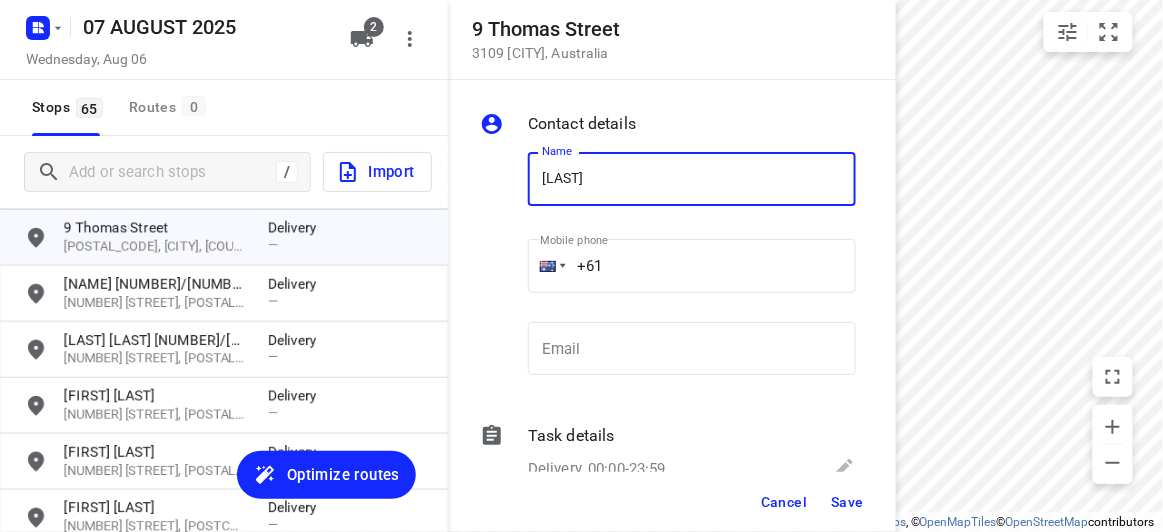 type on "[NAME] ([INITIAL]) [NUMBER]/[NUMBER]" 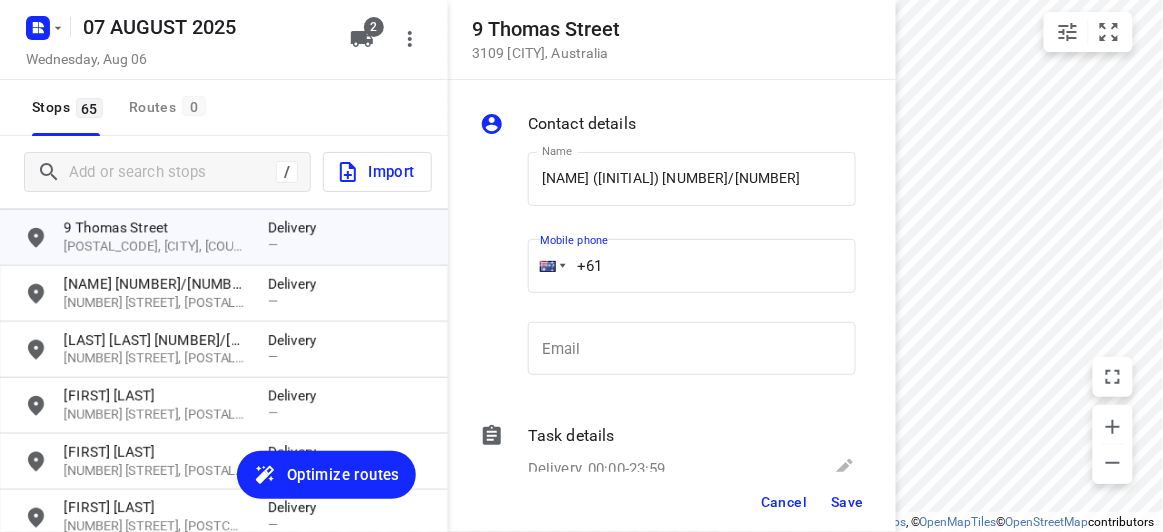 click on "+61" at bounding box center (692, 266) 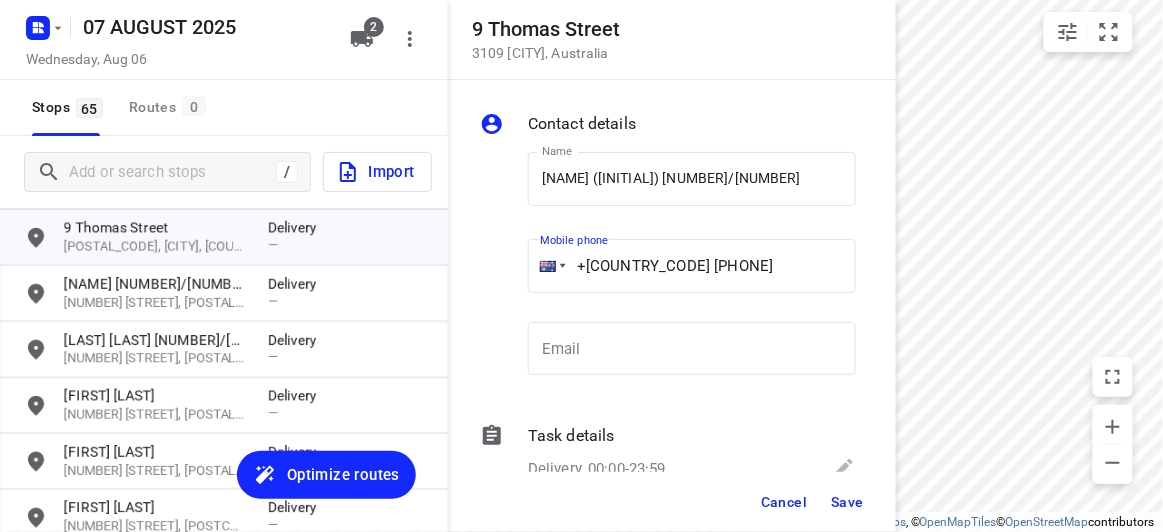 type on "+[COUNTRY_CODE] [PHONE]" 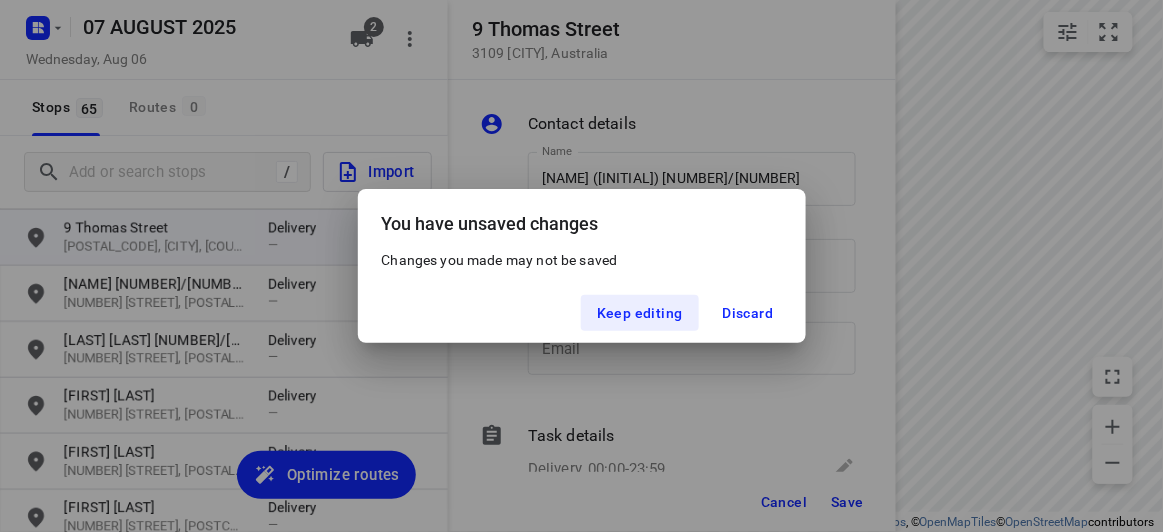click on "You have unsaved changes Changes you made may not be saved Keep editing Discard" at bounding box center (581, 266) 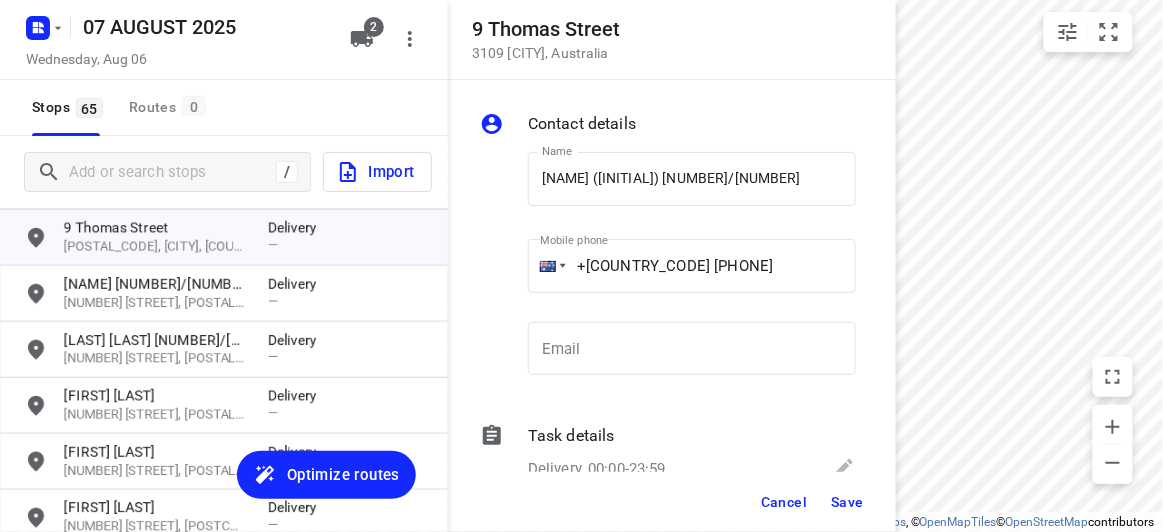 click on "Save" at bounding box center (847, 502) 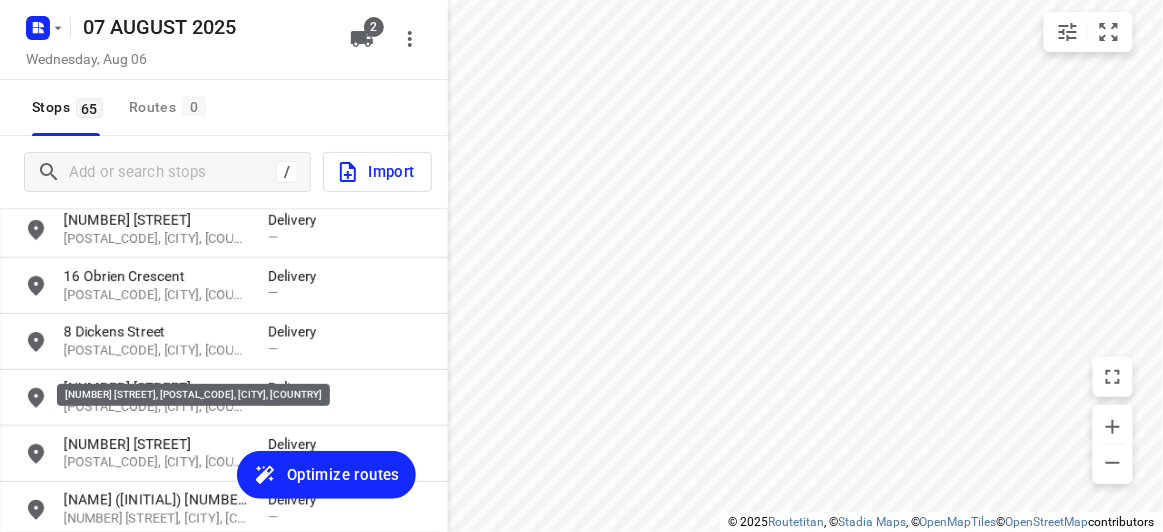 scroll, scrollTop: 212, scrollLeft: 0, axis: vertical 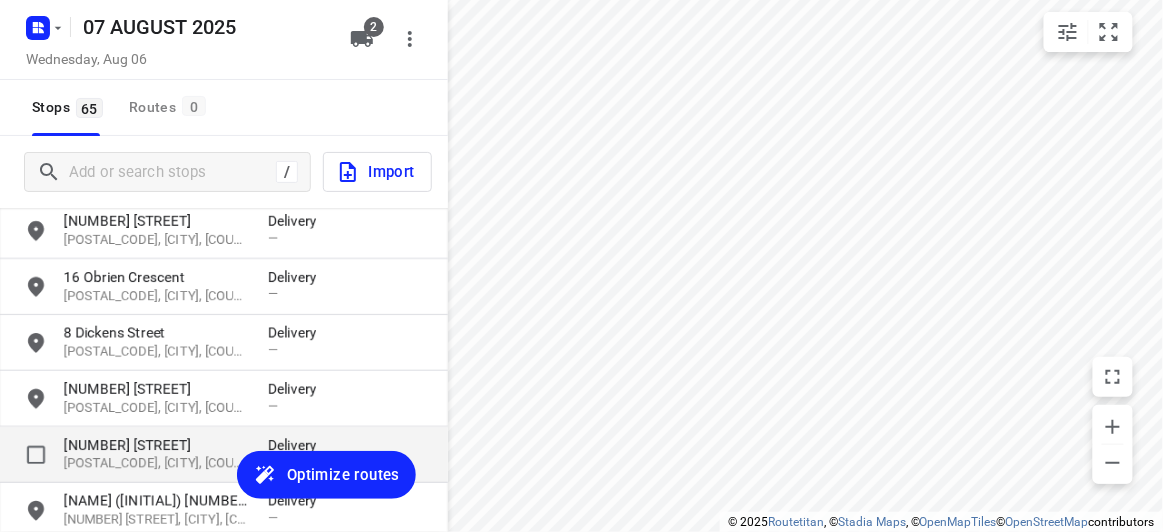 click on "[NUMBER] [STREET]" at bounding box center (156, 445) 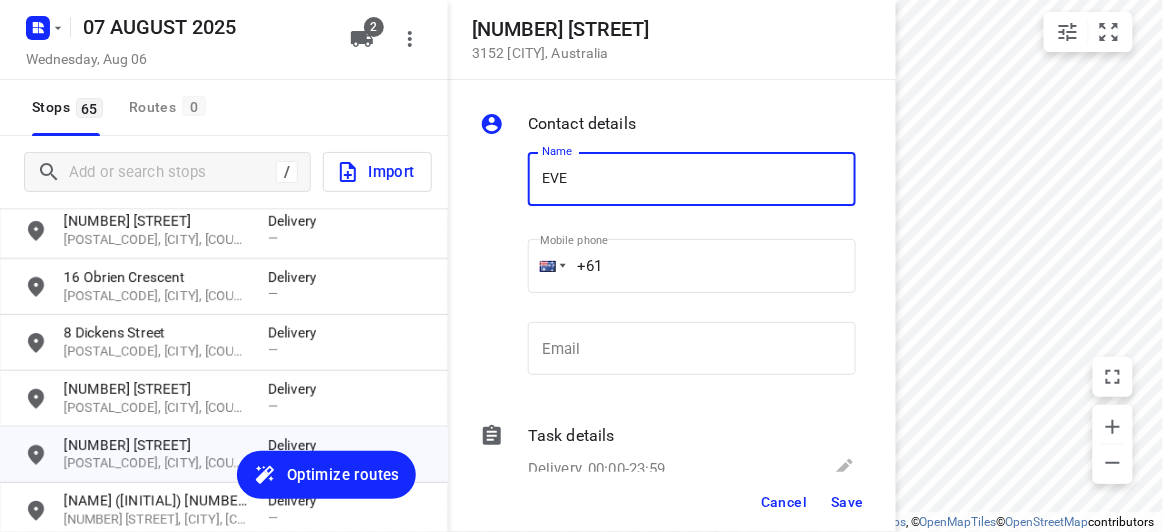 type on "[FIRST] [LAST]" 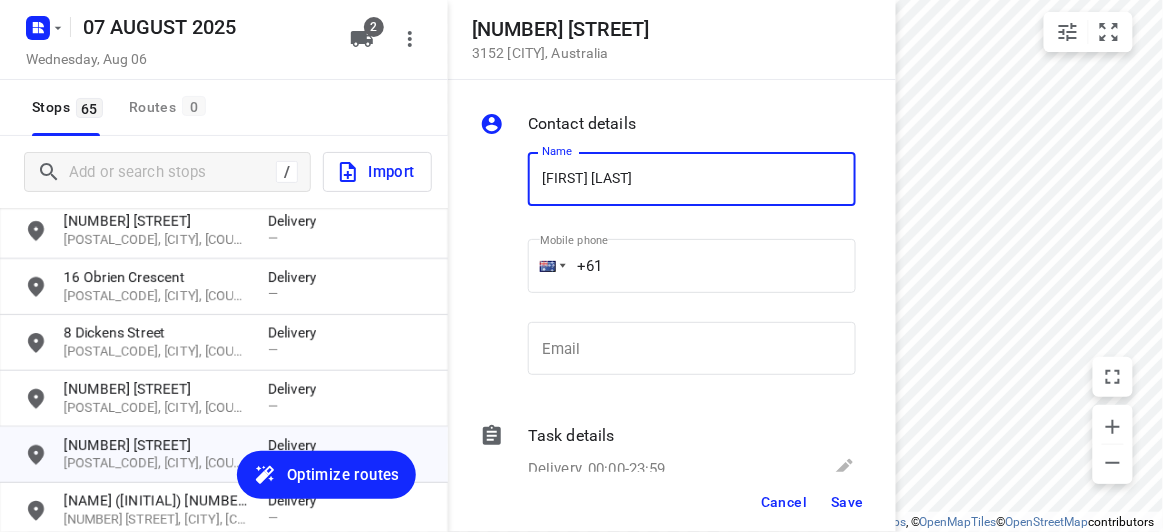 click on "+61" at bounding box center (692, 266) 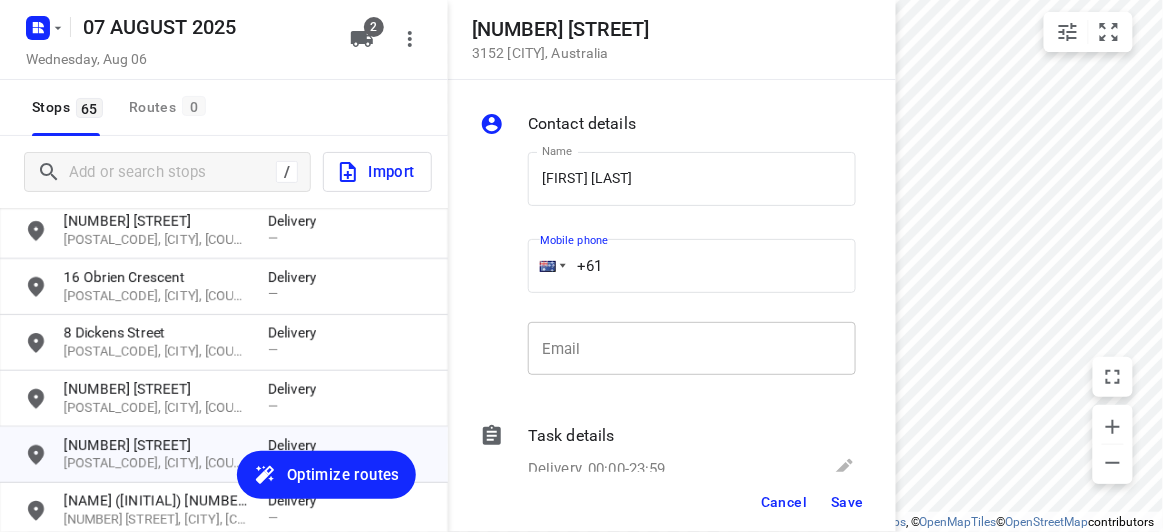 paste on "[NUMBER]" 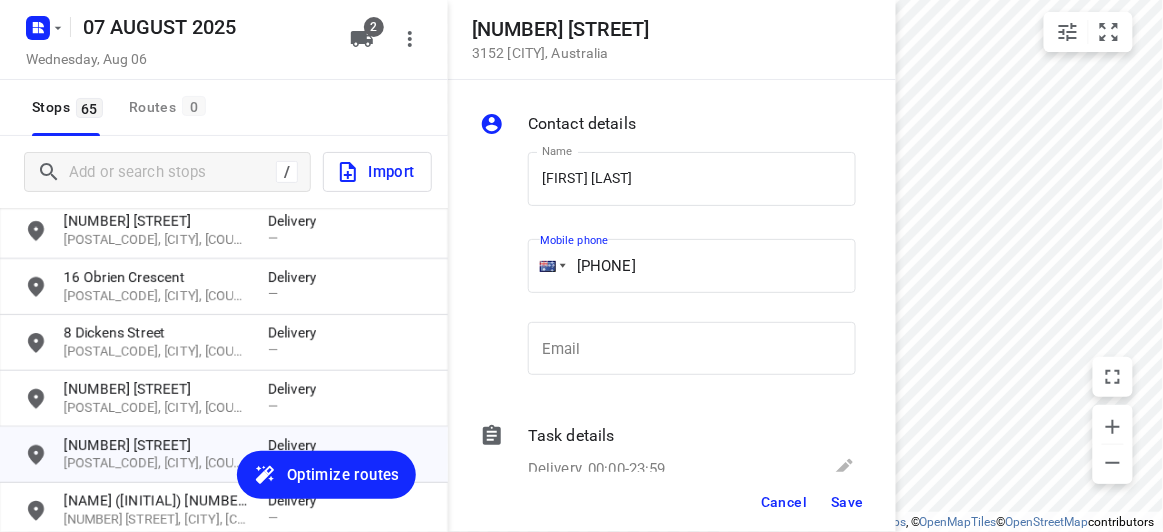 type on "[PHONE]" 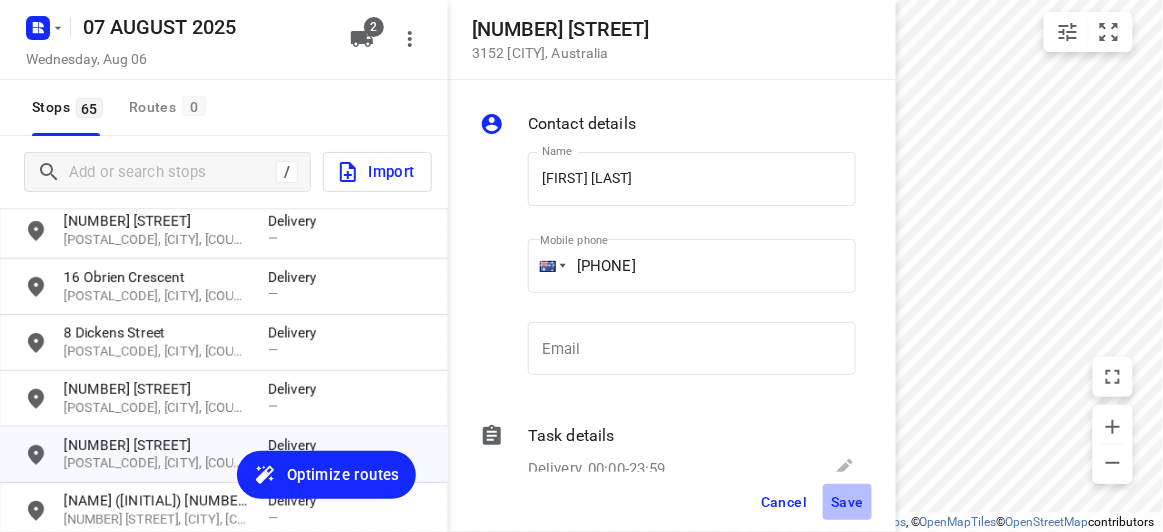 click on "Save" at bounding box center [847, 502] 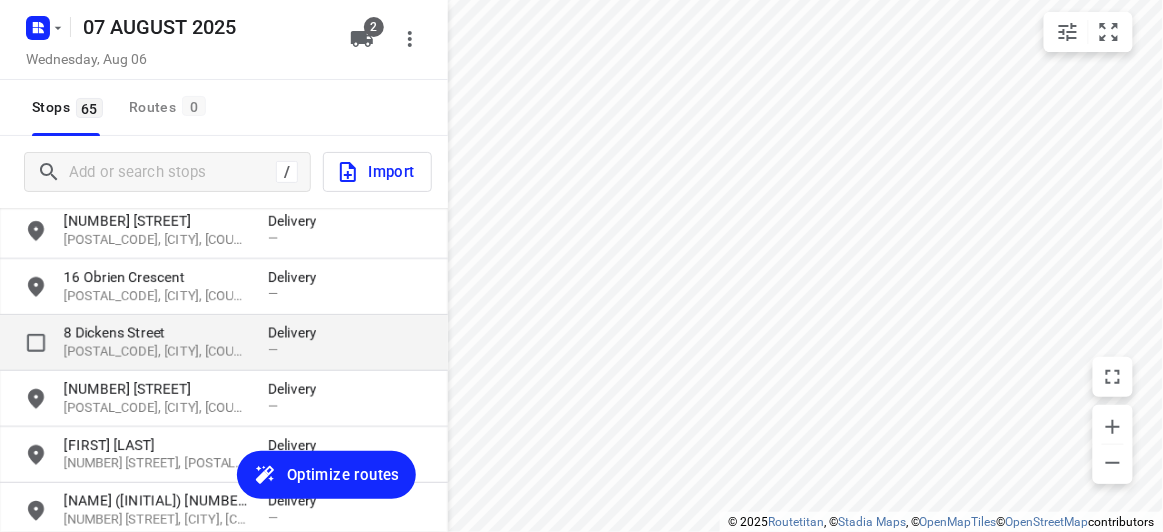 click on "8 Dickens Street" at bounding box center [156, 333] 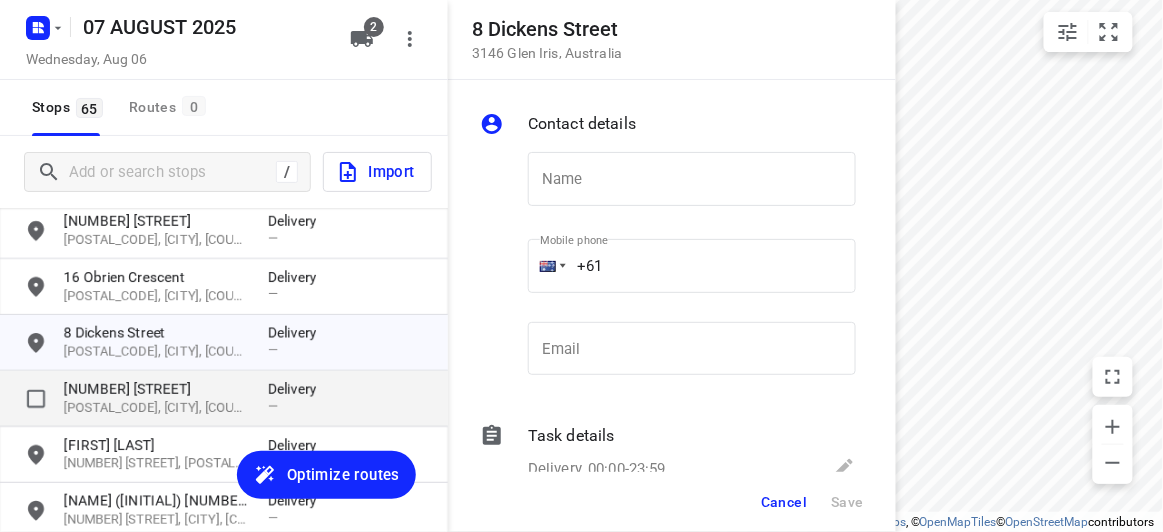 click on "[NUMBER] [STREET]" at bounding box center (156, 389) 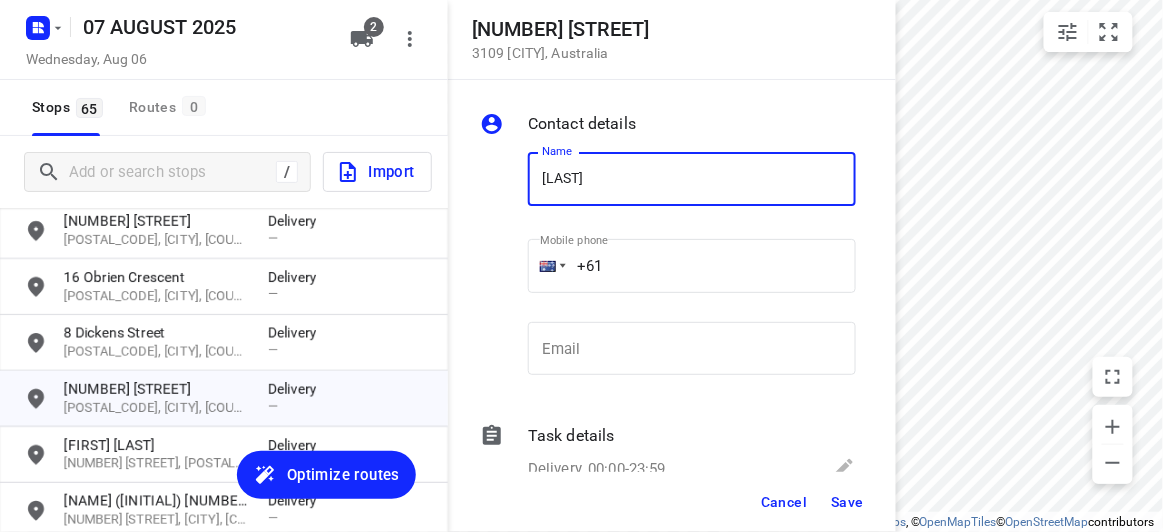 type on "[NAME] [NUMBER]/[NUMBER]" 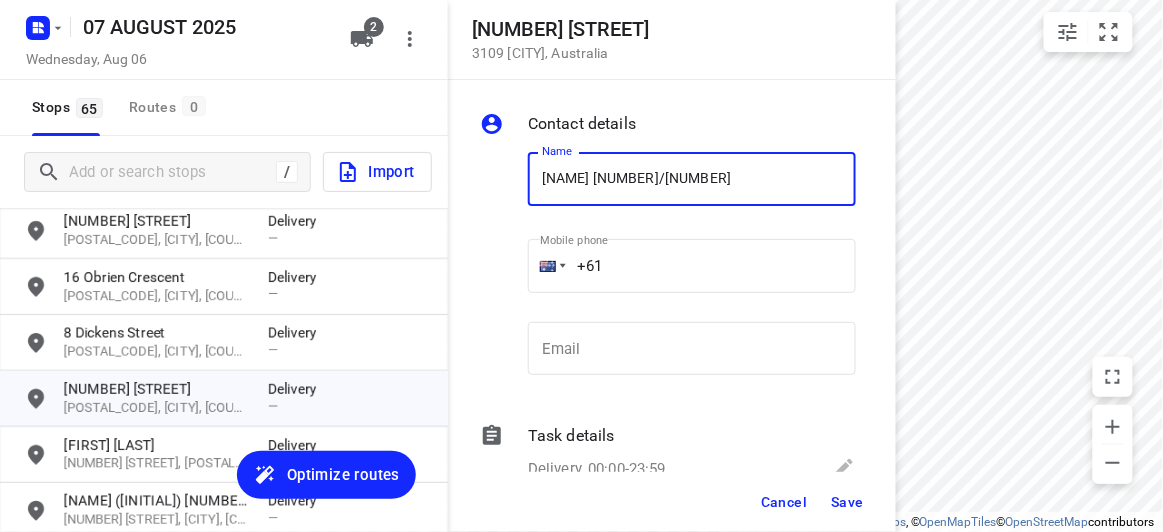 click on "+61" at bounding box center [692, 266] 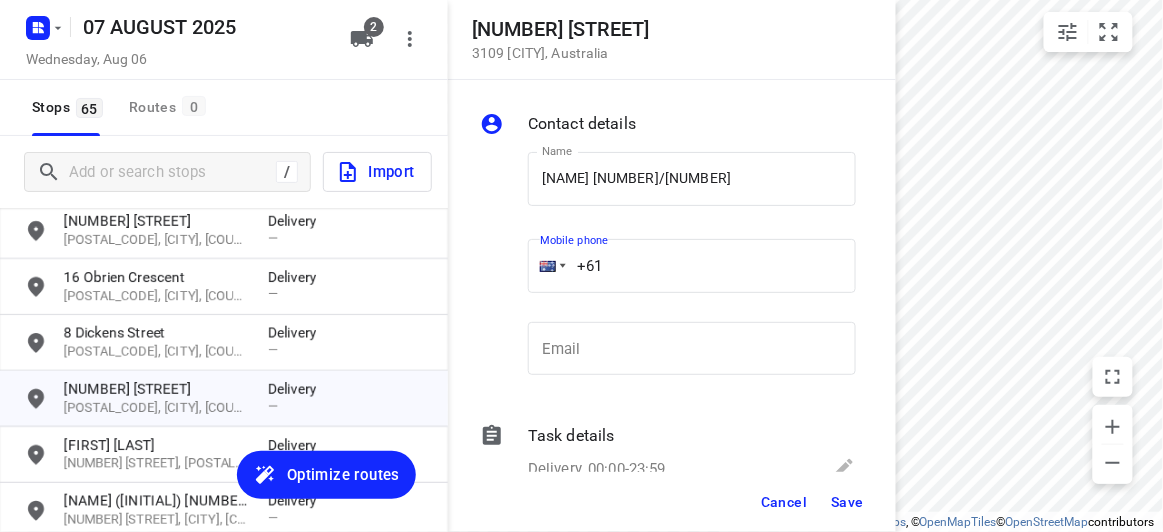 paste on "[NUMBER]" 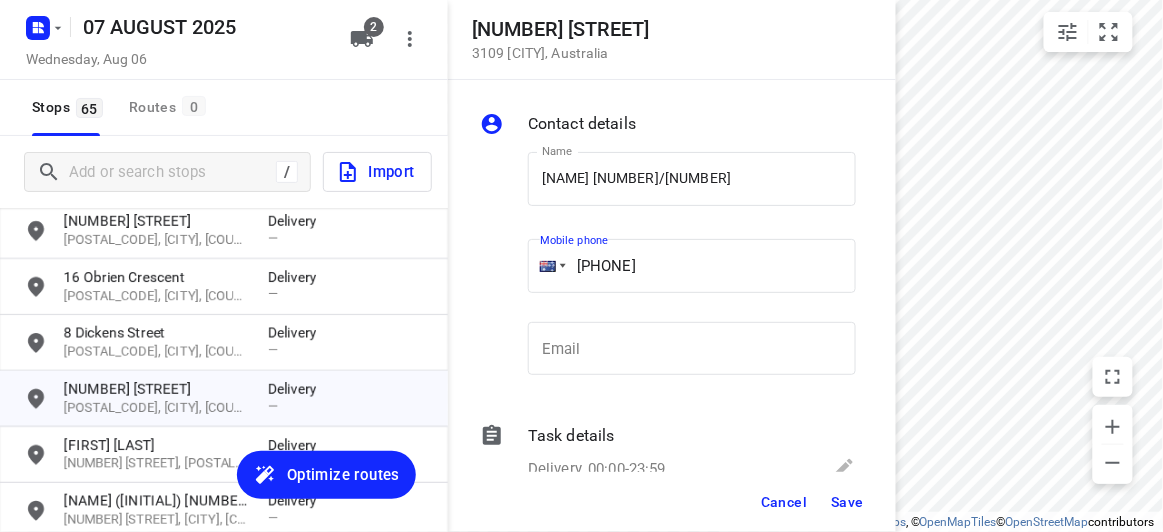 type on "[PHONE]" 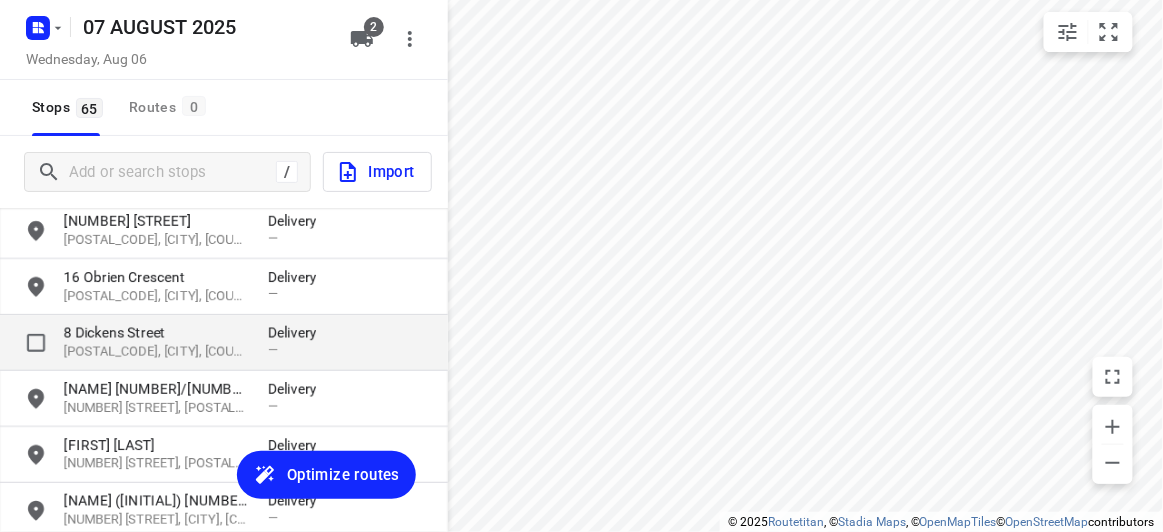 click on "8 Dickens Street" at bounding box center [156, 333] 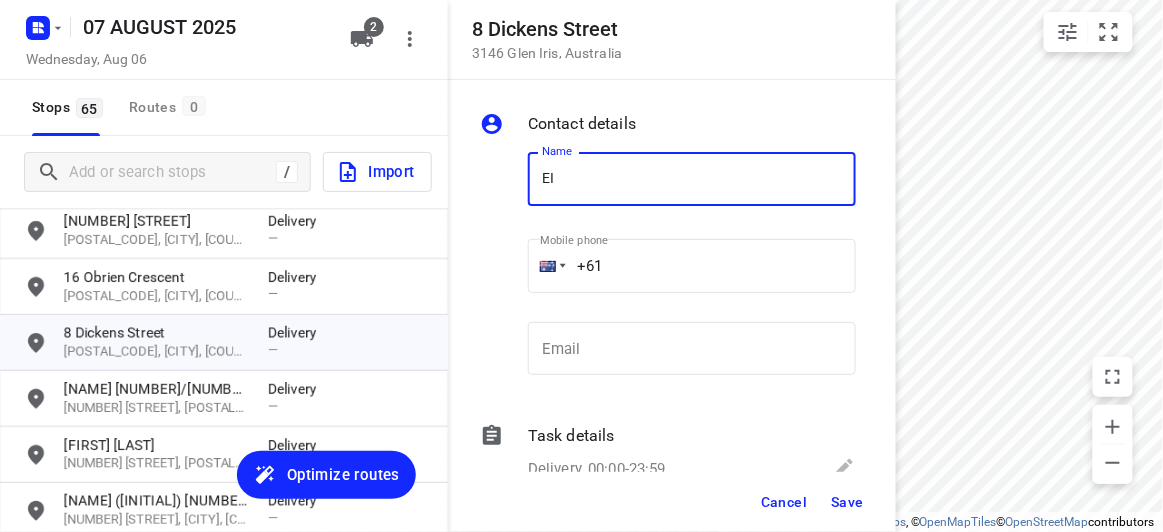 click on "Mobile phone [PHONE]" at bounding box center (692, 272) 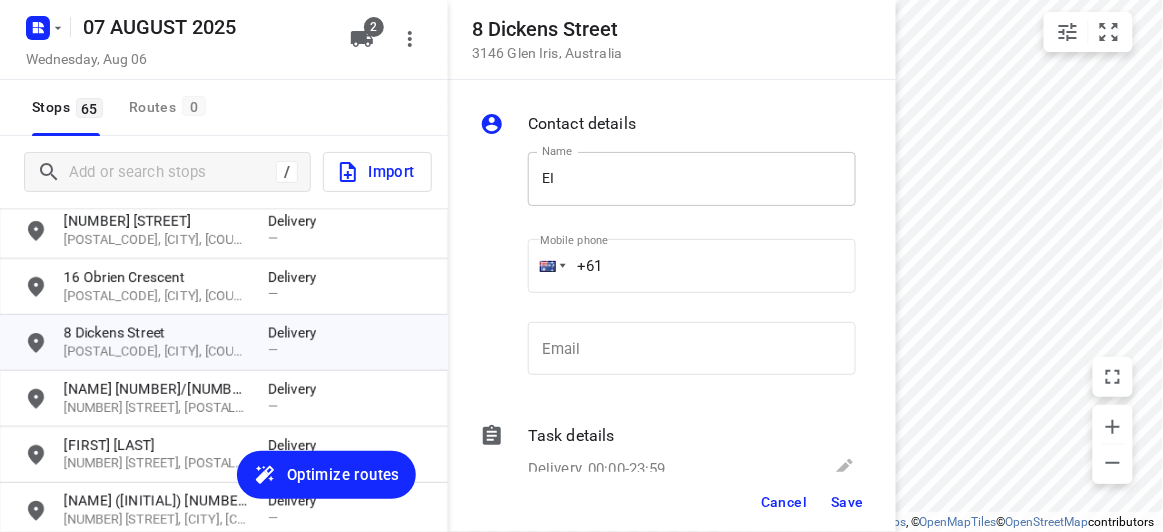 click on "EI" at bounding box center [692, 179] 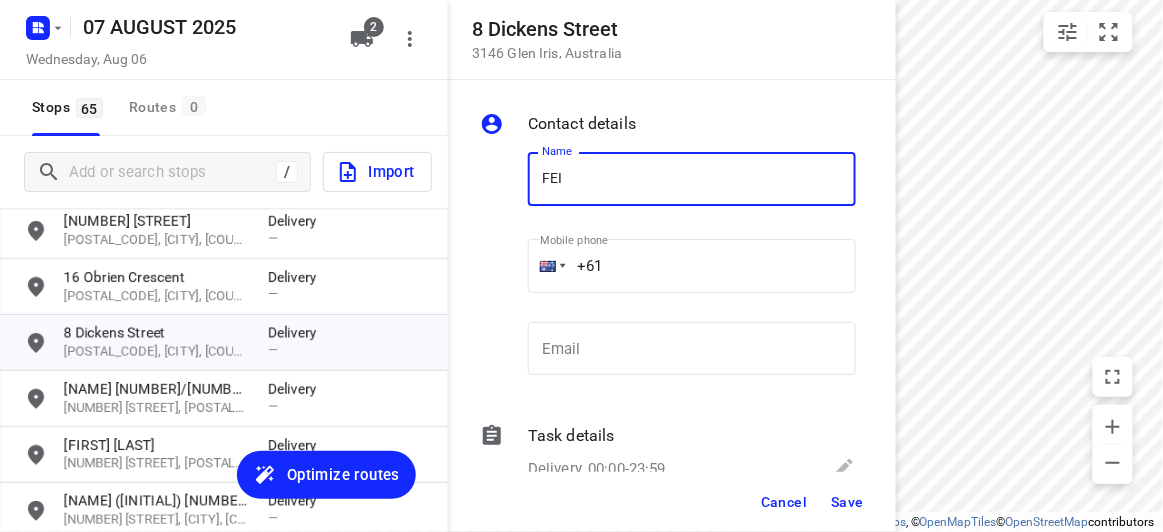 click on "FEI" at bounding box center (692, 179) 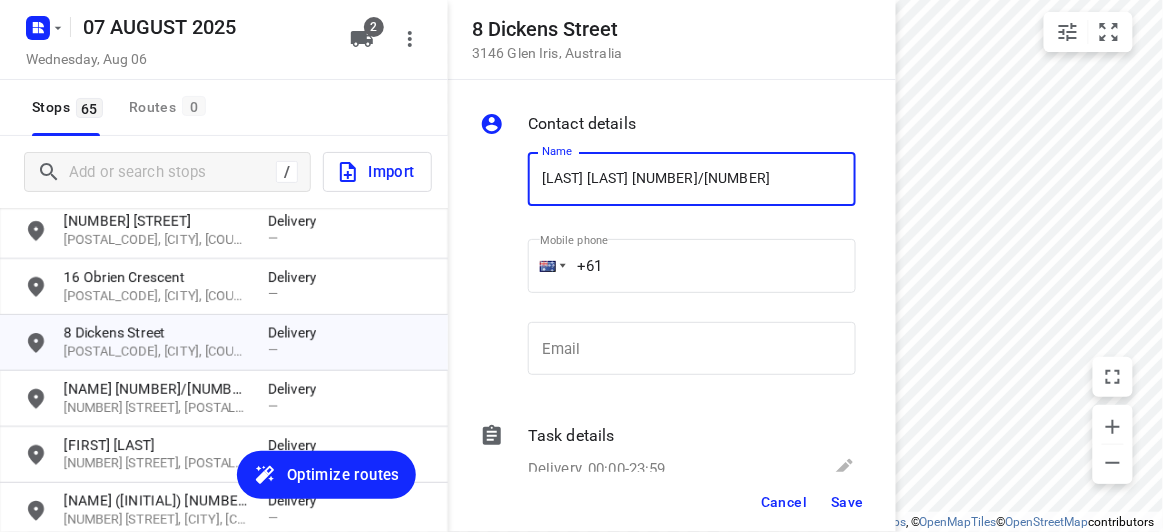 click on "+61" at bounding box center [692, 266] 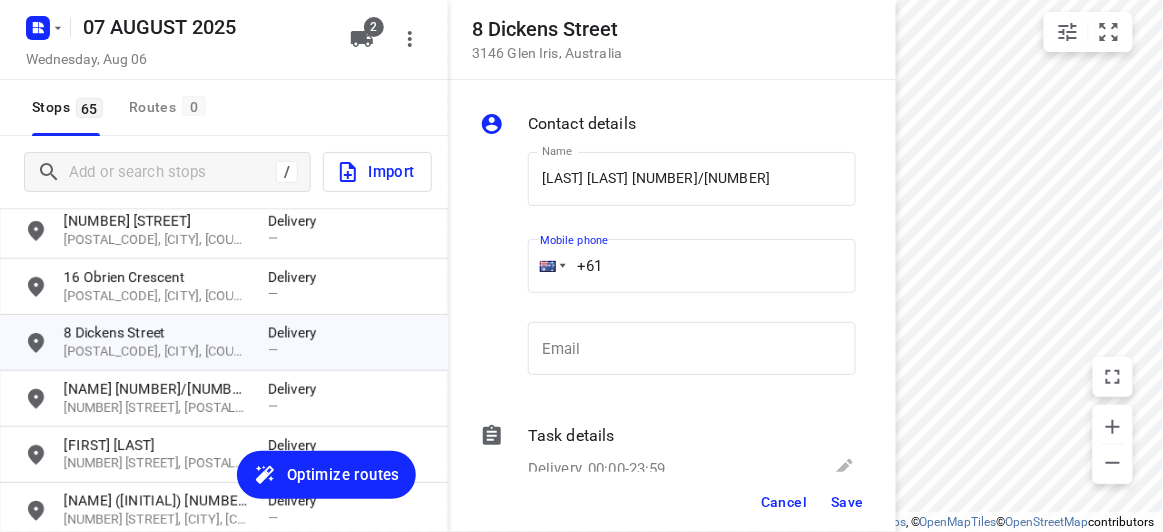 paste on "[NUMBER]" 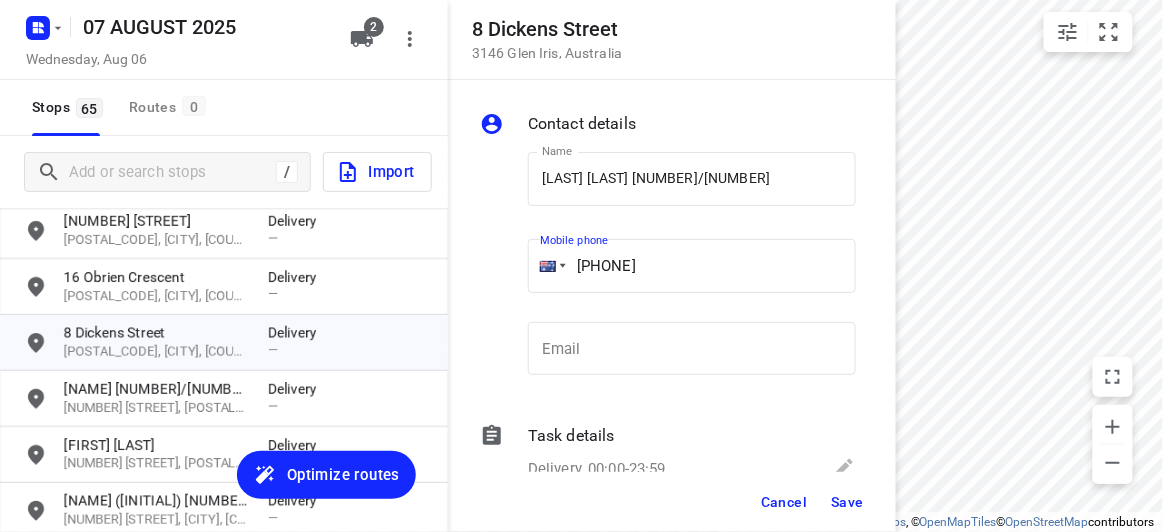 type on "[PHONE]" 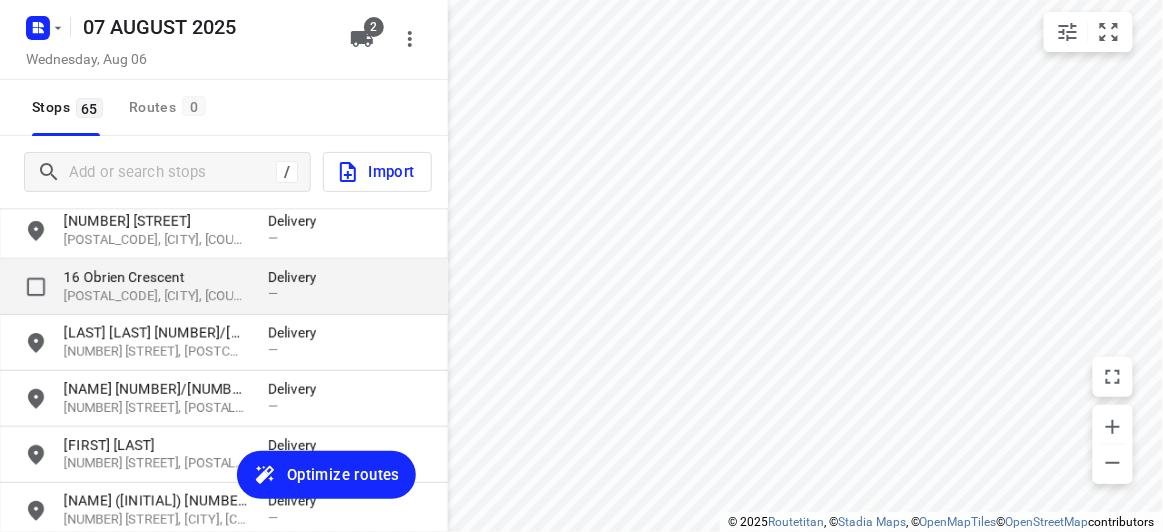 click on "[POSTAL_CODE], [CITY], [COUNTRY]" at bounding box center (156, 296) 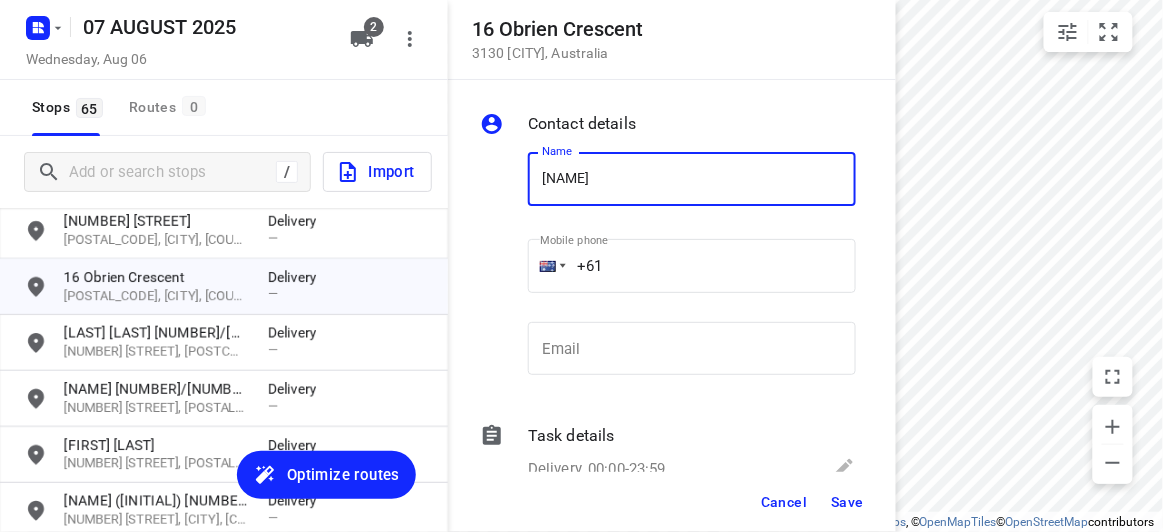 type on "[FIRST] [LAST]" 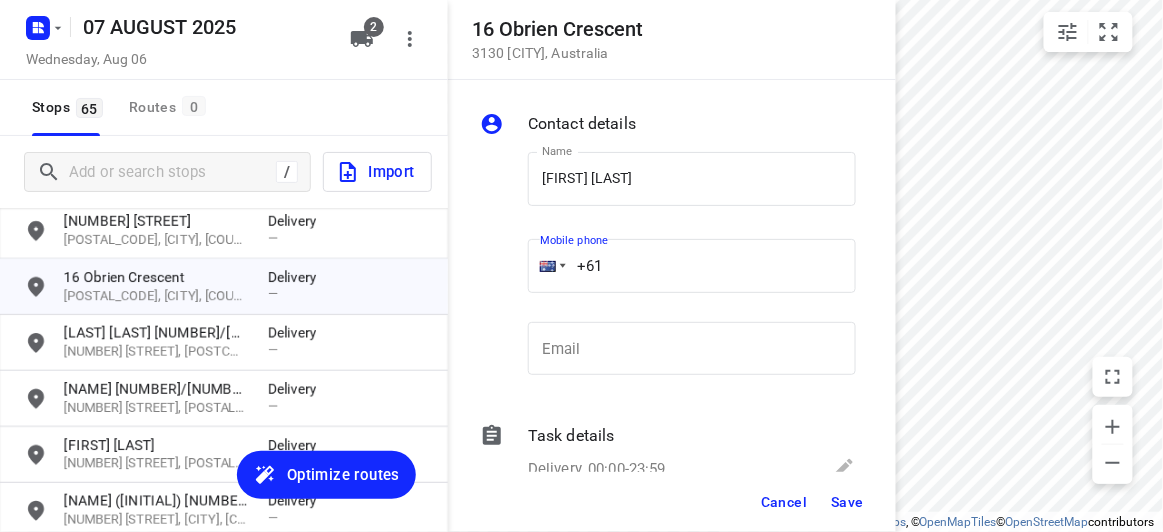 click on "+61" at bounding box center [692, 266] 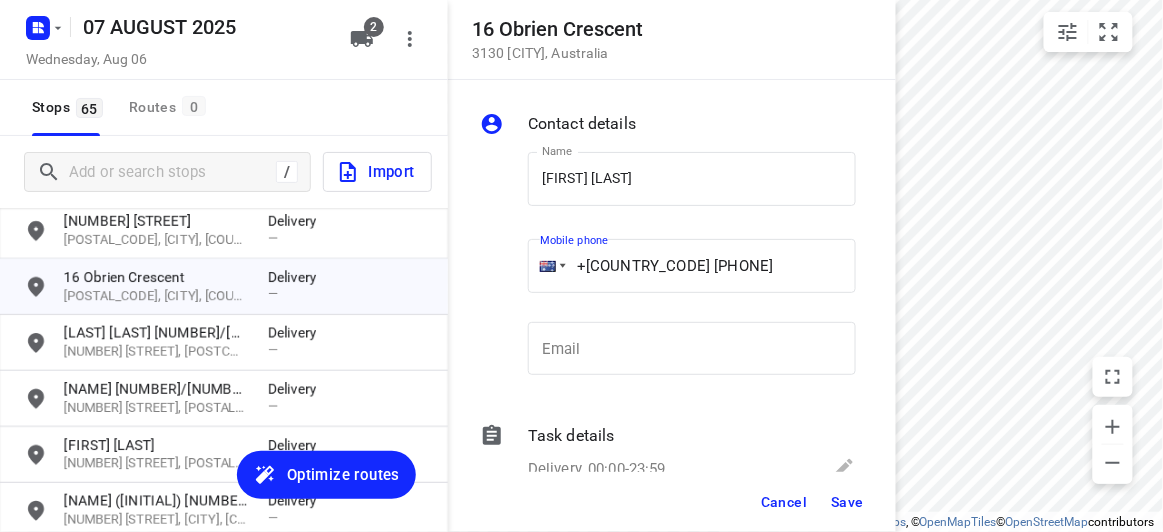type on "+[COUNTRY_CODE] [PHONE]" 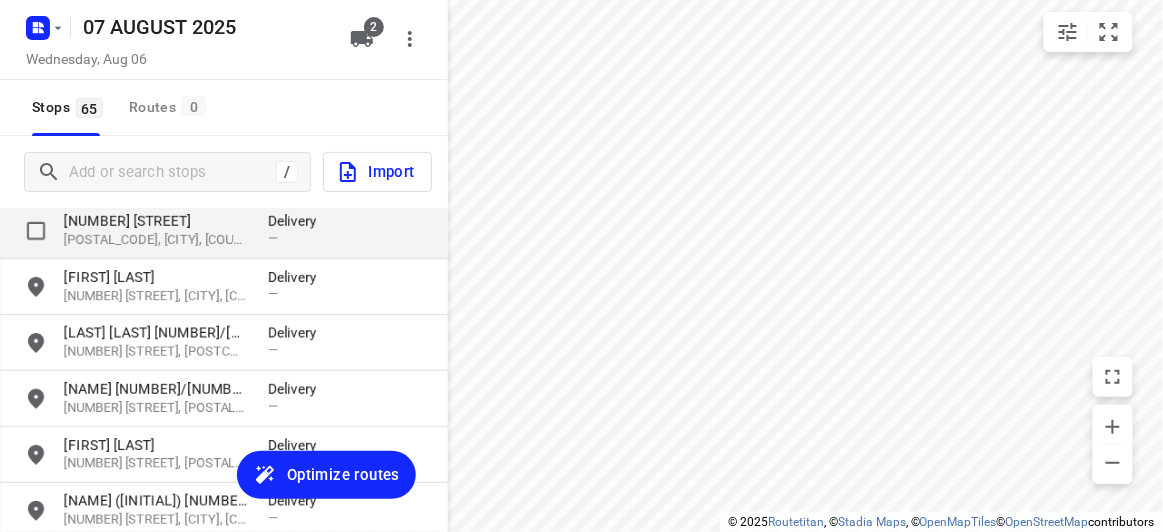 click on "[POSTAL_CODE], [CITY], [COUNTRY]" at bounding box center [156, 240] 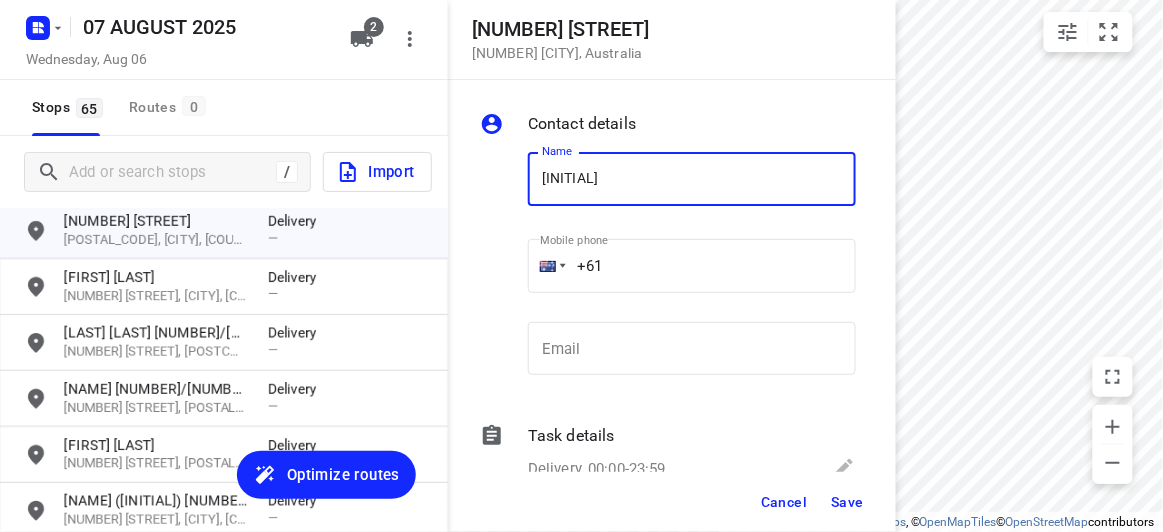 type on "[NAME]" 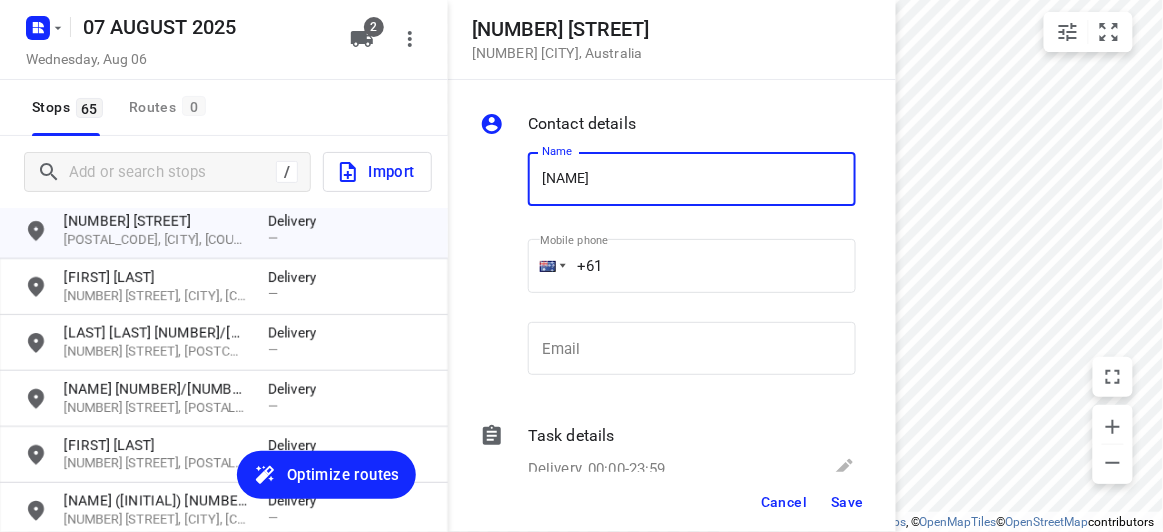 click on "+61" at bounding box center [692, 266] 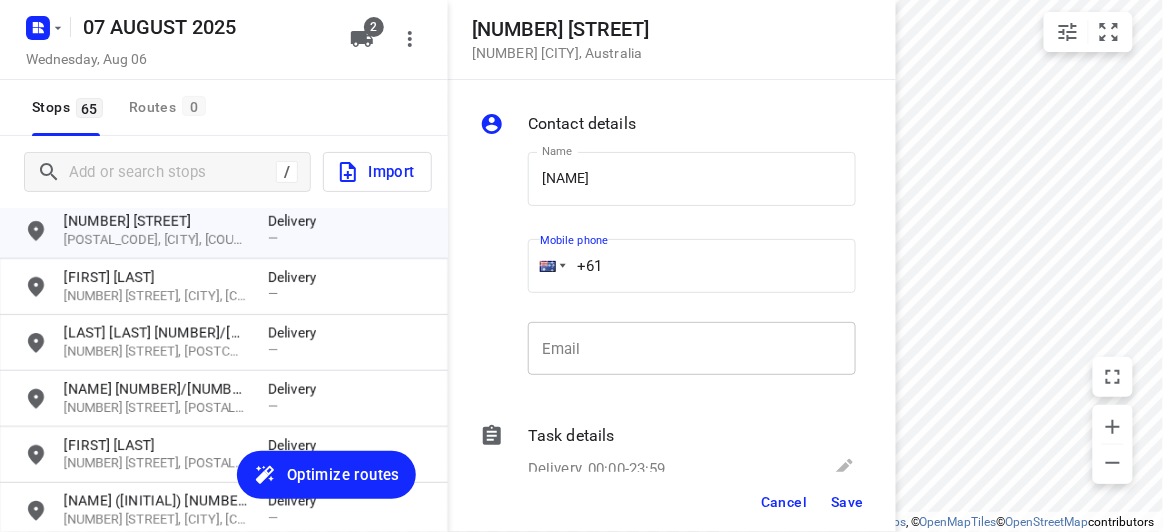 paste on "[NUMBER]" 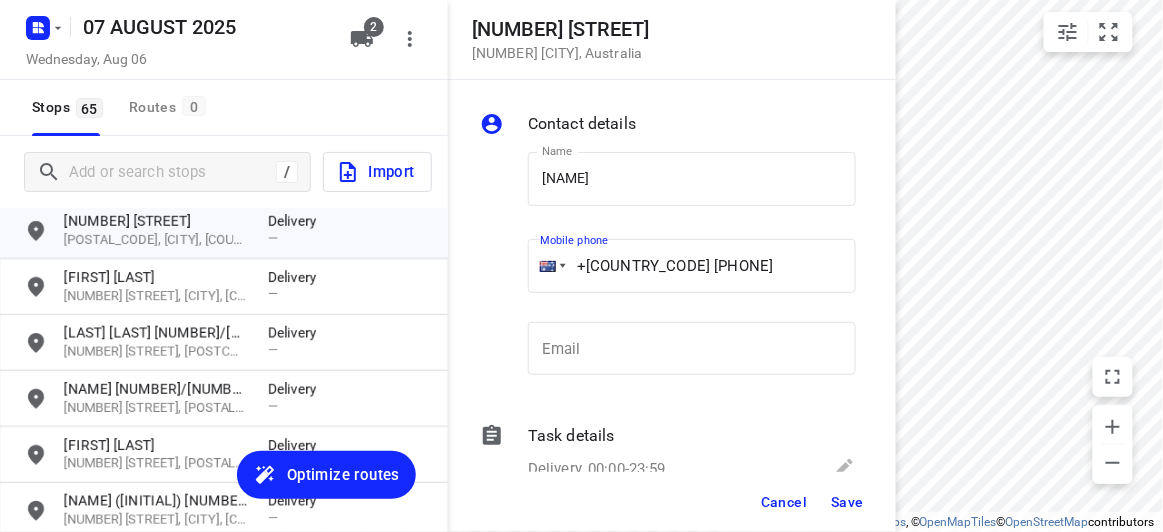 type on "+[COUNTRY_CODE] [PHONE]" 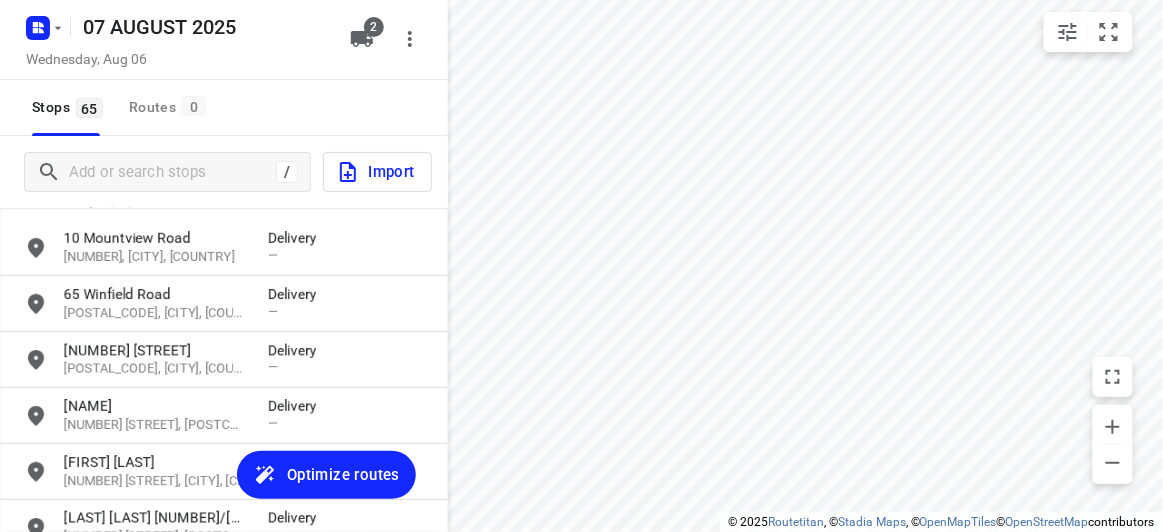 scroll, scrollTop: 0, scrollLeft: 0, axis: both 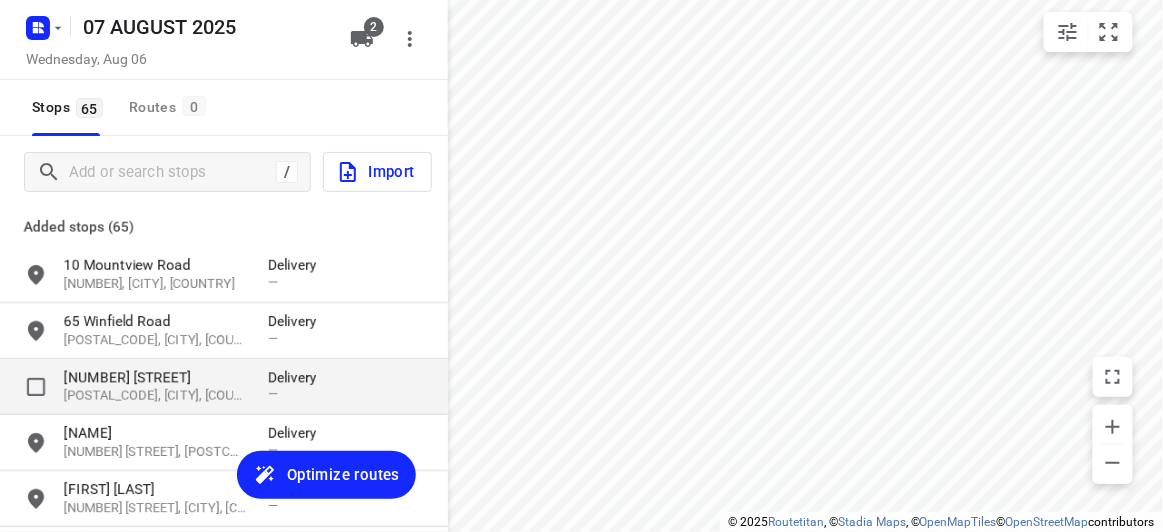 click on "[NUMBER] [STREET]" at bounding box center [156, 377] 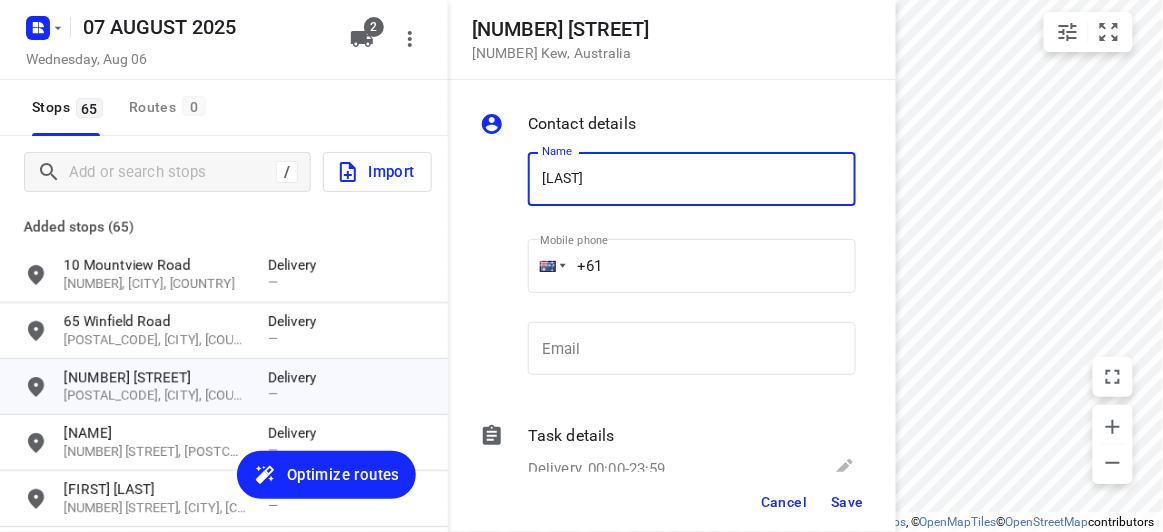 type on "[FIRST] [LAST] [UNIT]/[NUMBER]" 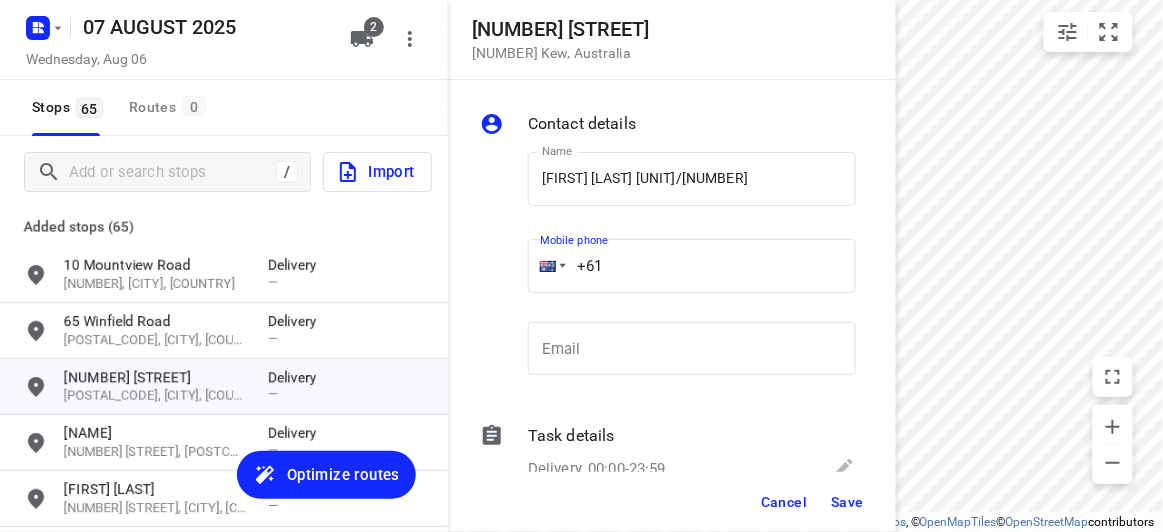 click on "+61" at bounding box center (692, 266) 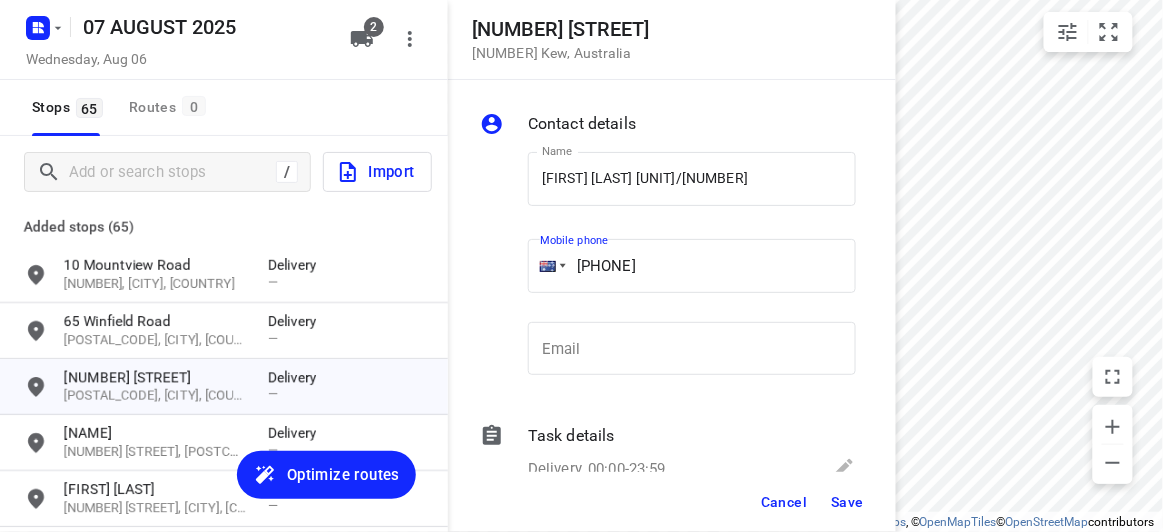 type on "[PHONE]" 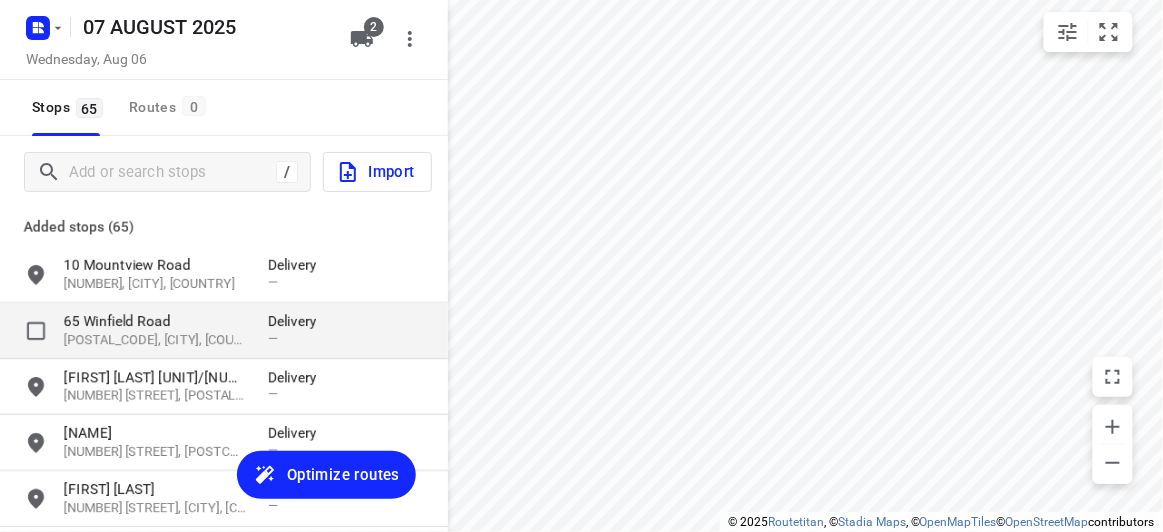 click on "65 Winfield Road" at bounding box center [156, 321] 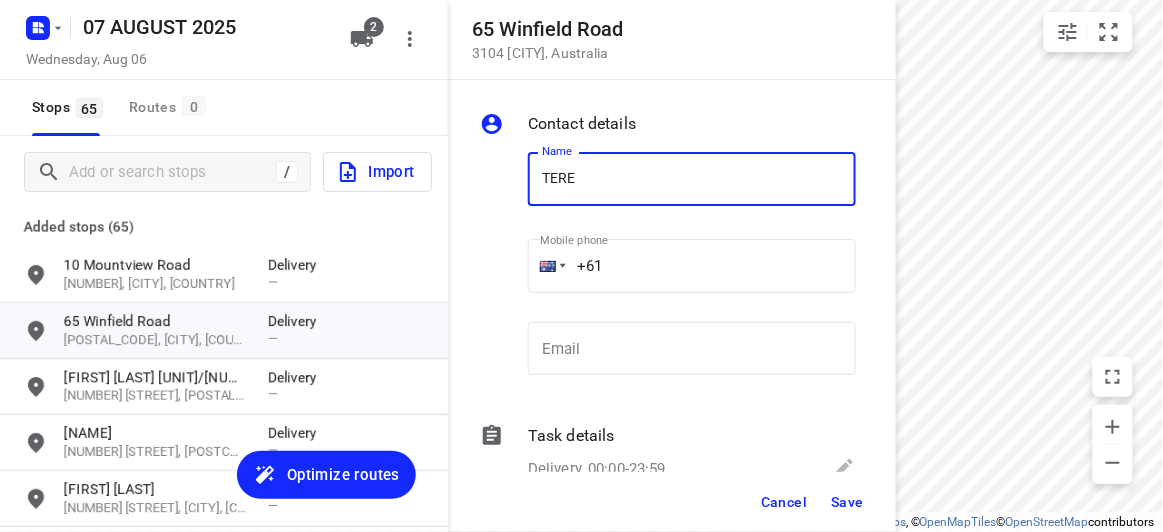 type on "[FIRST] 1/65" 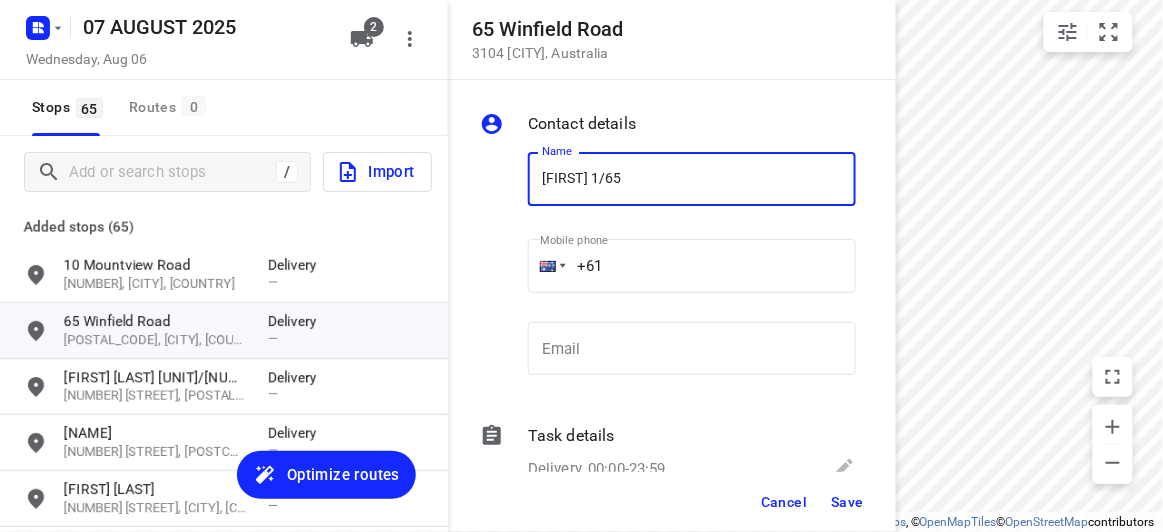 click on "+61" at bounding box center (692, 266) 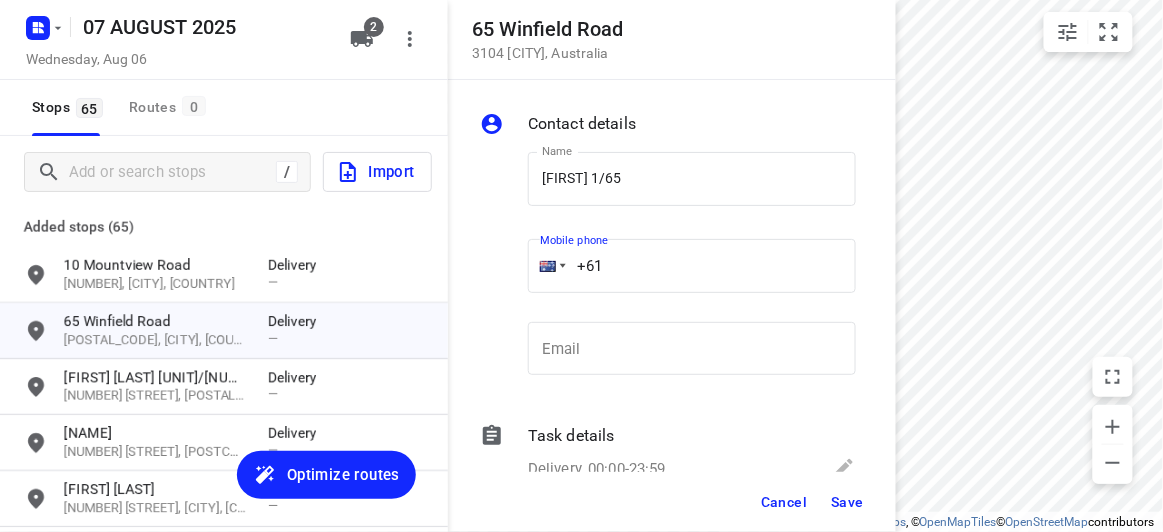 paste on "[NUMBER]" 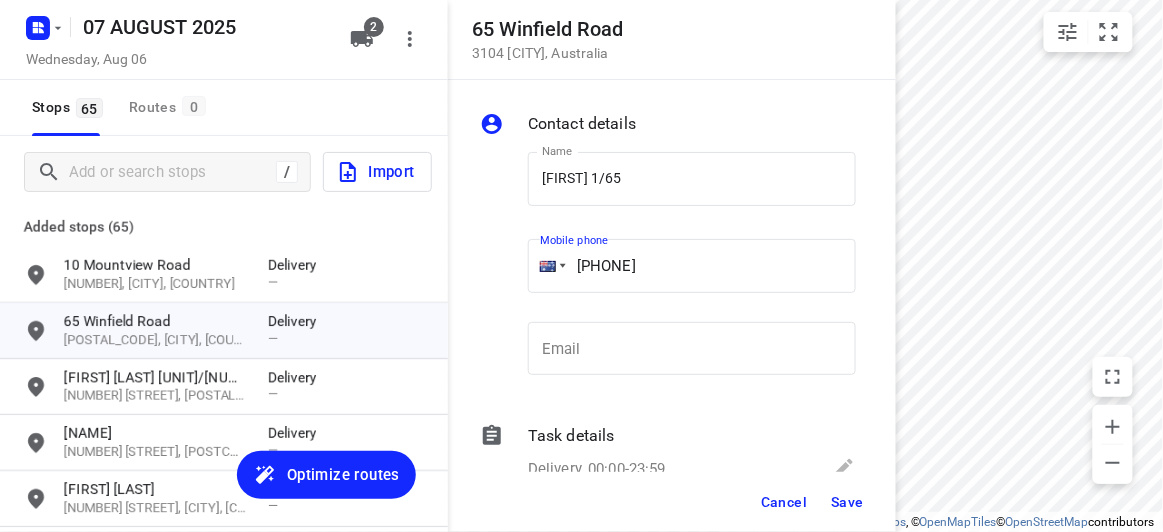 type on "[PHONE]" 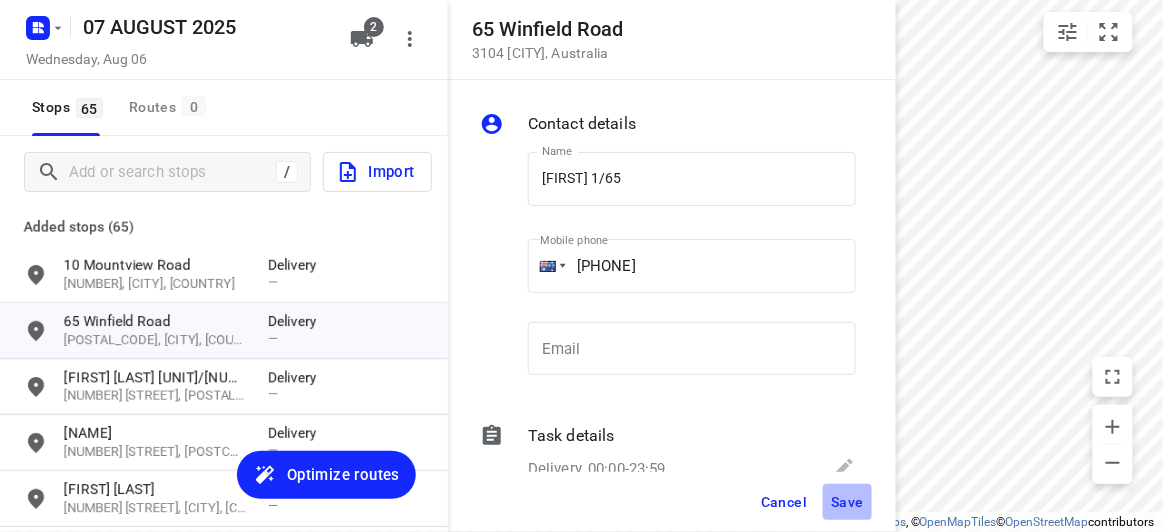 click on "Save" at bounding box center [847, 502] 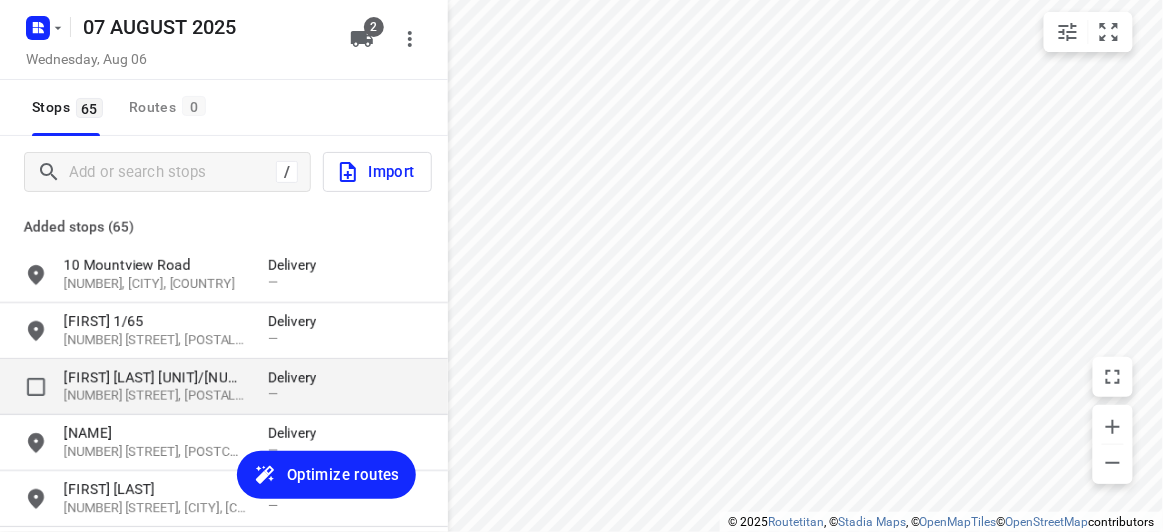 click on "[FIRST] [LAST] [UNIT]/[NUMBER] [STREET], [POSTAL_CODE], [CITY], [COUNTRY] Delivery —" at bounding box center [224, 387] 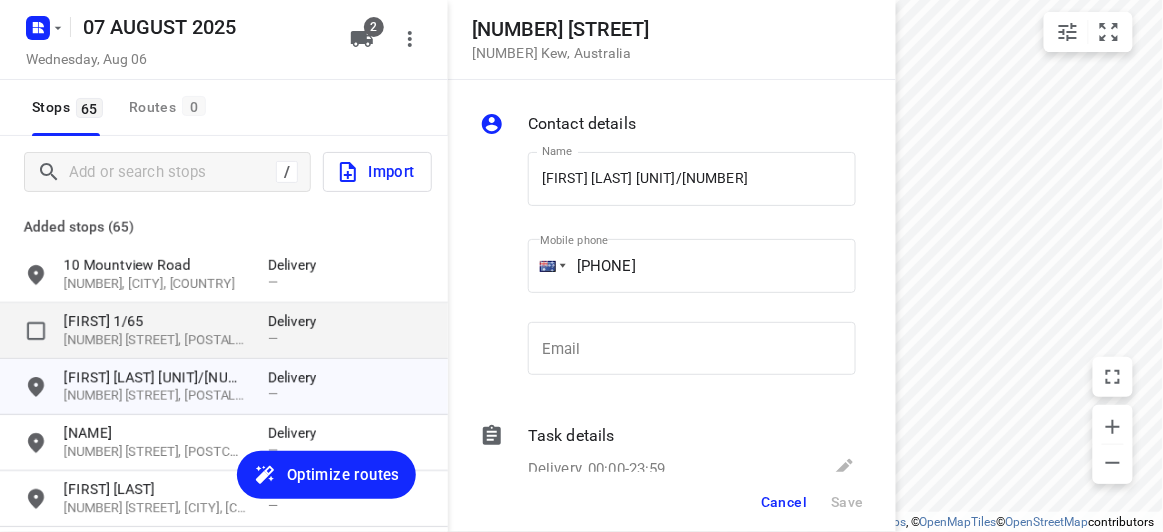 click on "[FIRST] 1/65" at bounding box center (156, 321) 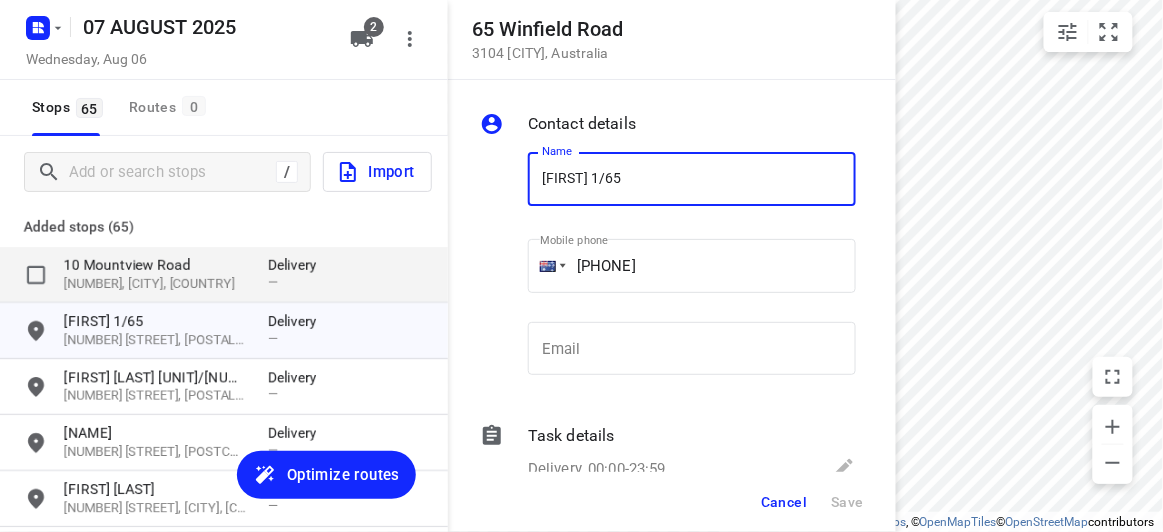 click on "10 Mountview Road" at bounding box center (156, 265) 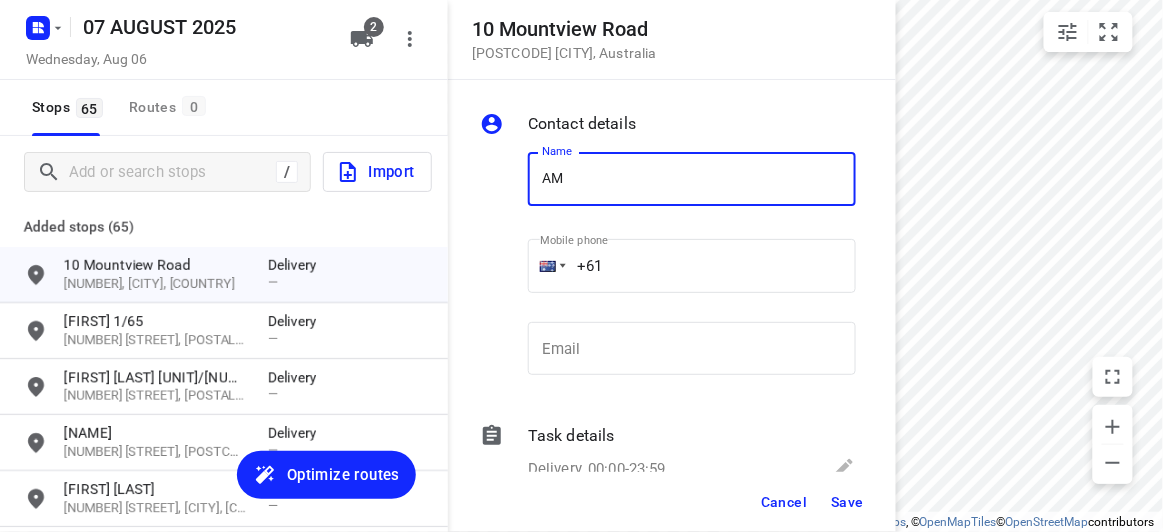 type on "[FIRST] [LAST]" 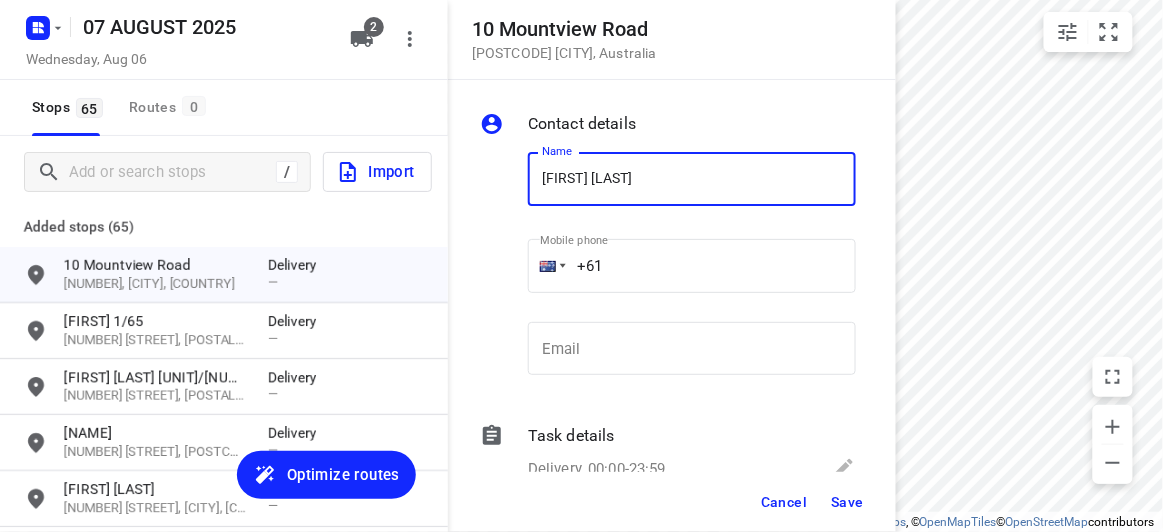 click on "+61" at bounding box center [692, 266] 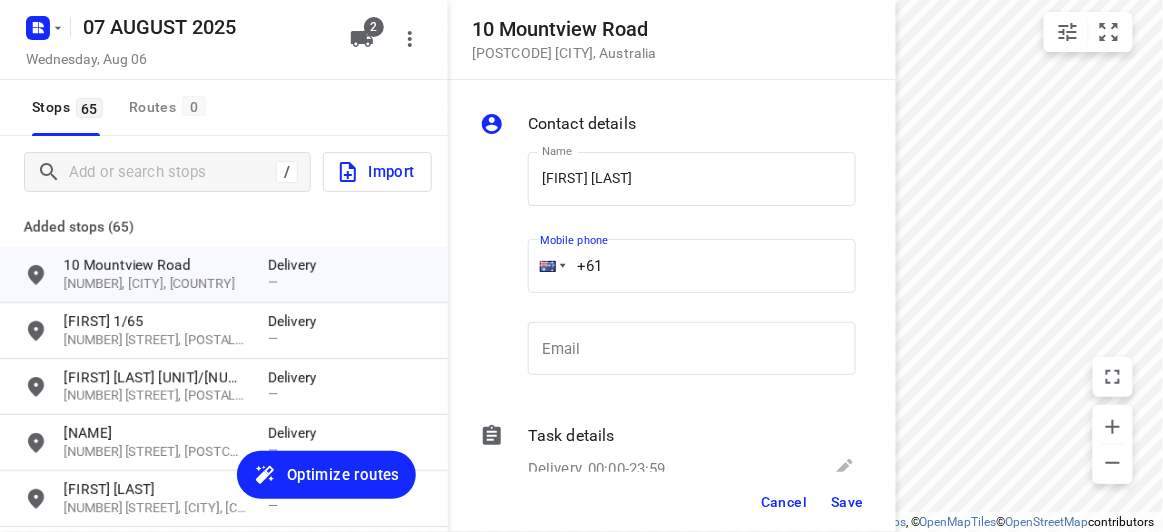 paste on "[NUMBER]" 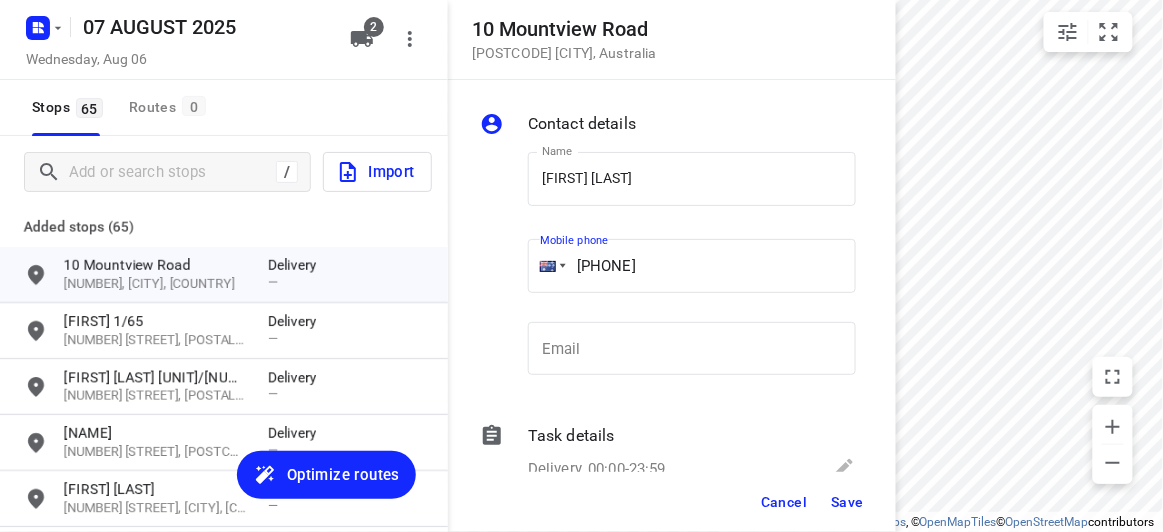 type on "[PHONE]" 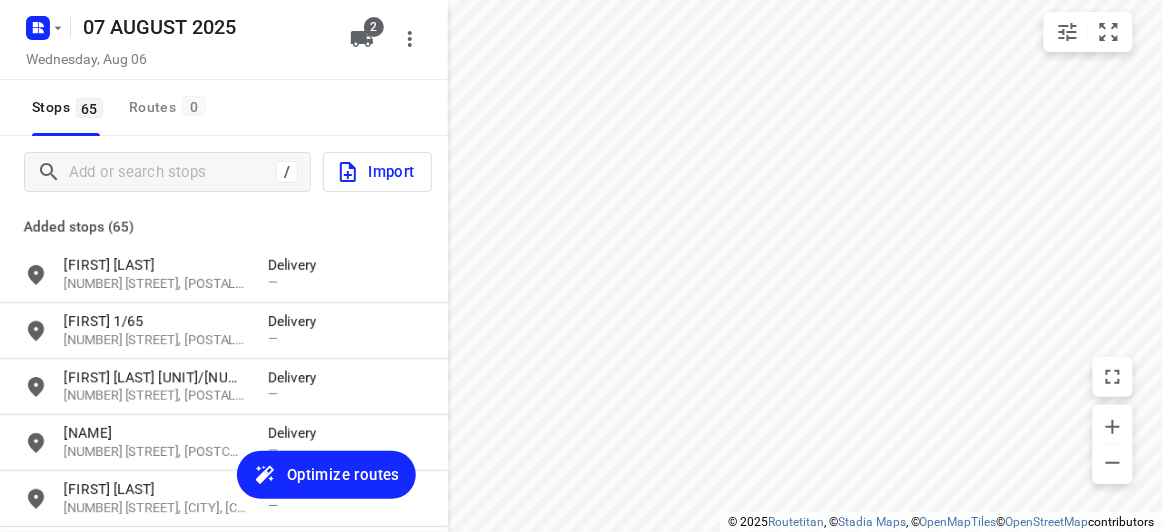 click on "Optimize routes" at bounding box center (343, 475) 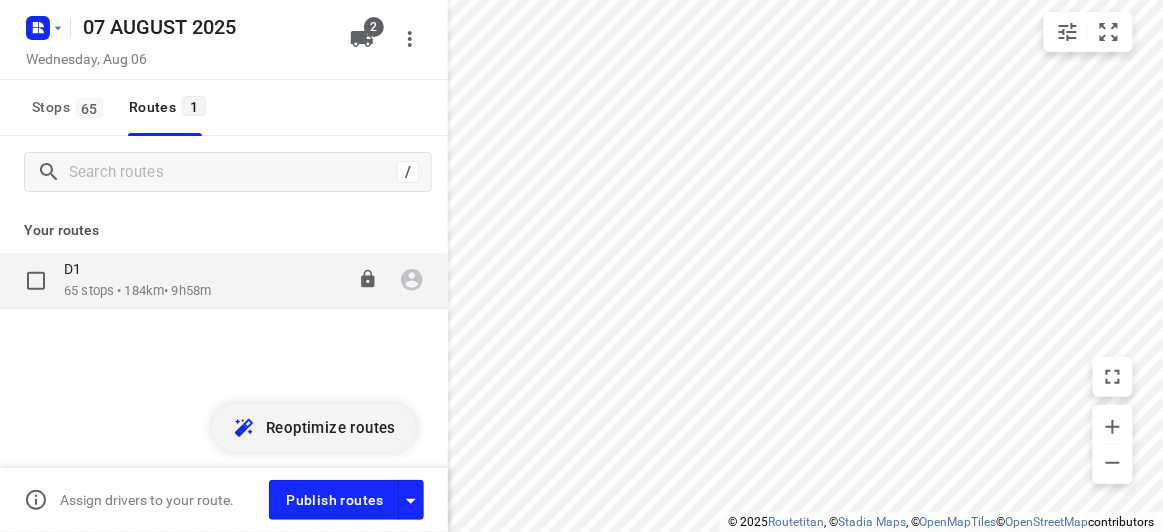 click on "D1 [NUMBER]   stops •   184km  •   9h58m 13:30-23:28" at bounding box center [224, 351] 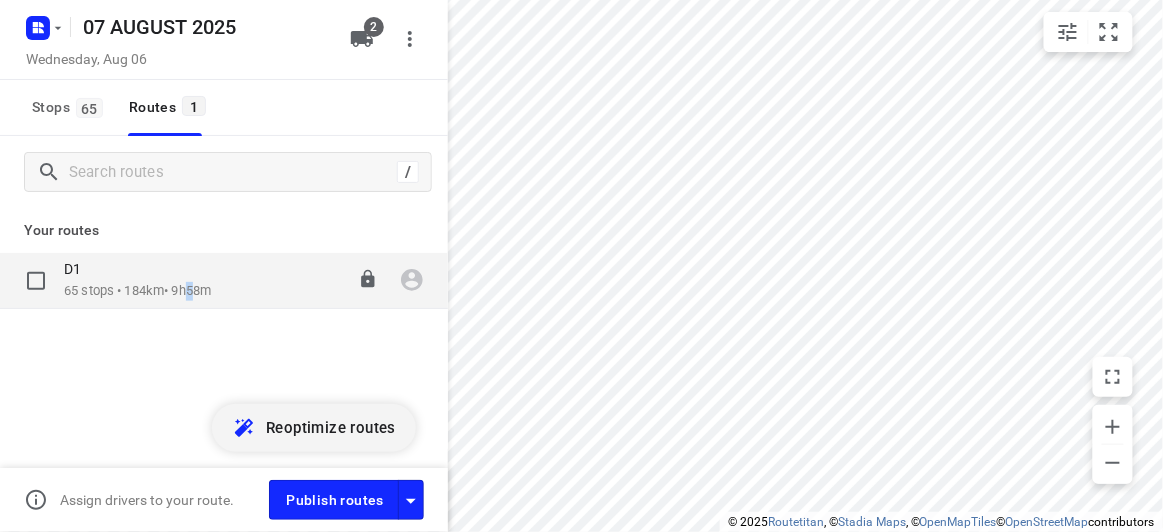 click on "[NUMBER] stops • [NUMBER]km • [TIME]" at bounding box center (137, 291) 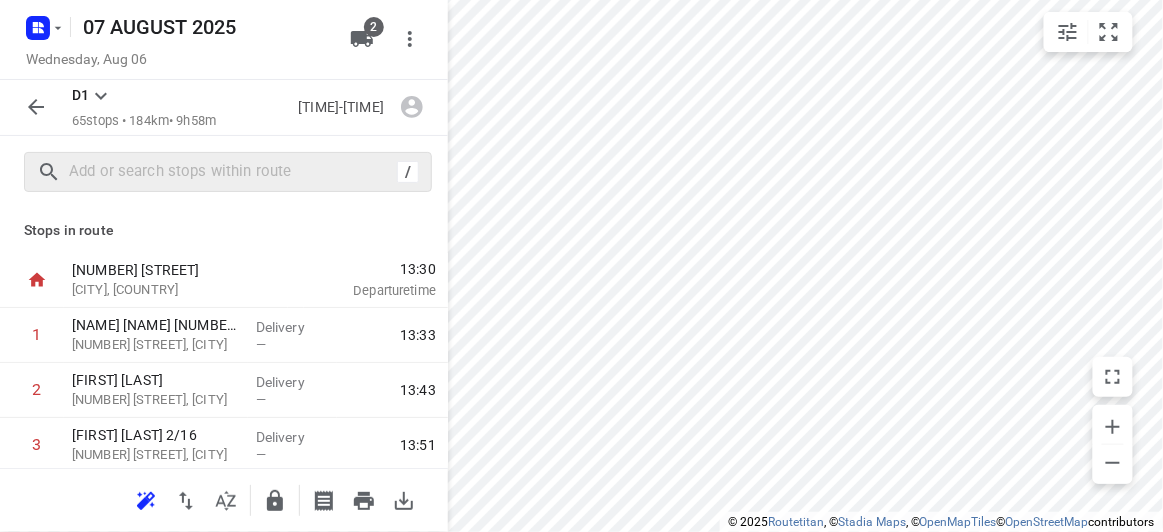 click on "/" at bounding box center [228, 172] 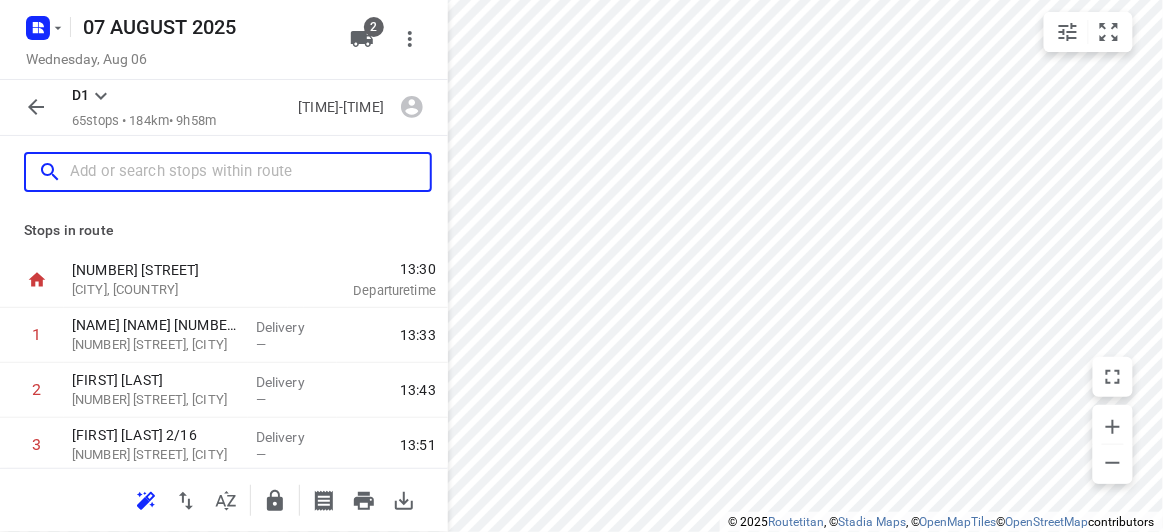 click at bounding box center [250, 172] 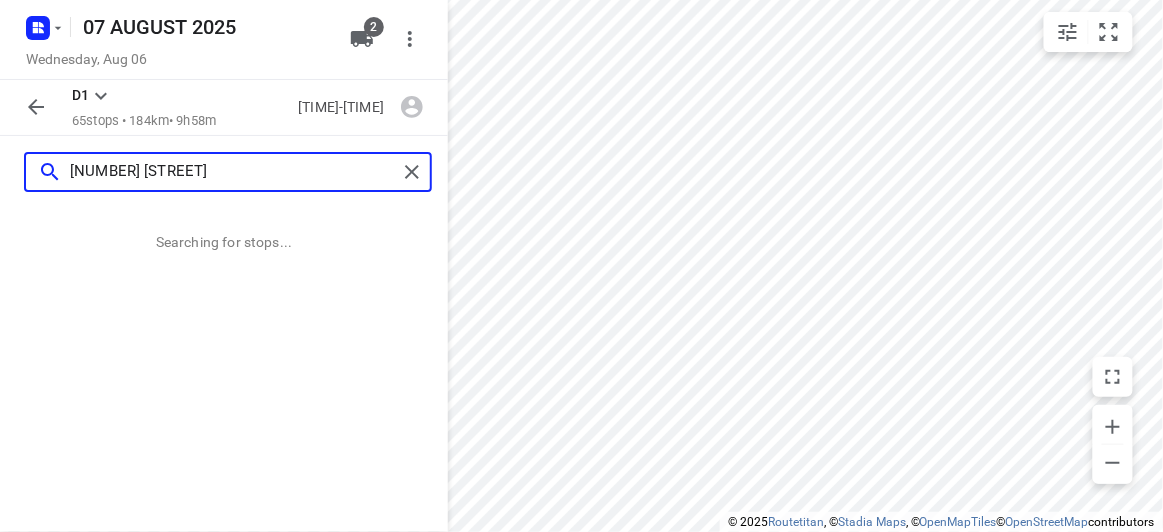 scroll, scrollTop: 0, scrollLeft: 0, axis: both 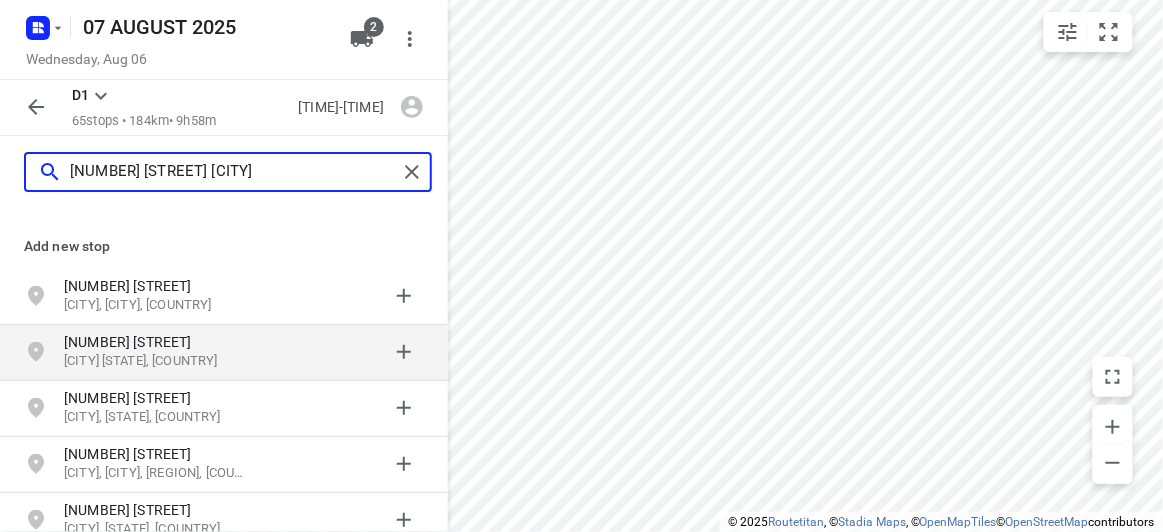 type on "[NUMBER] [STREET] [CITY]" 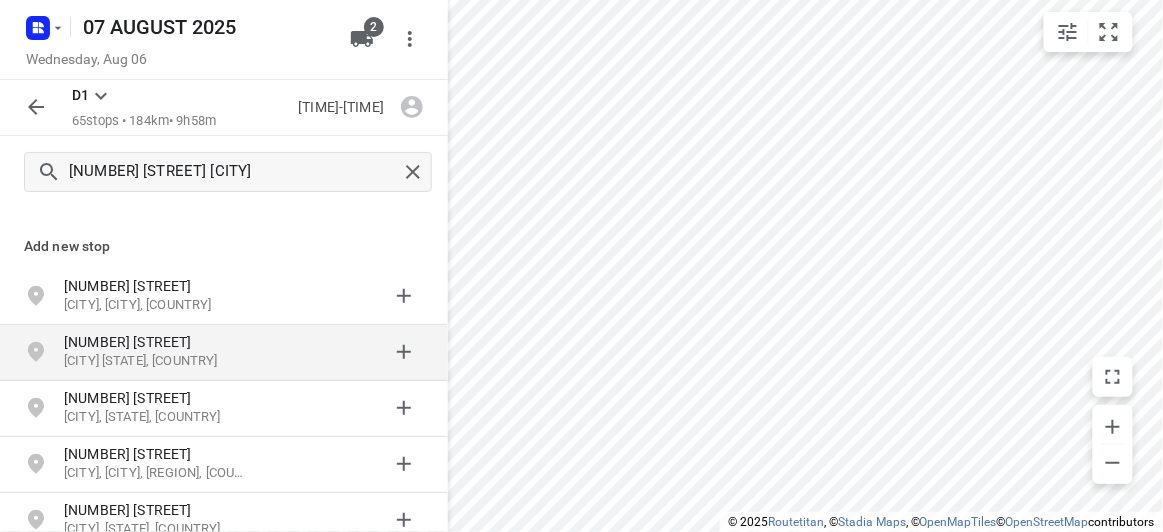 click on "[CITY] [STATE], [COUNTRY]" at bounding box center [156, 361] 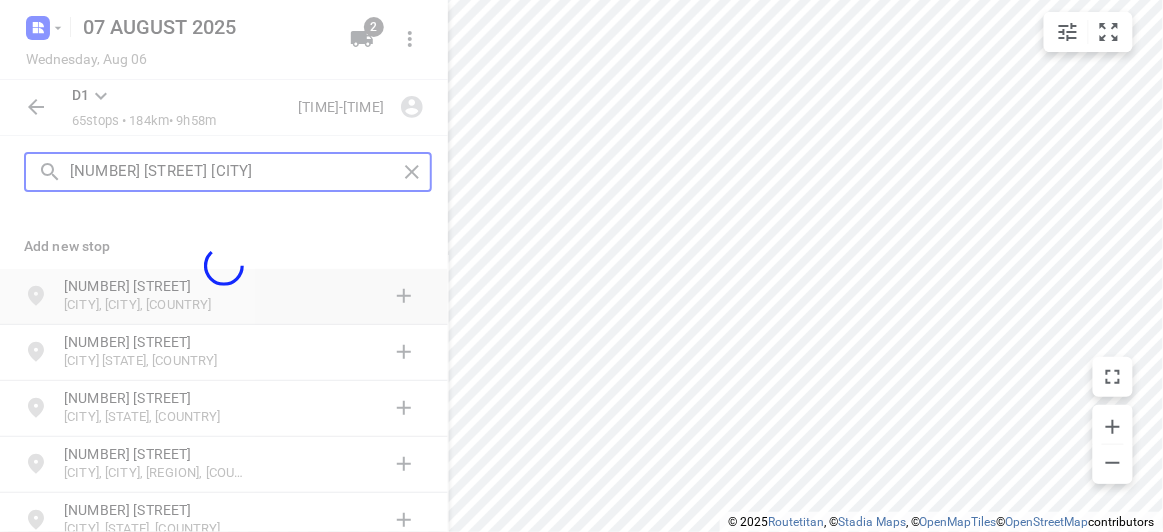 type 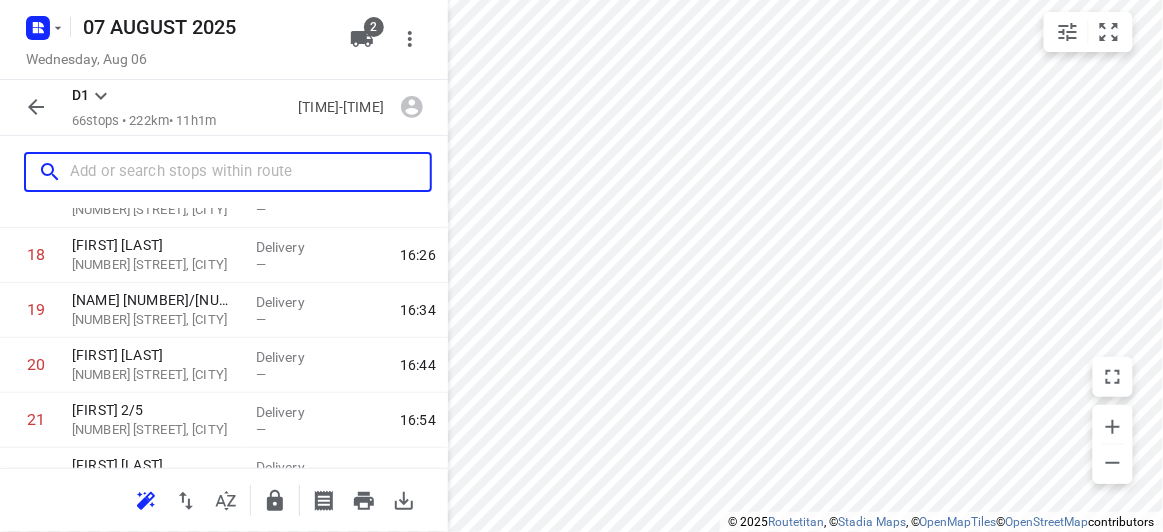 scroll, scrollTop: 3524, scrollLeft: 0, axis: vertical 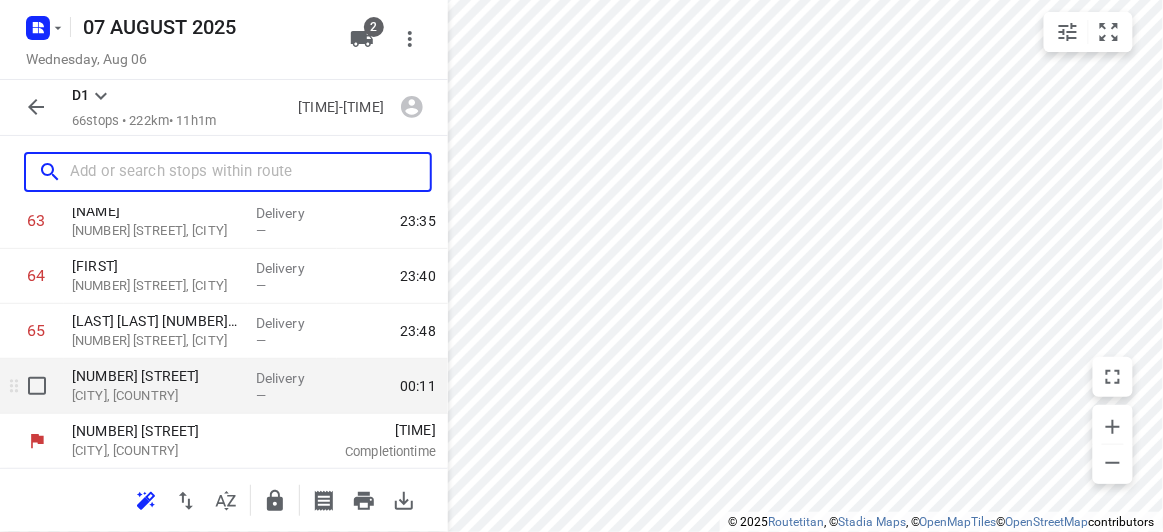 click on "[CITY], [COUNTRY]" at bounding box center [156, 396] 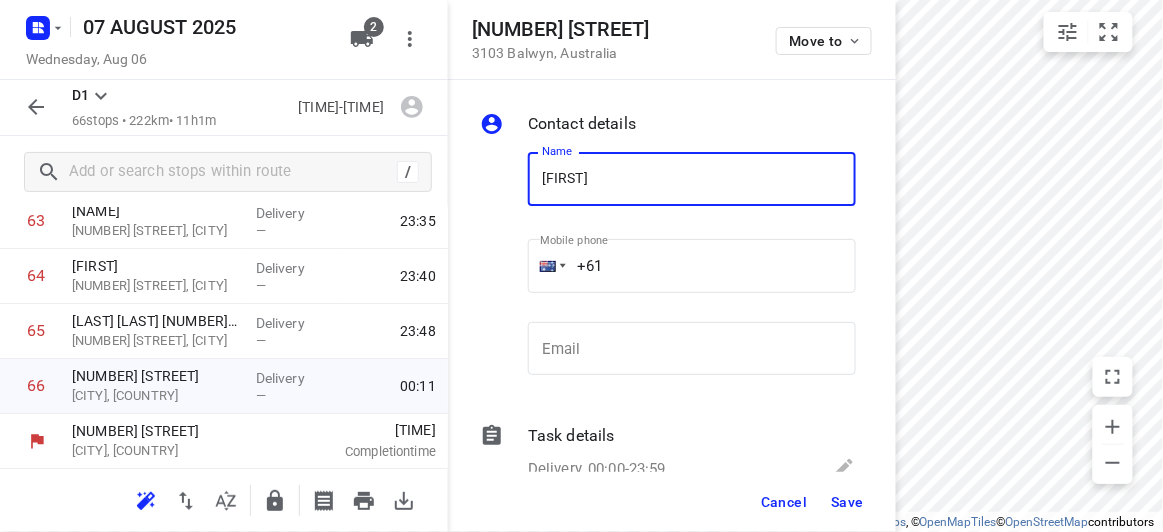click on "+61" at bounding box center (692, 266) 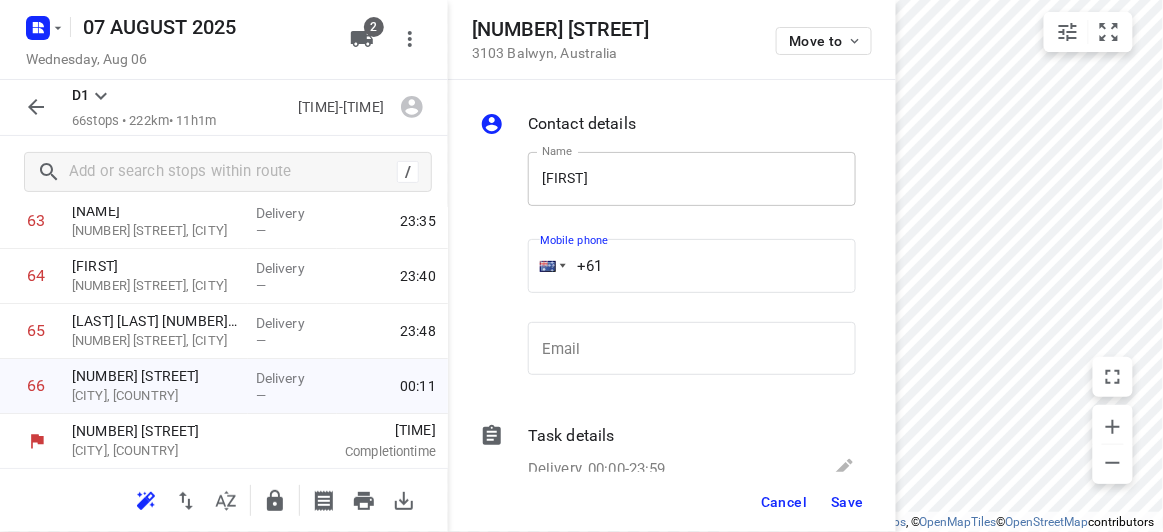 click on "[FIRST]" at bounding box center [692, 179] 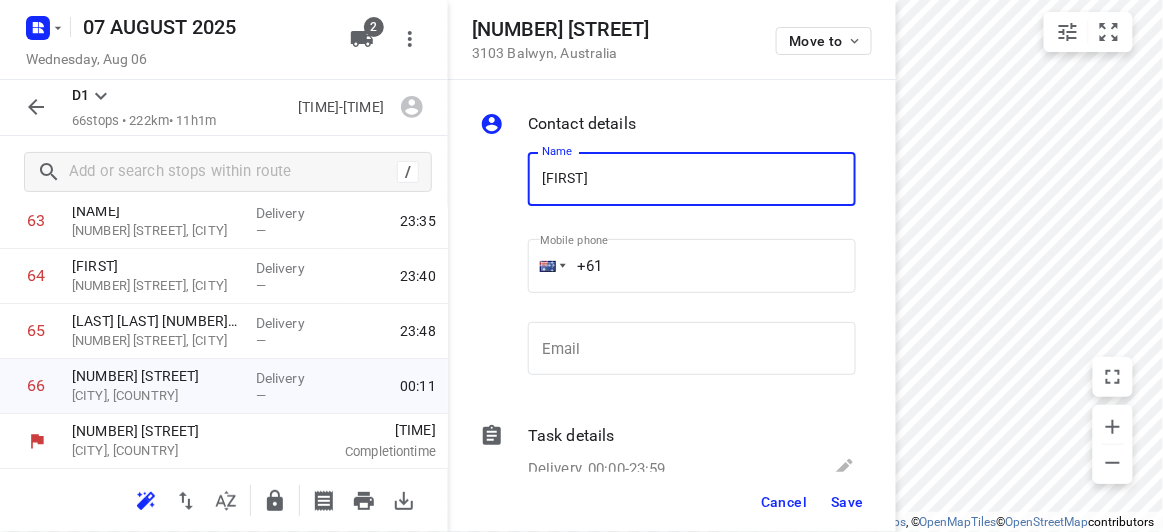 type on "[FIRST] [LAST]" 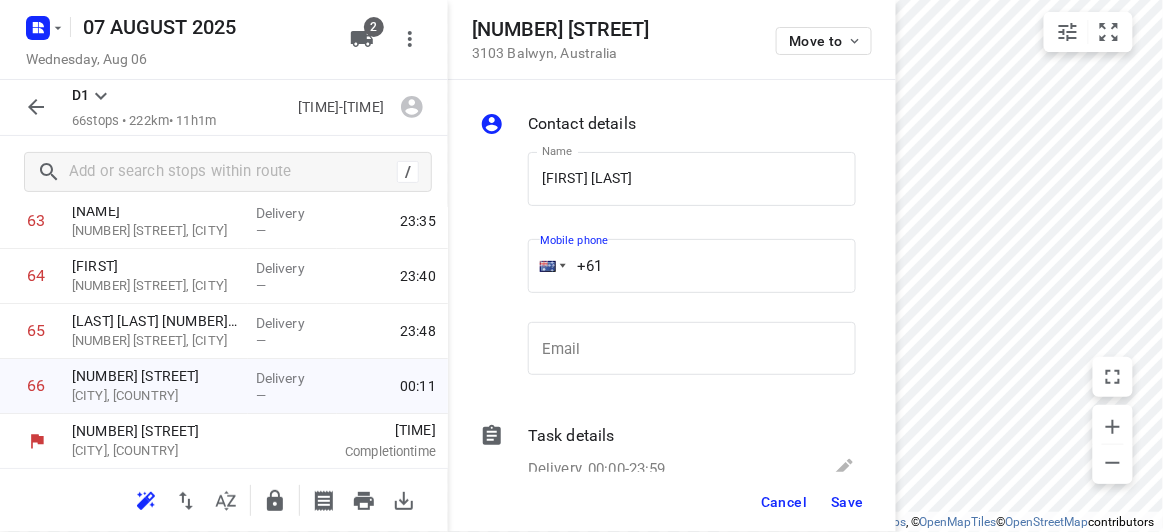 click on "+61" at bounding box center (692, 266) 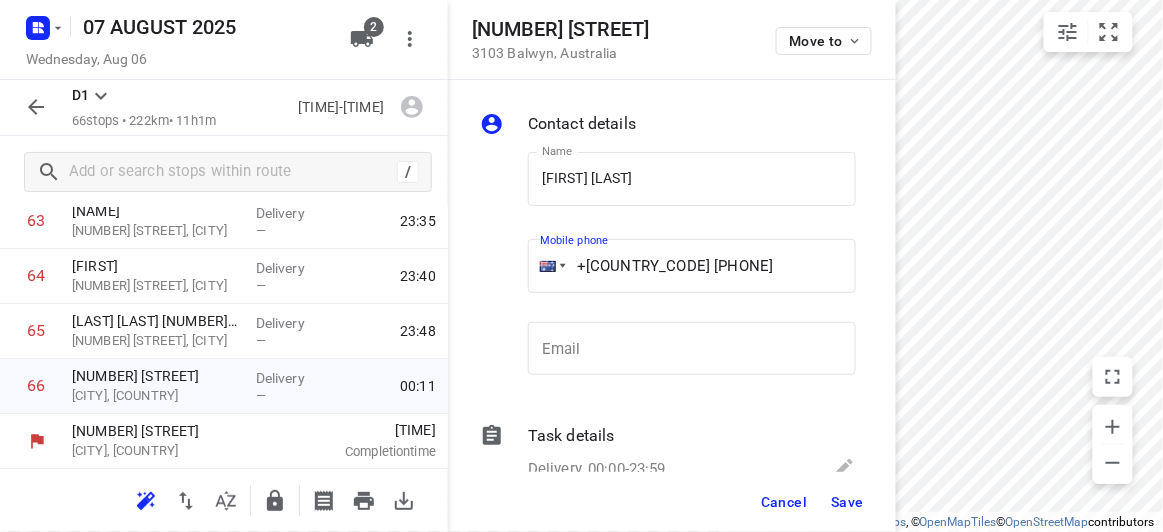 type on "+[COUNTRY_CODE] [PHONE]" 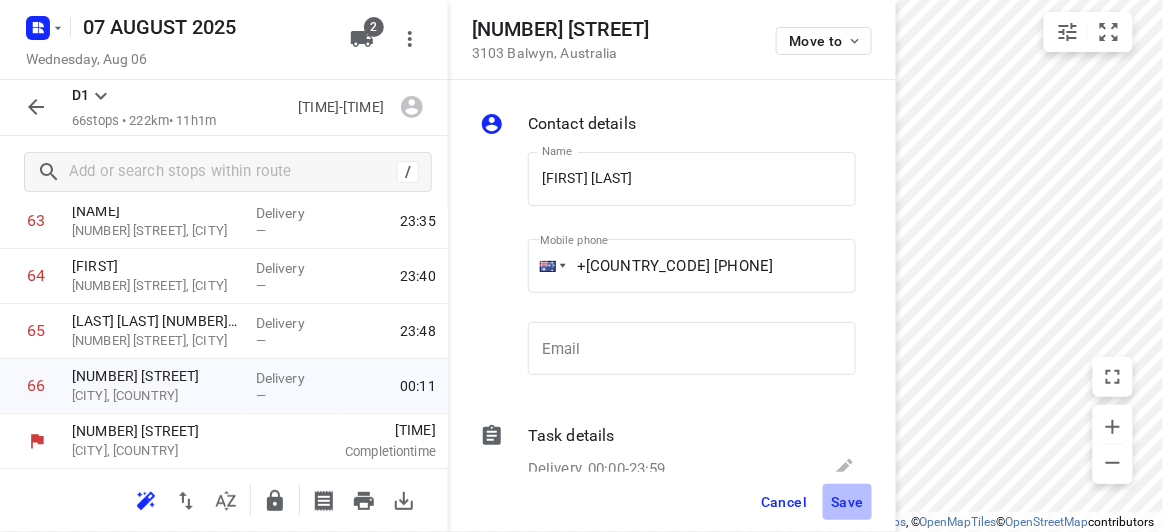 click on "Save" at bounding box center [847, 502] 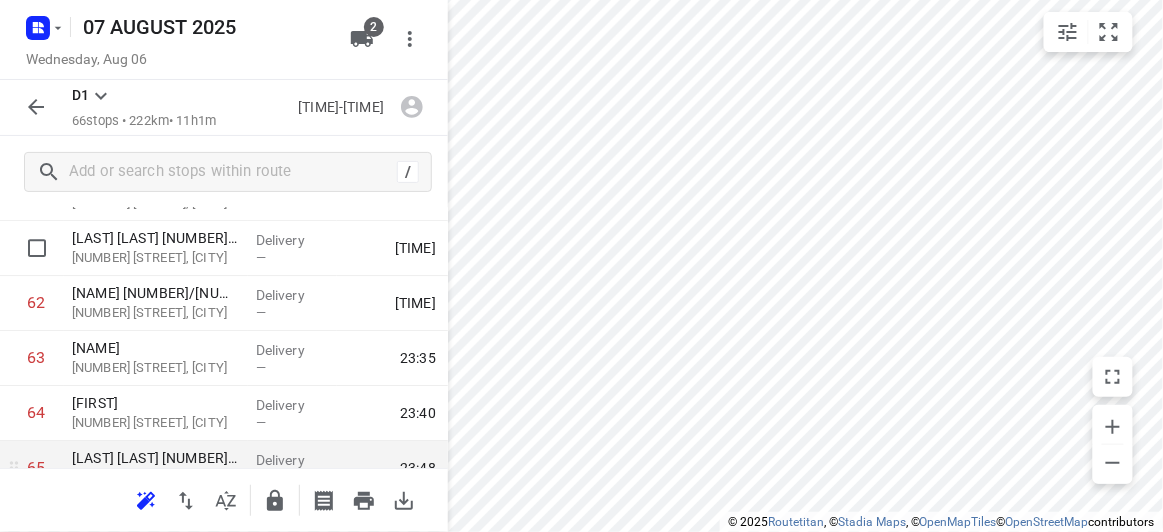scroll, scrollTop: 3524, scrollLeft: 0, axis: vertical 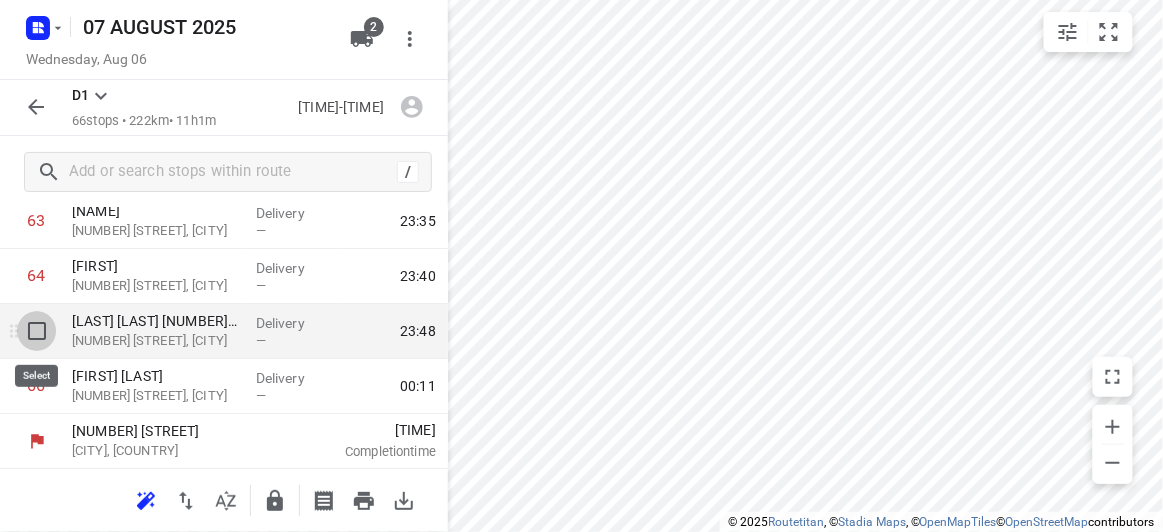 click at bounding box center [37, 331] 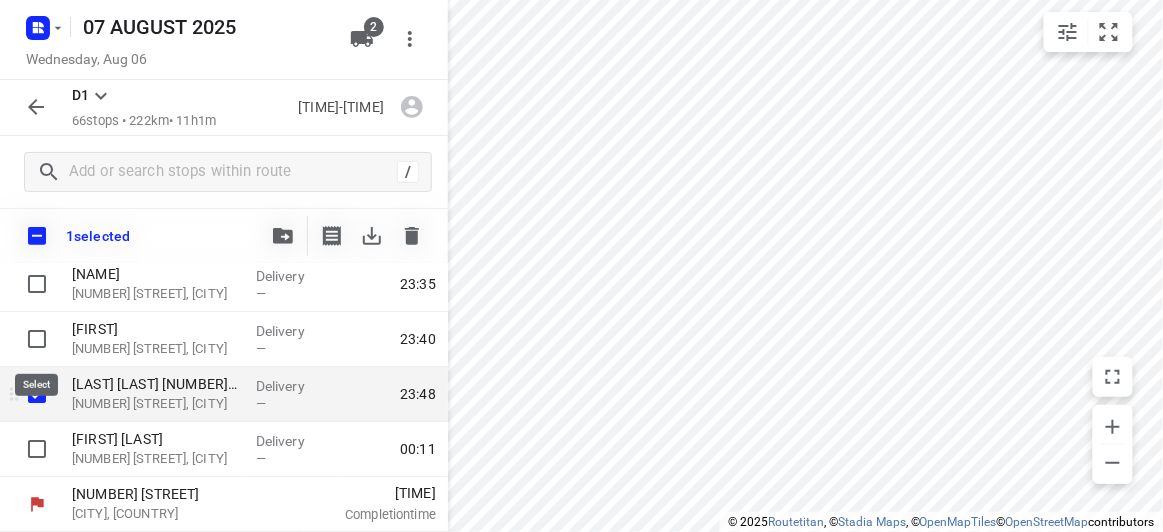scroll, scrollTop: 3516, scrollLeft: 0, axis: vertical 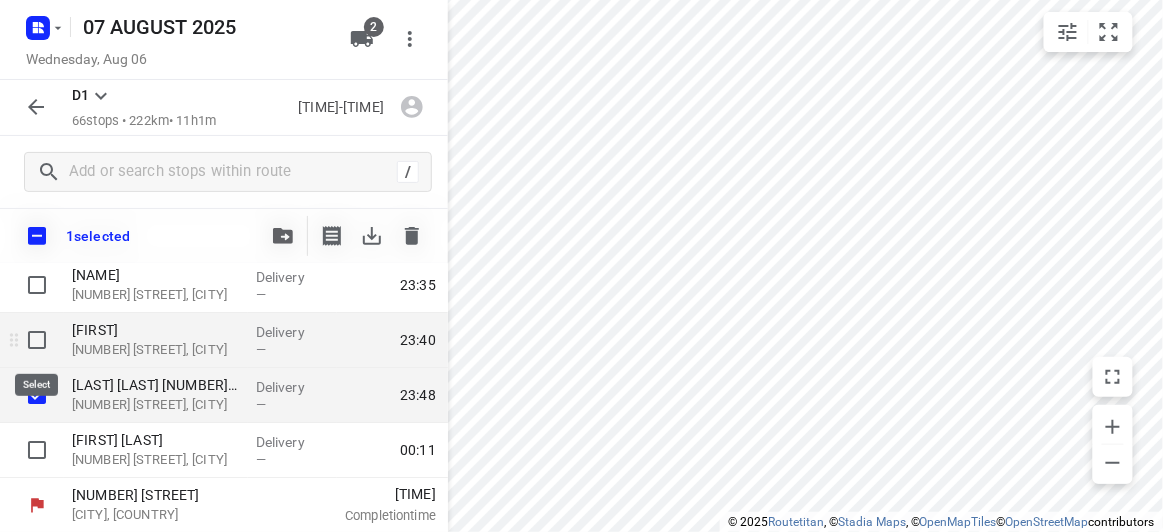 click at bounding box center (37, 340) 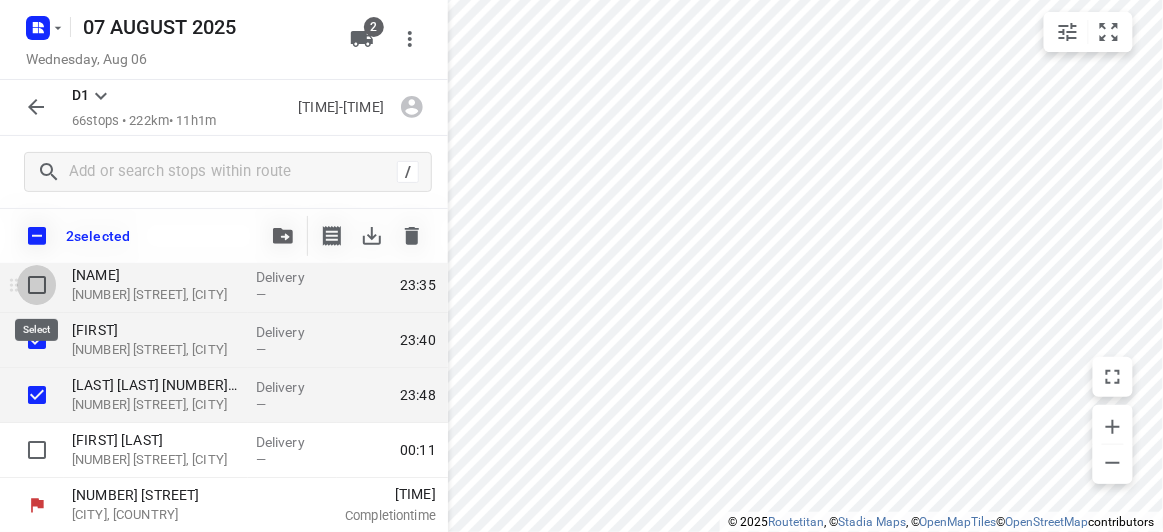 click at bounding box center [37, 285] 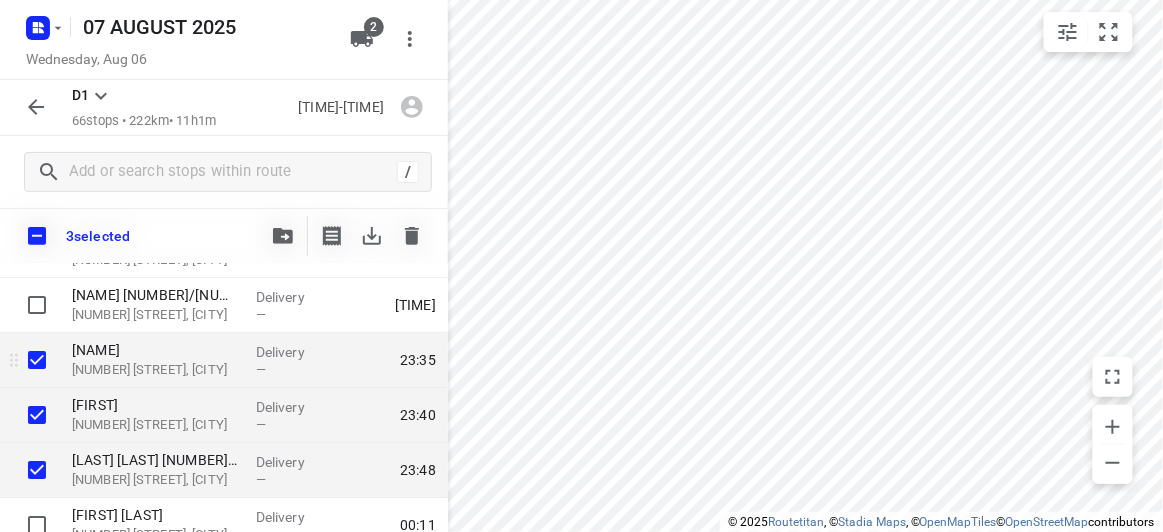 scroll, scrollTop: 3425, scrollLeft: 0, axis: vertical 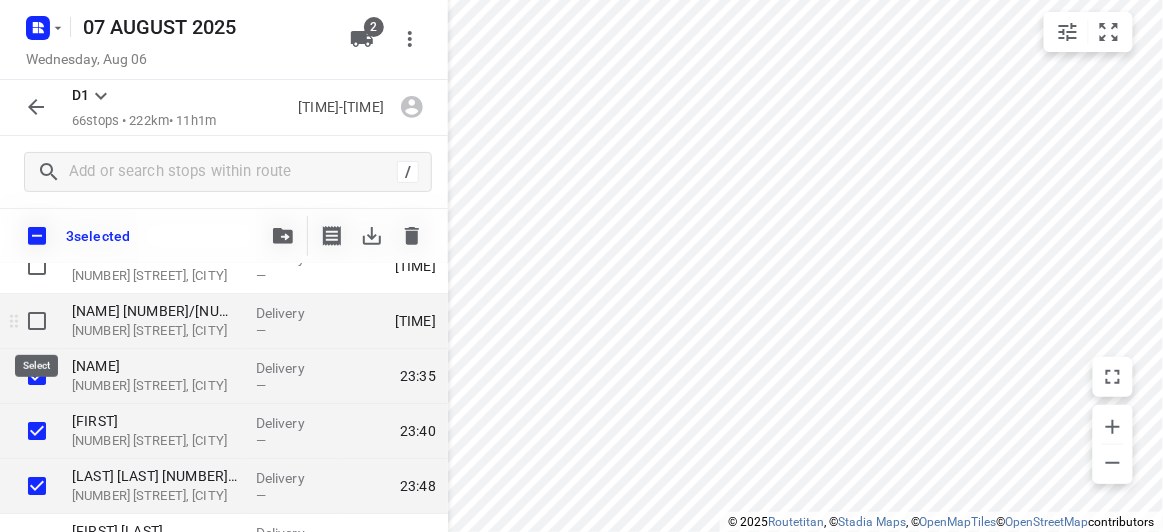 click at bounding box center [37, 321] 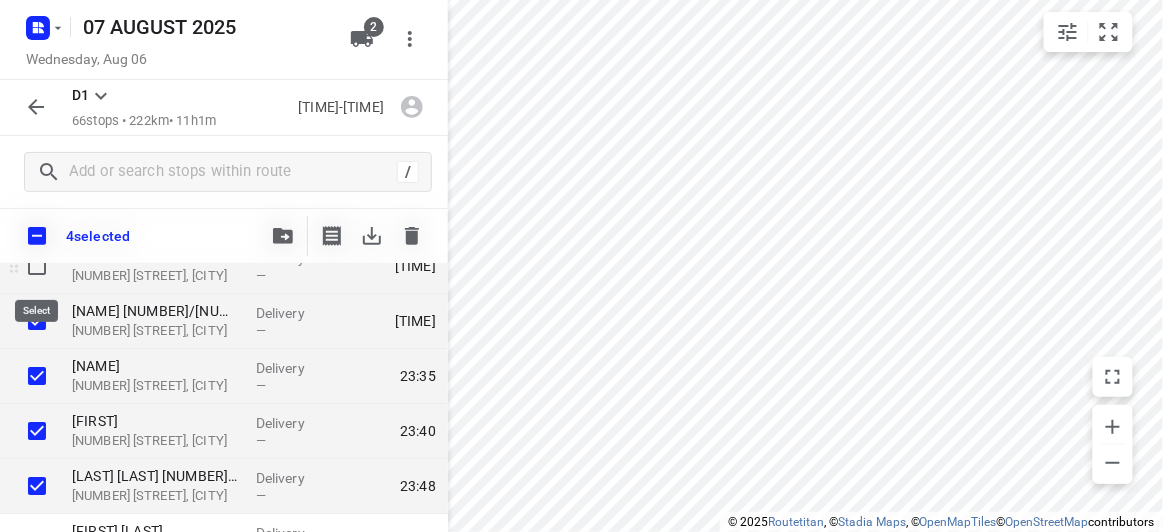 click at bounding box center (37, 266) 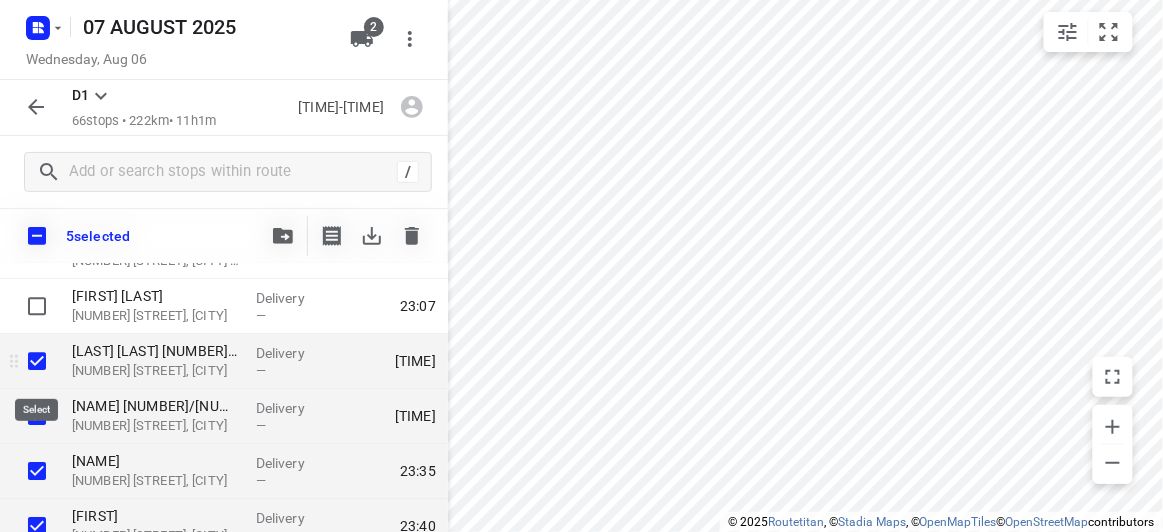scroll, scrollTop: 3243, scrollLeft: 0, axis: vertical 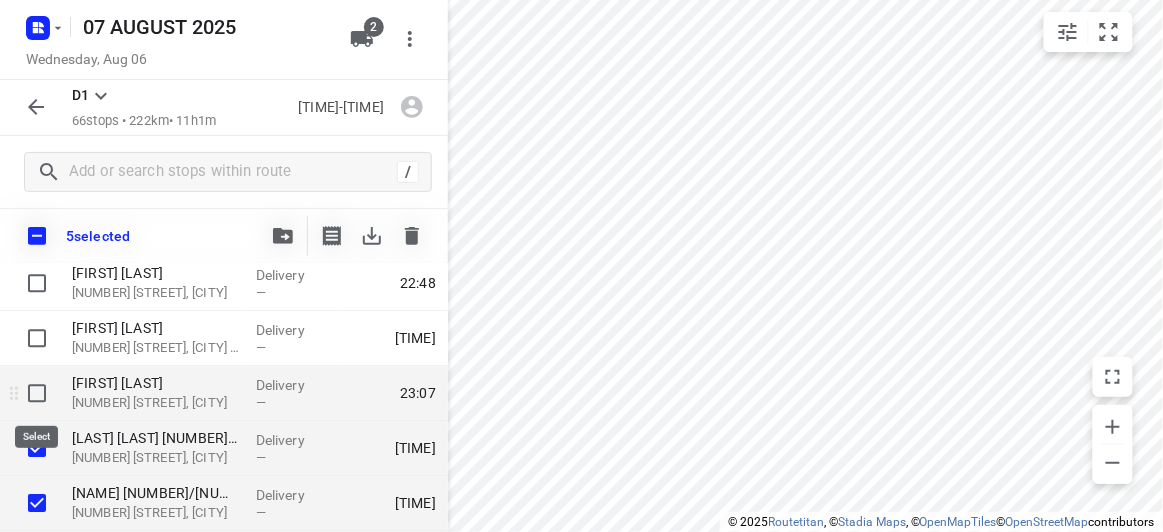 click at bounding box center [37, 393] 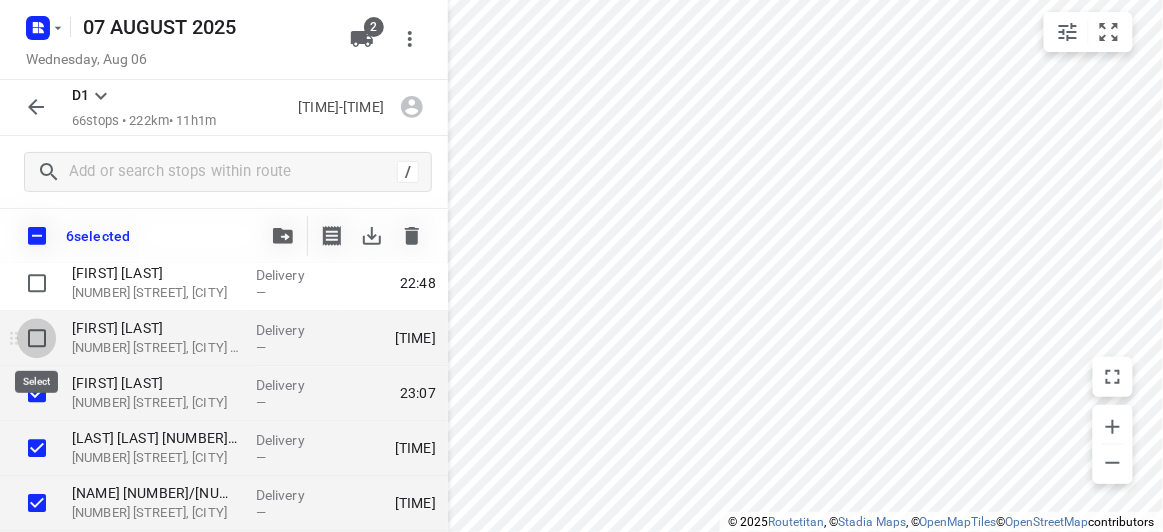 drag, startPoint x: 36, startPoint y: 332, endPoint x: 36, endPoint y: 302, distance: 30 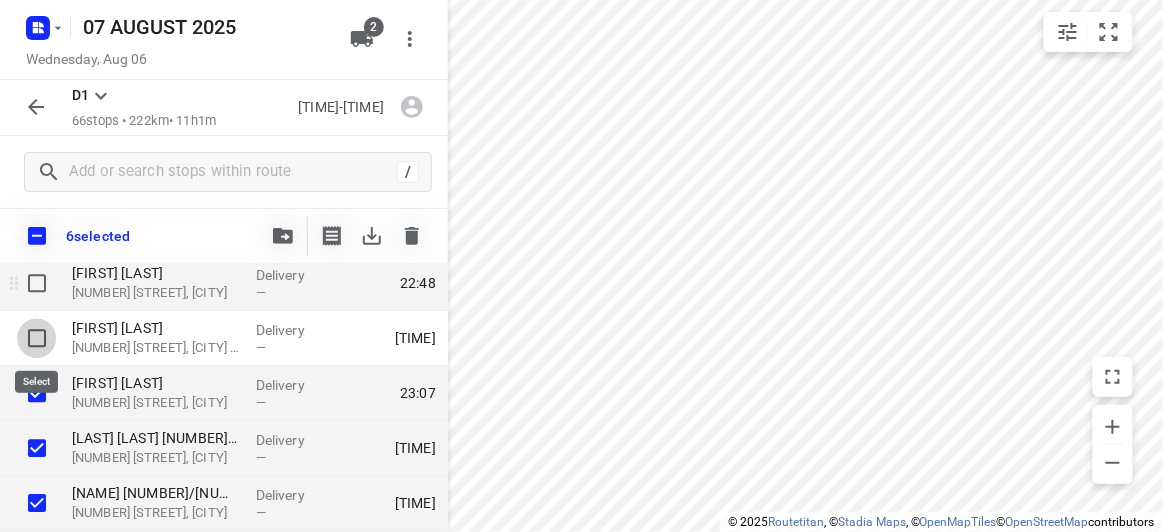 click at bounding box center [37, 338] 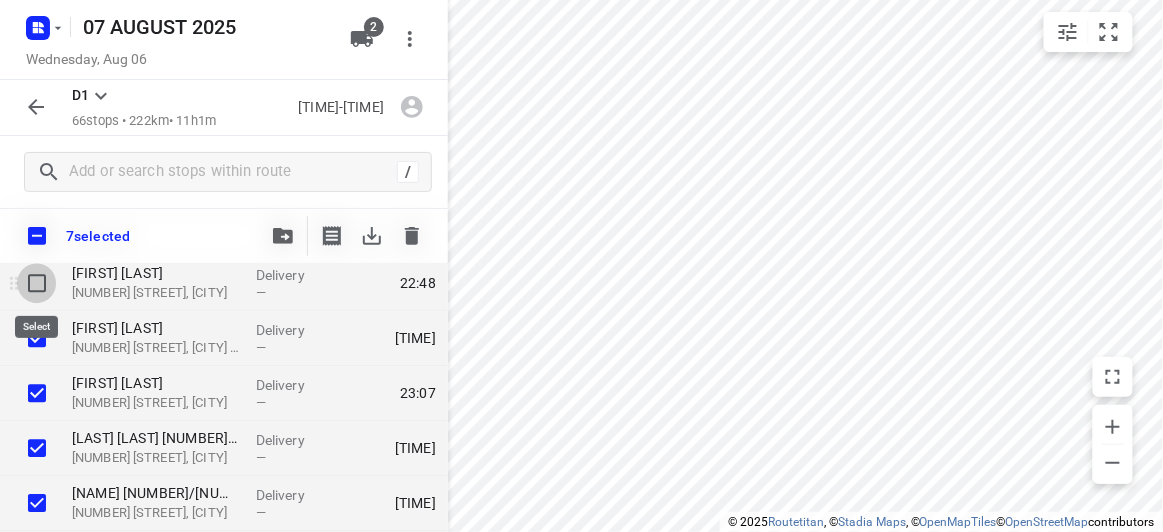 click at bounding box center [37, 283] 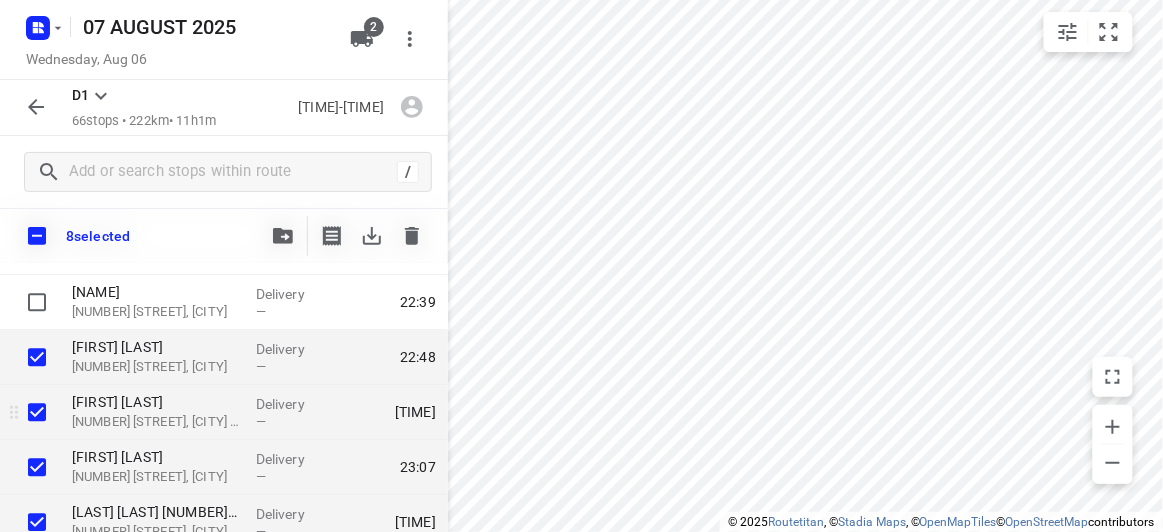 scroll, scrollTop: 3152, scrollLeft: 0, axis: vertical 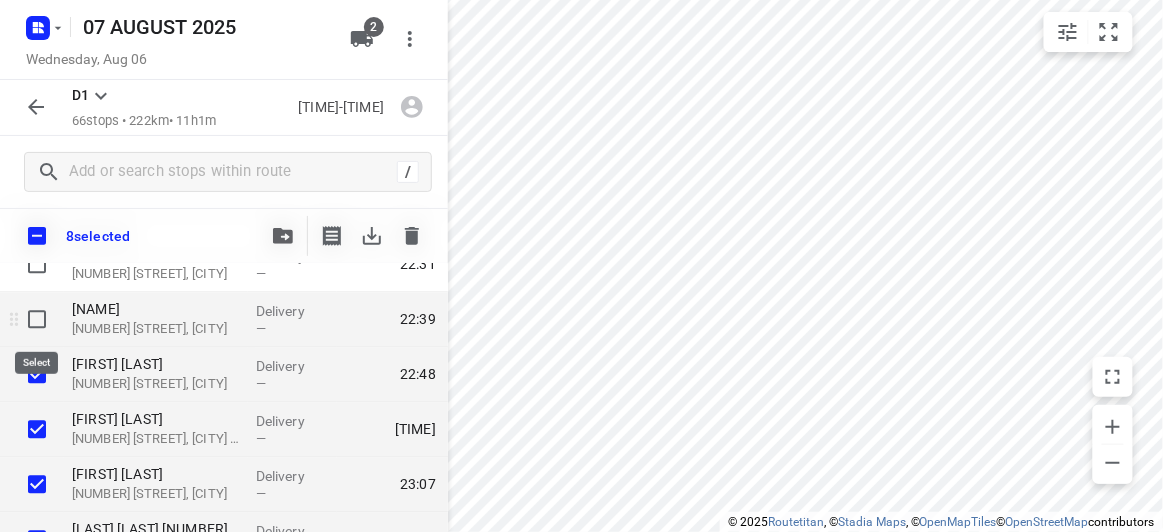 click at bounding box center [37, 319] 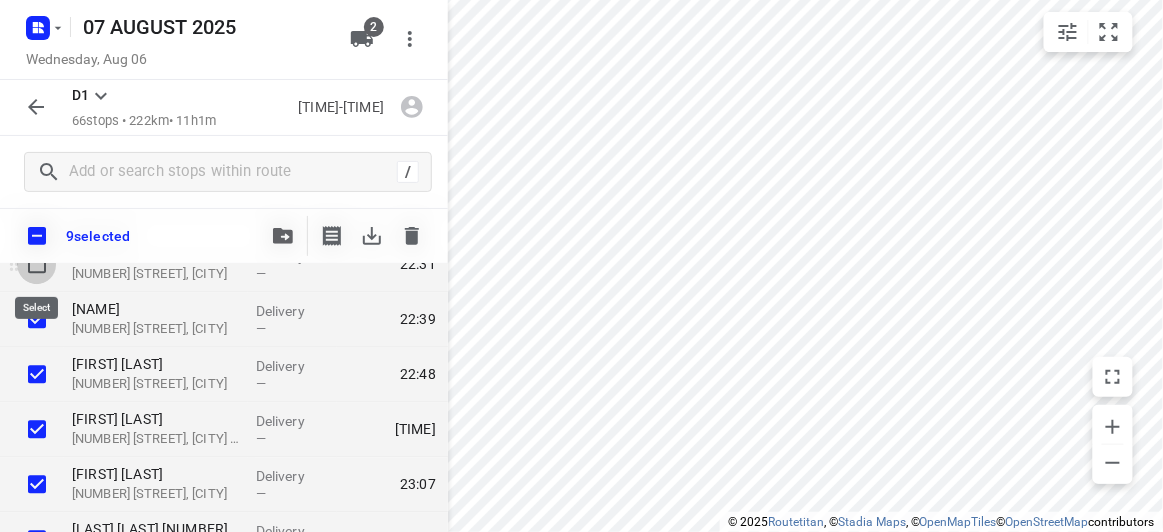 click at bounding box center [37, 264] 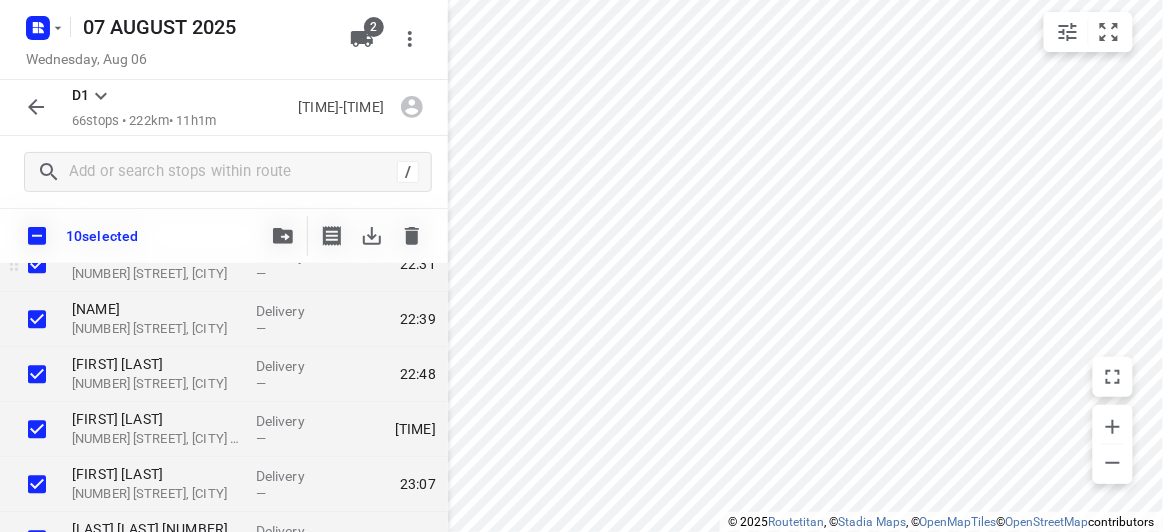 scroll, scrollTop: 2970, scrollLeft: 0, axis: vertical 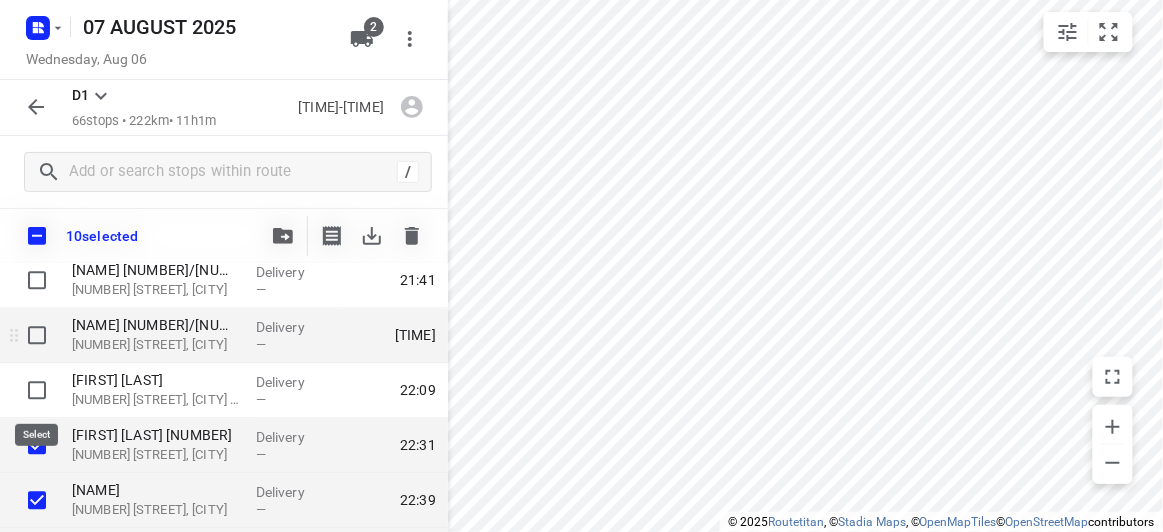 drag, startPoint x: 38, startPoint y: 387, endPoint x: 36, endPoint y: 349, distance: 38.052597 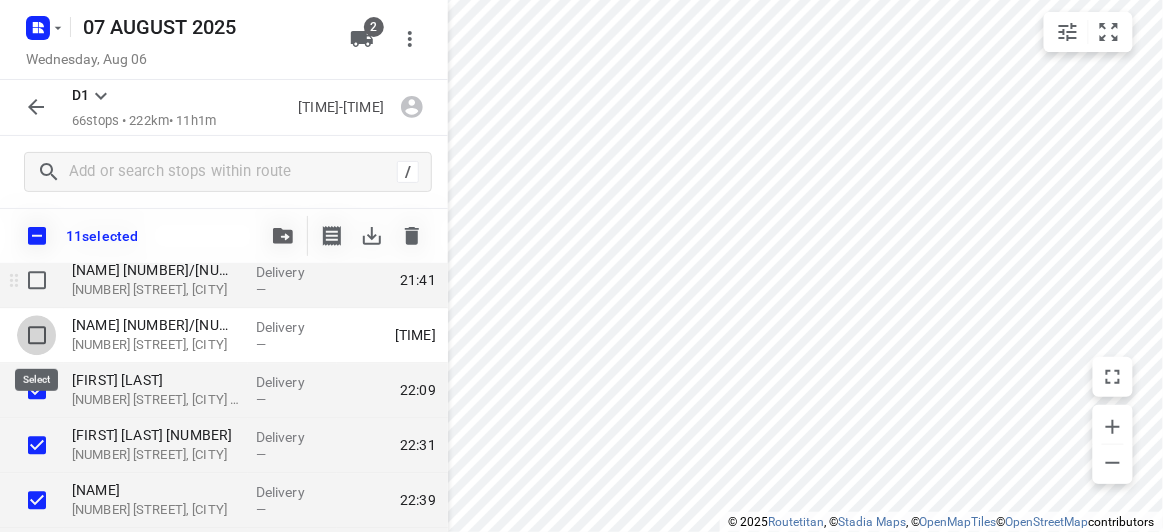 drag, startPoint x: 39, startPoint y: 332, endPoint x: 42, endPoint y: 305, distance: 27.166155 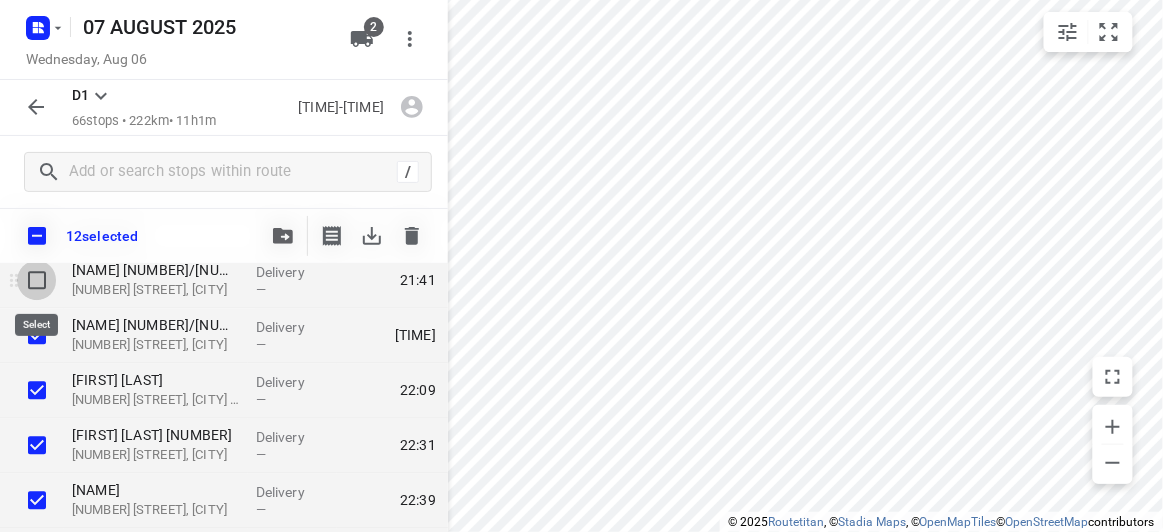 click at bounding box center [37, 281] 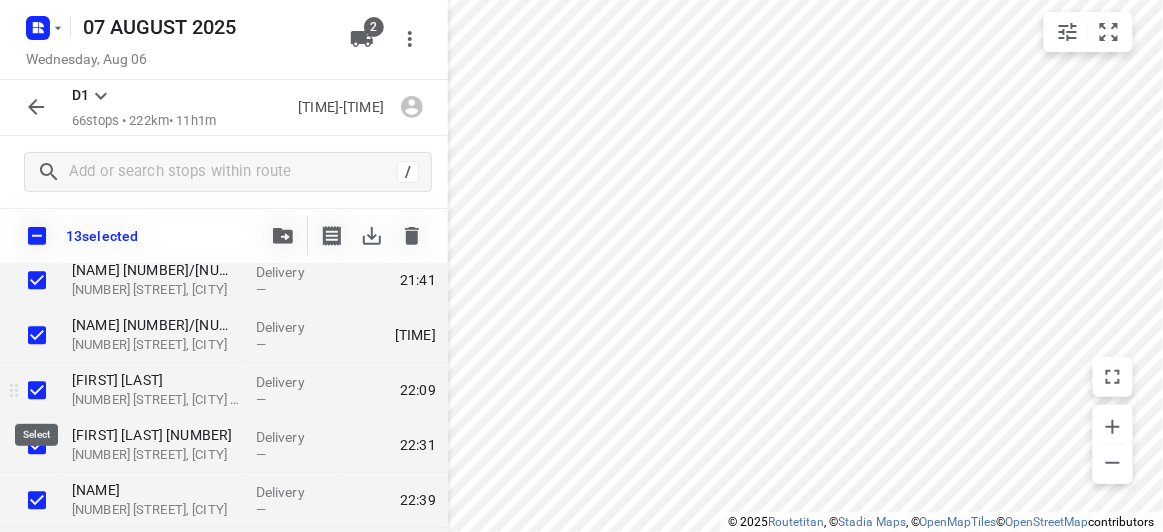 click at bounding box center [37, 391] 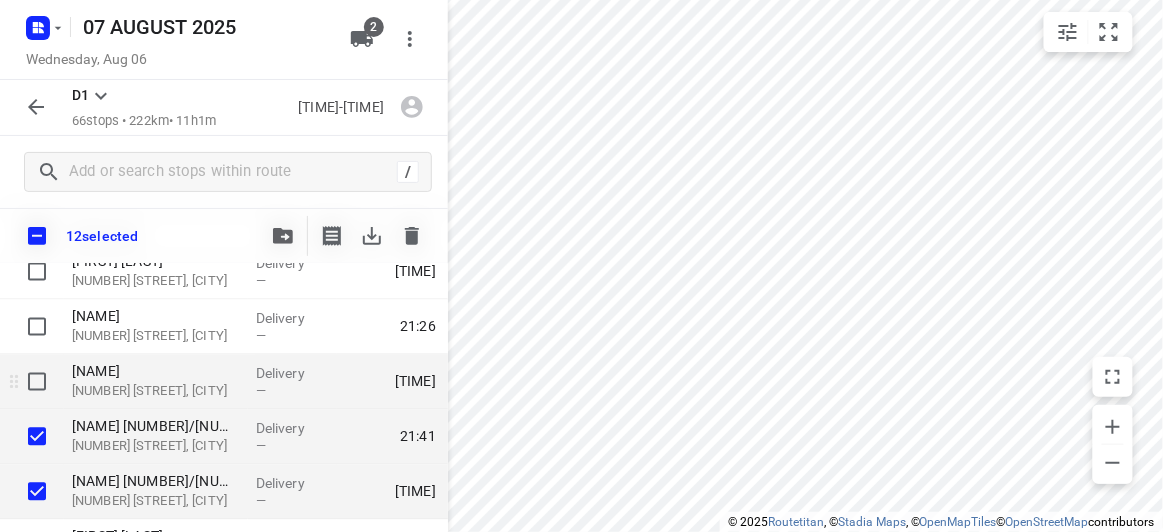 scroll, scrollTop: 2789, scrollLeft: 0, axis: vertical 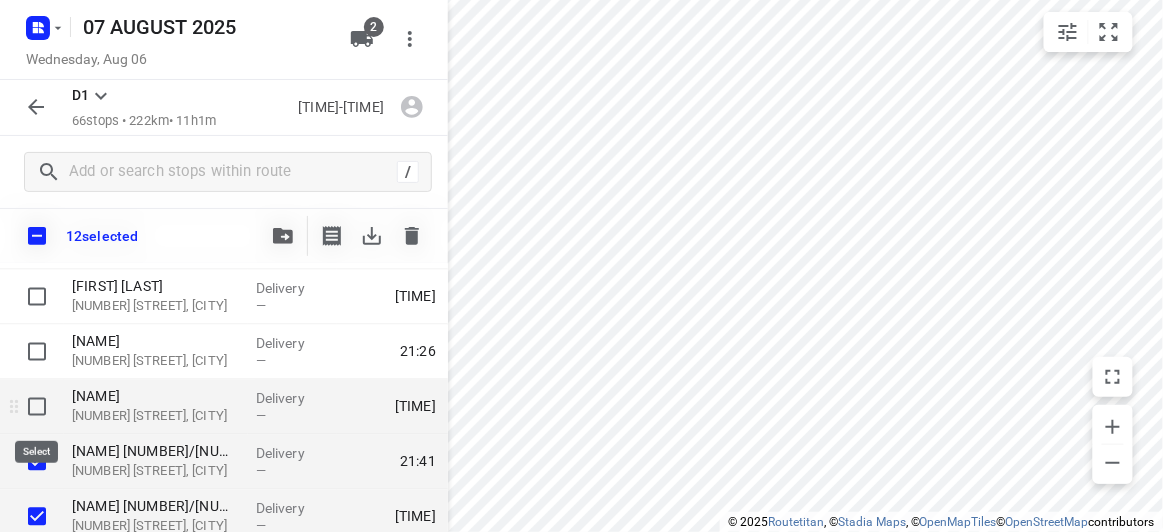 click at bounding box center [37, 407] 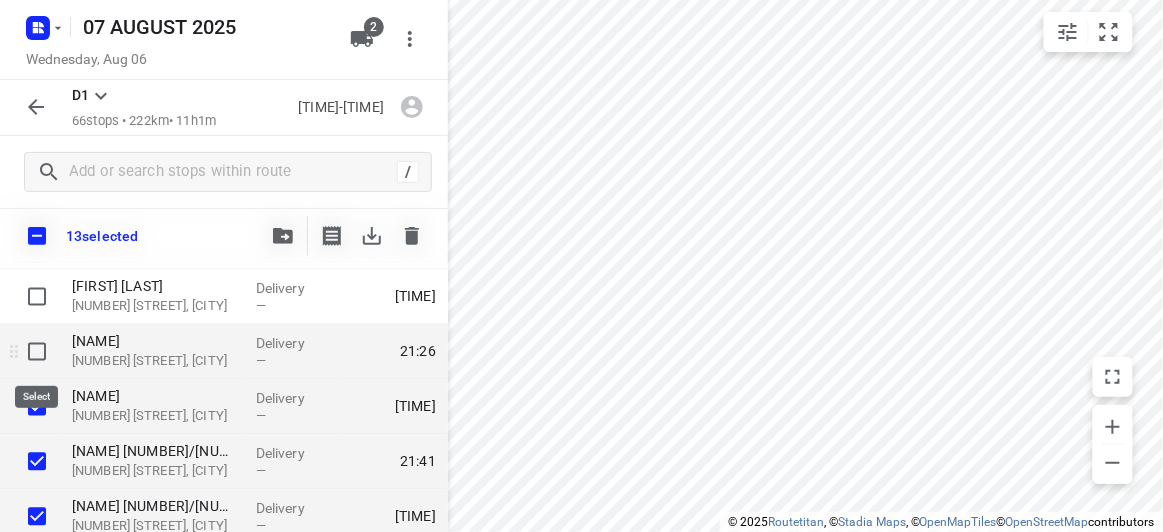 drag, startPoint x: 47, startPoint y: 354, endPoint x: 42, endPoint y: 333, distance: 21.587032 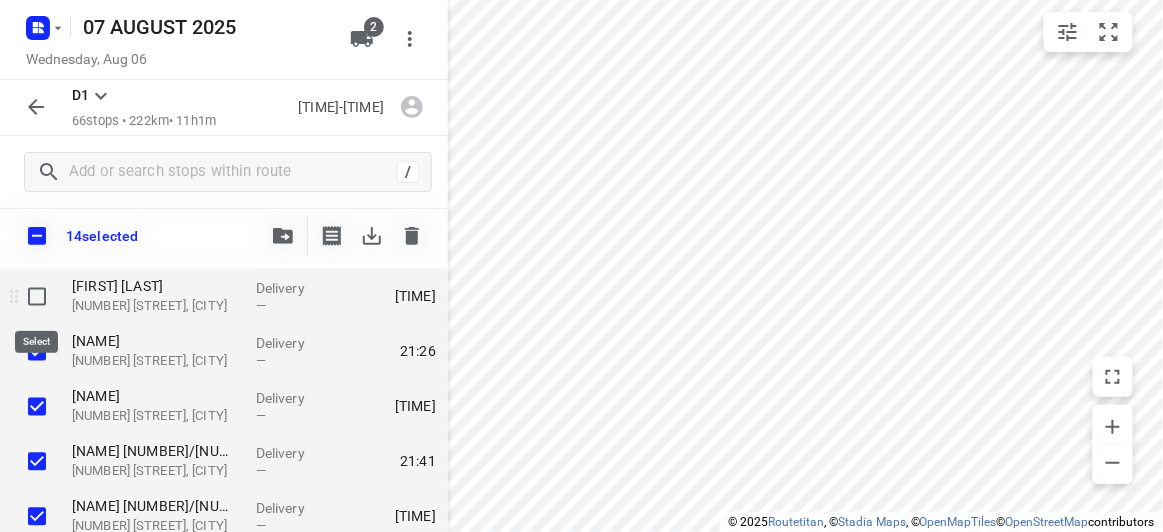 click at bounding box center [37, 297] 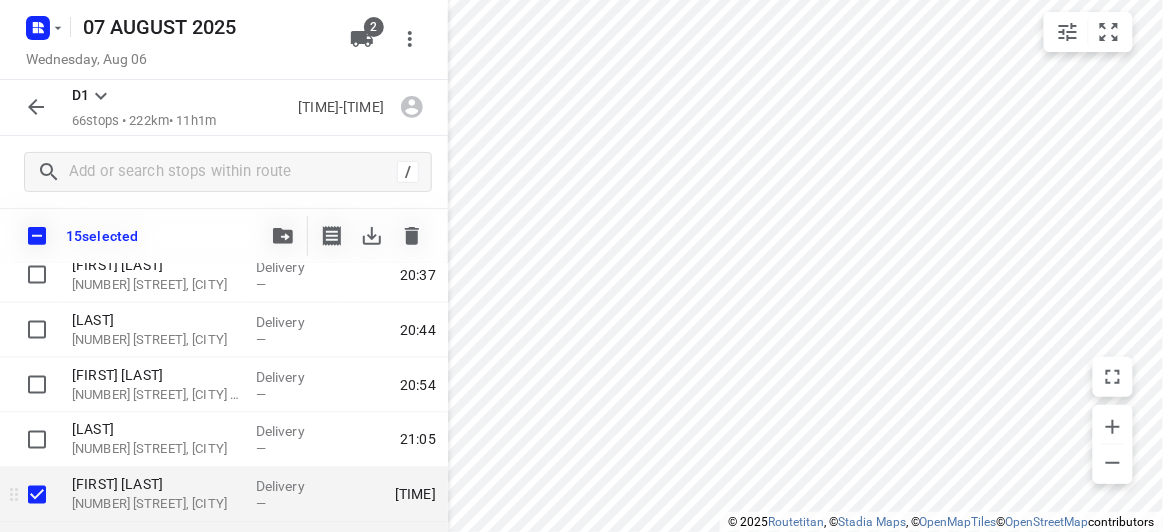 scroll, scrollTop: 2607, scrollLeft: 0, axis: vertical 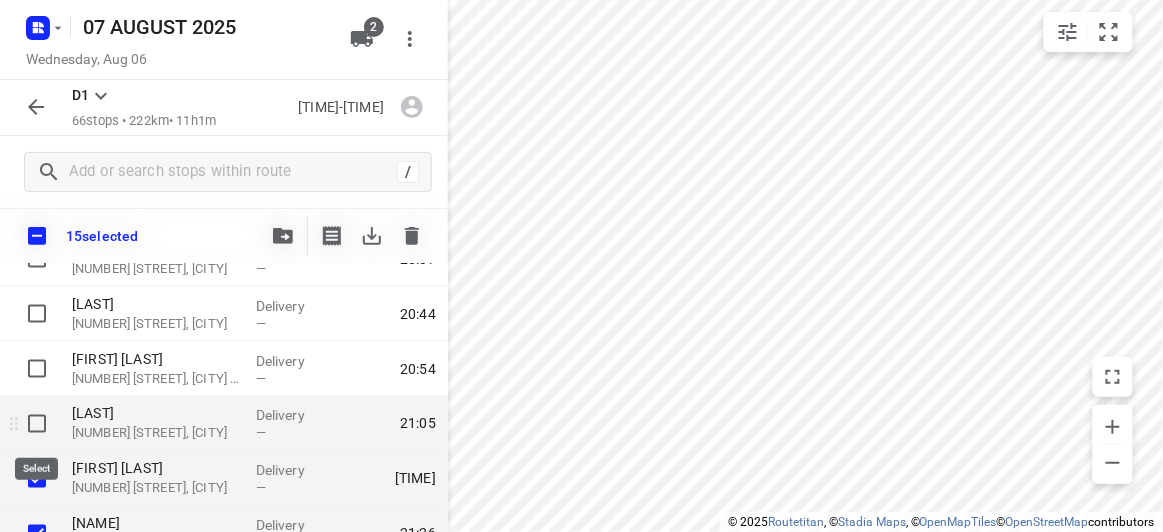 click at bounding box center [37, 424] 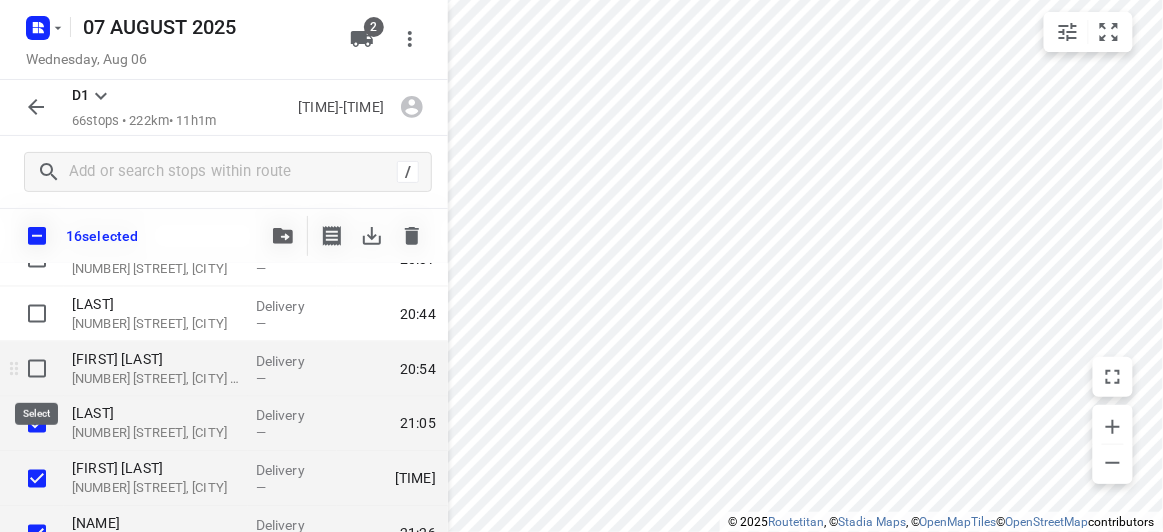 click at bounding box center (37, 369) 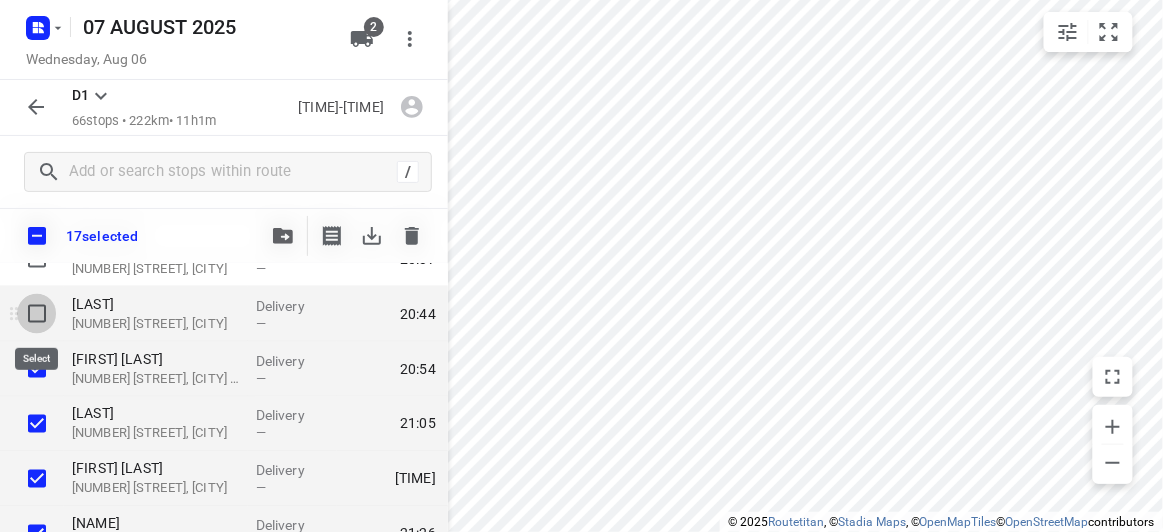 click at bounding box center [37, 314] 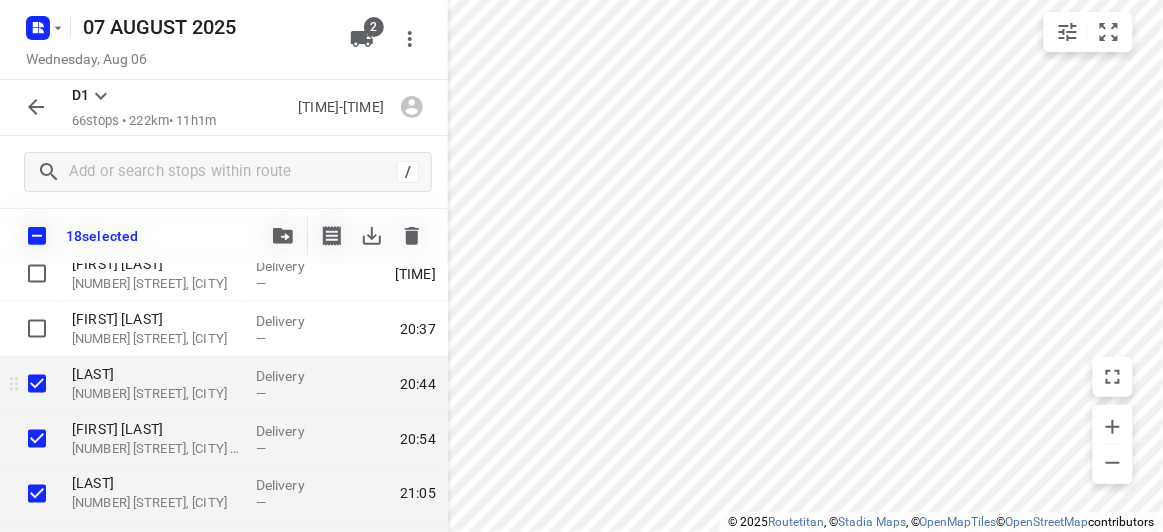 scroll, scrollTop: 2516, scrollLeft: 0, axis: vertical 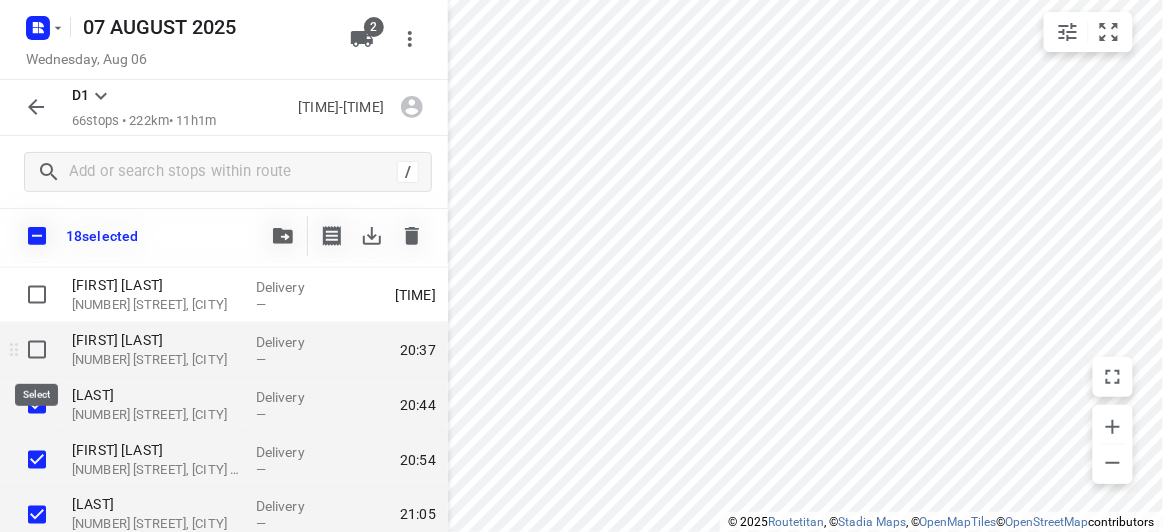 click at bounding box center (37, 350) 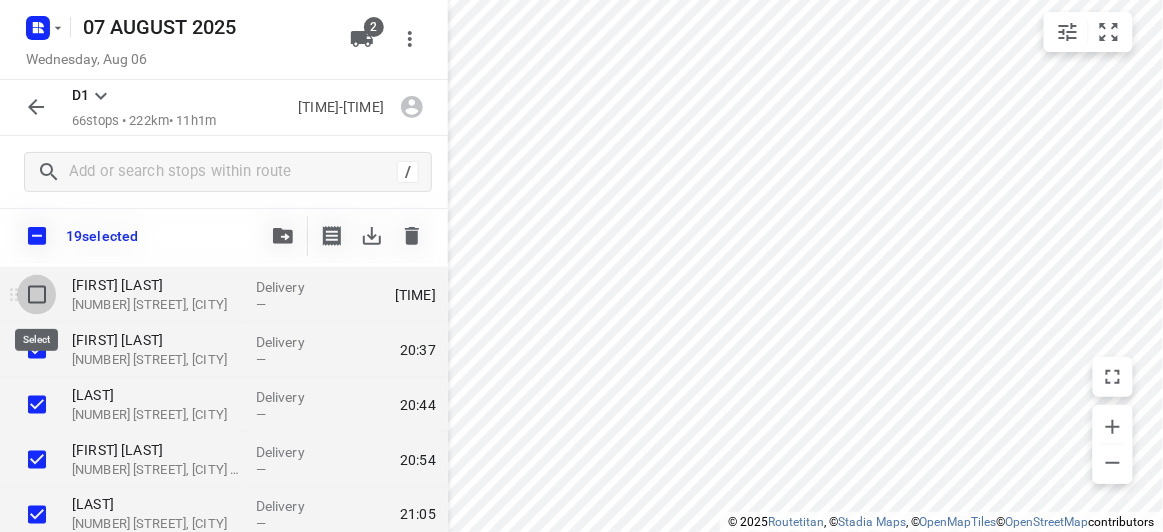 click at bounding box center [37, 295] 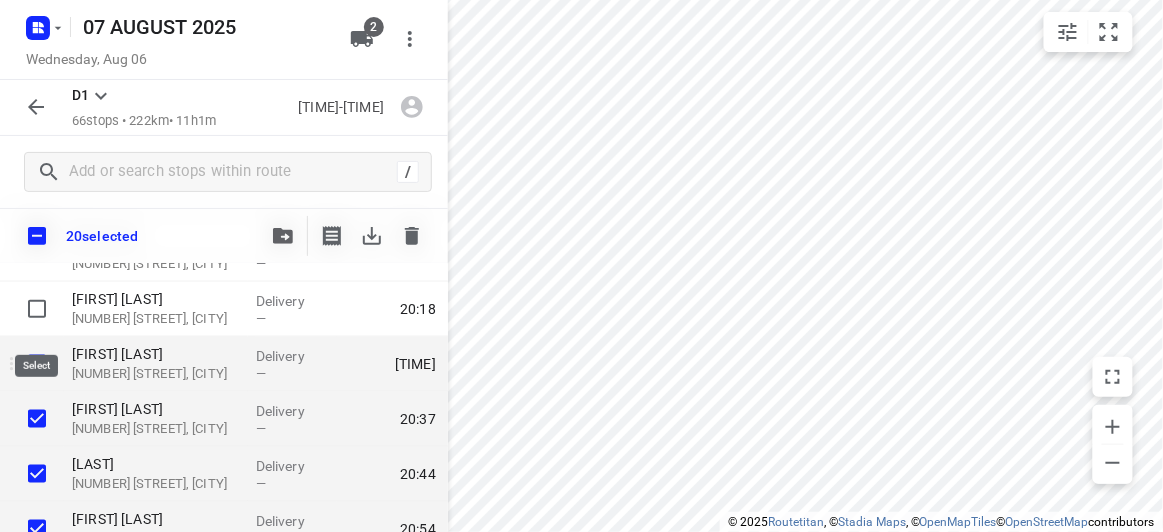 scroll, scrollTop: 2425, scrollLeft: 0, axis: vertical 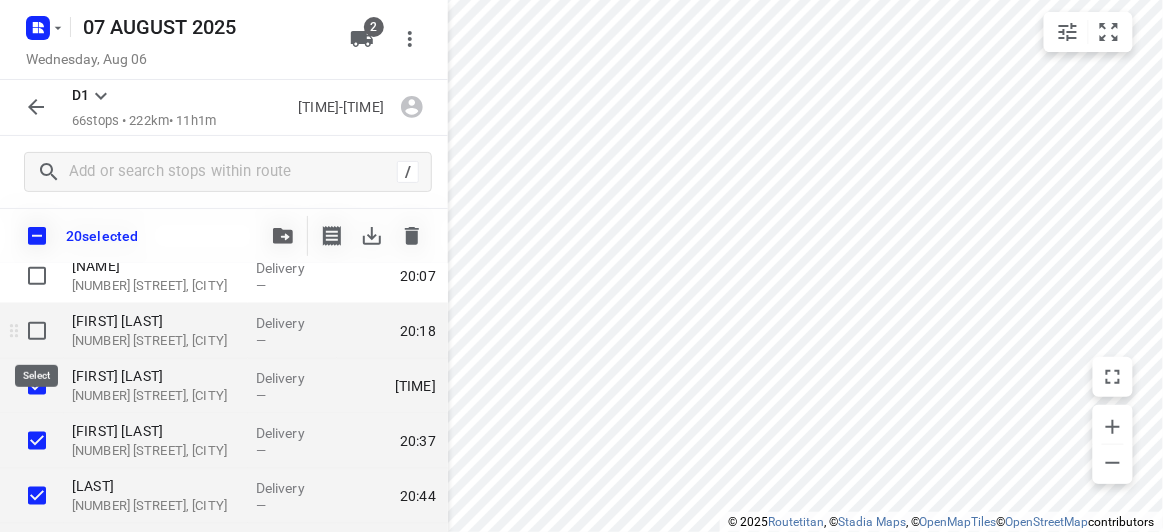 click at bounding box center (37, 331) 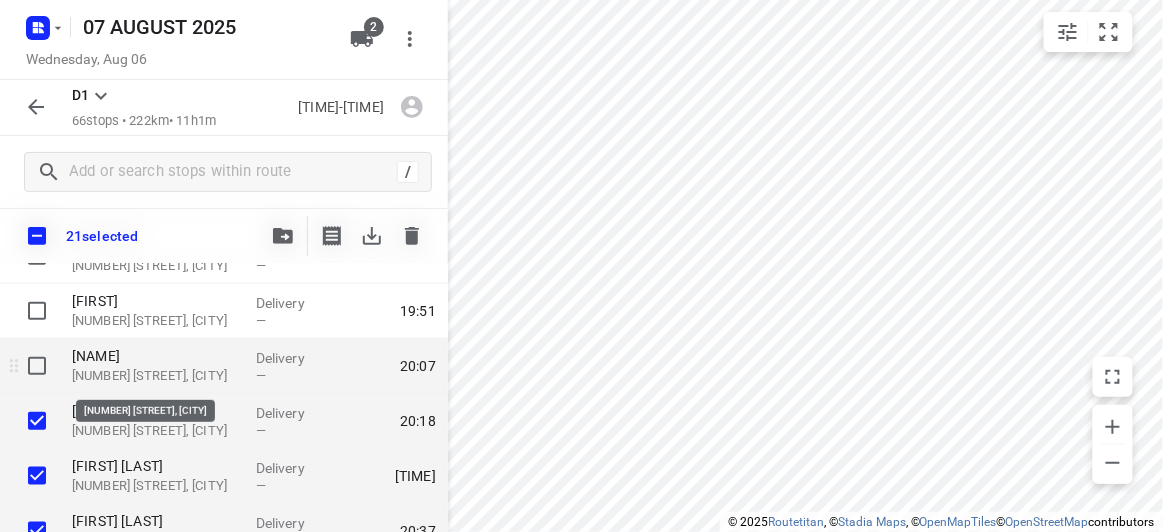 scroll, scrollTop: 2334, scrollLeft: 0, axis: vertical 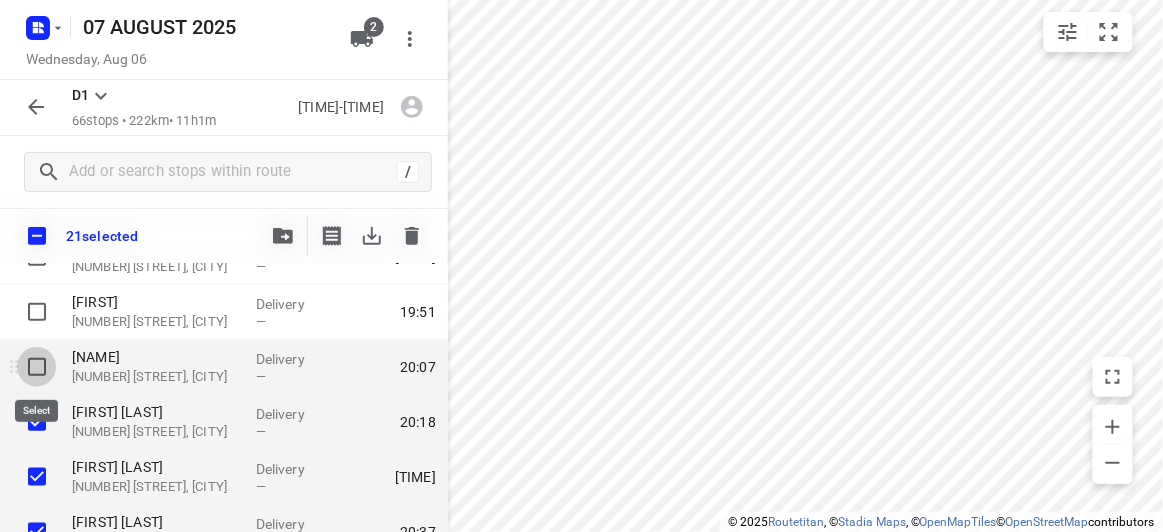 click at bounding box center (37, 367) 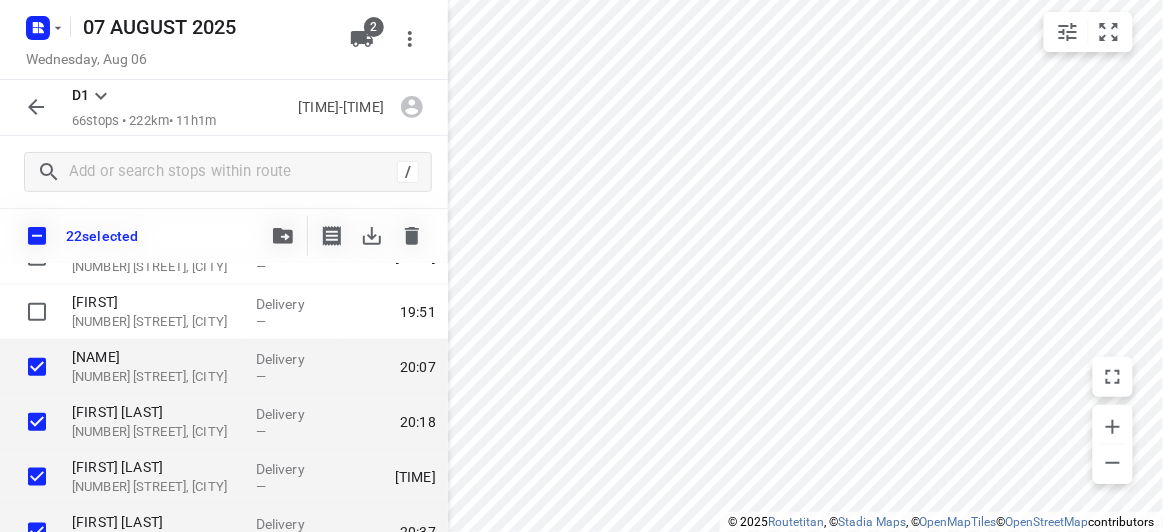 click 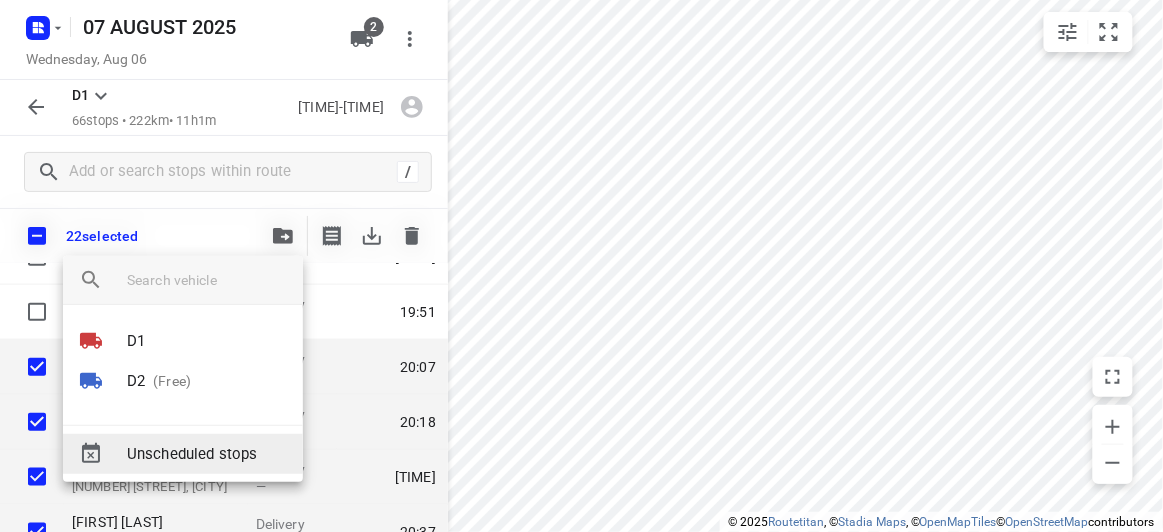 click on "(Free)" at bounding box center [168, 381] 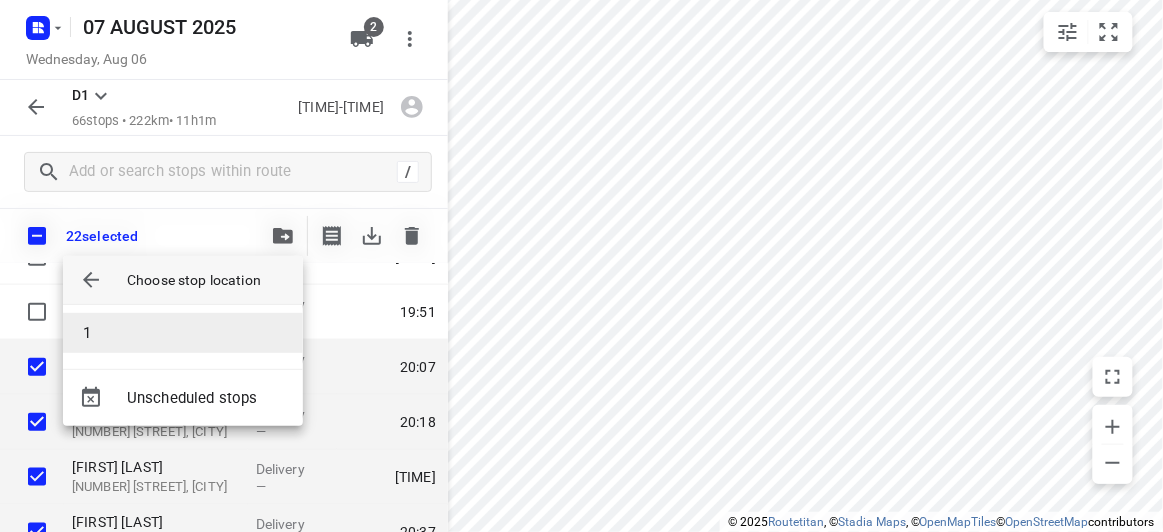 click on "1" at bounding box center (183, 333) 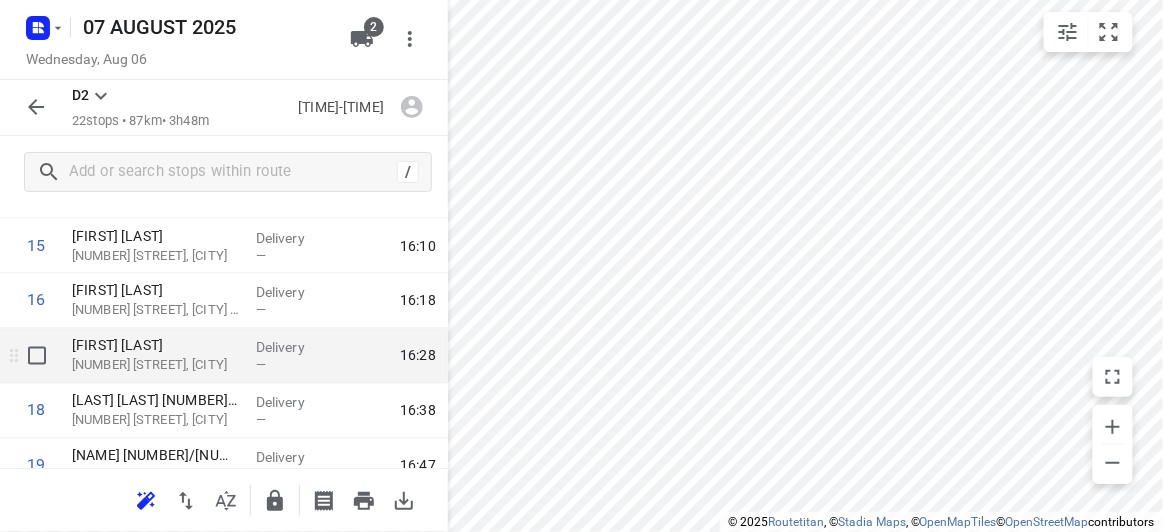 scroll, scrollTop: 831, scrollLeft: 0, axis: vertical 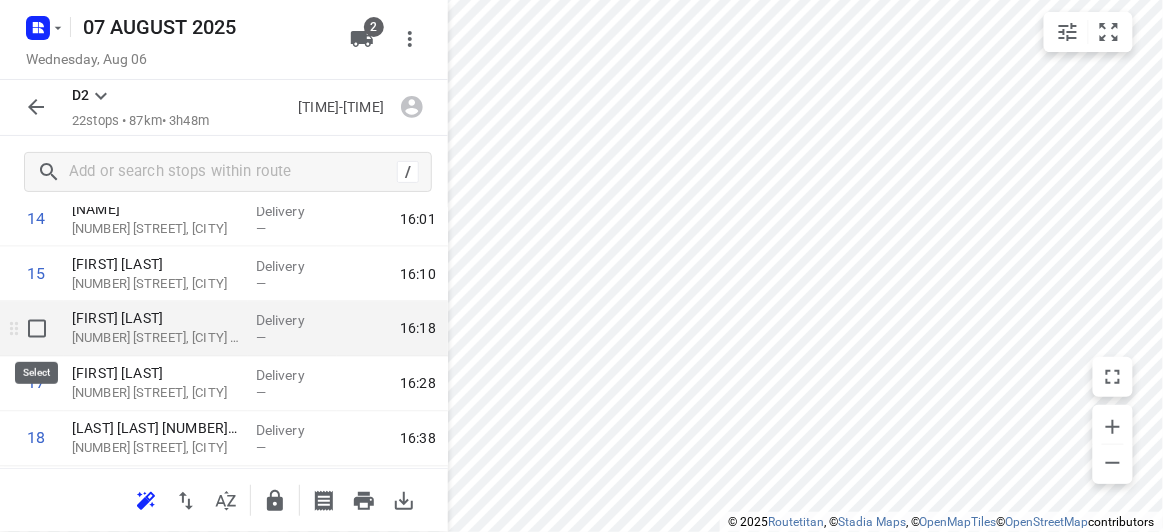 click at bounding box center [37, 329] 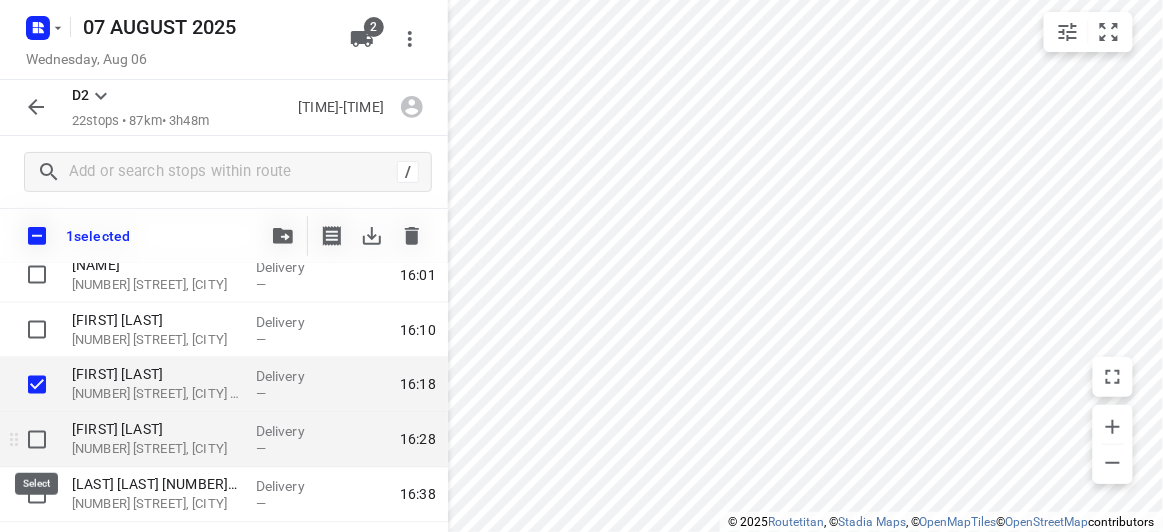 click at bounding box center [37, 440] 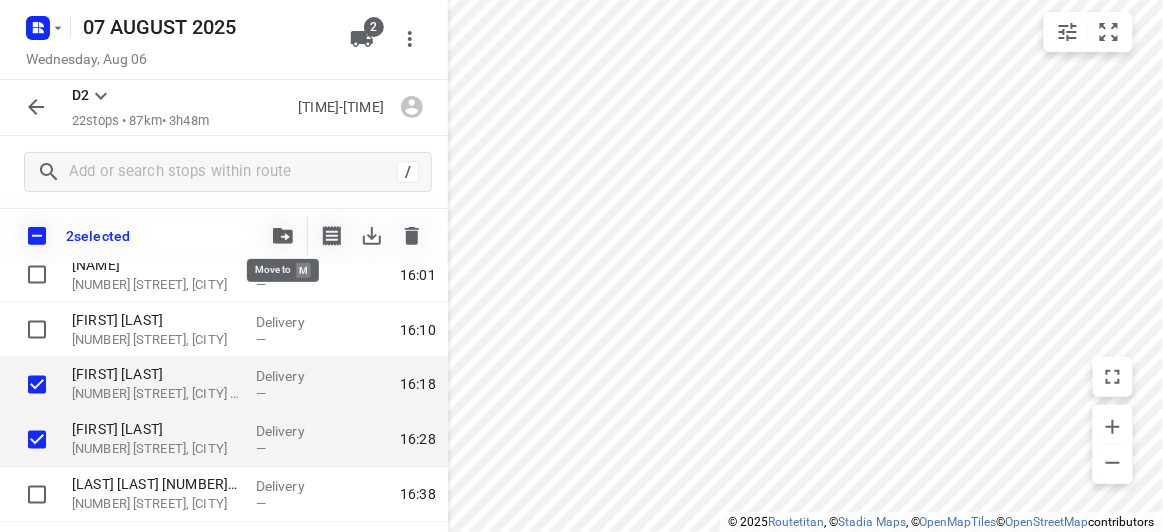 click at bounding box center [283, 236] 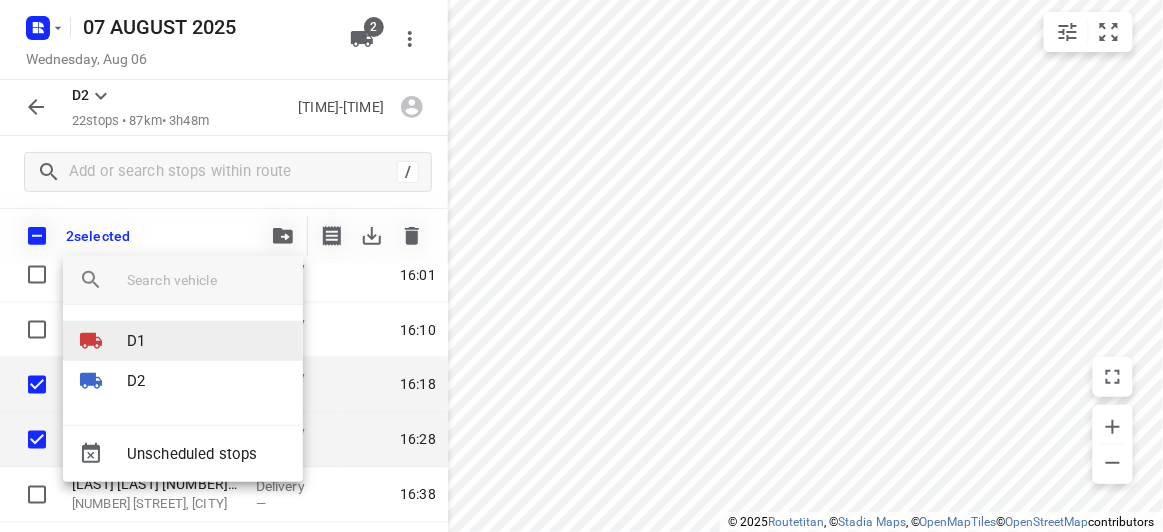 click on "D1" at bounding box center [136, 341] 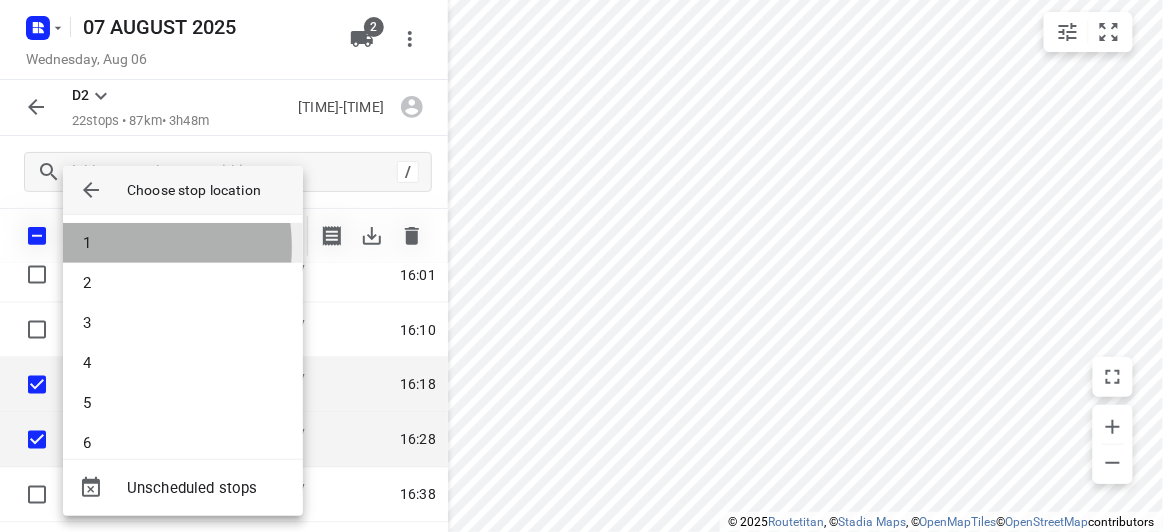 click on "1" at bounding box center (183, 243) 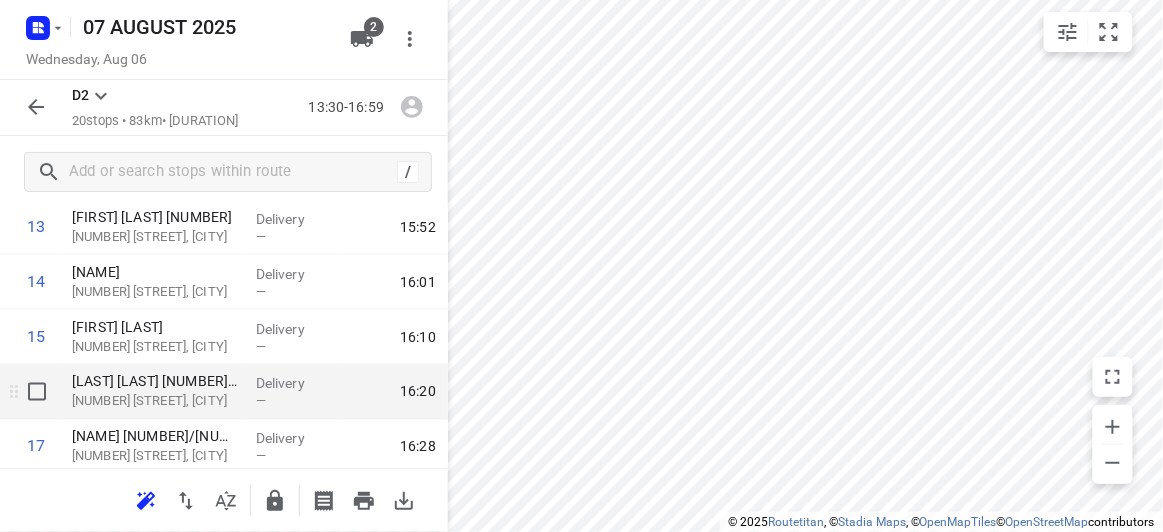 scroll, scrollTop: 740, scrollLeft: 0, axis: vertical 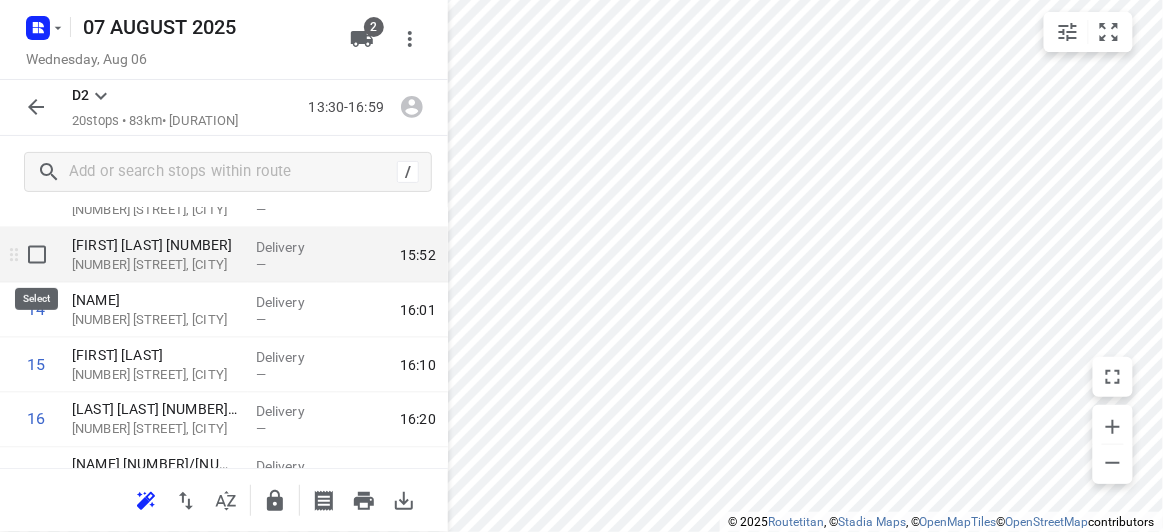 click at bounding box center [37, 255] 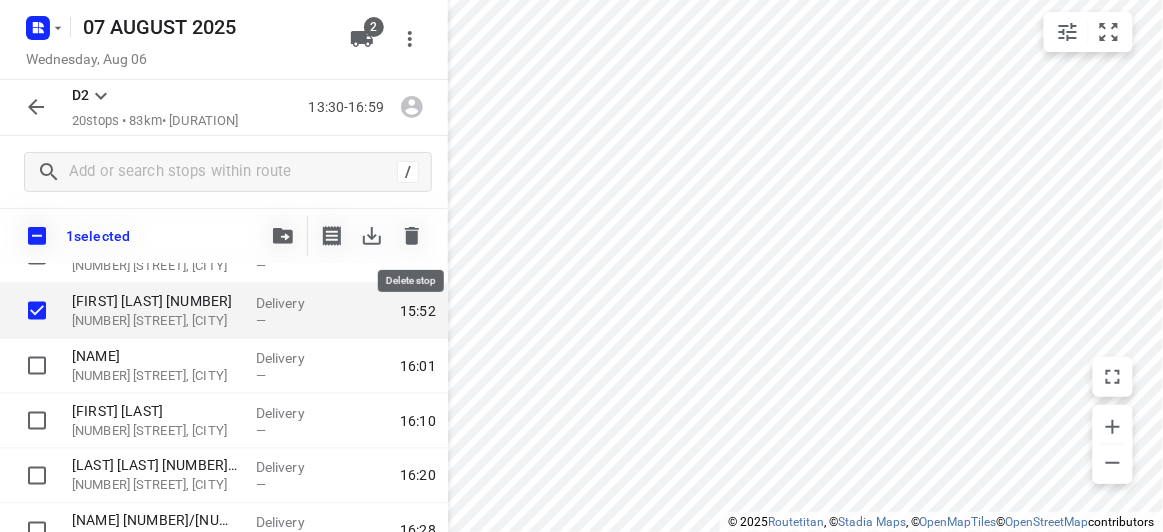 click 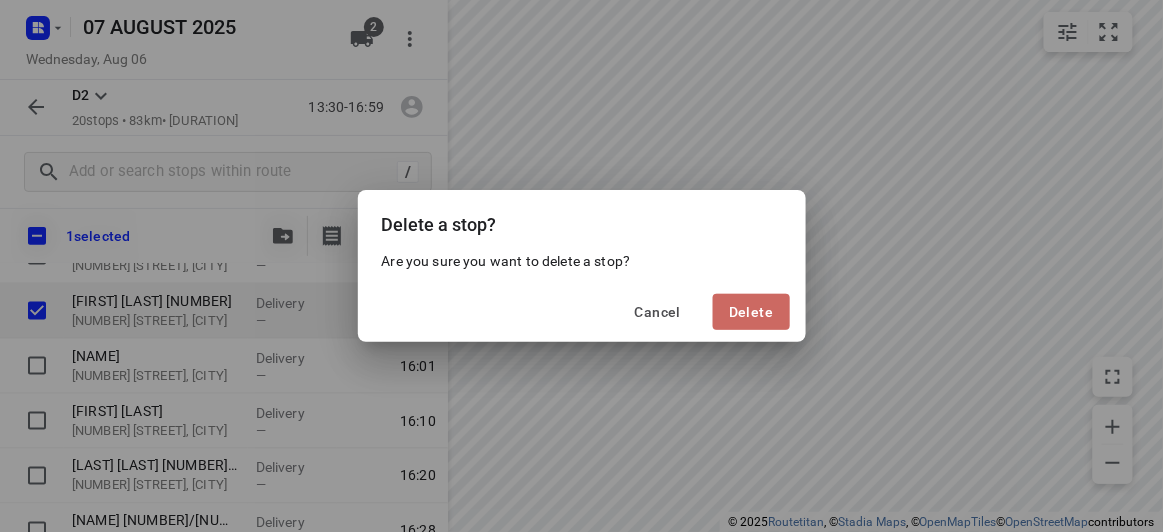 click on "Delete" at bounding box center [751, 312] 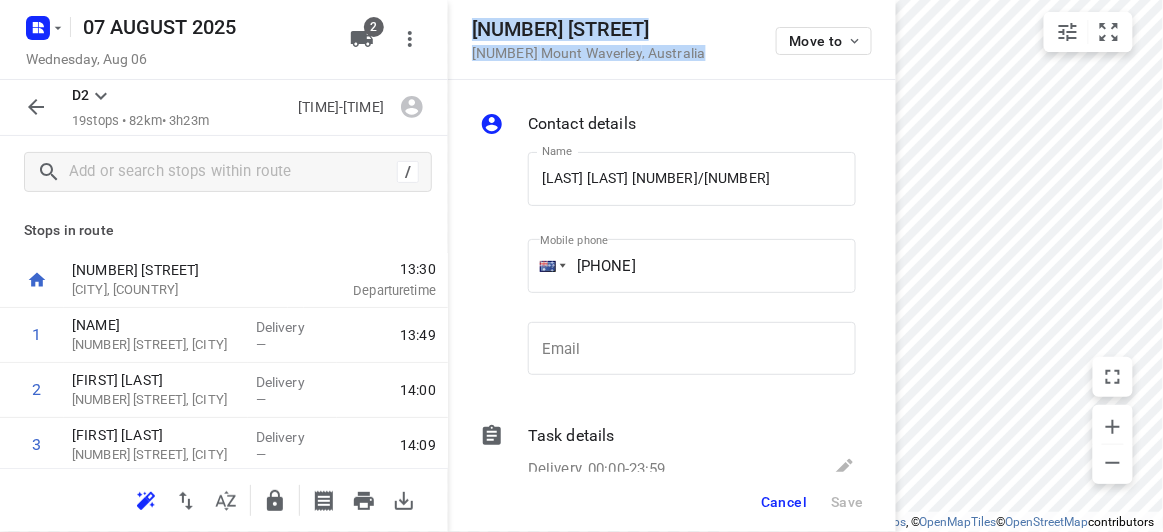 drag, startPoint x: 713, startPoint y: 54, endPoint x: 465, endPoint y: 28, distance: 249.35918 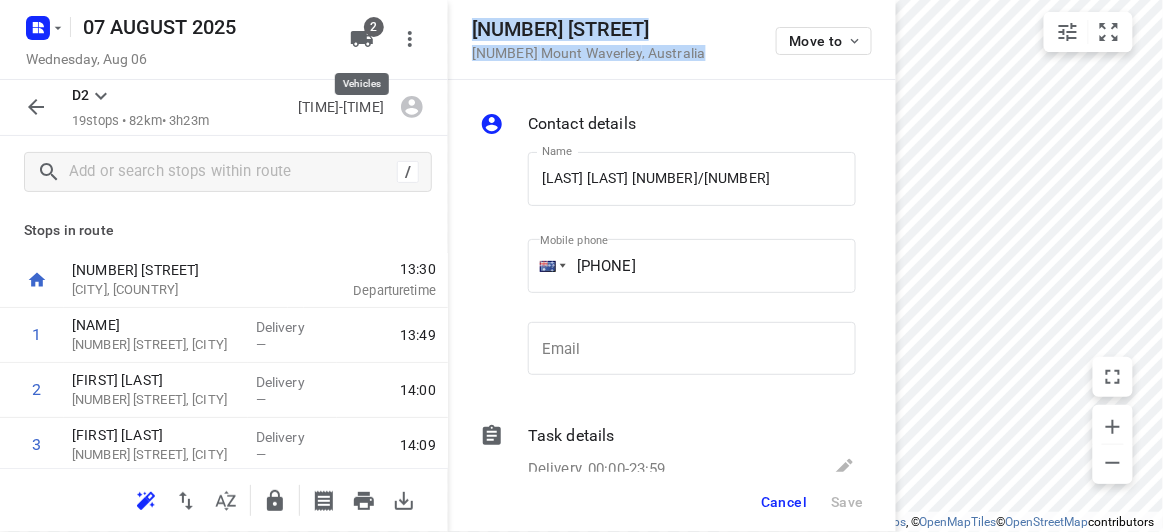click on "2" at bounding box center [374, 27] 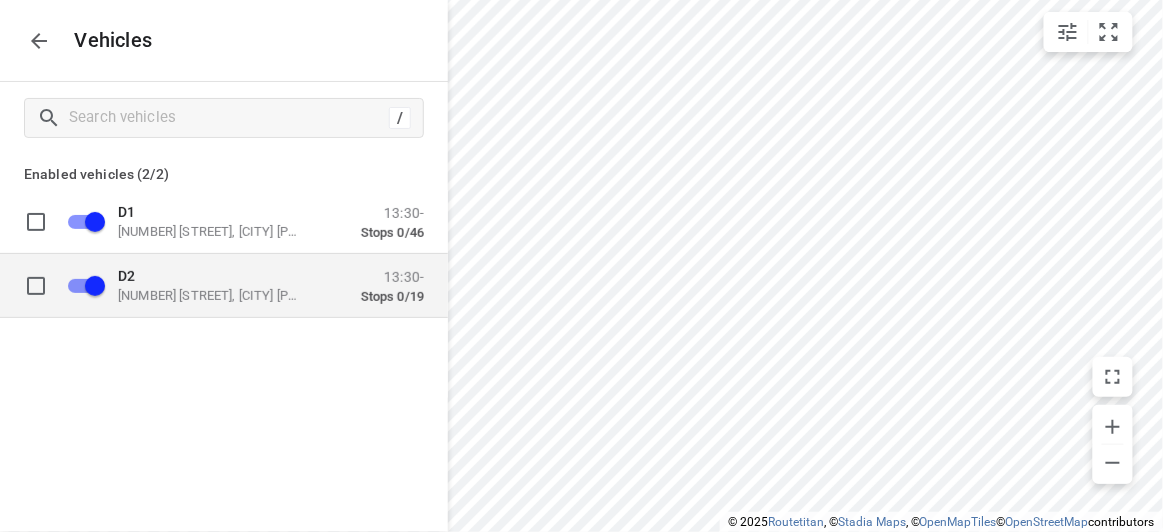 click on "[NUMBER] [STREET], [CITY] [POSTAL_CODE], [COUNTRY]" at bounding box center (218, 295) 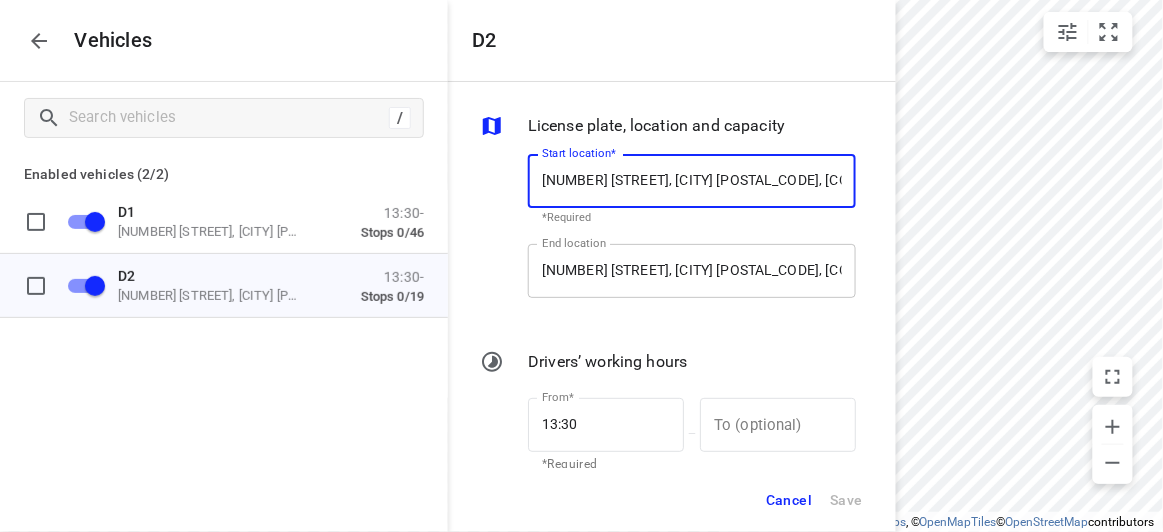 drag, startPoint x: 601, startPoint y: 259, endPoint x: 599, endPoint y: 273, distance: 14.142136 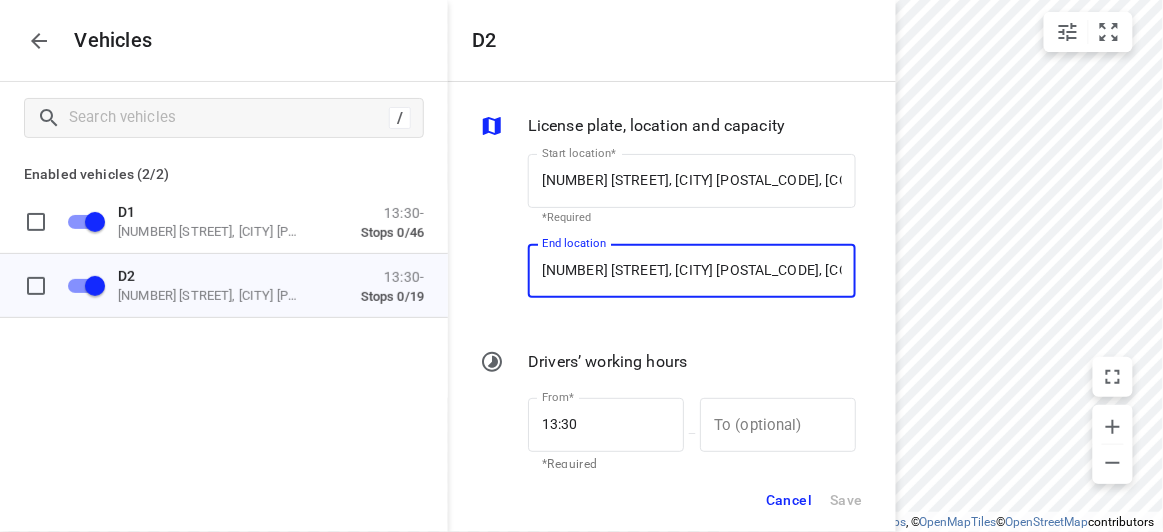 paste on "[NUMBER] [STREET] [CITY]" 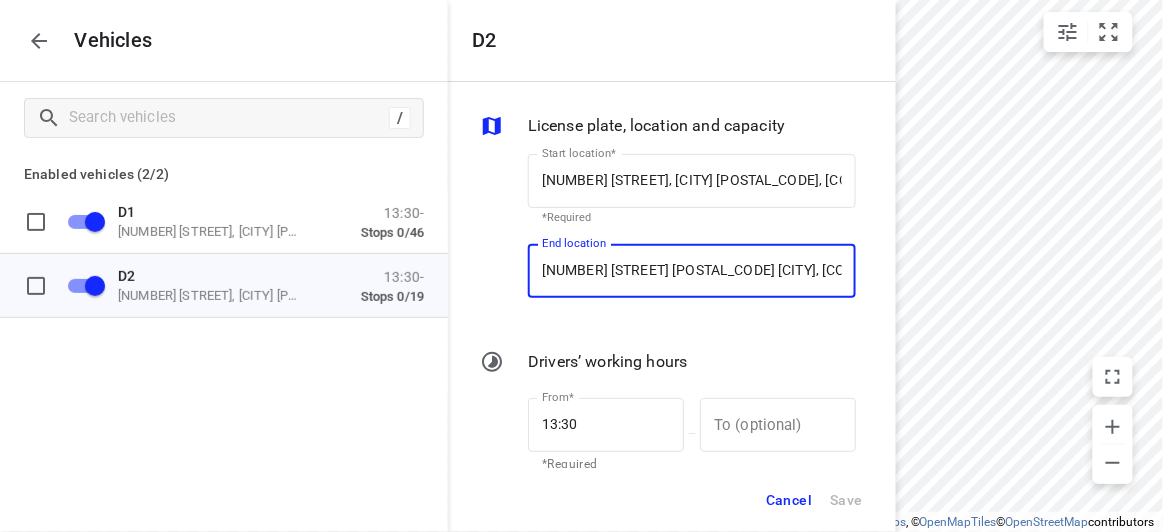 scroll, scrollTop: 0, scrollLeft: 15, axis: horizontal 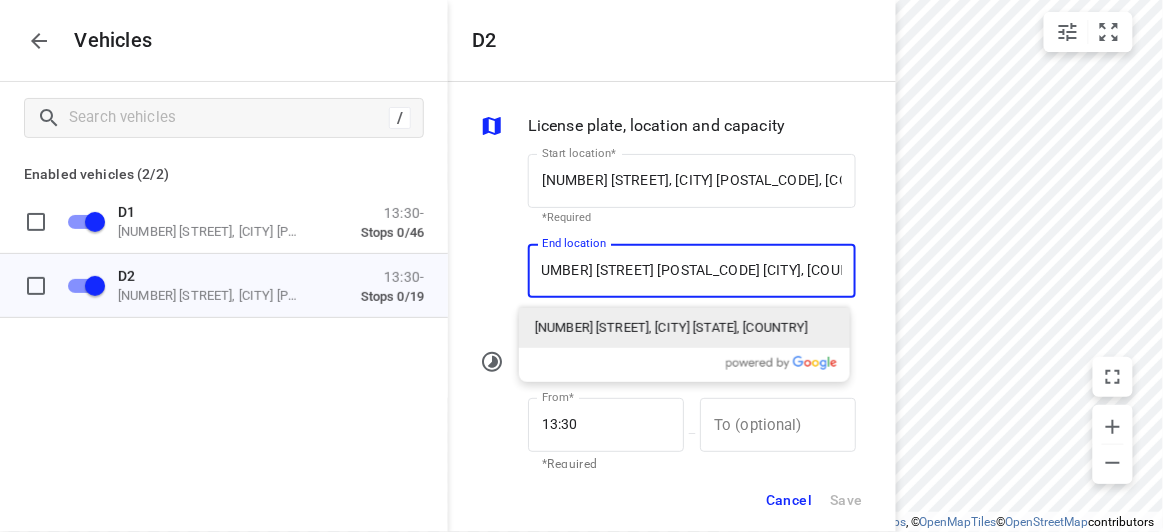 click on "[NUMBER] [STREET], [CITY] [STATE], [COUNTRY]" at bounding box center (684, 328) 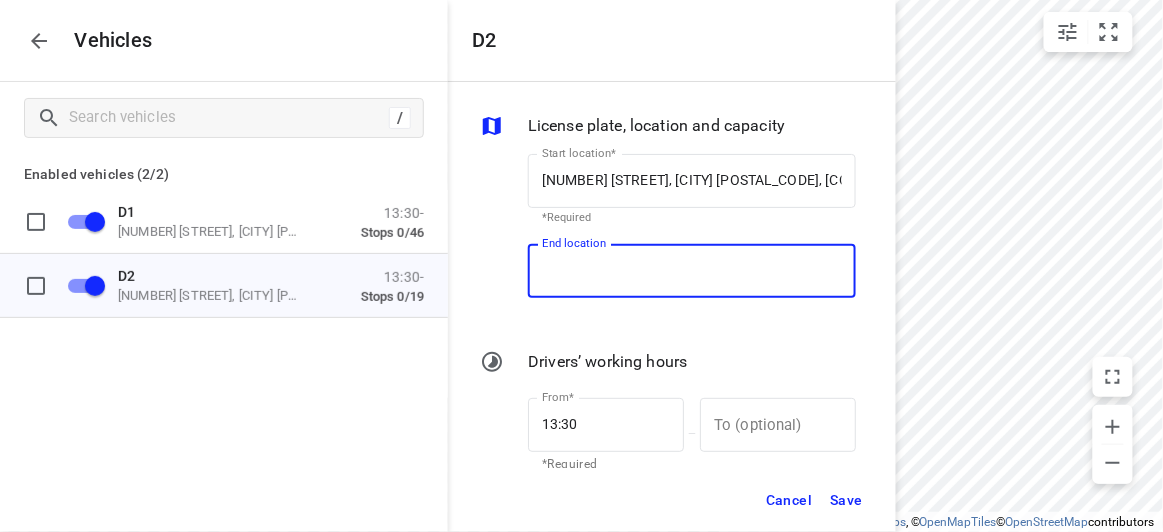 scroll, scrollTop: 0, scrollLeft: 0, axis: both 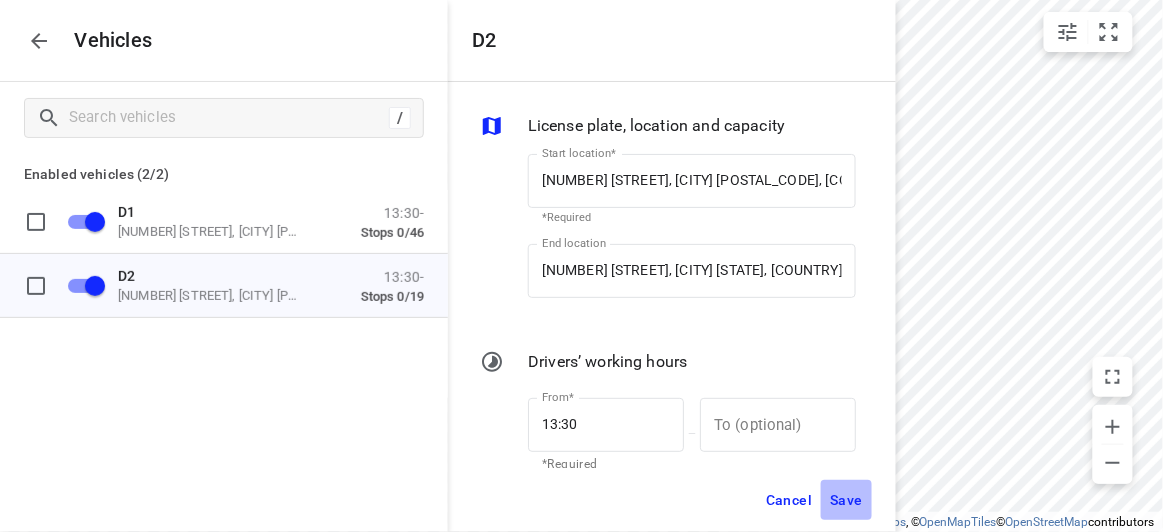 click on "Save" at bounding box center (846, 500) 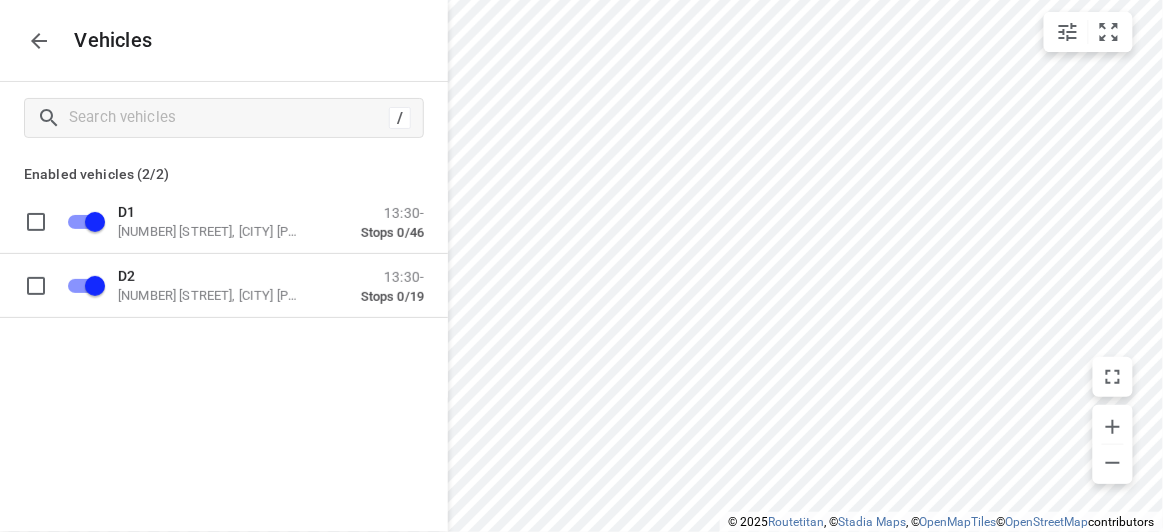 click at bounding box center [39, 41] 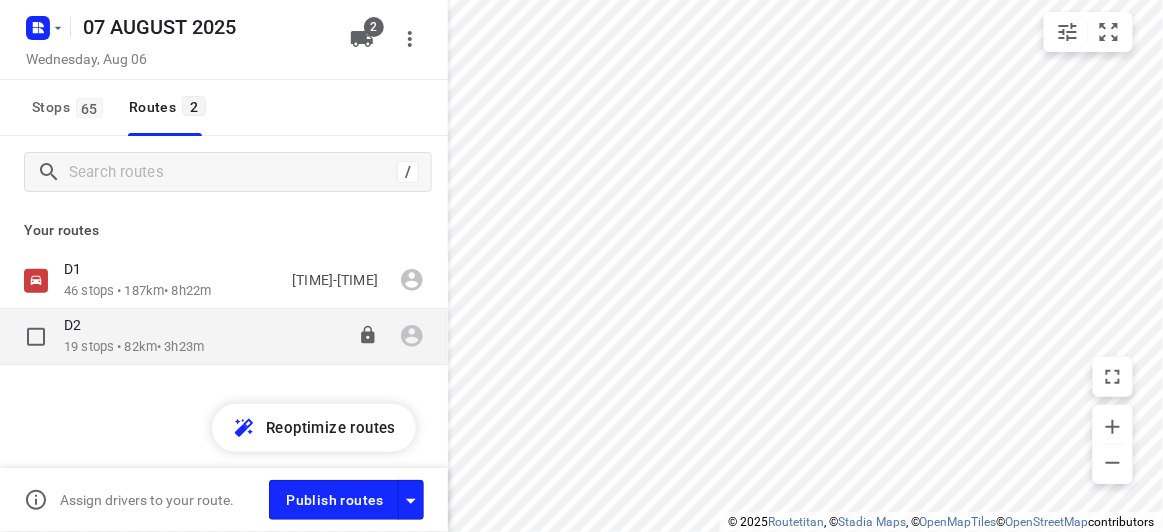 click on "D2" at bounding box center (134, 327) 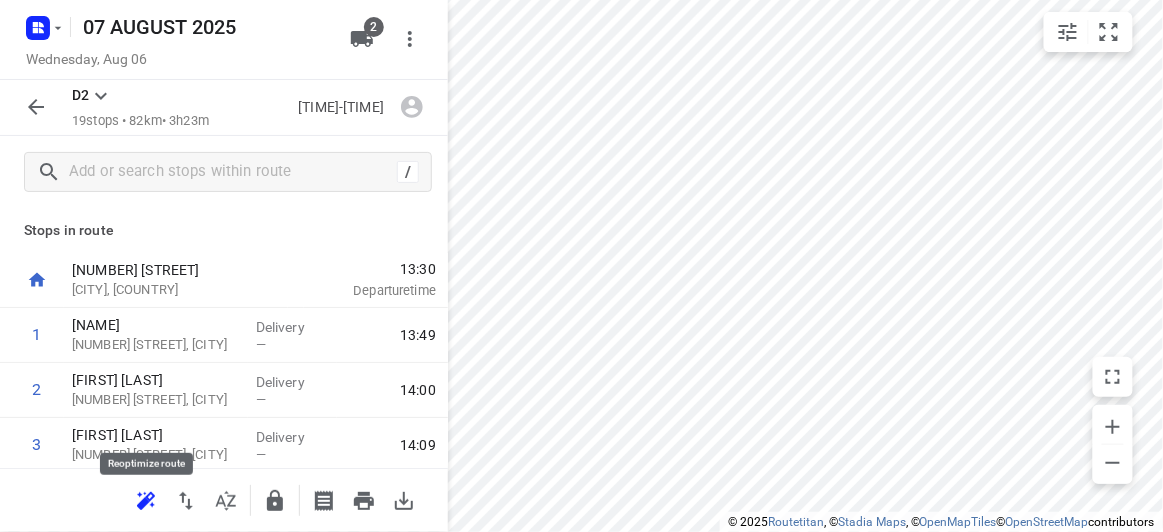 click 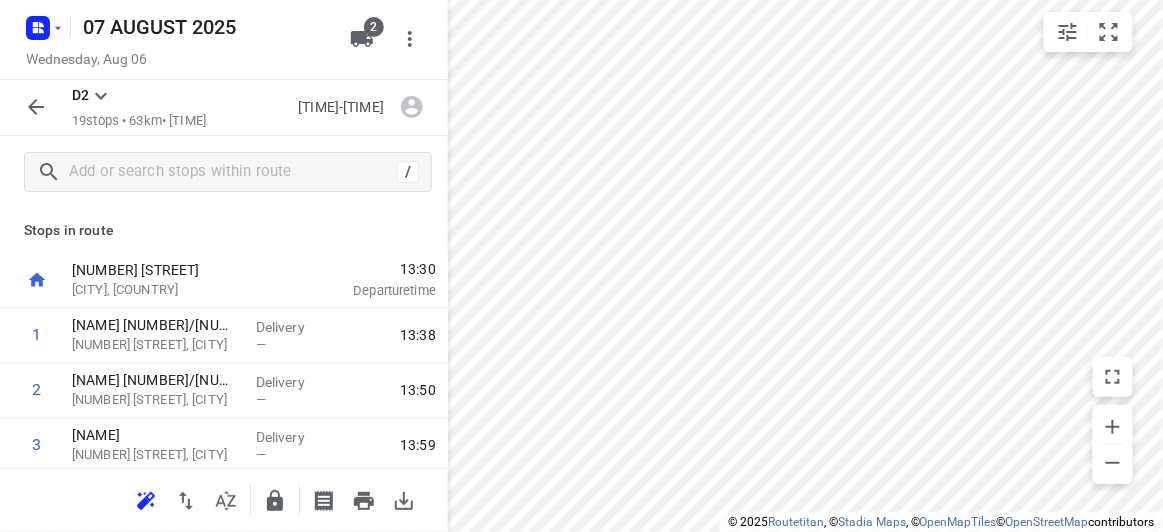 click 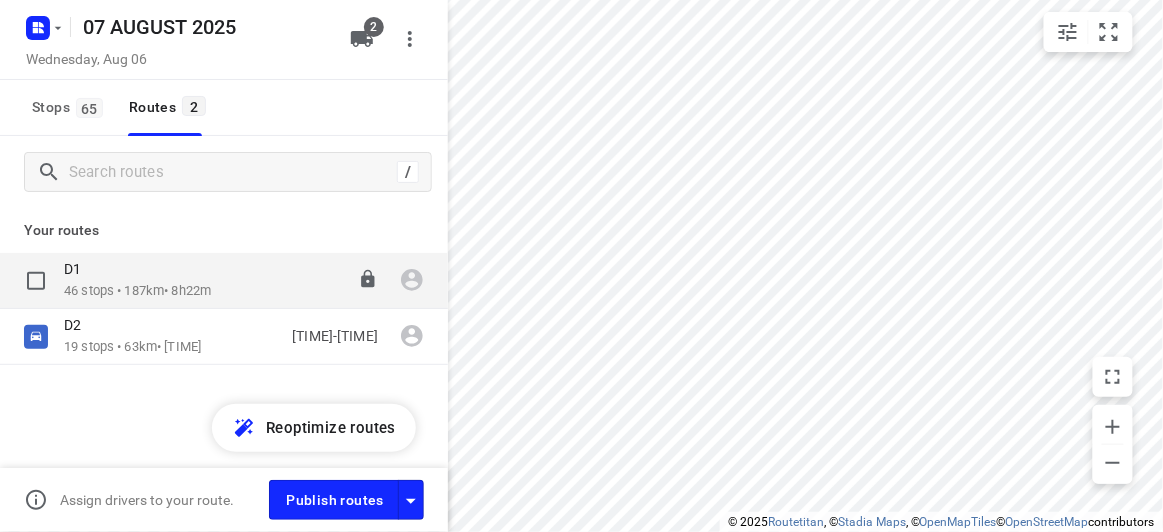 click at bounding box center [0, 0] 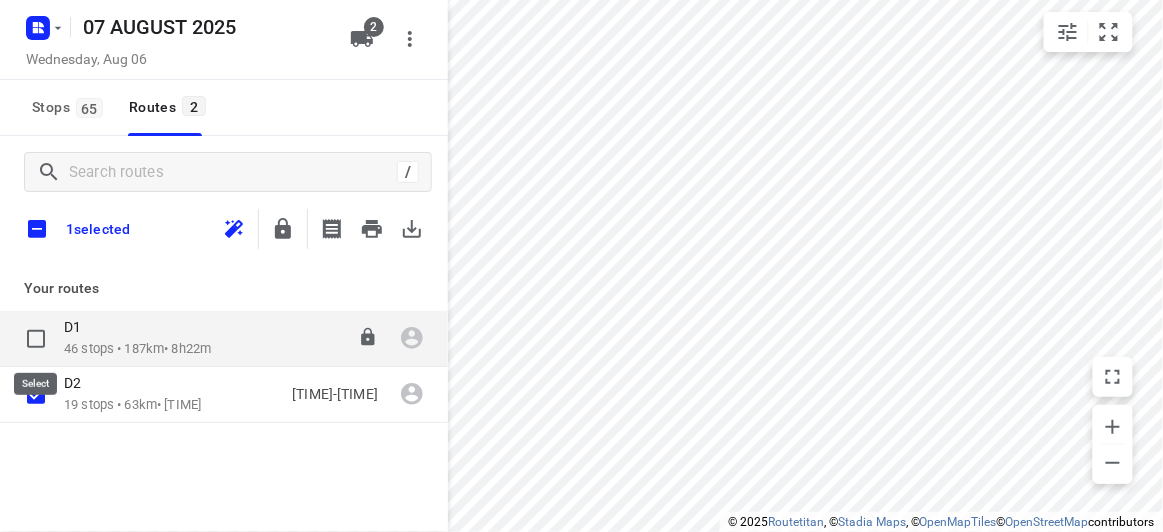 checkbox on "true" 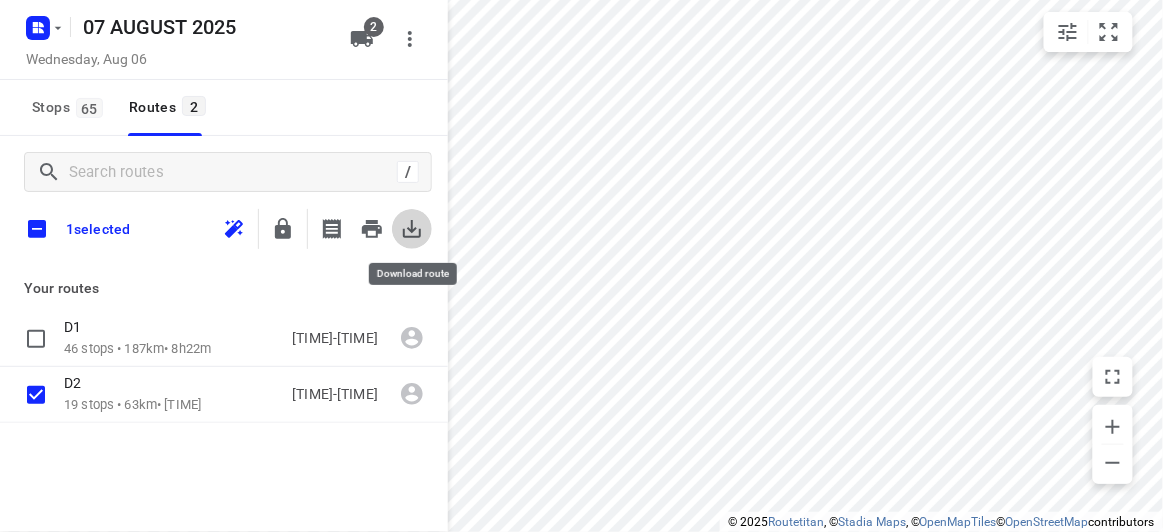 click 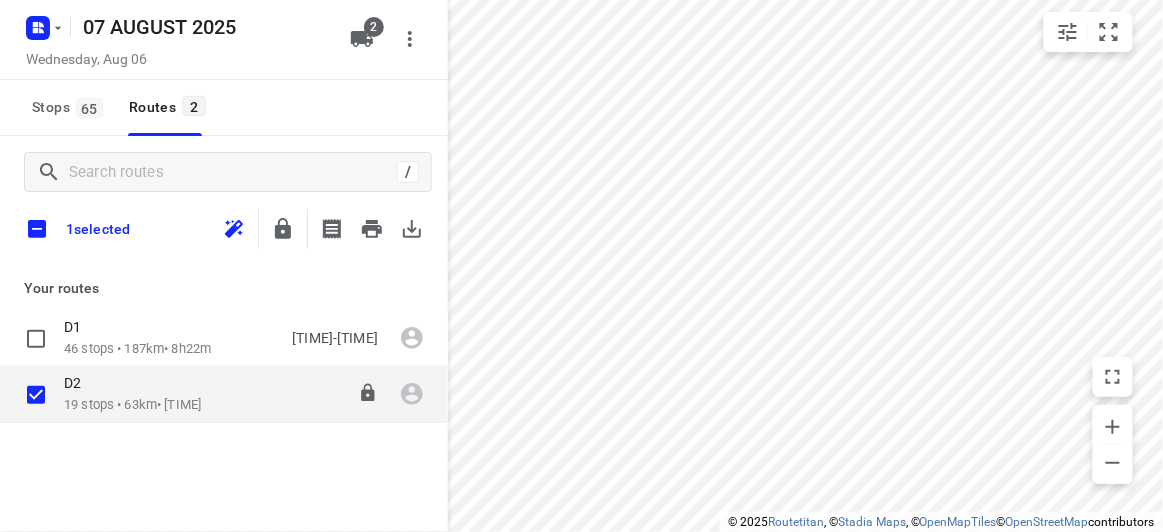 click on "D2" at bounding box center [132, 385] 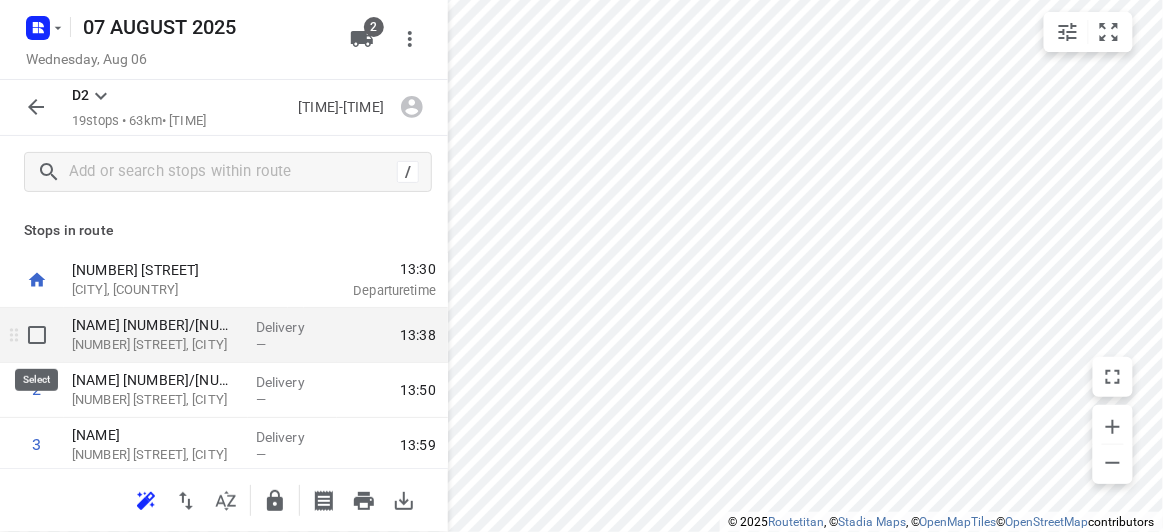 click at bounding box center (37, 335) 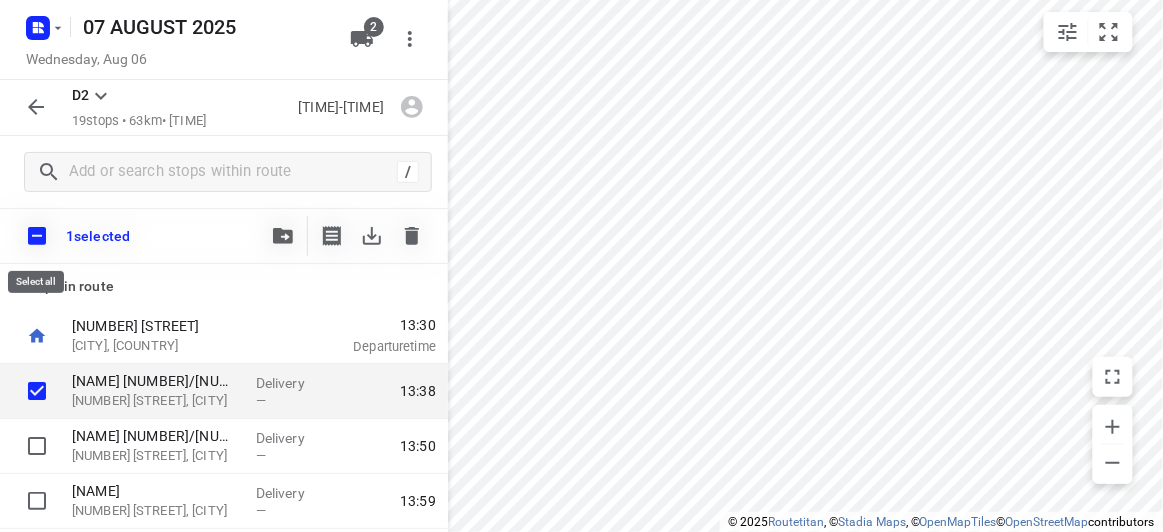 click at bounding box center [37, 236] 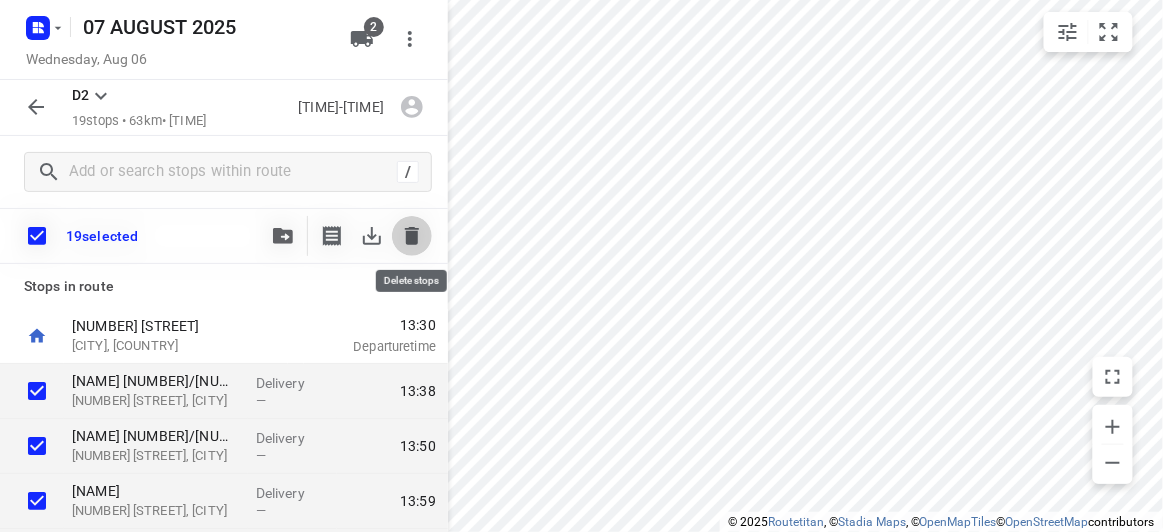 click 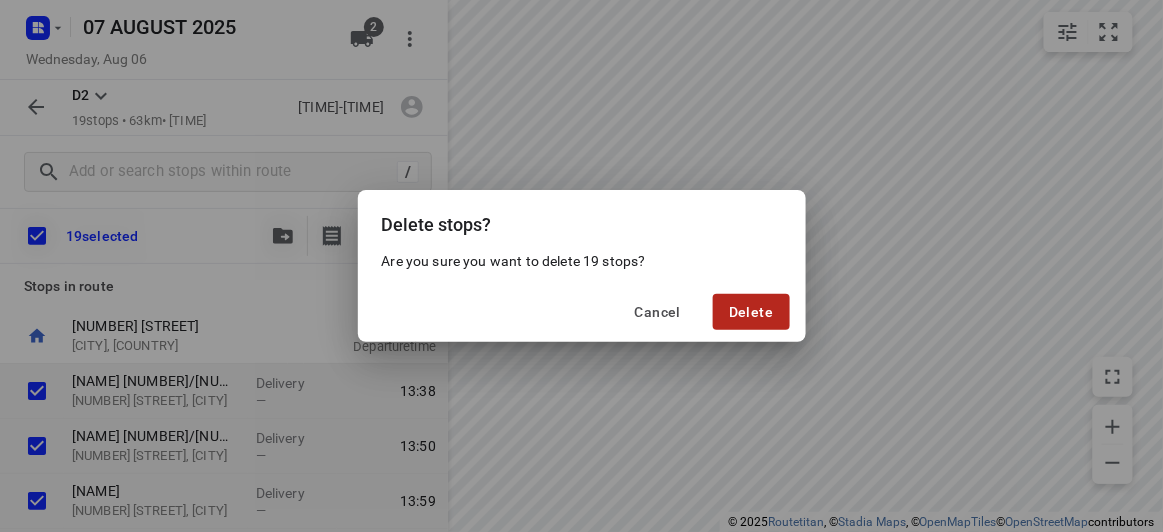 click on "Delete" at bounding box center (751, 312) 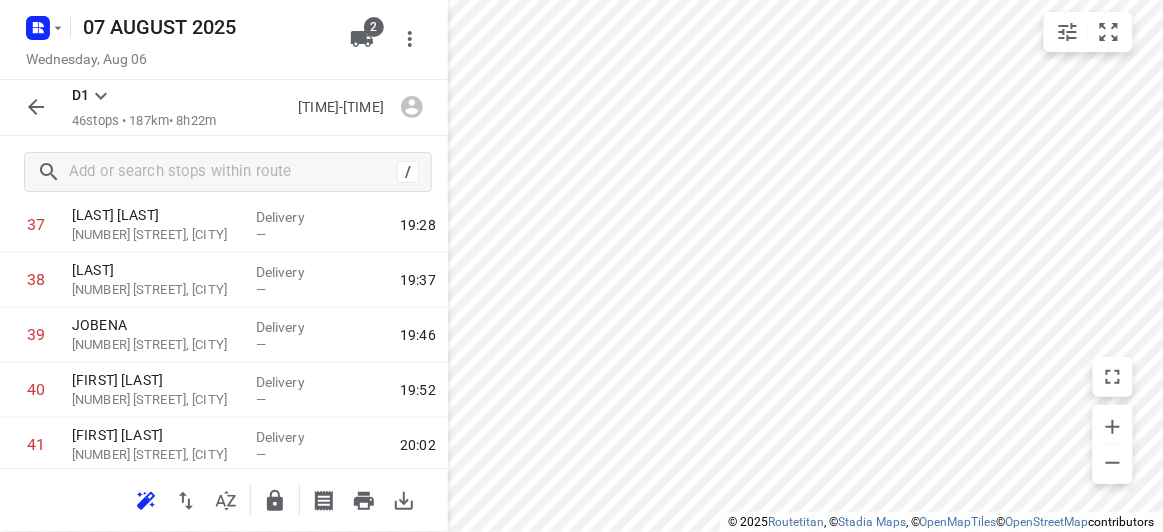 scroll, scrollTop: 2424, scrollLeft: 0, axis: vertical 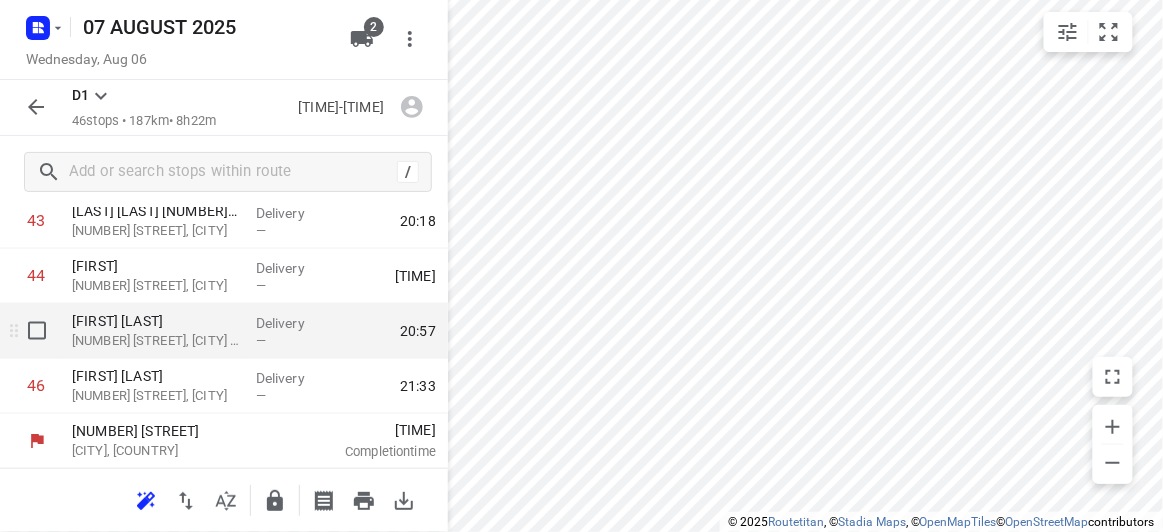 click at bounding box center [37, 331] 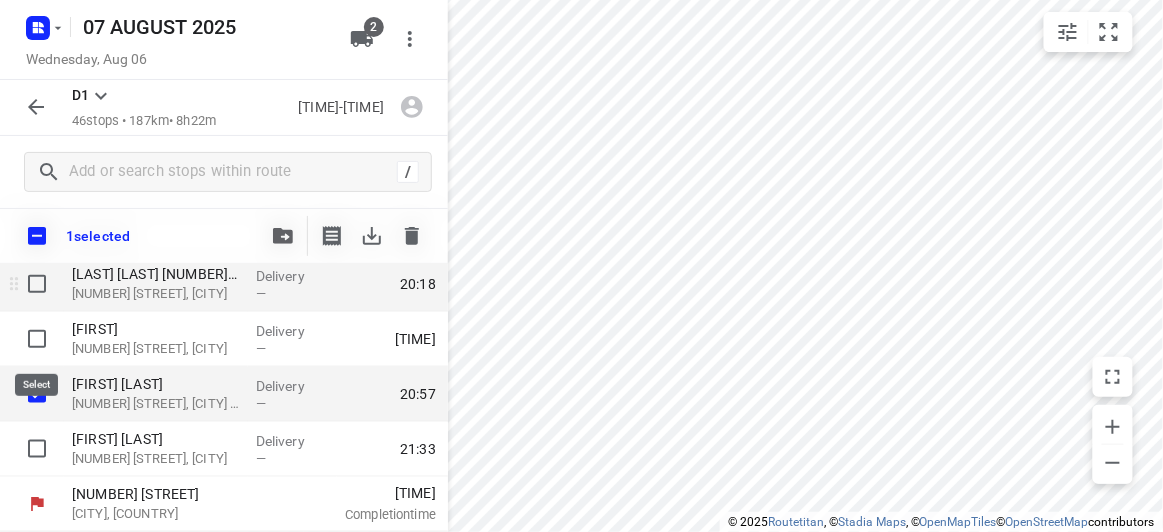 scroll, scrollTop: 2416, scrollLeft: 0, axis: vertical 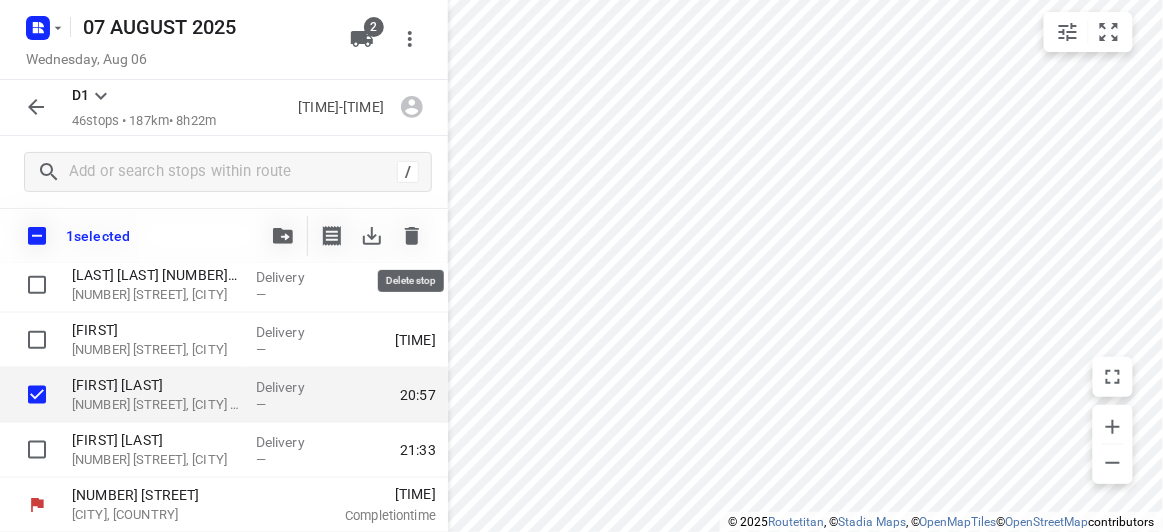 click 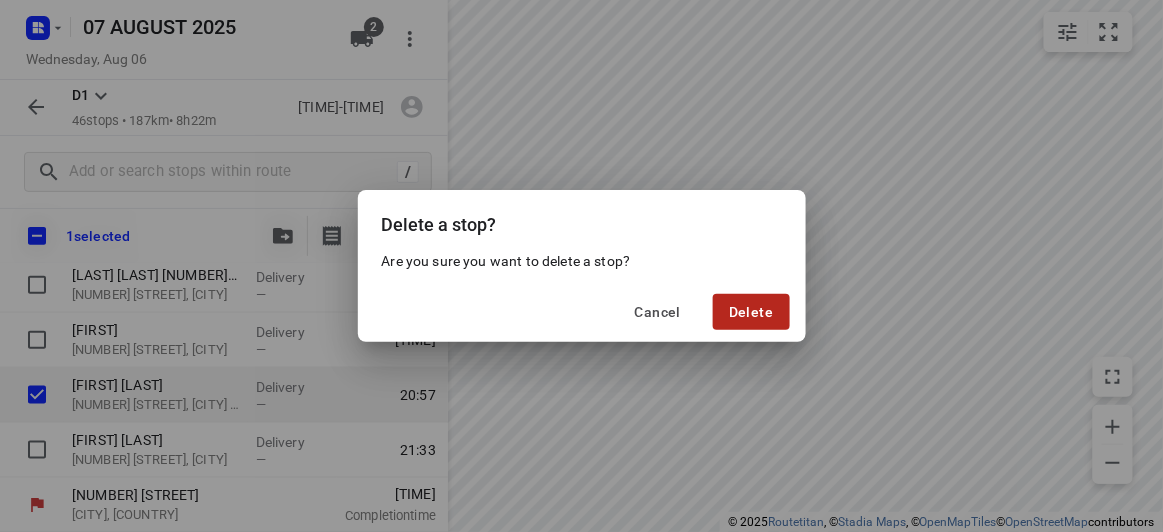 click on "Delete" at bounding box center (751, 312) 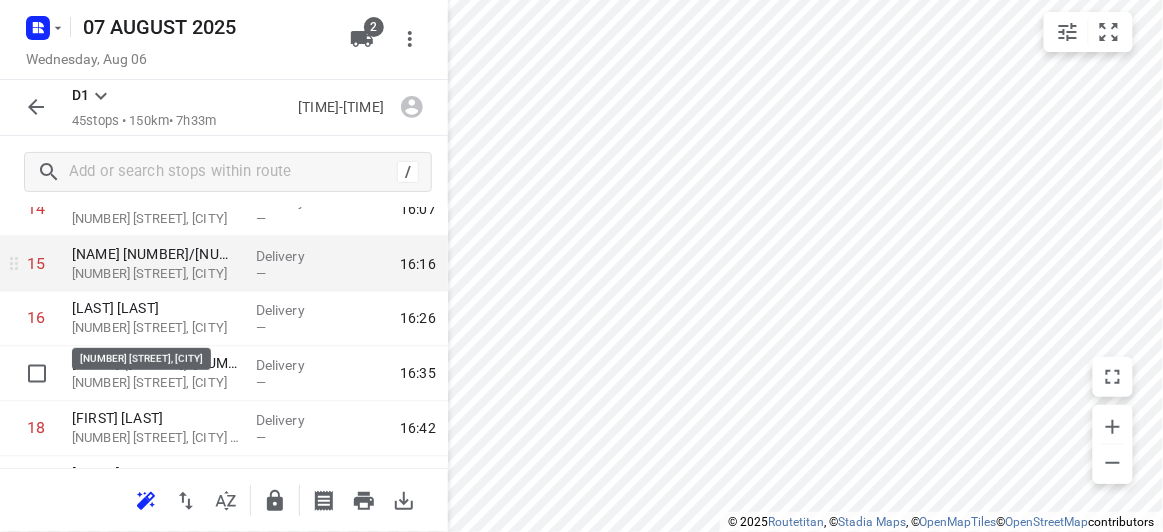 scroll, scrollTop: 732, scrollLeft: 0, axis: vertical 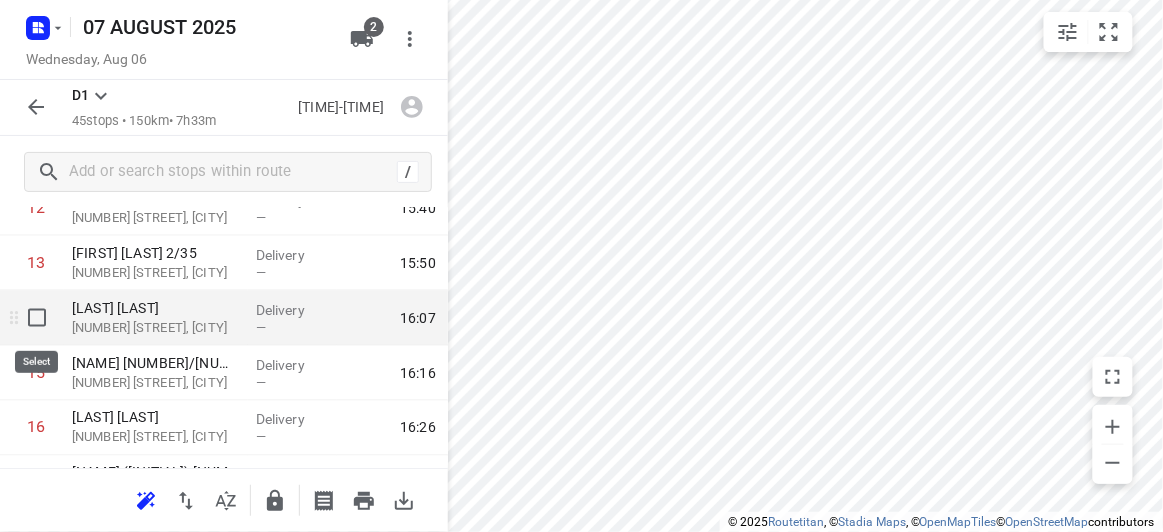 click at bounding box center [37, 318] 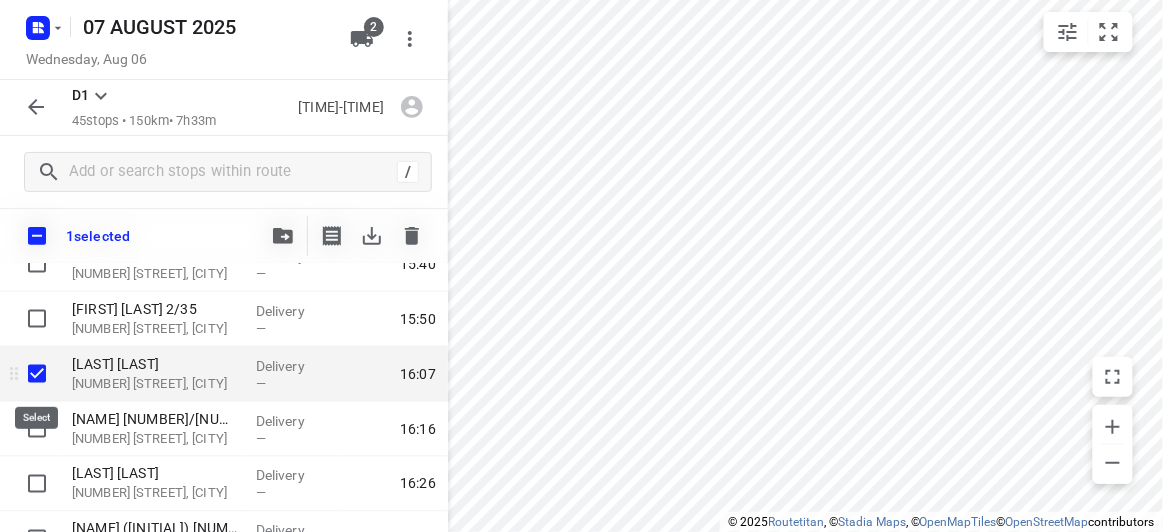 scroll, scrollTop: 823, scrollLeft: 0, axis: vertical 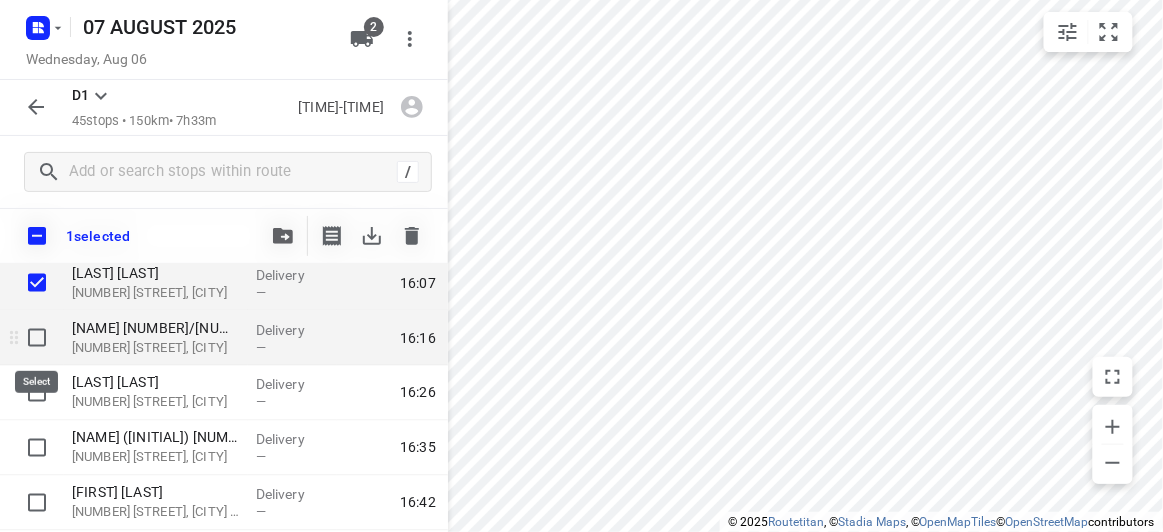 click at bounding box center [37, 338] 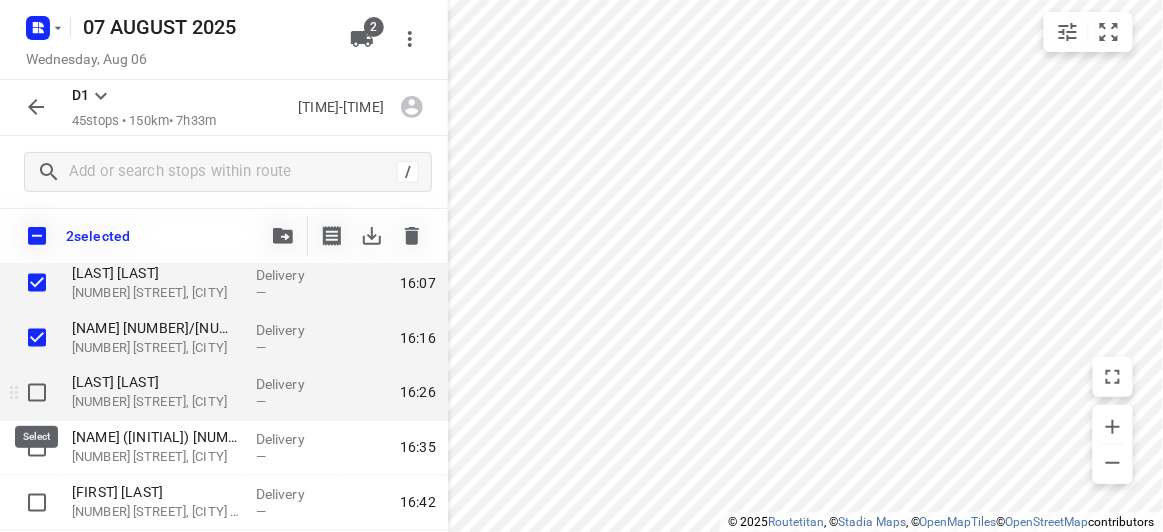 click at bounding box center [37, 393] 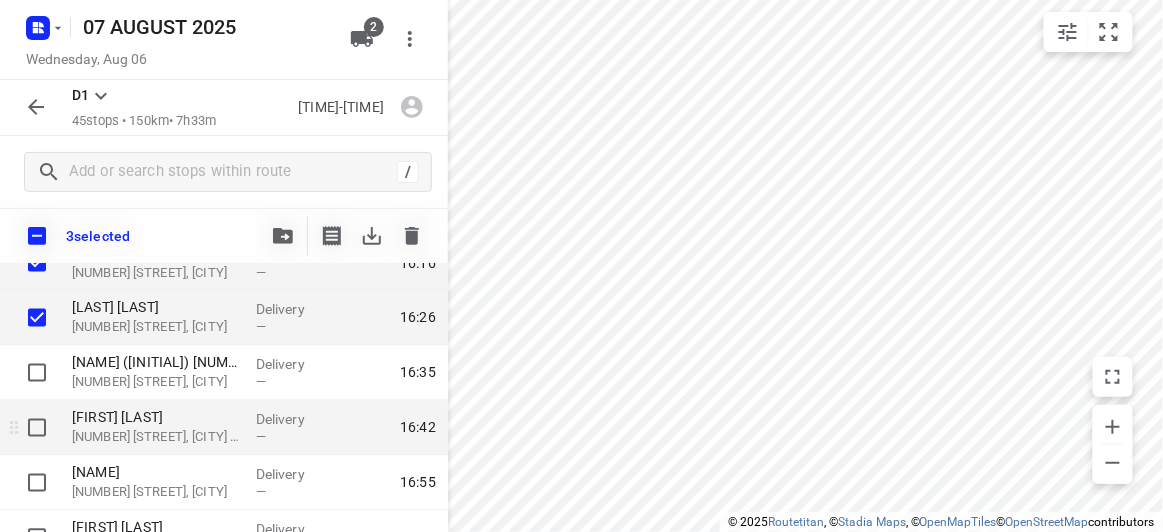 scroll, scrollTop: 914, scrollLeft: 0, axis: vertical 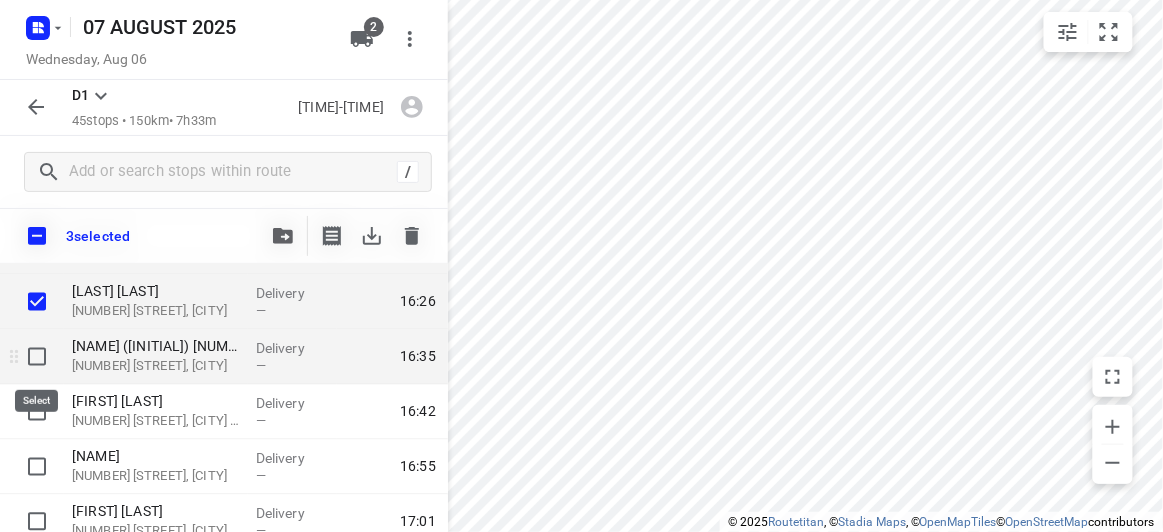 click at bounding box center [37, 357] 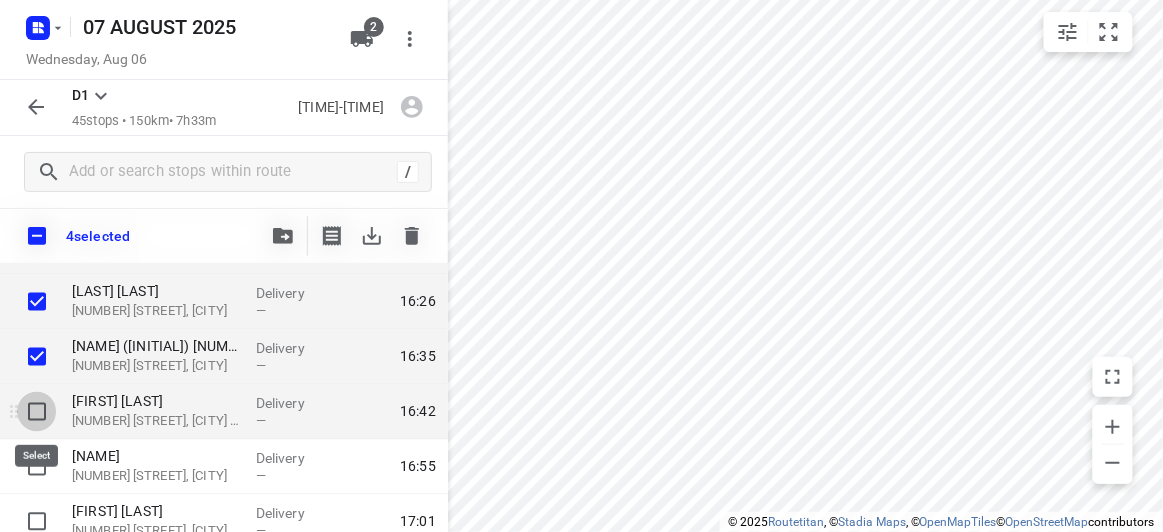 click at bounding box center [37, 412] 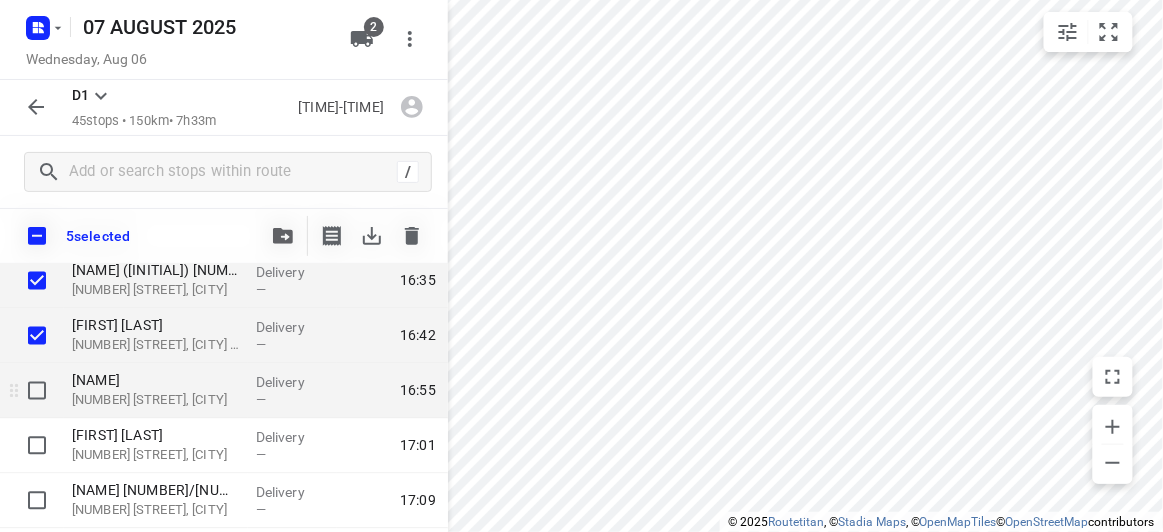 scroll, scrollTop: 1005, scrollLeft: 0, axis: vertical 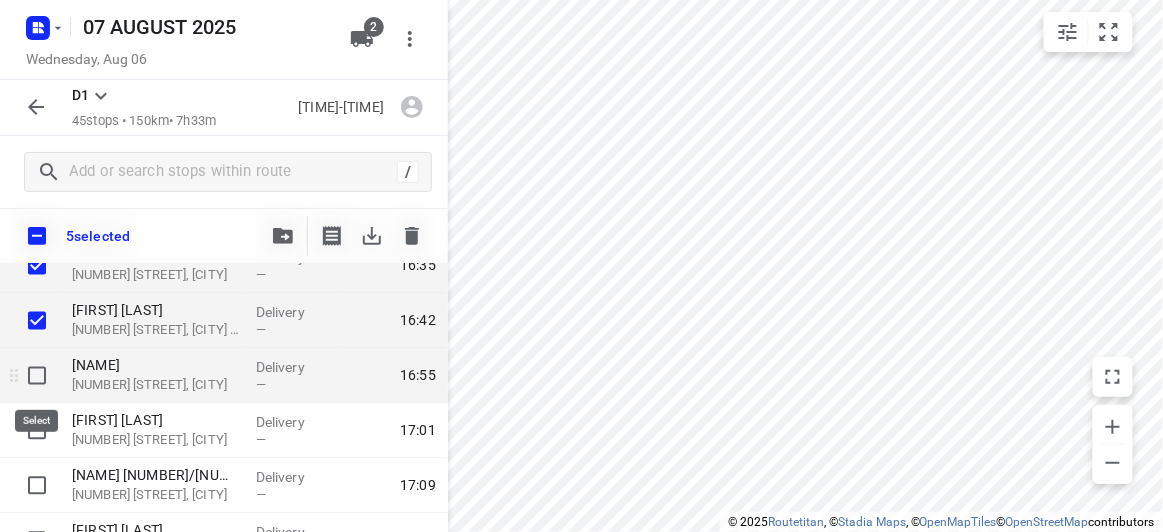 click at bounding box center [37, 376] 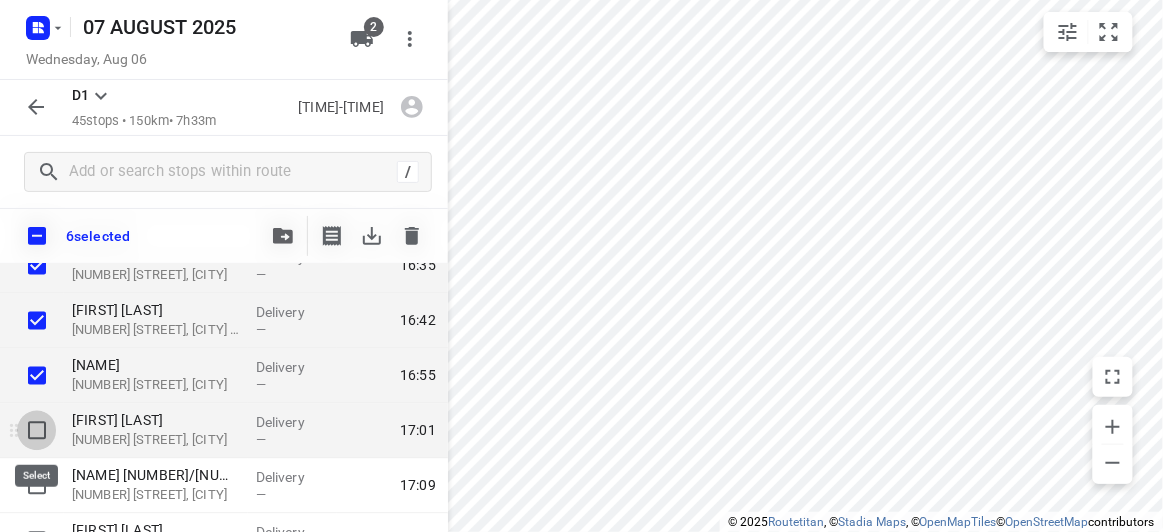click at bounding box center [37, 431] 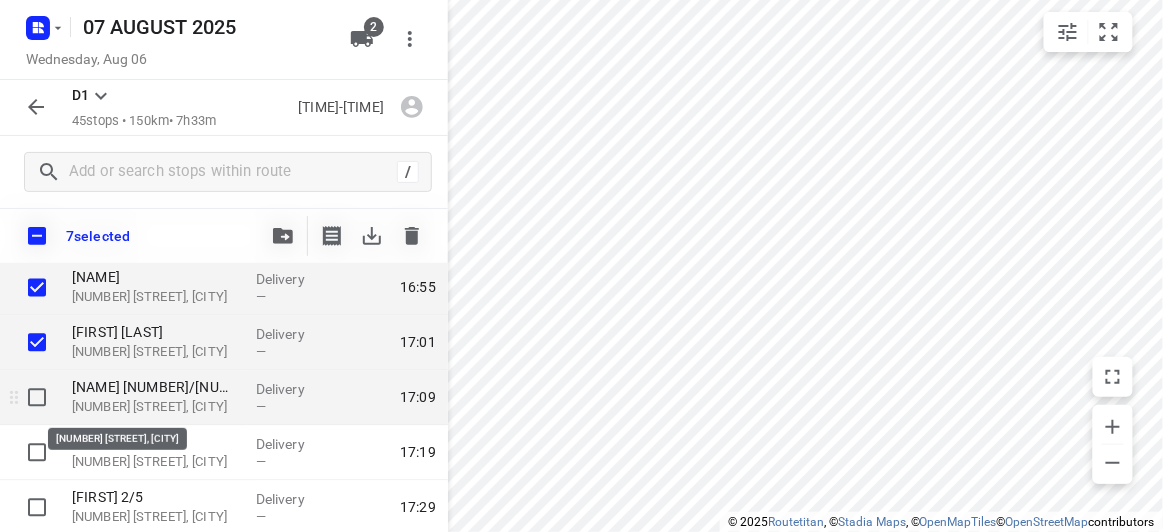 scroll, scrollTop: 1096, scrollLeft: 0, axis: vertical 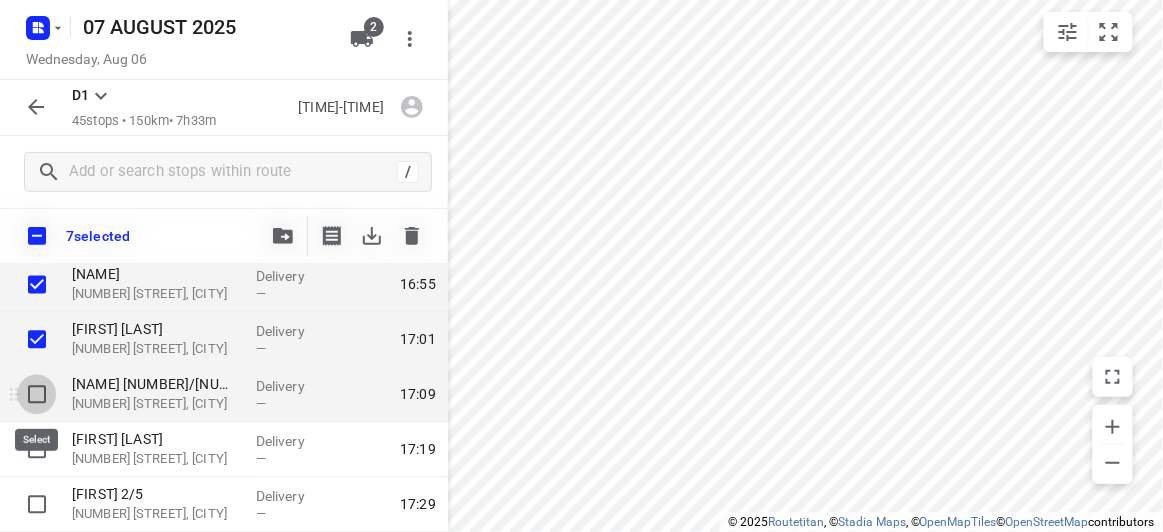 click at bounding box center [37, 395] 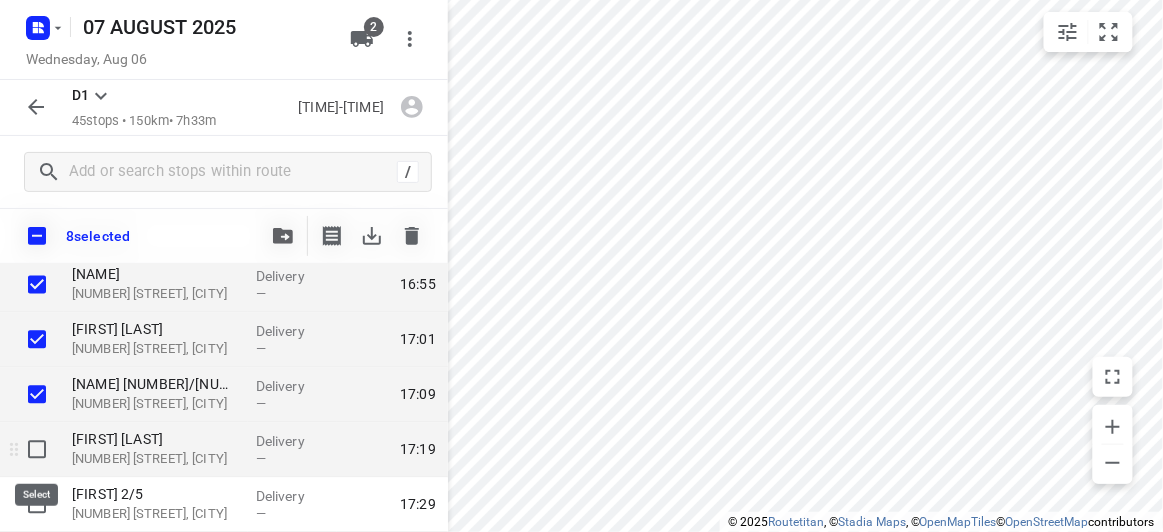 click at bounding box center (37, 450) 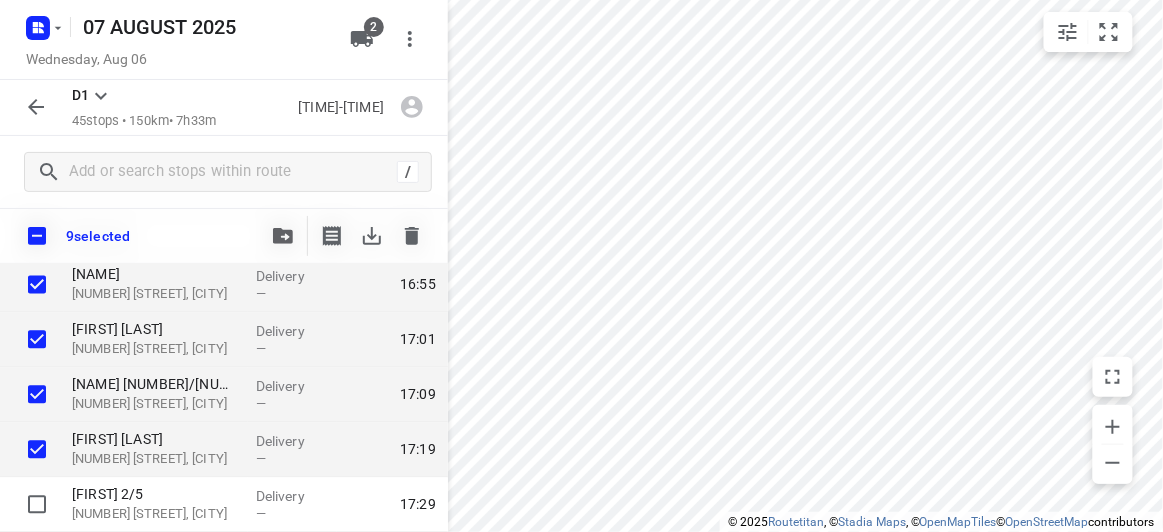 scroll, scrollTop: 1278, scrollLeft: 0, axis: vertical 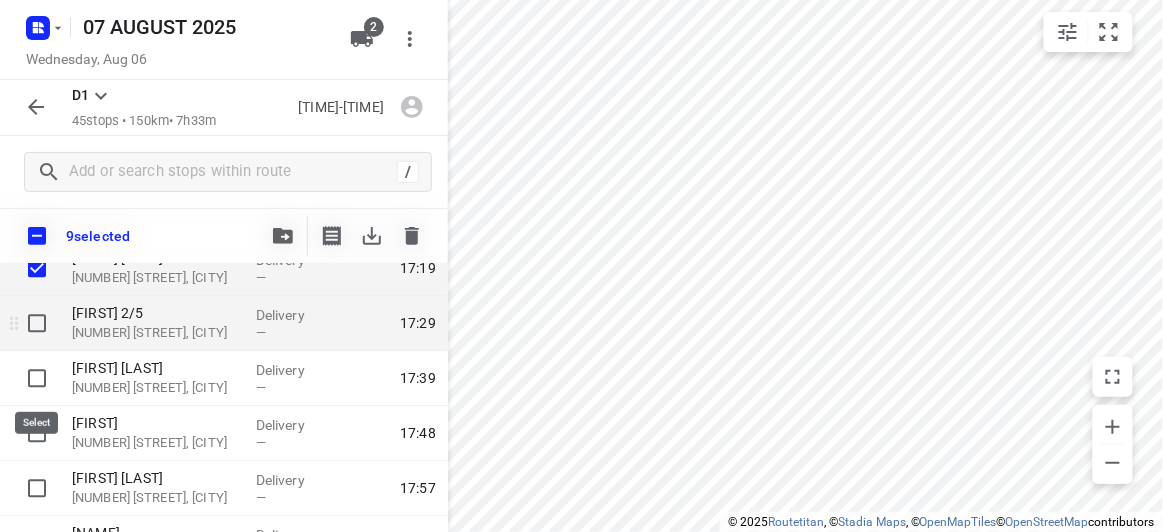 click at bounding box center [37, 323] 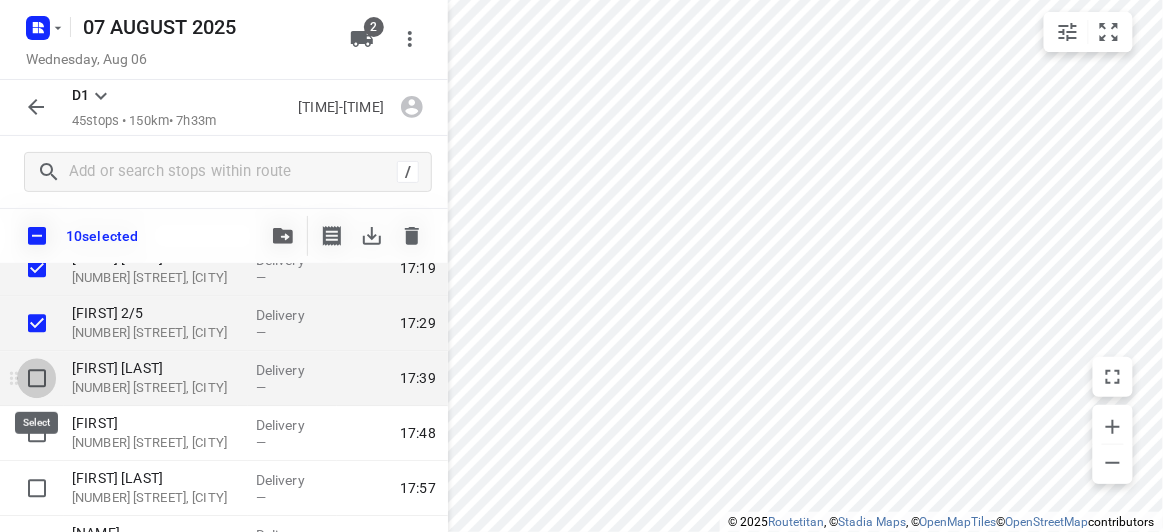 click at bounding box center (37, 378) 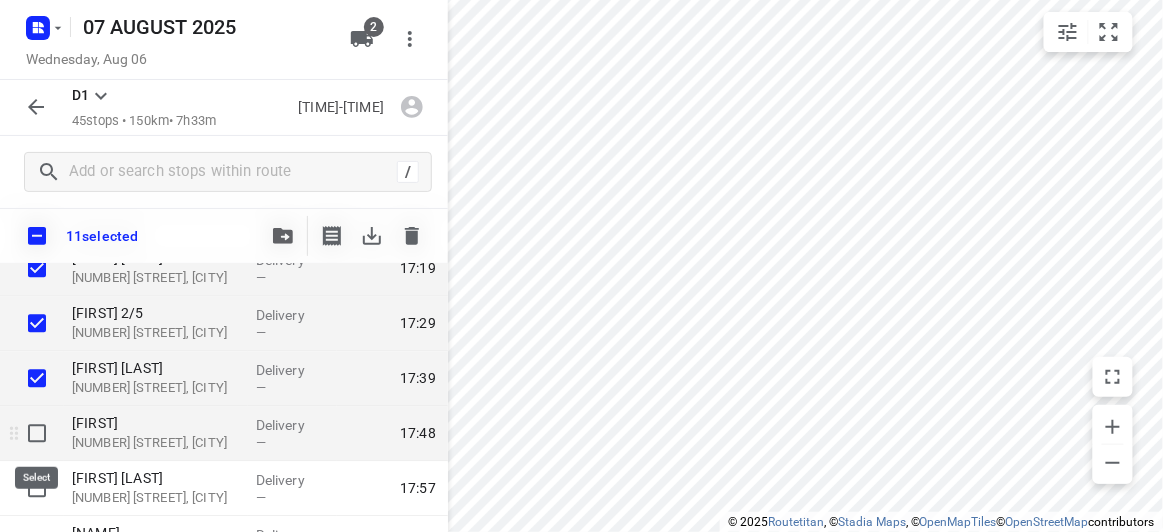 click at bounding box center [37, 433] 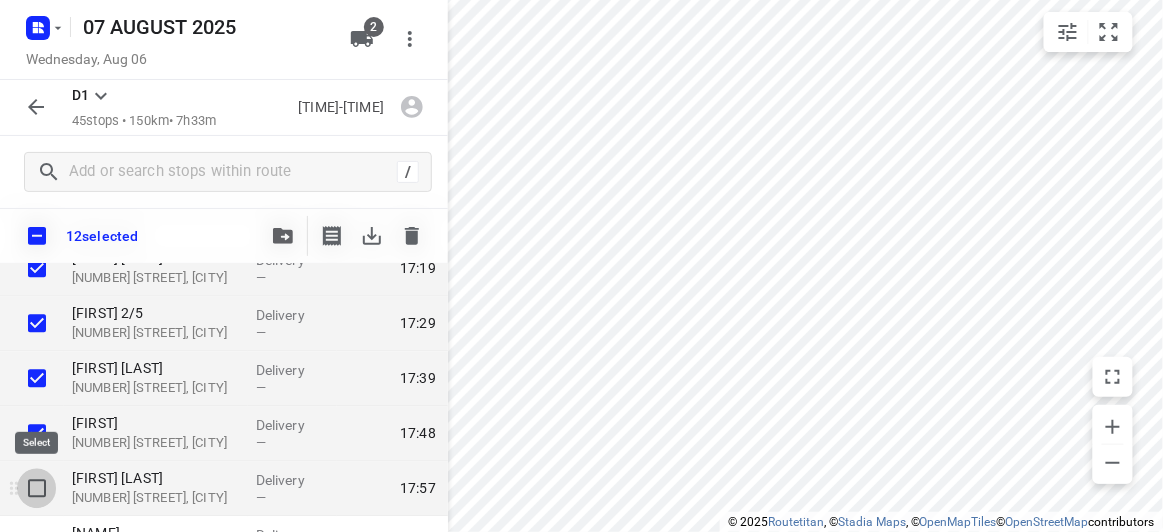 click at bounding box center [37, 488] 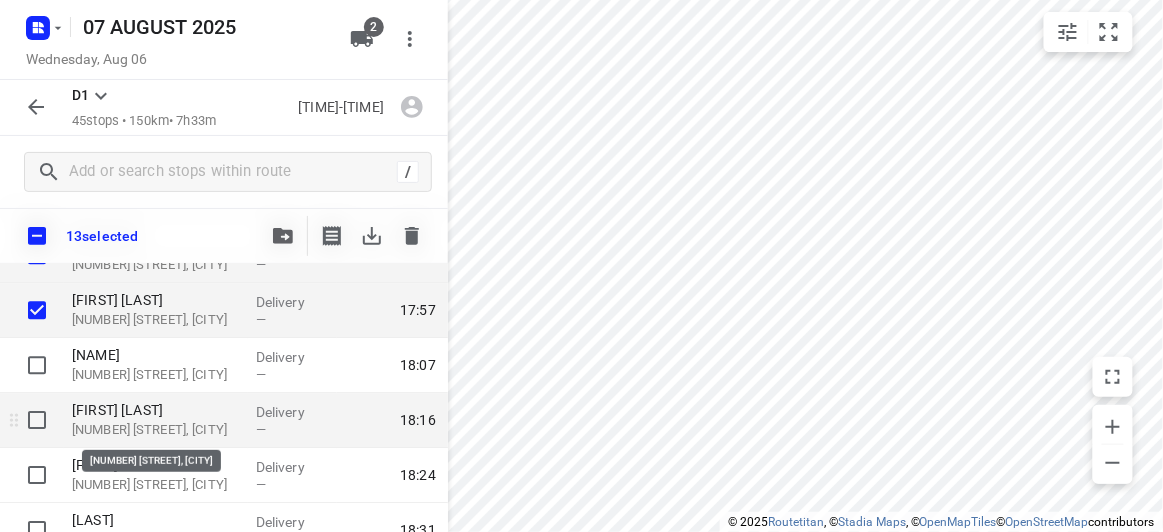 scroll, scrollTop: 1459, scrollLeft: 0, axis: vertical 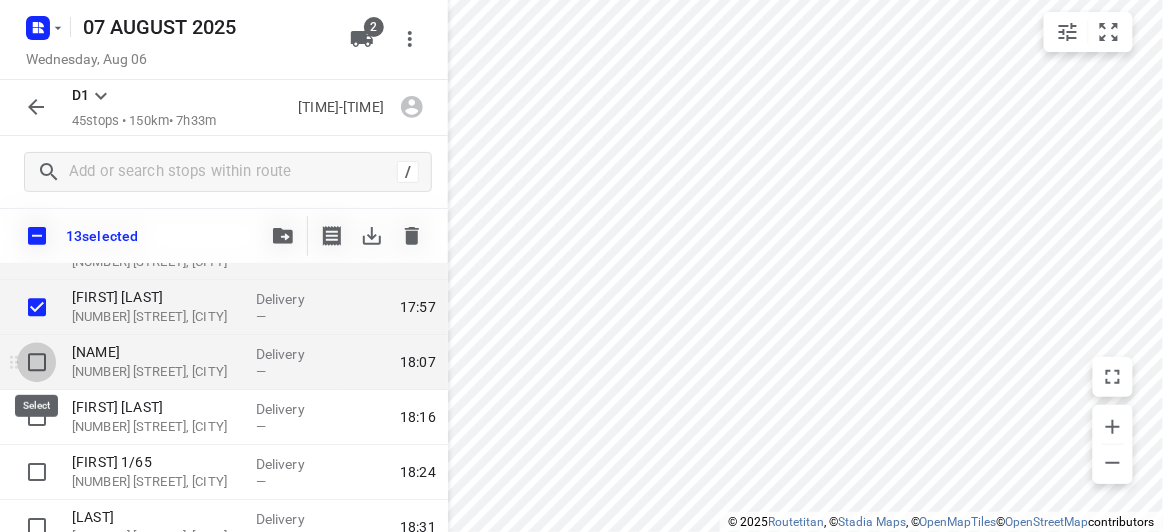 click at bounding box center (37, 362) 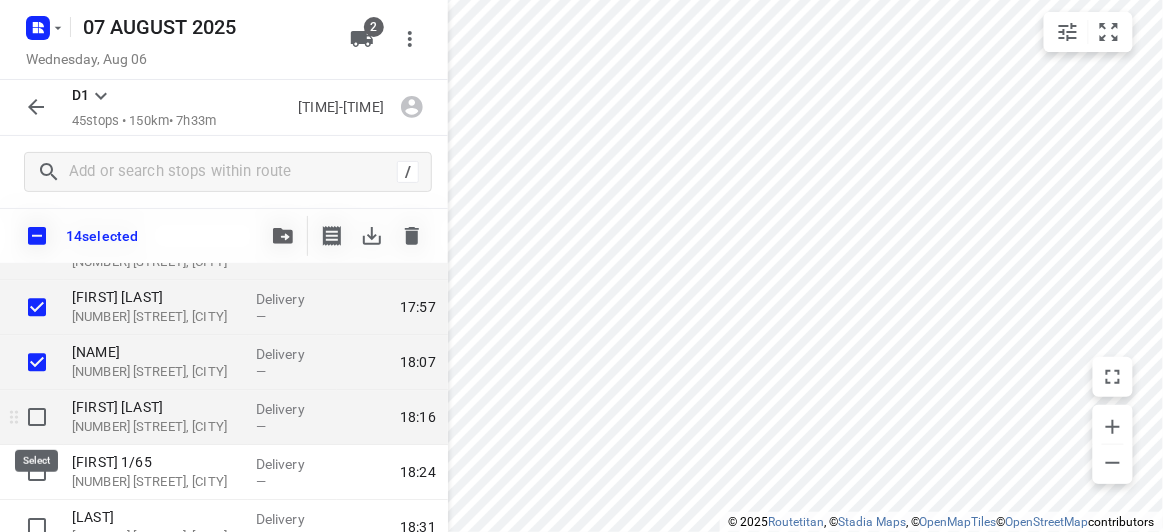 click at bounding box center [37, 417] 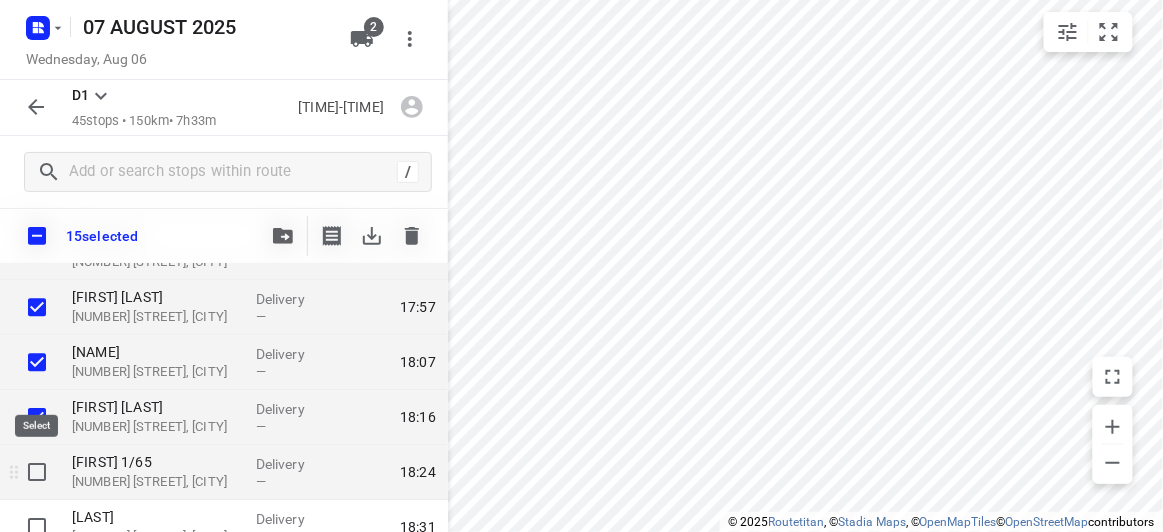 click at bounding box center [37, 472] 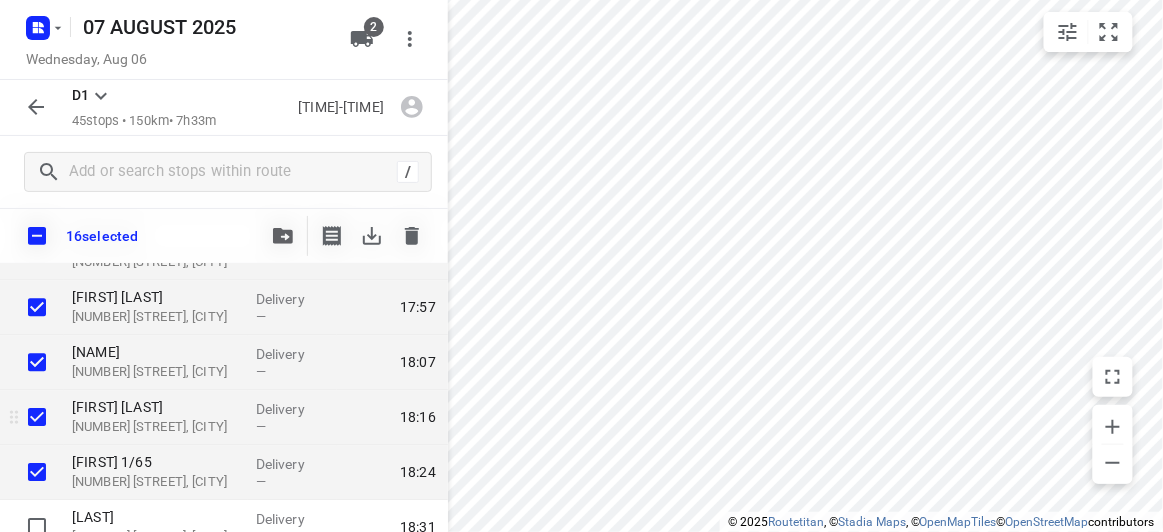 scroll, scrollTop: 1641, scrollLeft: 0, axis: vertical 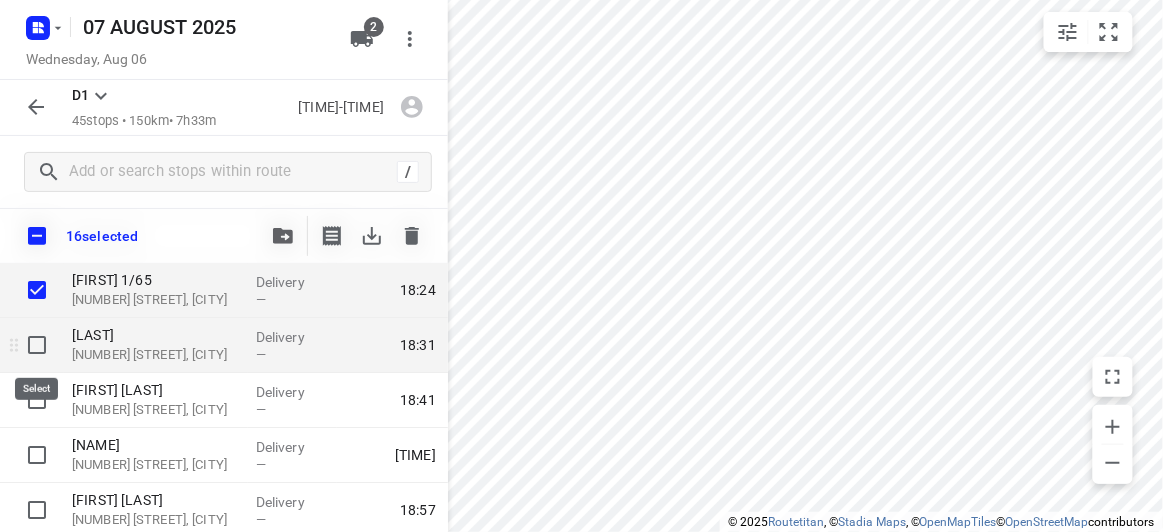 click at bounding box center (37, 345) 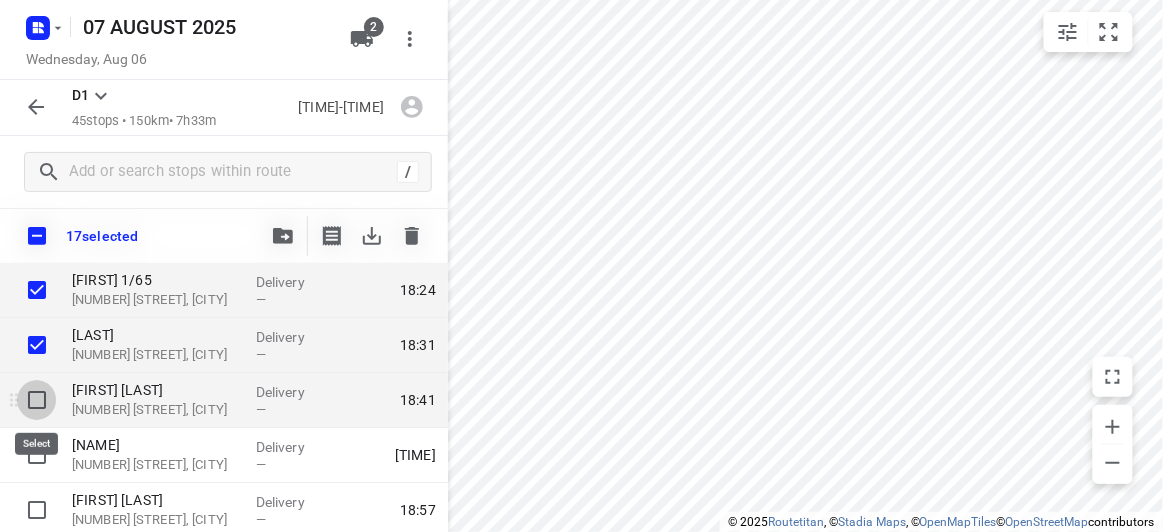 click at bounding box center [37, 400] 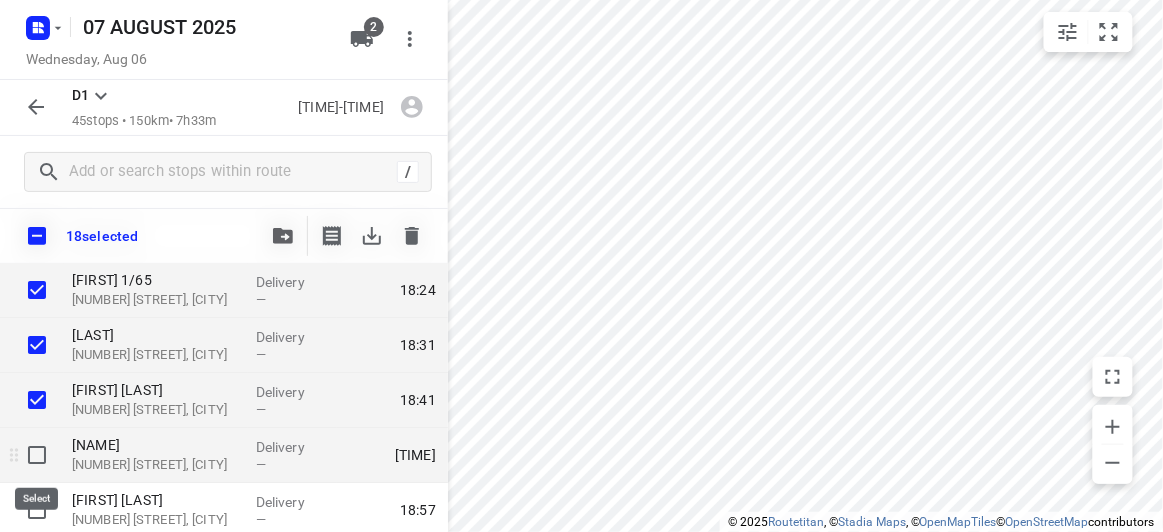 click at bounding box center (37, 455) 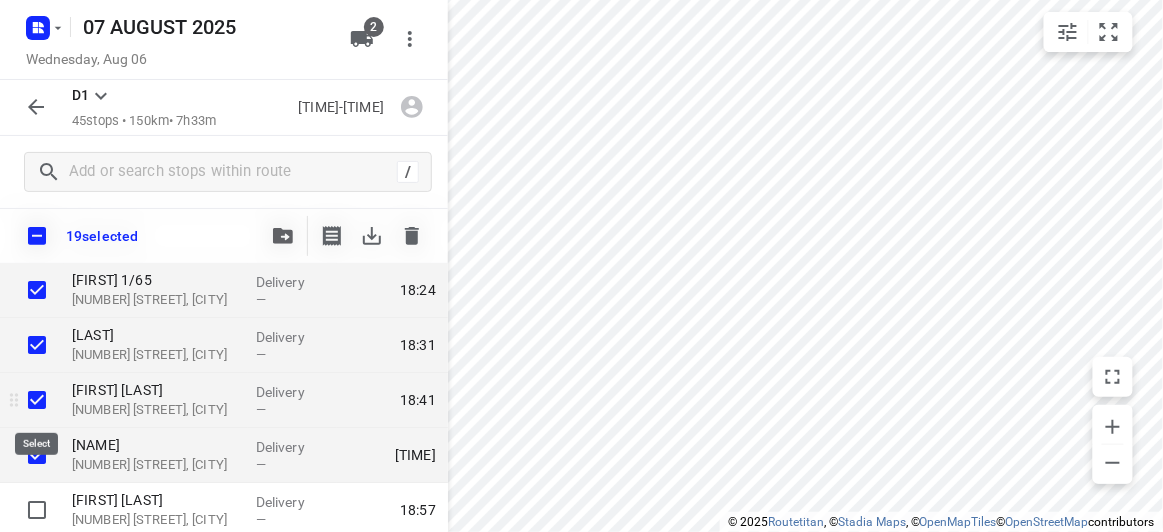 click at bounding box center (37, 400) 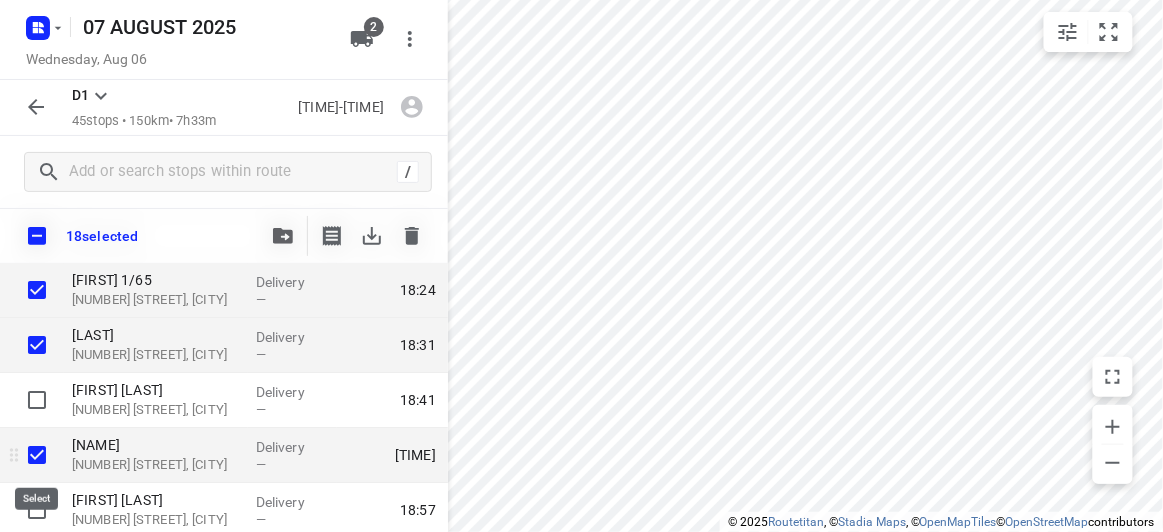 click at bounding box center [37, 455] 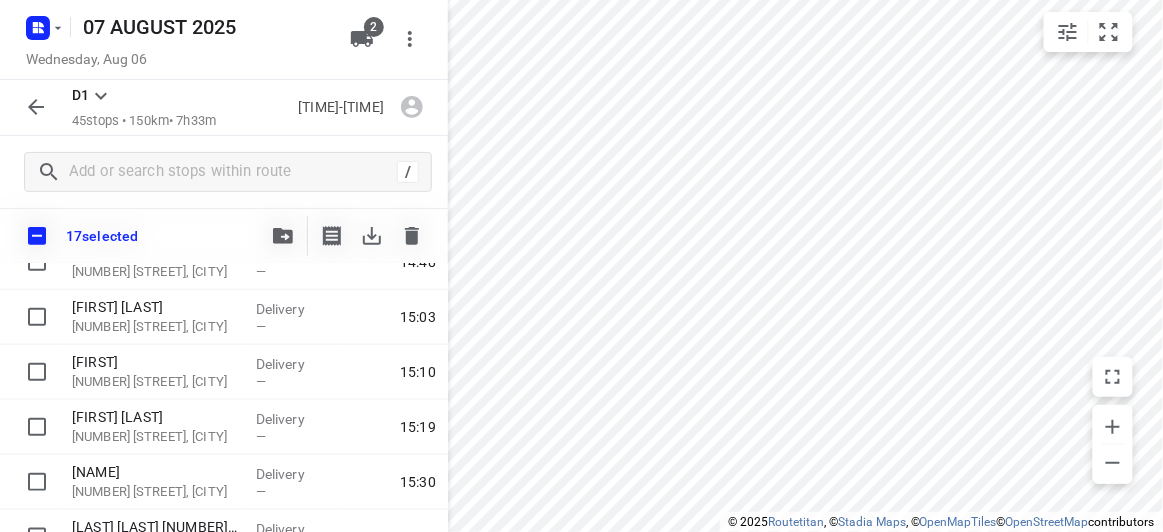 scroll, scrollTop: 0, scrollLeft: 0, axis: both 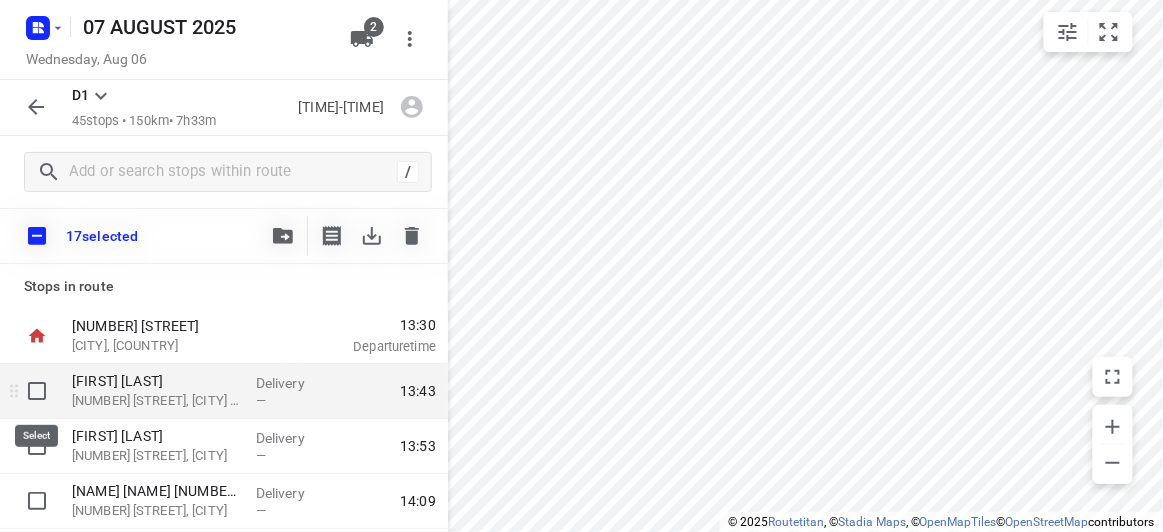 click at bounding box center [37, 391] 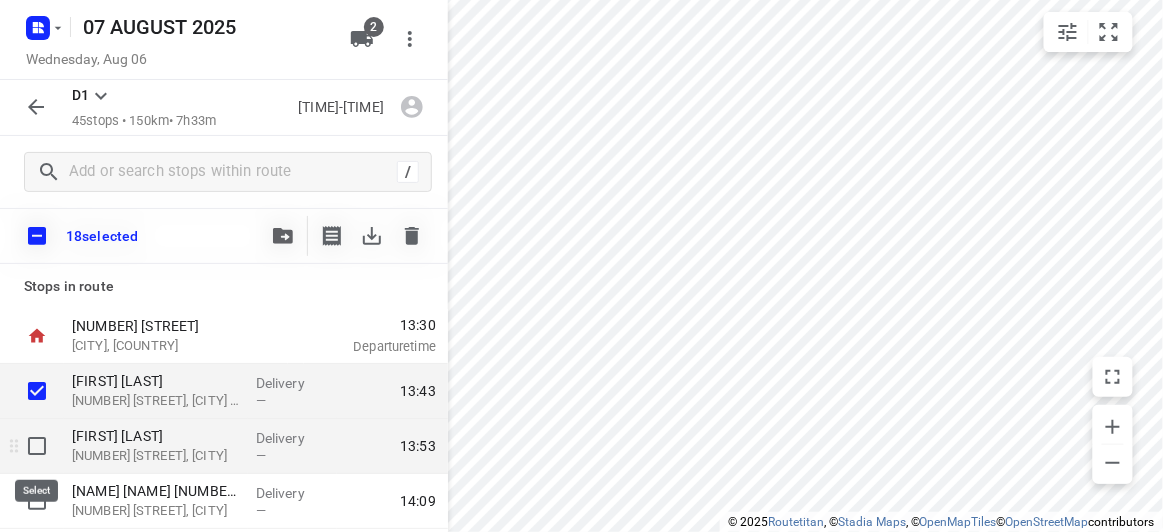 click at bounding box center (37, 446) 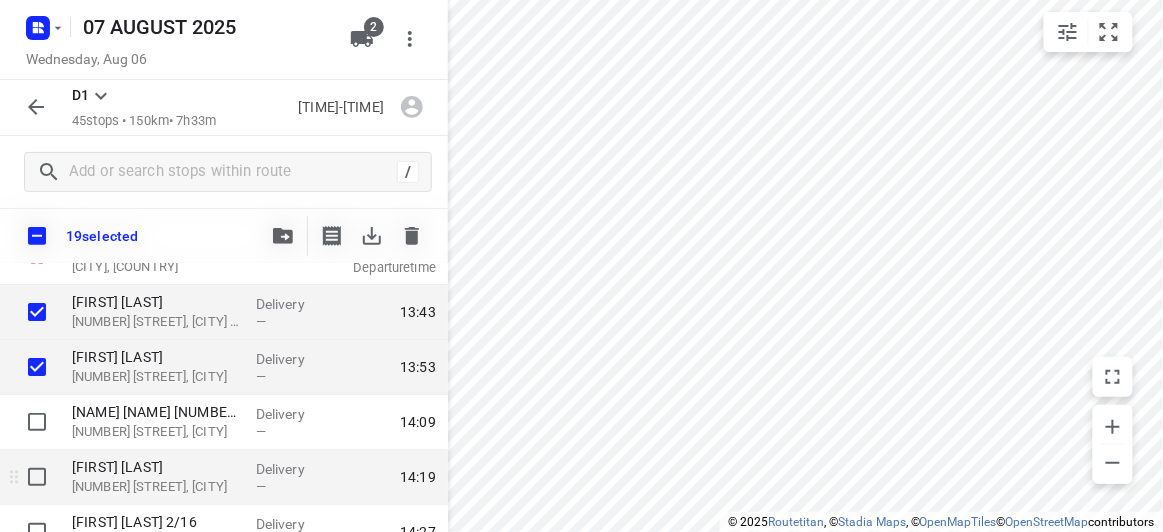 scroll, scrollTop: 90, scrollLeft: 0, axis: vertical 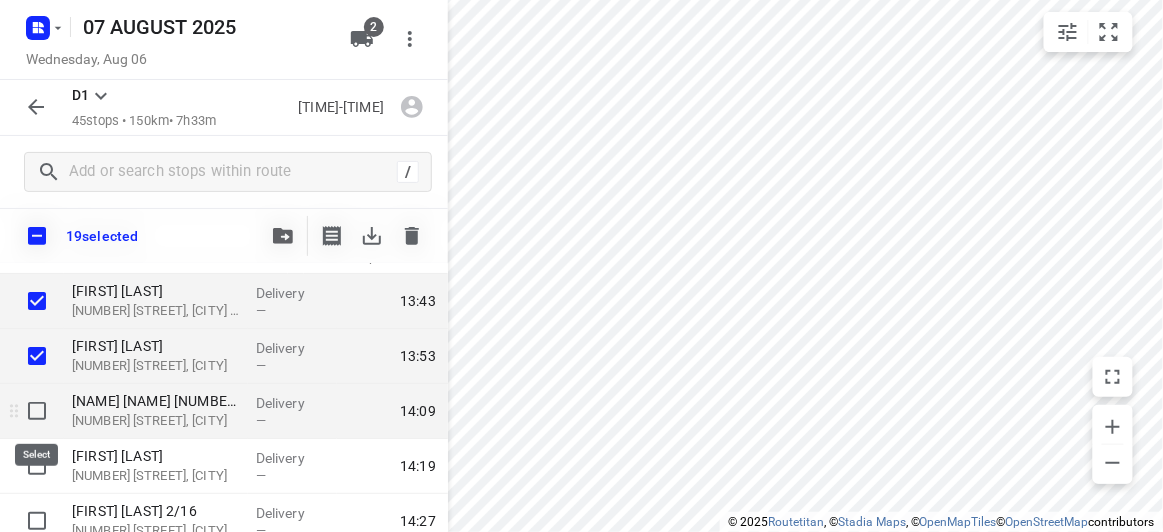 click at bounding box center (37, 411) 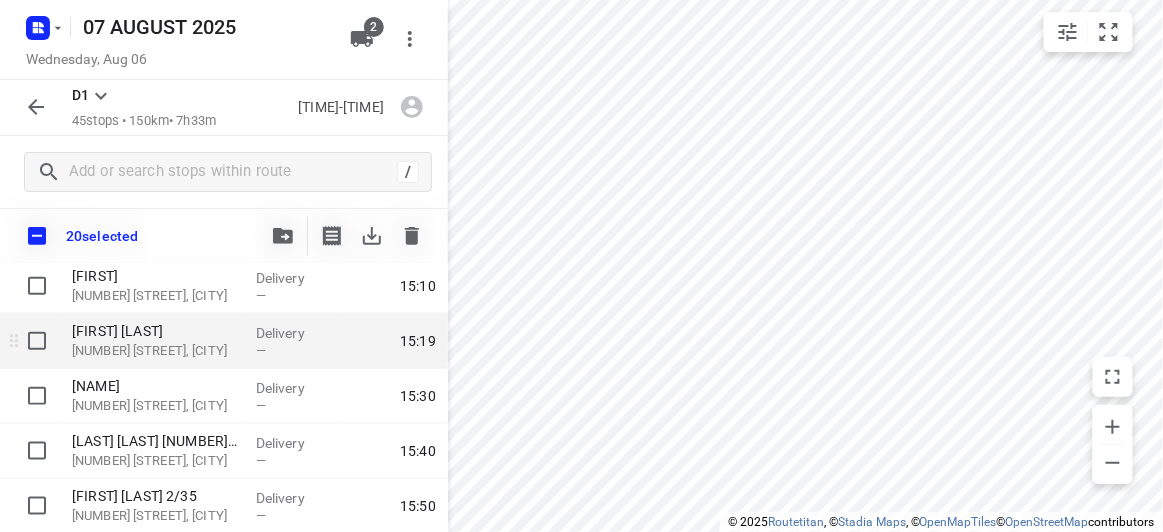 scroll, scrollTop: 636, scrollLeft: 0, axis: vertical 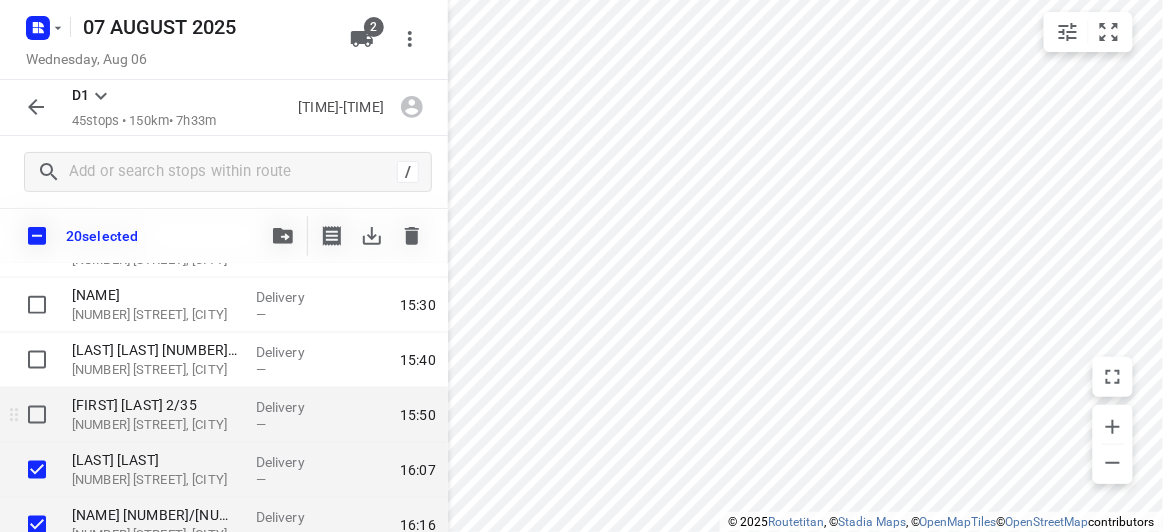 click at bounding box center (32, 415) 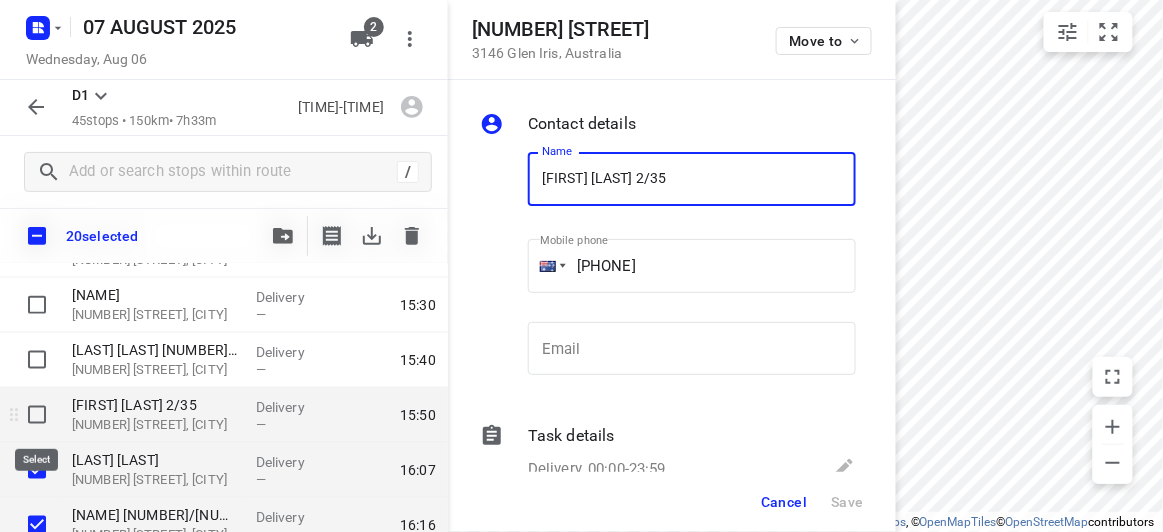 click at bounding box center [37, 415] 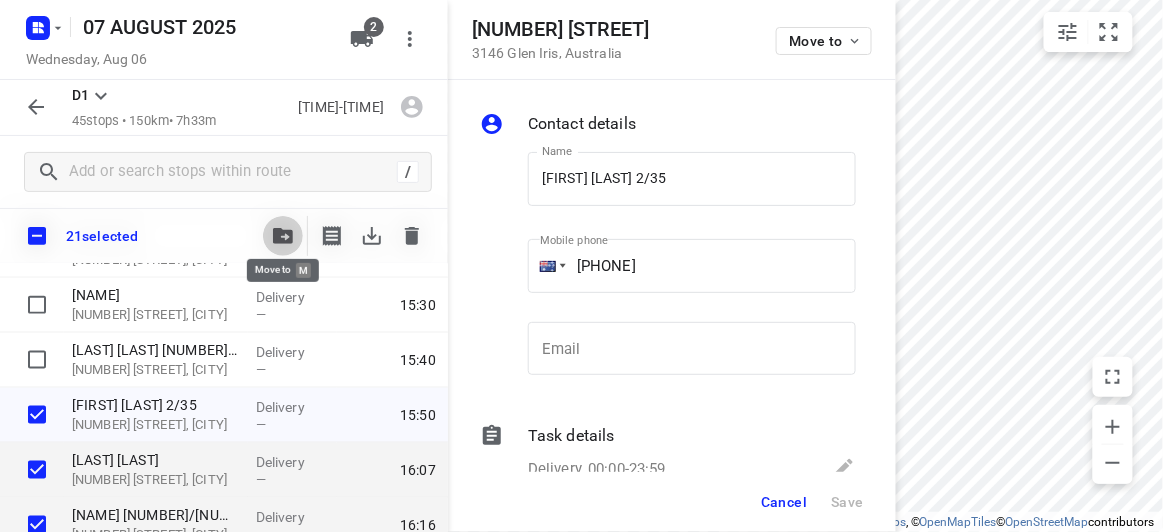 click 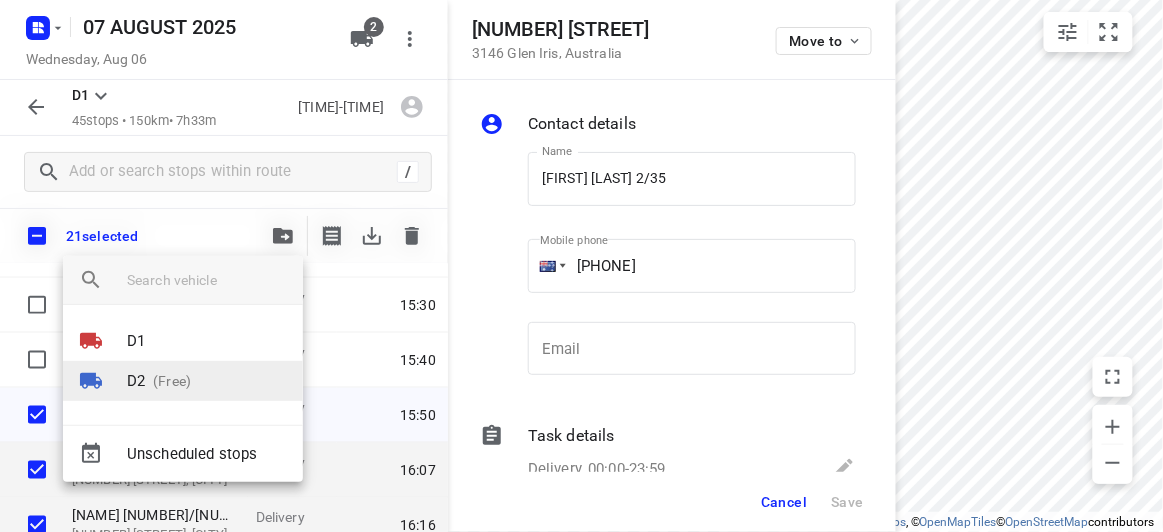 drag, startPoint x: 125, startPoint y: 388, endPoint x: 122, endPoint y: 364, distance: 24.186773 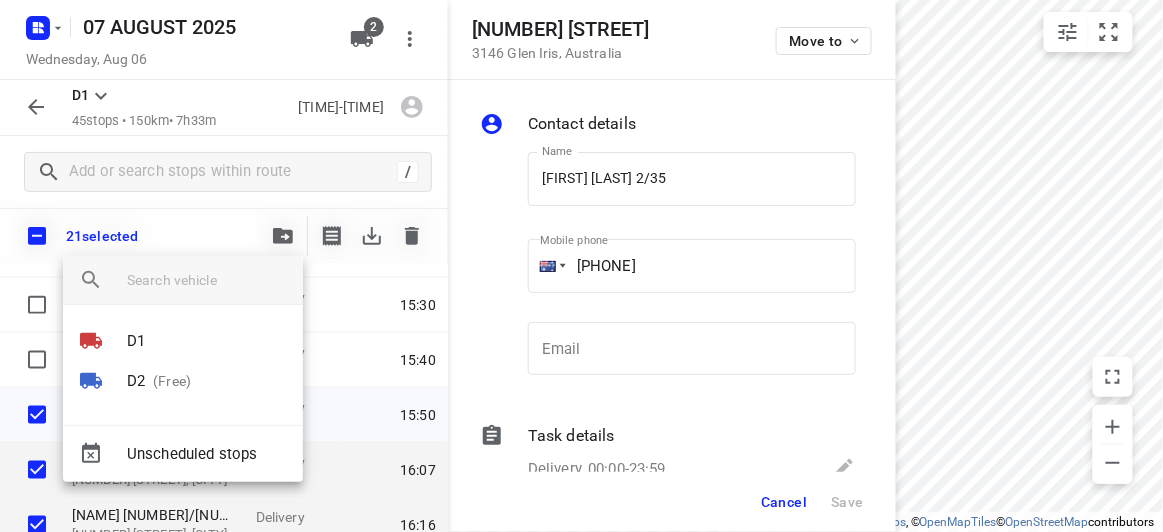 click at bounding box center (103, 381) 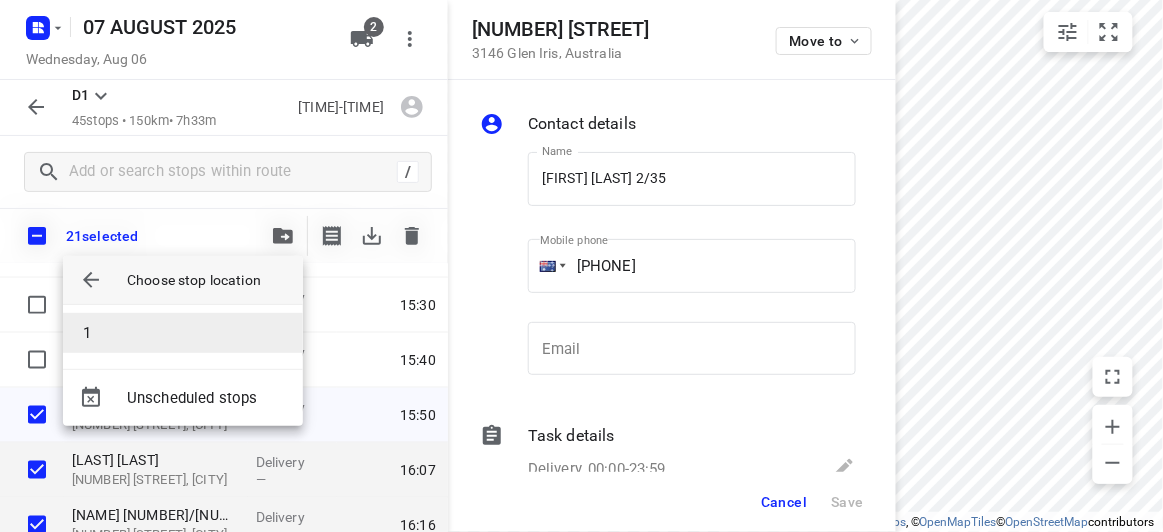 drag, startPoint x: 115, startPoint y: 297, endPoint x: 115, endPoint y: 316, distance: 19 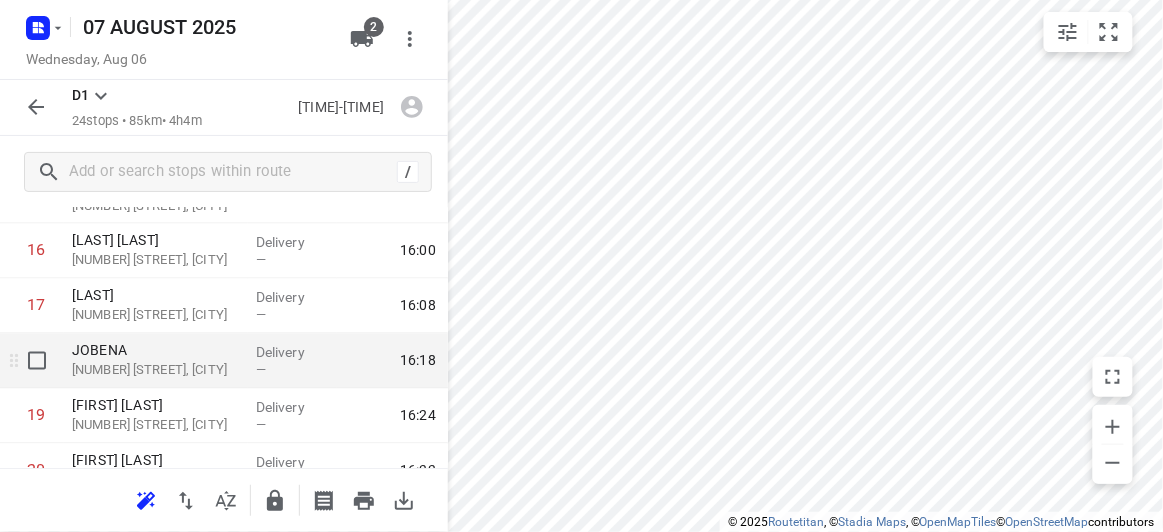 scroll, scrollTop: 999, scrollLeft: 0, axis: vertical 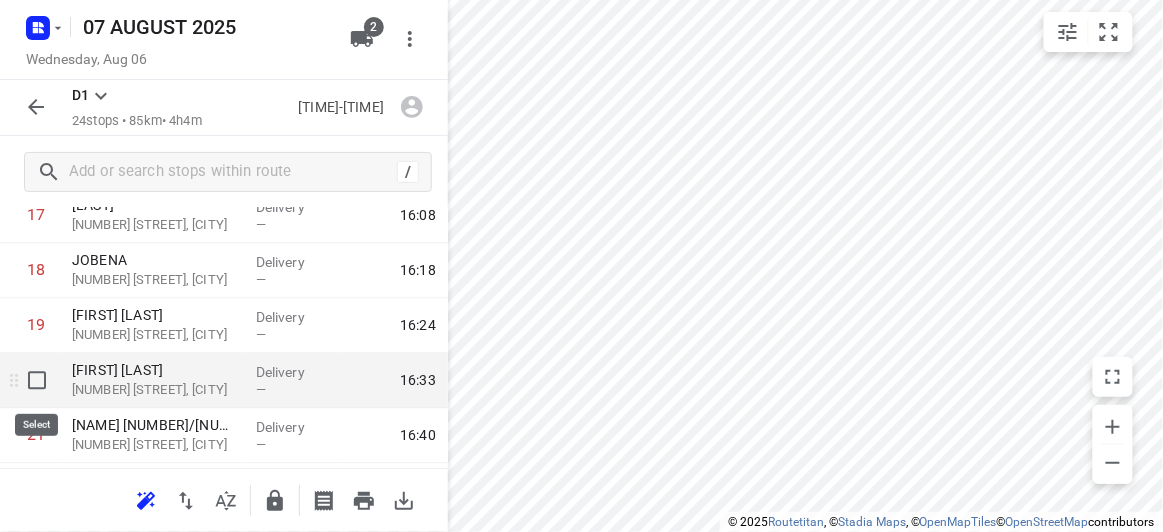 click at bounding box center [37, 381] 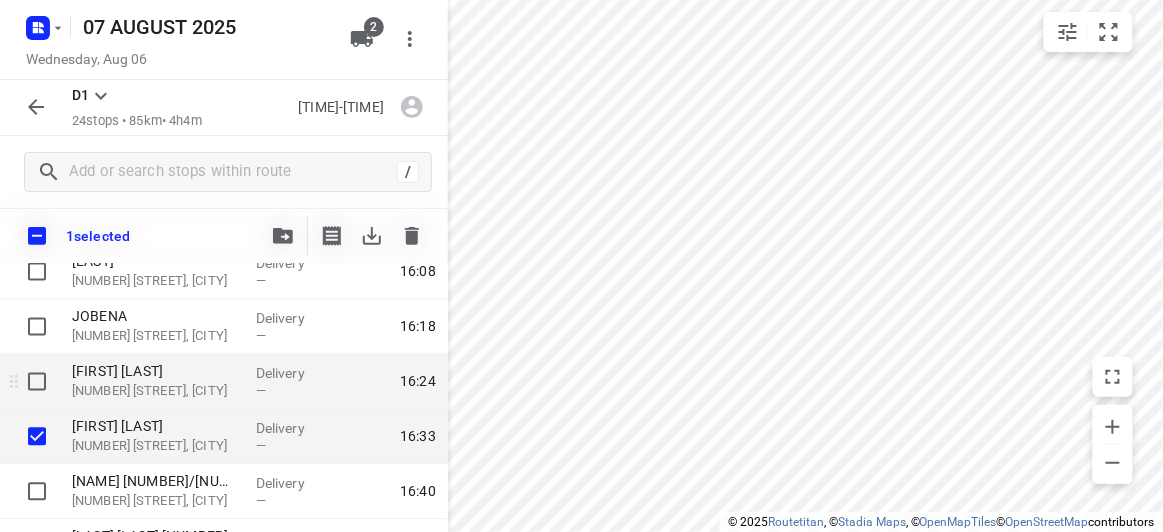 scroll, scrollTop: 1090, scrollLeft: 0, axis: vertical 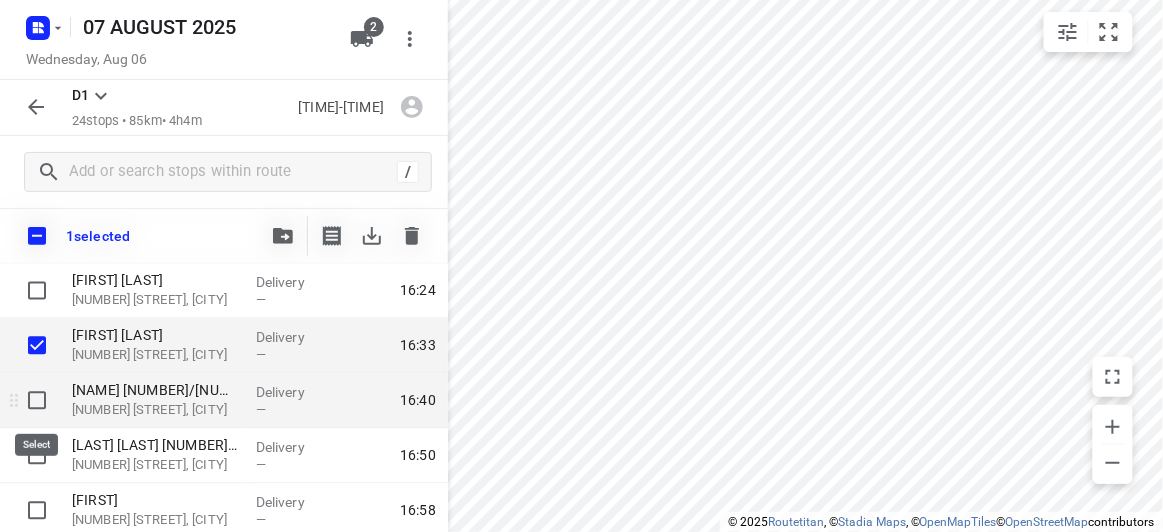 click at bounding box center [37, 401] 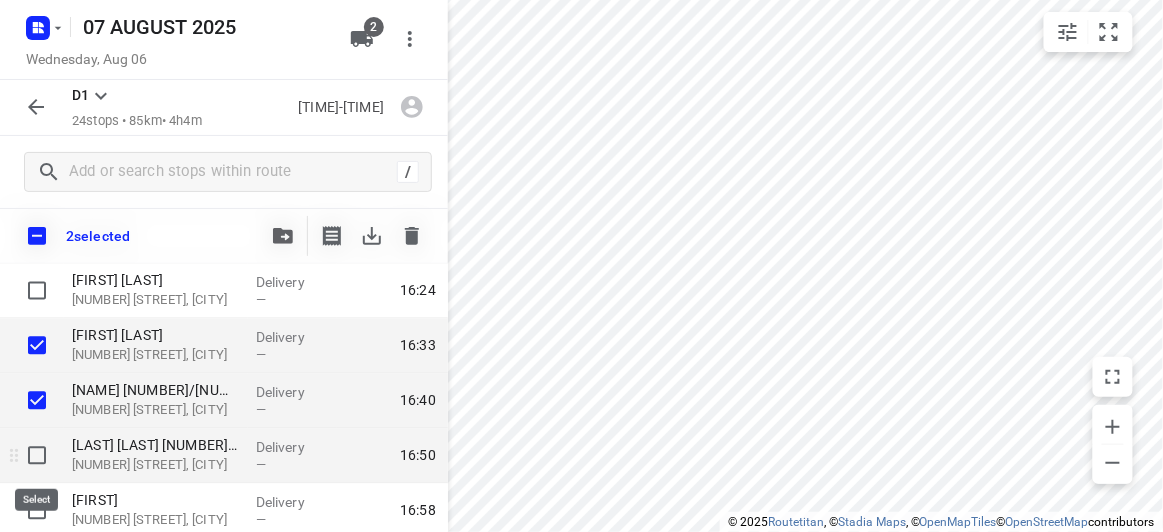click at bounding box center [37, 456] 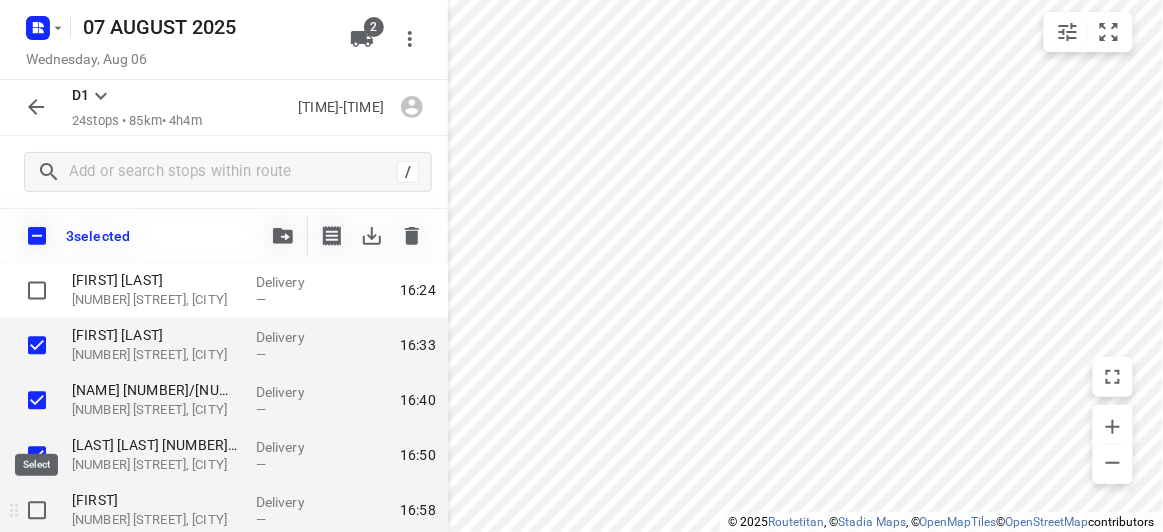 click at bounding box center (37, 511) 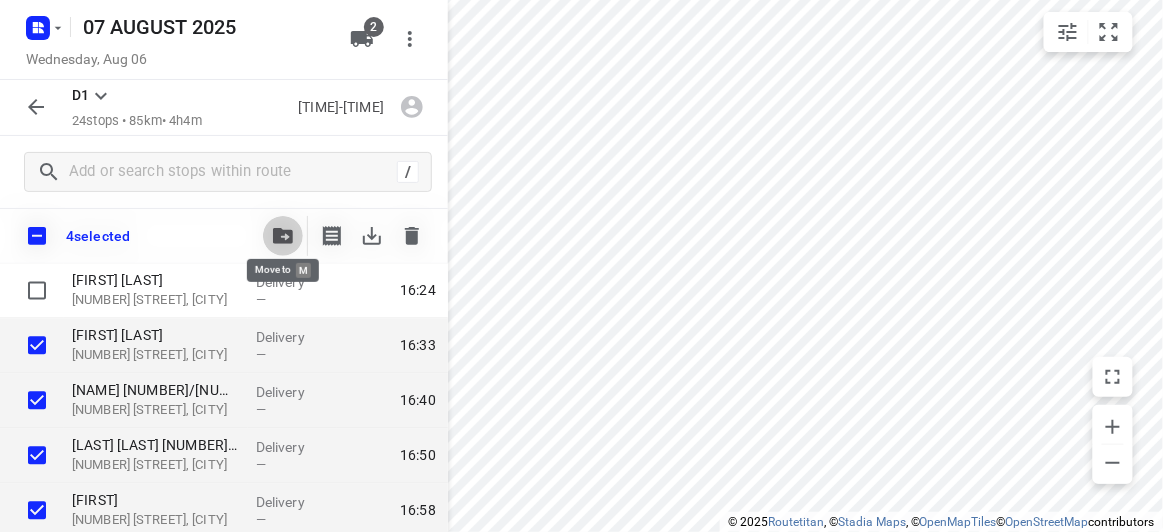 click 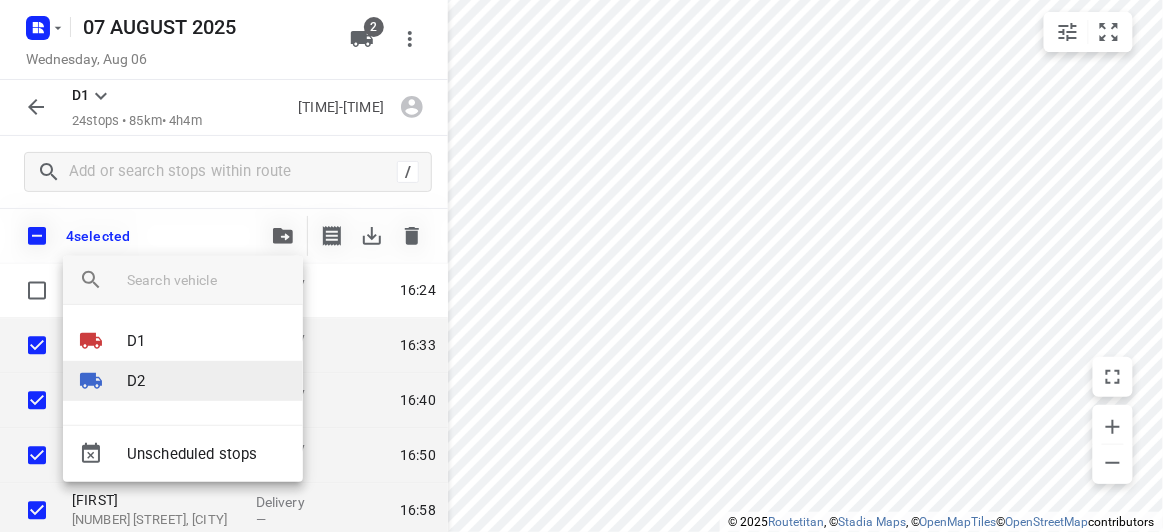 click on "D2" at bounding box center (183, 381) 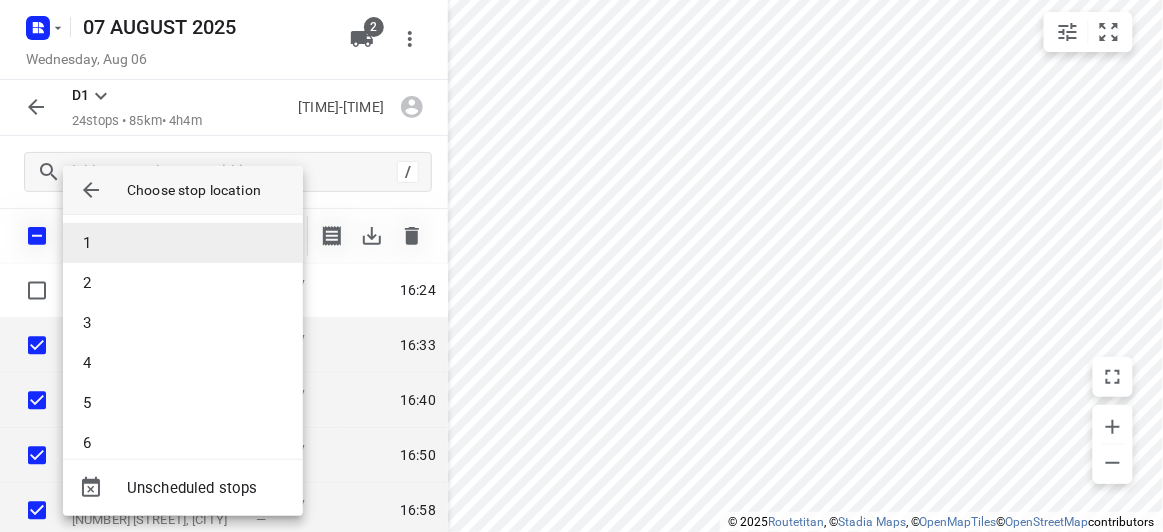 click on "1" at bounding box center [183, 243] 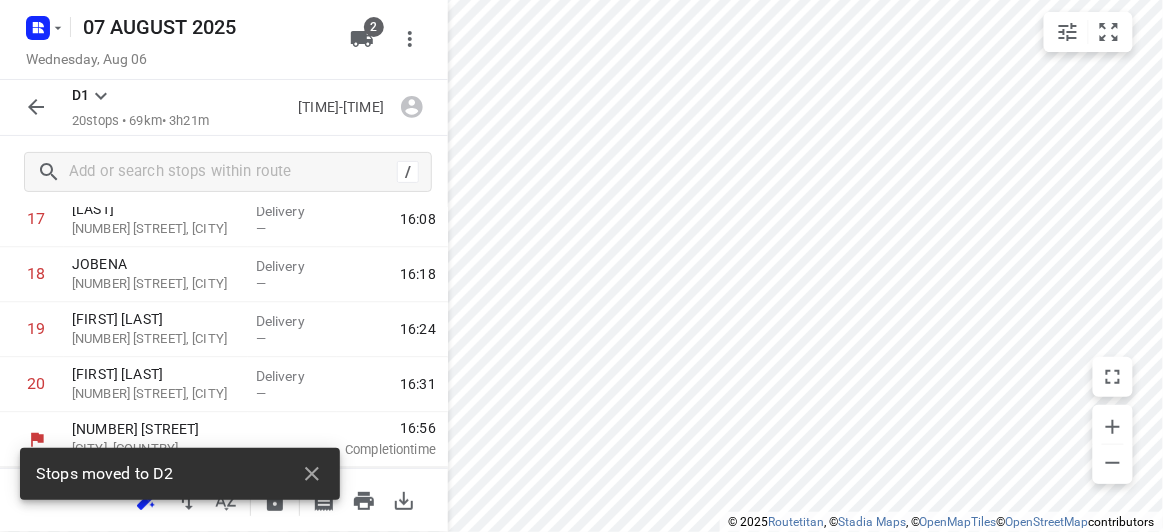 scroll, scrollTop: 994, scrollLeft: 0, axis: vertical 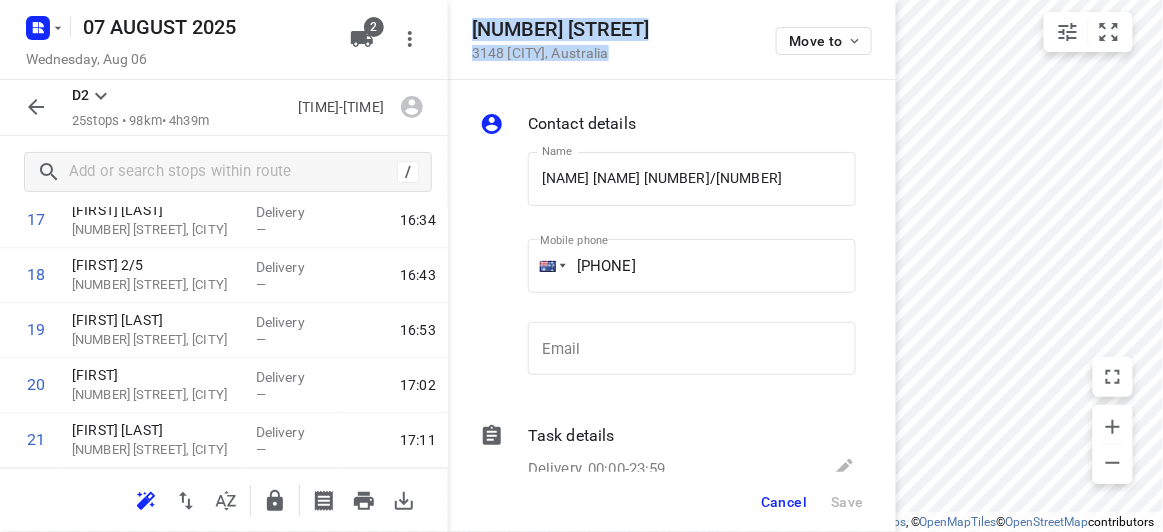 drag, startPoint x: 669, startPoint y: 54, endPoint x: 469, endPoint y: 27, distance: 201.81427 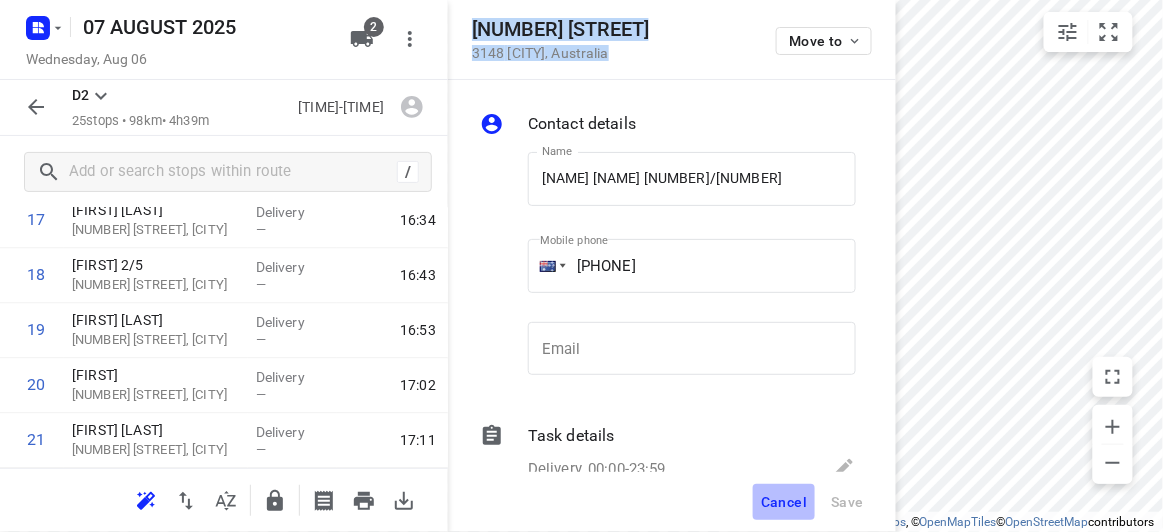 click on "Cancel" at bounding box center [784, 502] 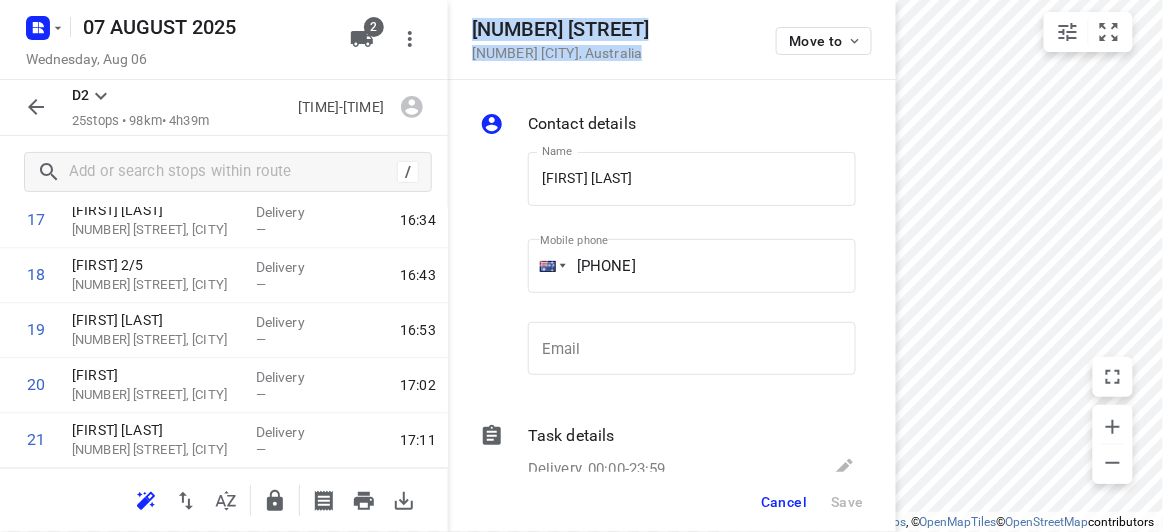 drag, startPoint x: 632, startPoint y: 57, endPoint x: 469, endPoint y: 28, distance: 165.55966 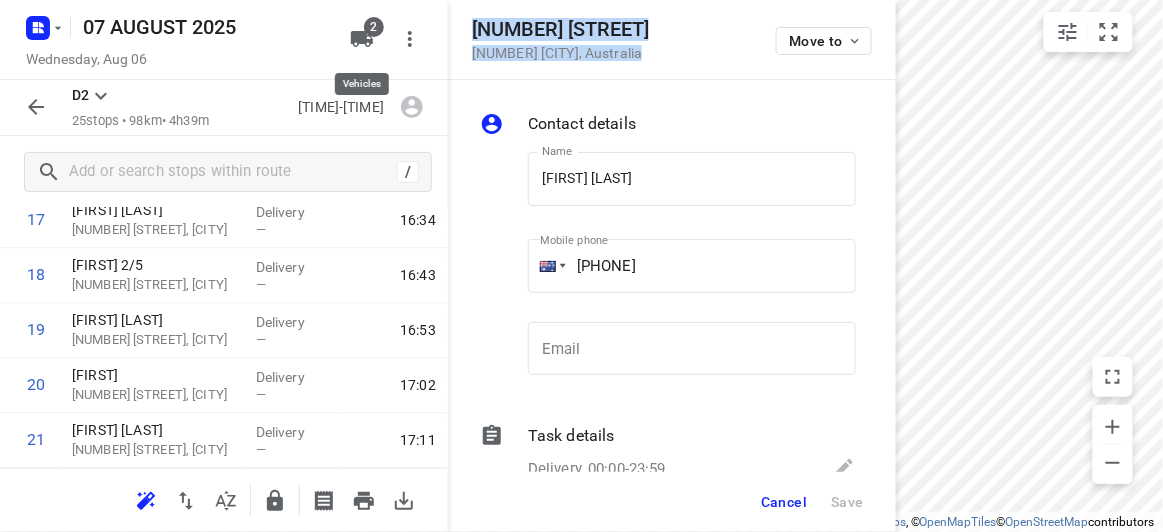click 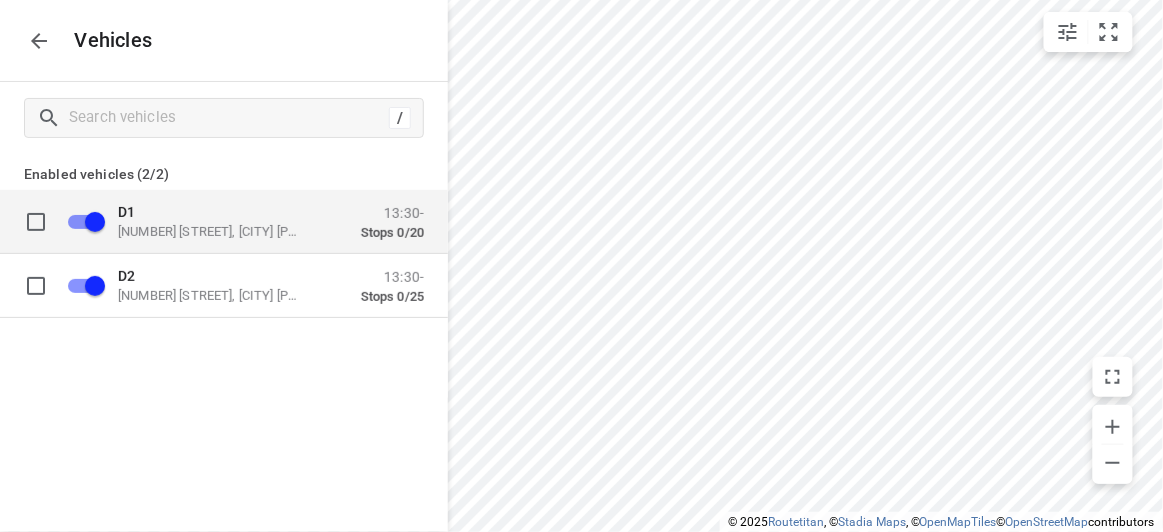 click on "[NUMBER] [STREET], [CITY] [POSTAL_CODE], [COUNTRY]" at bounding box center [218, 231] 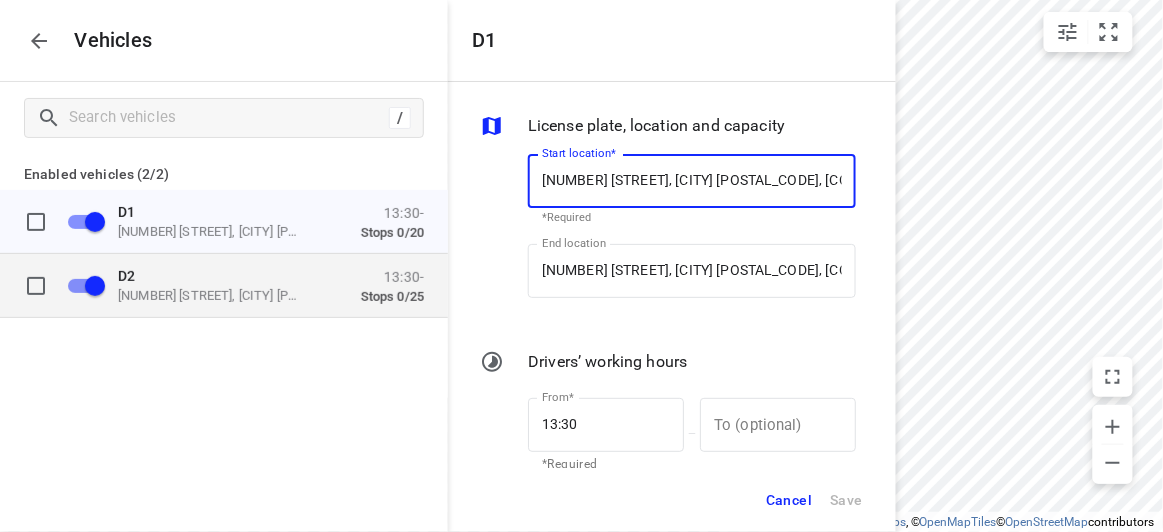 click on "D2" at bounding box center [218, 275] 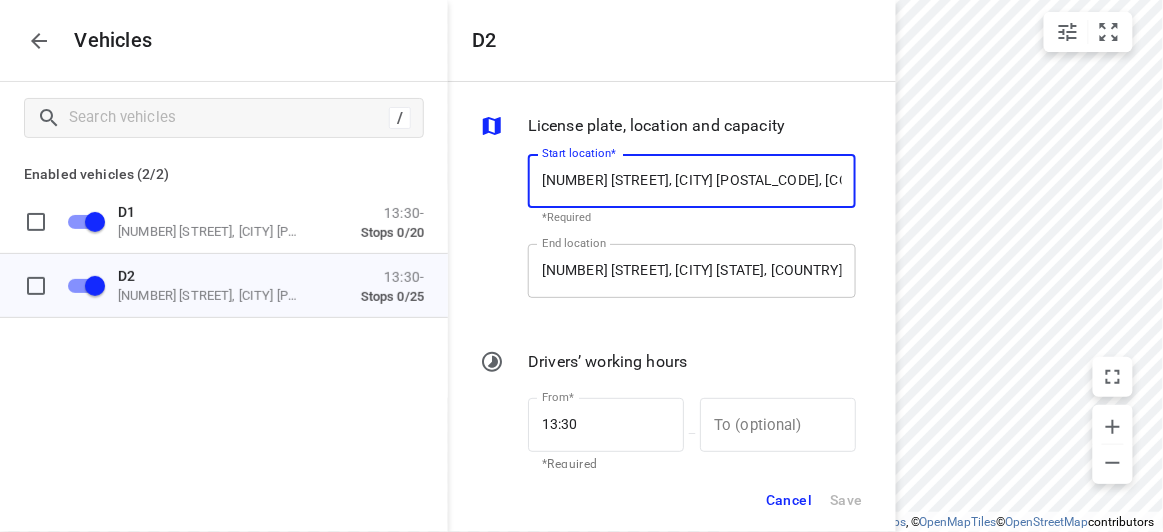click on "[NUMBER] [STREET], [CITY] [STATE], [COUNTRY]" at bounding box center (692, 271) 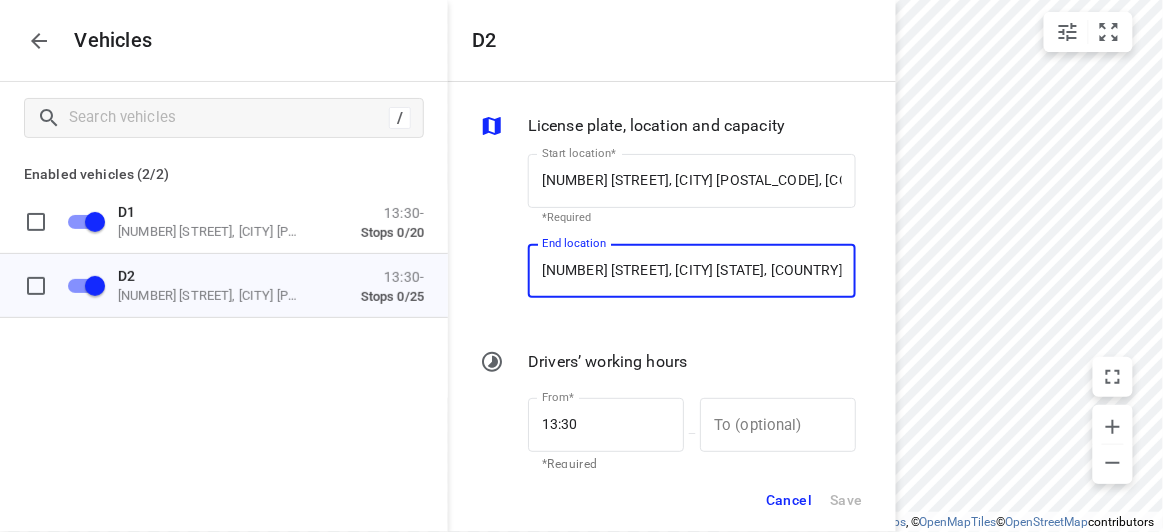 paste on "[NUMBER] [STREET] [CITY]" 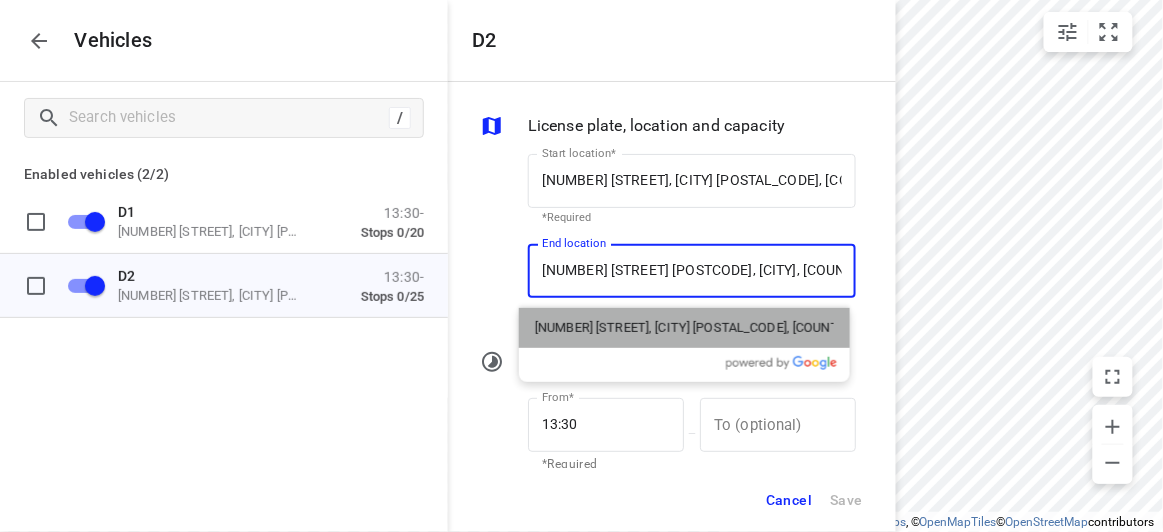 click on "[NUMBER] [STREET], [CITY] [POSTAL_CODE], [COUNTRY]" at bounding box center (684, 328) 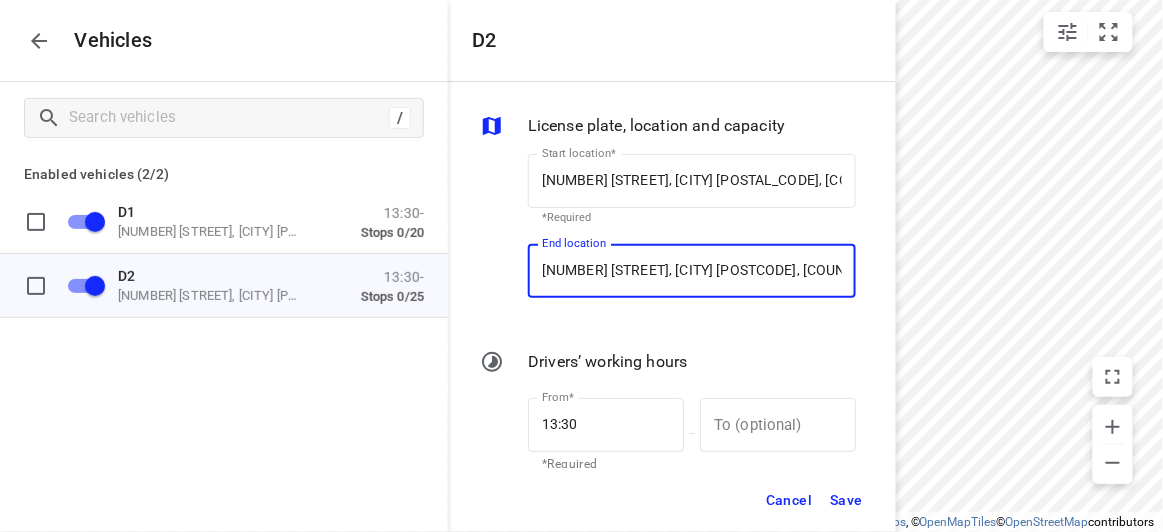 type on "[NUMBER] [STREET], [CITY] [POSTCODE], [COUNTRY]" 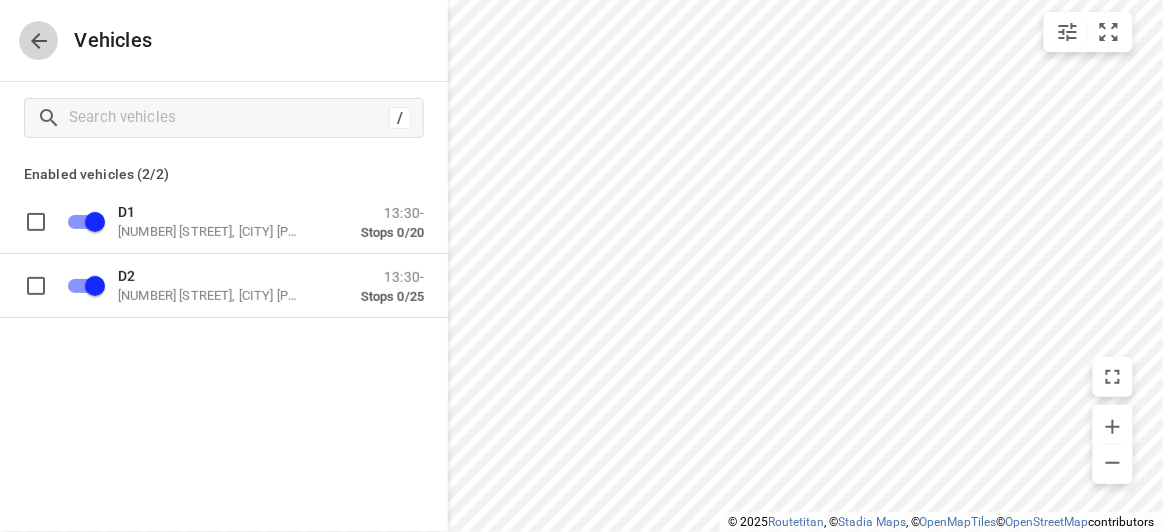click 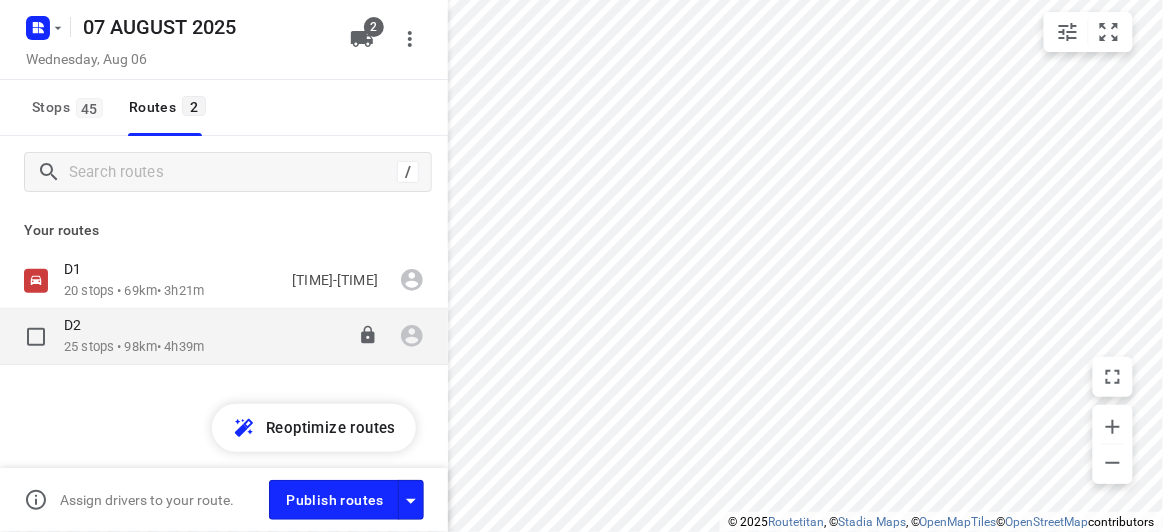 click on "Stops [NUMBER]/[NUMBER] • [NUMBER]km • [TIME]" at bounding box center (134, 347) 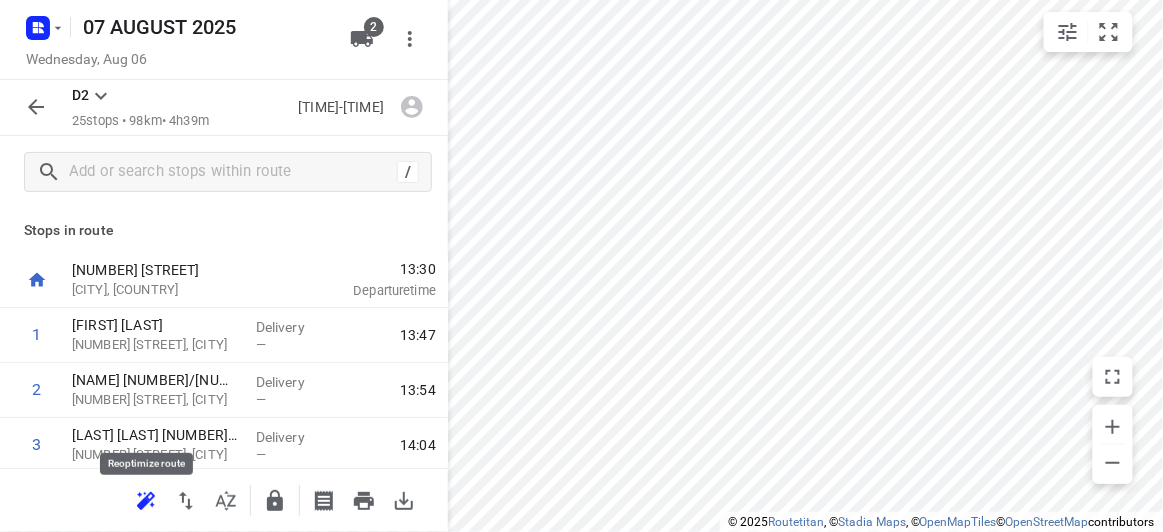 click 